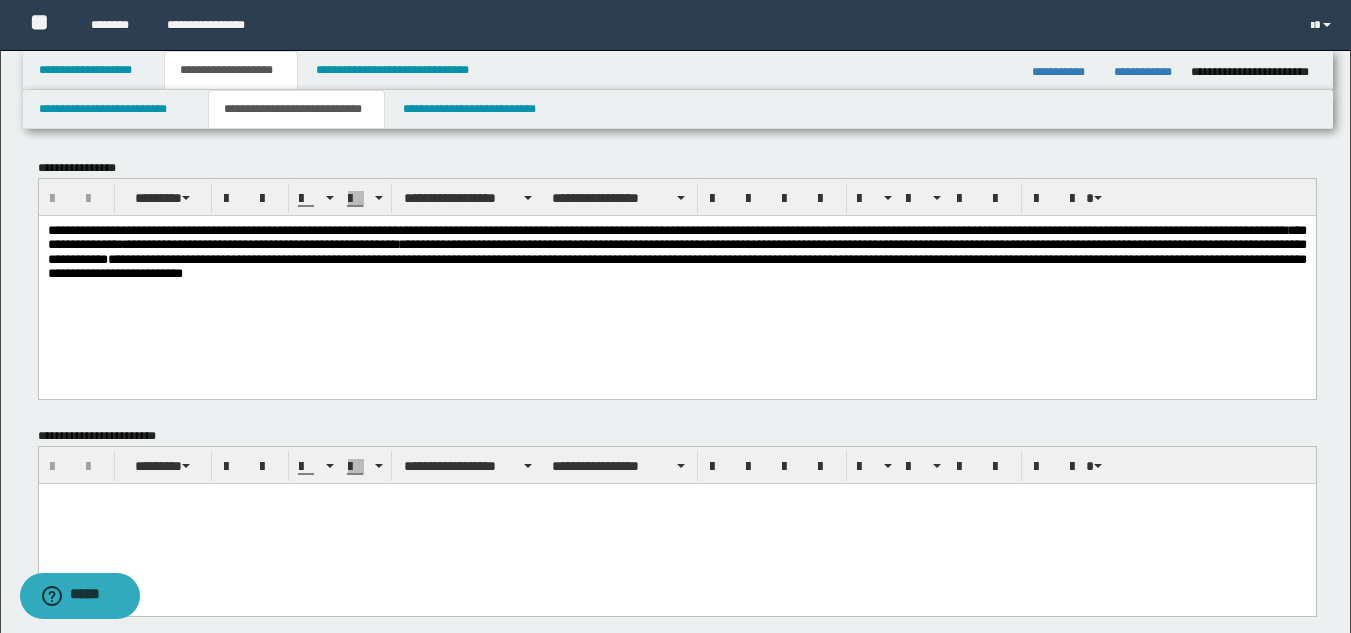 scroll, scrollTop: 0, scrollLeft: 0, axis: both 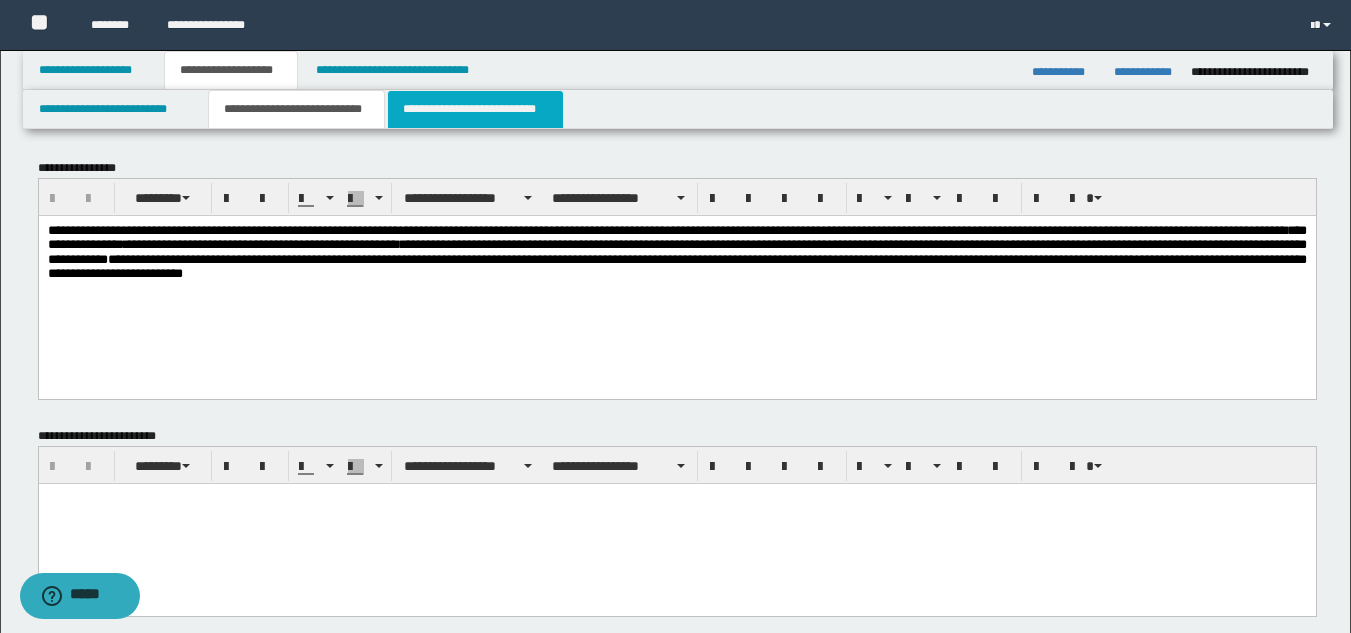 click on "**********" at bounding box center [475, 109] 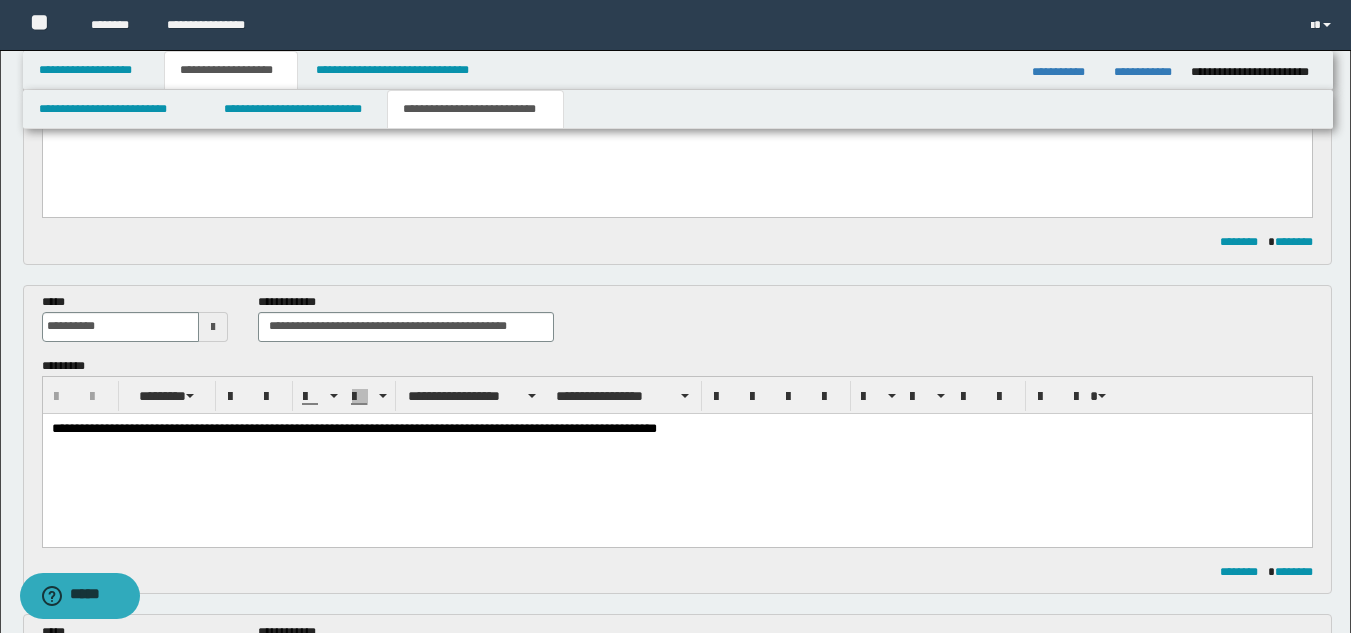 scroll, scrollTop: 1200, scrollLeft: 0, axis: vertical 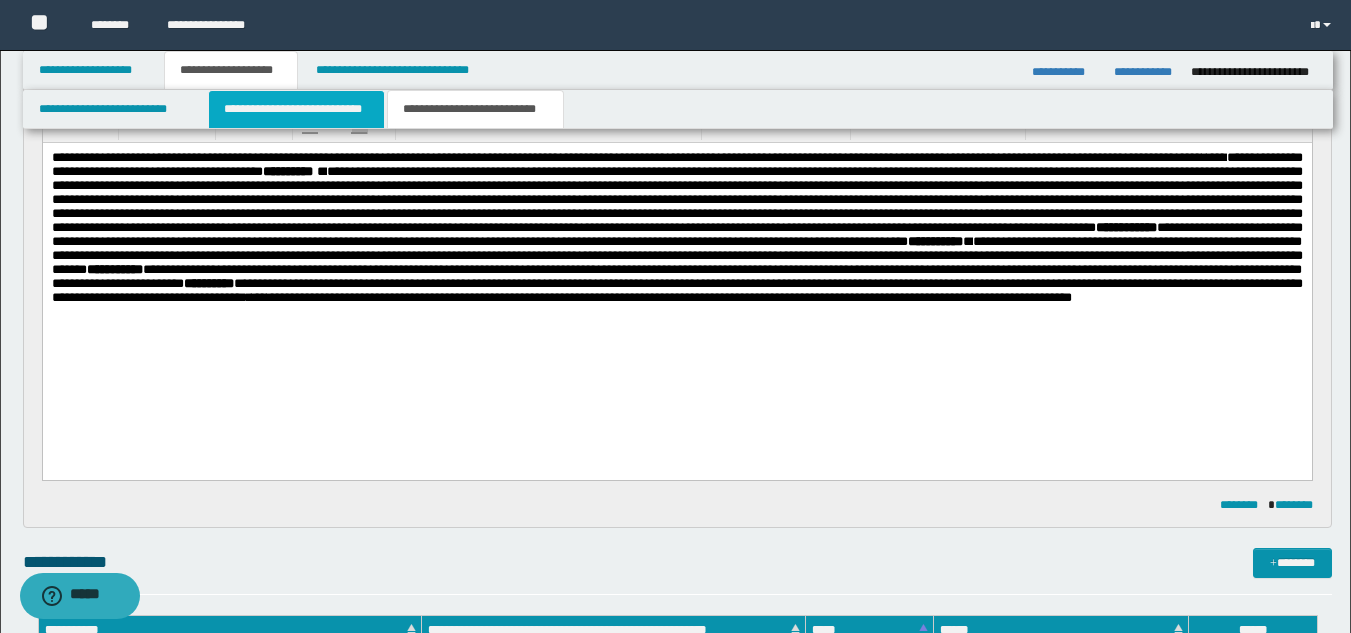 click on "**********" at bounding box center [296, 109] 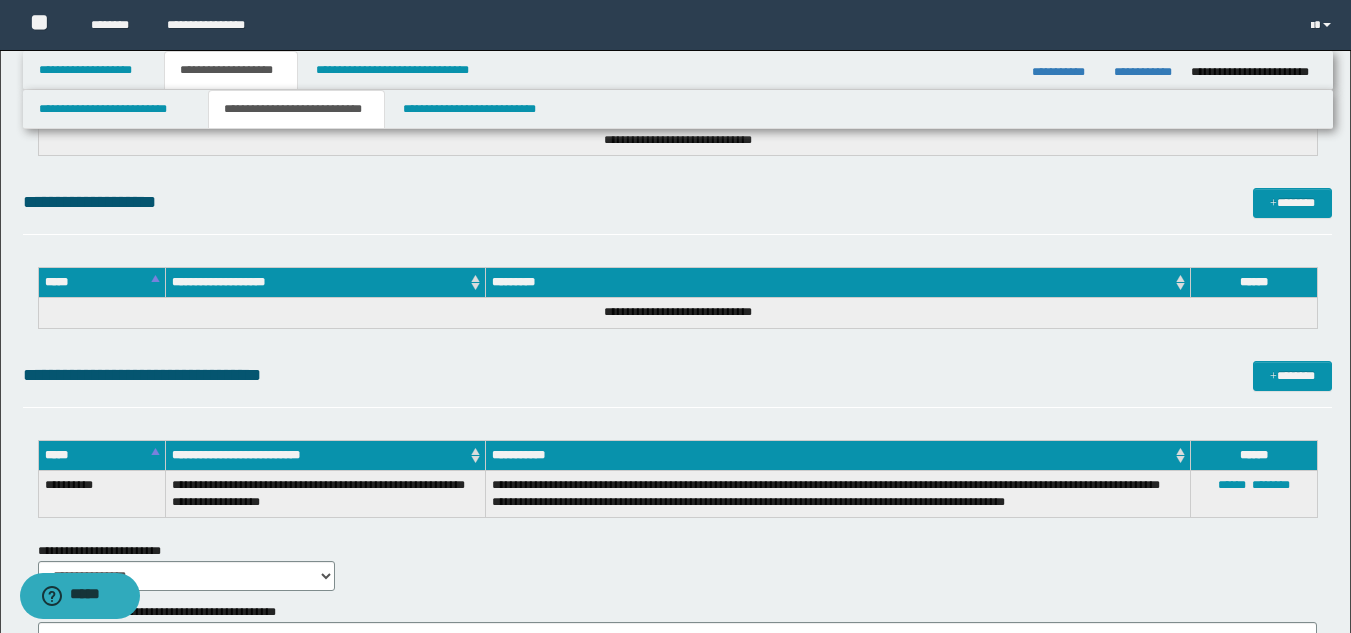 scroll, scrollTop: 600, scrollLeft: 0, axis: vertical 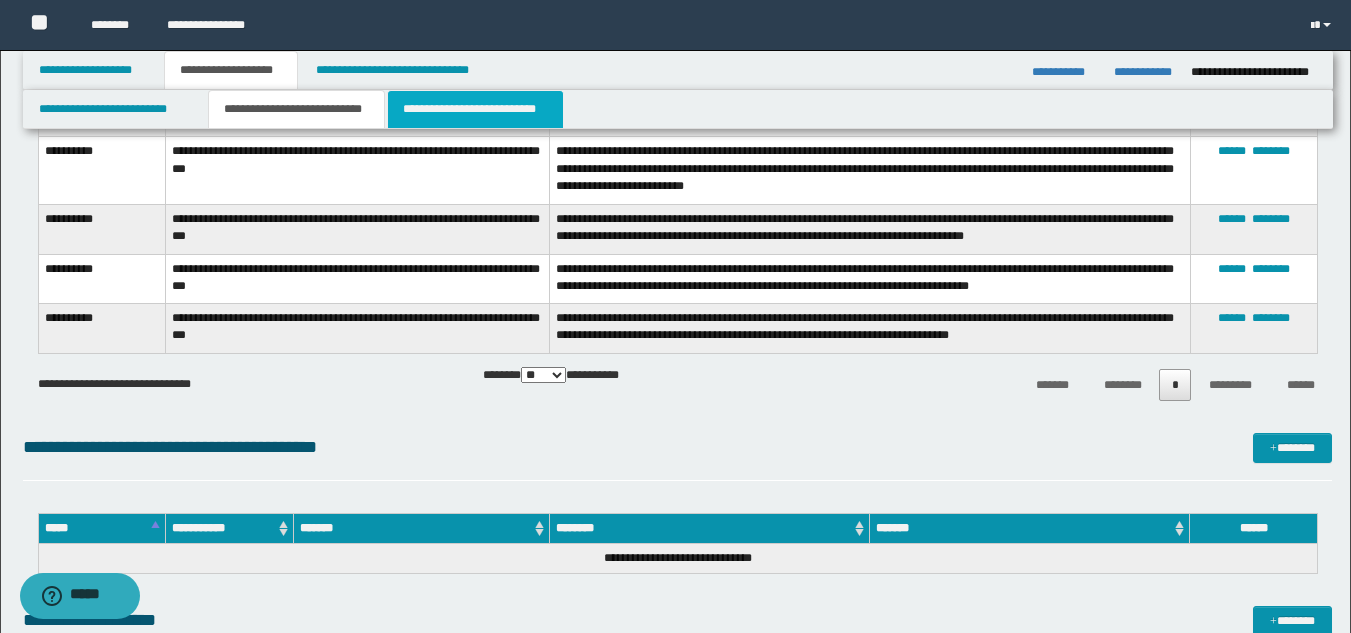 click on "**********" at bounding box center [475, 109] 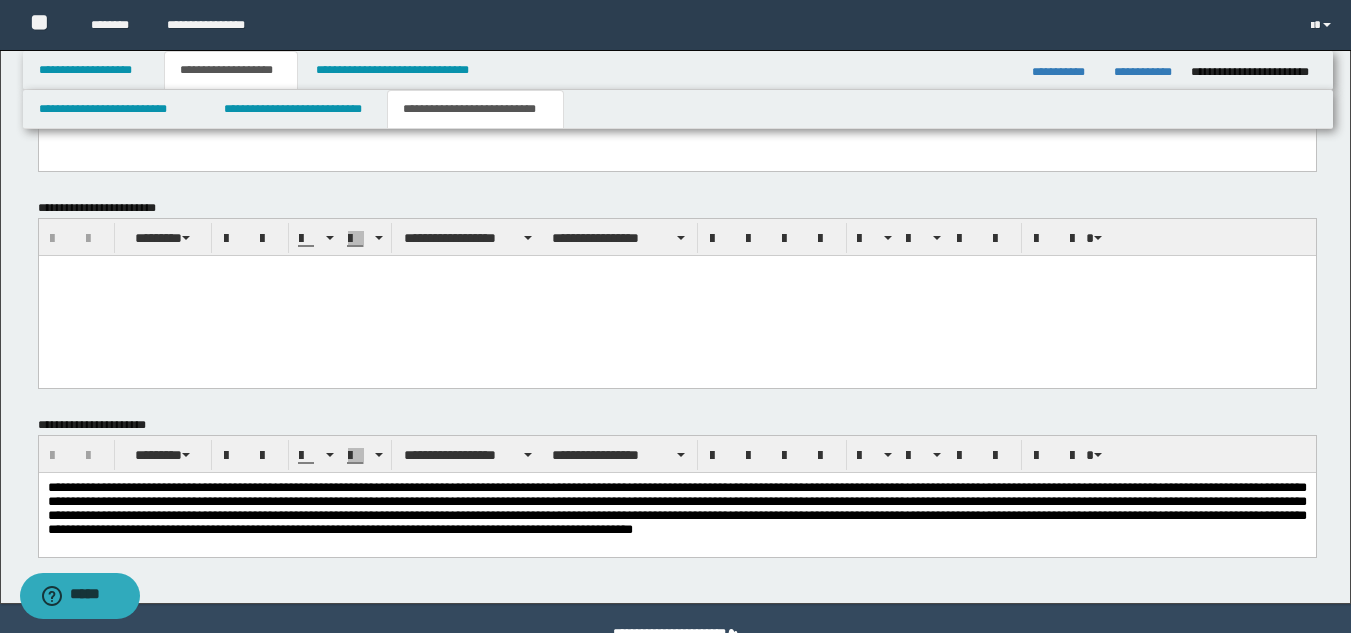 scroll, scrollTop: 1382, scrollLeft: 0, axis: vertical 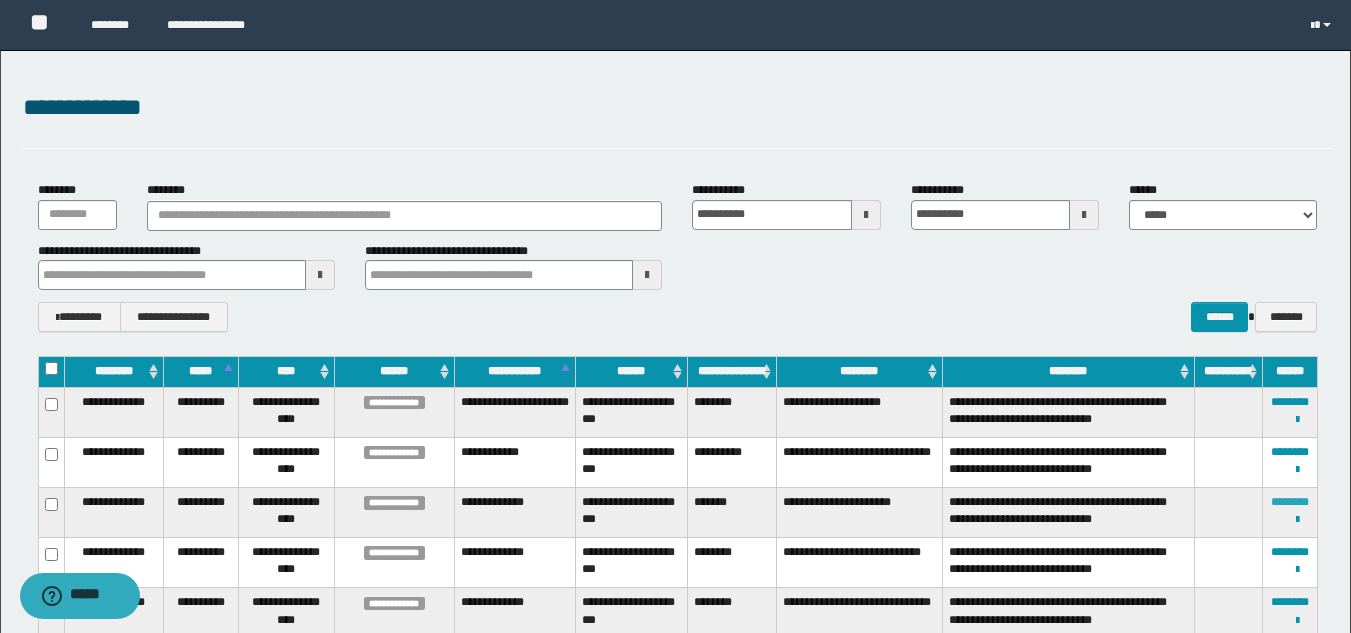click on "********" at bounding box center (1290, 502) 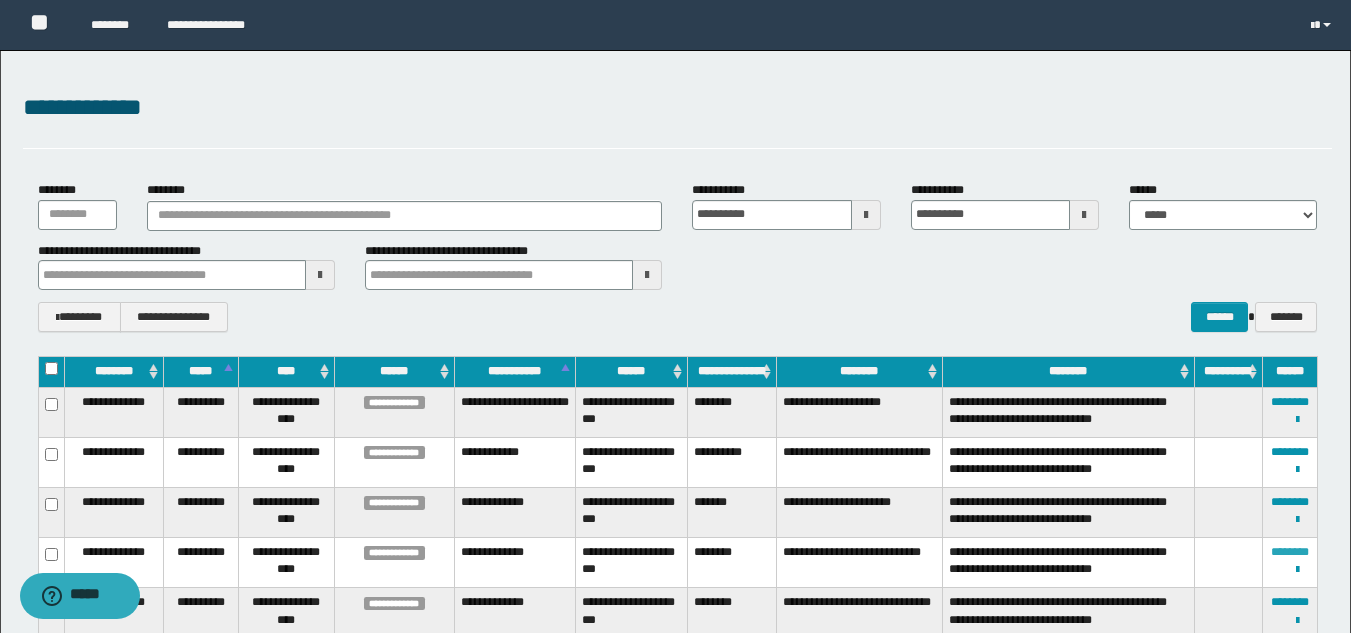 click on "********" at bounding box center [1290, 552] 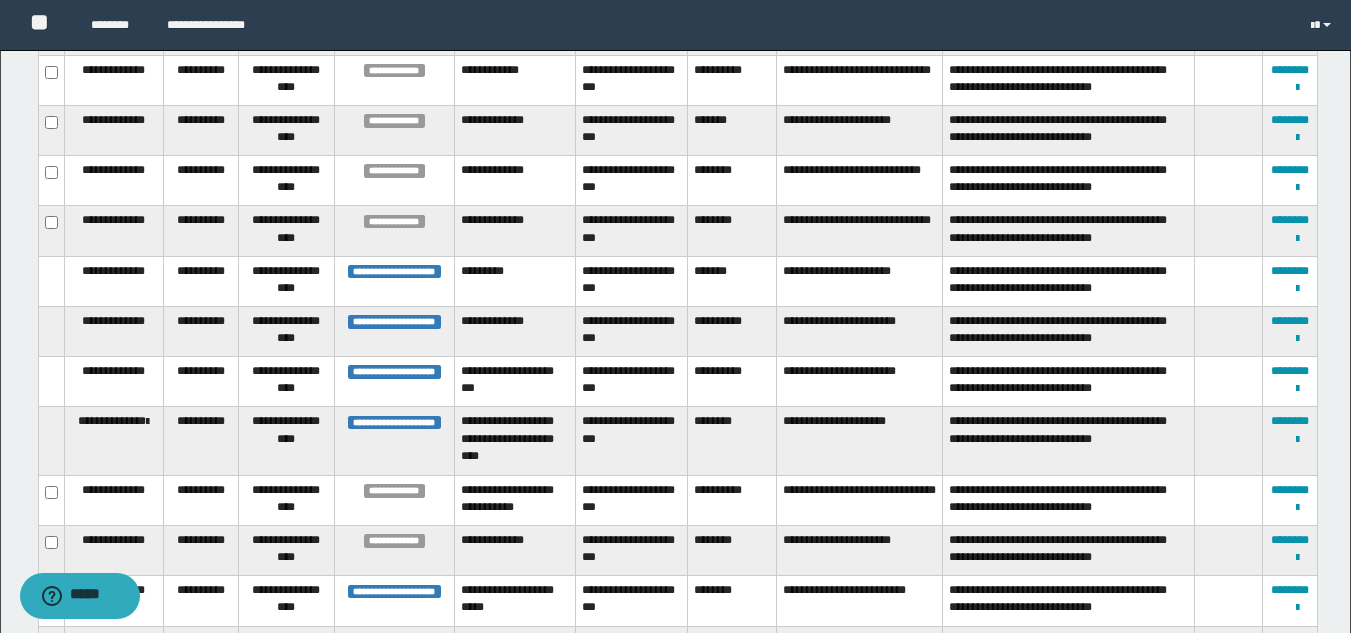 scroll, scrollTop: 417, scrollLeft: 0, axis: vertical 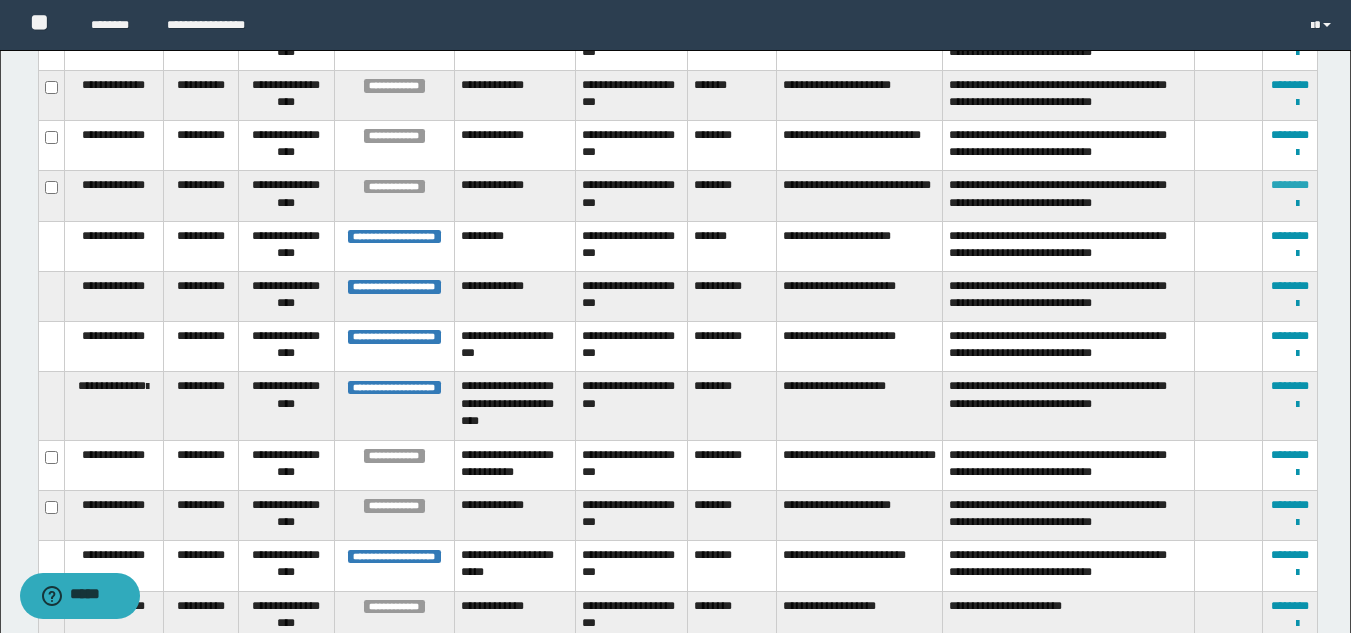 click on "********" at bounding box center [1290, 185] 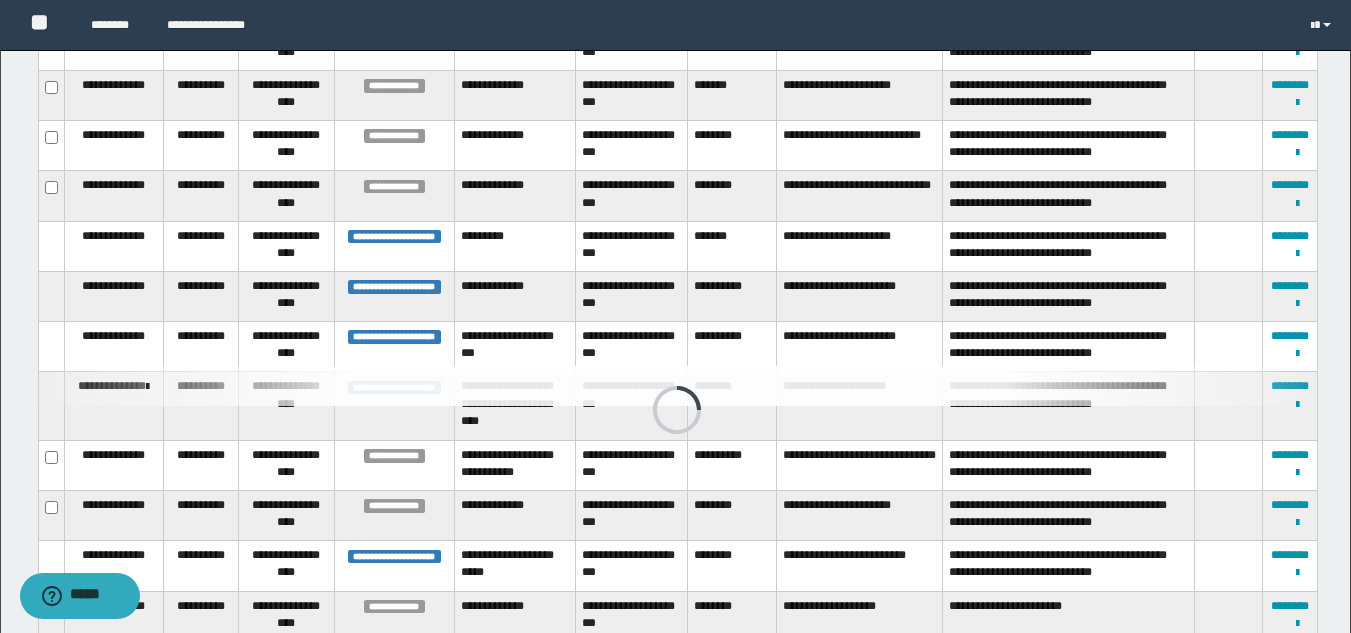 scroll, scrollTop: 323, scrollLeft: 0, axis: vertical 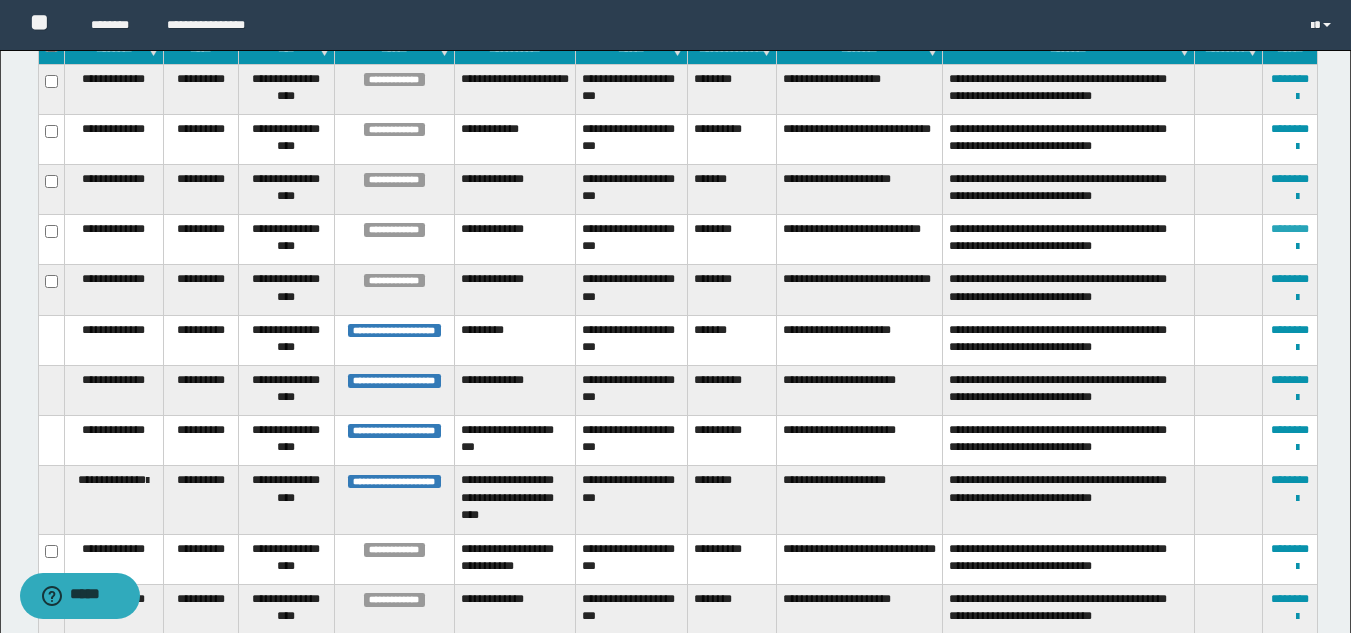 click on "********" at bounding box center [1290, 229] 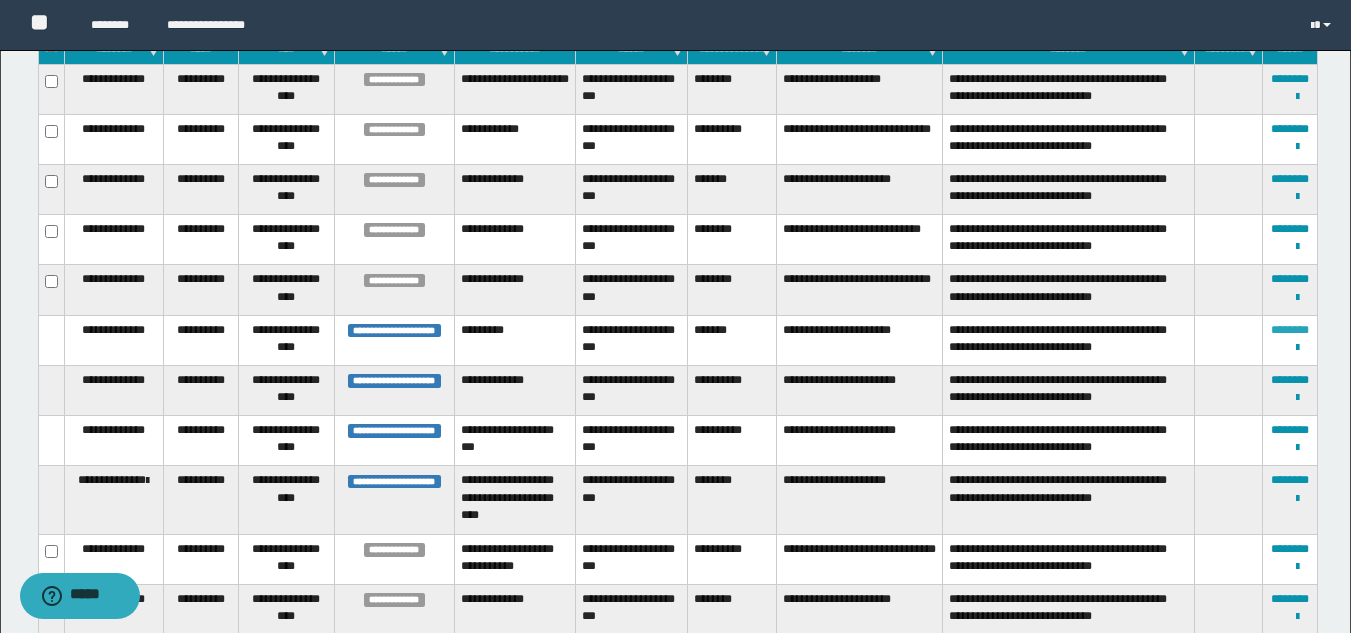 click on "********" at bounding box center [1290, 330] 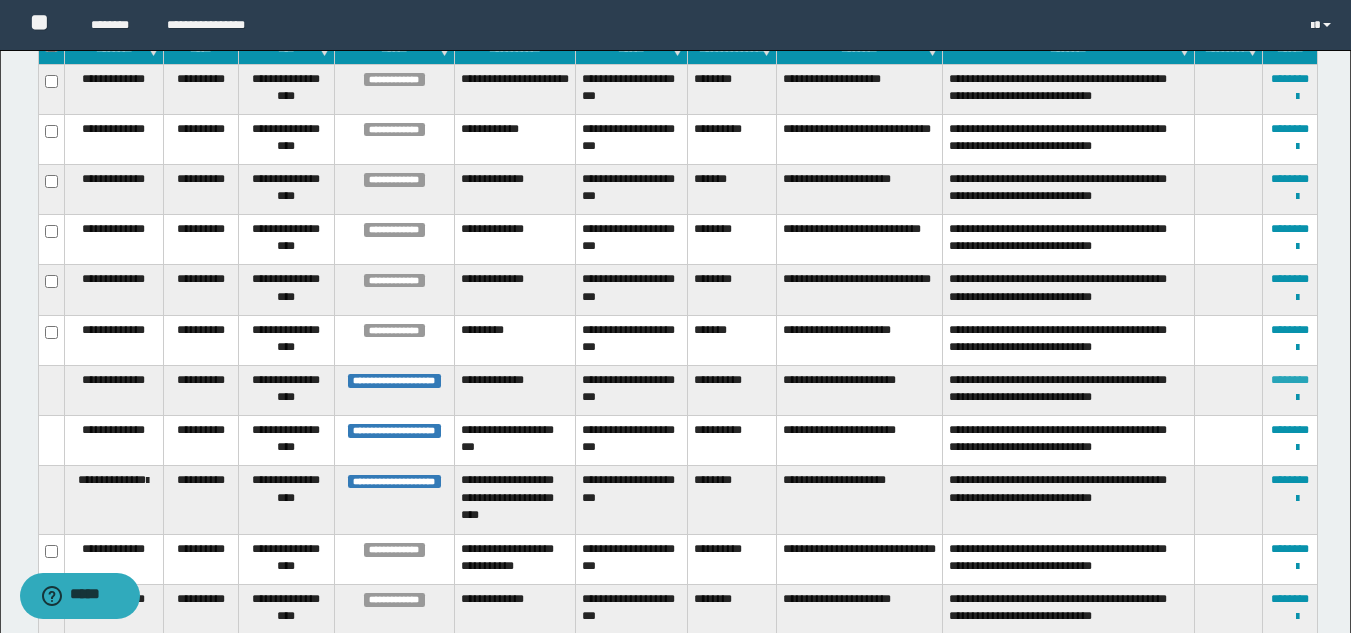 click on "********" at bounding box center [1290, 380] 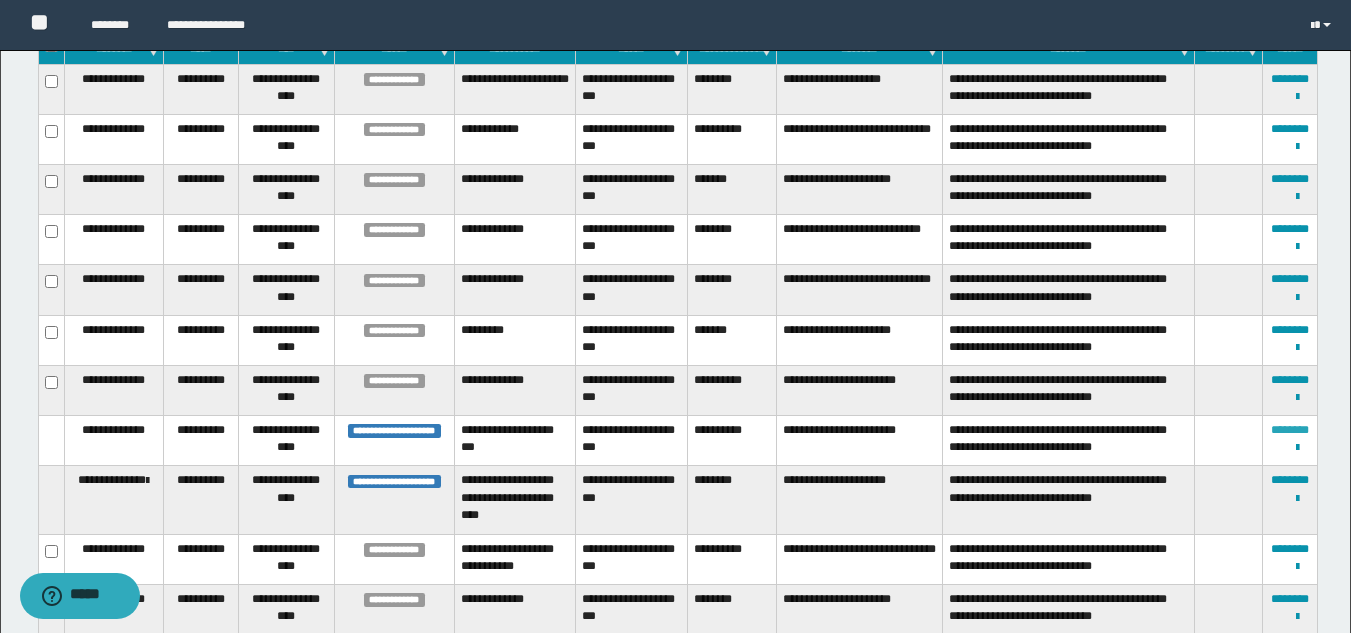 click on "********" at bounding box center [1290, 430] 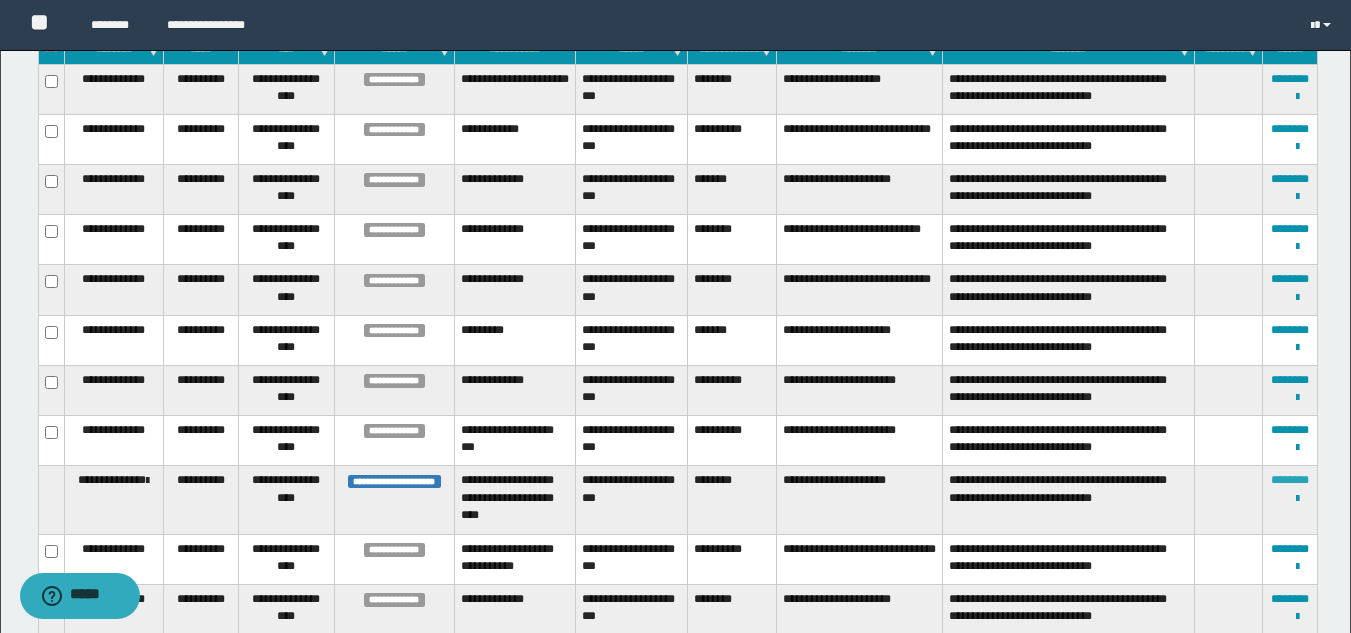 click on "********" at bounding box center [1290, 480] 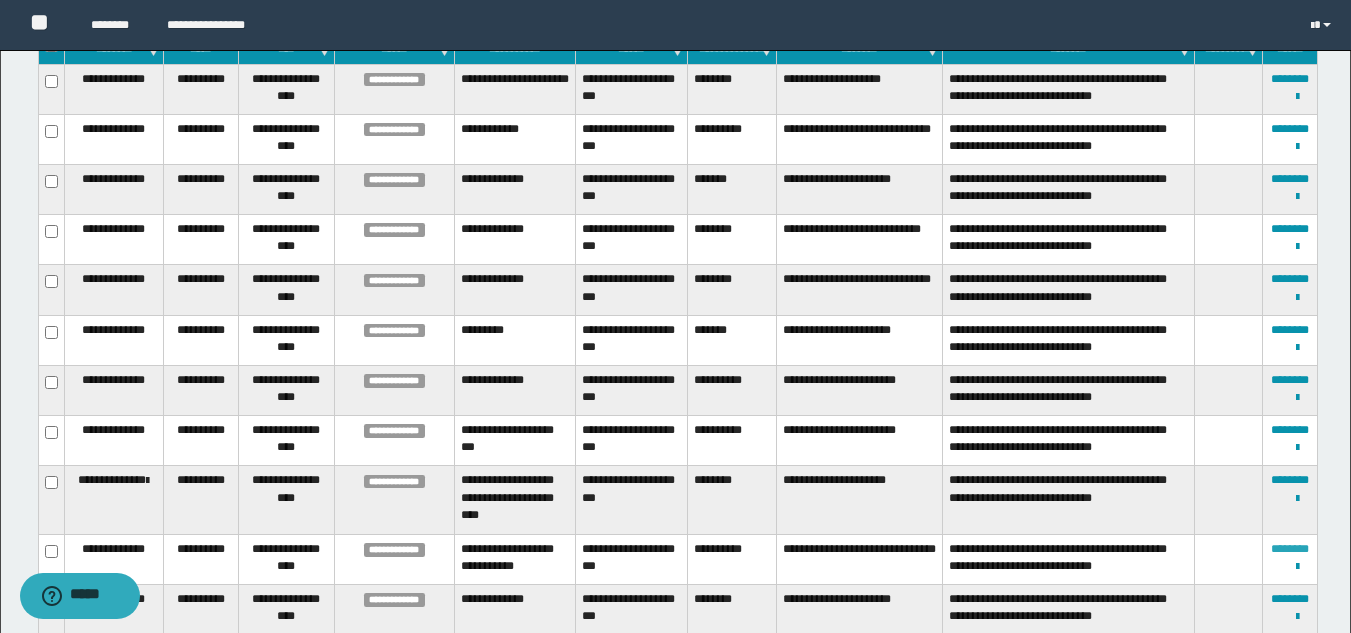 click on "********" at bounding box center (1290, 549) 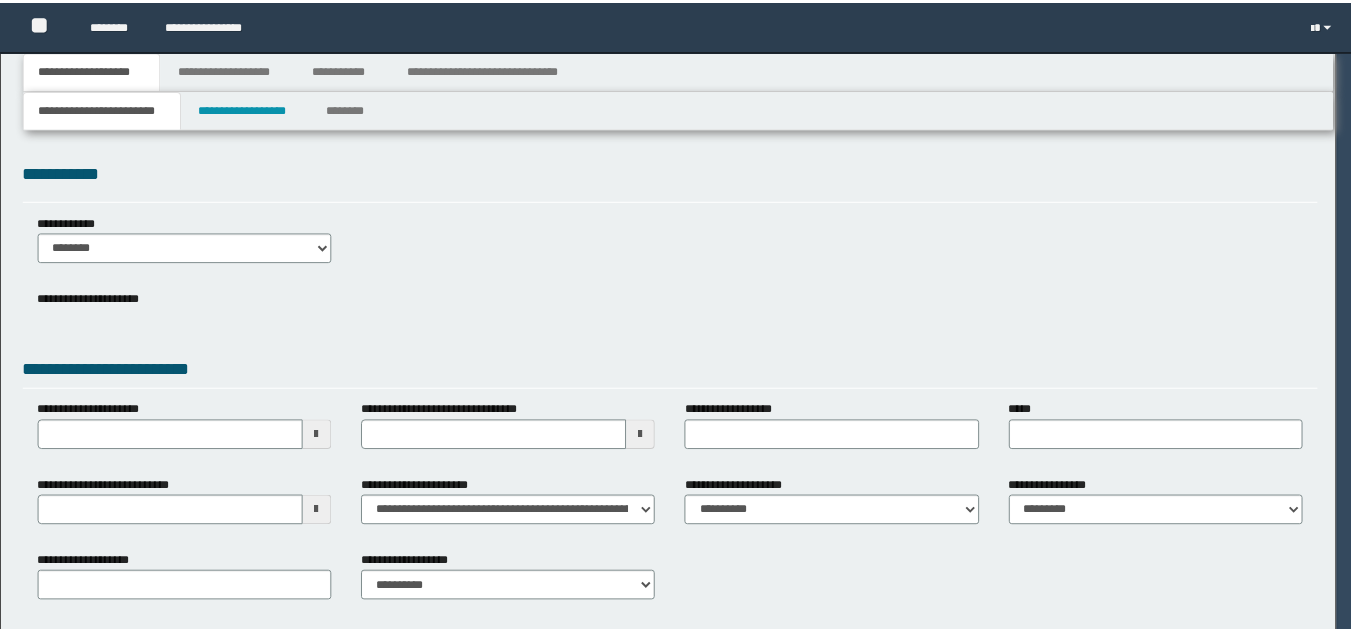 scroll, scrollTop: 0, scrollLeft: 0, axis: both 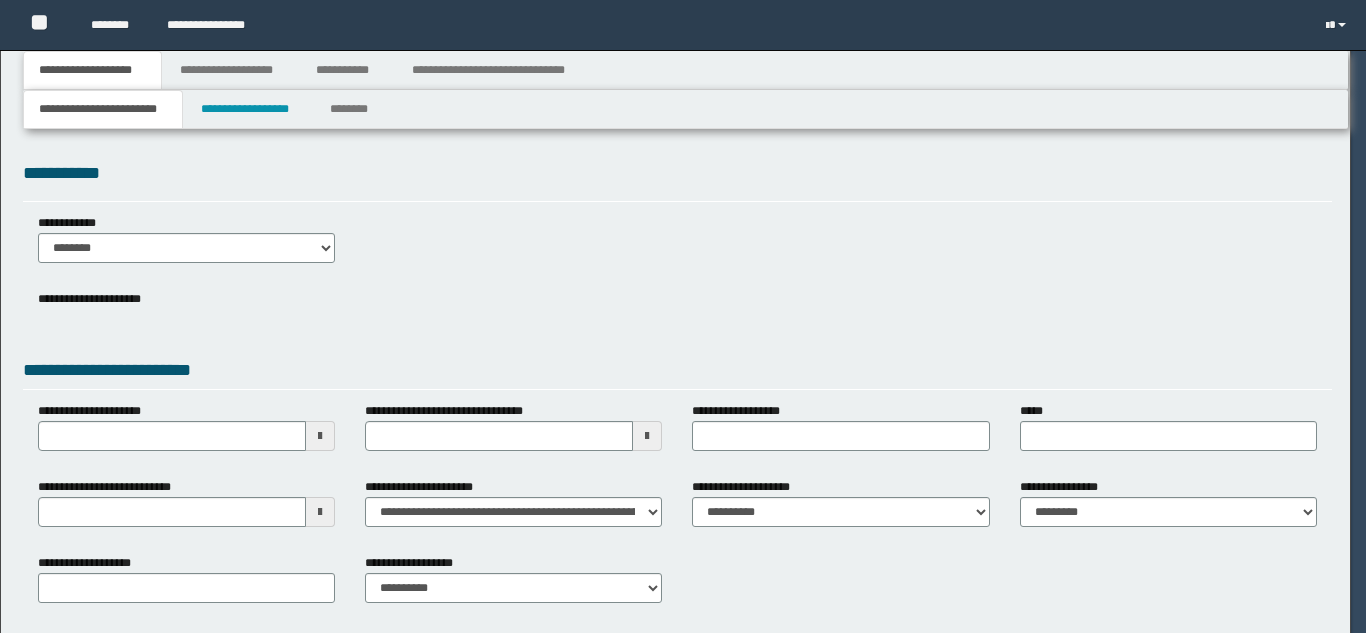 type on "**********" 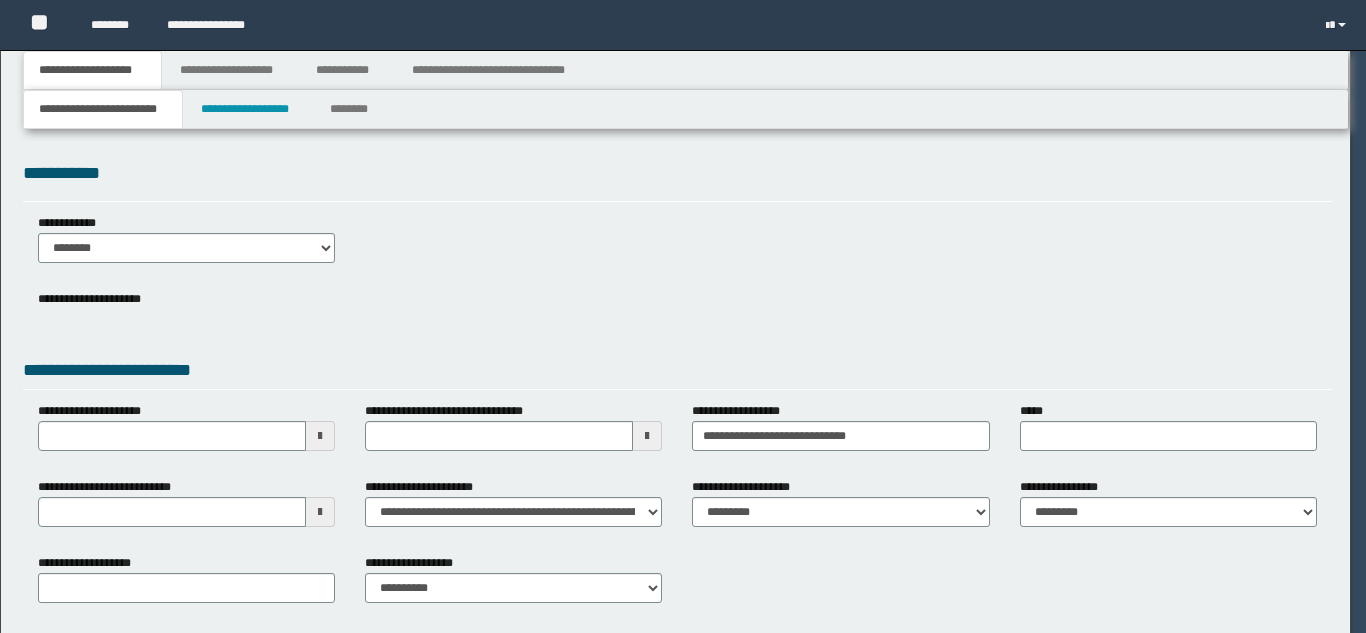 select on "*" 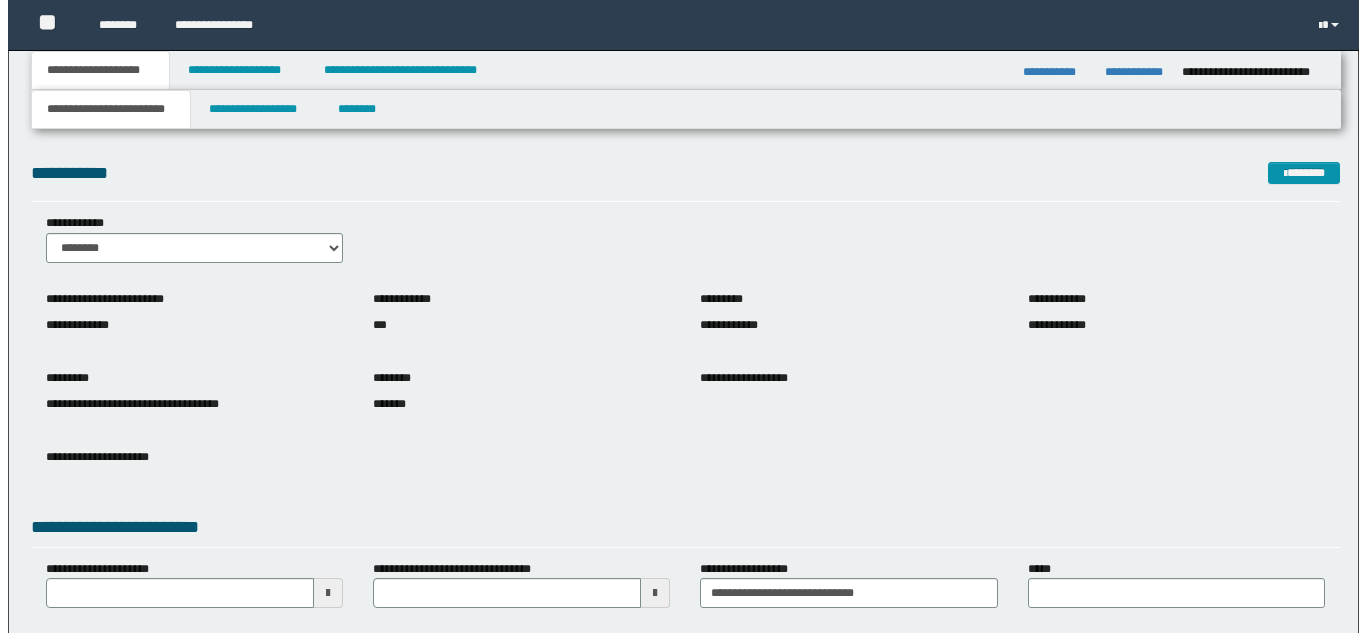 scroll, scrollTop: 0, scrollLeft: 0, axis: both 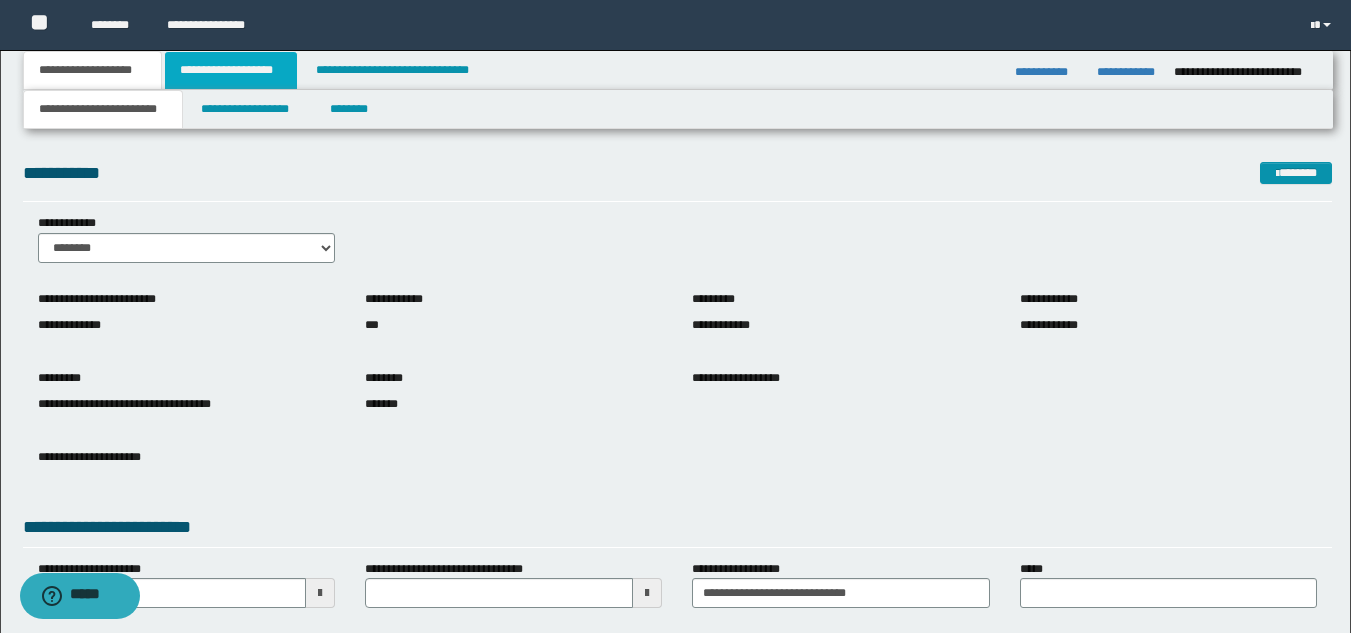 click on "**********" at bounding box center [231, 70] 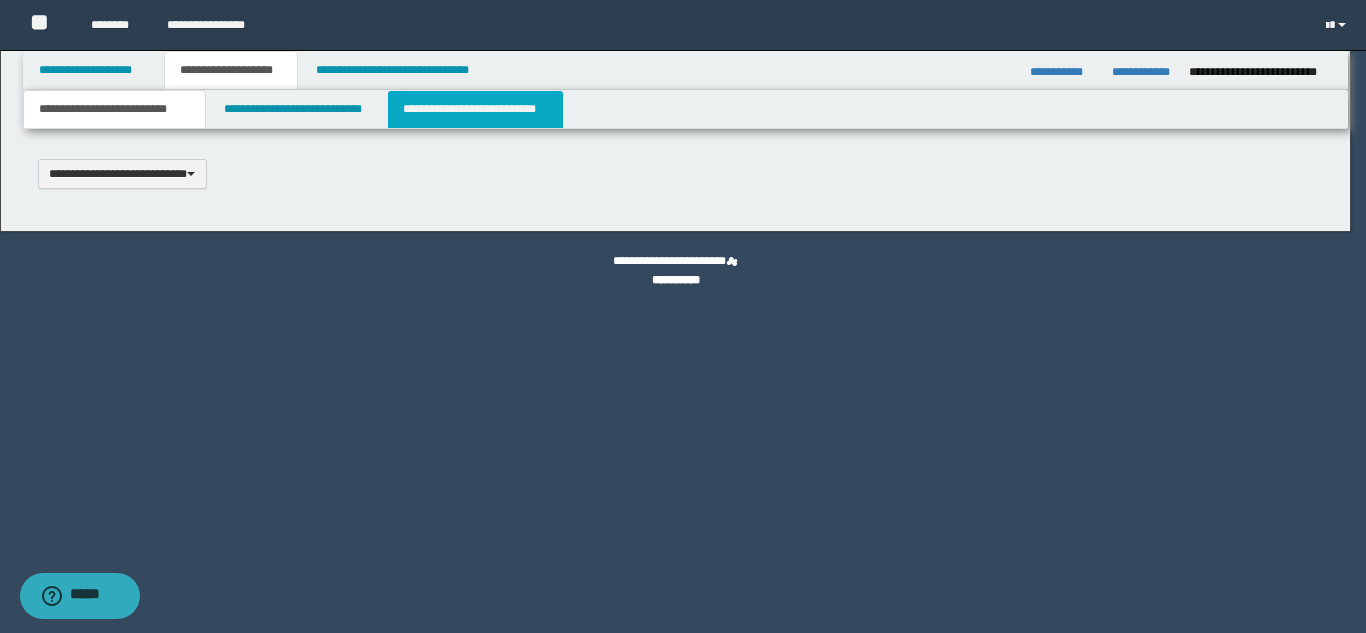 click on "**********" at bounding box center (683, 316) 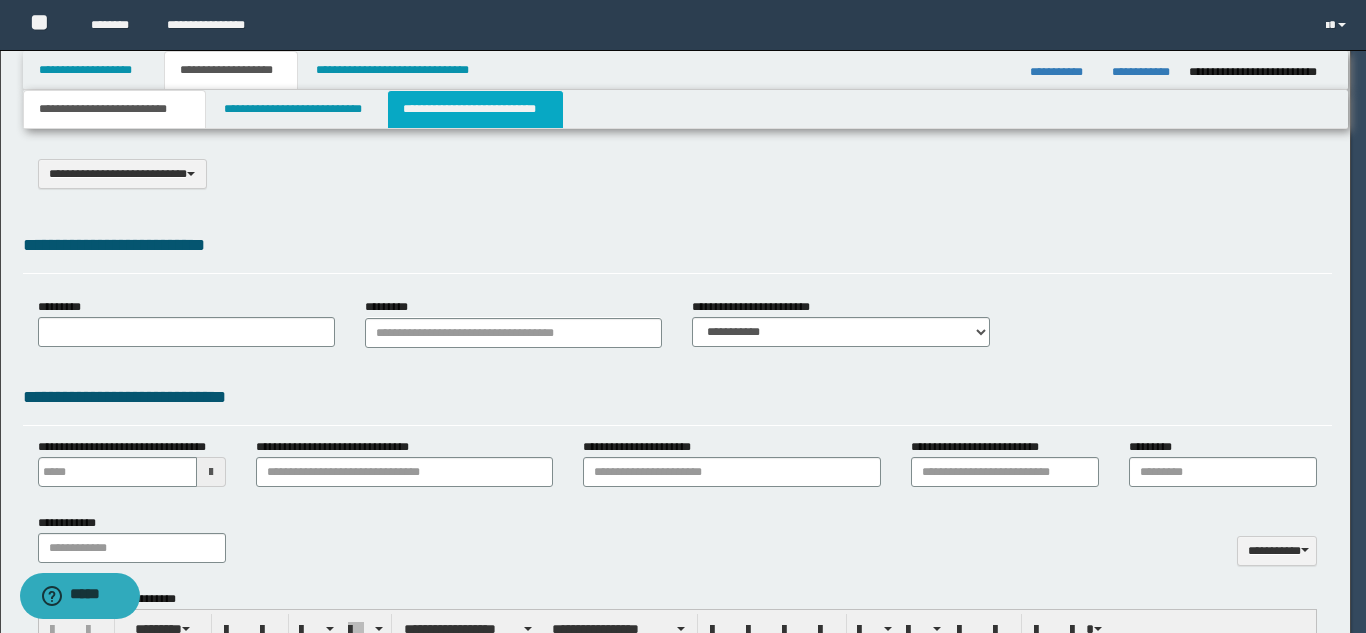 select on "*" 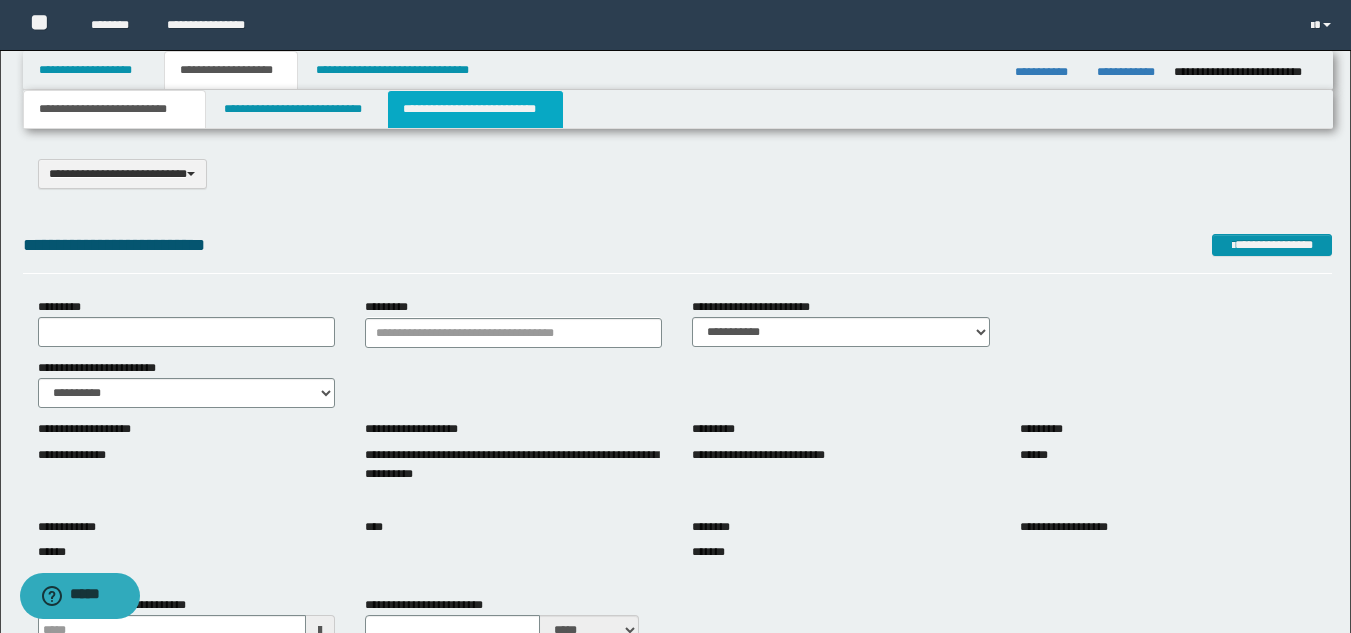 click on "**********" at bounding box center [475, 109] 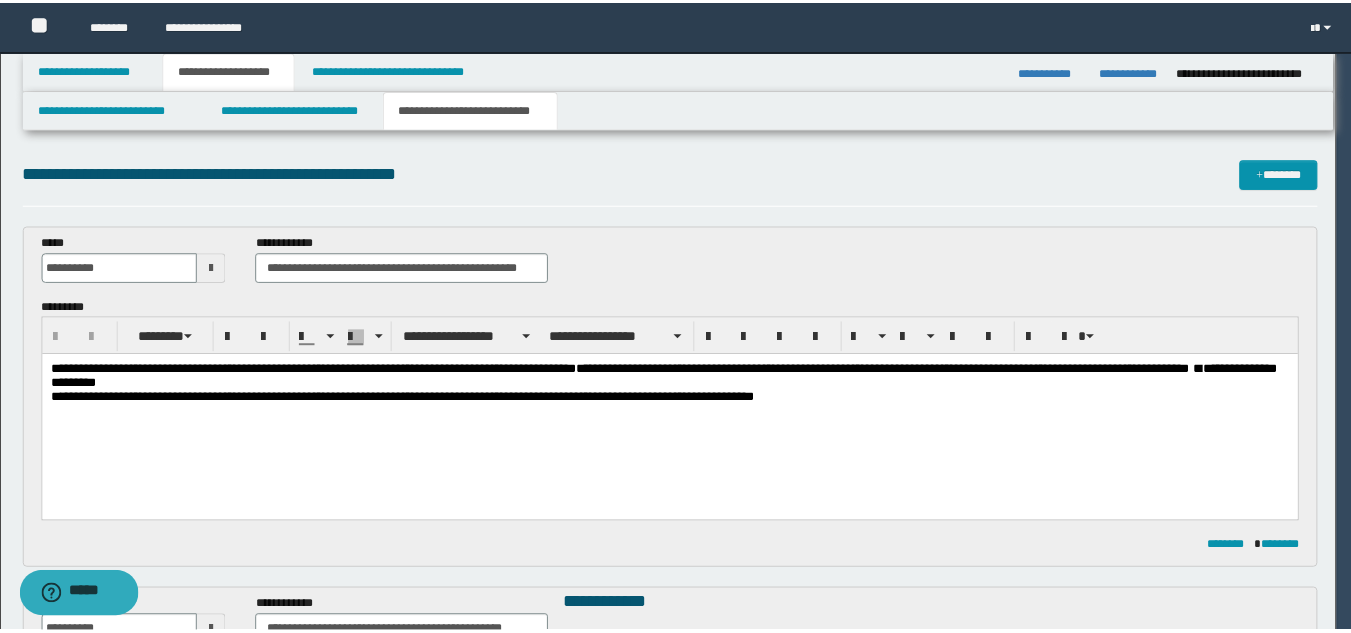 scroll, scrollTop: 0, scrollLeft: 0, axis: both 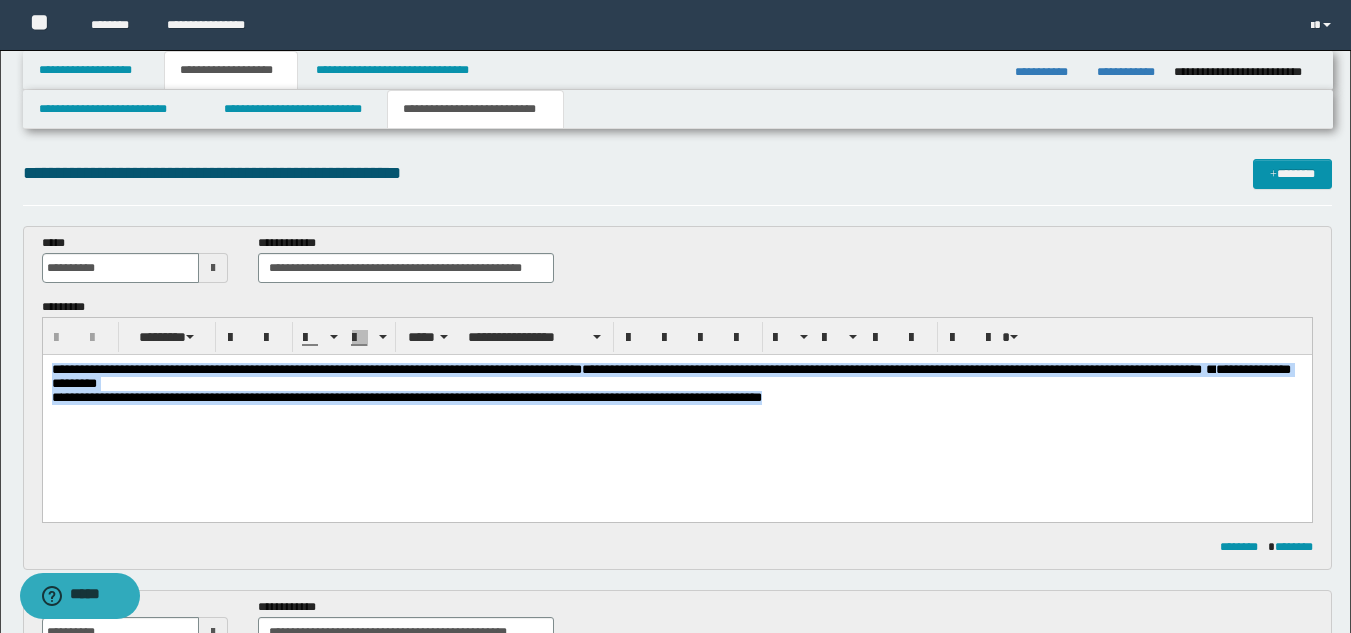 drag, startPoint x: 52, startPoint y: 373, endPoint x: 938, endPoint y: 415, distance: 886.99493 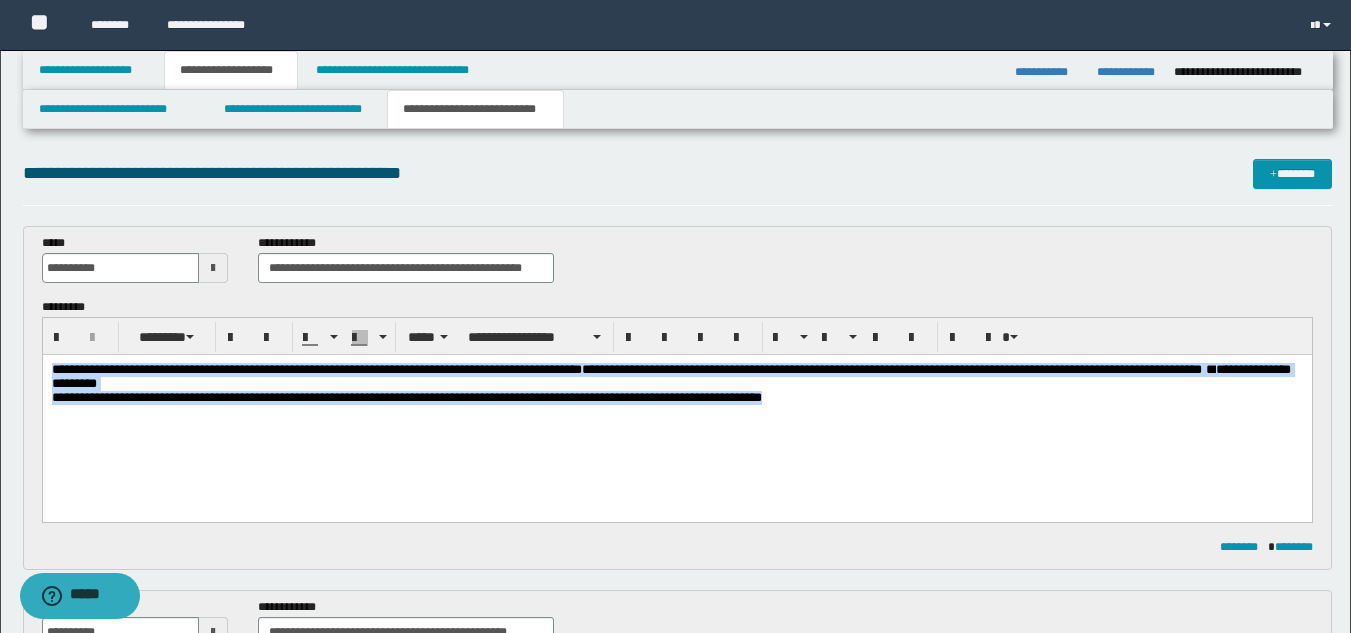 click on "**********" at bounding box center (676, 409) 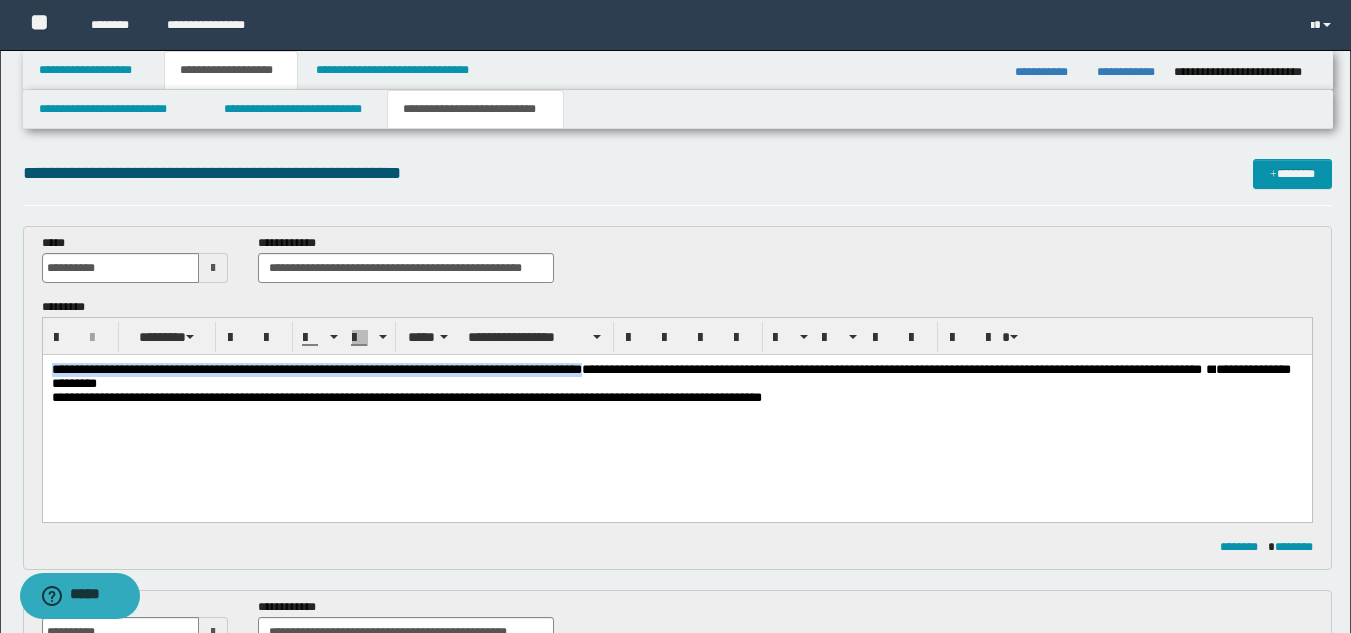 drag, startPoint x: 639, startPoint y: 371, endPoint x: 36, endPoint y: 374, distance: 603.00745 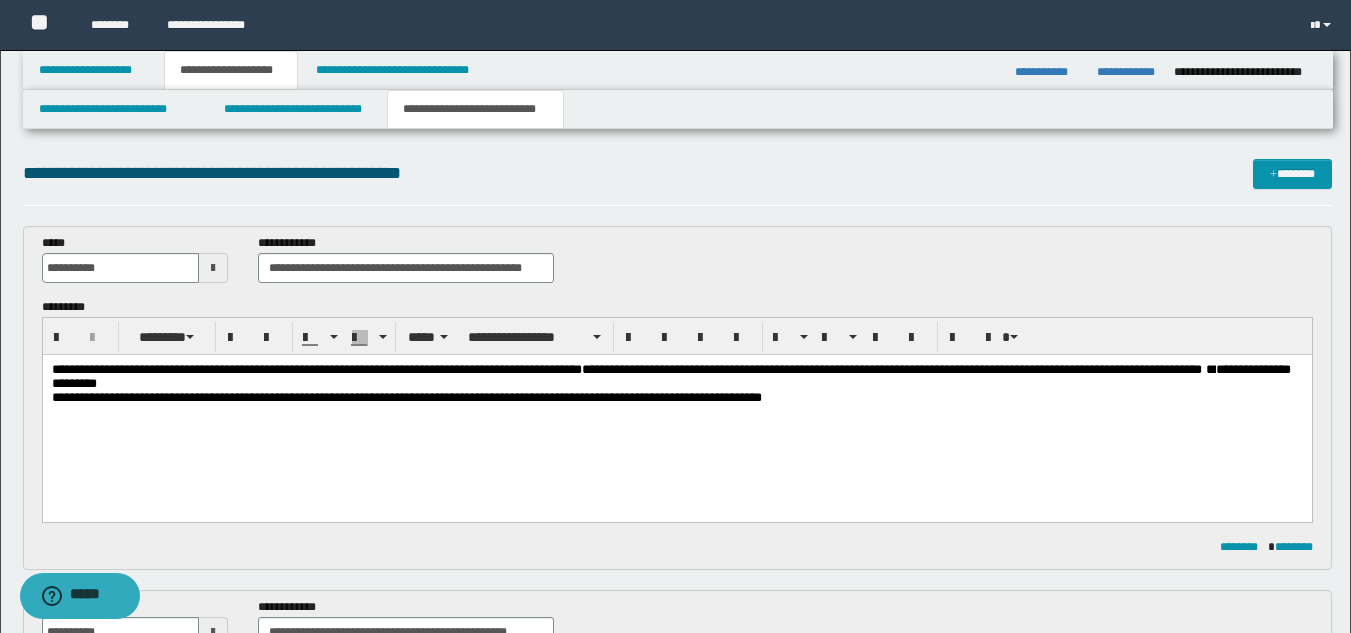 click on "**********" at bounding box center [676, 409] 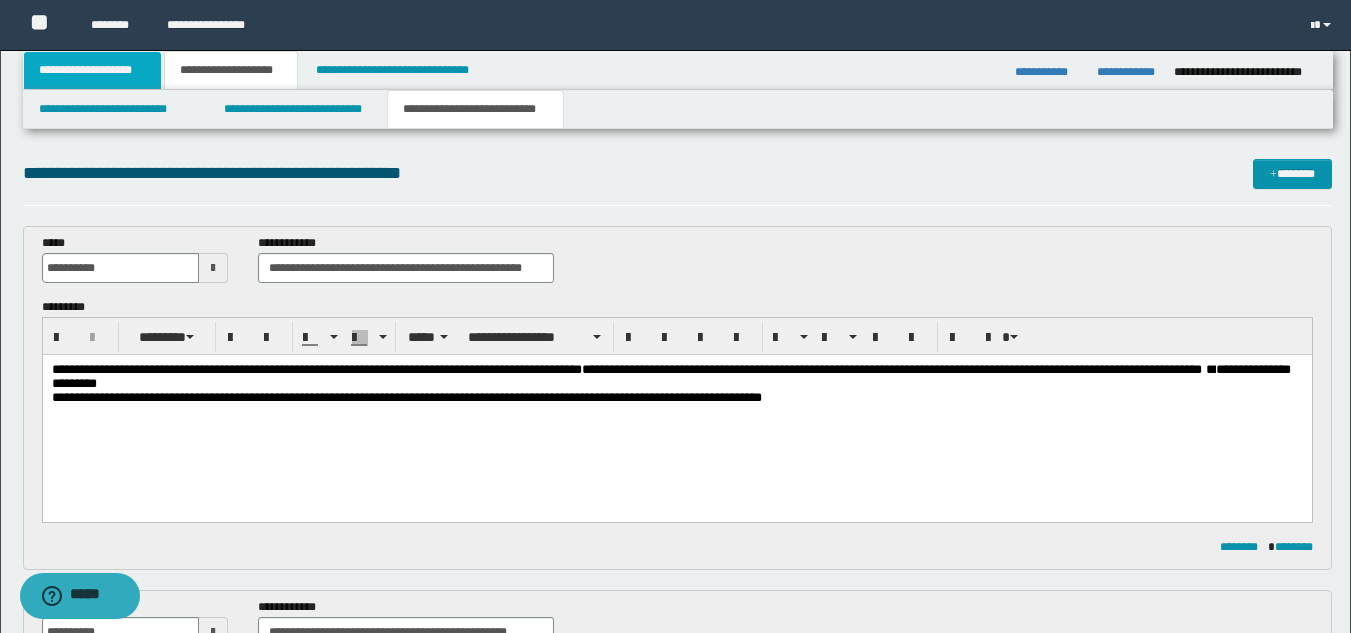 click on "**********" at bounding box center (92, 70) 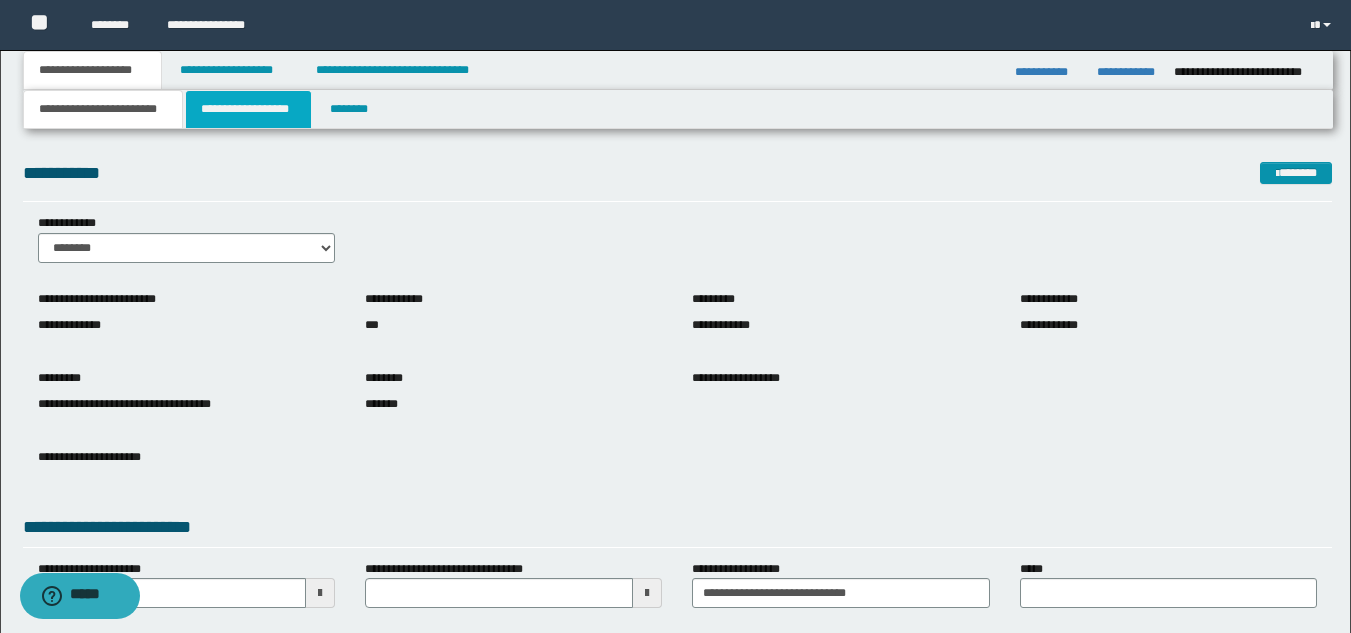 click on "**********" at bounding box center [248, 109] 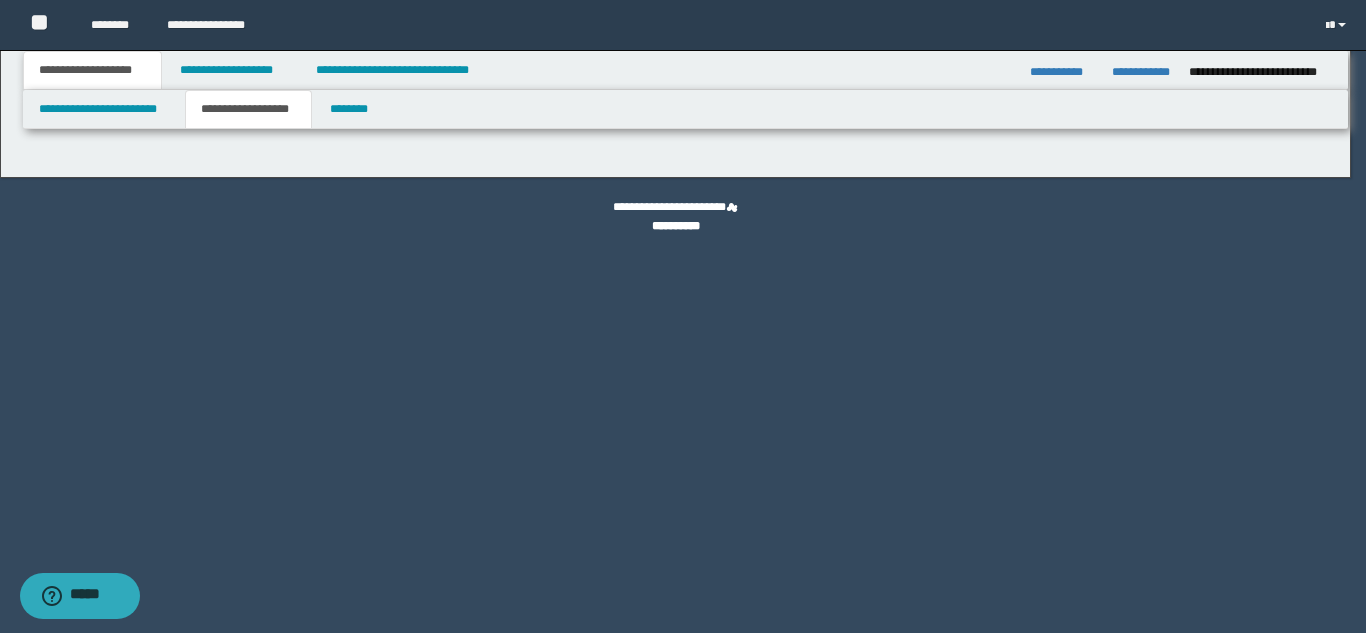 type on "*******" 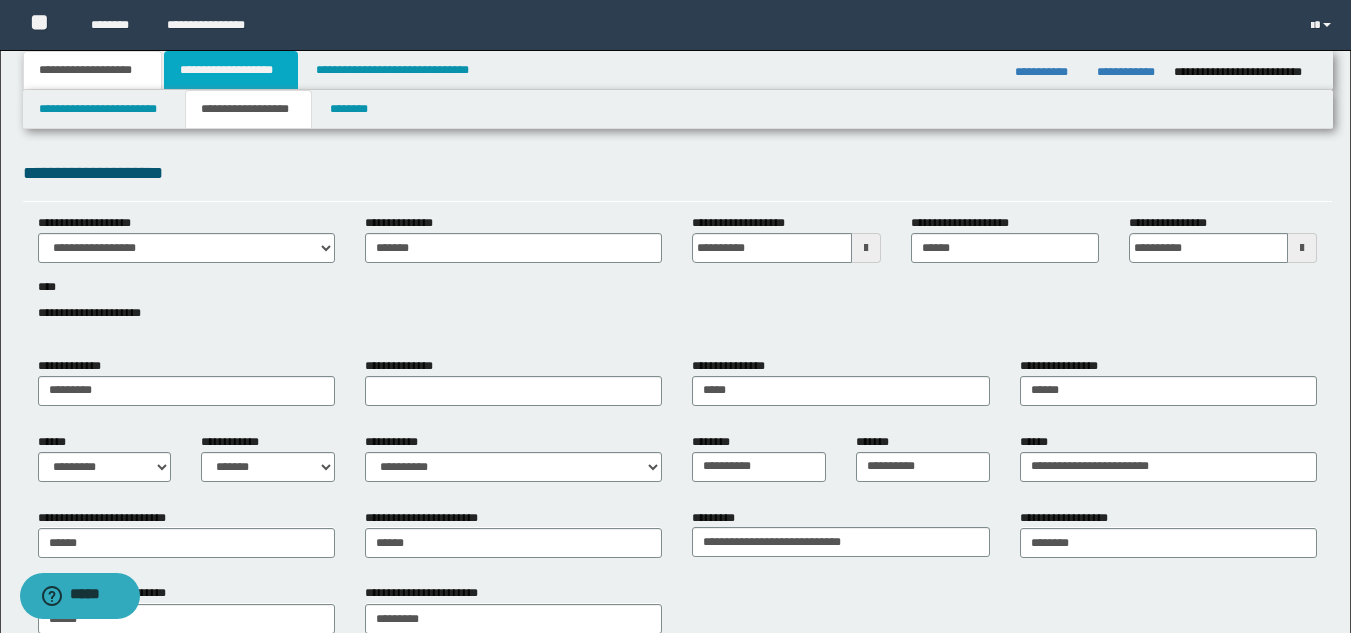 click on "**********" at bounding box center (231, 70) 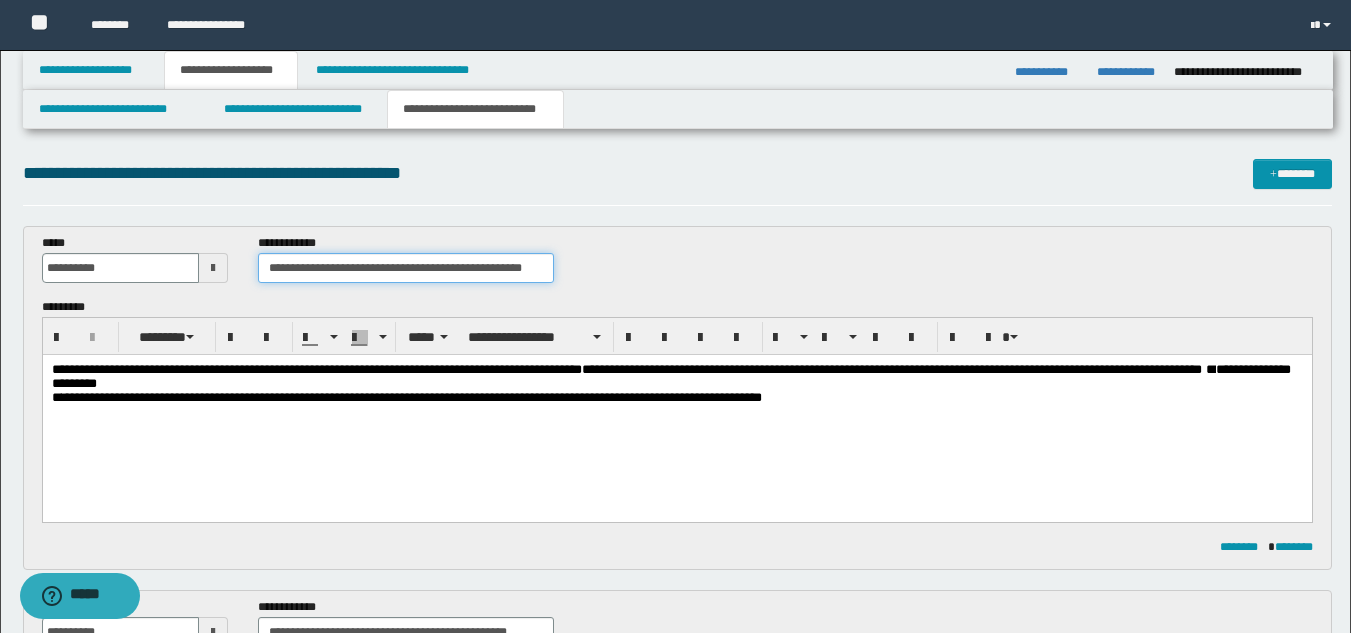 drag, startPoint x: 268, startPoint y: 272, endPoint x: 540, endPoint y: 266, distance: 272.06616 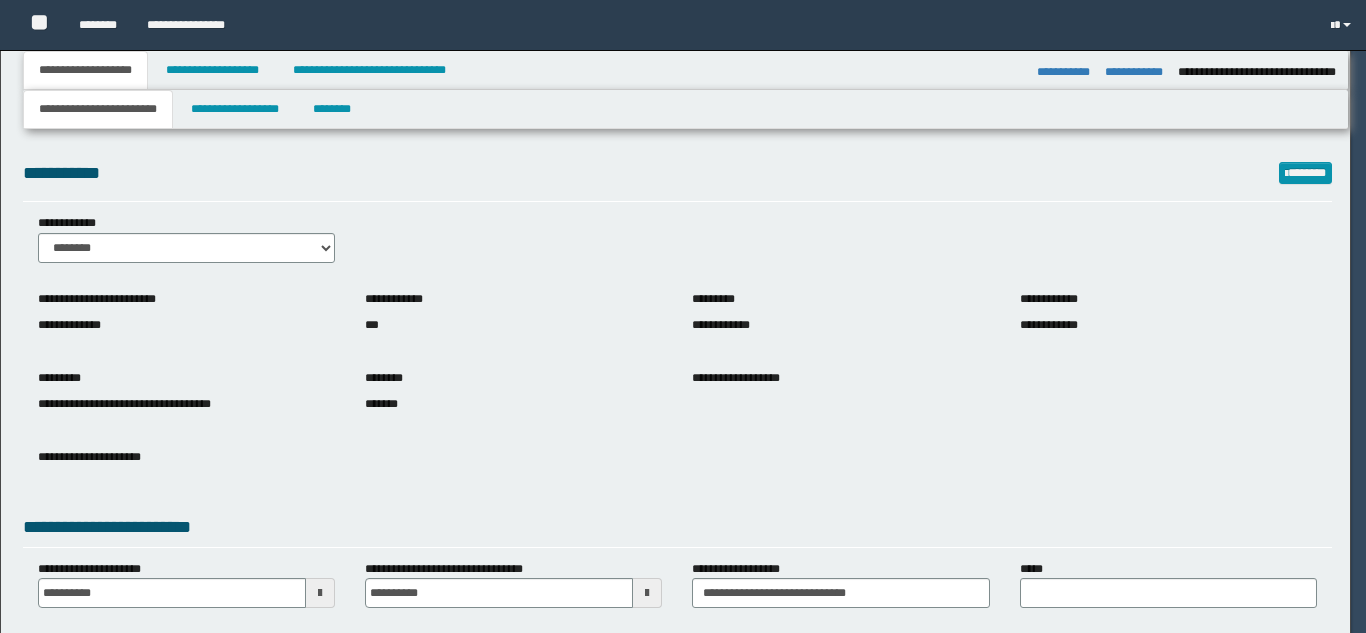 select on "*" 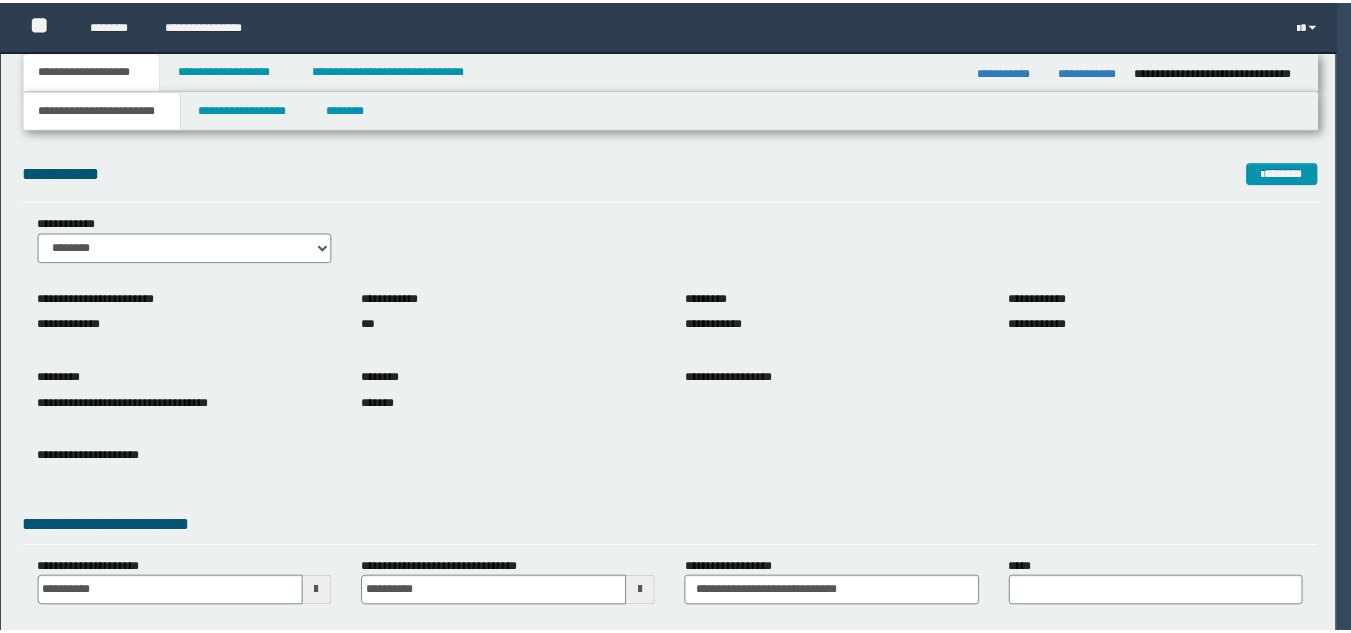 scroll, scrollTop: 0, scrollLeft: 0, axis: both 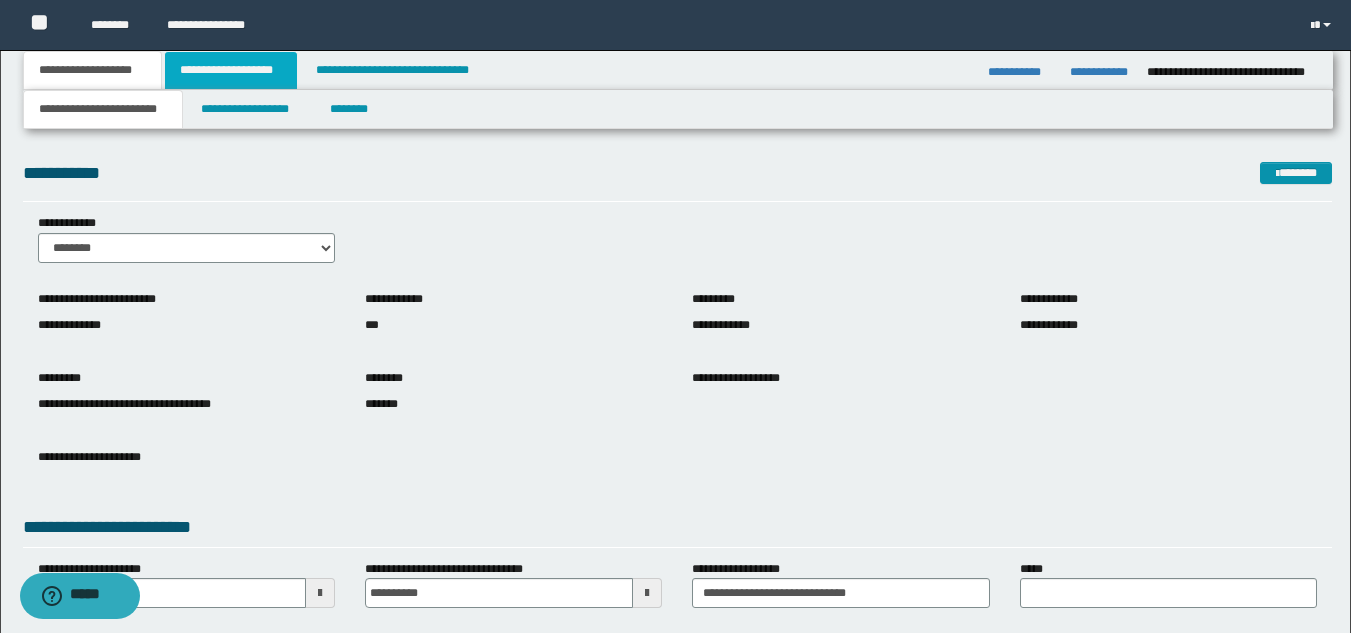 click on "**********" at bounding box center [231, 70] 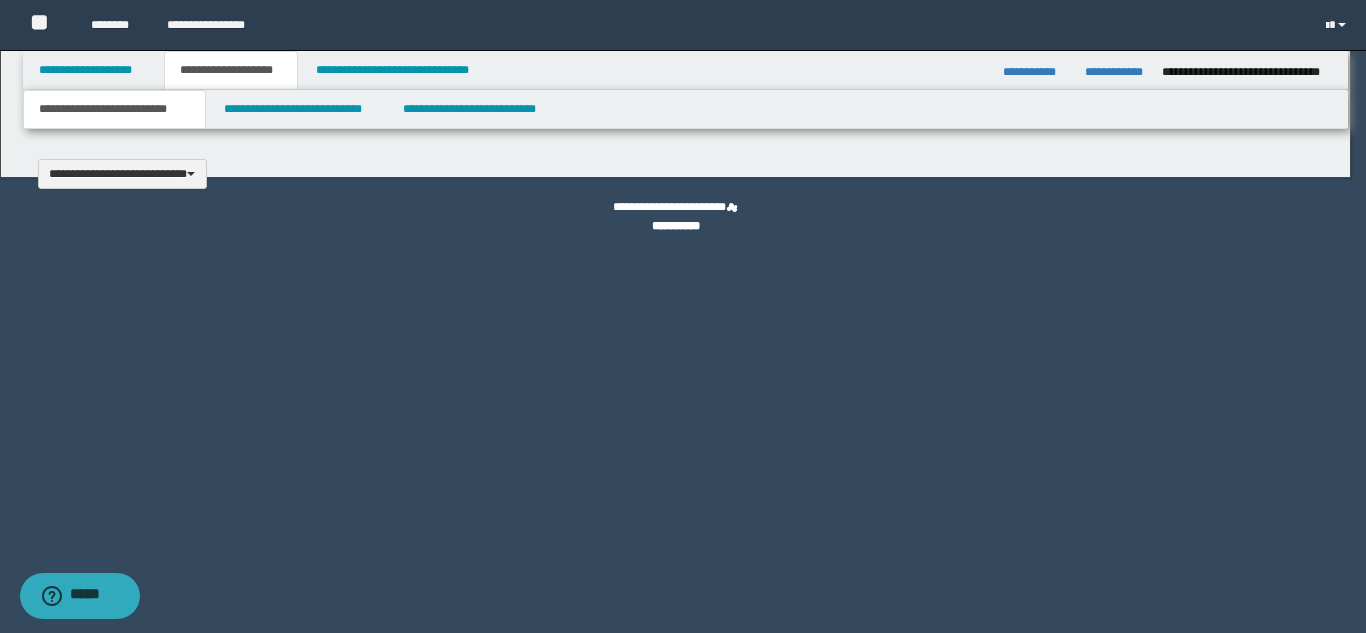 type 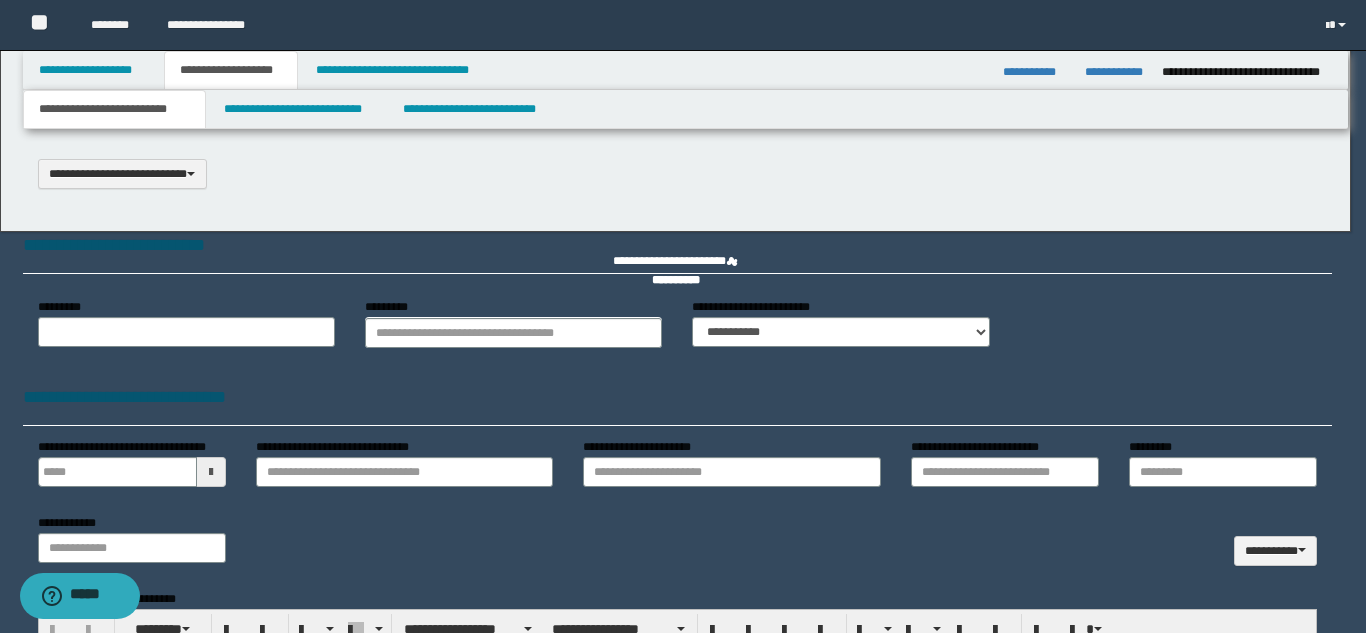 scroll, scrollTop: 0, scrollLeft: 0, axis: both 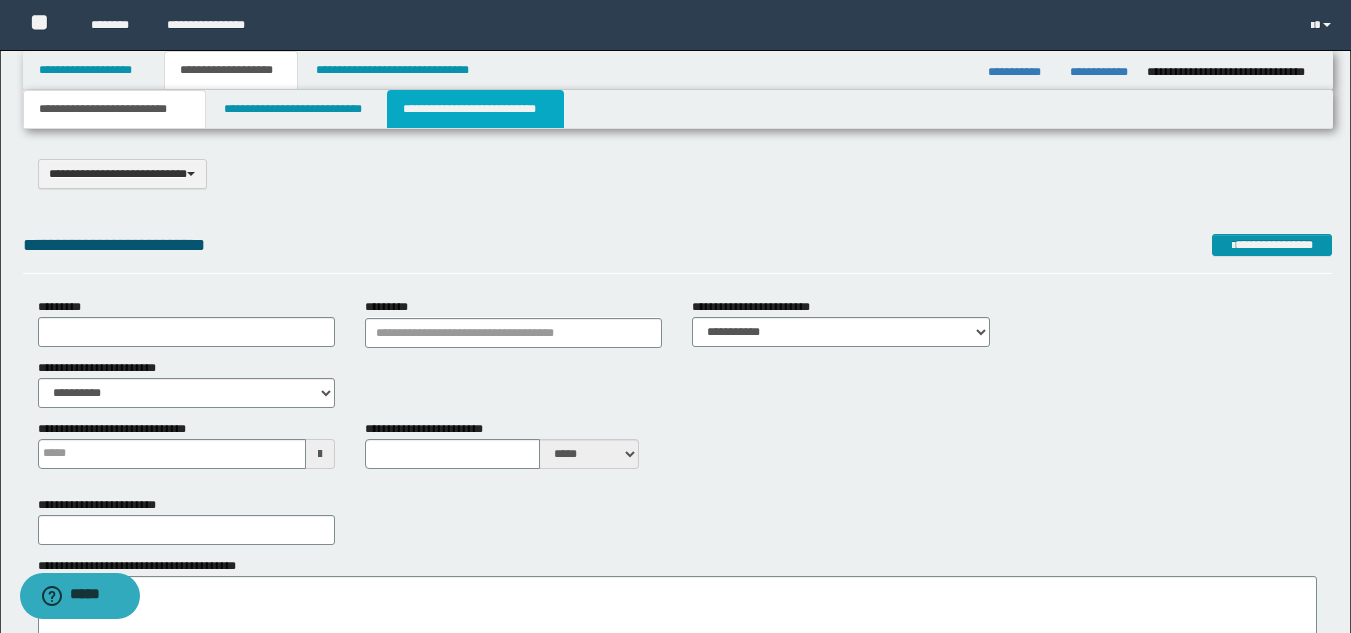 click on "**********" at bounding box center (475, 109) 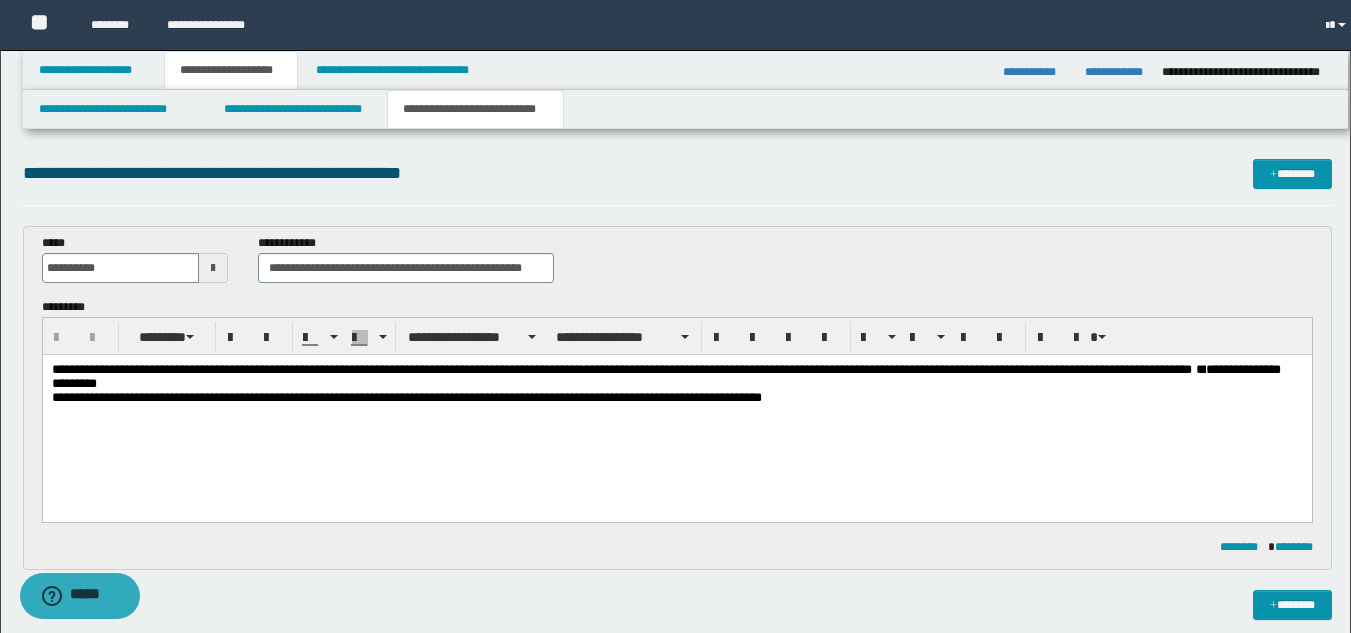 scroll, scrollTop: 0, scrollLeft: 0, axis: both 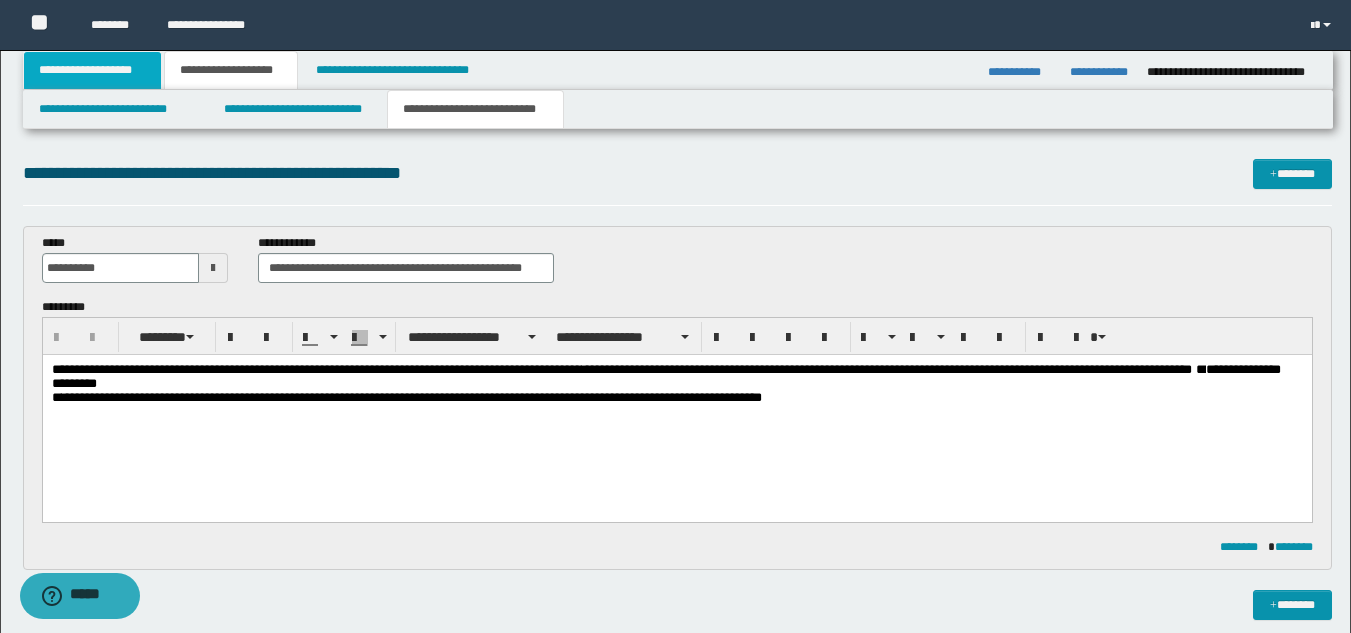 click on "**********" at bounding box center (92, 70) 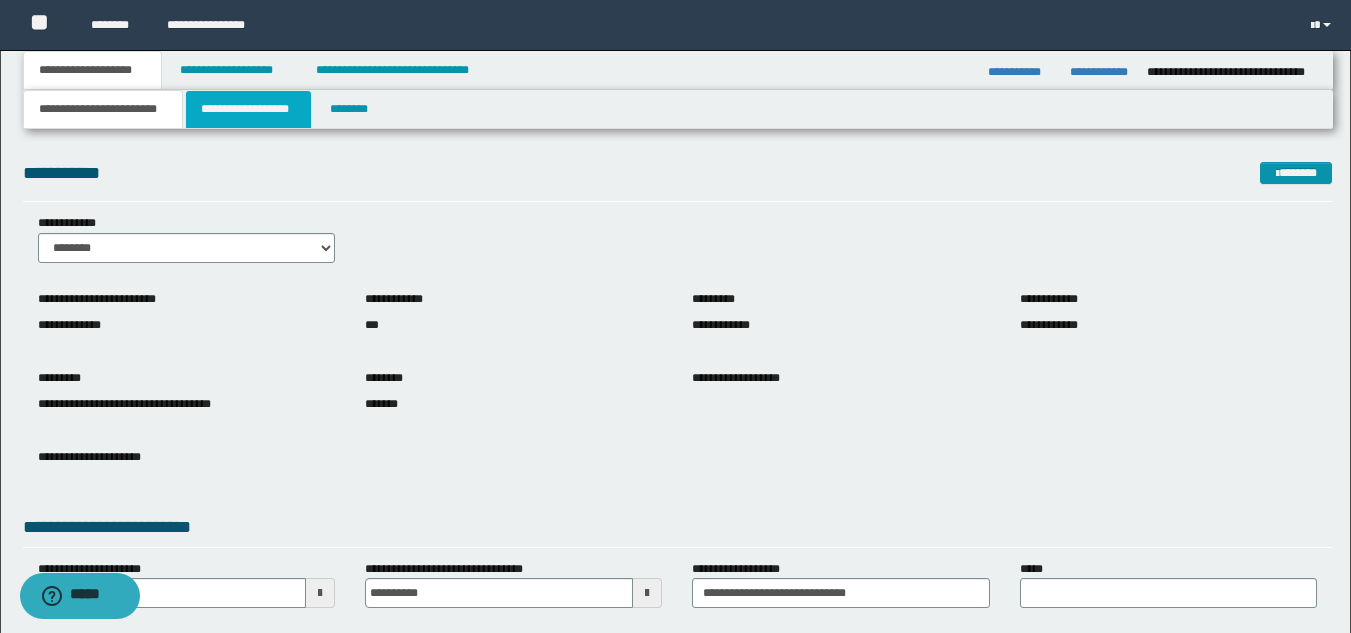 click on "**********" at bounding box center (248, 109) 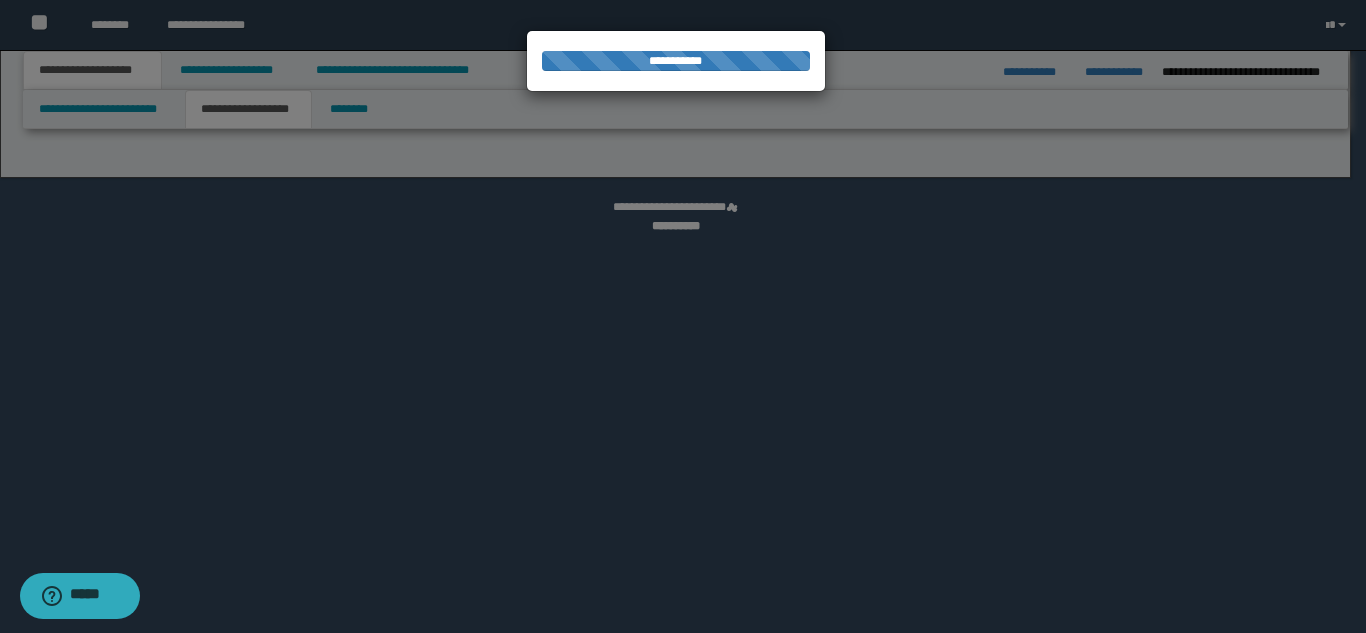 select on "*" 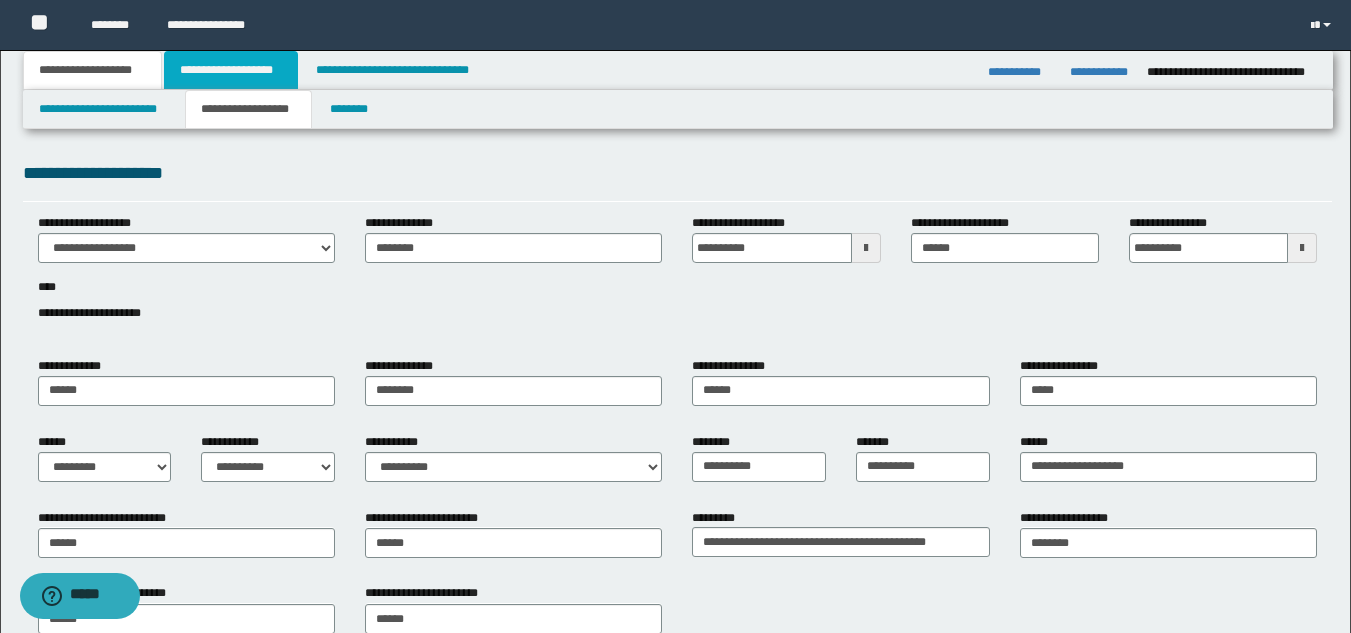 click on "**********" at bounding box center (231, 70) 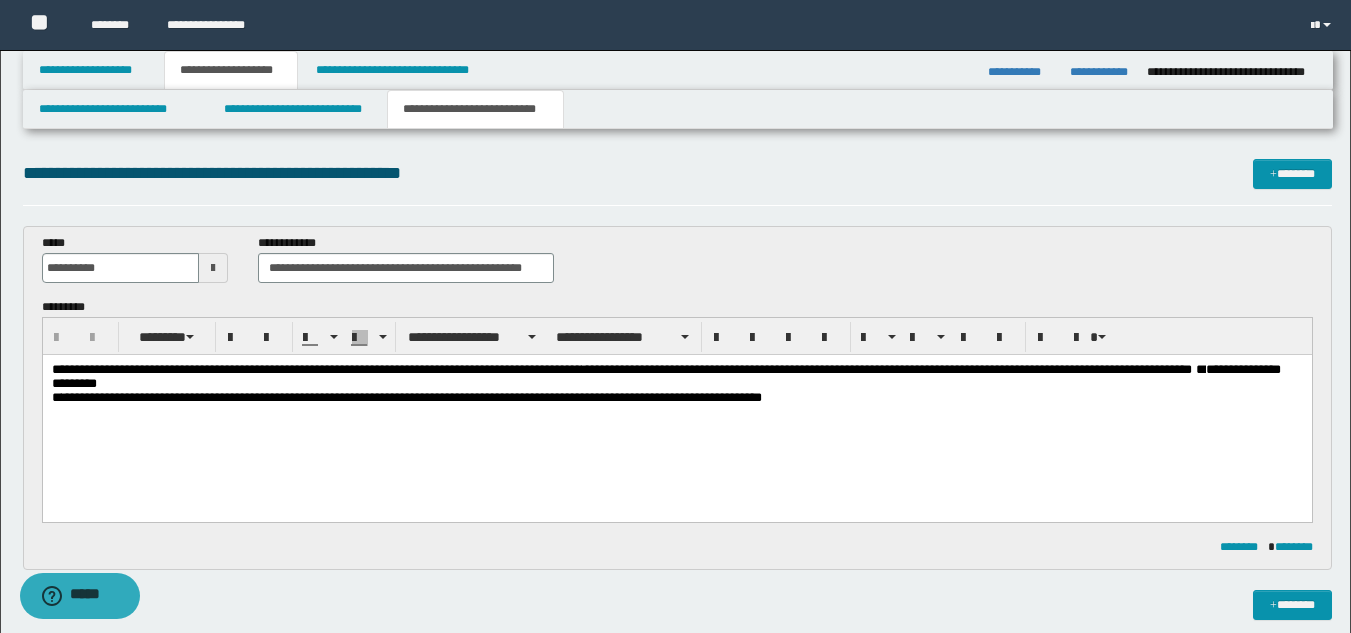 drag, startPoint x: 477, startPoint y: 408, endPoint x: 492, endPoint y: 471, distance: 64.7611 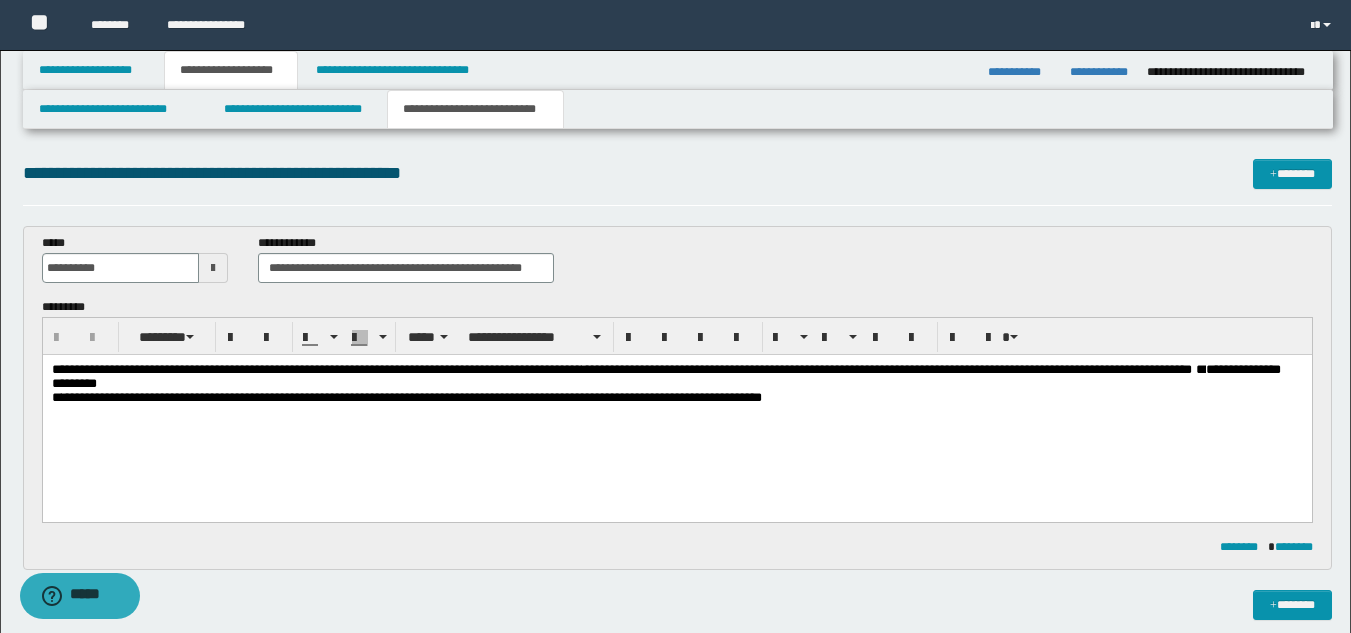 type 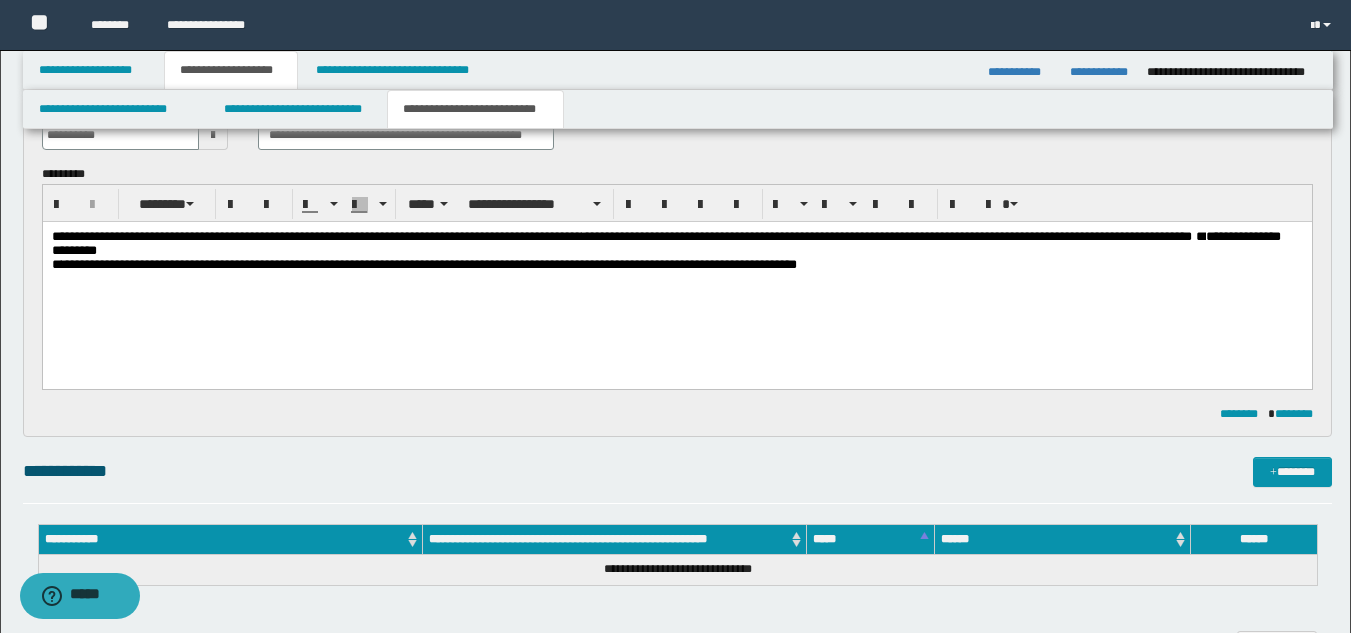 scroll, scrollTop: 0, scrollLeft: 0, axis: both 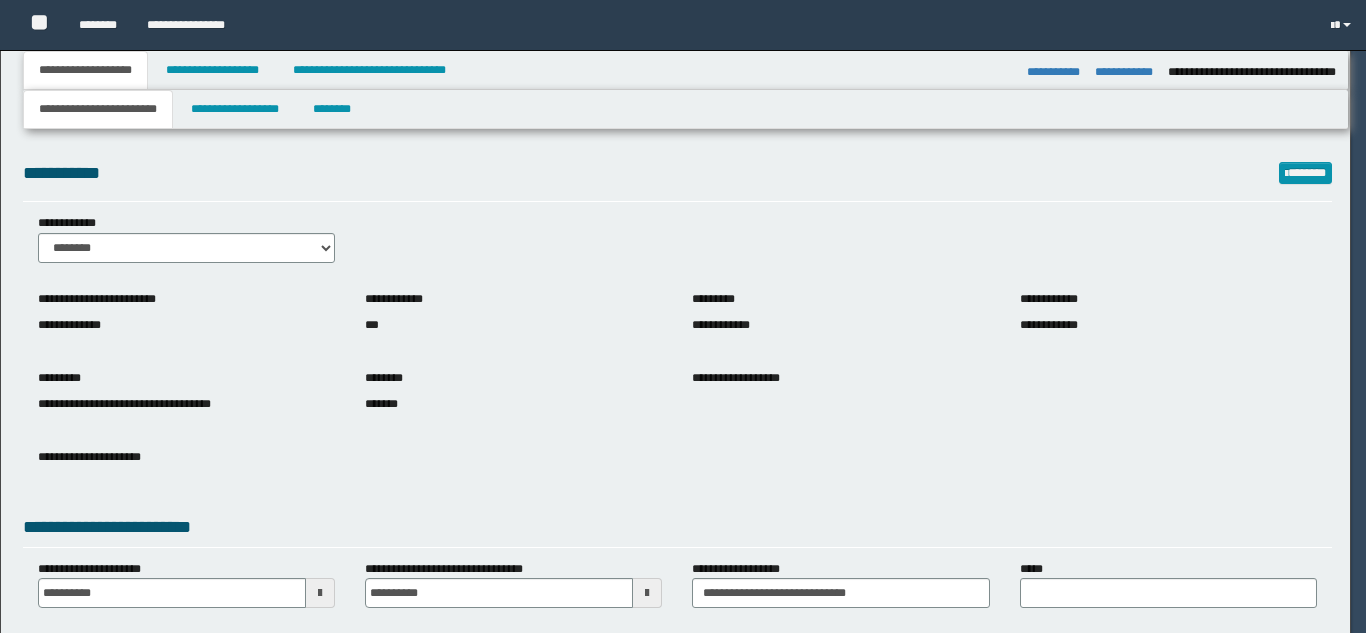select on "*" 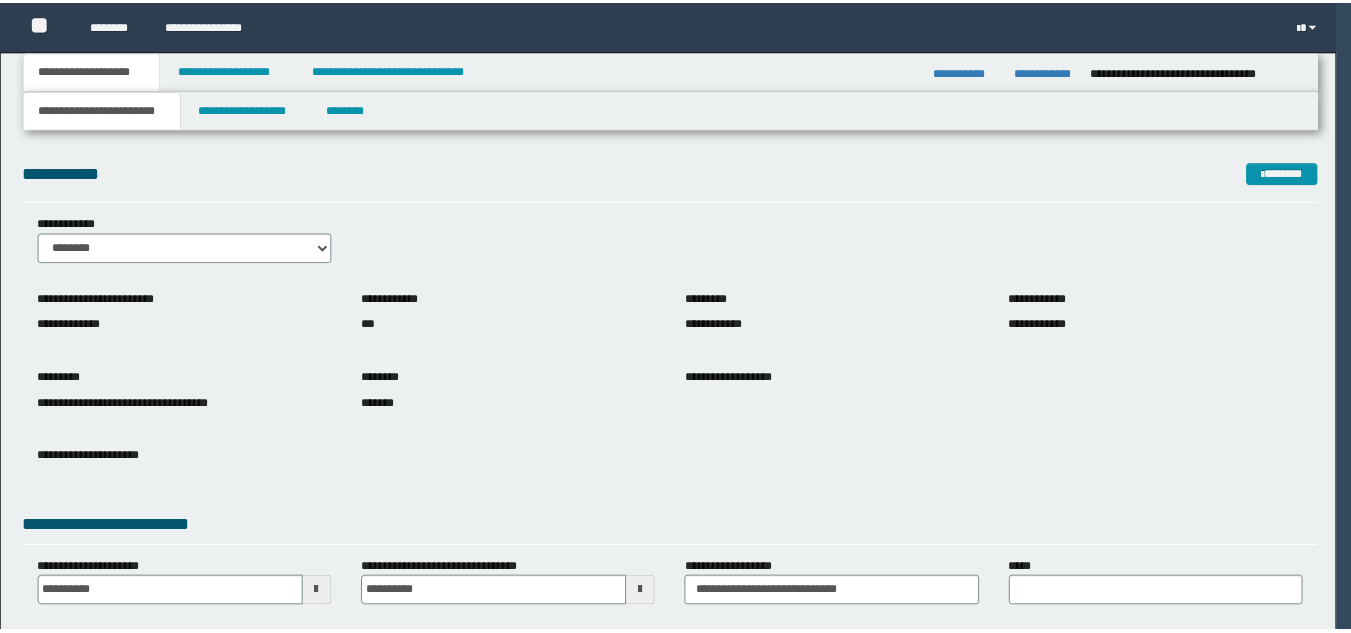 scroll, scrollTop: 0, scrollLeft: 0, axis: both 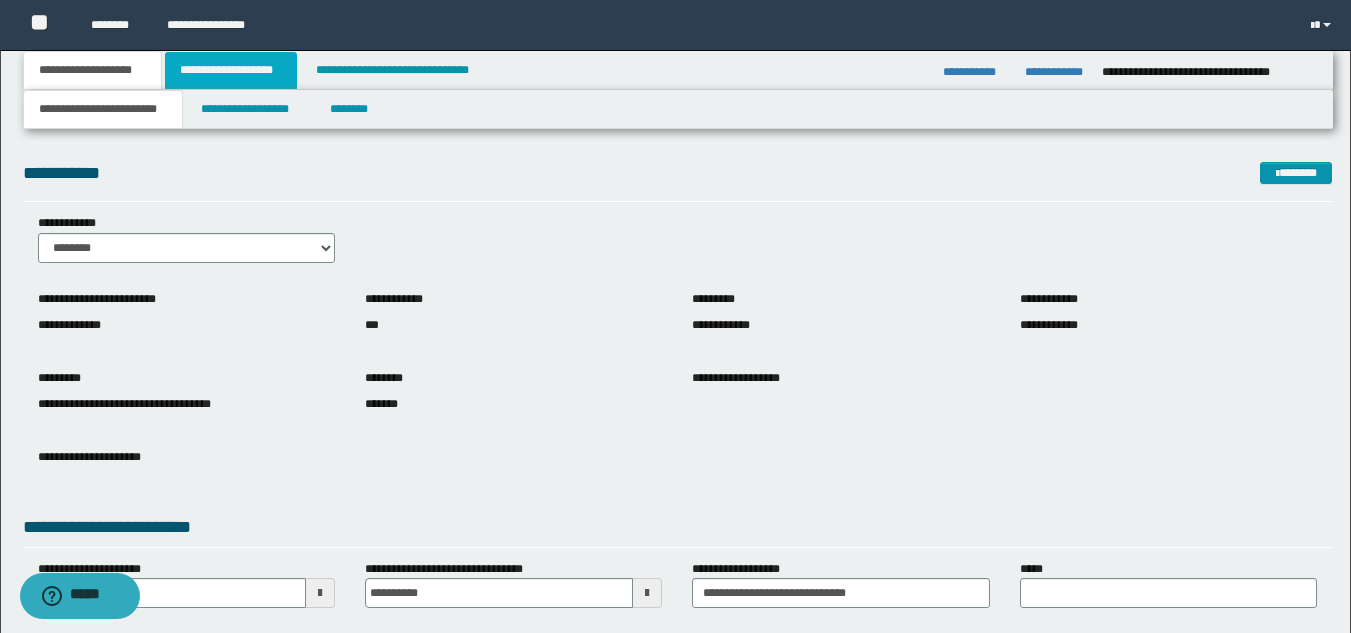 click on "**********" at bounding box center (231, 70) 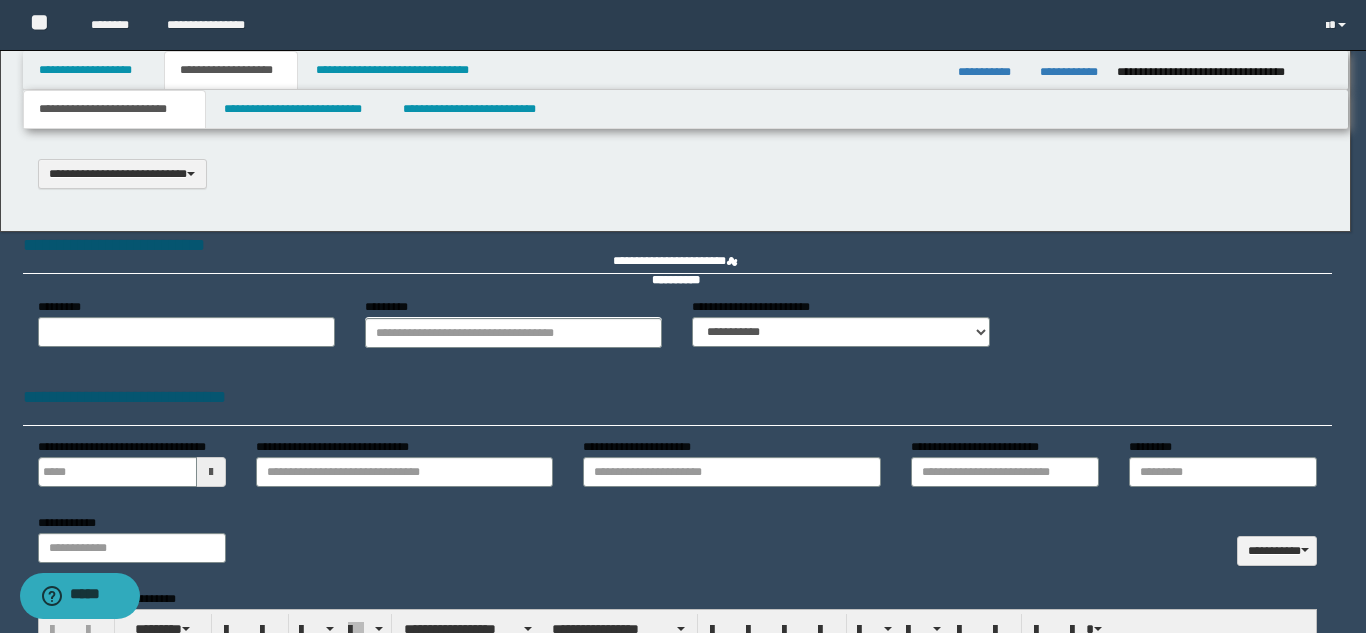 select on "*" 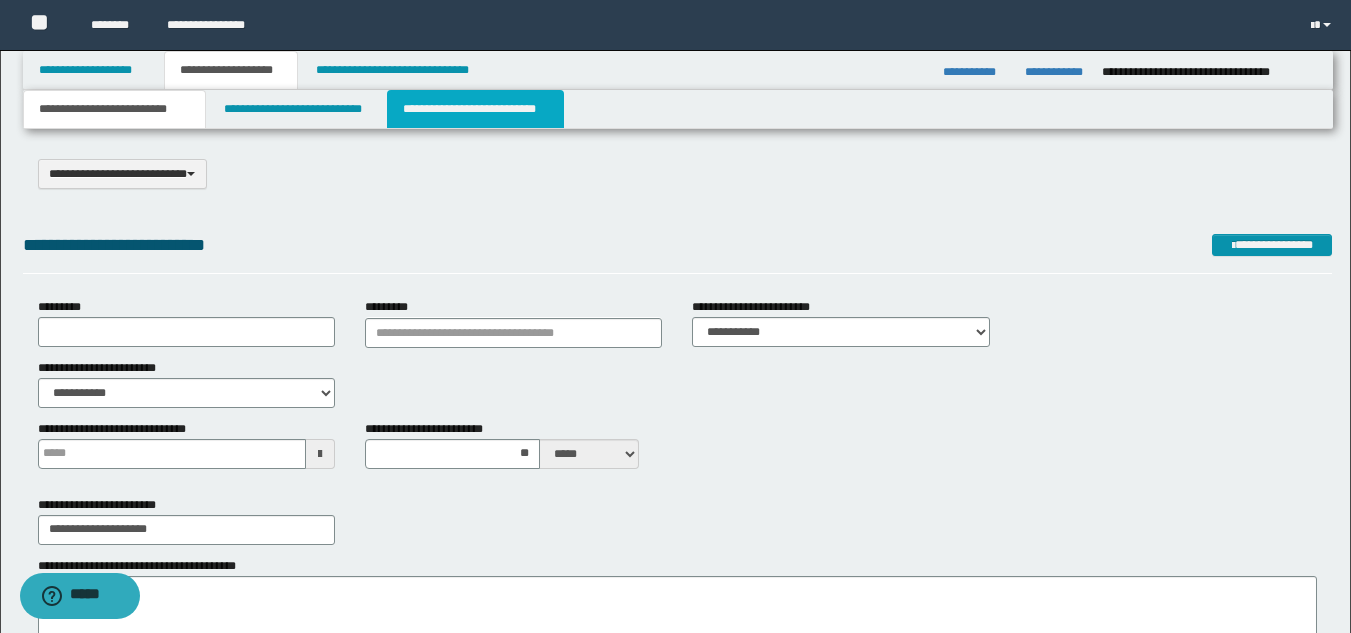 click on "**********" at bounding box center (475, 109) 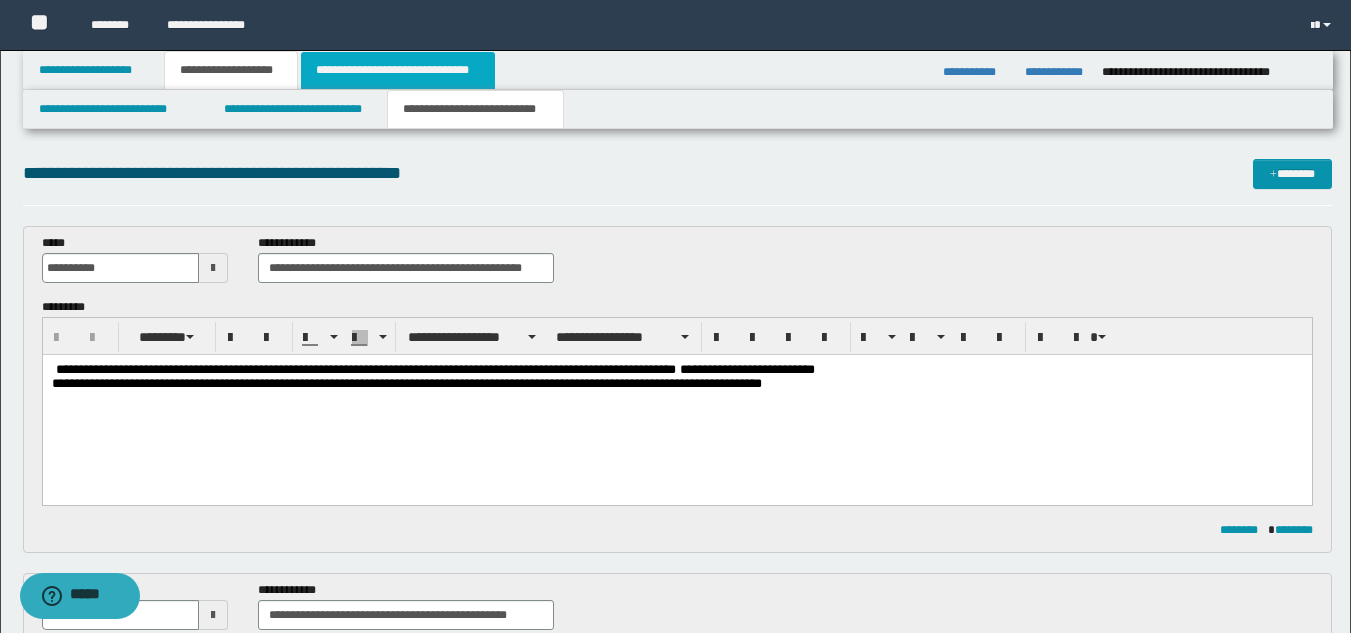 scroll, scrollTop: 0, scrollLeft: 0, axis: both 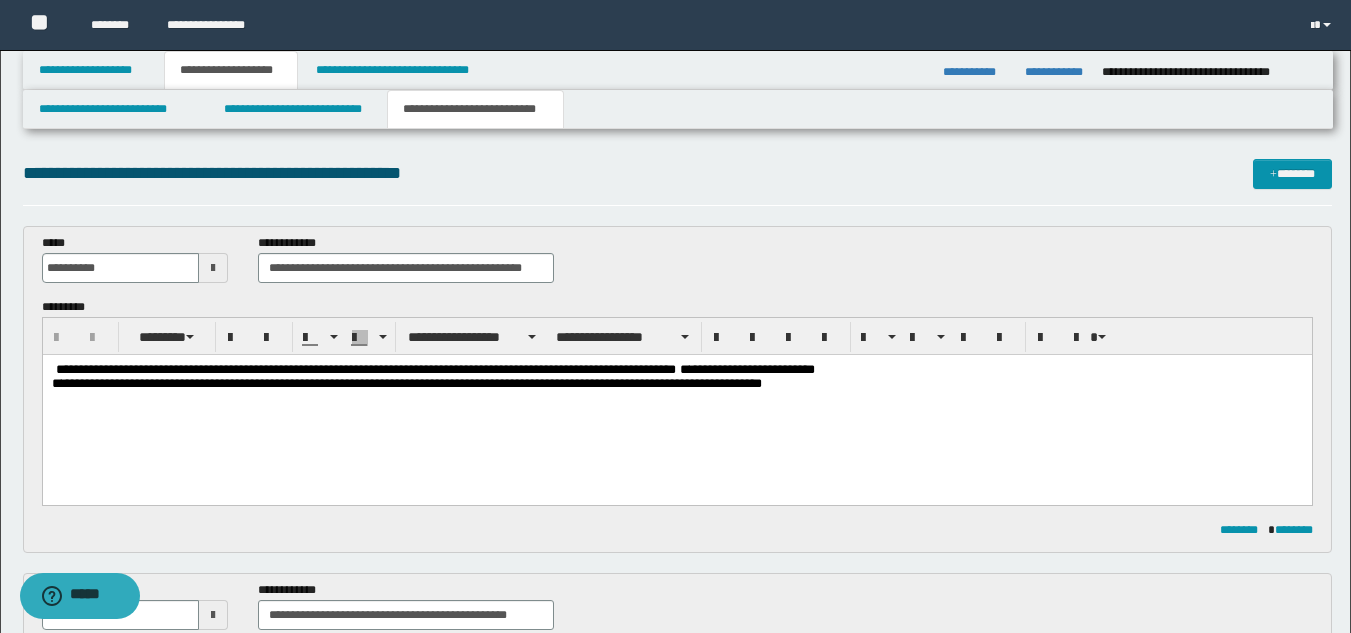 click on "**********" at bounding box center [676, 402] 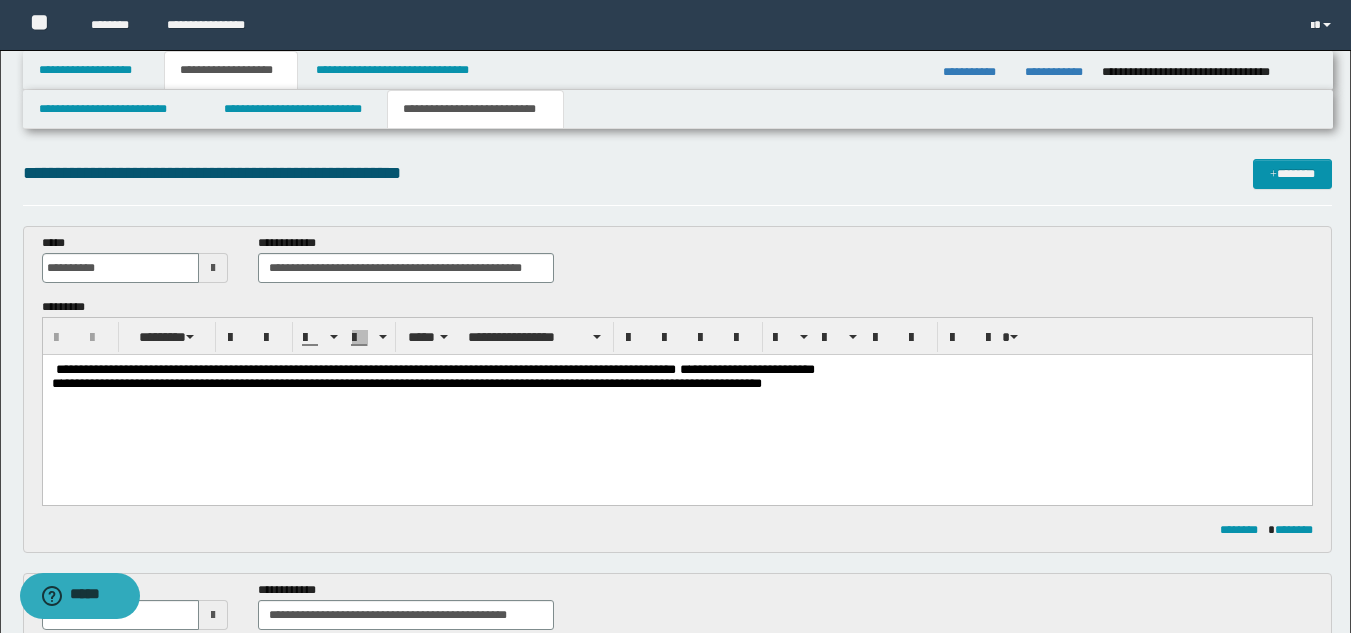 paste 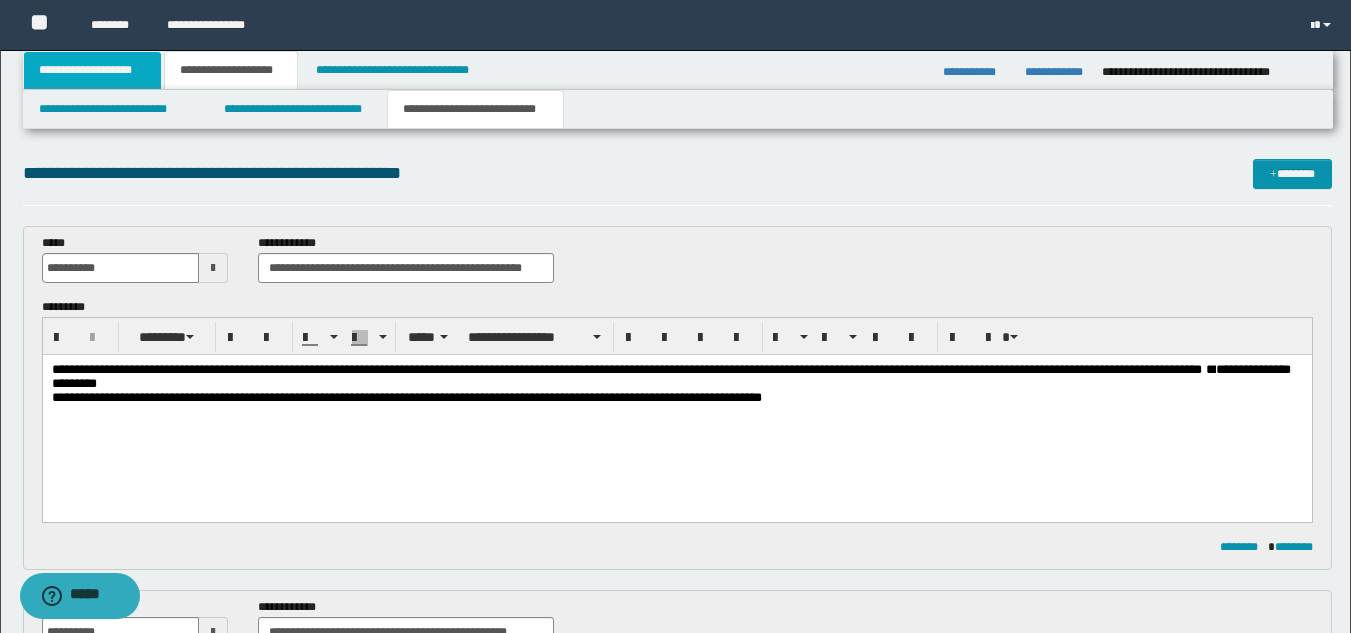 click on "**********" at bounding box center (92, 70) 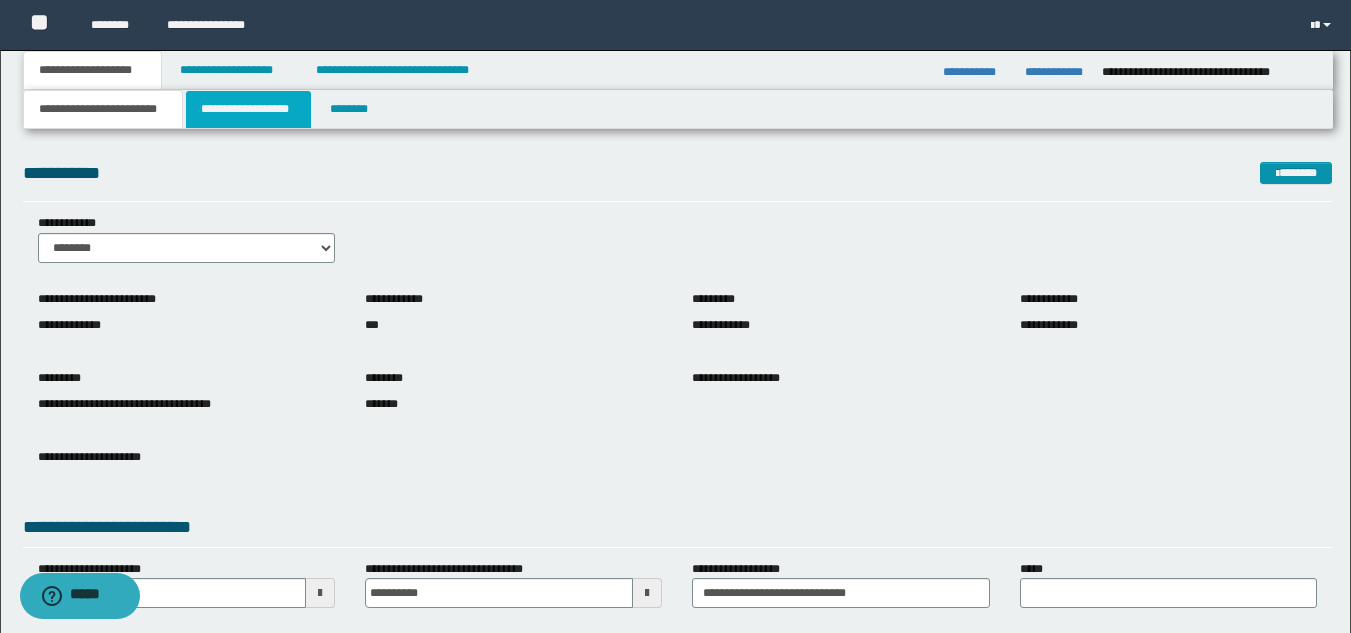 click on "**********" at bounding box center (248, 109) 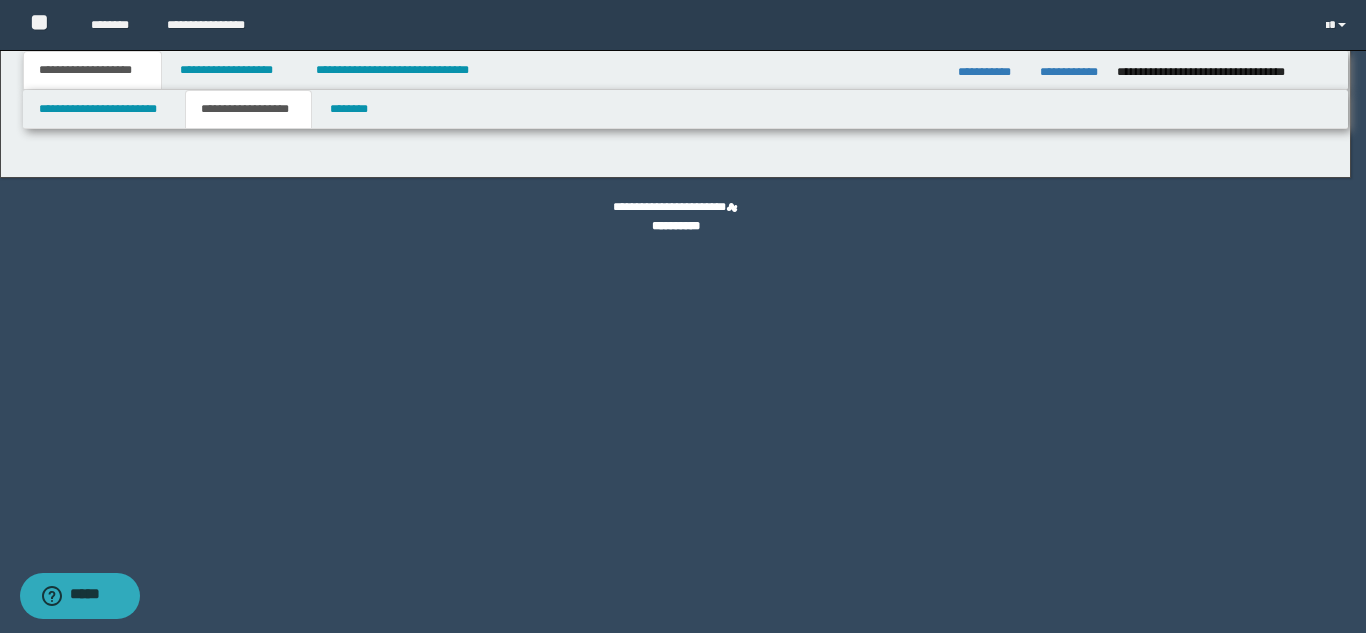 type on "********" 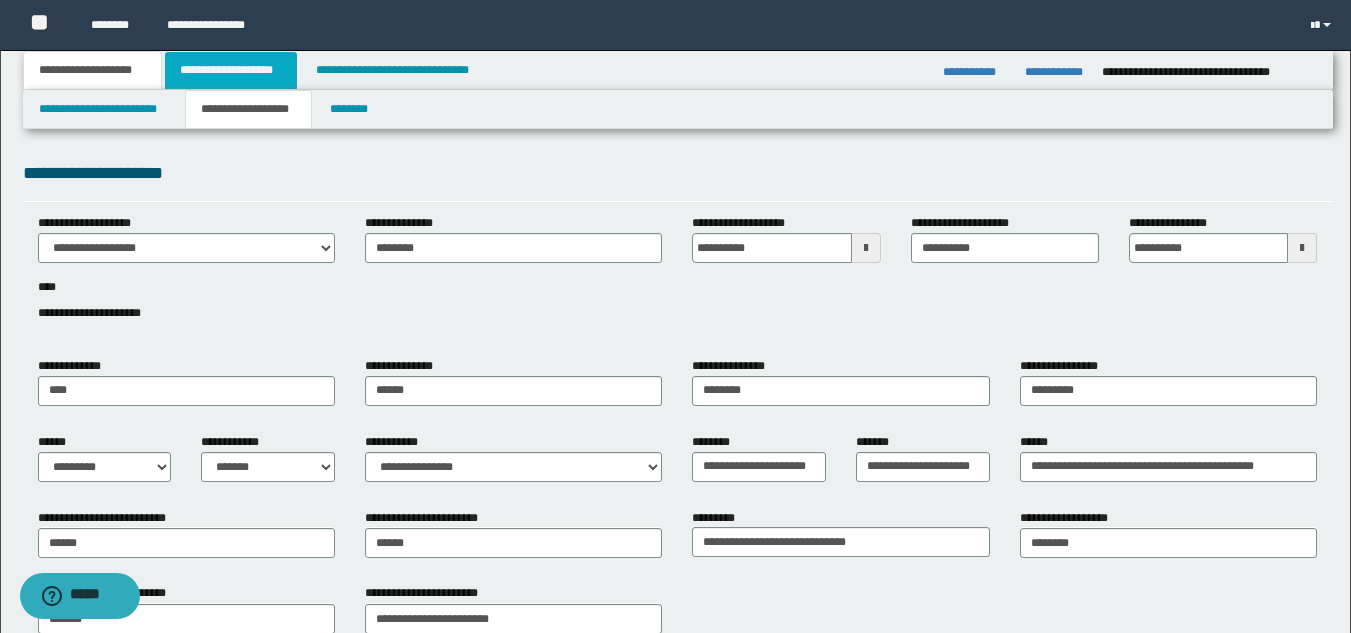 click on "**********" at bounding box center (231, 70) 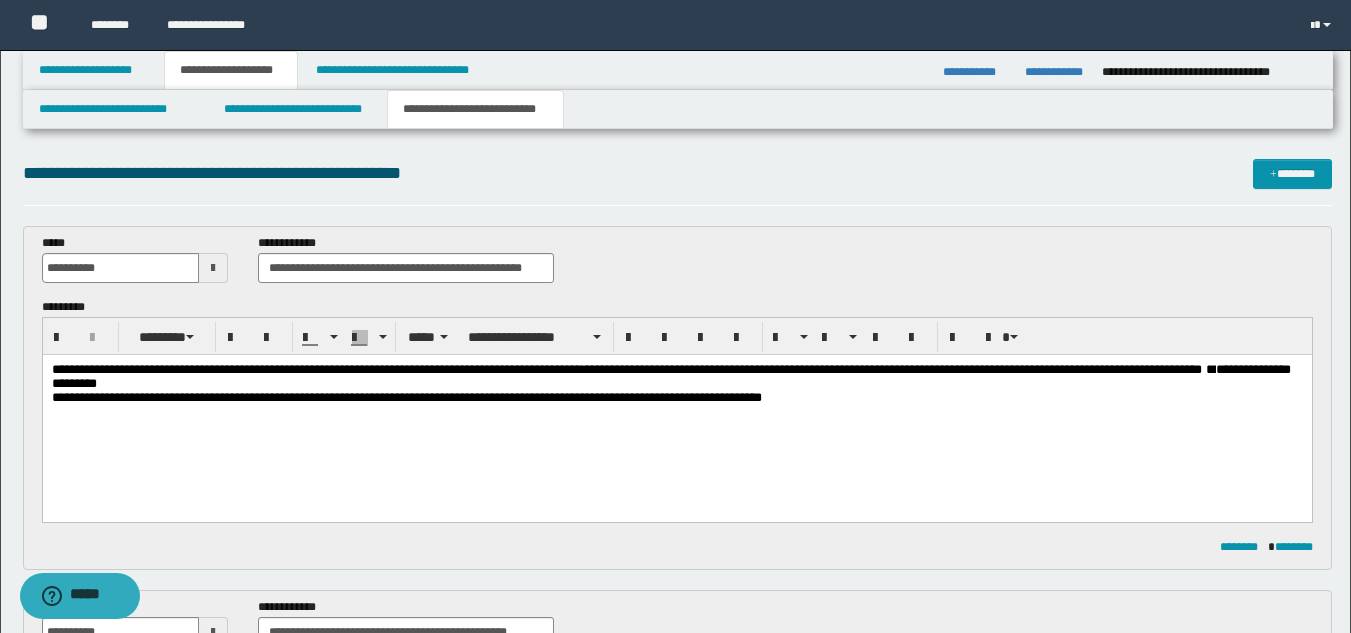 click on "**********" at bounding box center [891, 369] 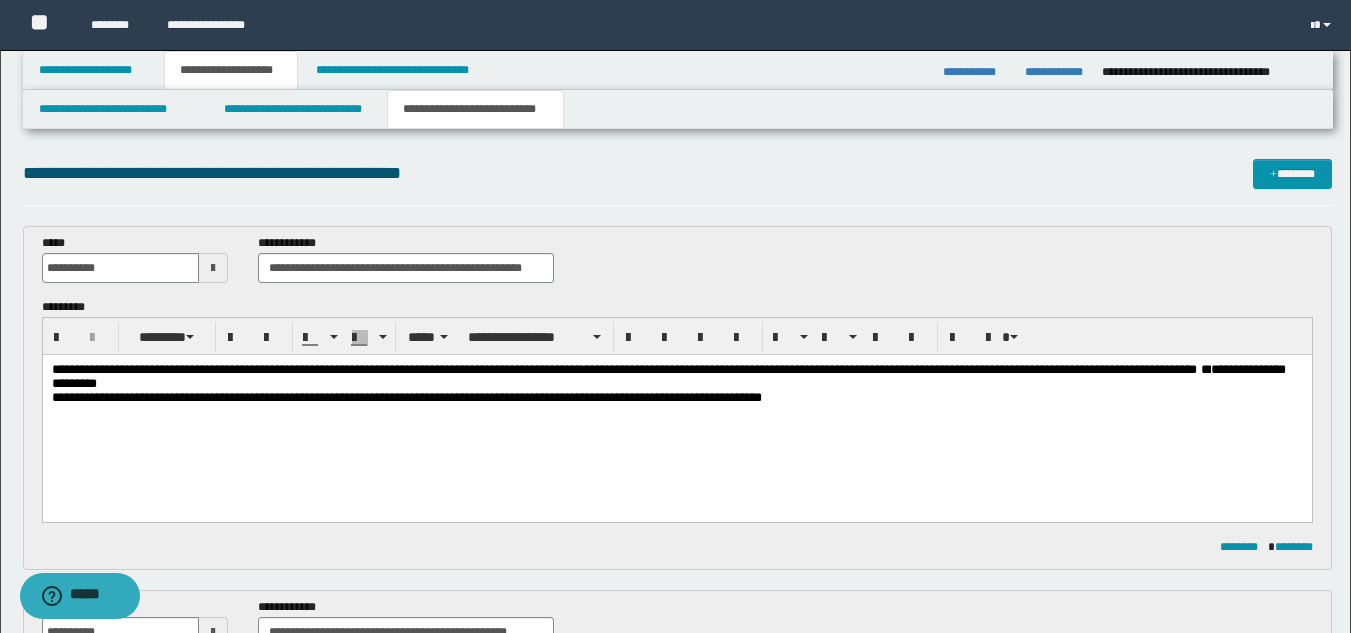 click on "**********" at bounding box center (888, 369) 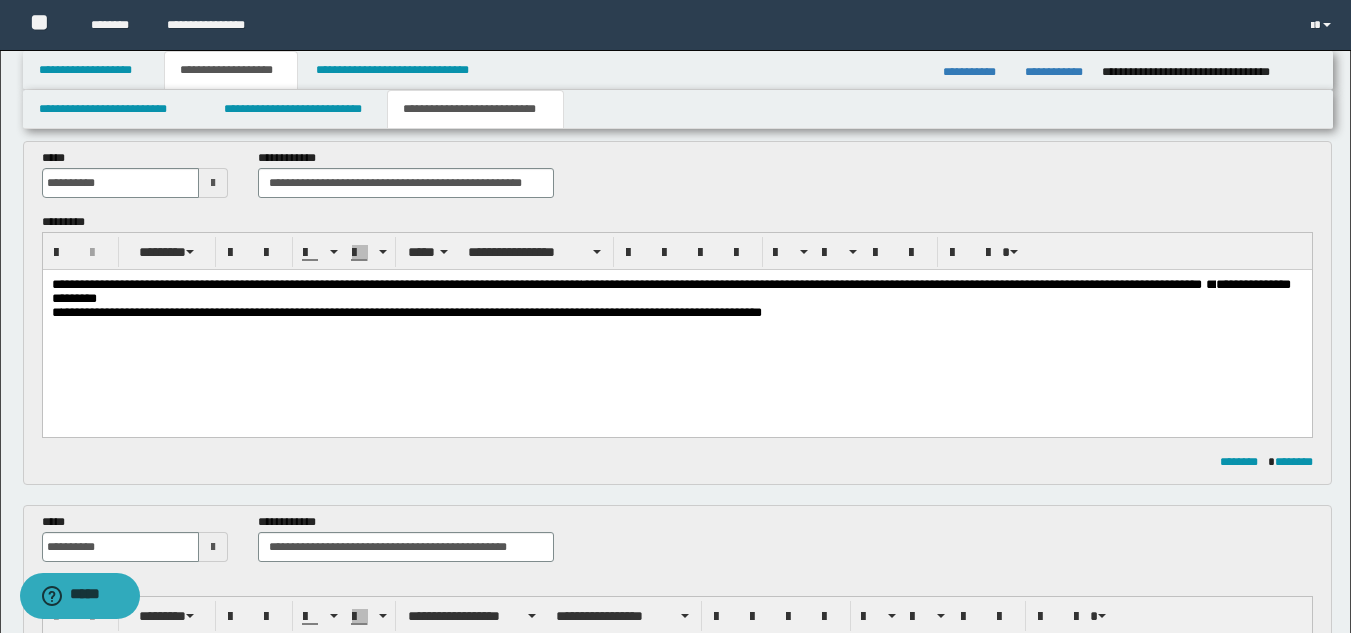 scroll, scrollTop: 137, scrollLeft: 0, axis: vertical 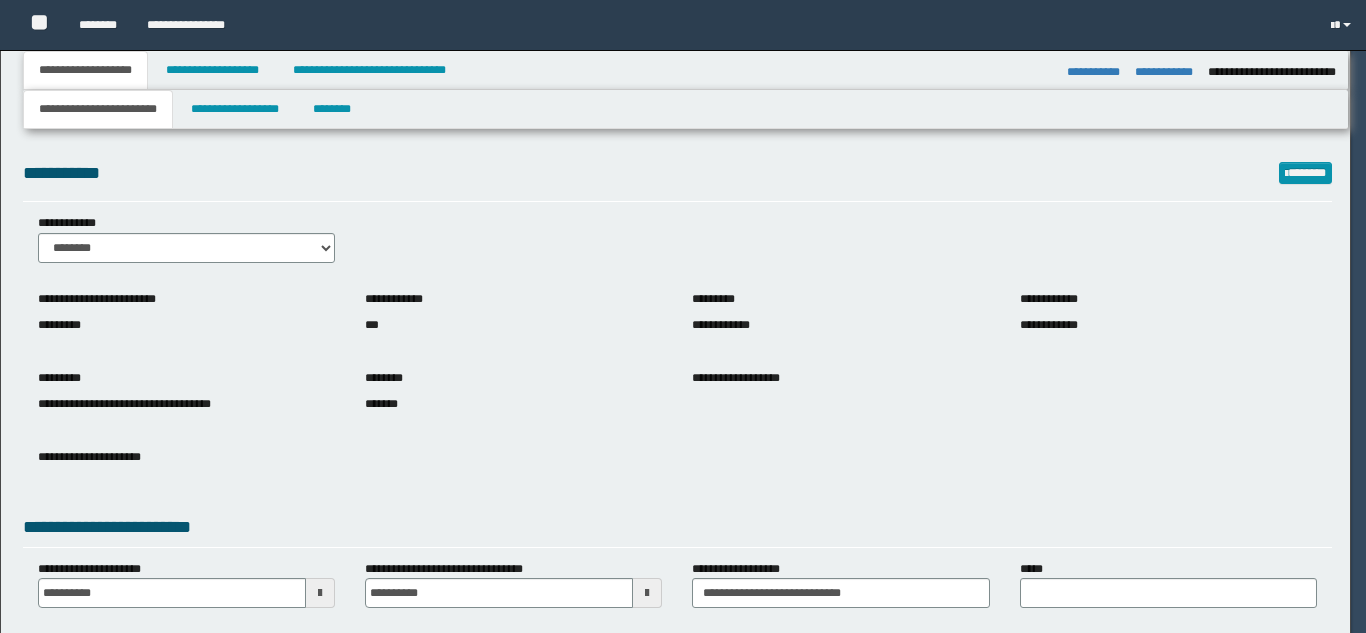 select on "*" 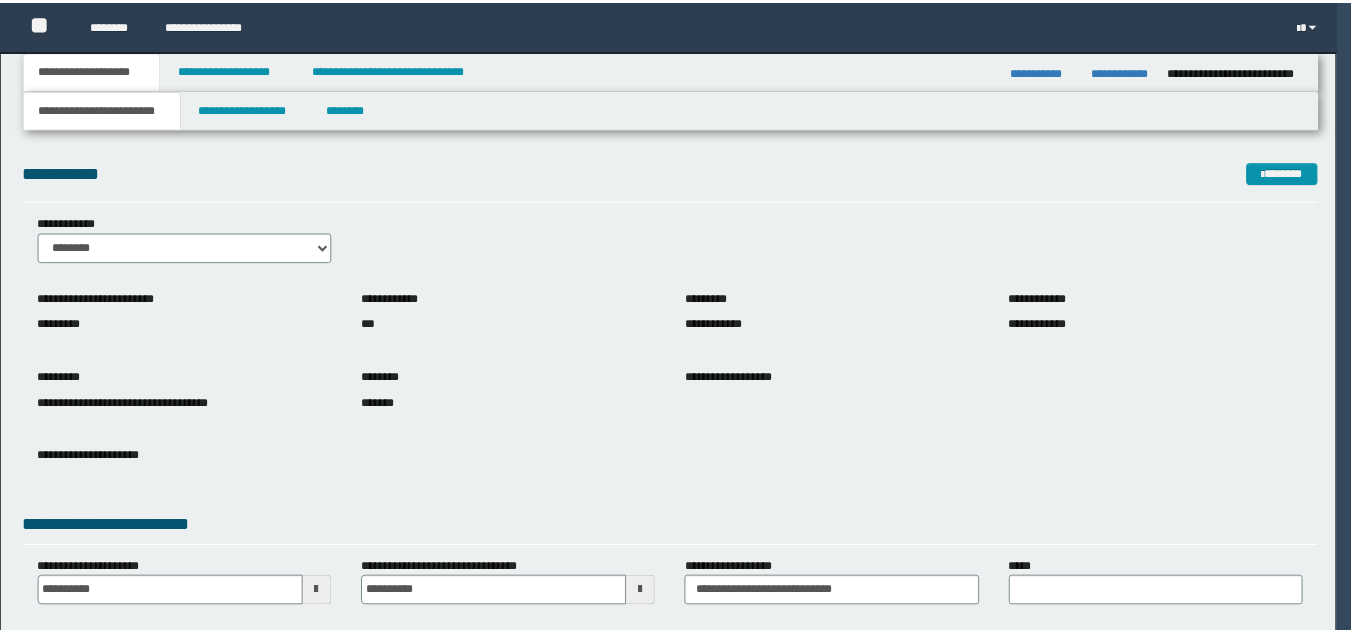 scroll, scrollTop: 0, scrollLeft: 0, axis: both 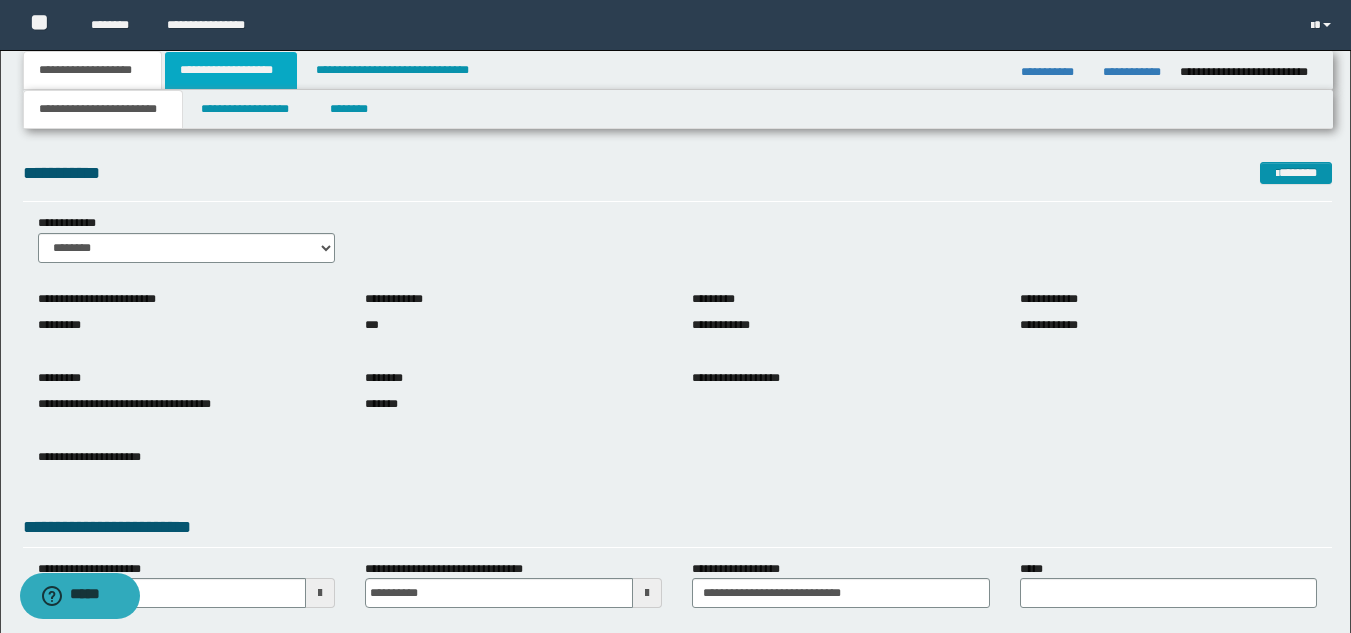 click on "**********" at bounding box center (231, 70) 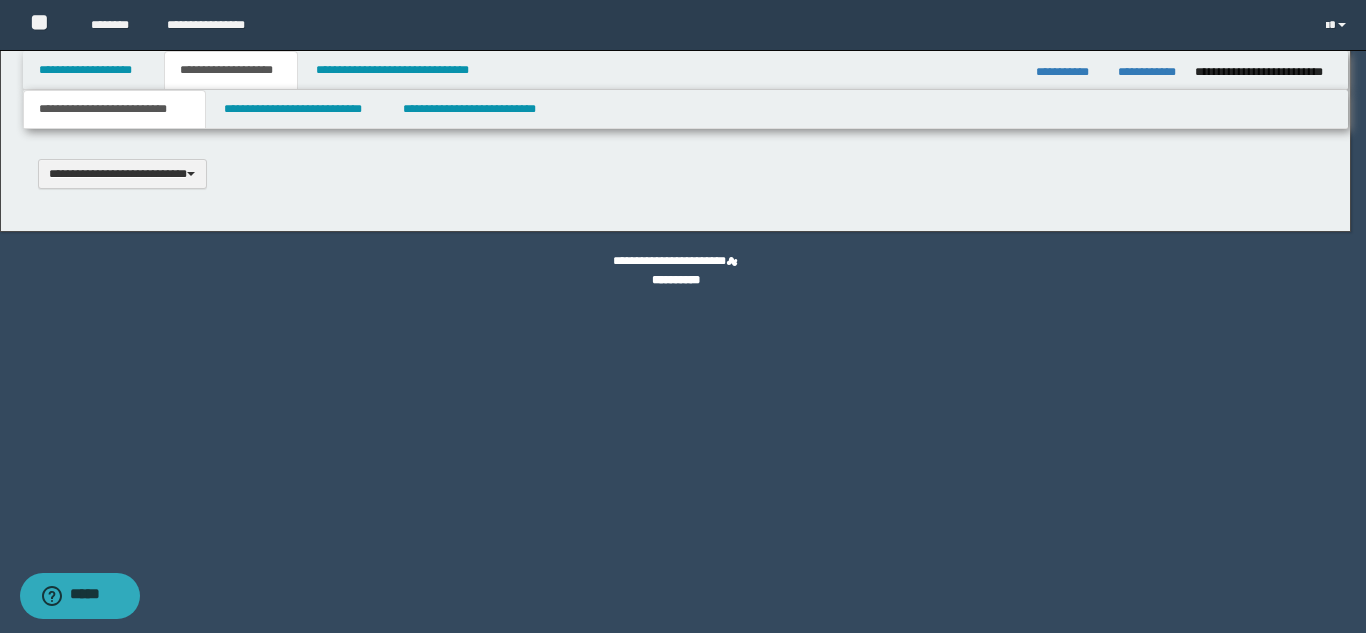 scroll, scrollTop: 0, scrollLeft: 0, axis: both 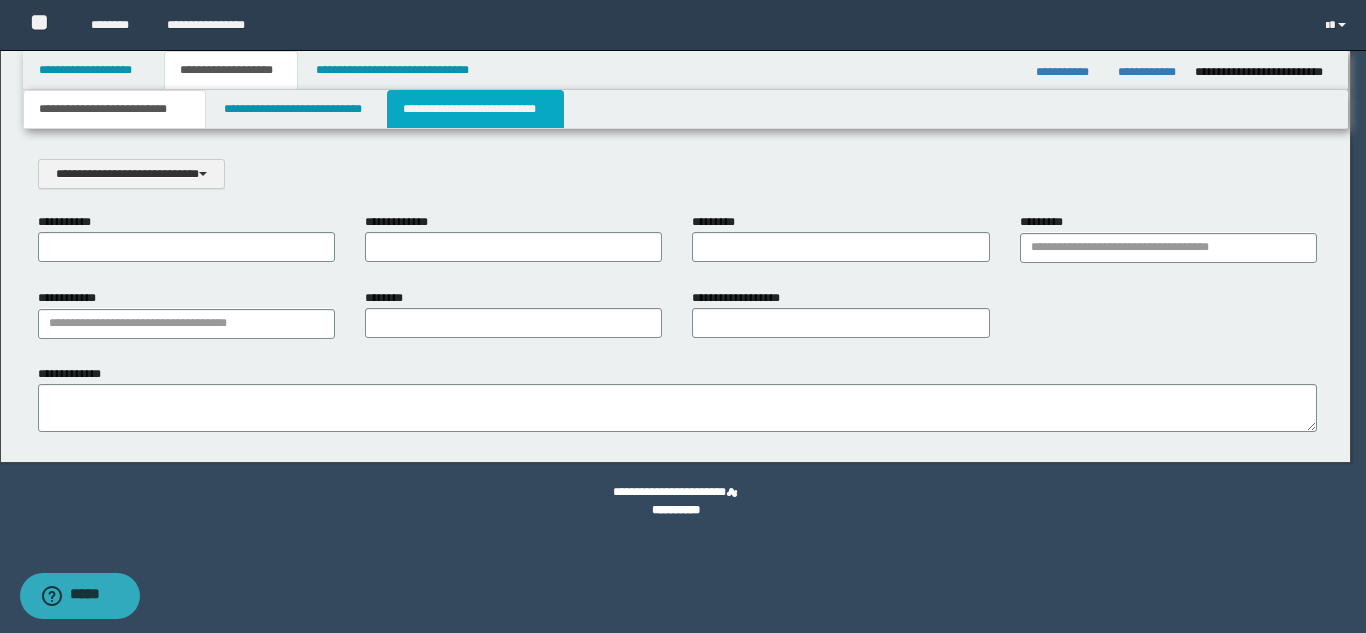 click on "**********" at bounding box center (475, 109) 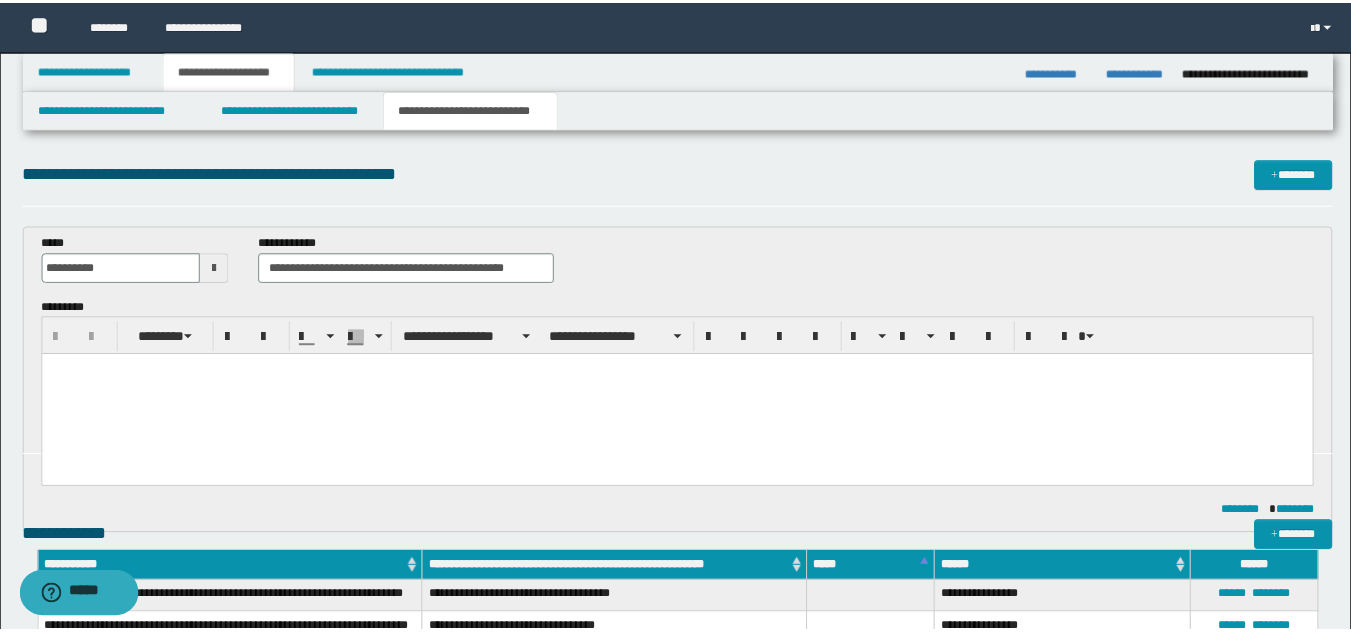 scroll, scrollTop: 0, scrollLeft: 0, axis: both 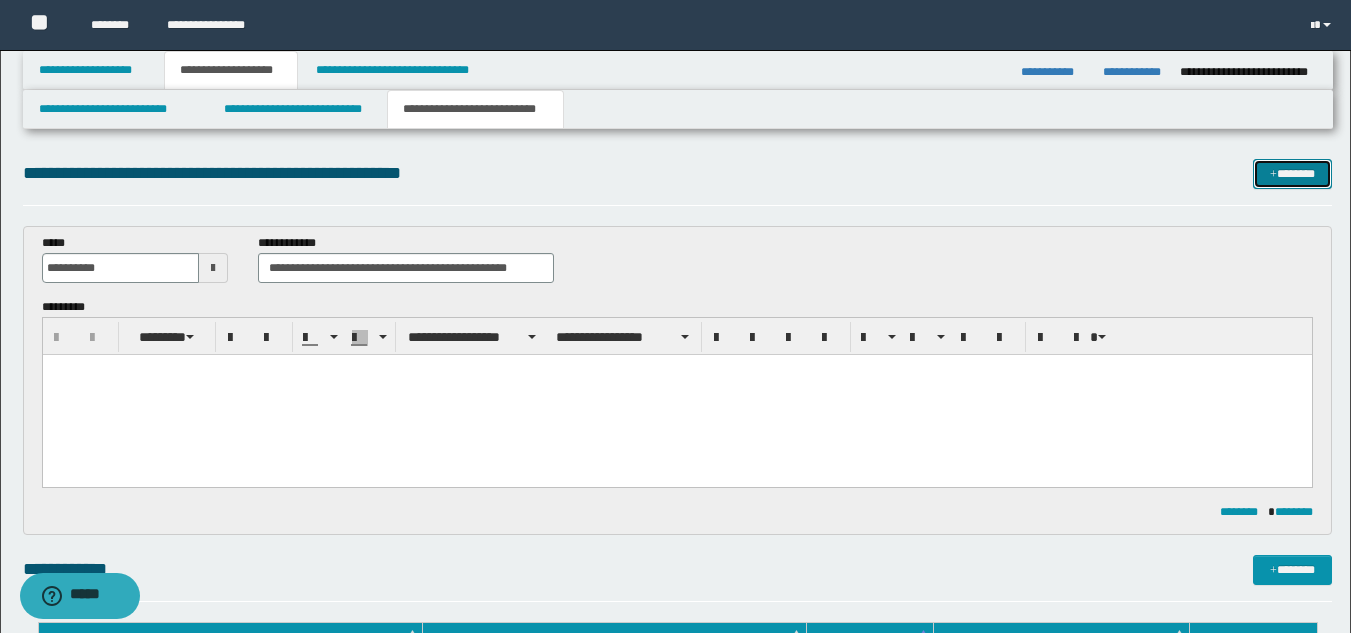 click on "*******" at bounding box center (1292, 174) 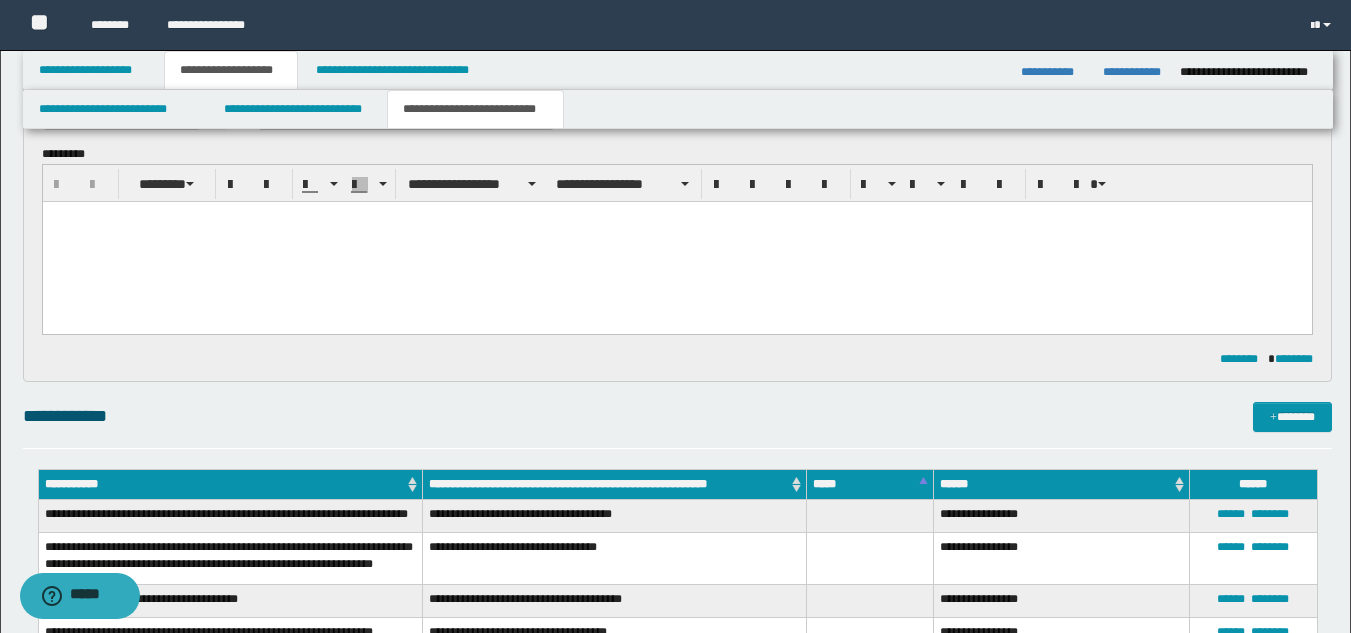 scroll, scrollTop: 0, scrollLeft: 0, axis: both 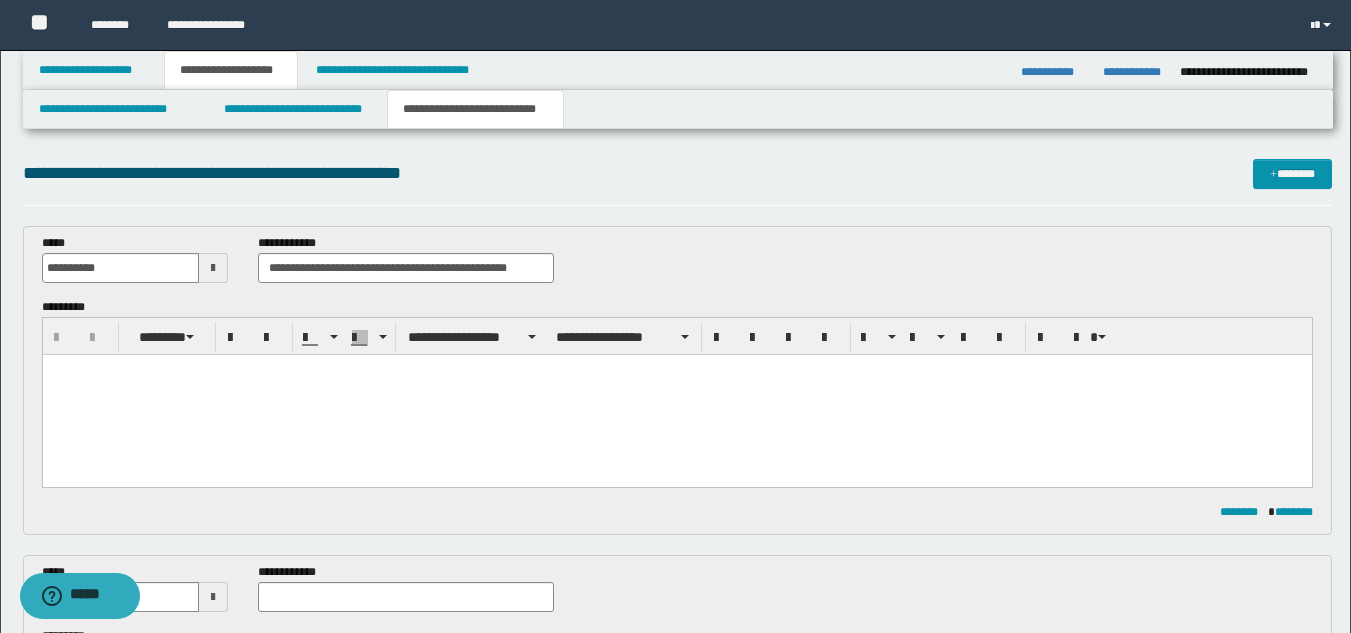 click at bounding box center [676, 370] 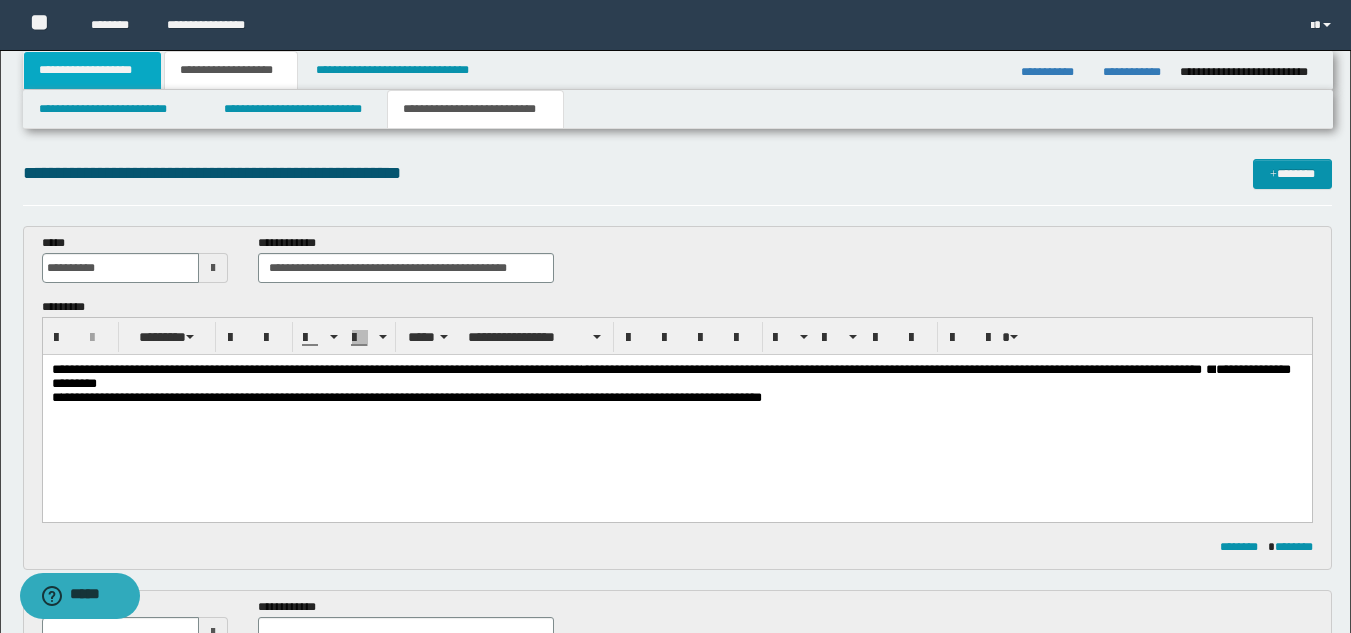click on "**********" at bounding box center (92, 70) 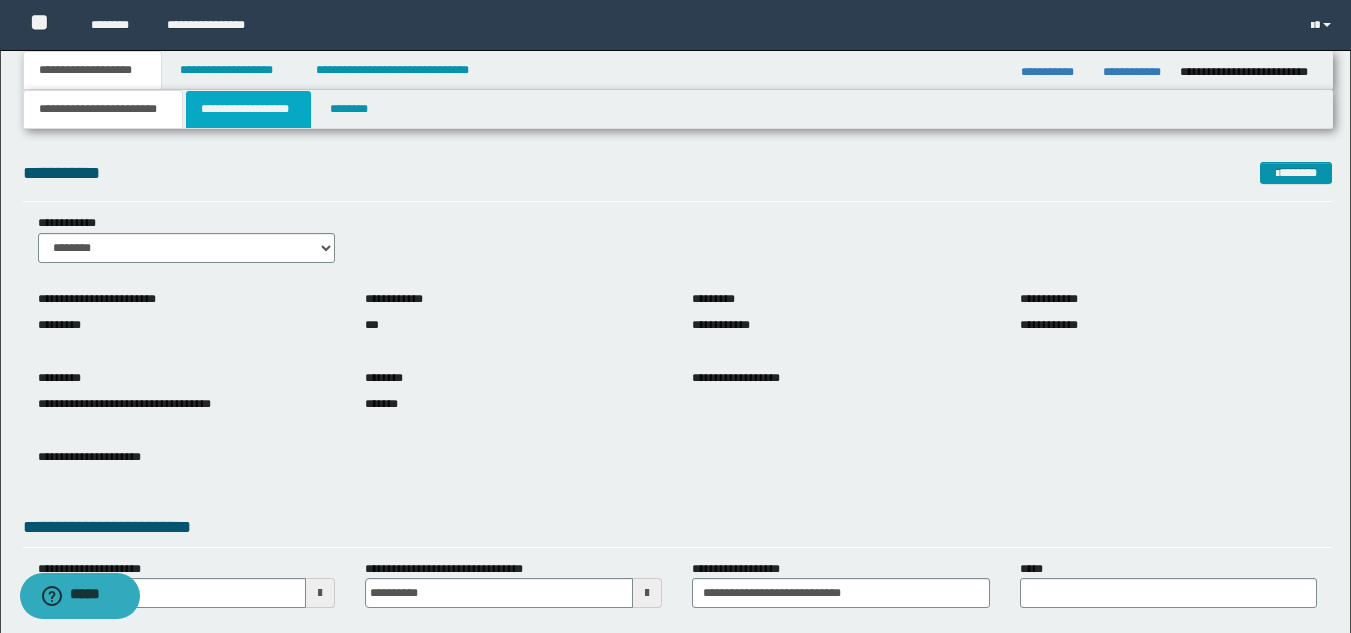 click on "**********" at bounding box center [248, 109] 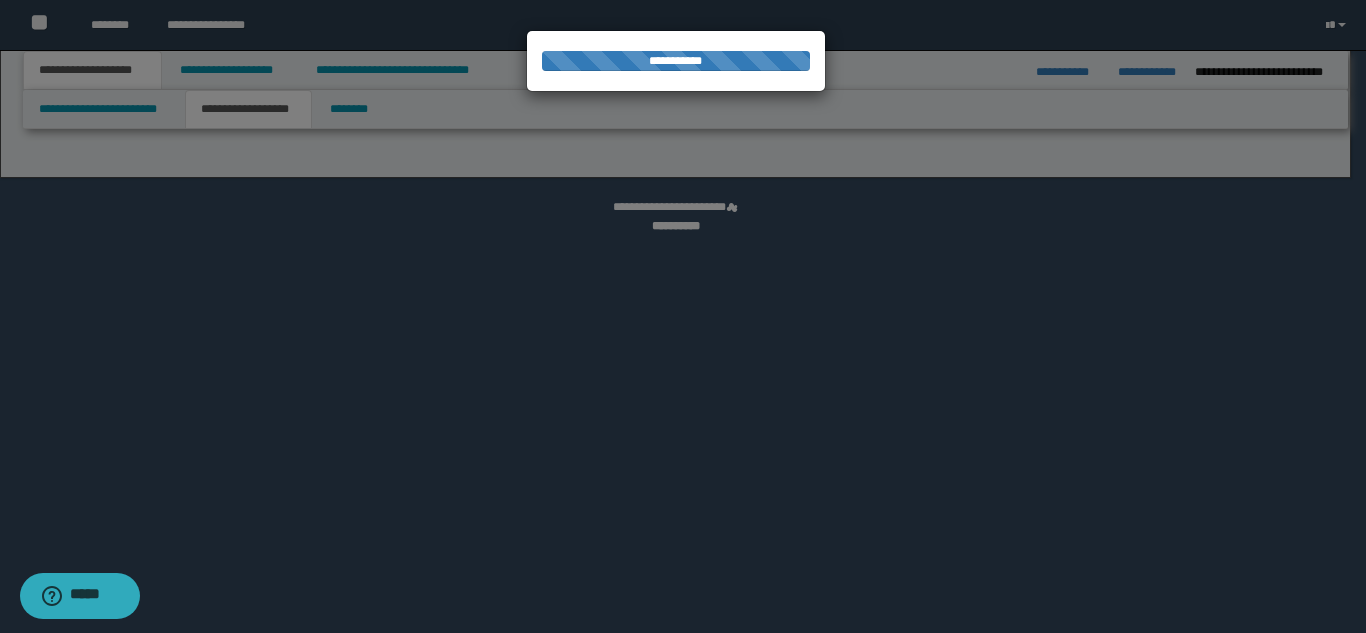 select on "*" 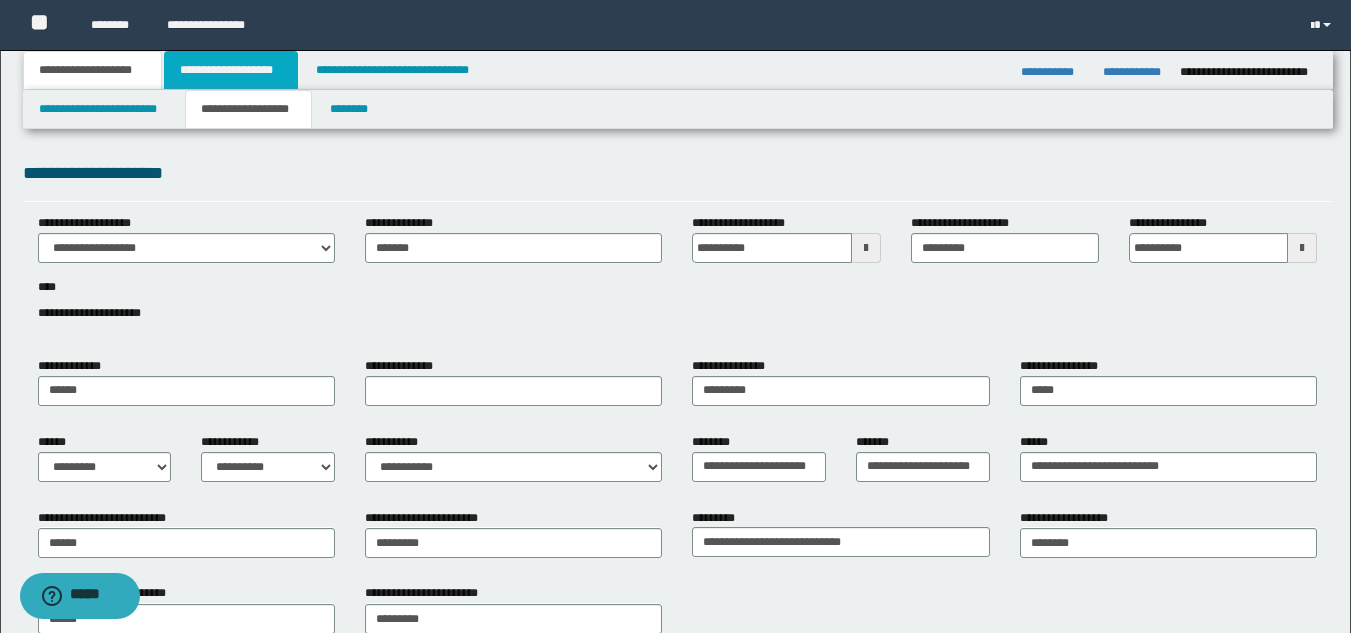 click on "**********" at bounding box center [231, 70] 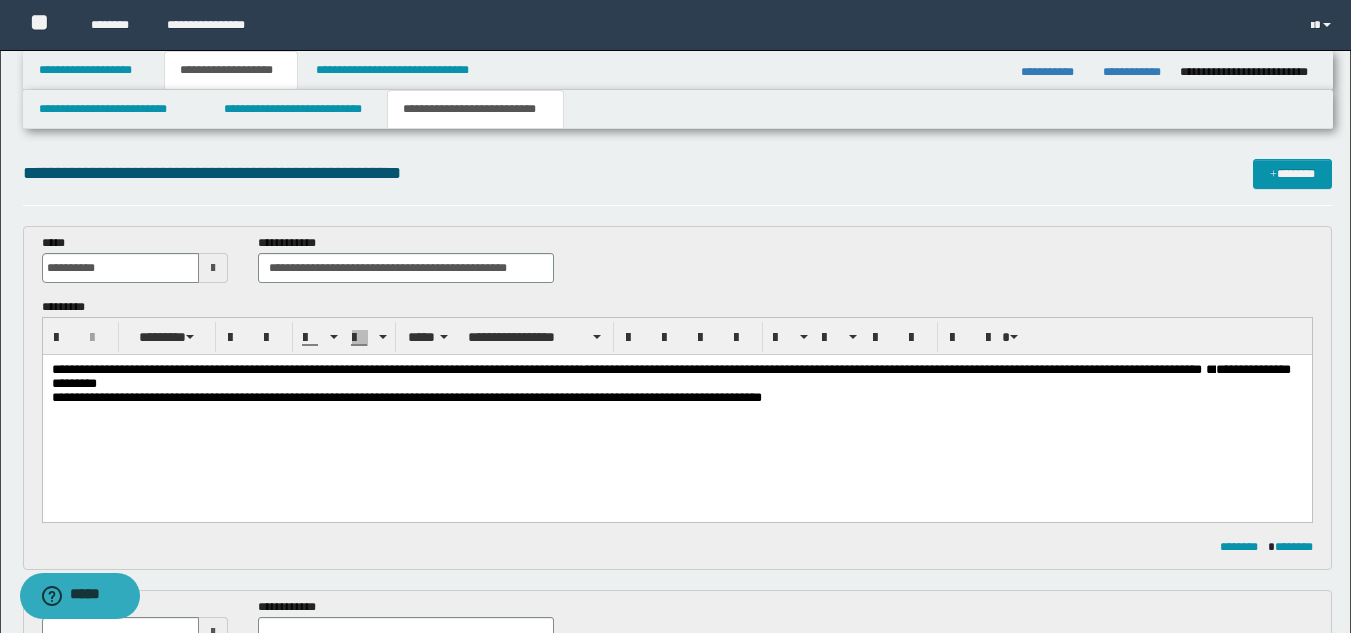 click on "**********" at bounding box center (891, 369) 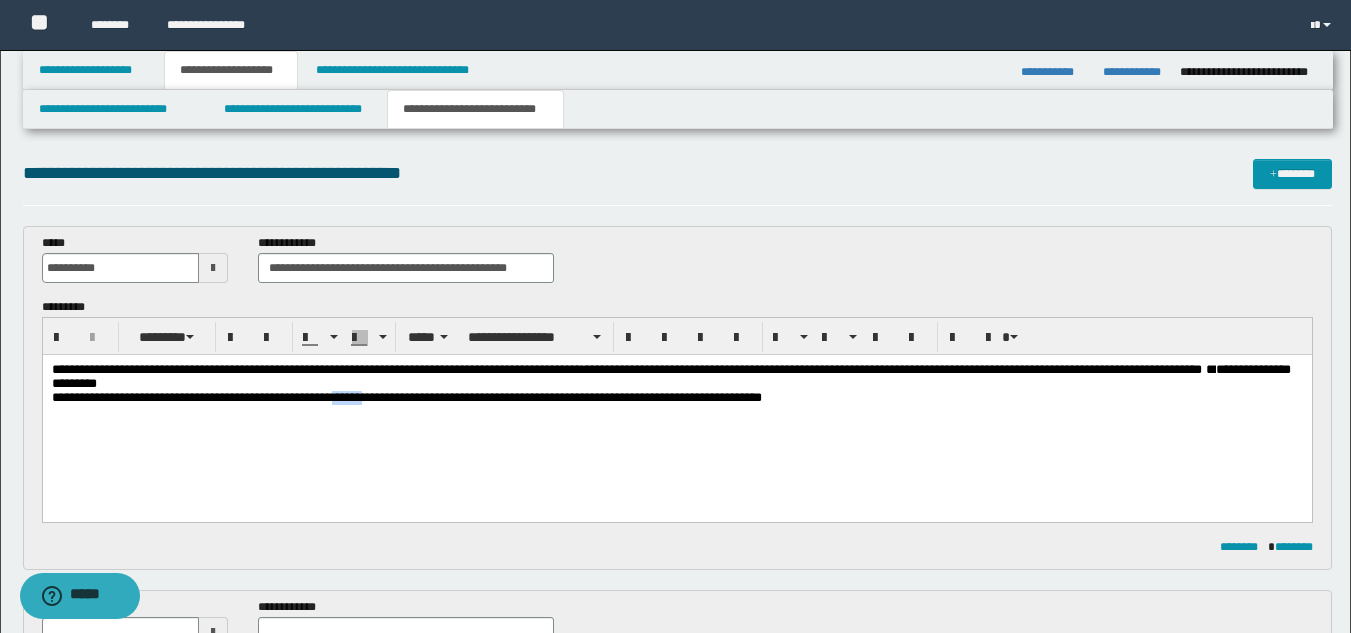 drag, startPoint x: 394, startPoint y: 410, endPoint x: 356, endPoint y: 401, distance: 39.051247 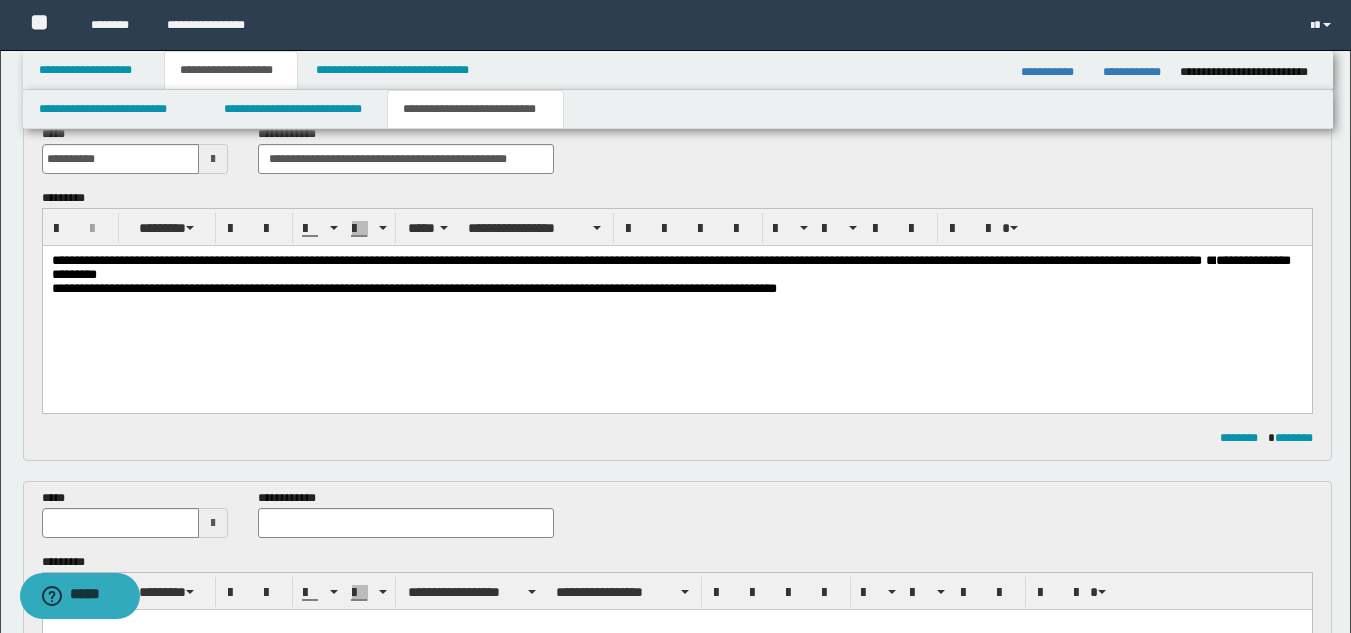 scroll, scrollTop: 171, scrollLeft: 0, axis: vertical 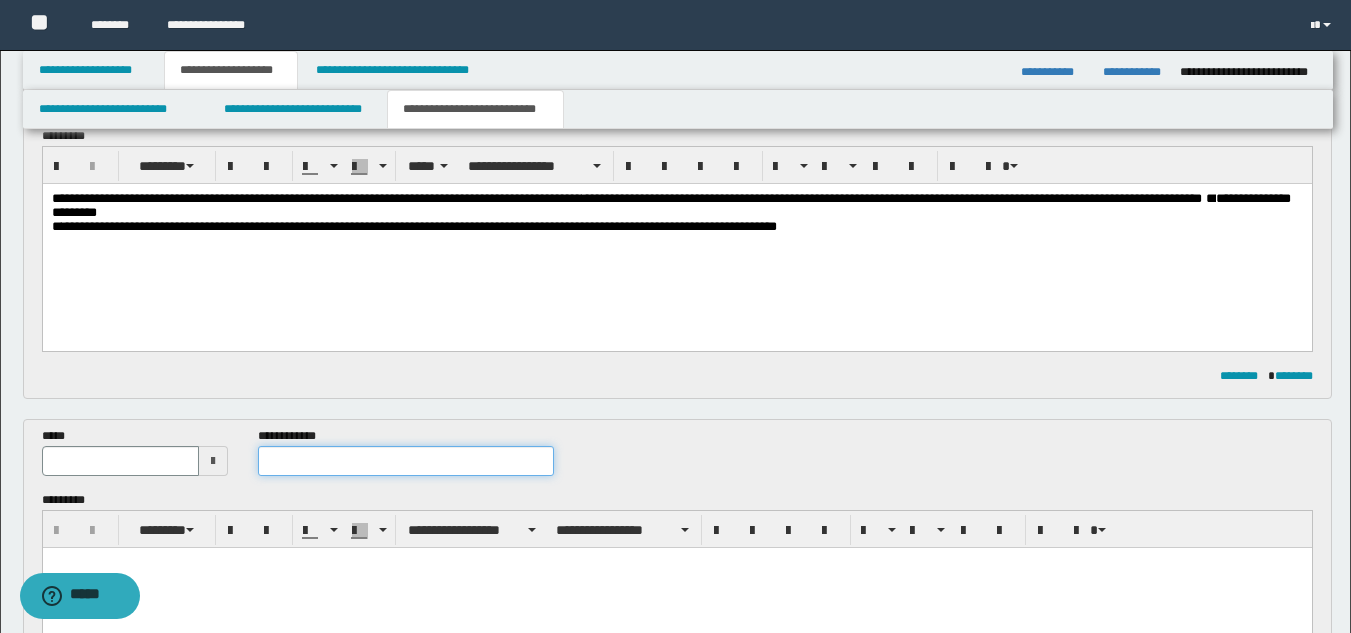 click at bounding box center [405, 461] 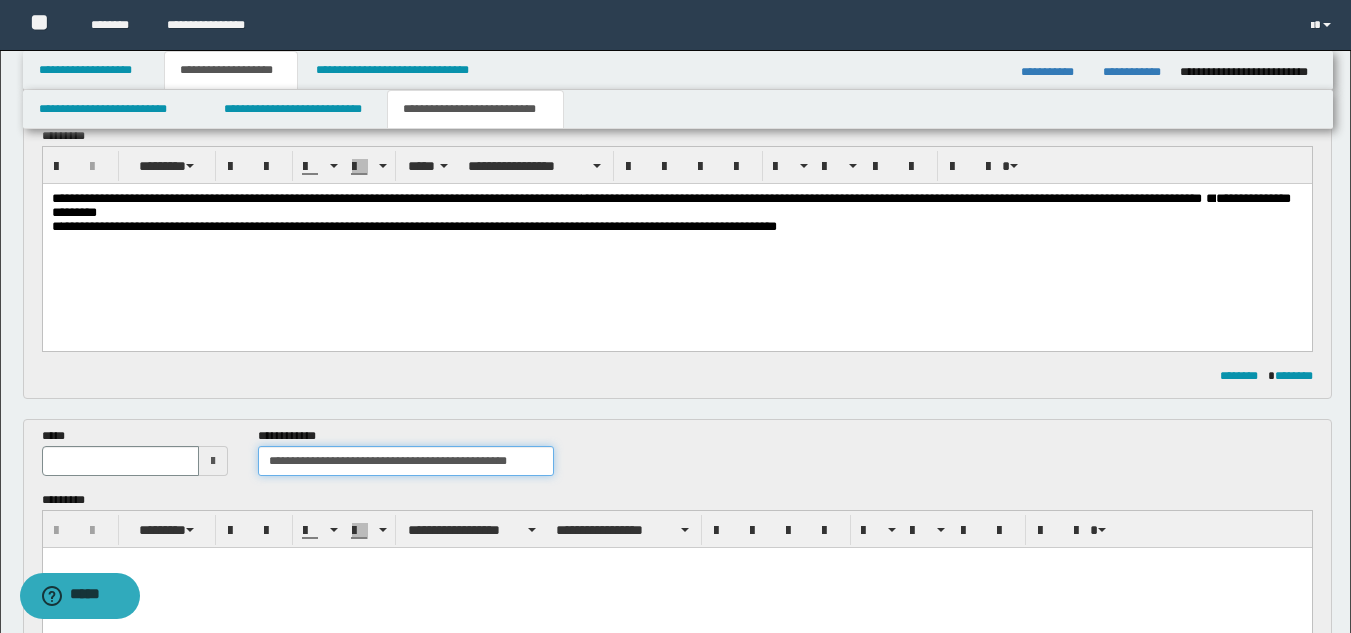type 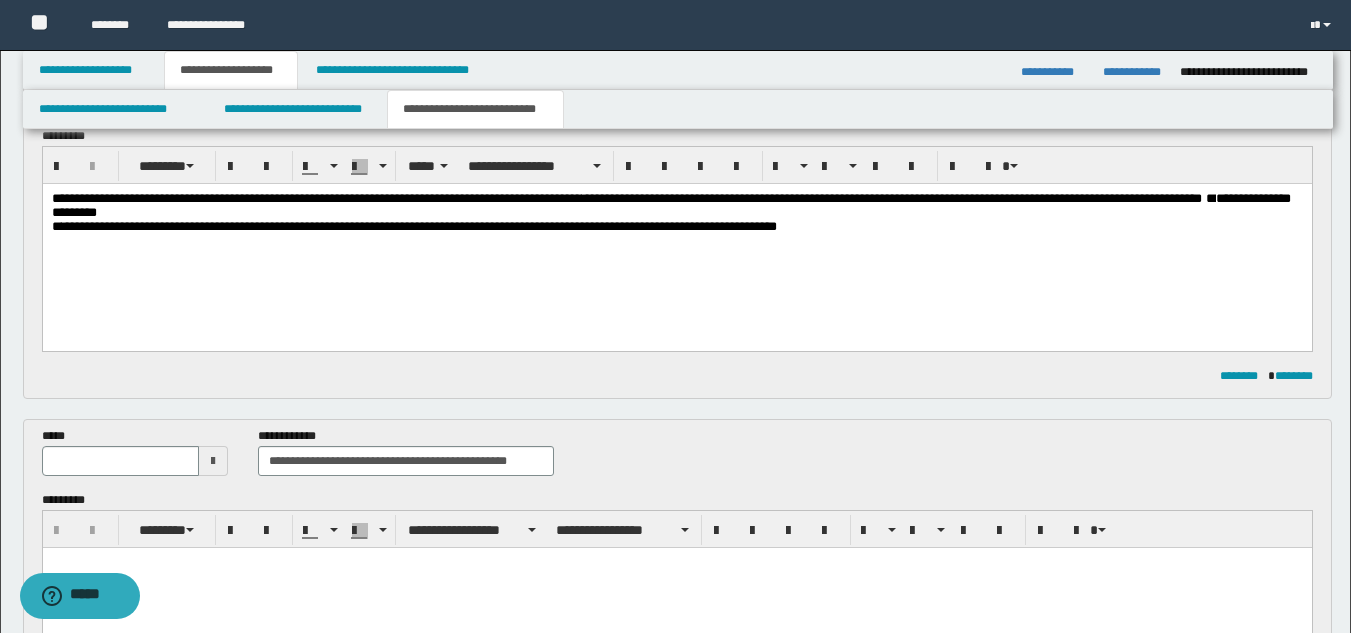 click at bounding box center [213, 461] 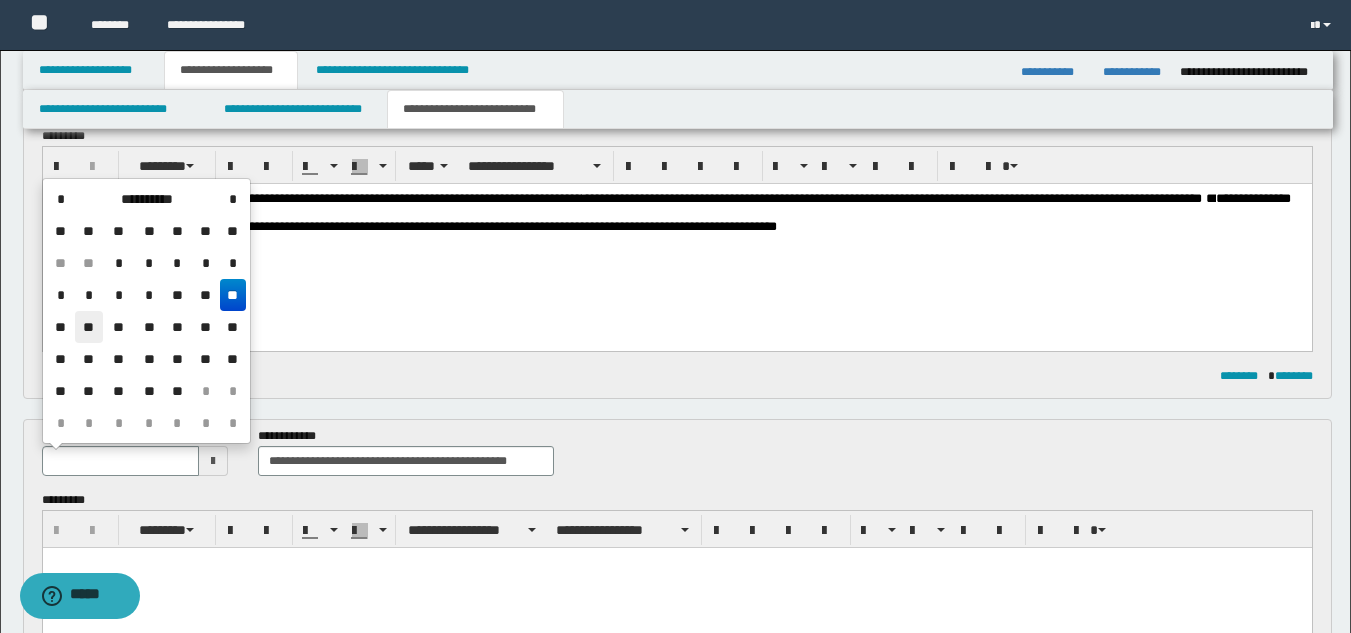 click on "**" at bounding box center [89, 327] 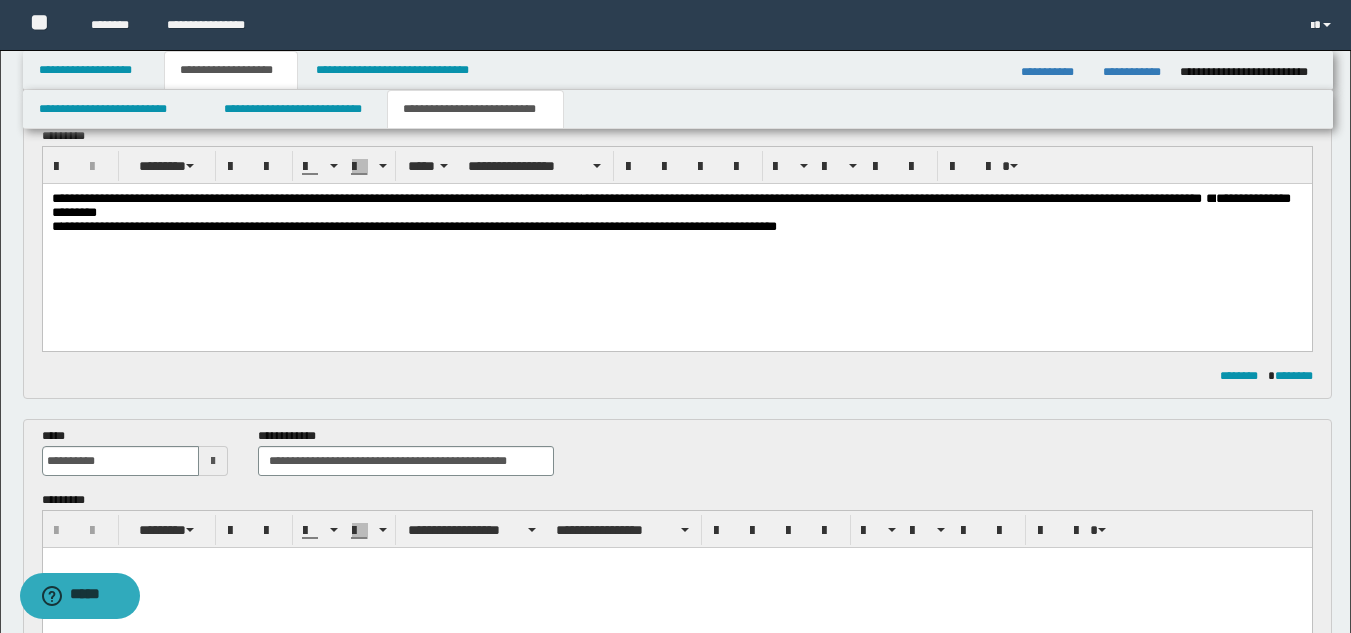 scroll, scrollTop: 0, scrollLeft: 0, axis: both 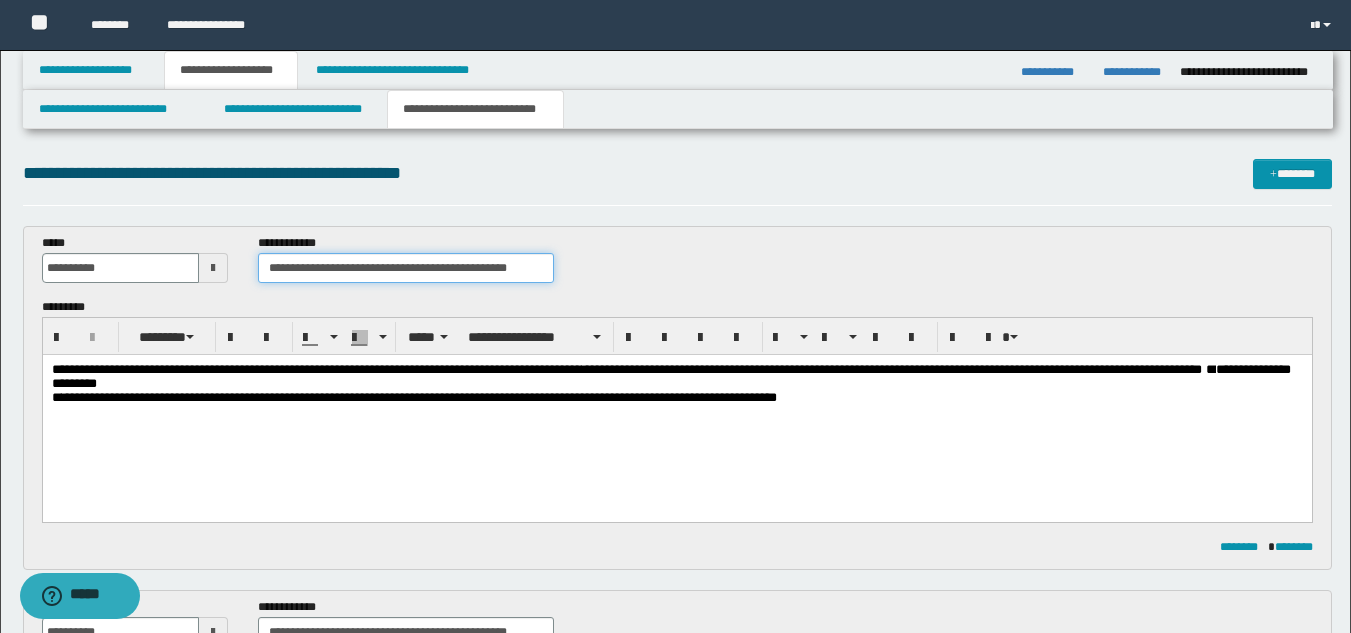 drag, startPoint x: 535, startPoint y: 263, endPoint x: 242, endPoint y: 256, distance: 293.08362 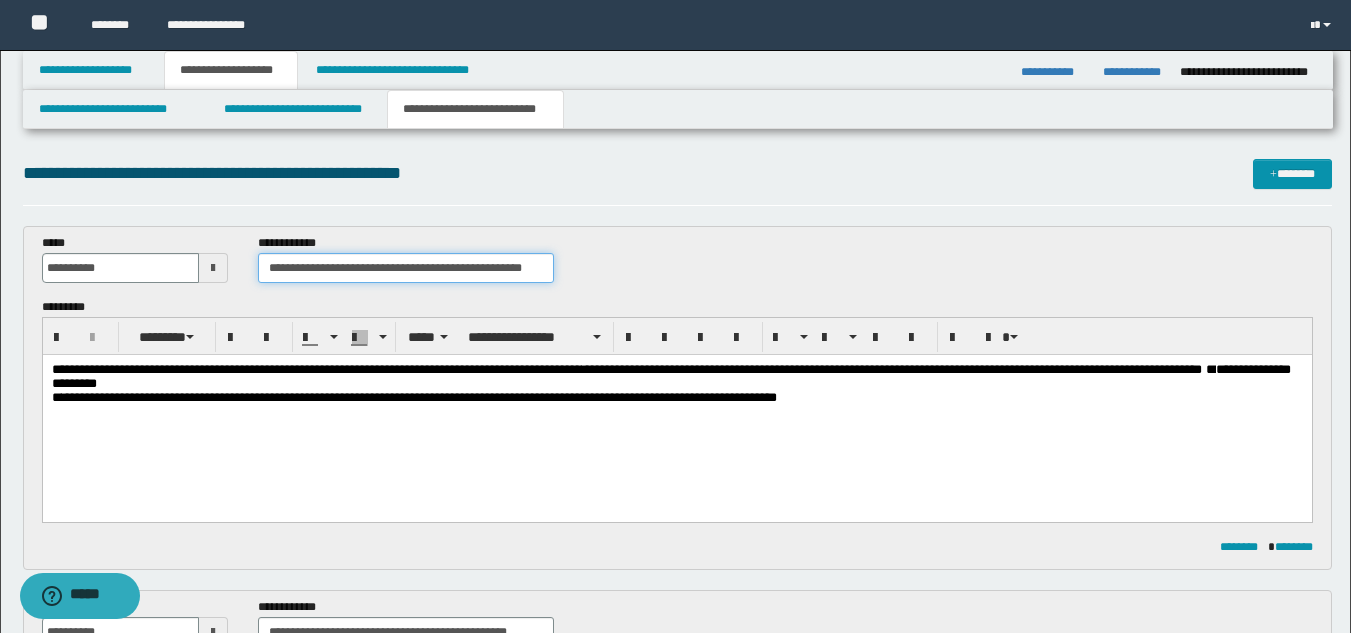 type on "**********" 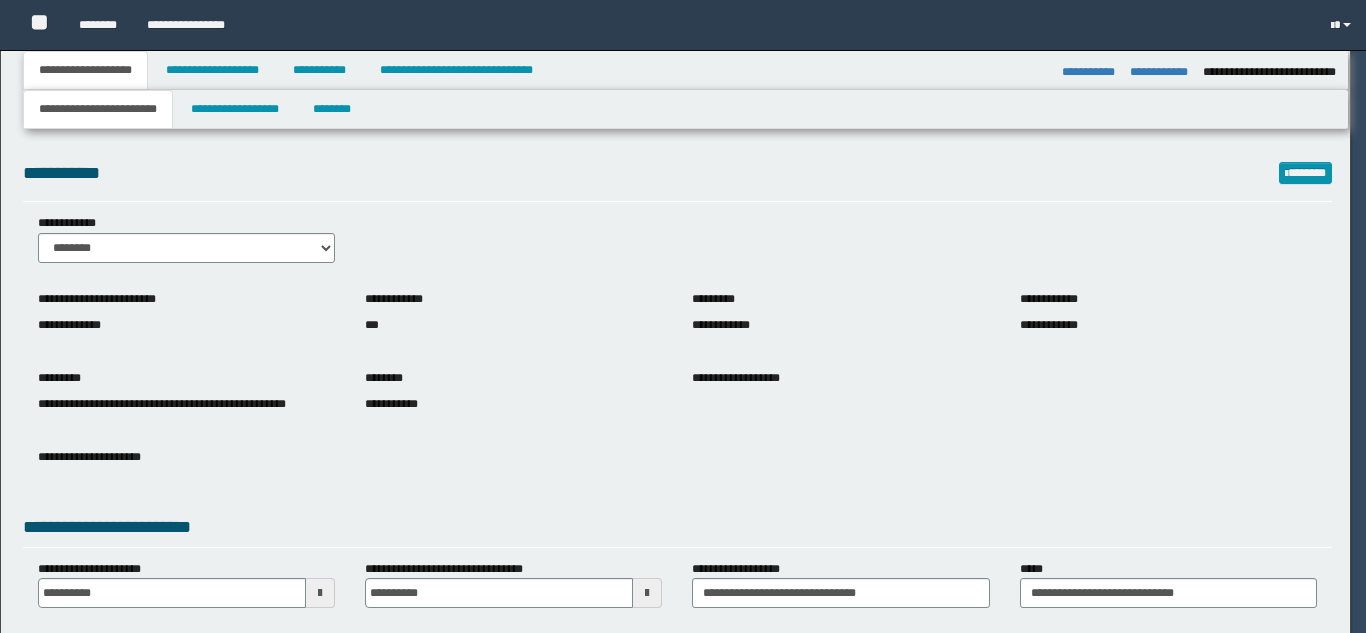 select on "*" 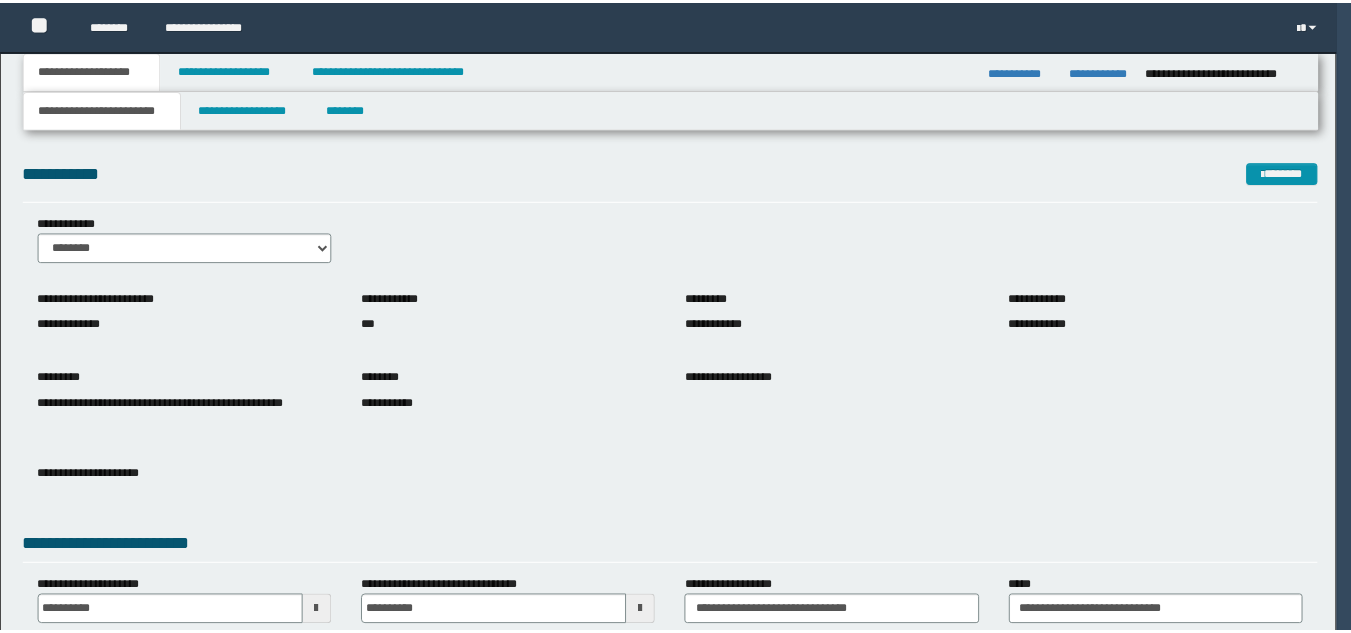 scroll, scrollTop: 0, scrollLeft: 0, axis: both 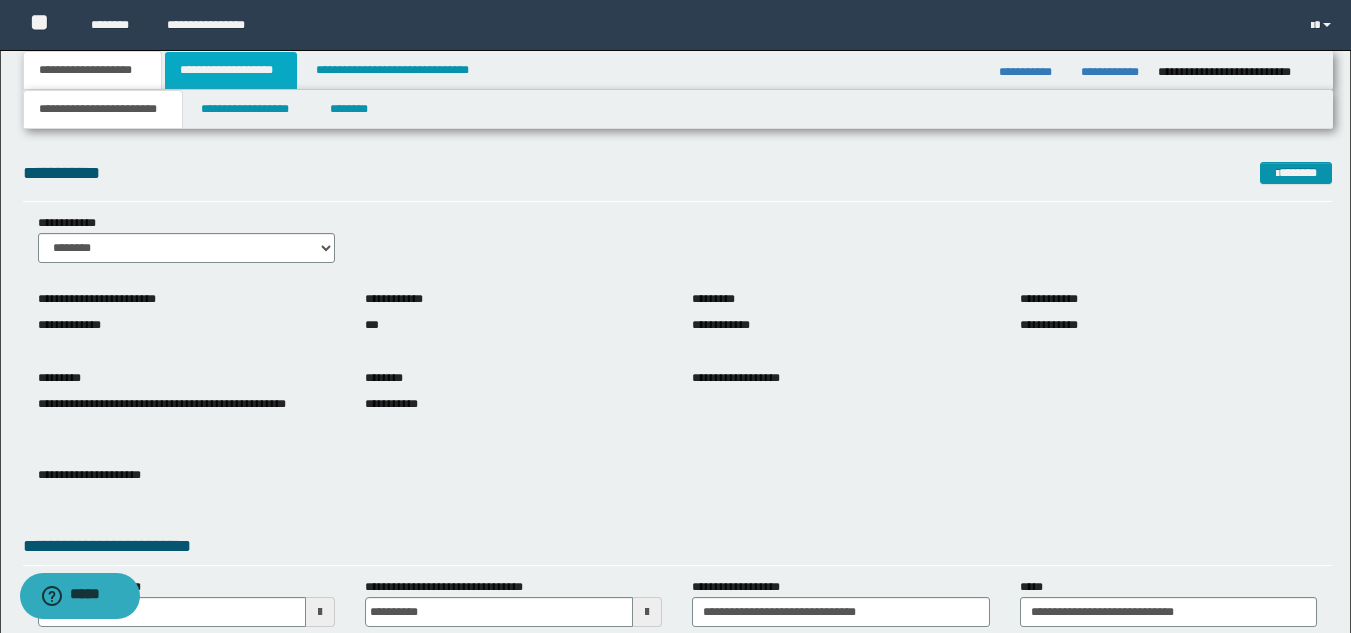 click on "**********" at bounding box center (231, 70) 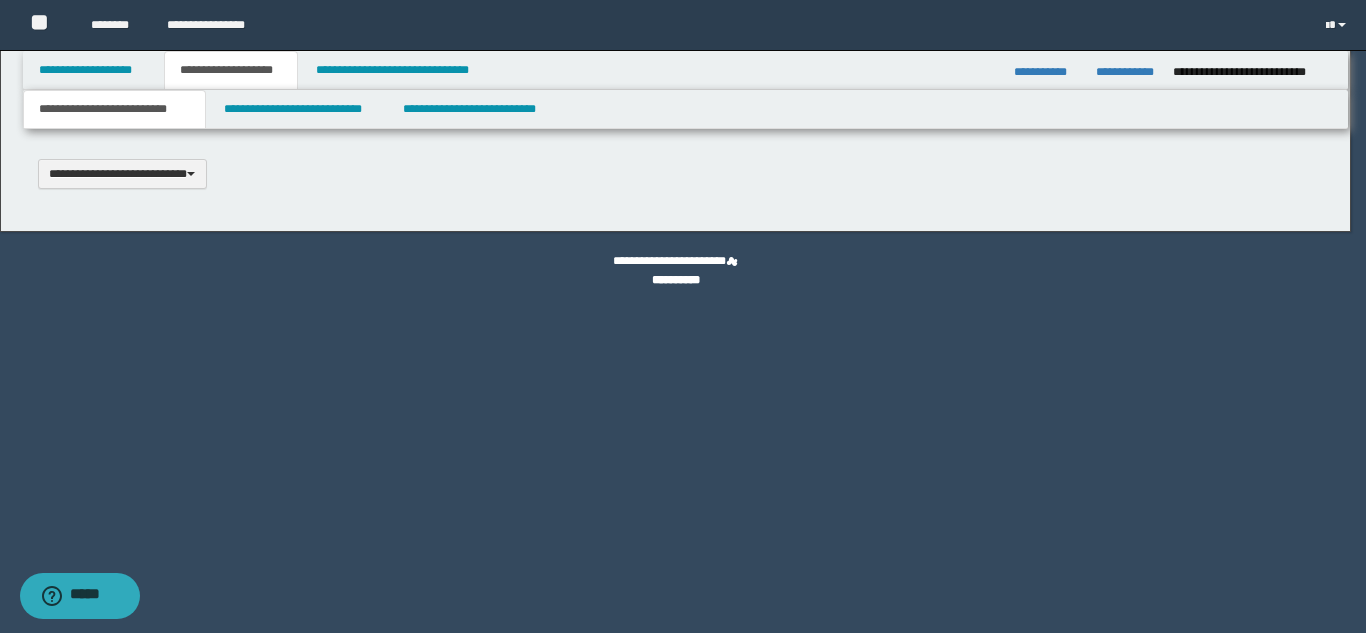 type 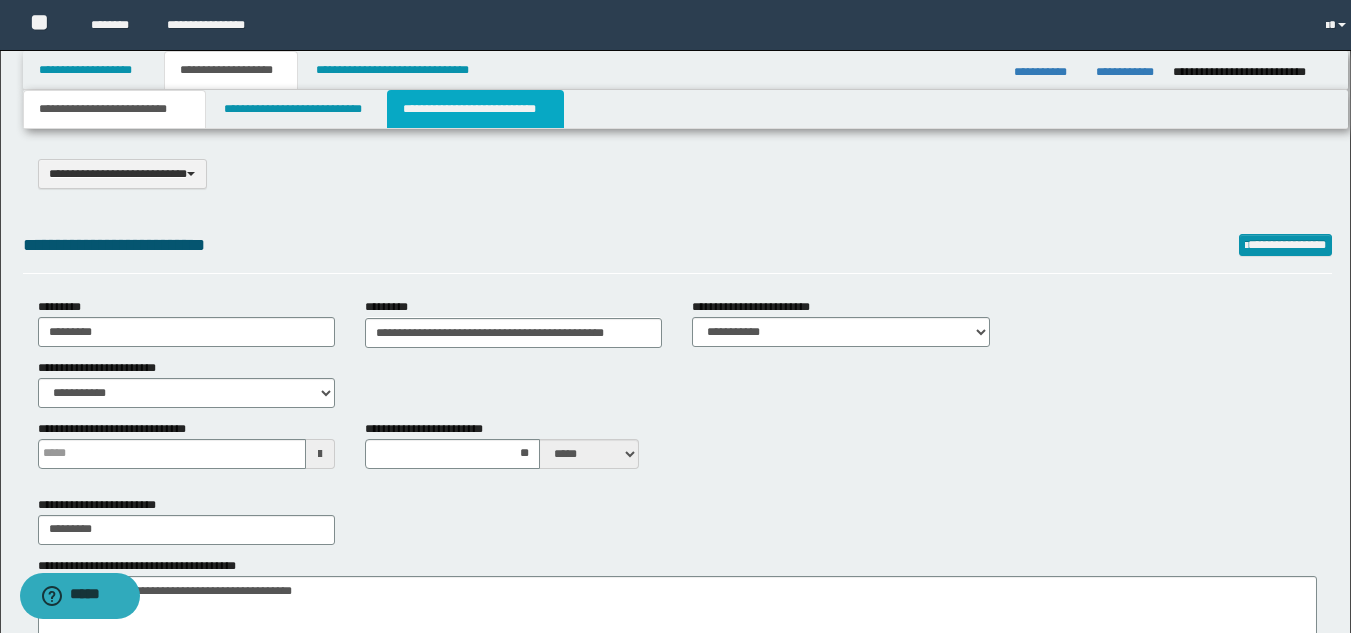 click on "**********" at bounding box center (475, 109) 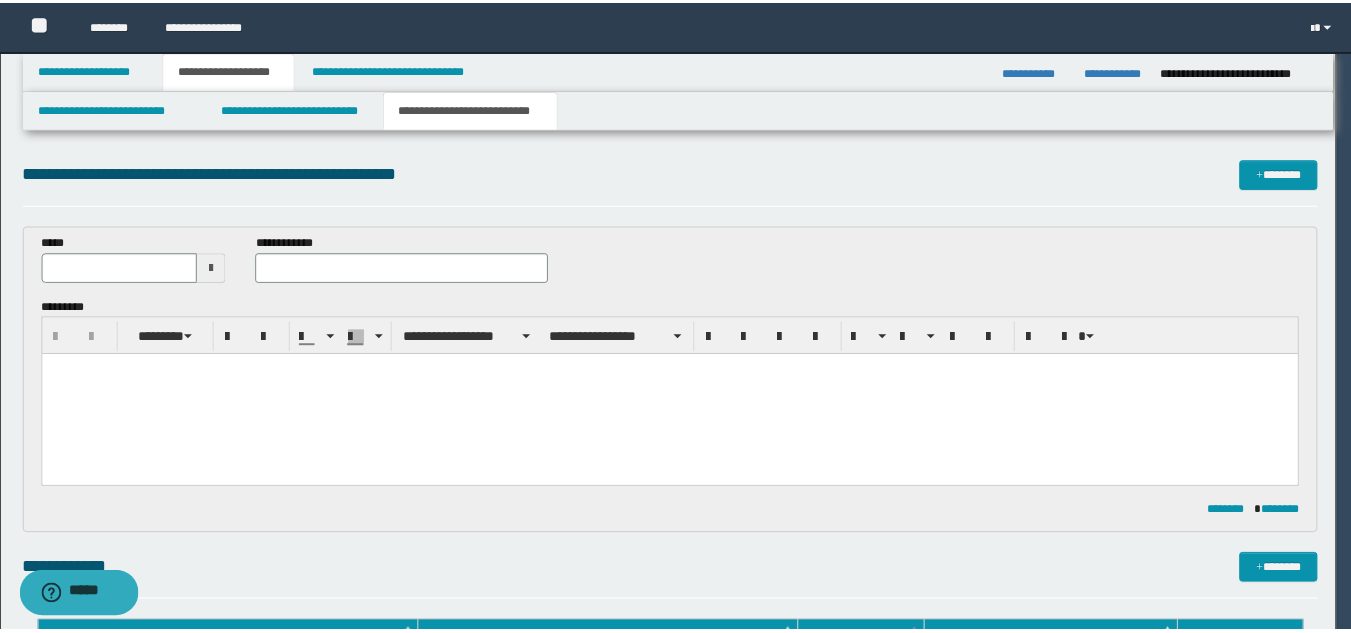 scroll, scrollTop: 0, scrollLeft: 0, axis: both 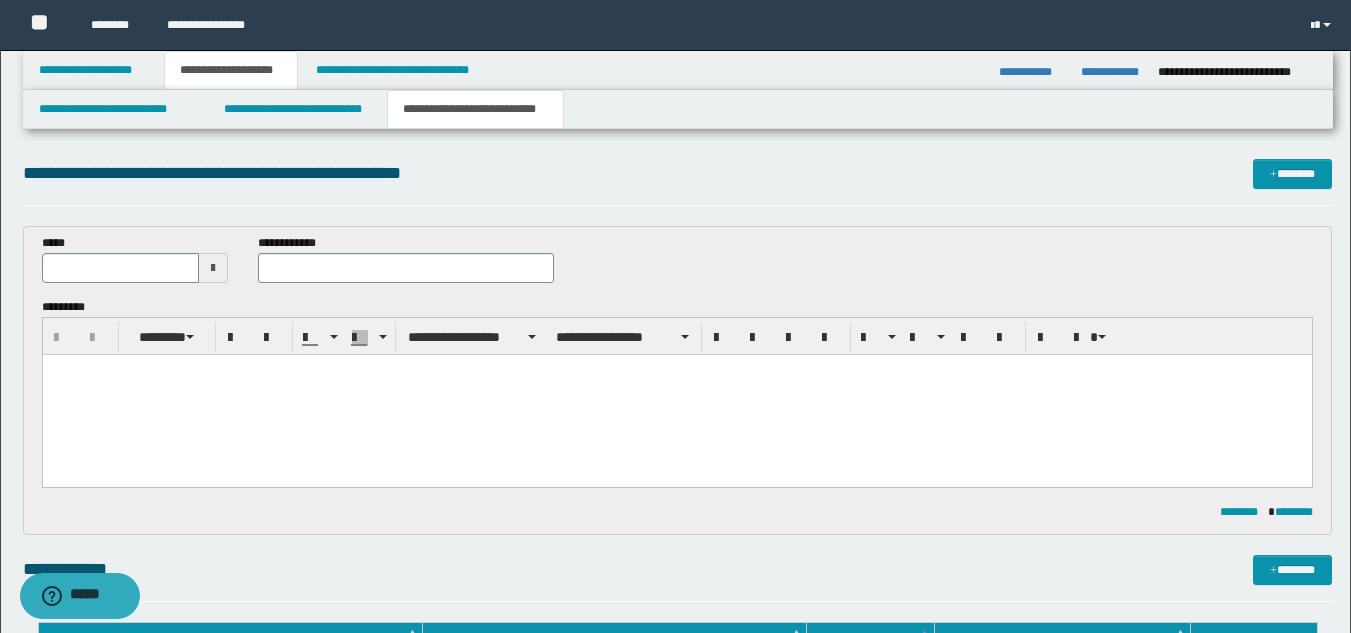 click at bounding box center (676, 395) 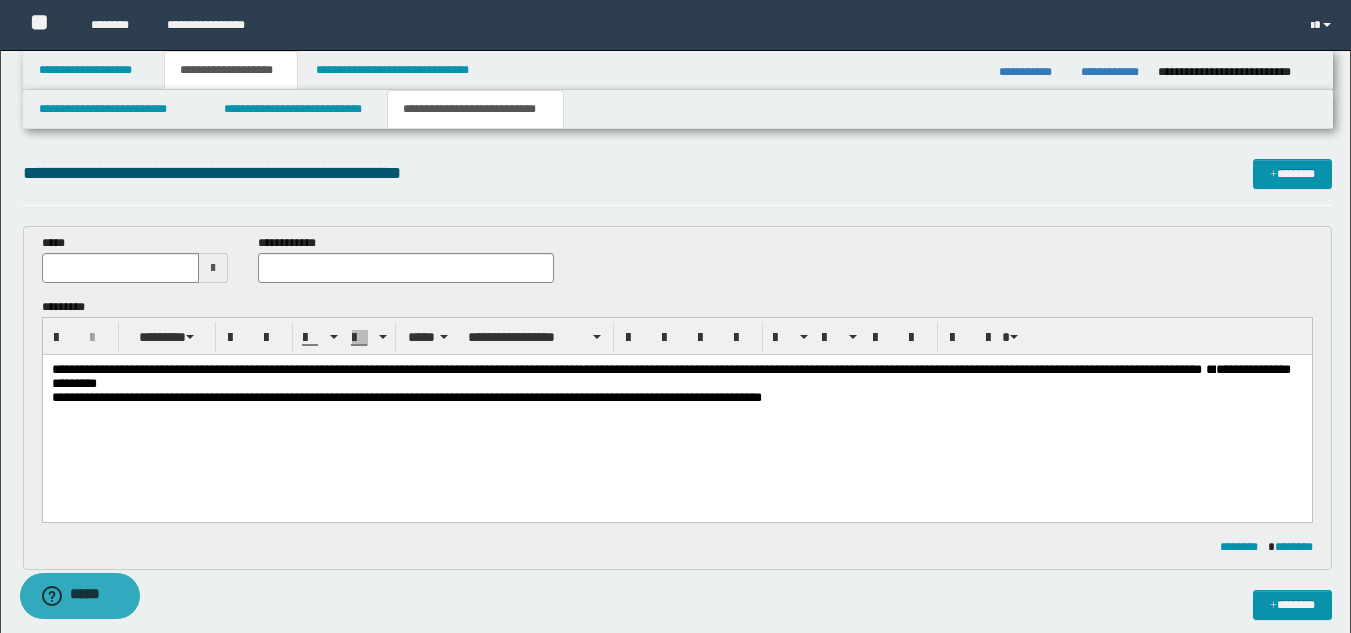 type 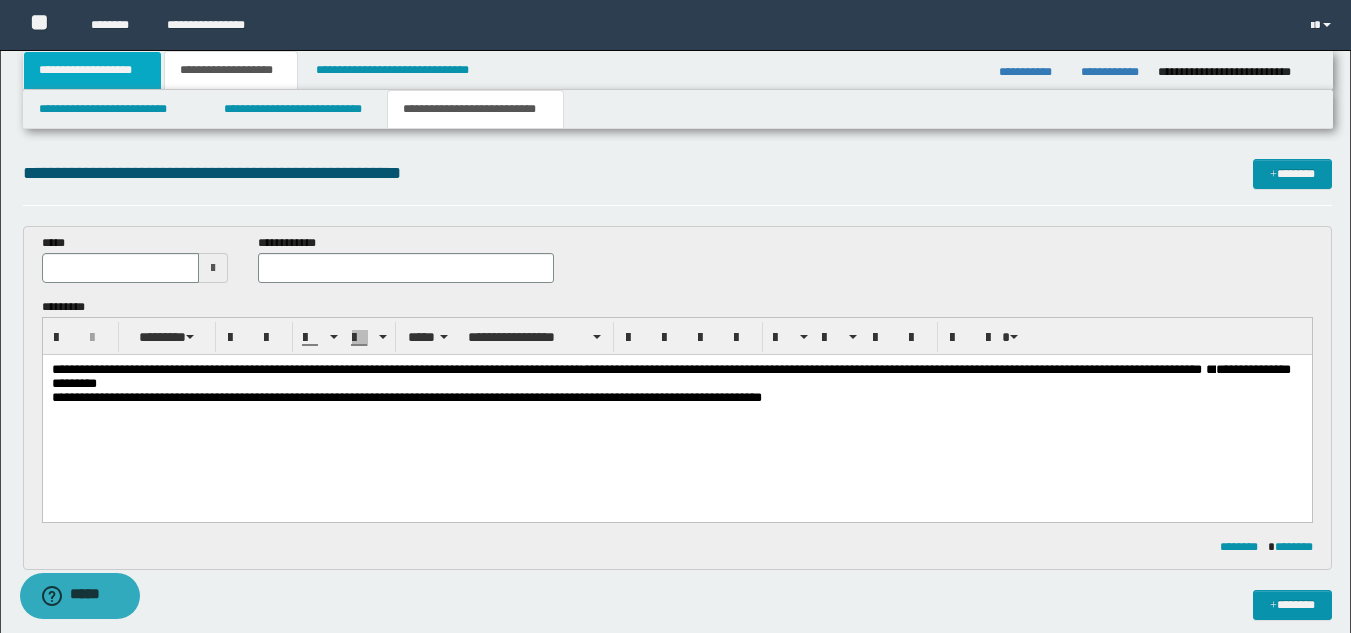 click on "**********" at bounding box center (92, 70) 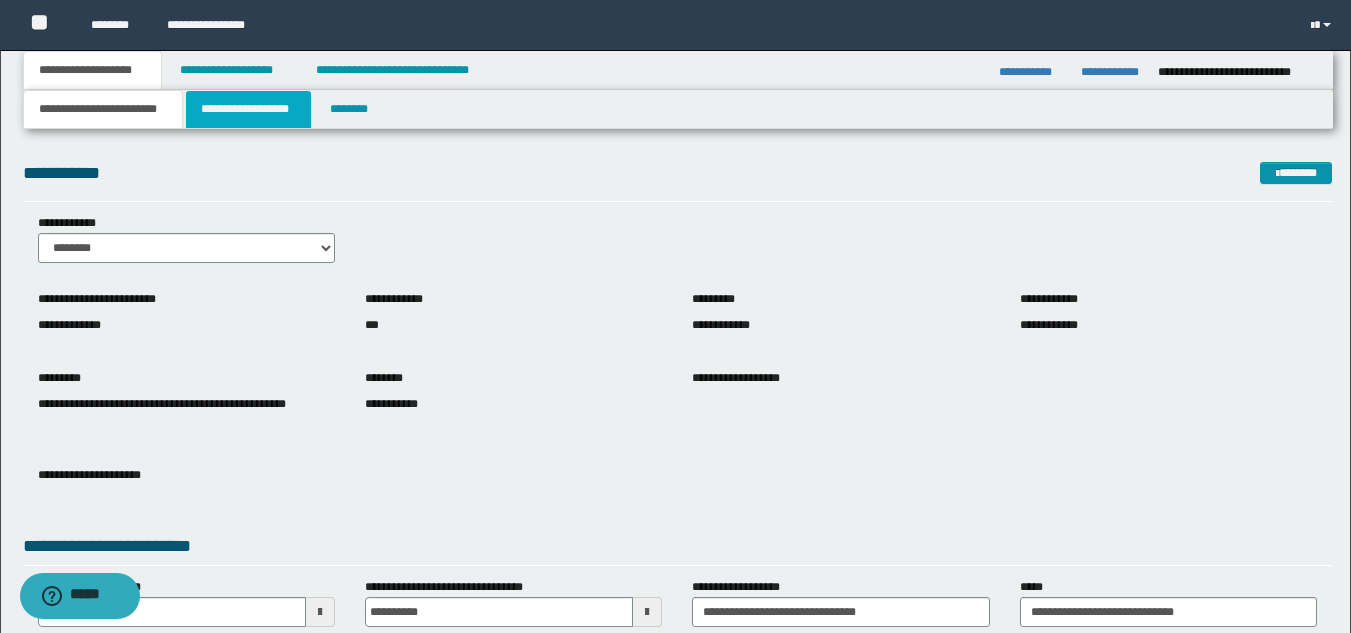 click on "**********" at bounding box center [248, 109] 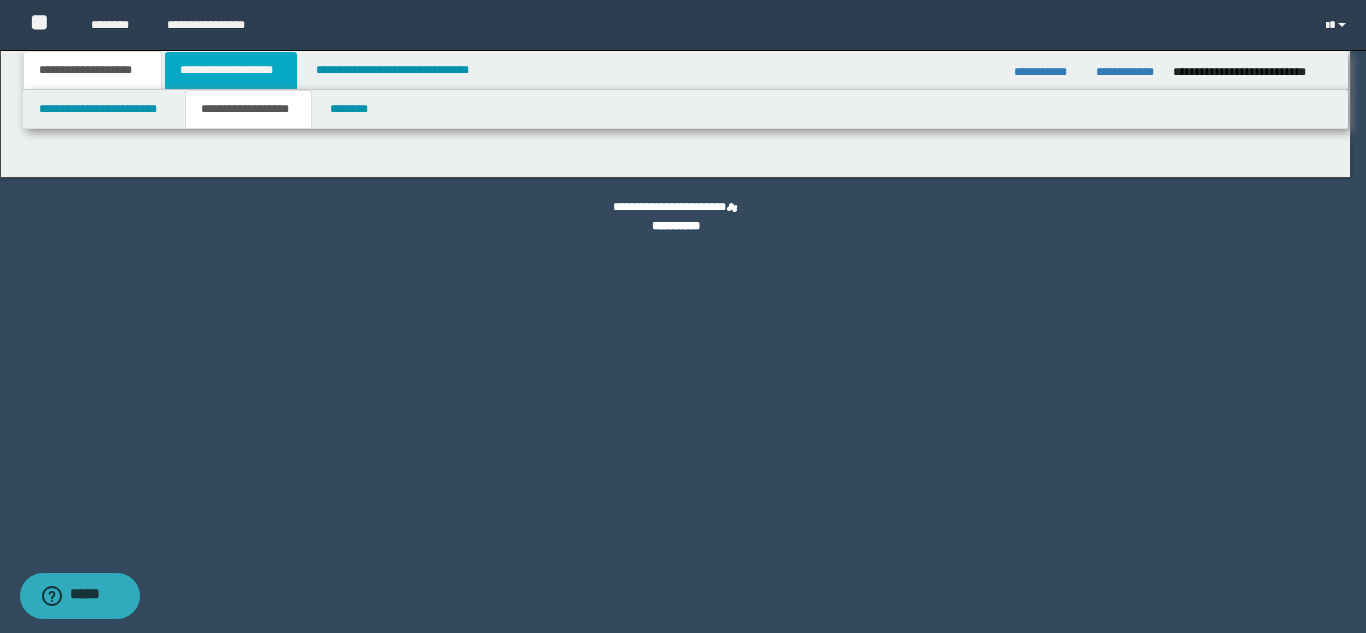 type on "**********" 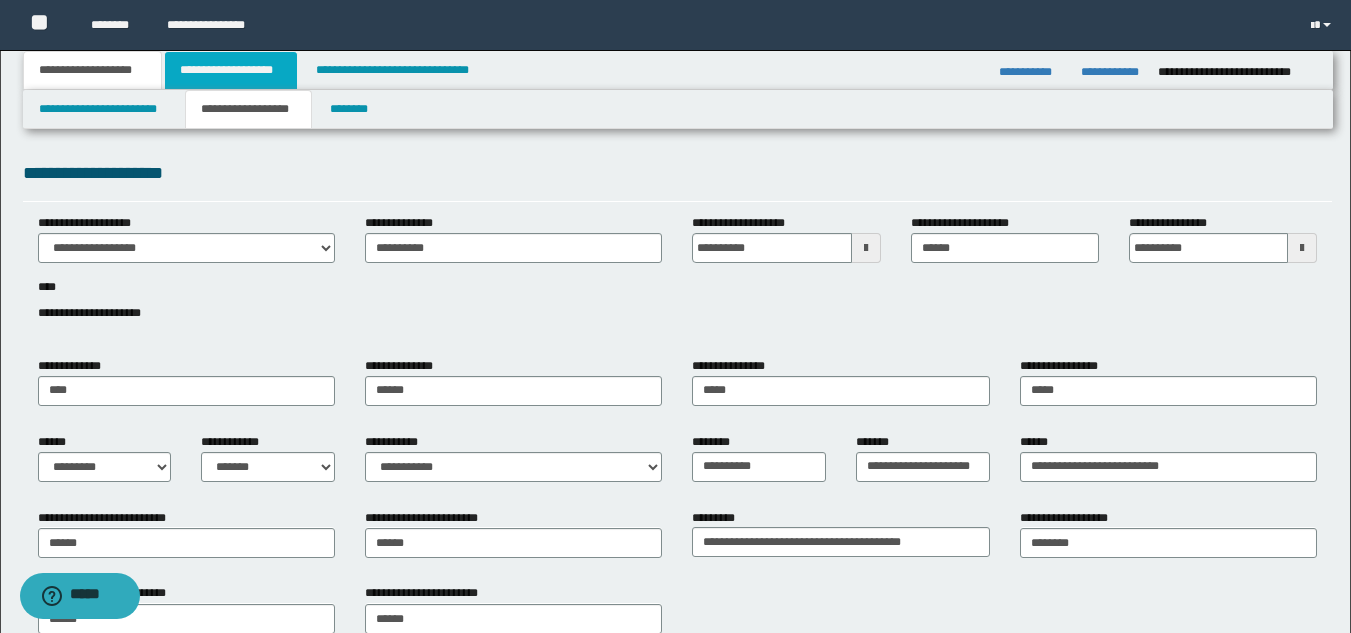click on "**********" at bounding box center [231, 70] 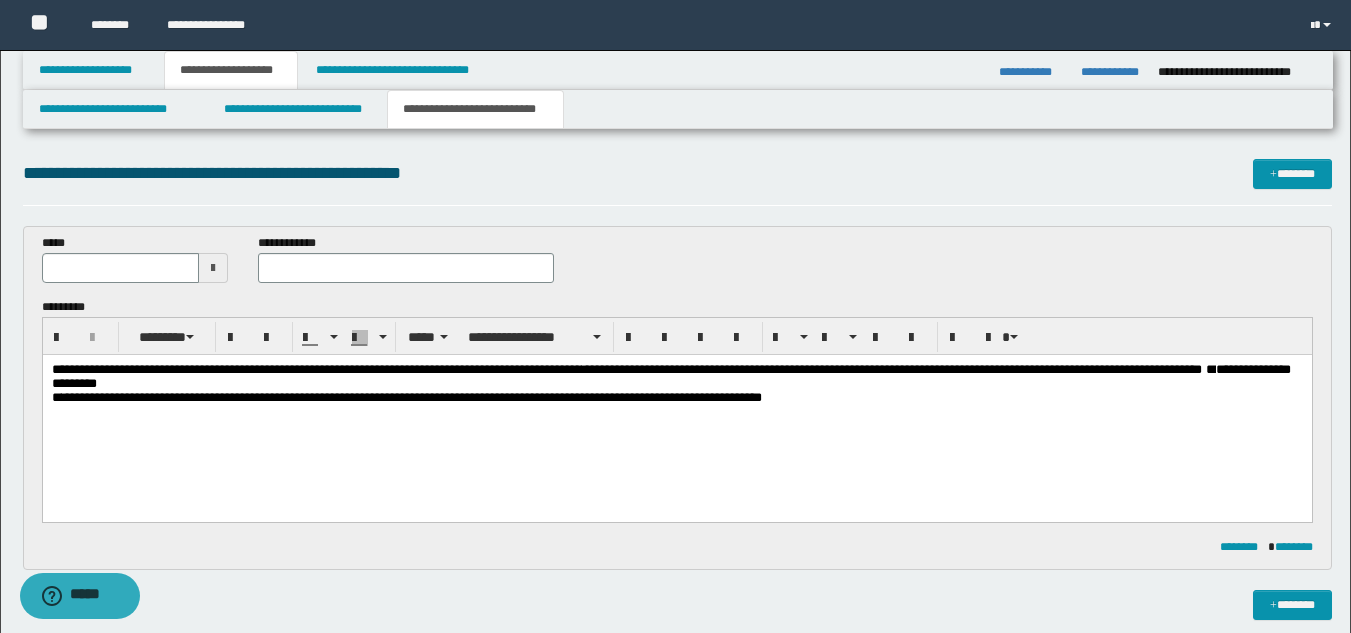 click on "**********" at bounding box center [891, 369] 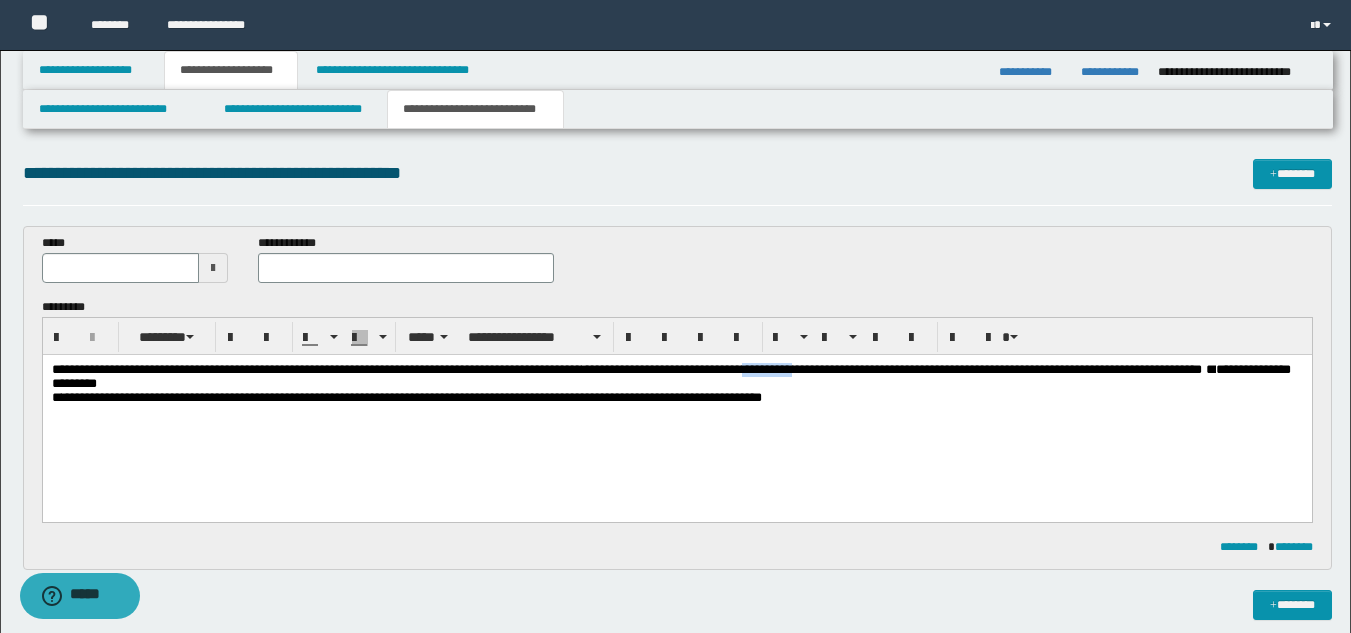 drag, startPoint x: 903, startPoint y: 370, endPoint x: 838, endPoint y: 375, distance: 65.192024 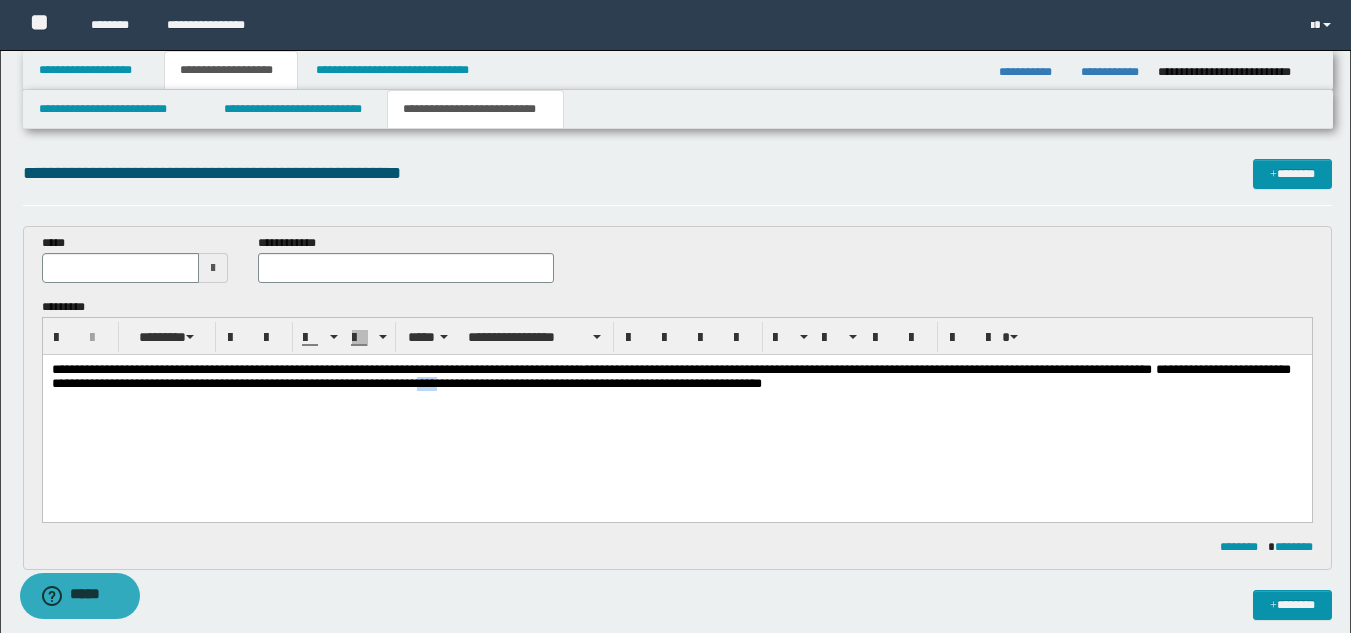 drag, startPoint x: 475, startPoint y: 408, endPoint x: 450, endPoint y: 402, distance: 25.70992 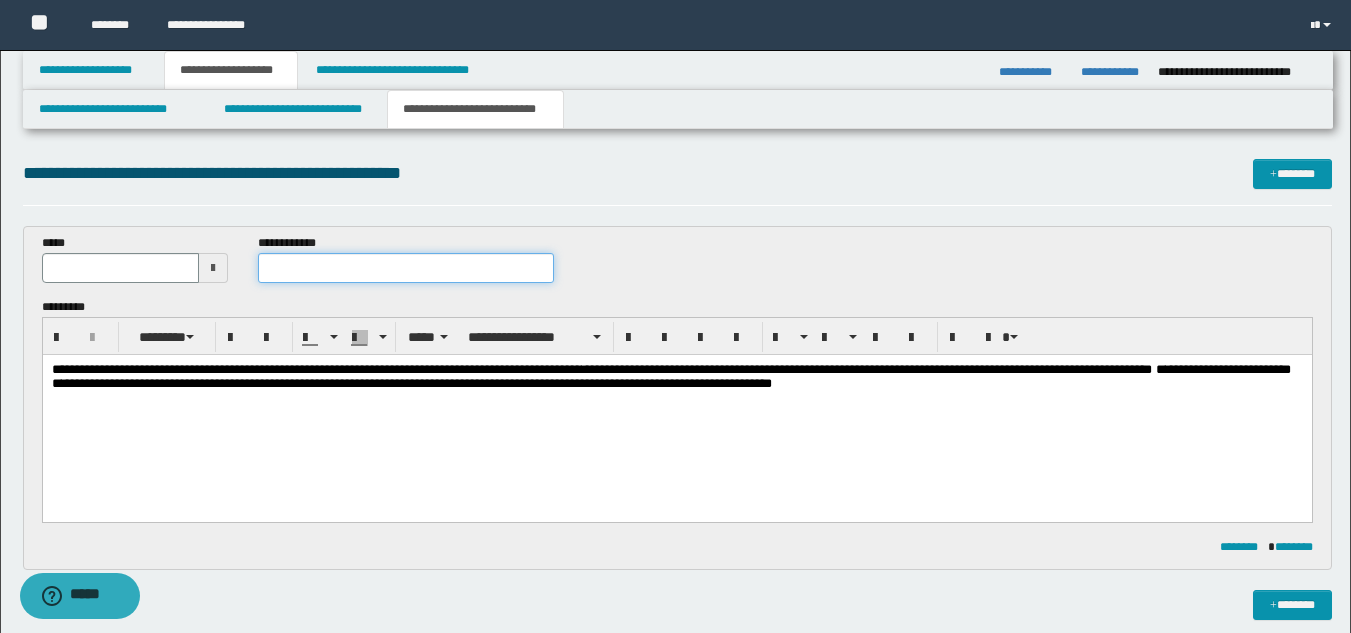 click at bounding box center [405, 268] 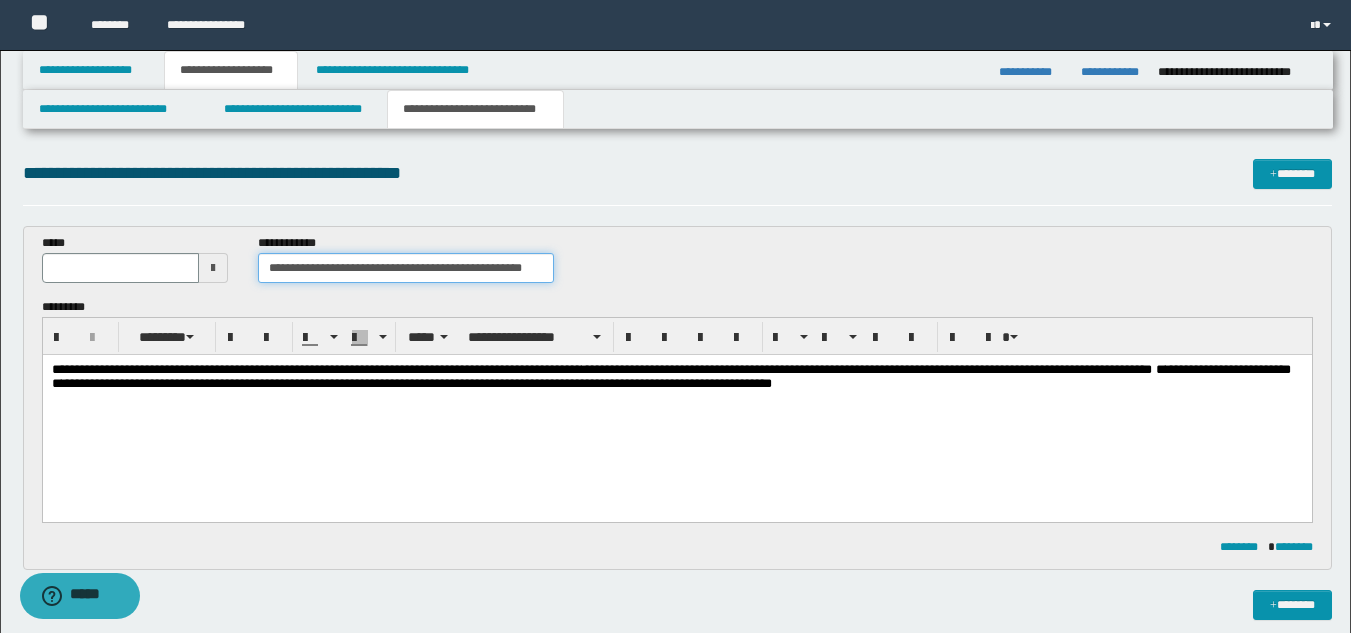 type on "**********" 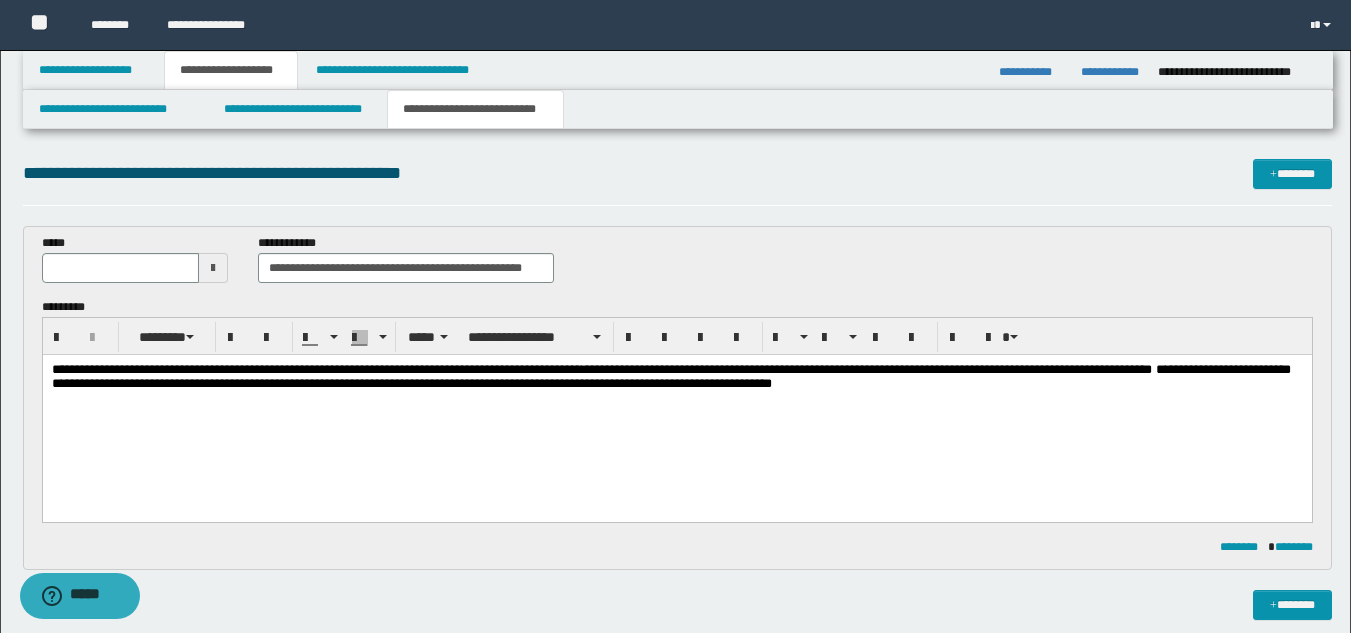 click at bounding box center (213, 268) 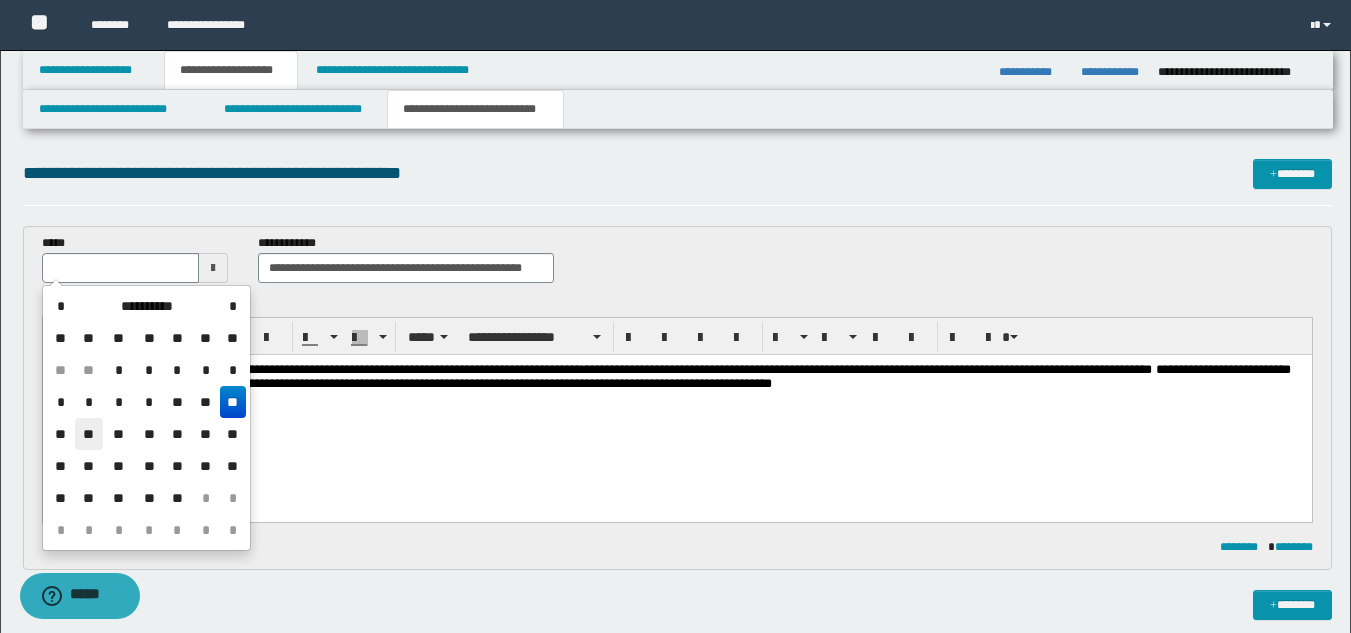 click on "**" at bounding box center (89, 434) 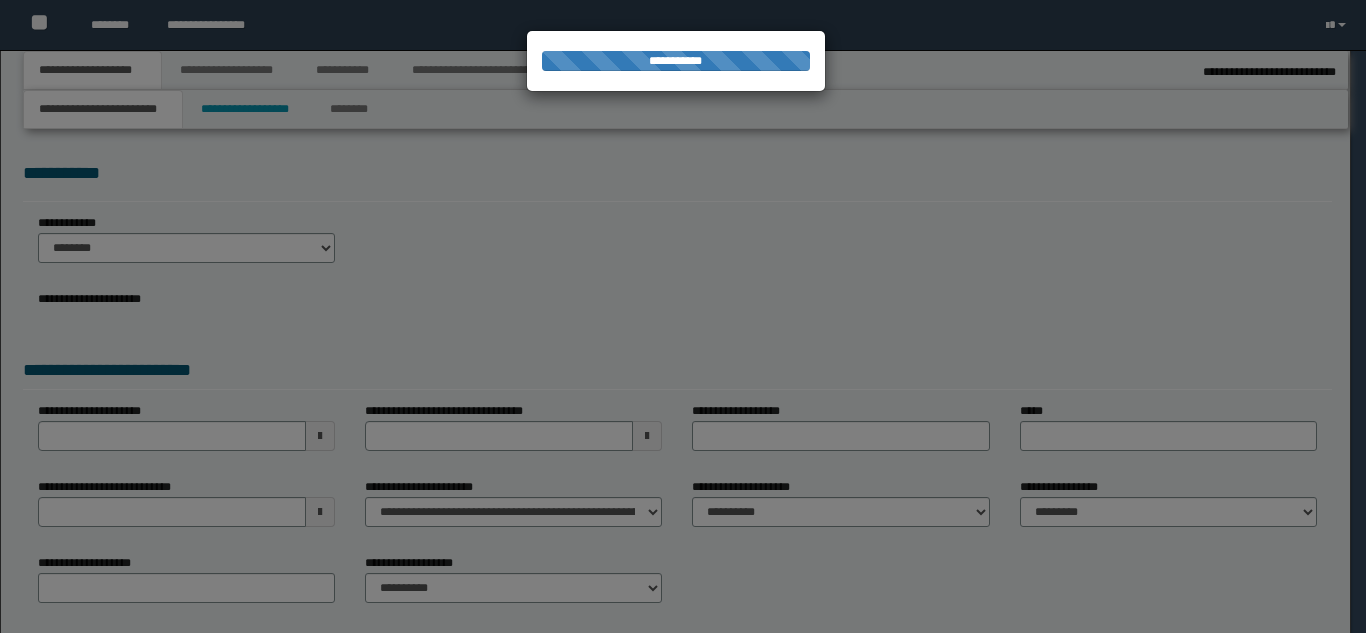 select on "**" 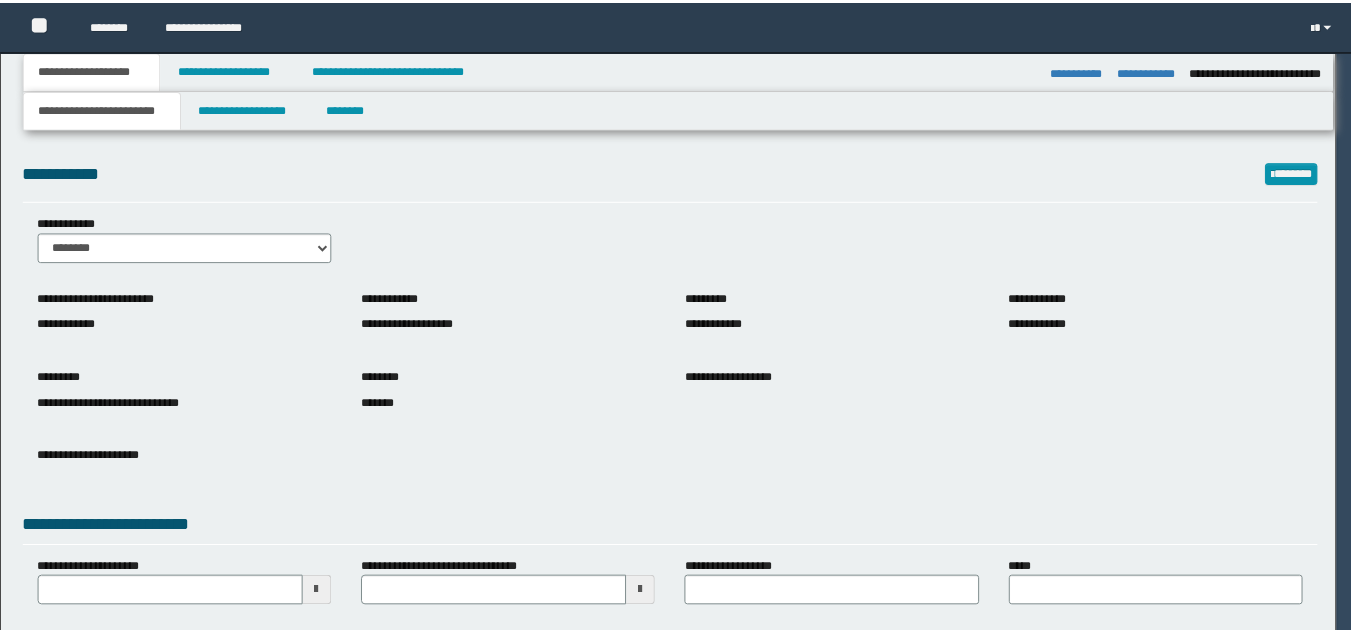 scroll, scrollTop: 0, scrollLeft: 0, axis: both 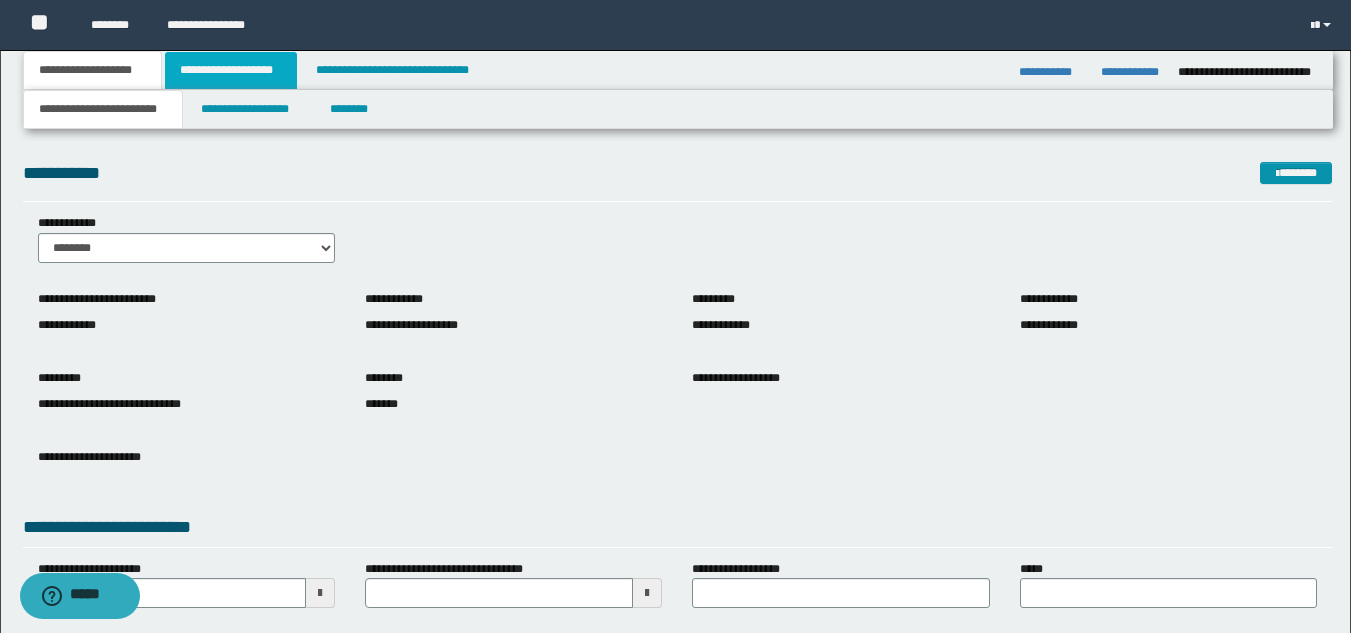click on "**********" at bounding box center [231, 70] 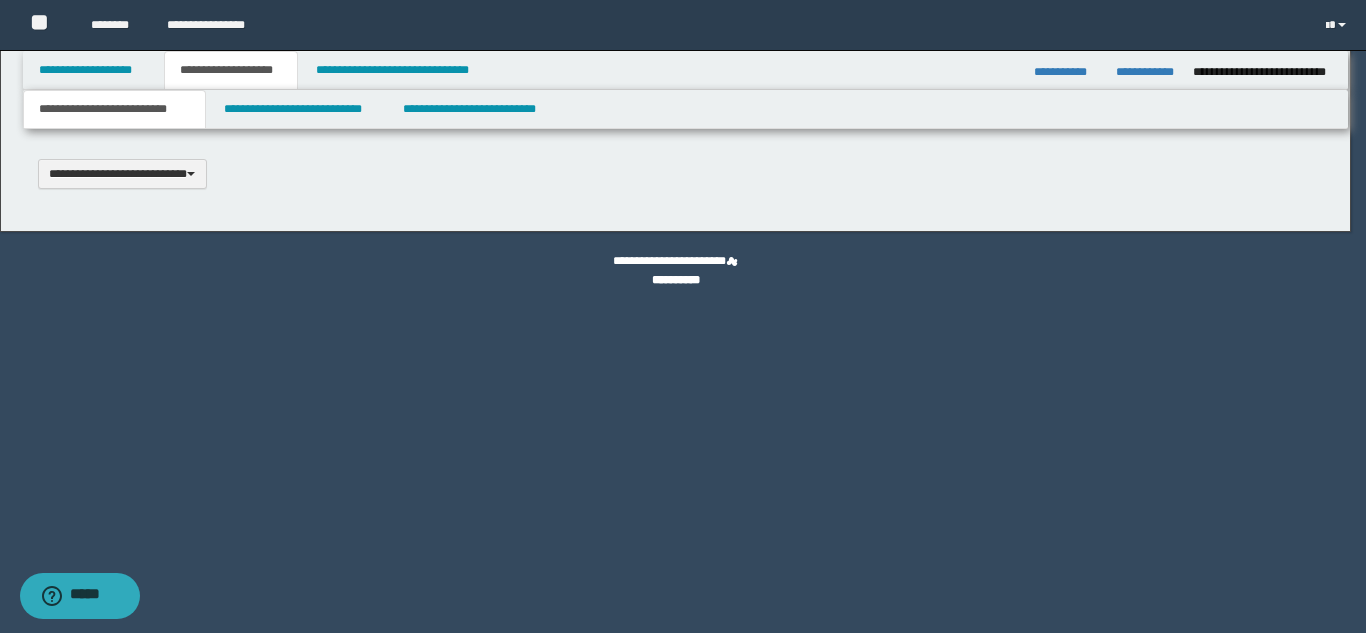 type 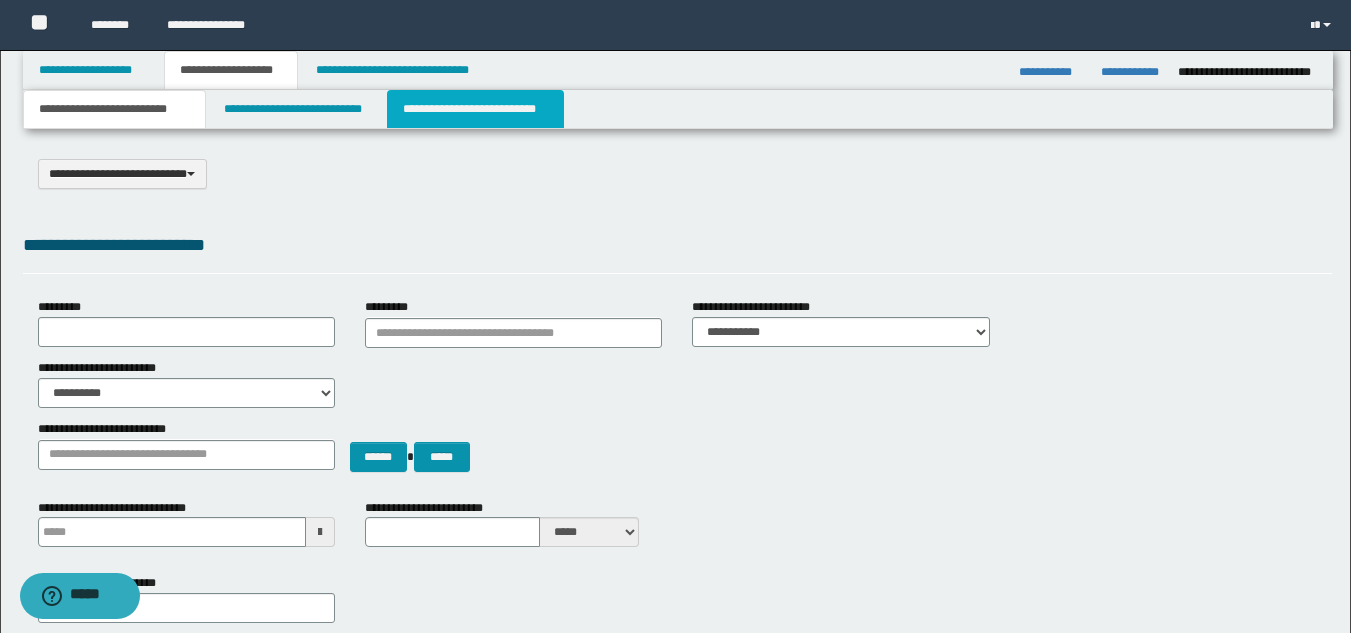 click on "**********" at bounding box center (475, 109) 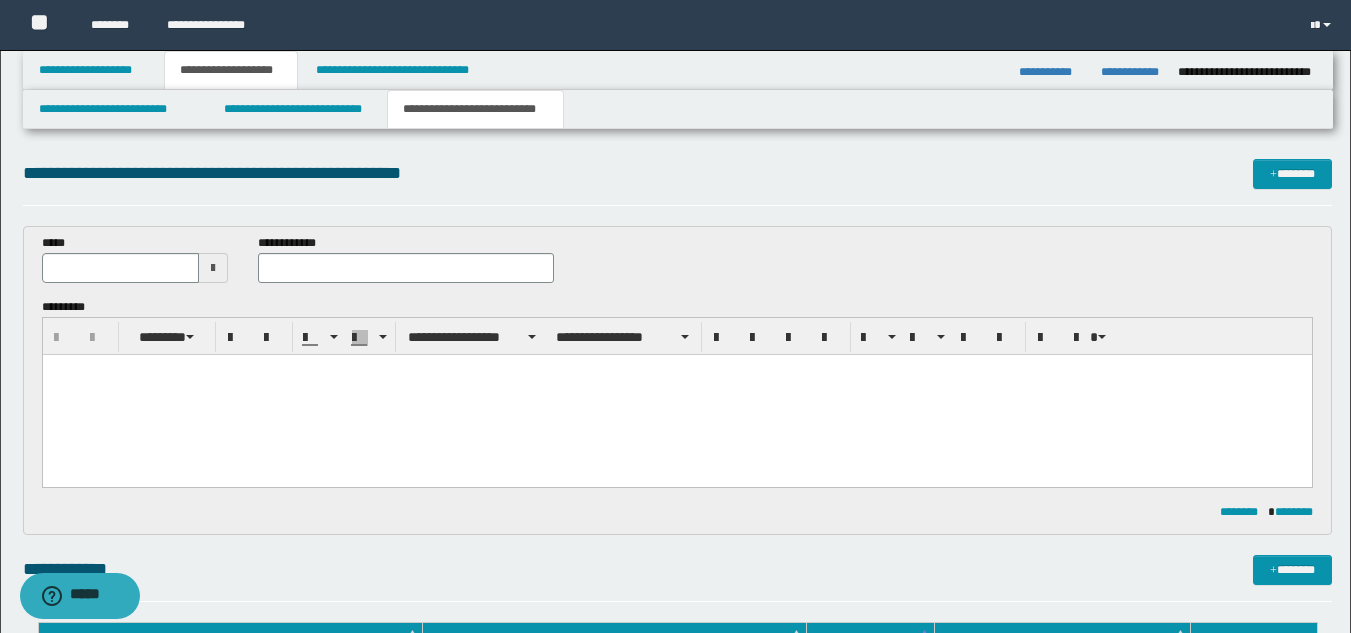 scroll, scrollTop: 0, scrollLeft: 0, axis: both 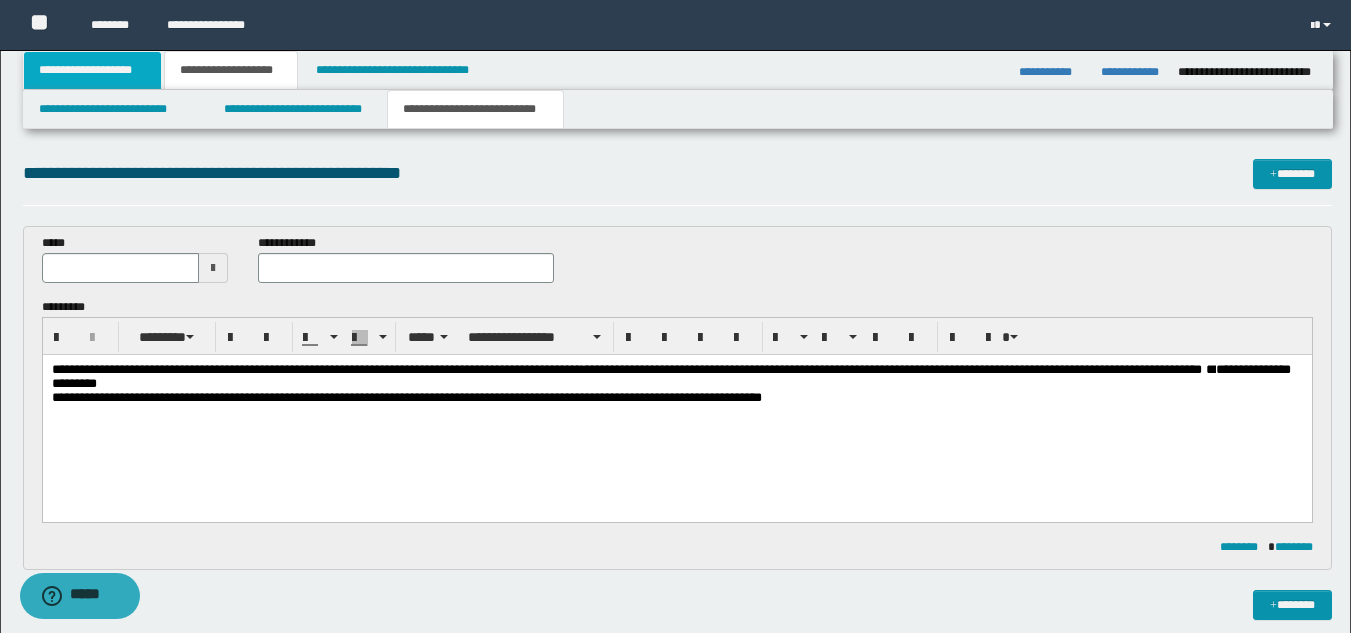 click on "**********" at bounding box center [92, 70] 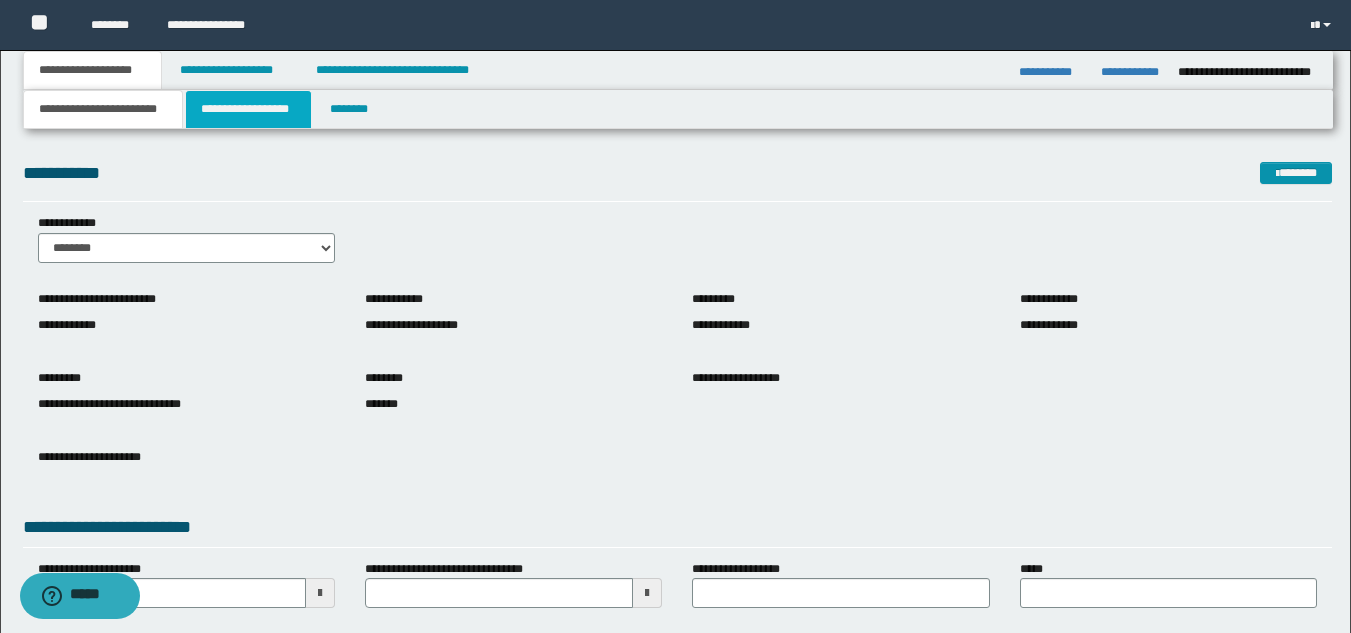 click on "**********" at bounding box center [248, 109] 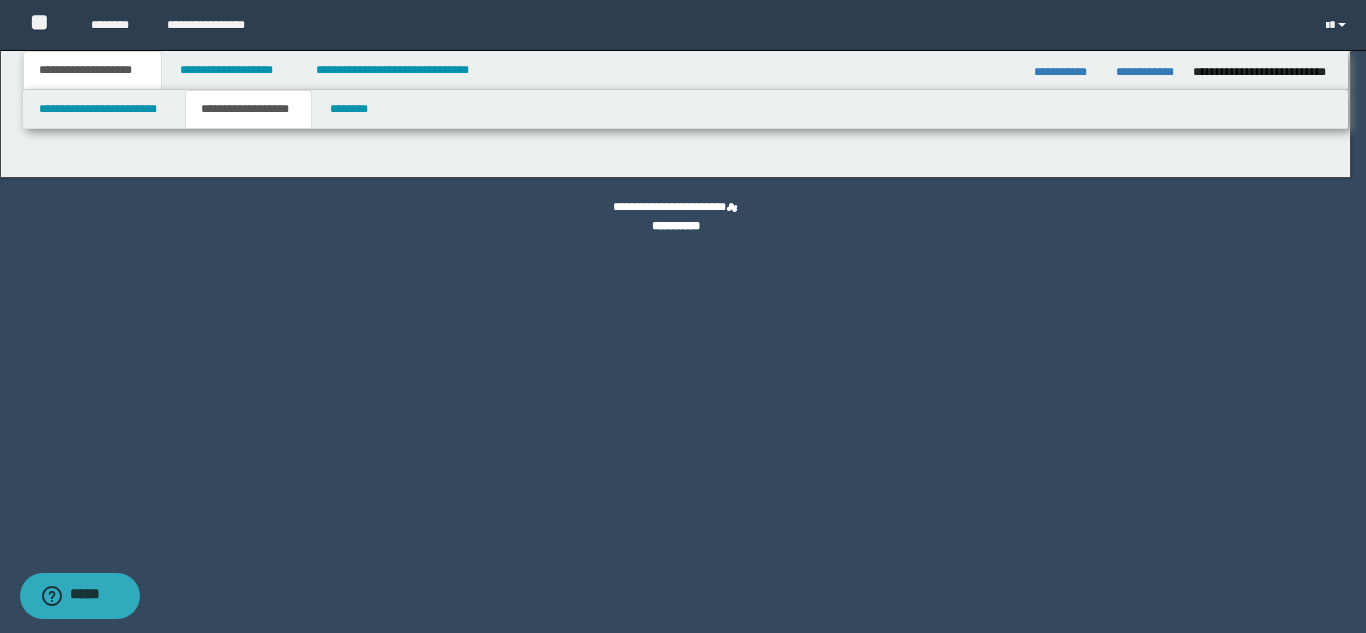 type on "**********" 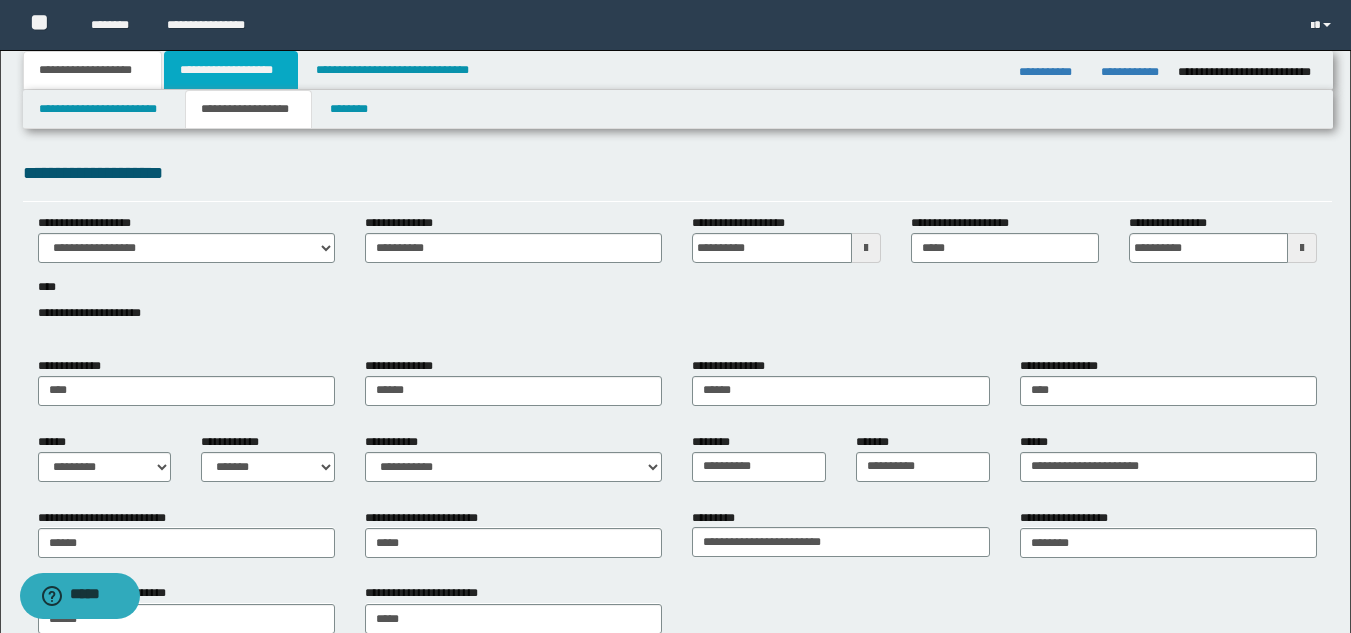 click on "**********" at bounding box center [231, 70] 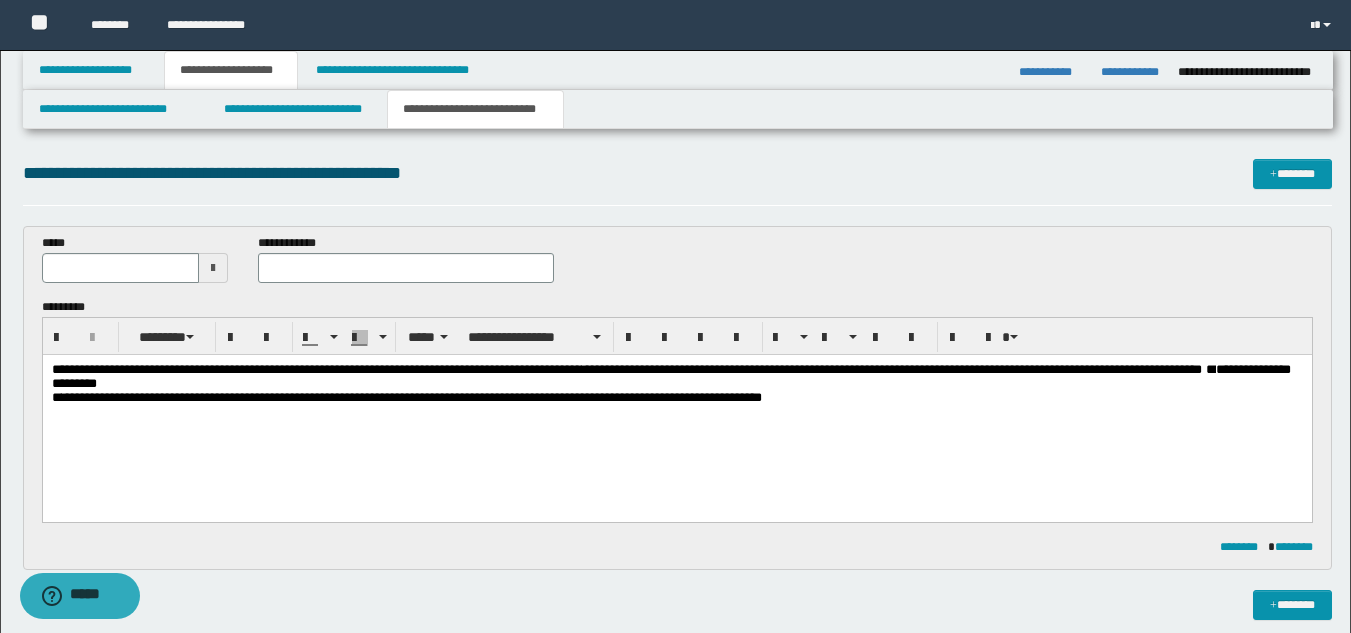 drag, startPoint x: 798, startPoint y: 373, endPoint x: 774, endPoint y: 365, distance: 25.298222 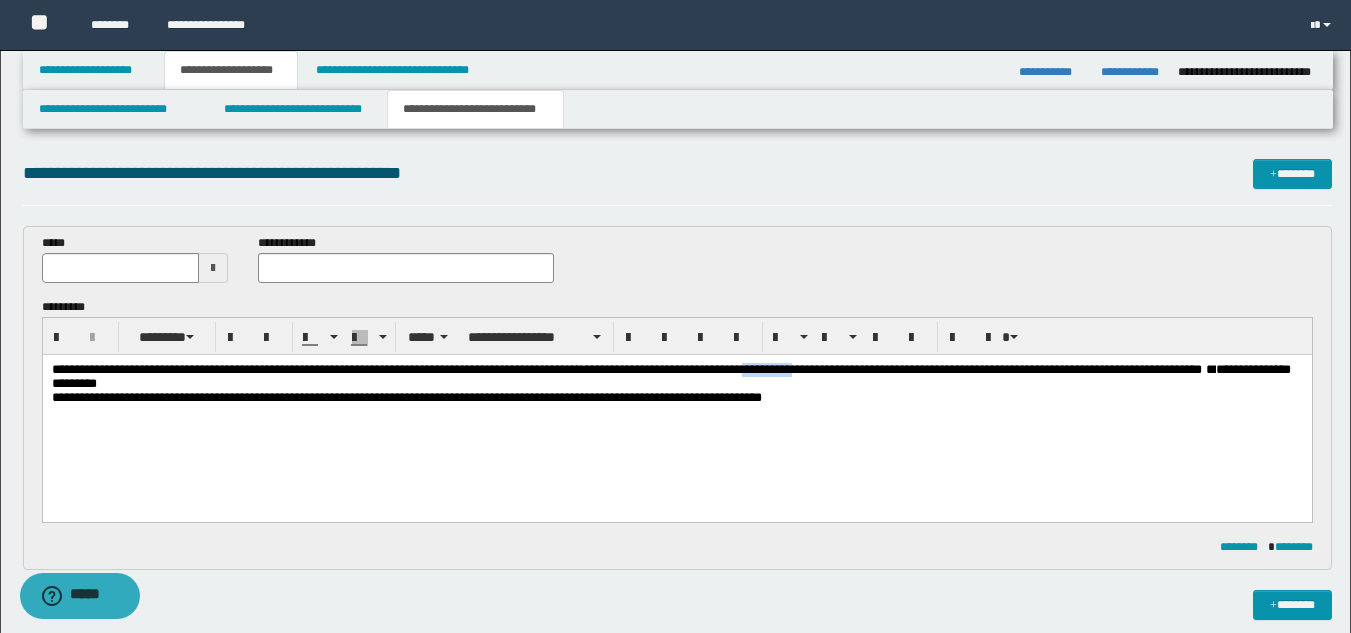 drag, startPoint x: 904, startPoint y: 377, endPoint x: 838, endPoint y: 373, distance: 66.1211 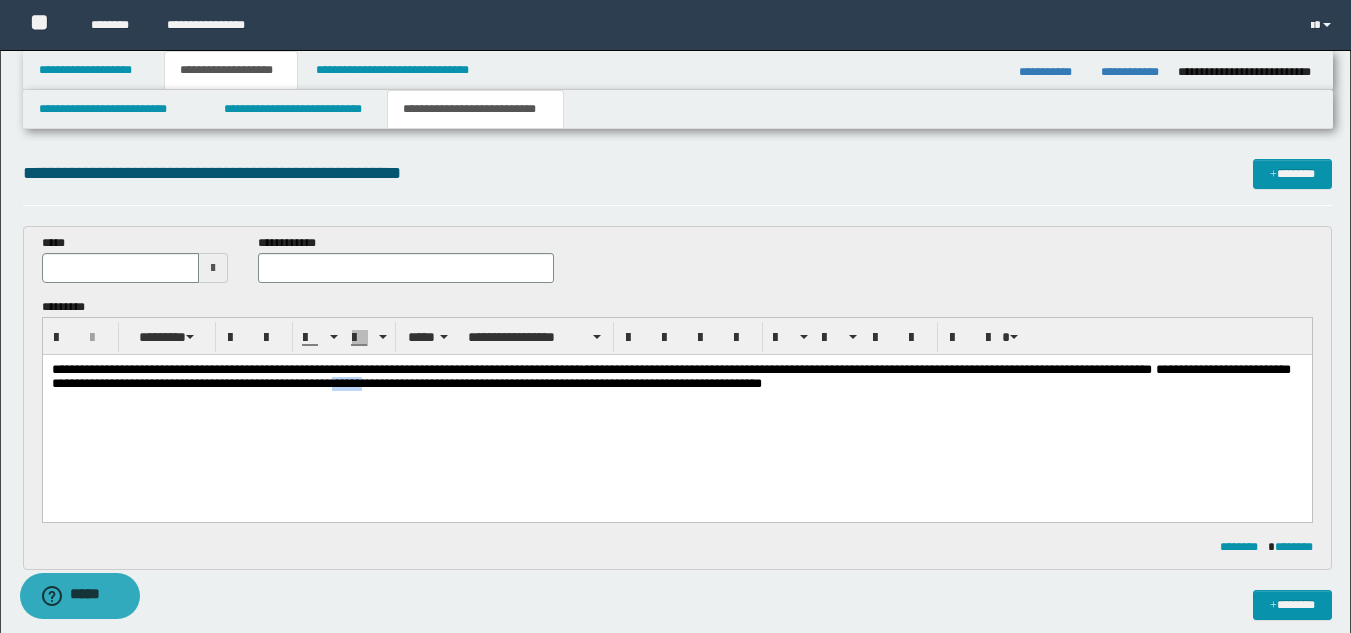 drag, startPoint x: 391, startPoint y: 403, endPoint x: 356, endPoint y: 402, distance: 35.014282 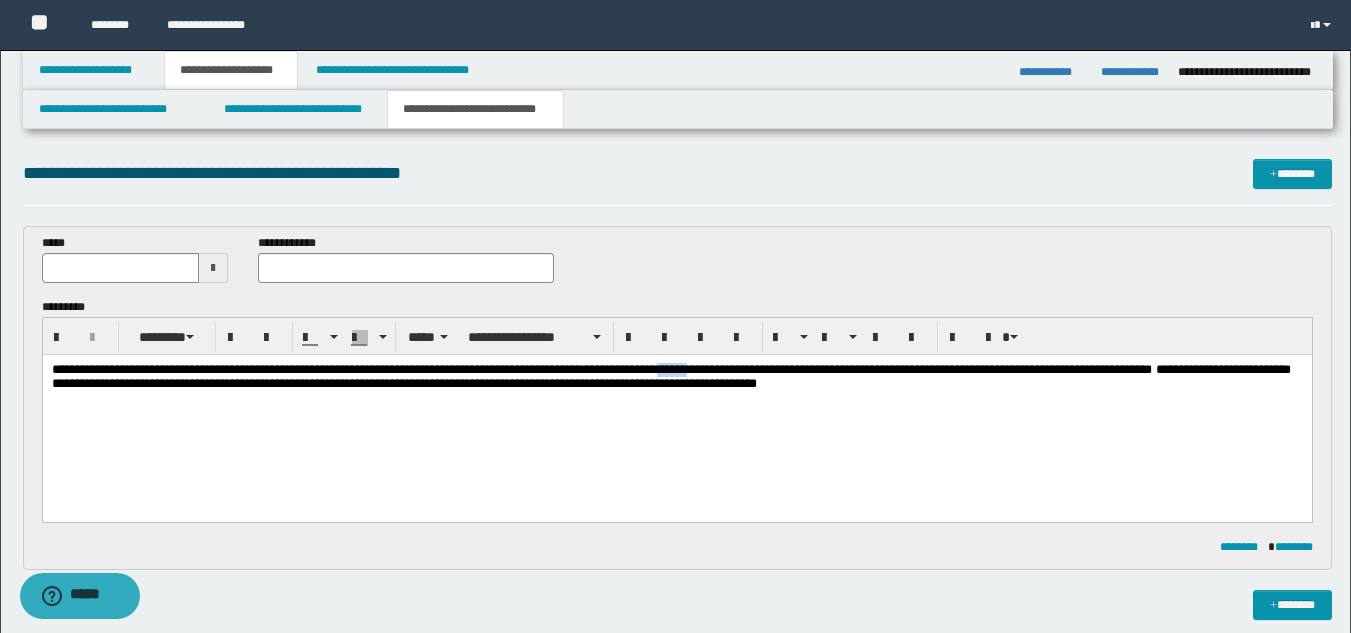 drag, startPoint x: 770, startPoint y: 374, endPoint x: 728, endPoint y: 371, distance: 42.107006 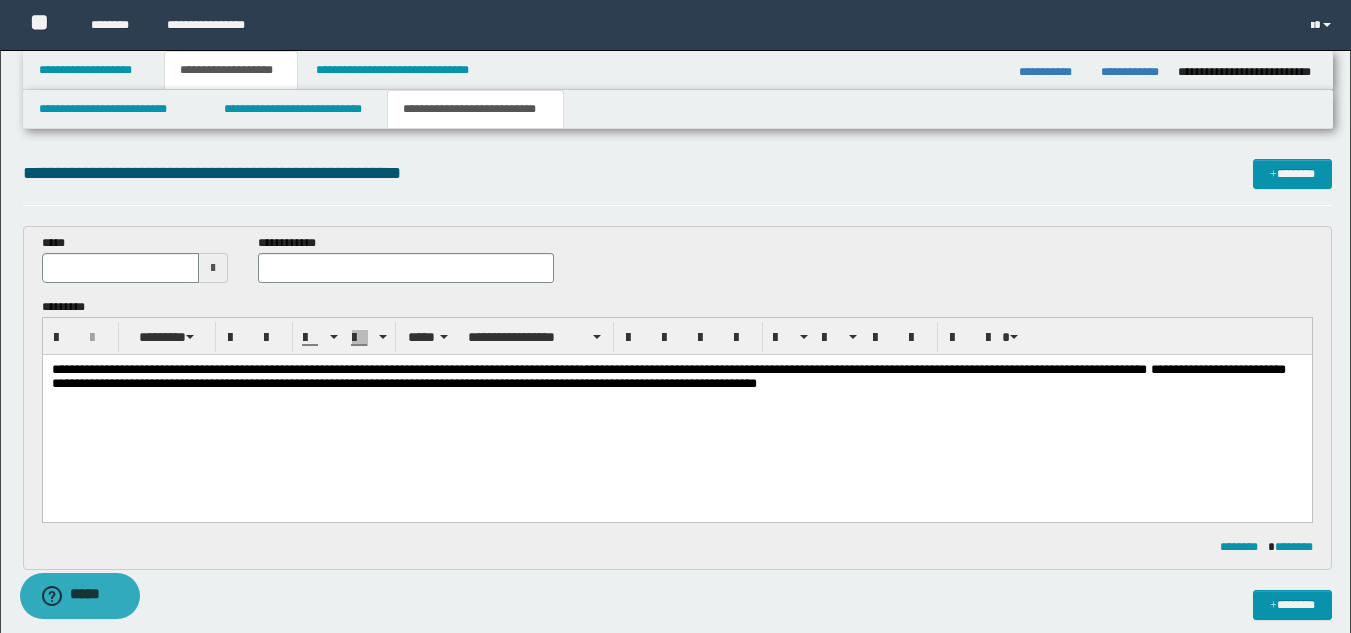 click at bounding box center (213, 268) 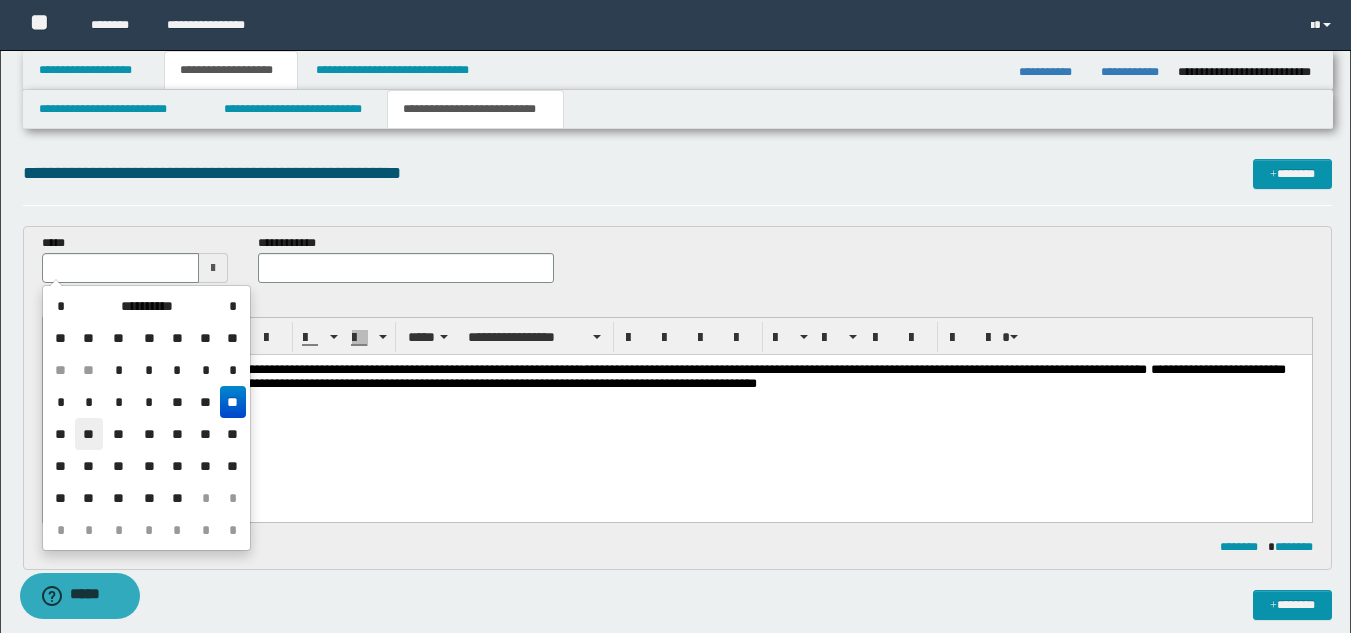 click on "**" at bounding box center [89, 434] 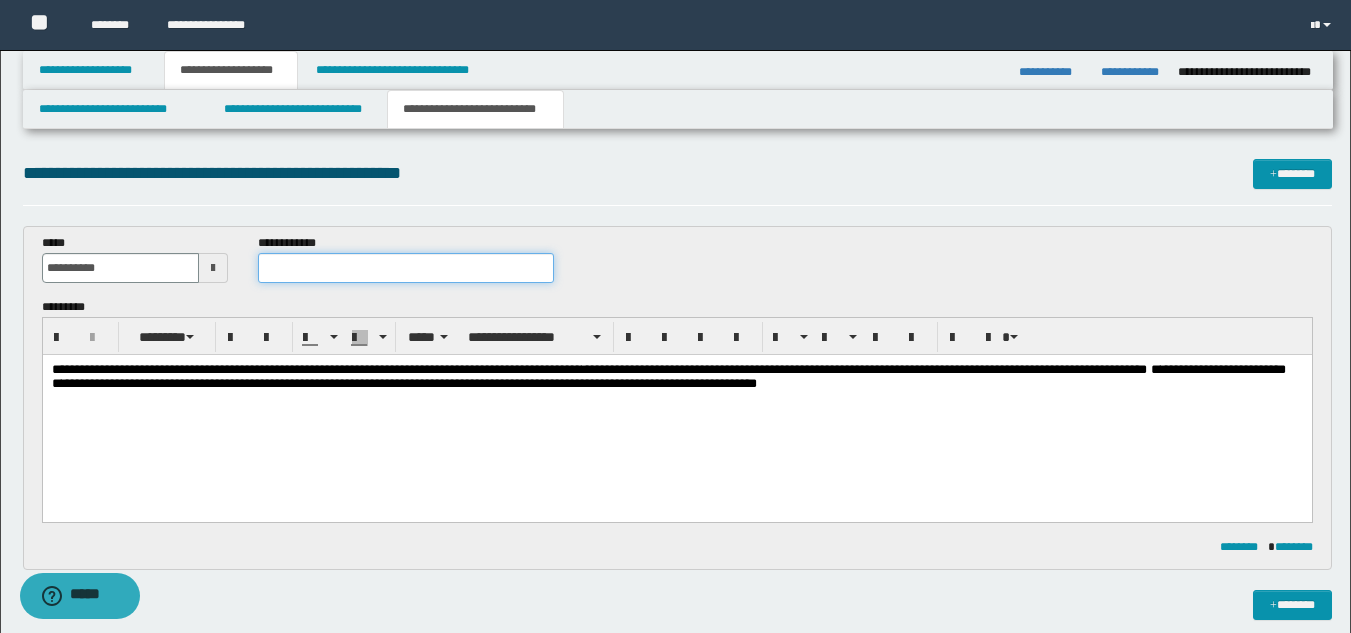 click at bounding box center (405, 268) 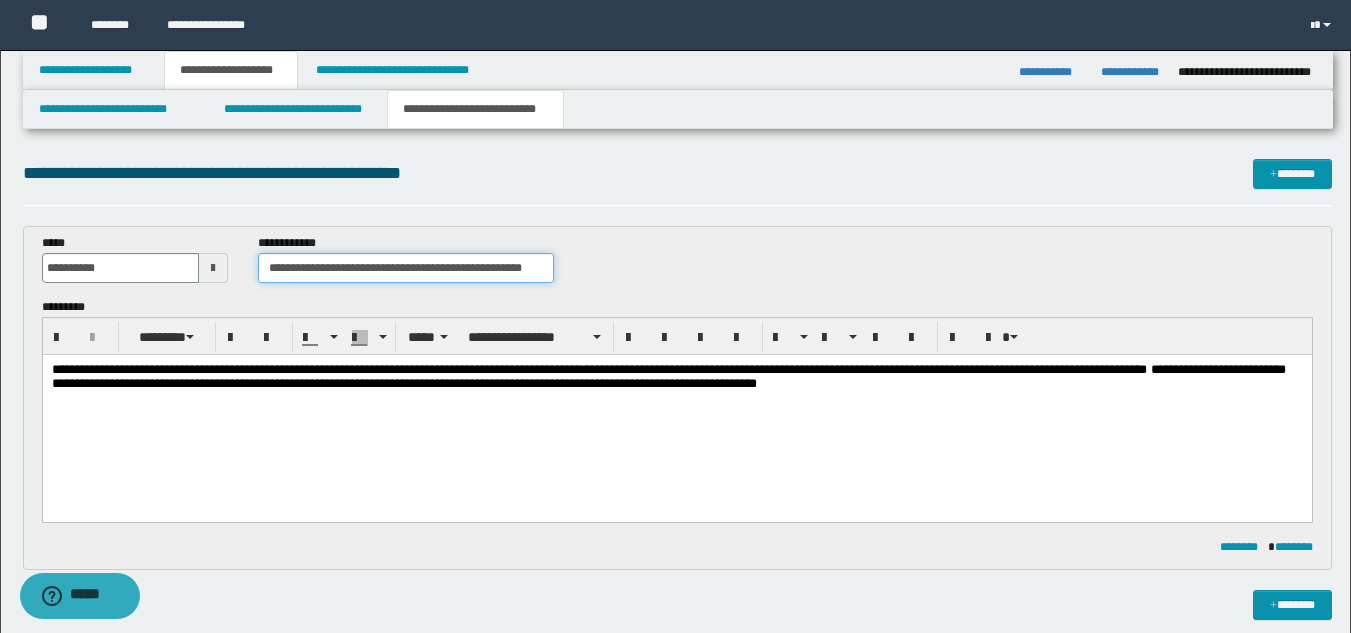 type on "**********" 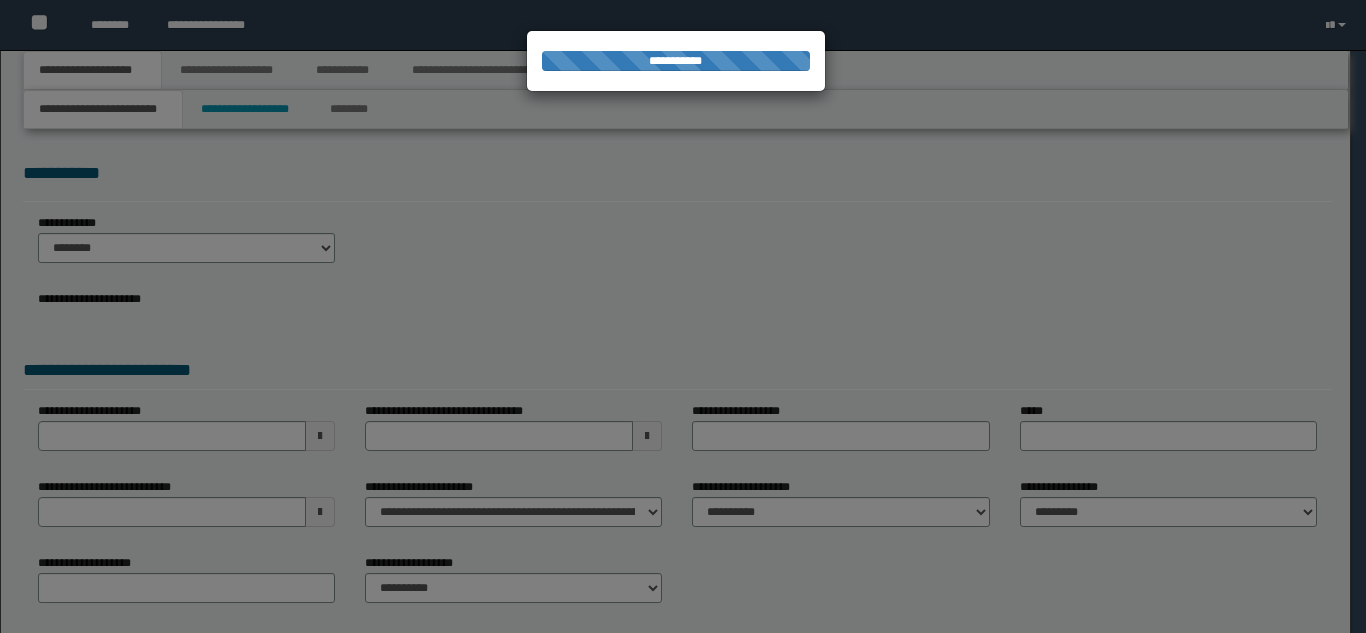 scroll, scrollTop: 0, scrollLeft: 0, axis: both 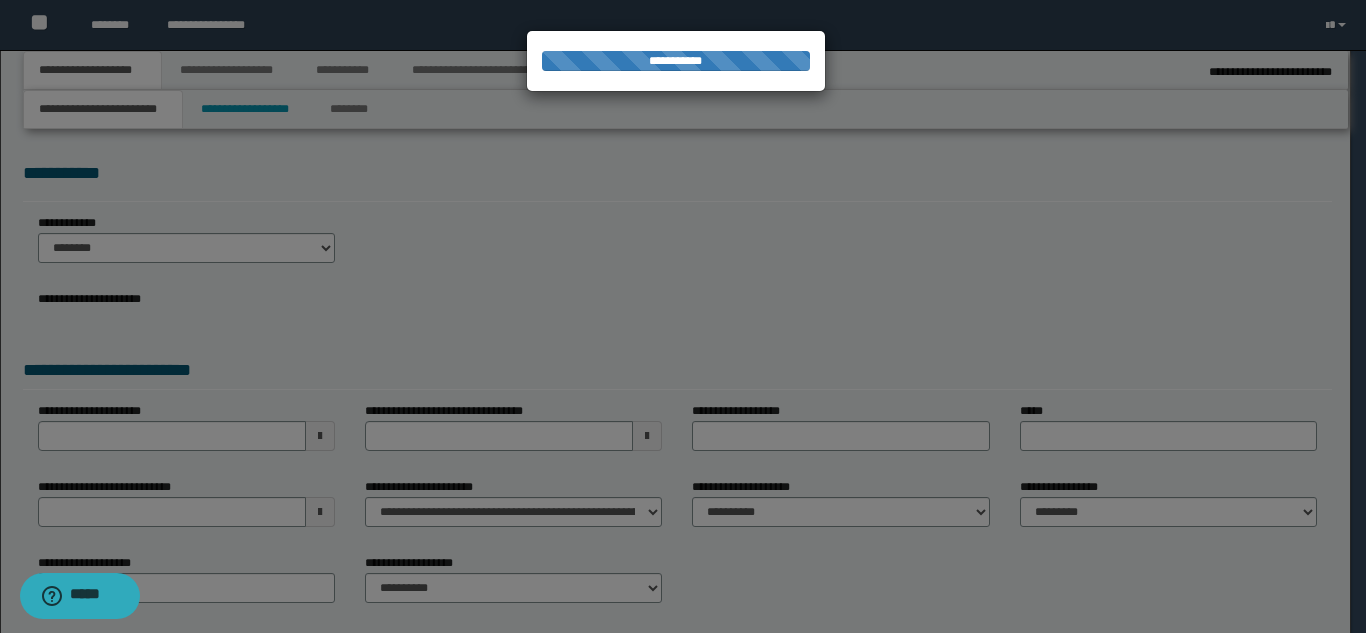 type on "**********" 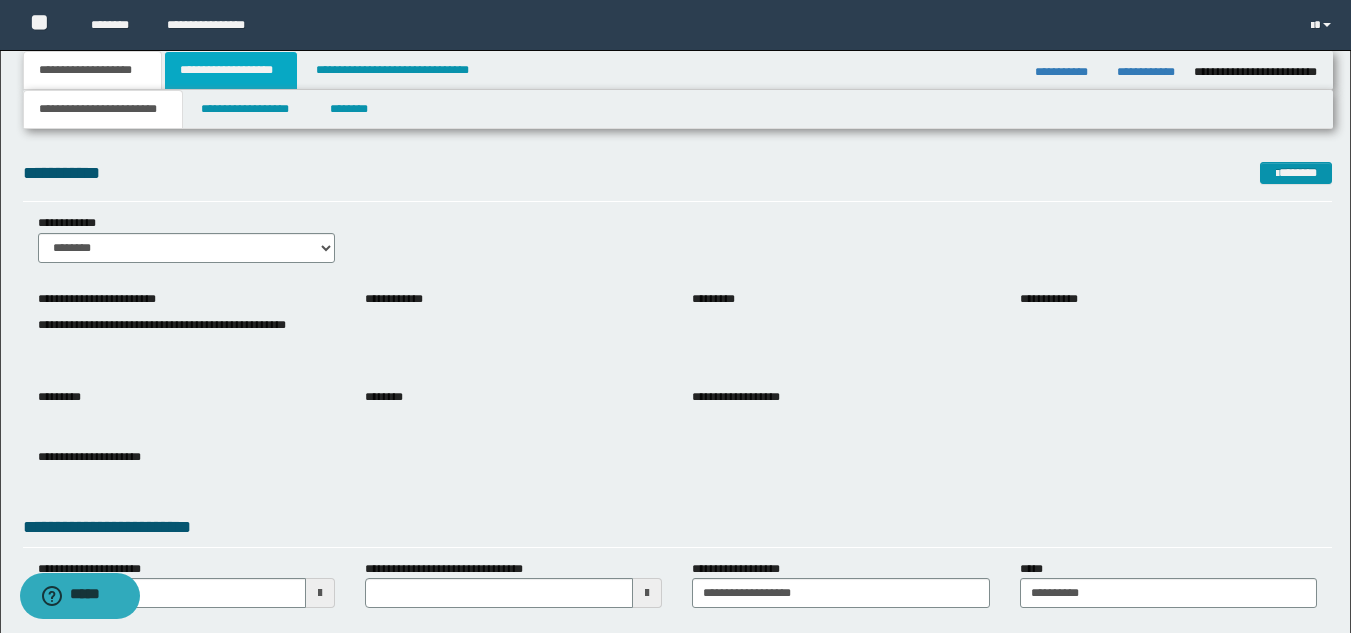 click on "**********" at bounding box center [231, 70] 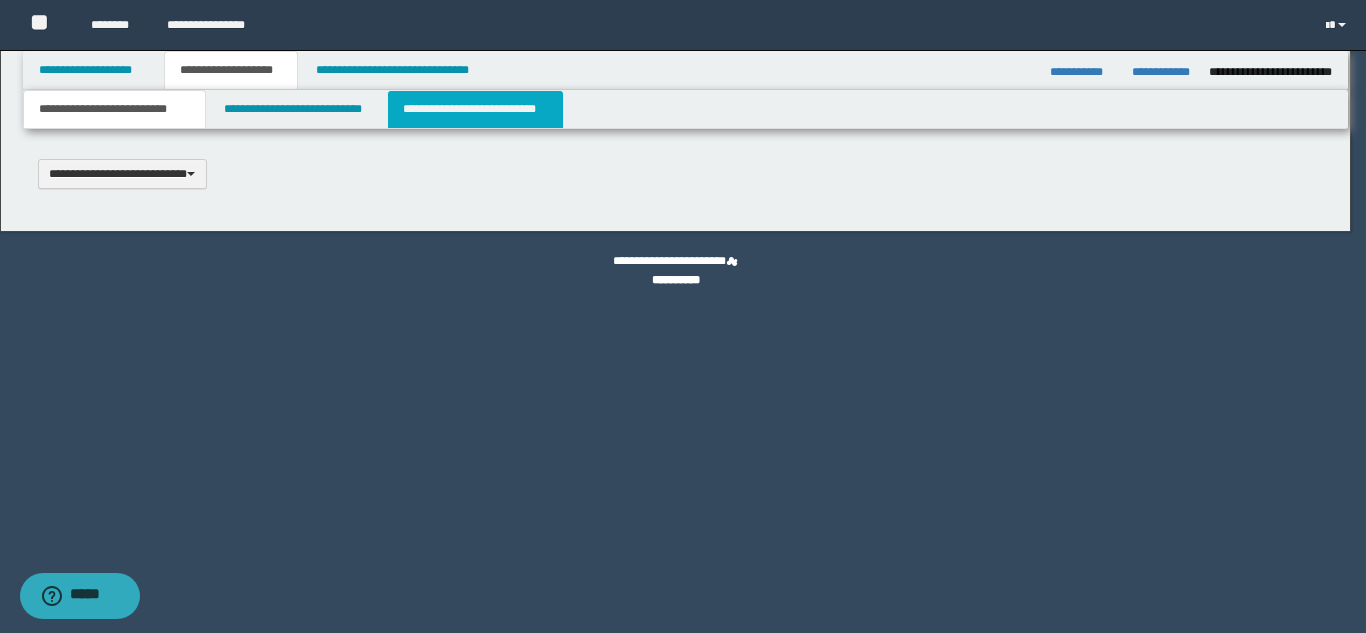 scroll, scrollTop: 0, scrollLeft: 0, axis: both 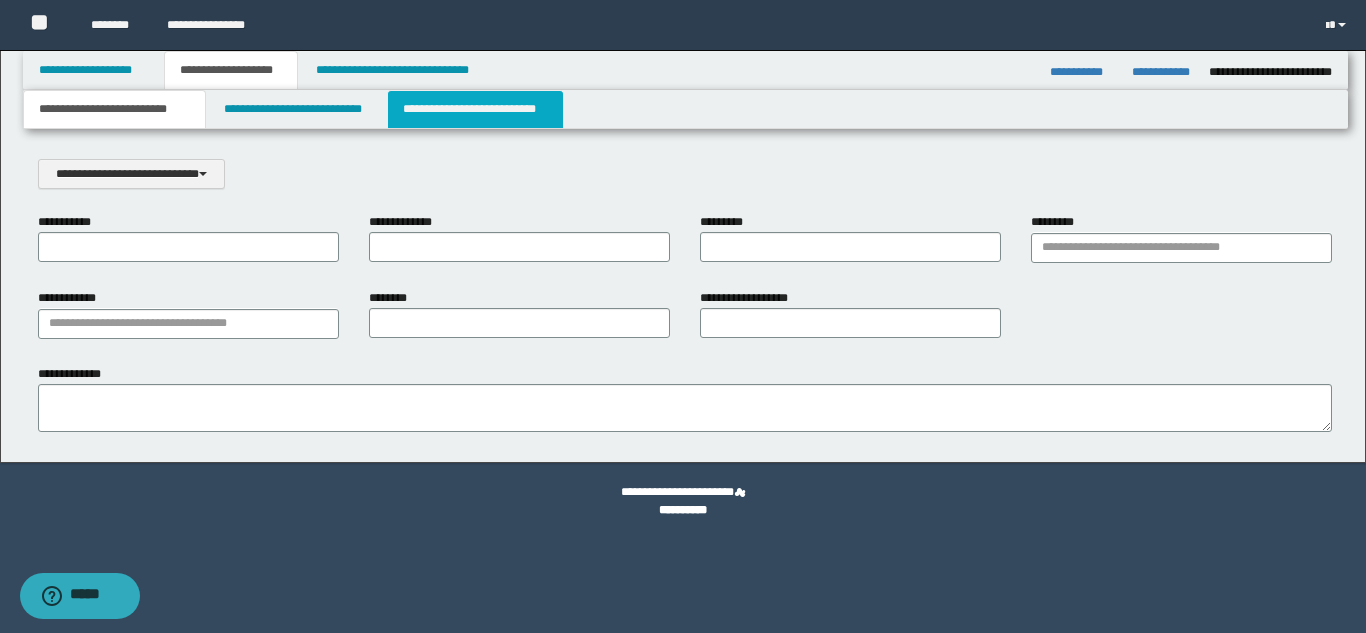 click on "**********" at bounding box center (475, 109) 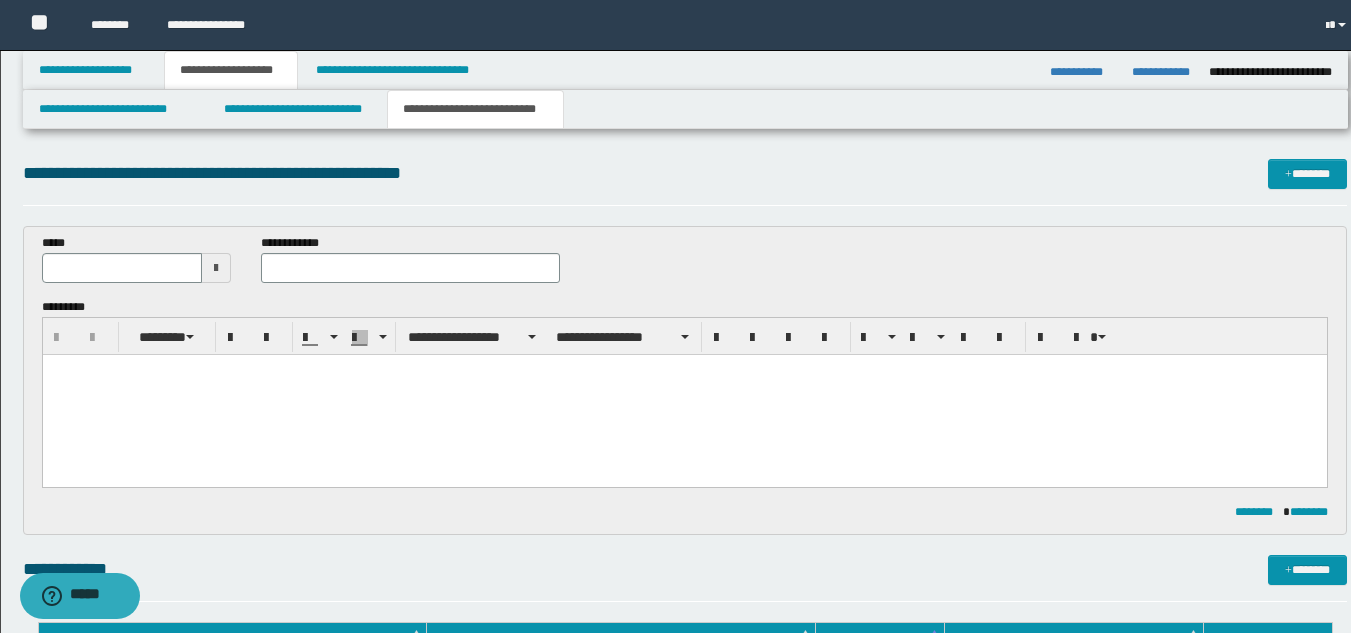 scroll, scrollTop: 0, scrollLeft: 0, axis: both 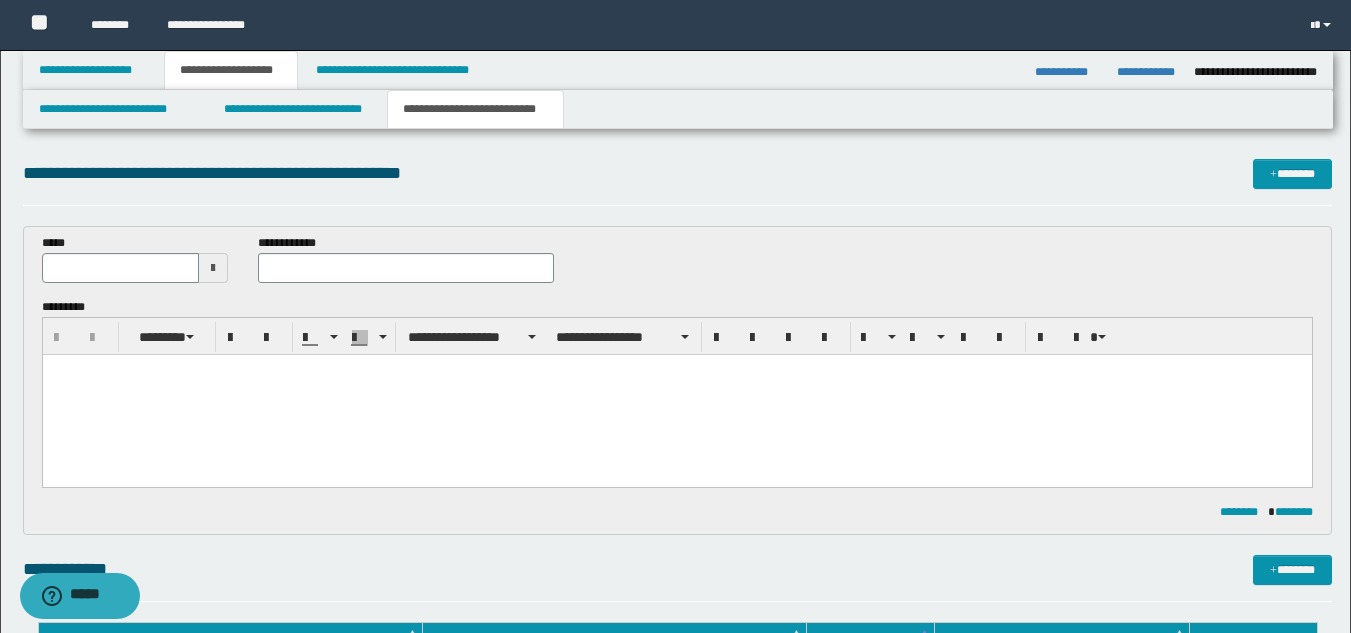 click at bounding box center [676, 395] 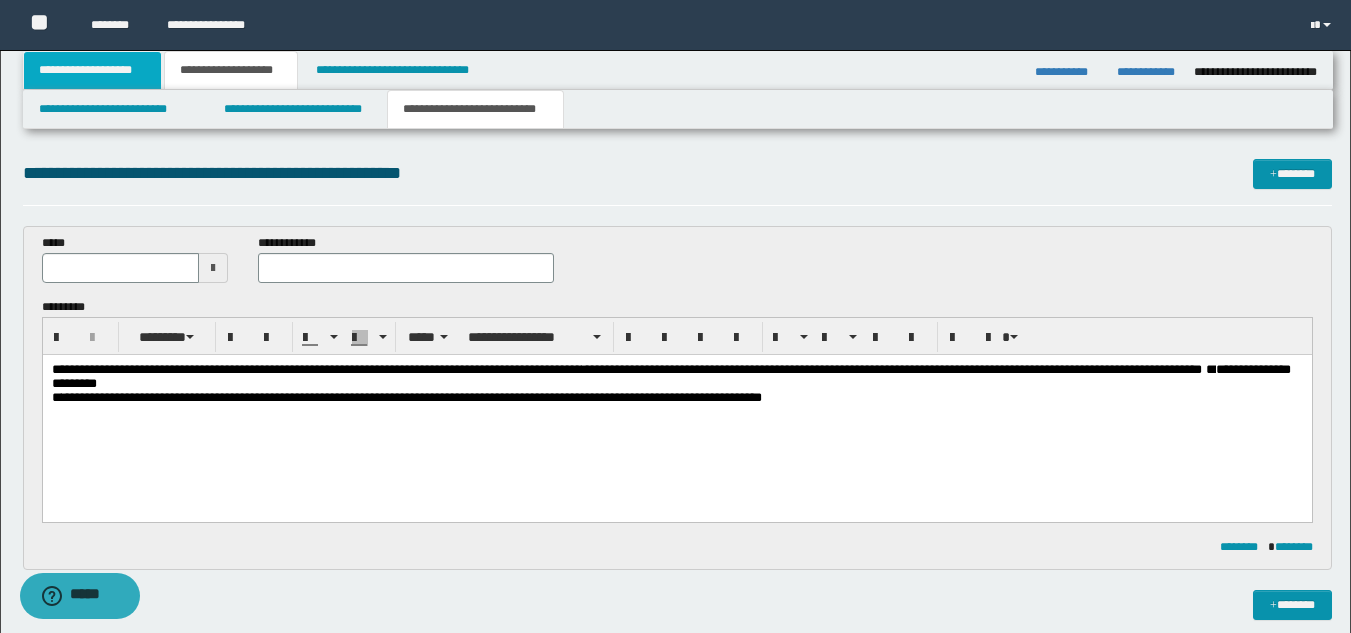 click on "**********" at bounding box center [92, 70] 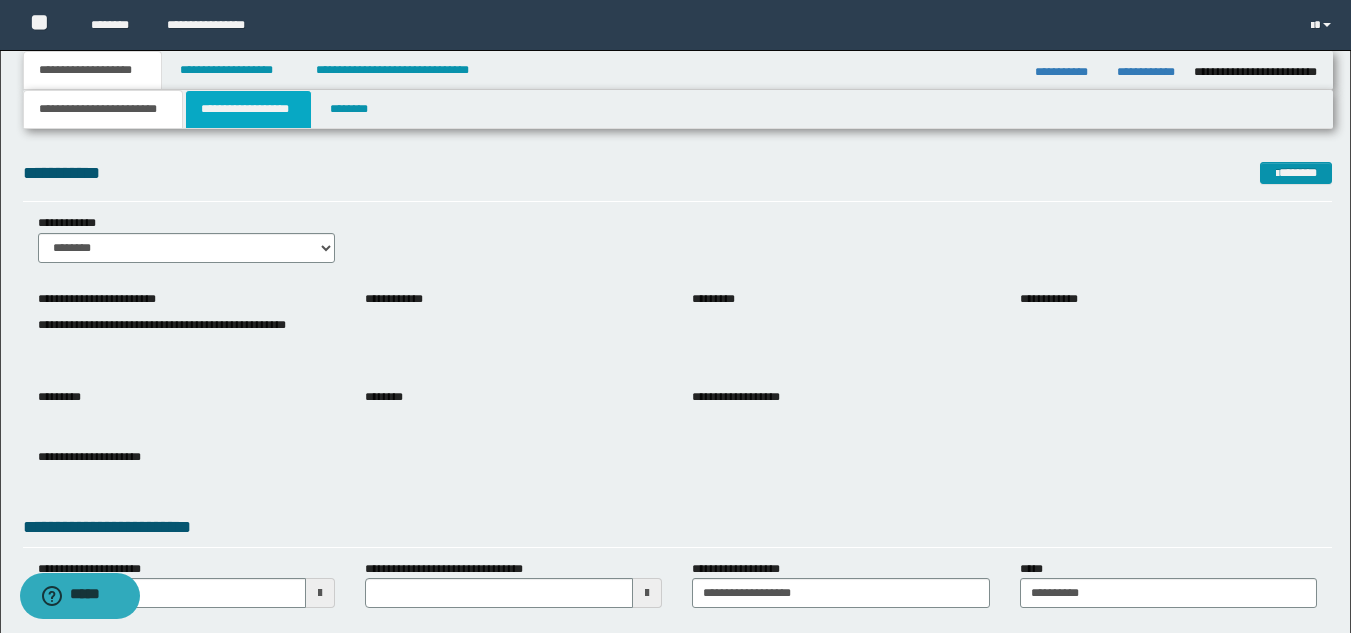 click on "**********" at bounding box center [248, 109] 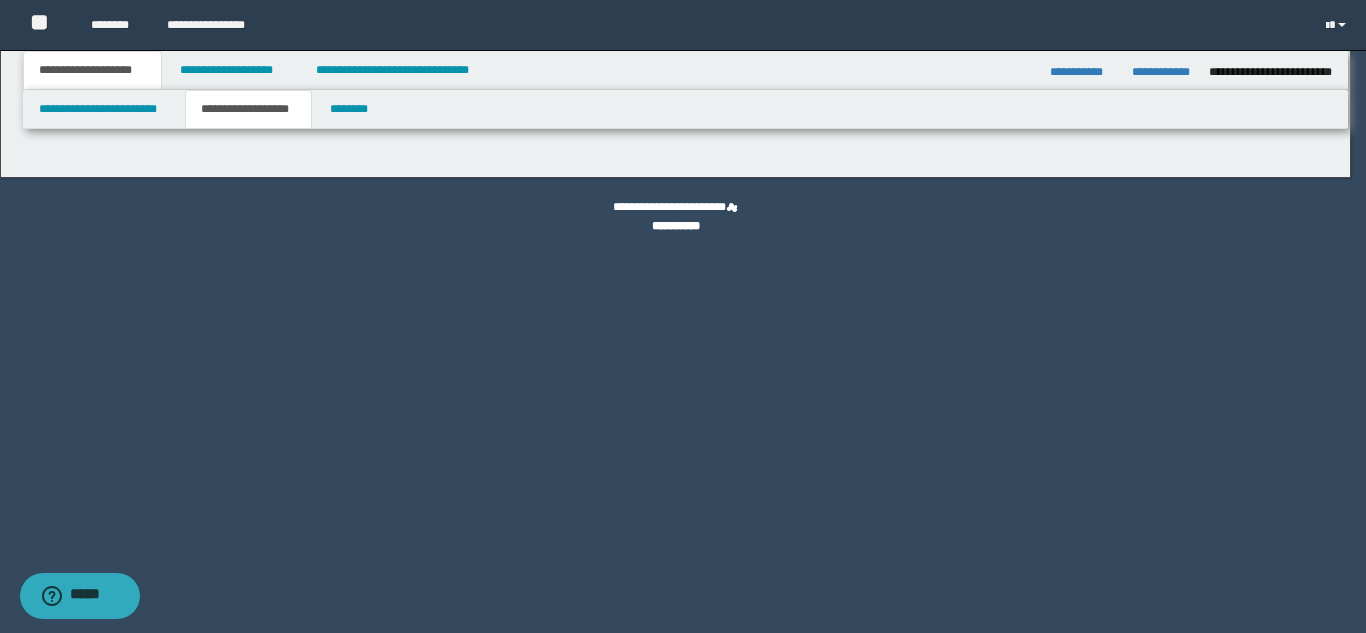 type on "********" 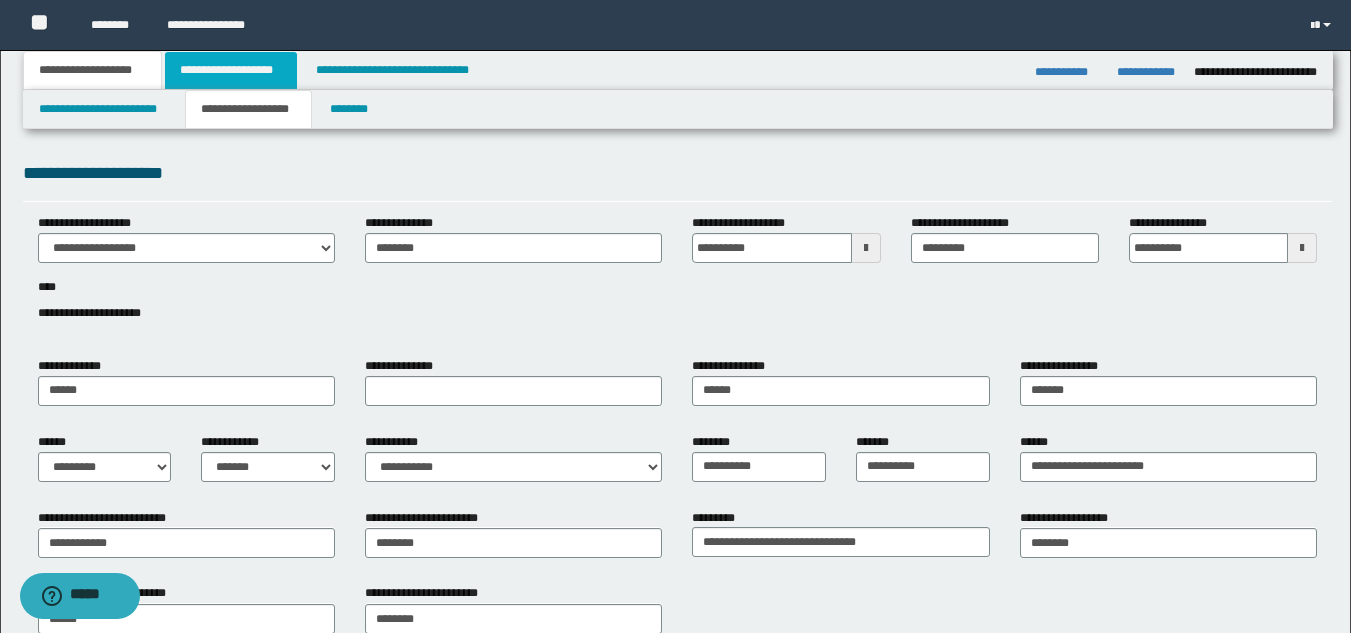 click on "**********" at bounding box center [231, 70] 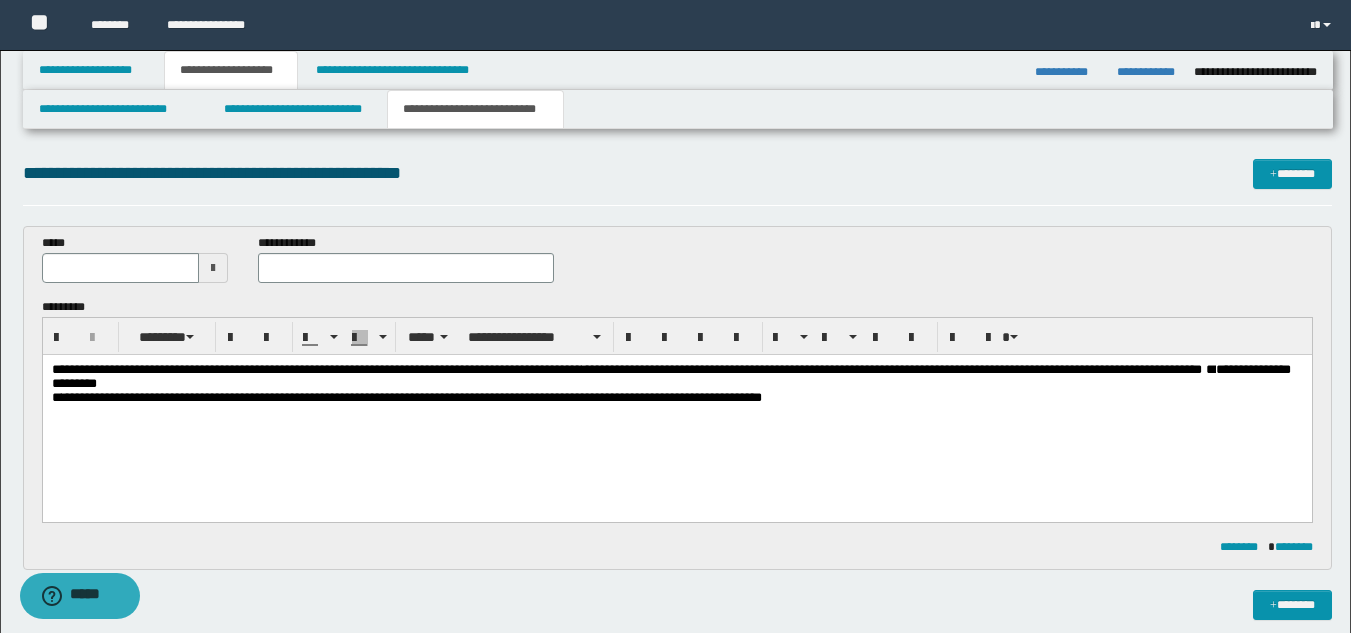 click on "**********" at bounding box center [891, 369] 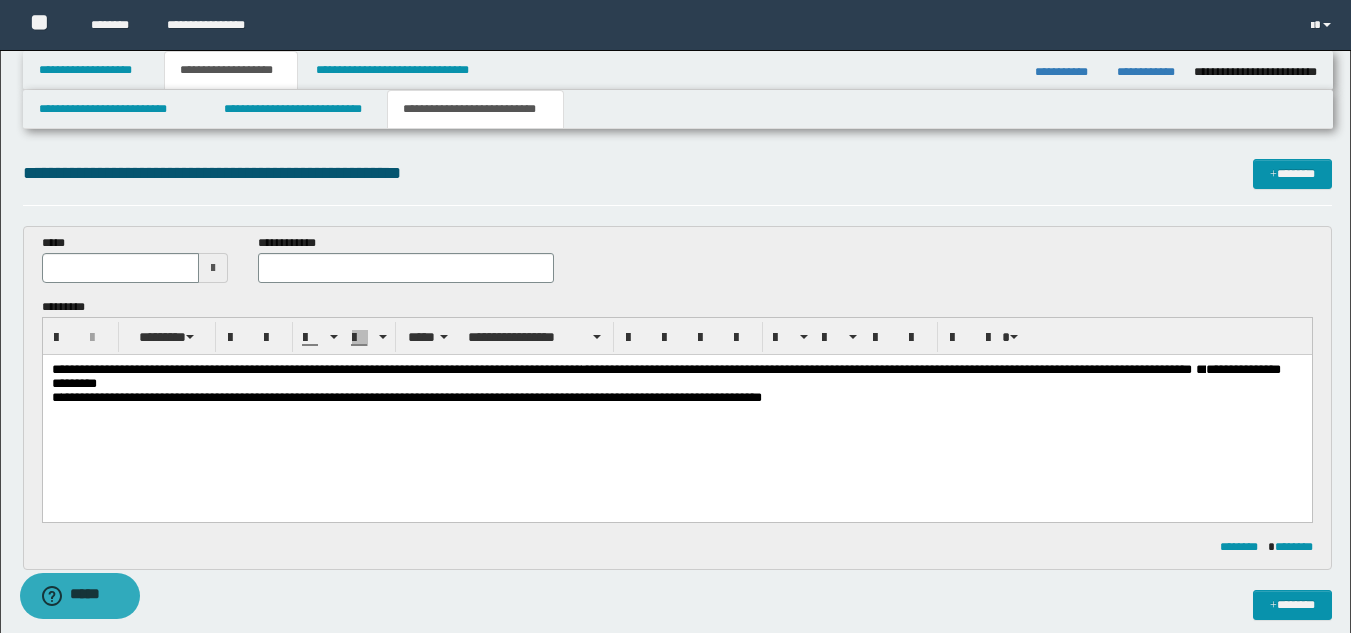 click on "**********" at bounding box center [886, 369] 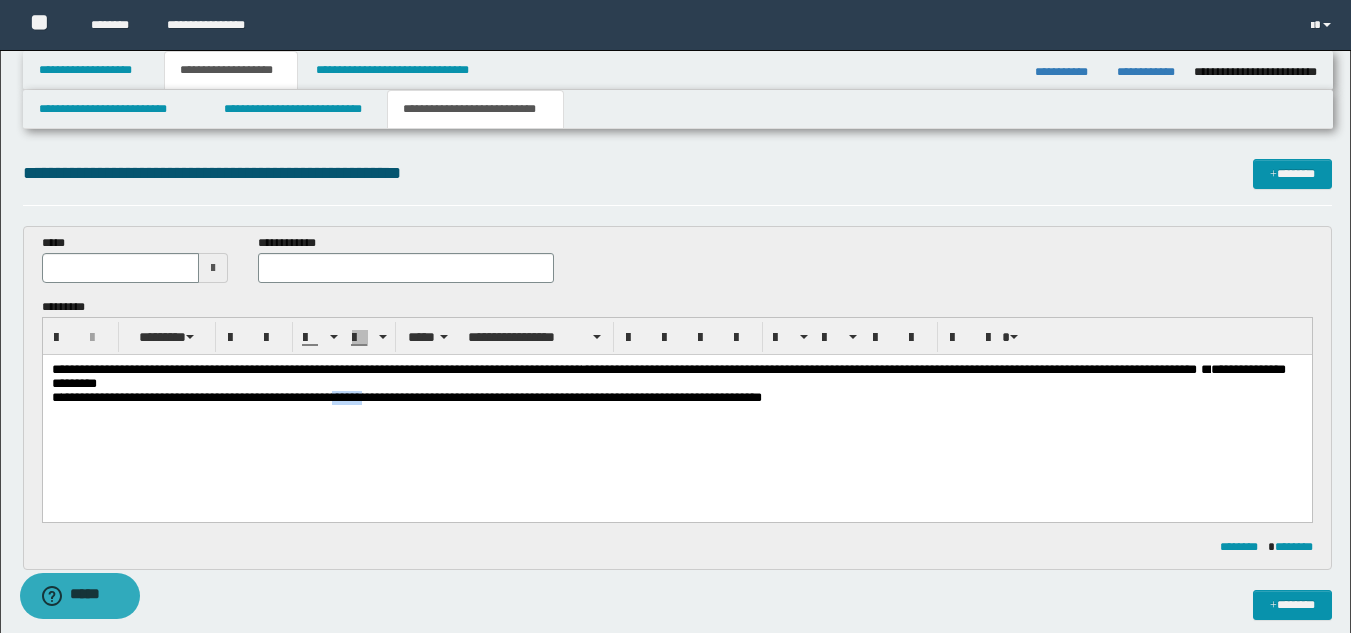 drag, startPoint x: 395, startPoint y: 407, endPoint x: 356, endPoint y: 401, distance: 39.45884 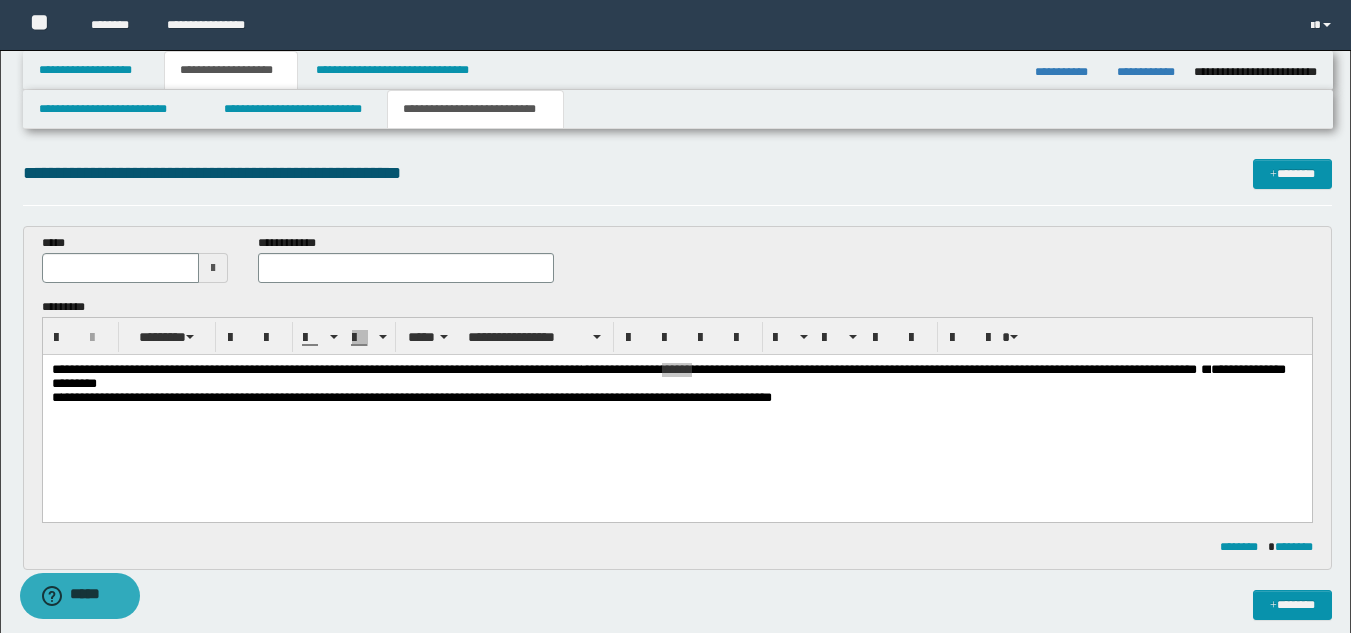 drag, startPoint x: 710, startPoint y: 10, endPoint x: 691, endPoint y: 205, distance: 195.92346 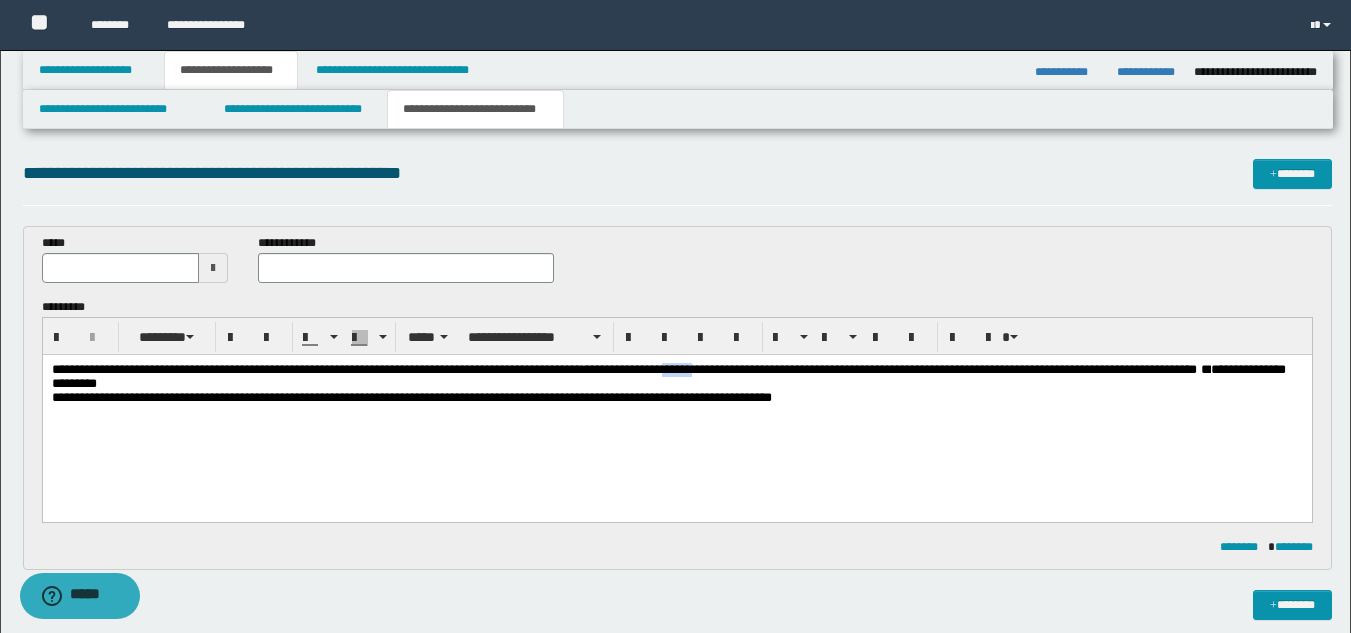 click on "**********" at bounding box center (888, 369) 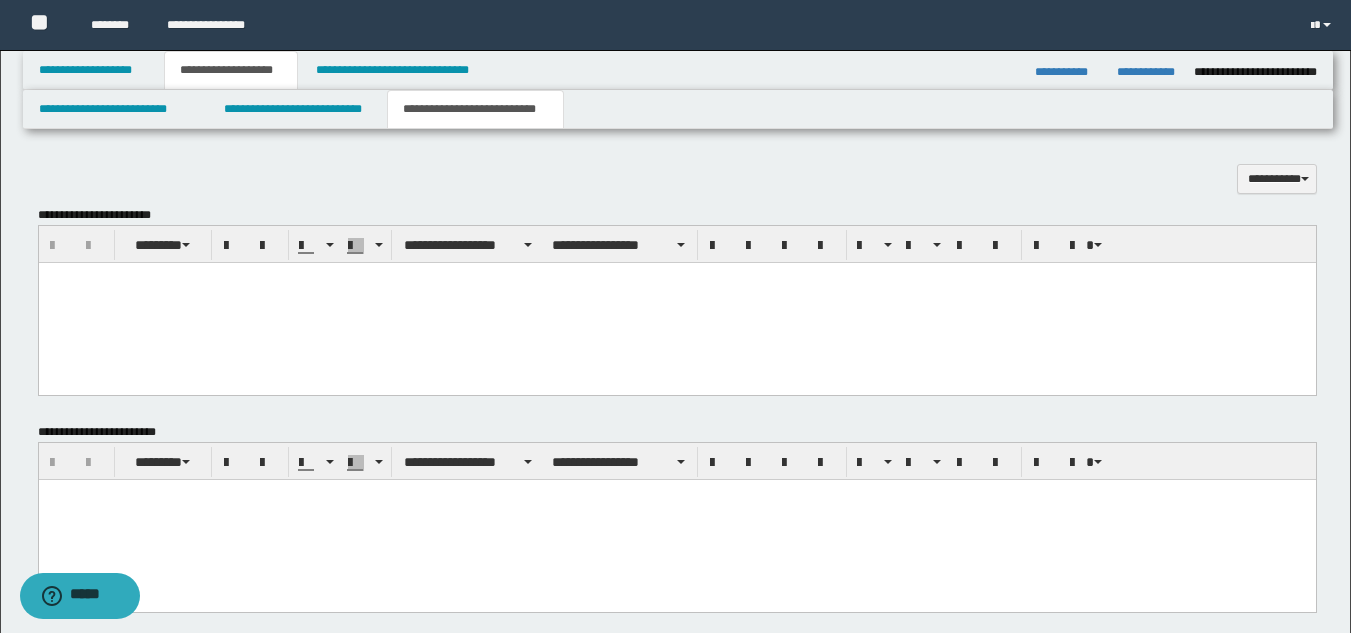 scroll, scrollTop: 0, scrollLeft: 0, axis: both 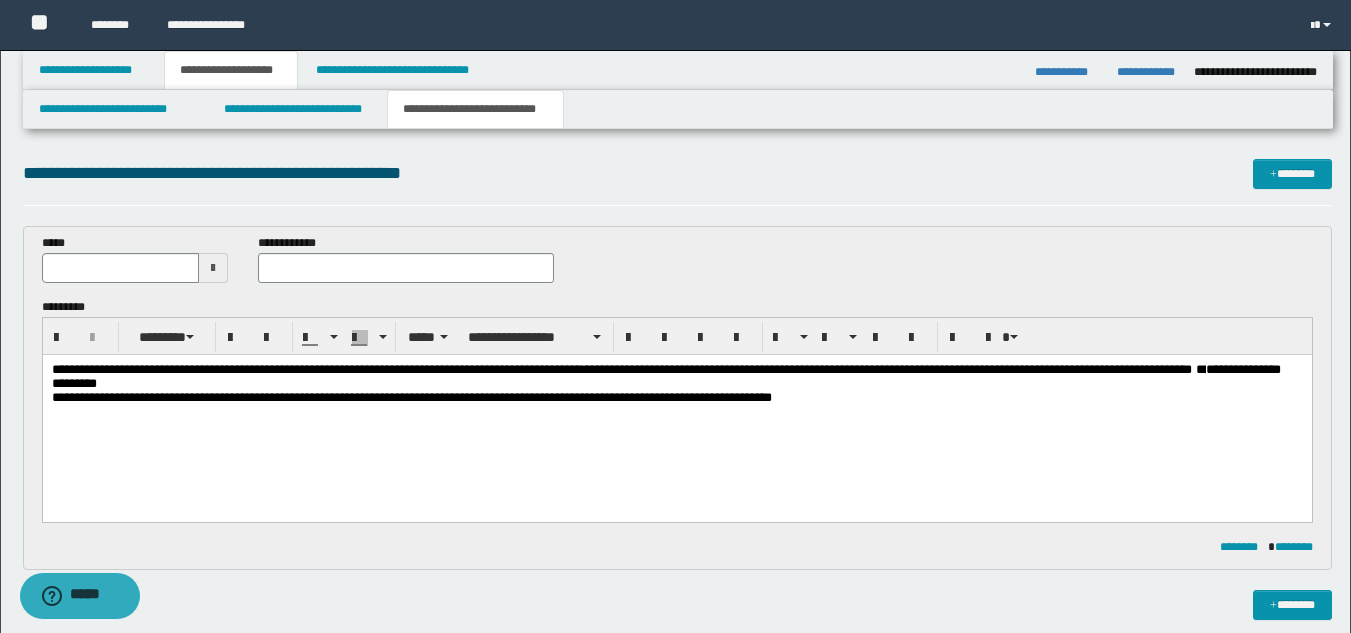 click at bounding box center (213, 268) 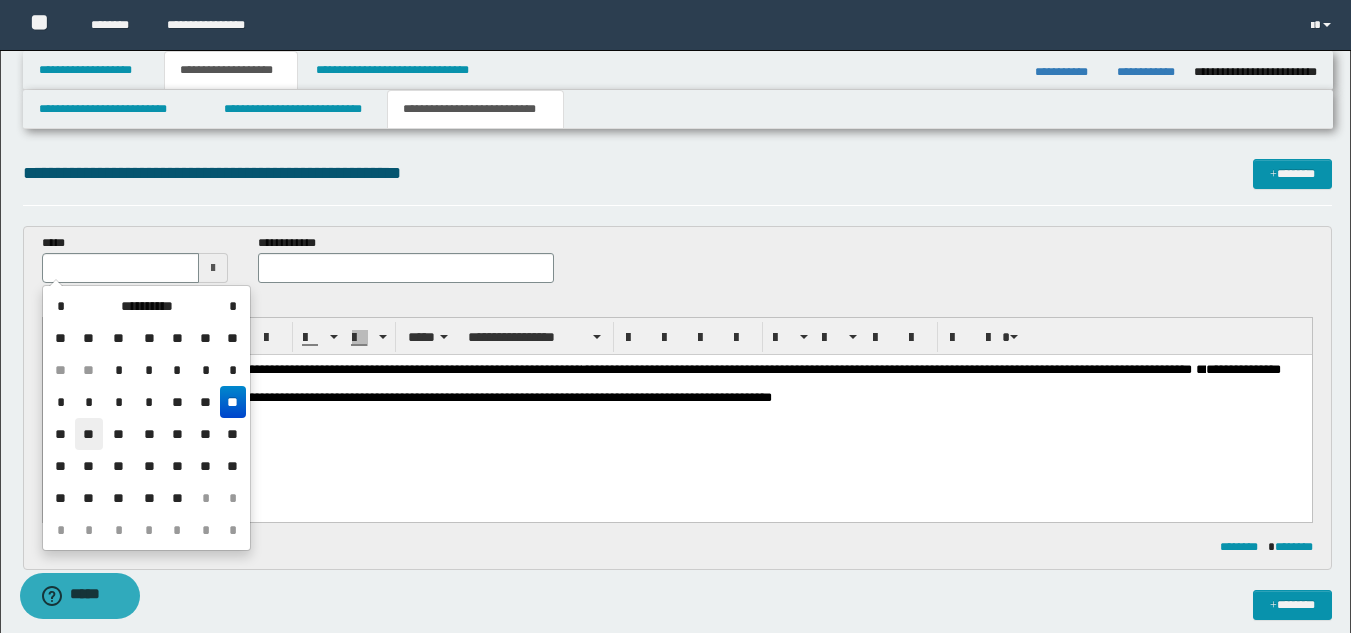 click on "**" at bounding box center [89, 434] 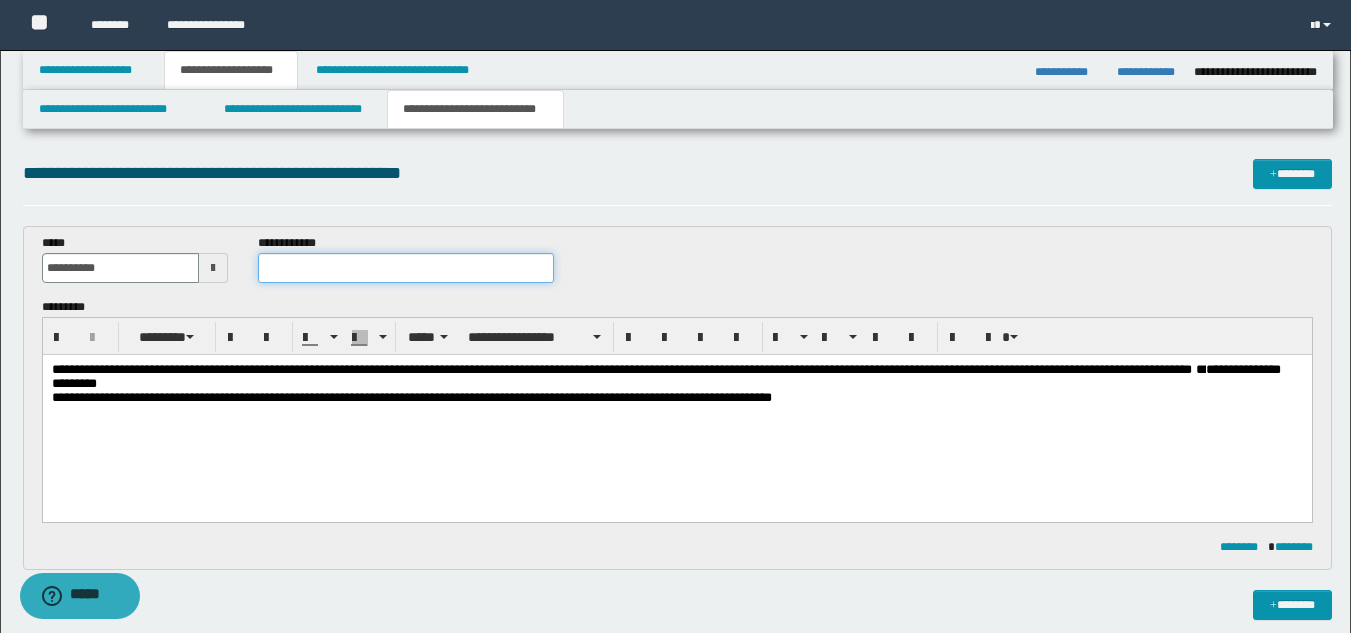 click at bounding box center (405, 268) 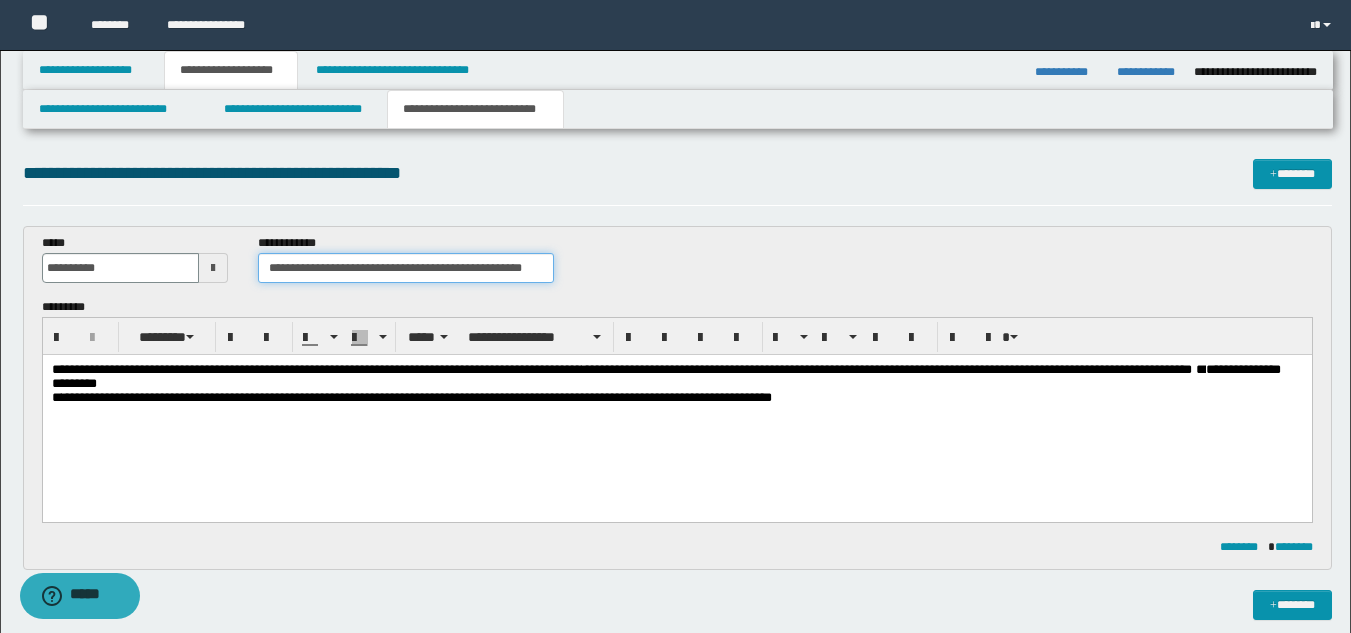 type on "**********" 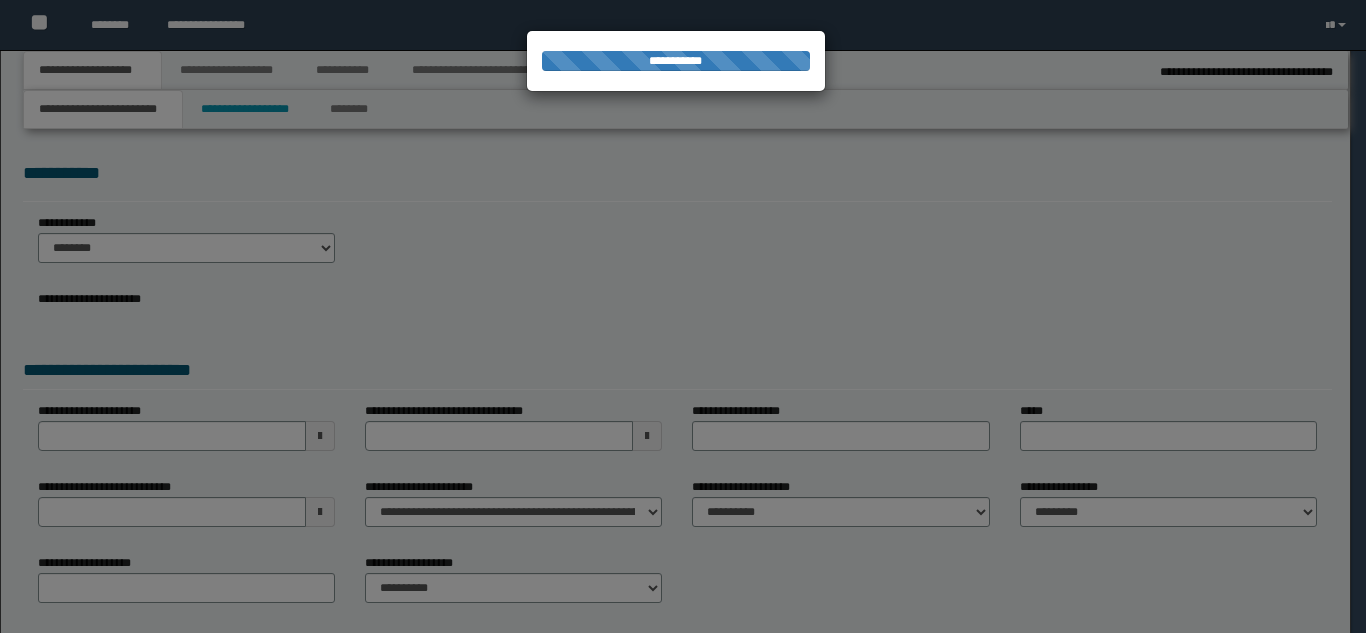 select on "**" 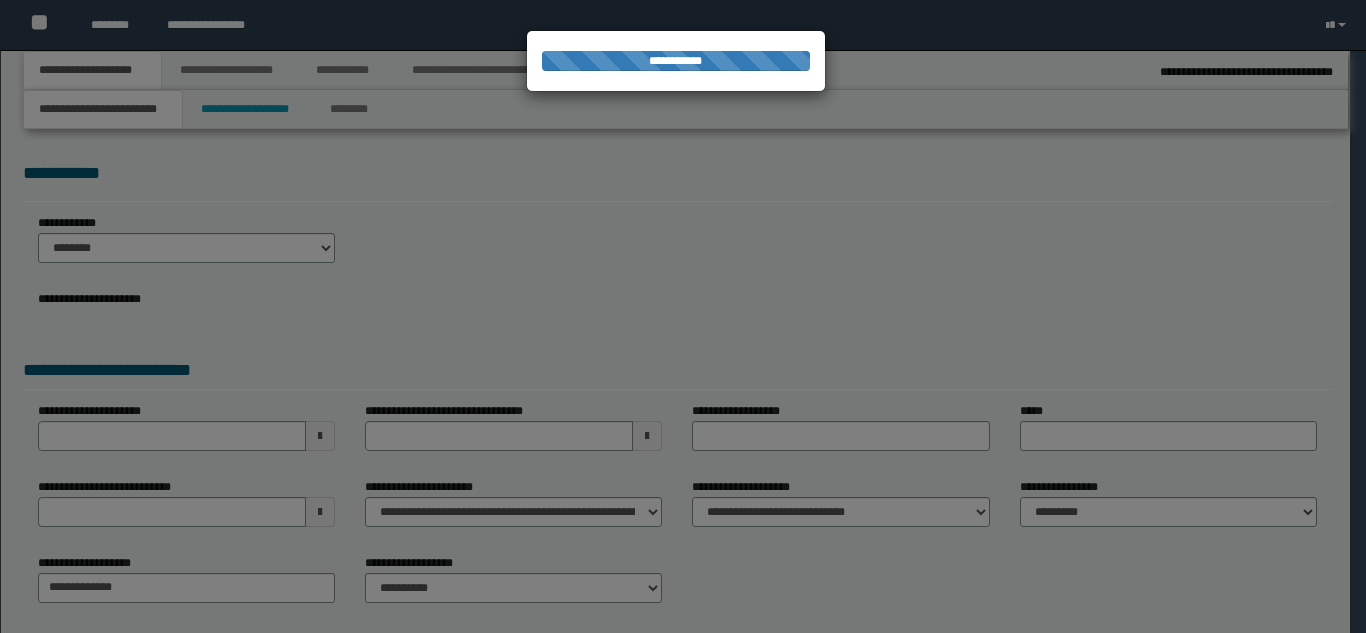 scroll, scrollTop: 0, scrollLeft: 0, axis: both 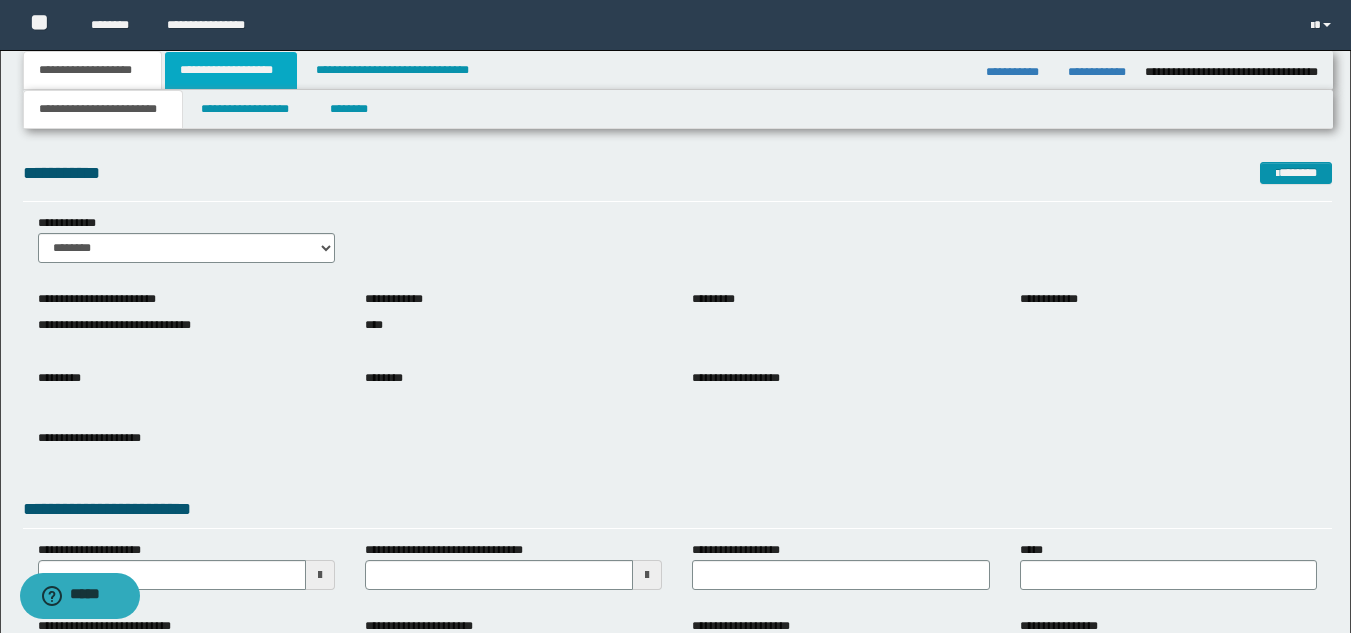 click on "**********" at bounding box center [231, 70] 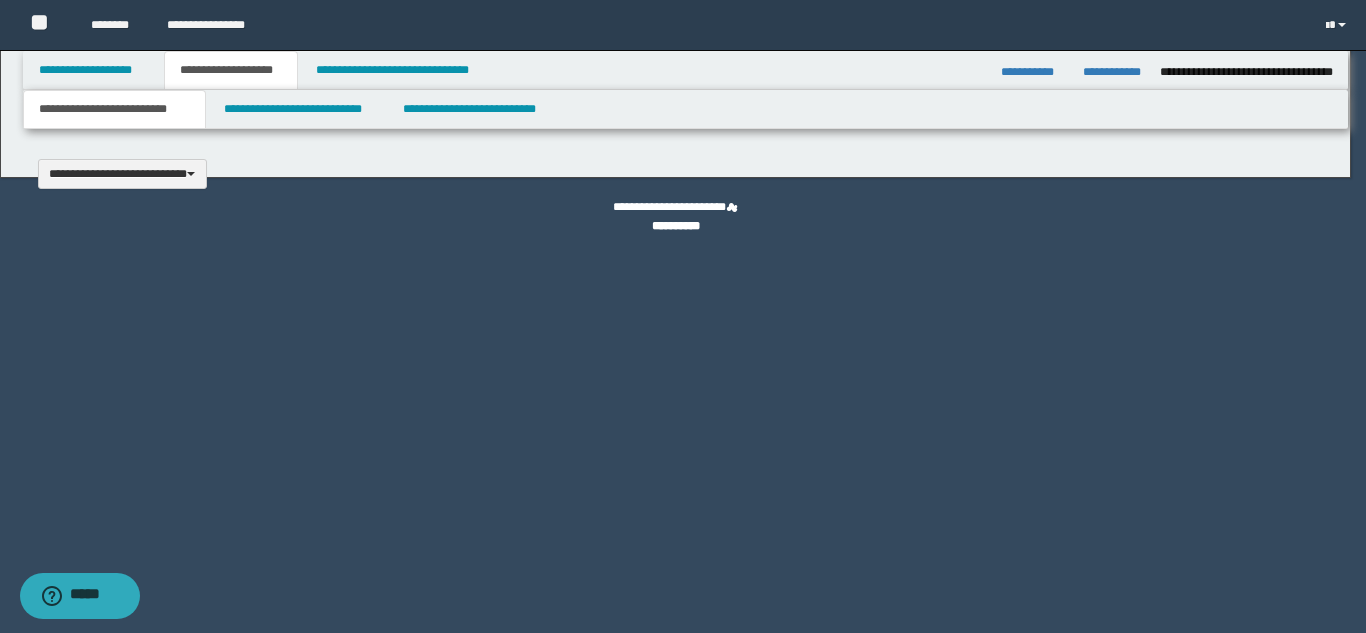 type 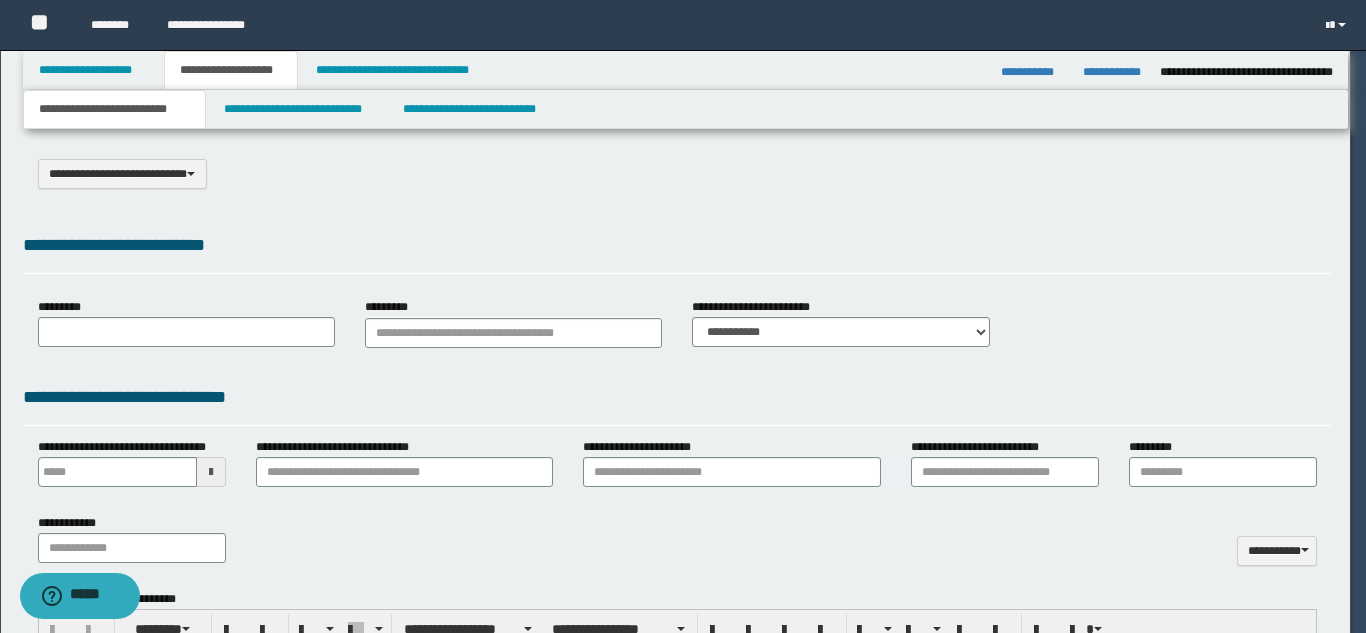 select on "*" 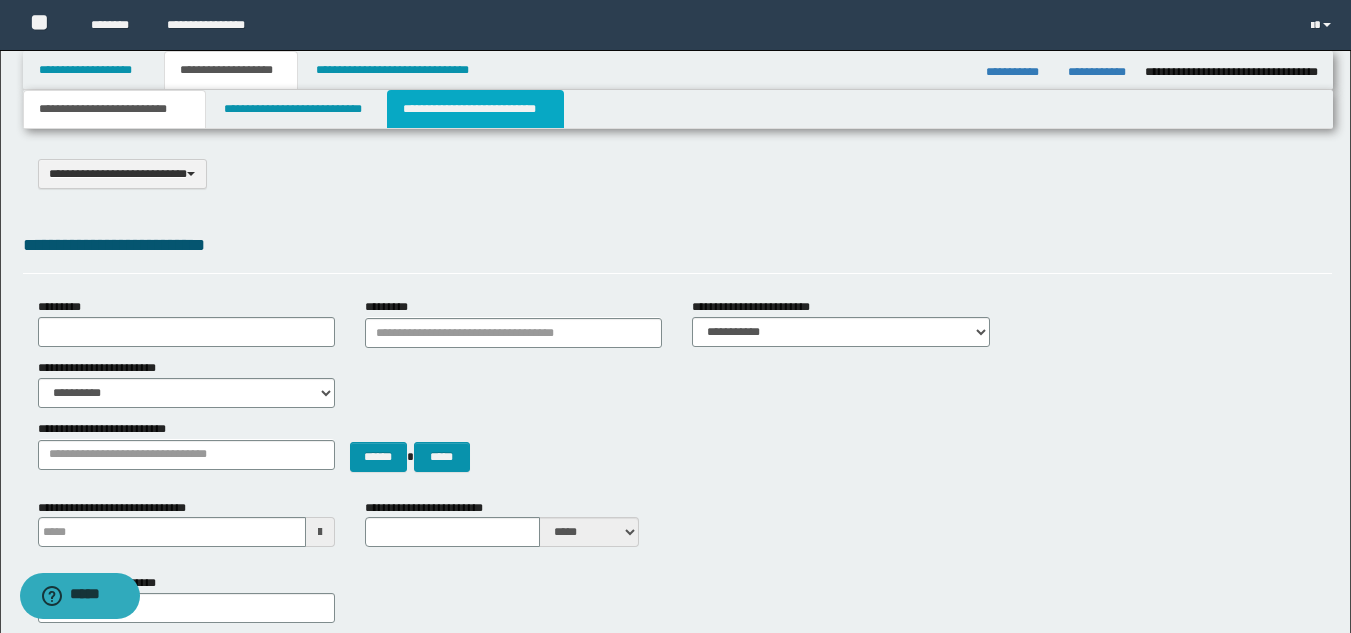click on "**********" at bounding box center (475, 109) 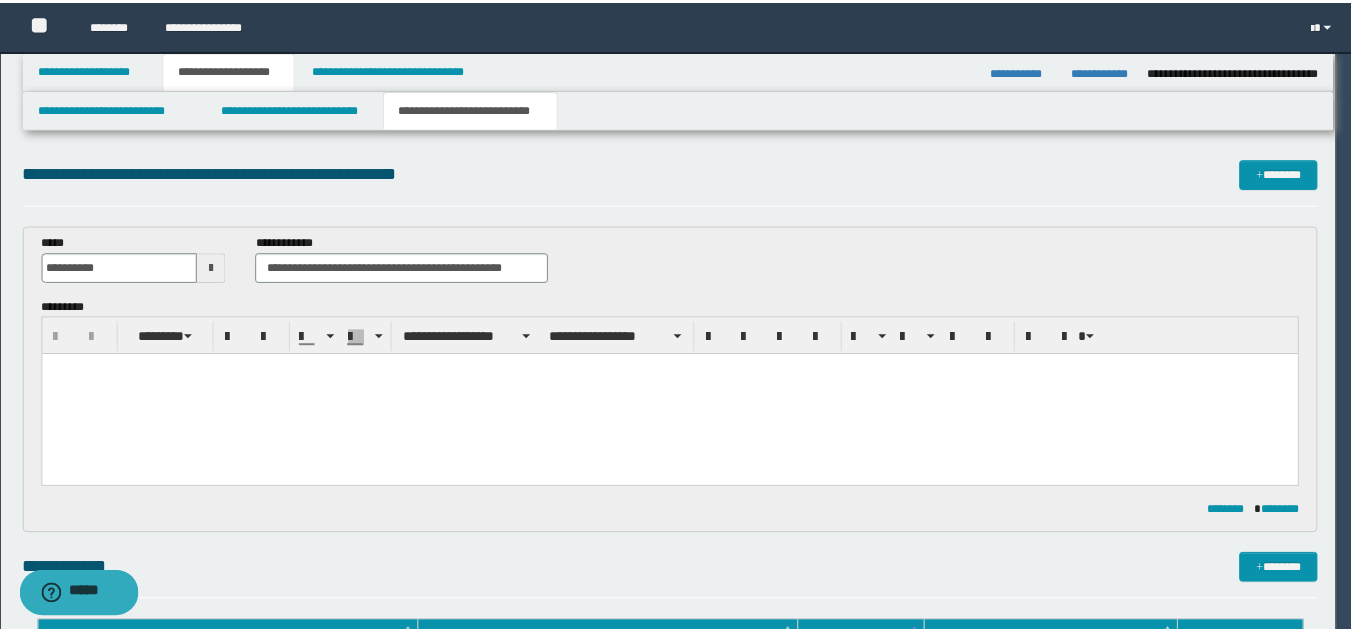 scroll, scrollTop: 0, scrollLeft: 0, axis: both 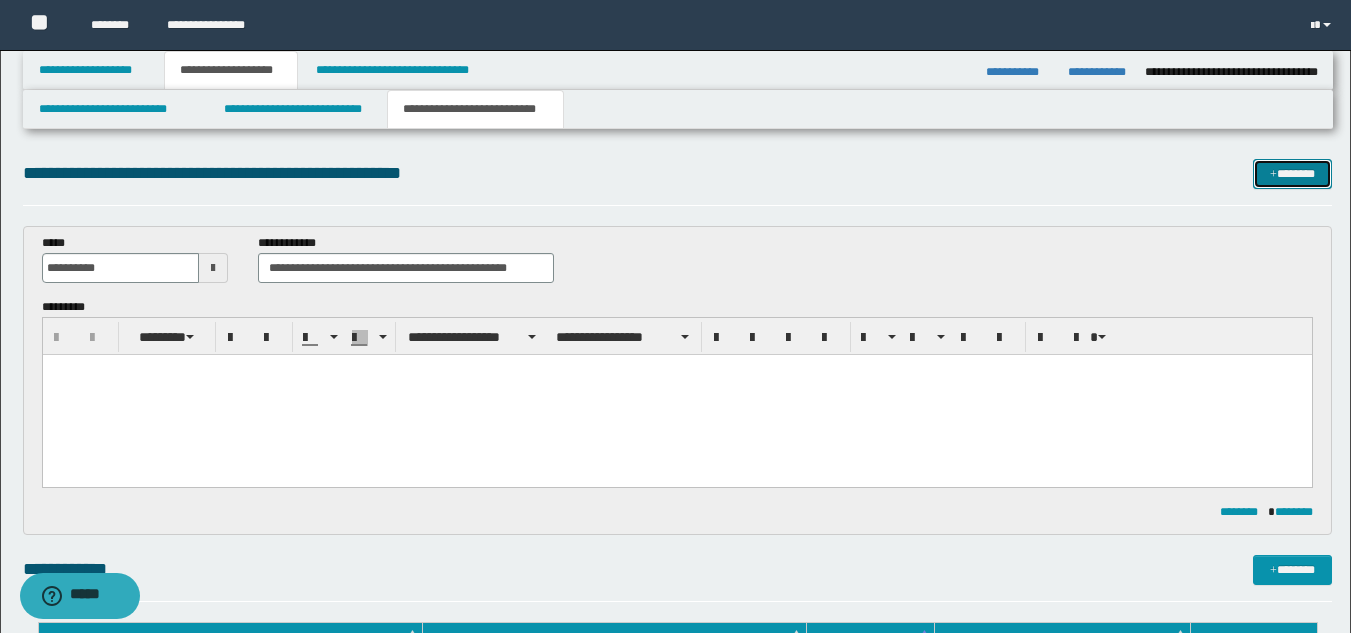 click on "*******" at bounding box center (1292, 174) 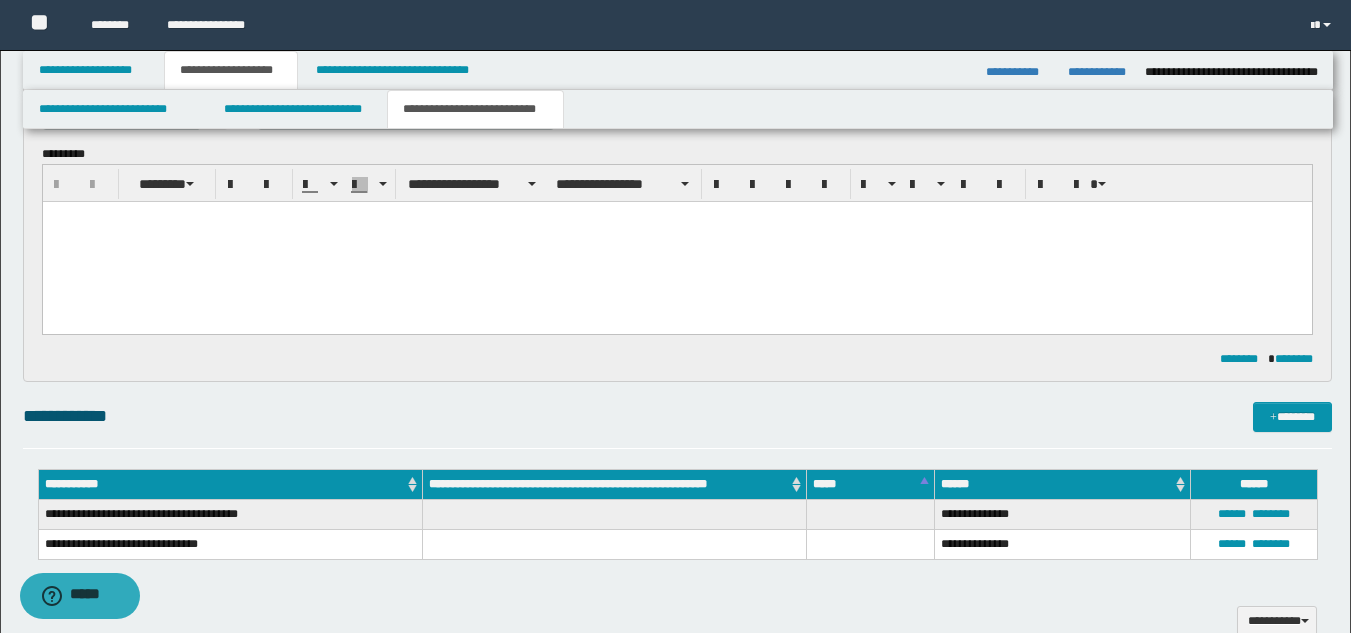 scroll, scrollTop: 0, scrollLeft: 0, axis: both 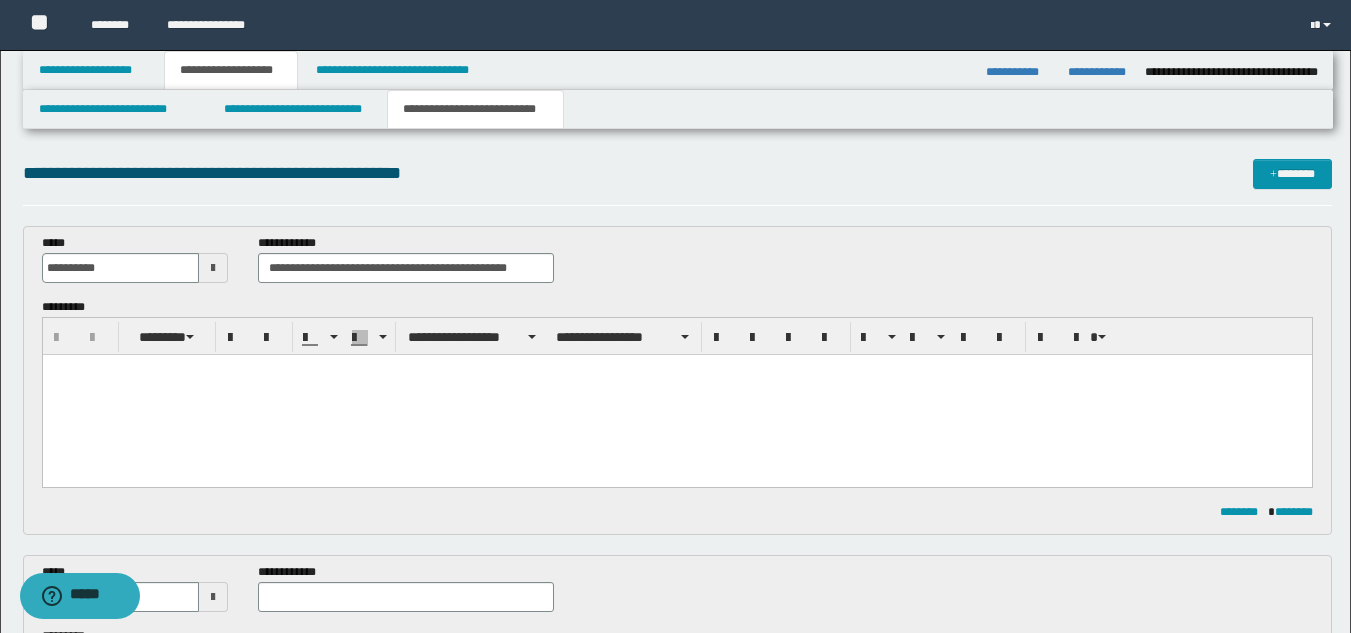 click at bounding box center [676, 395] 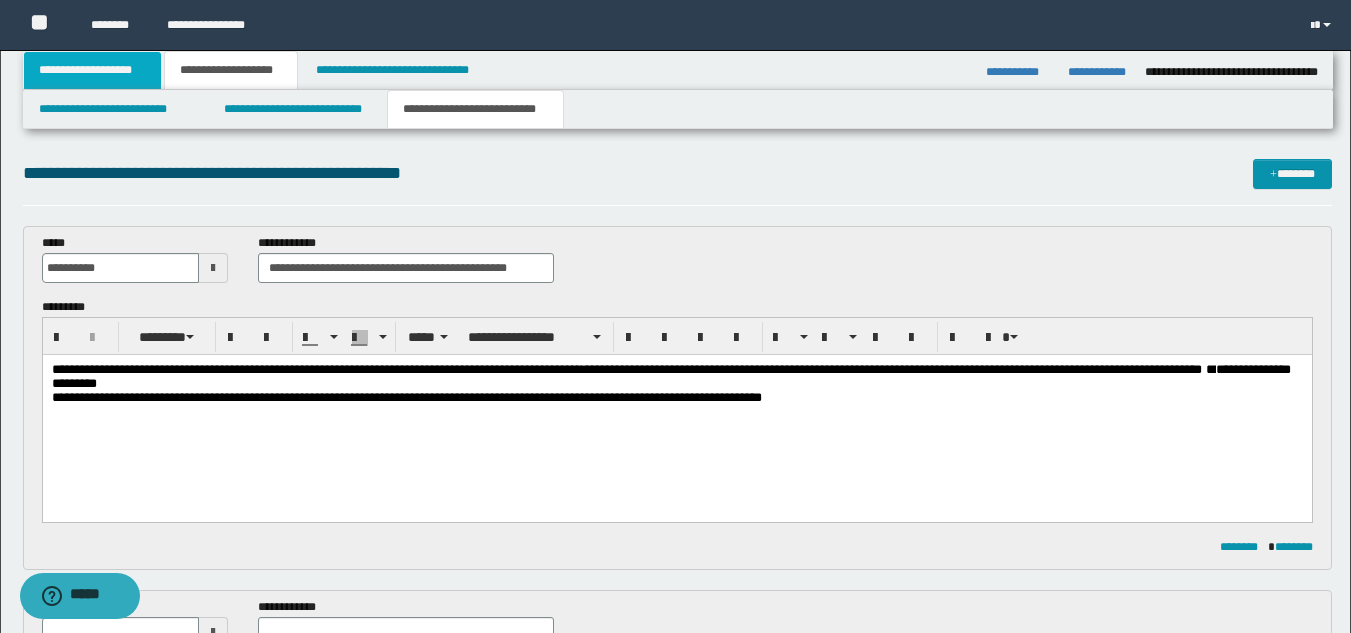 click on "**********" at bounding box center [92, 70] 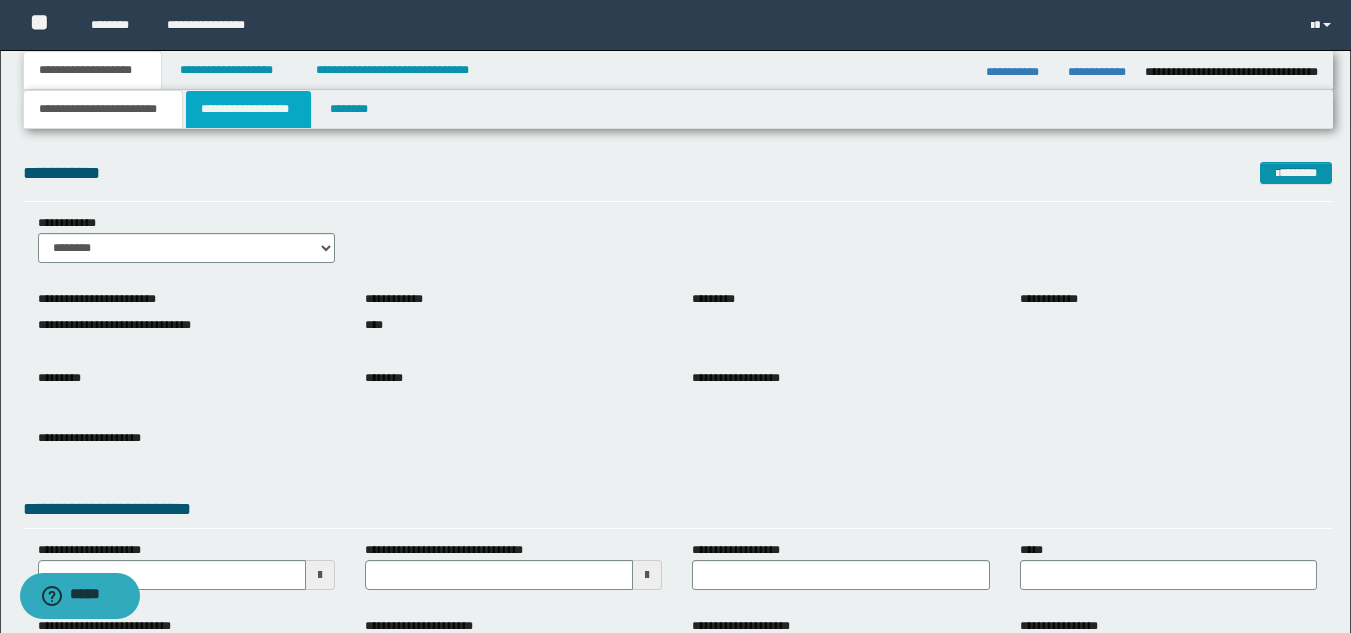 click on "**********" at bounding box center [248, 109] 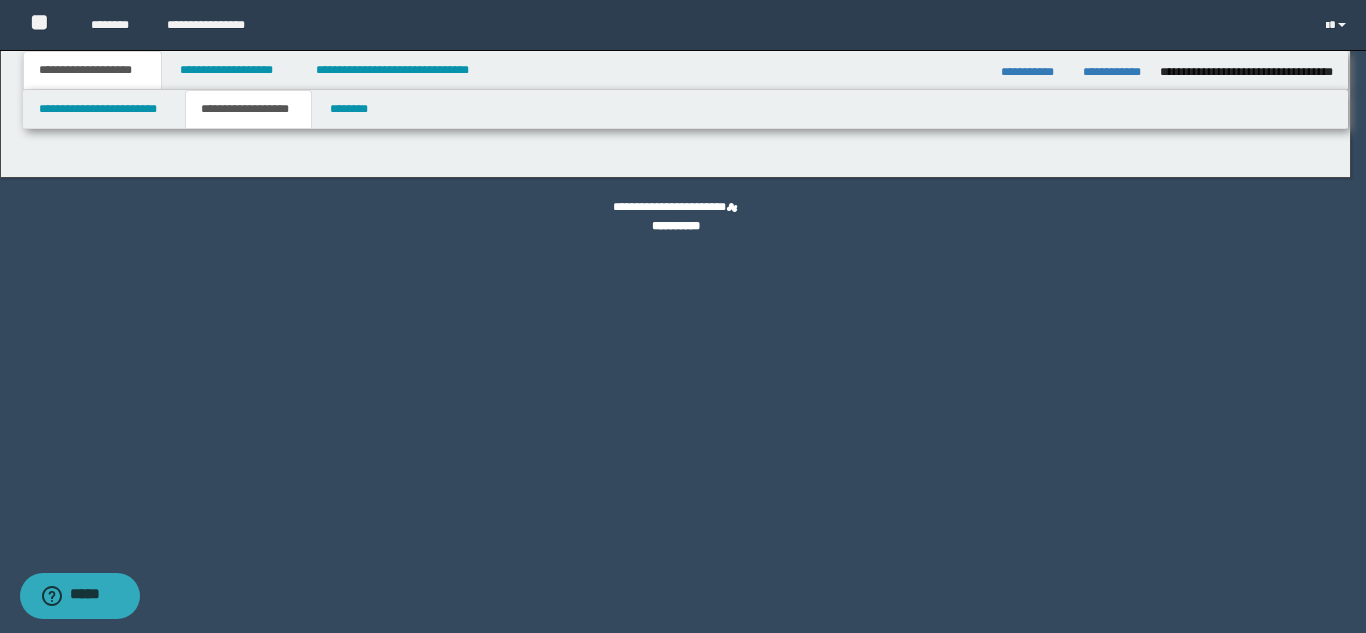 type on "**********" 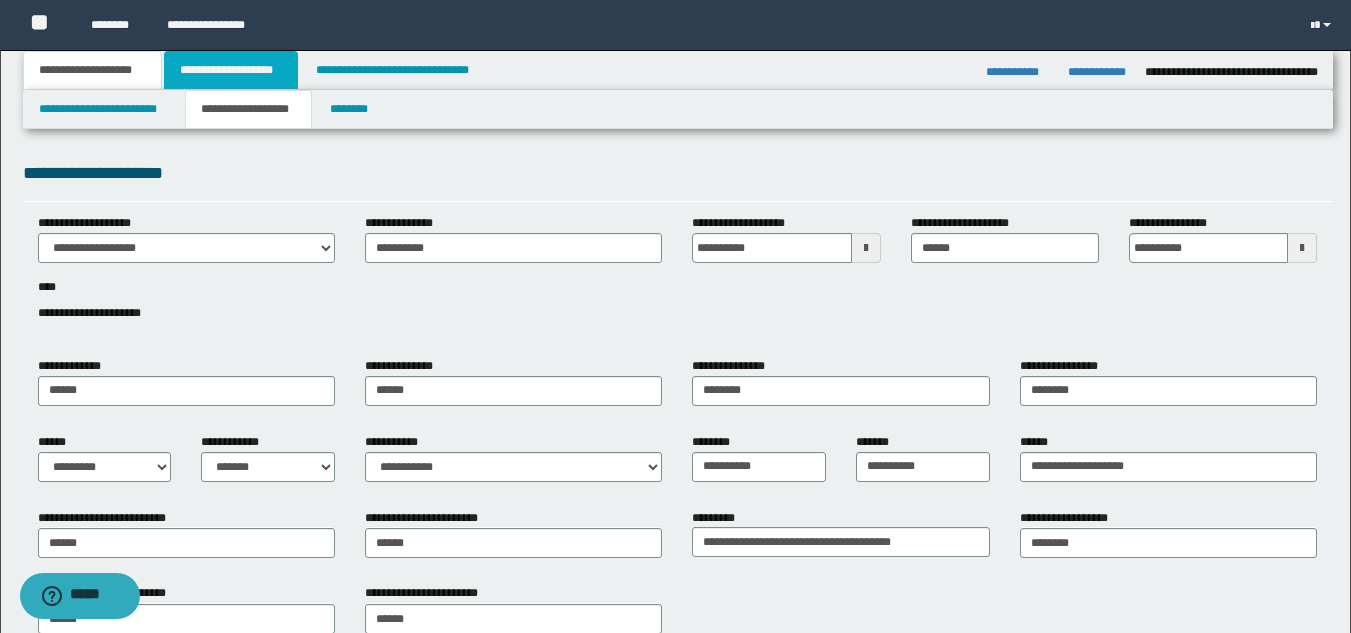 click on "**********" at bounding box center [231, 70] 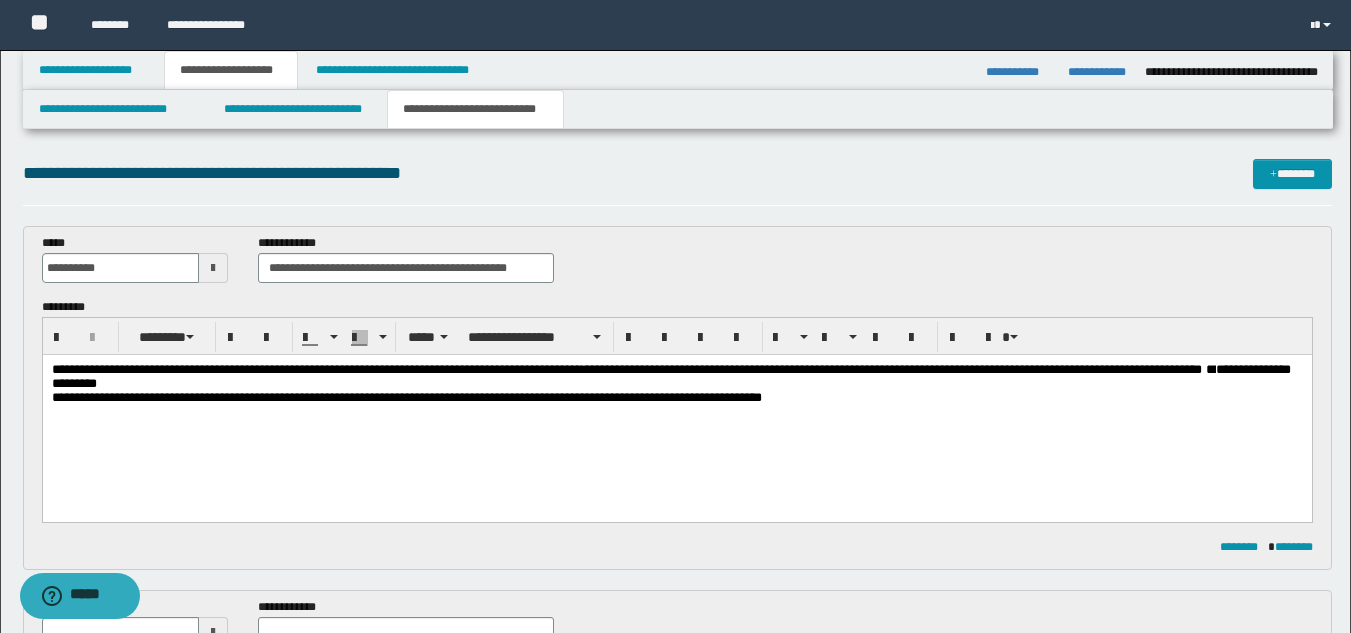 click on "**********" at bounding box center [891, 369] 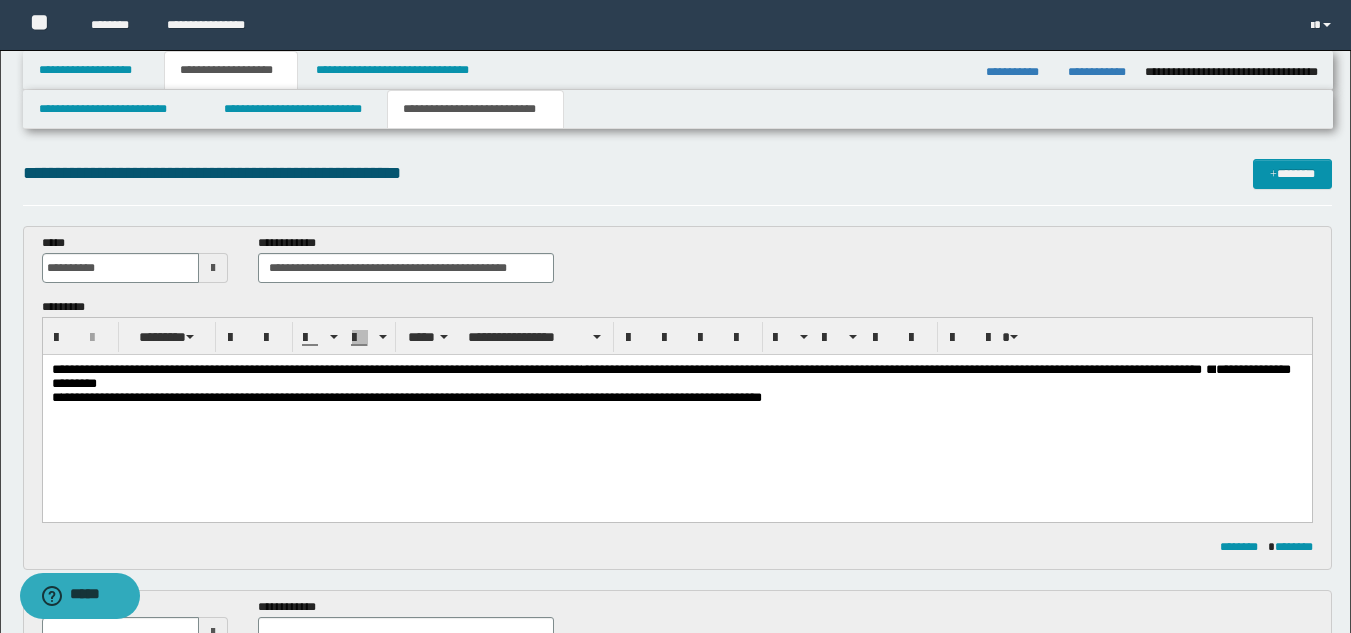 click on "**********" at bounding box center [891, 369] 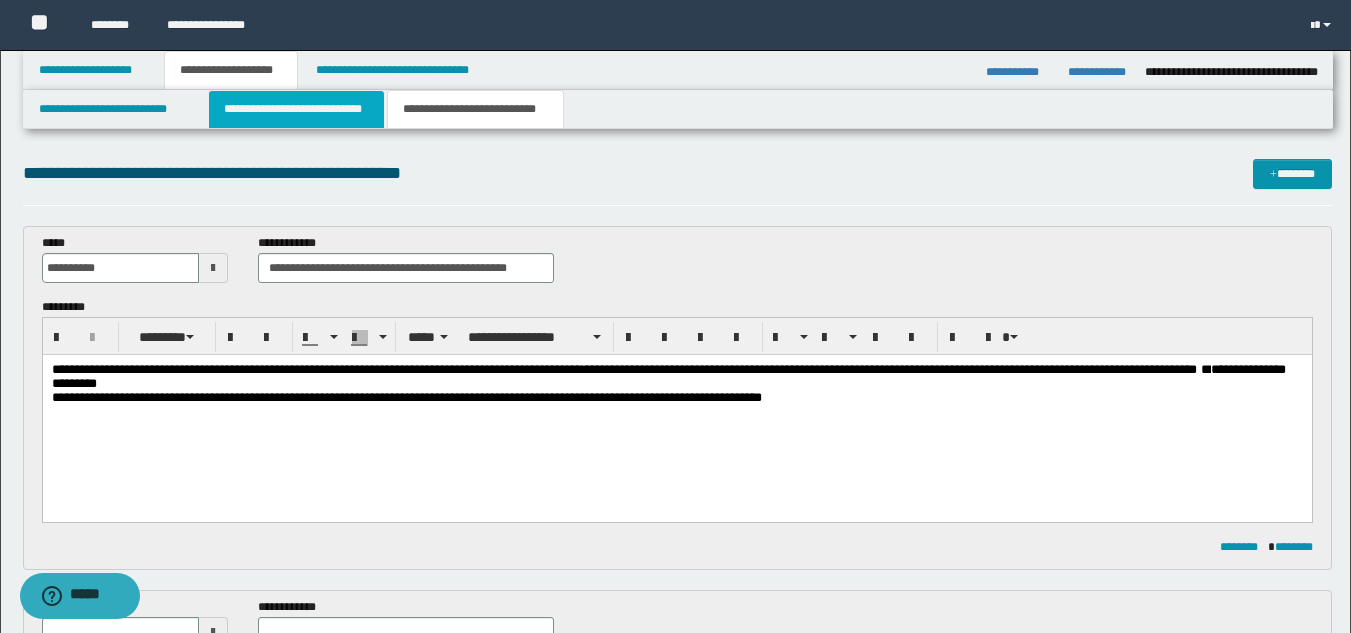 click on "**********" at bounding box center (296, 109) 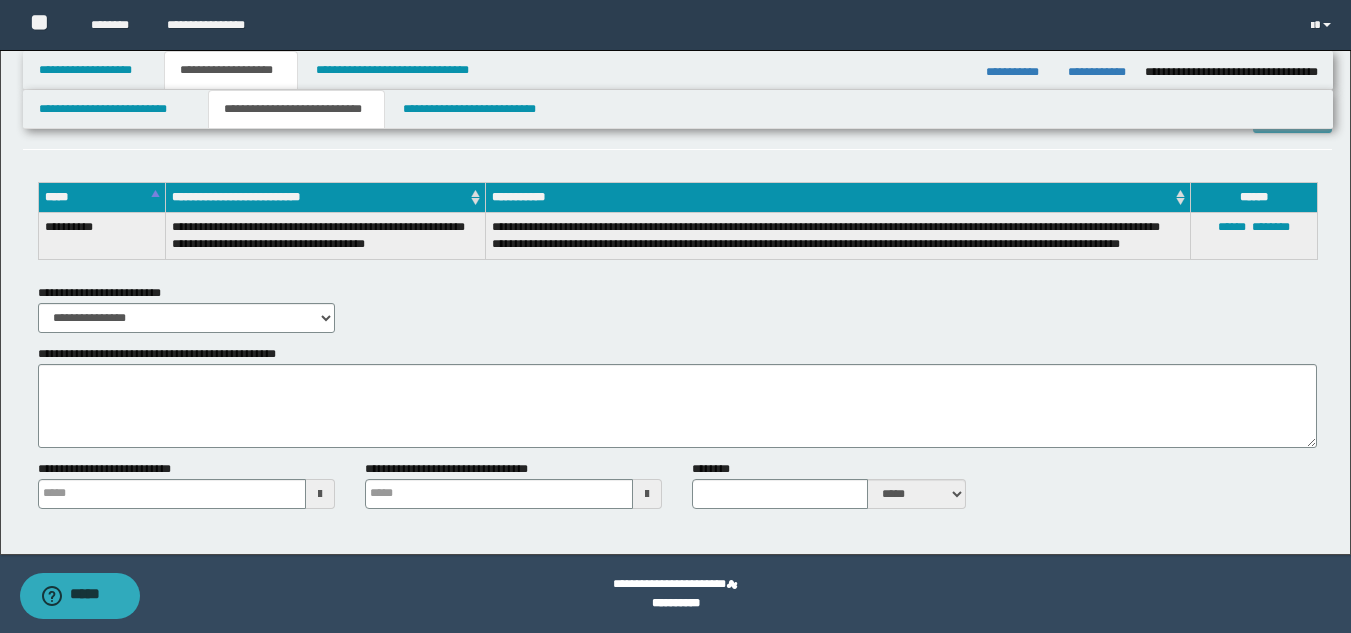 scroll, scrollTop: 319, scrollLeft: 0, axis: vertical 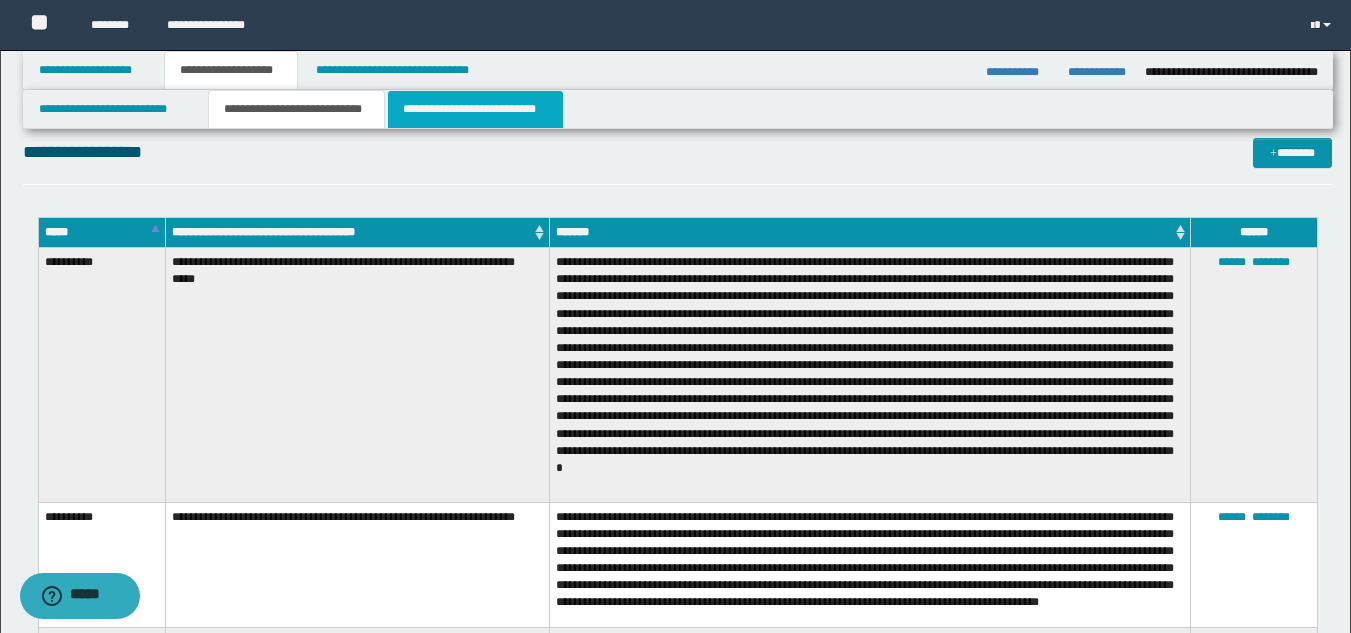 click on "**********" at bounding box center (475, 109) 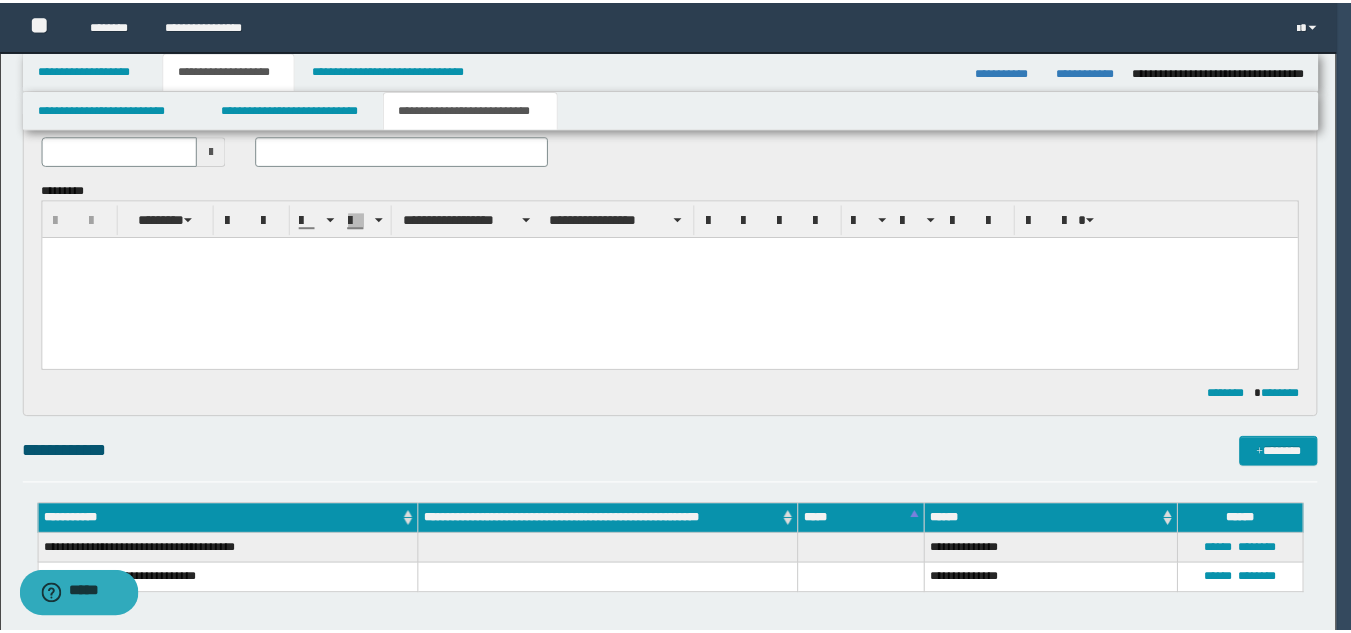 scroll, scrollTop: 0, scrollLeft: 0, axis: both 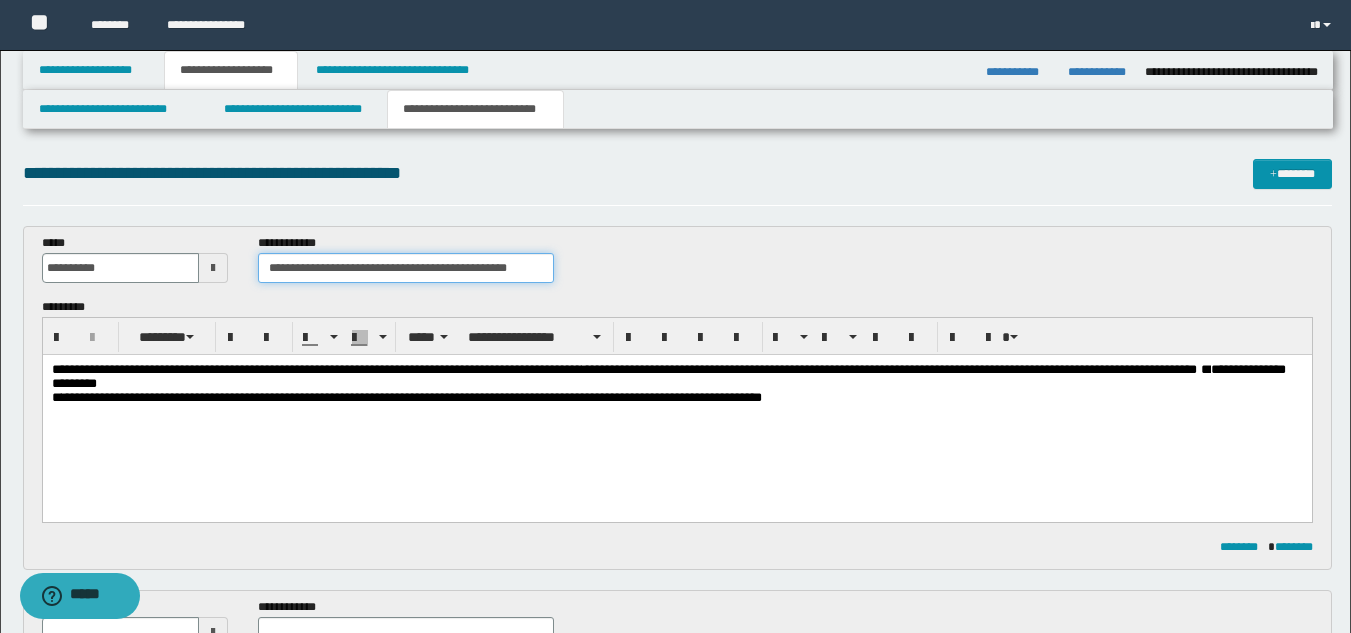 drag, startPoint x: 264, startPoint y: 271, endPoint x: 541, endPoint y: 268, distance: 277.01624 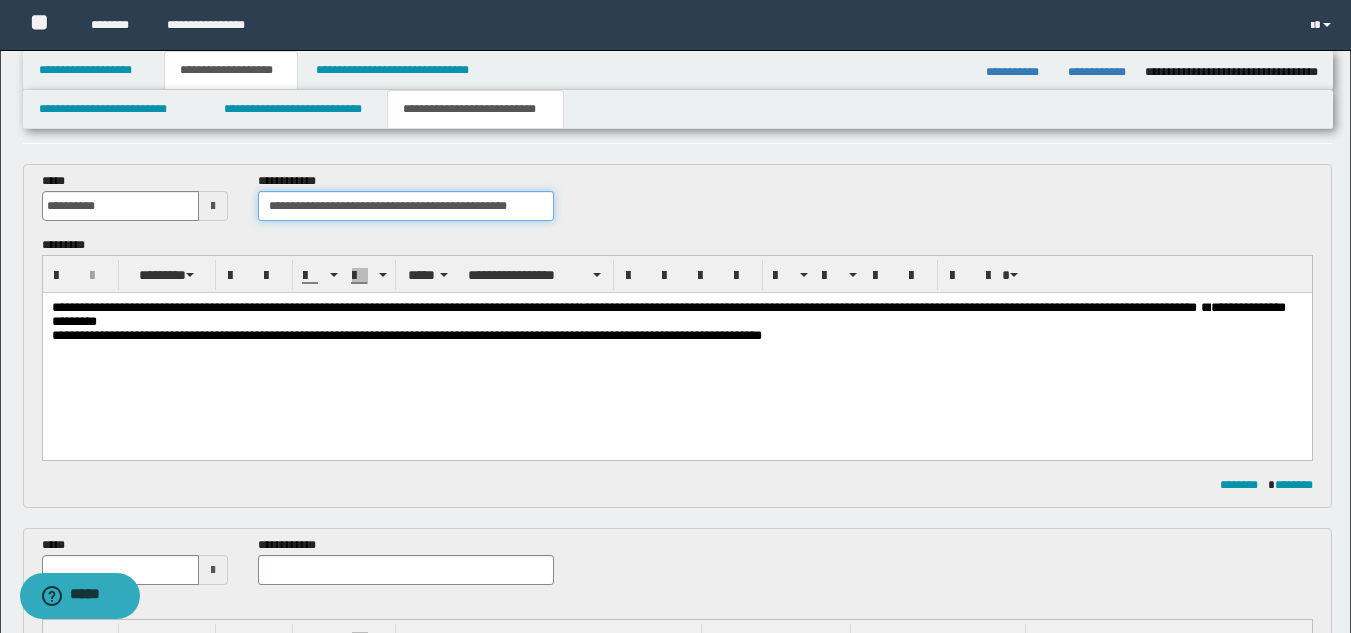 scroll, scrollTop: 75, scrollLeft: 0, axis: vertical 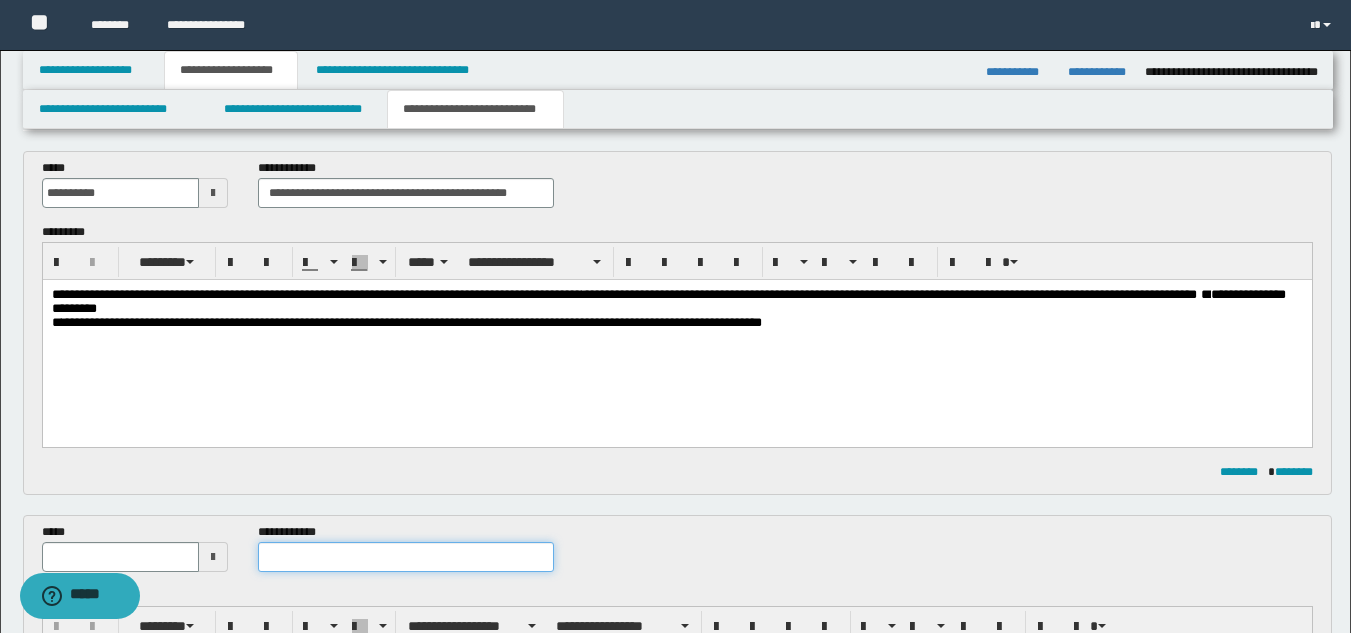 click at bounding box center (405, 557) 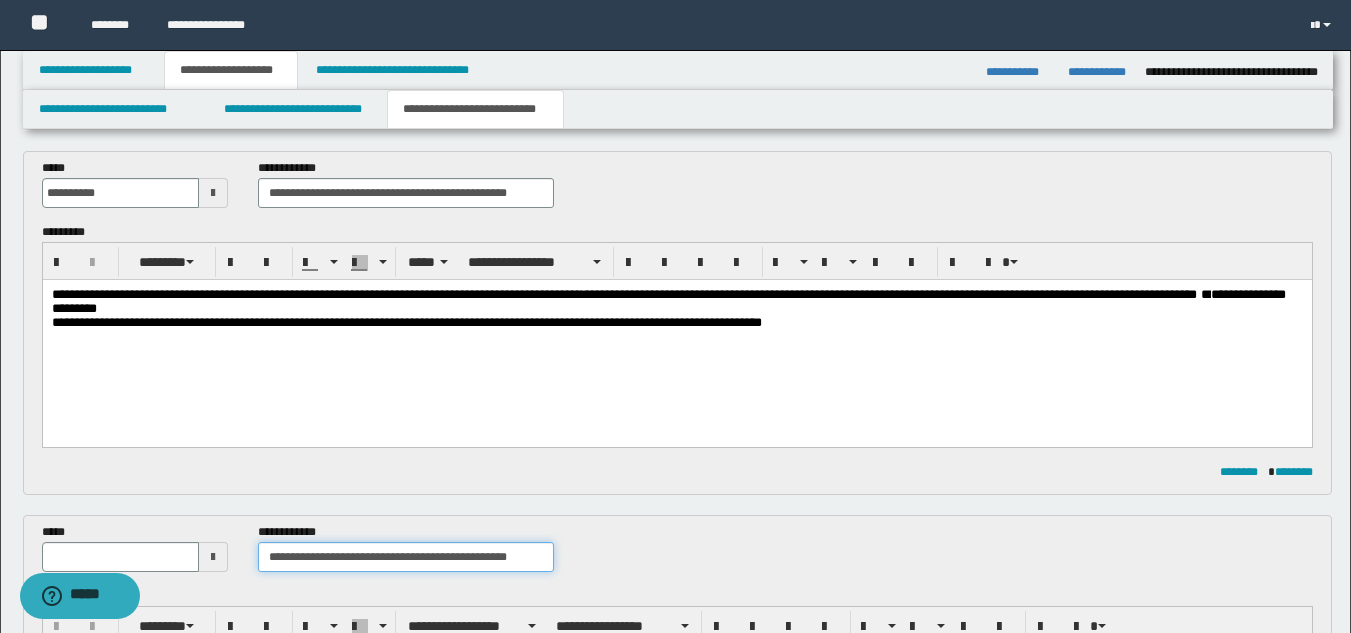 type 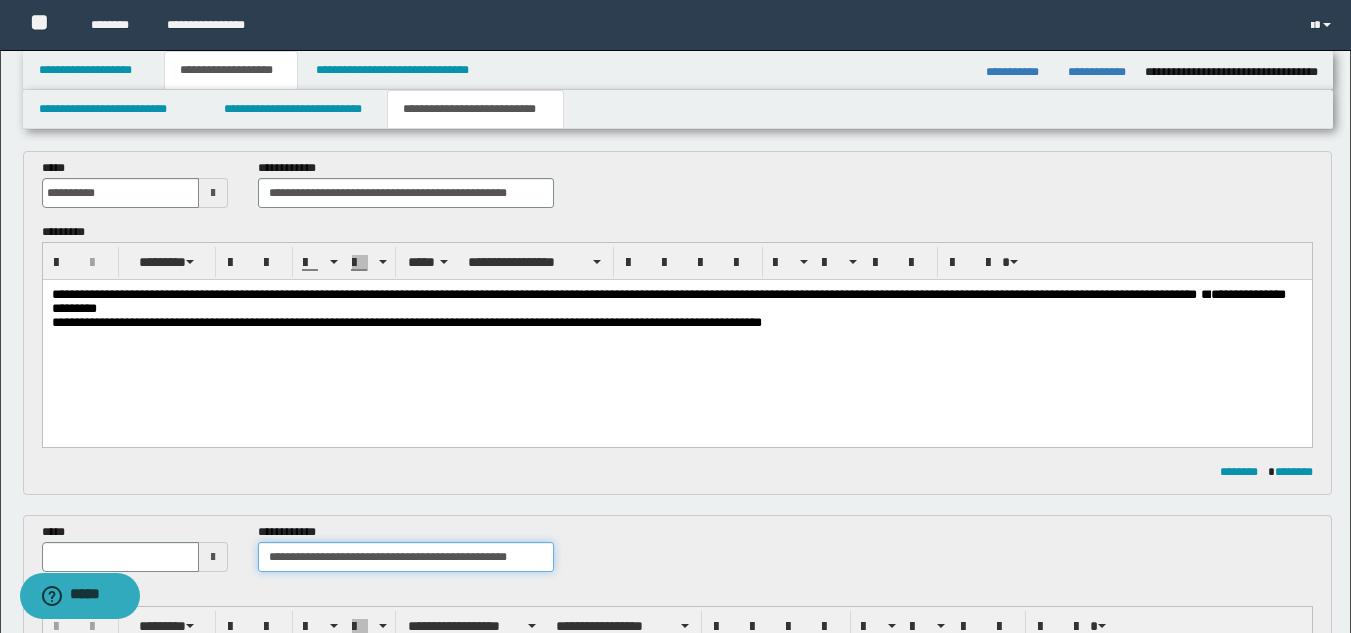 type on "**********" 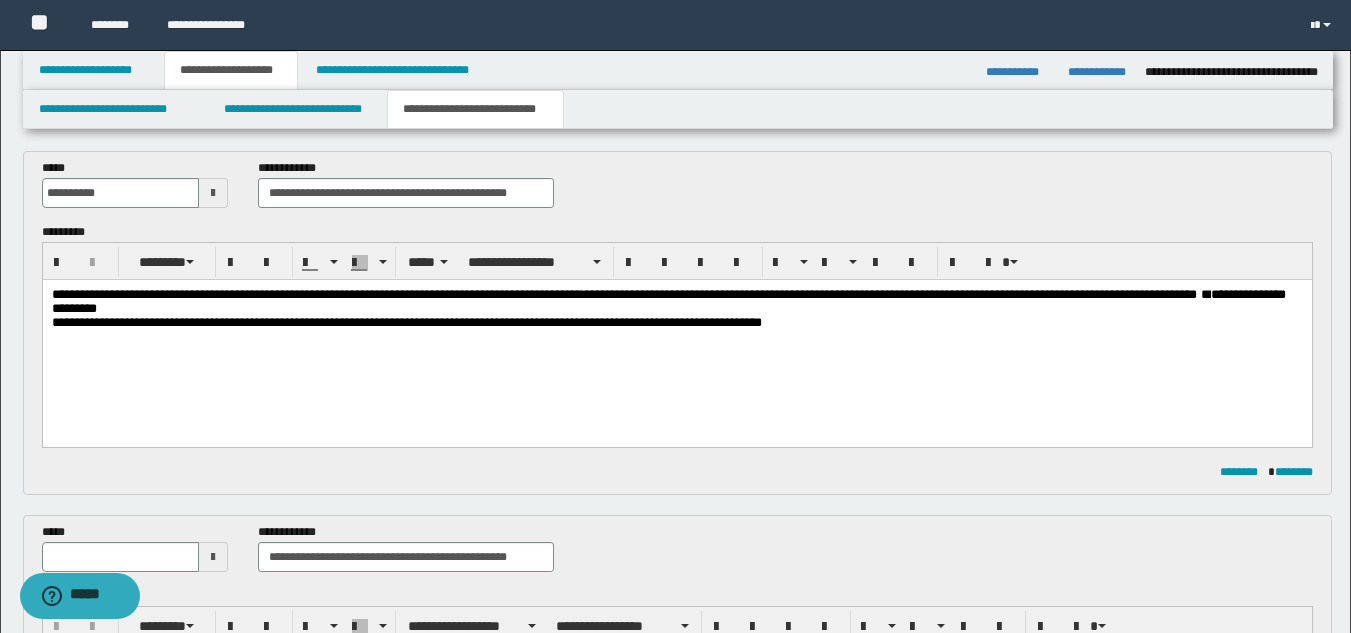 click at bounding box center [213, 557] 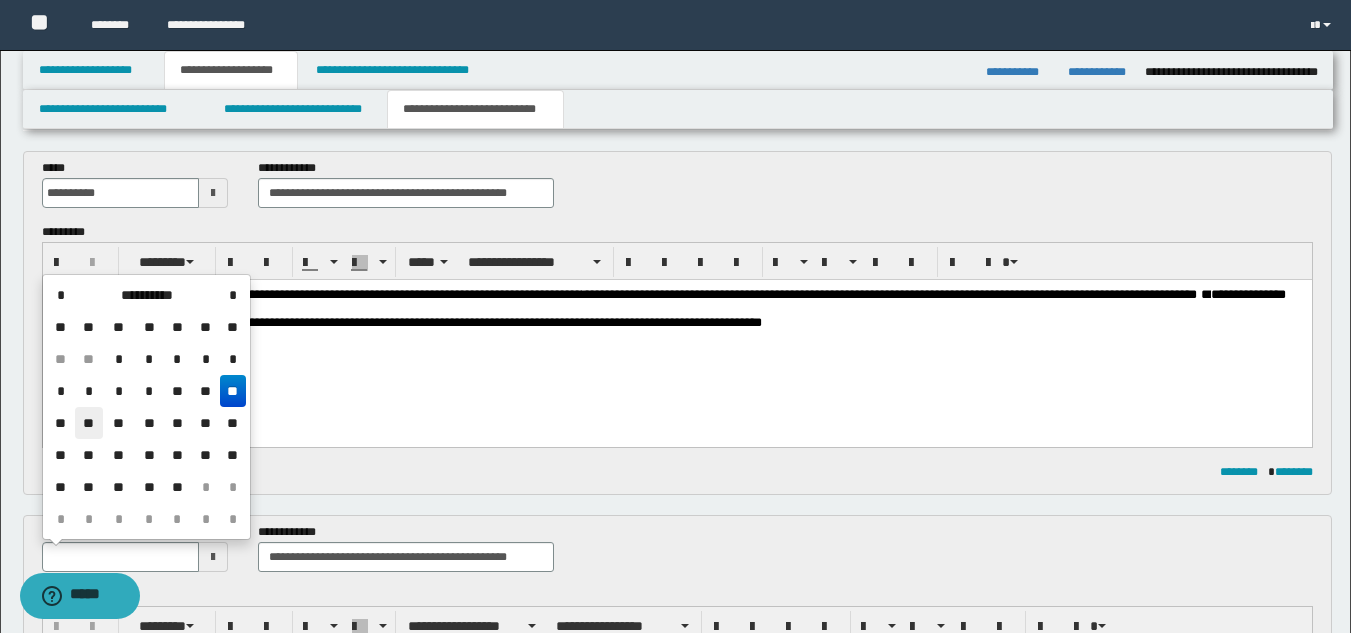 click on "**" at bounding box center (89, 423) 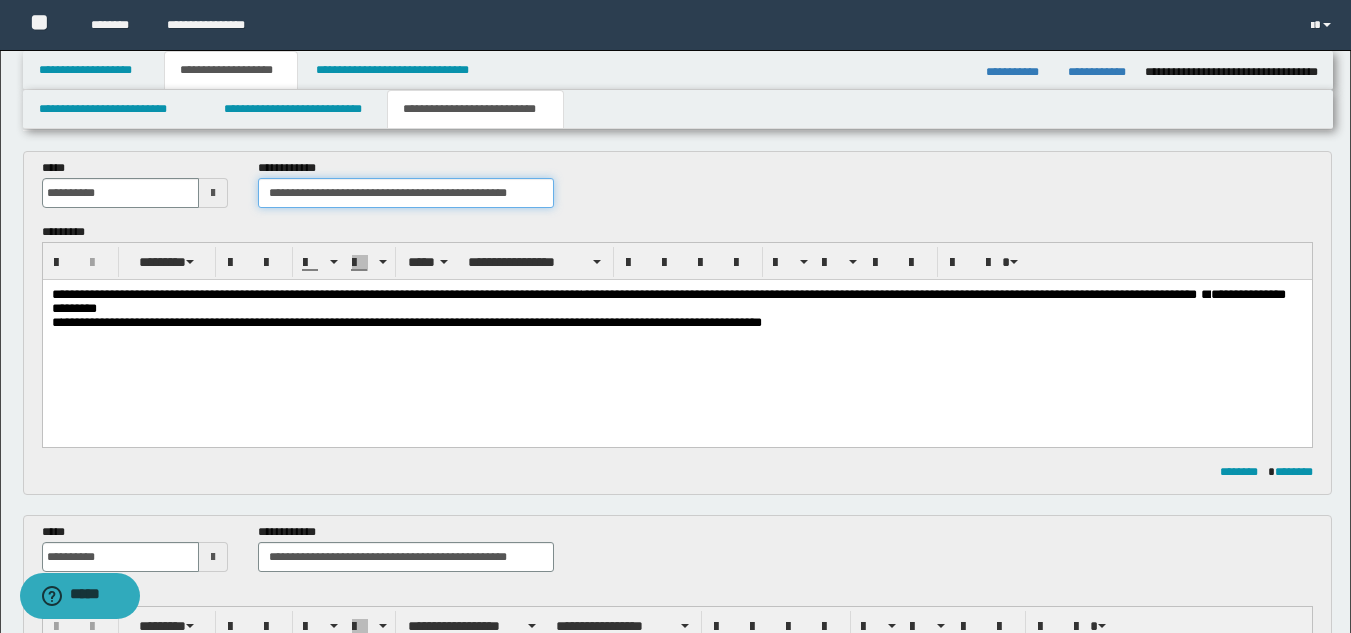 drag, startPoint x: 535, startPoint y: 193, endPoint x: 262, endPoint y: 196, distance: 273.01648 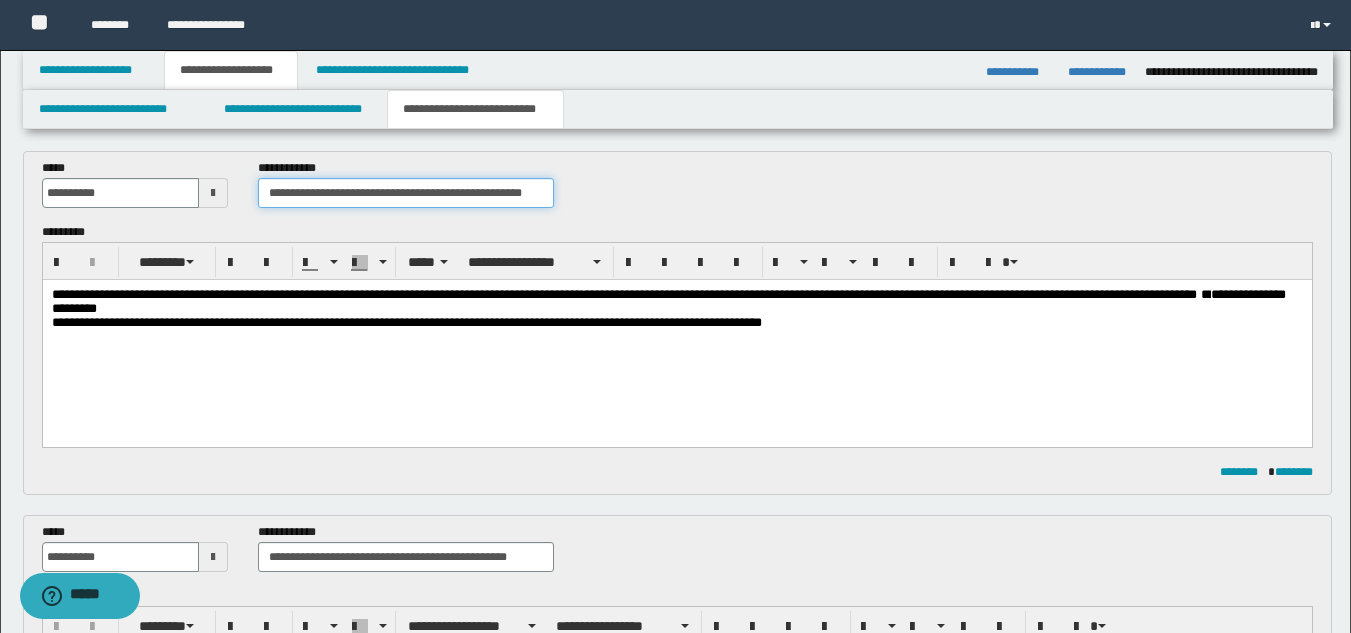 type on "**********" 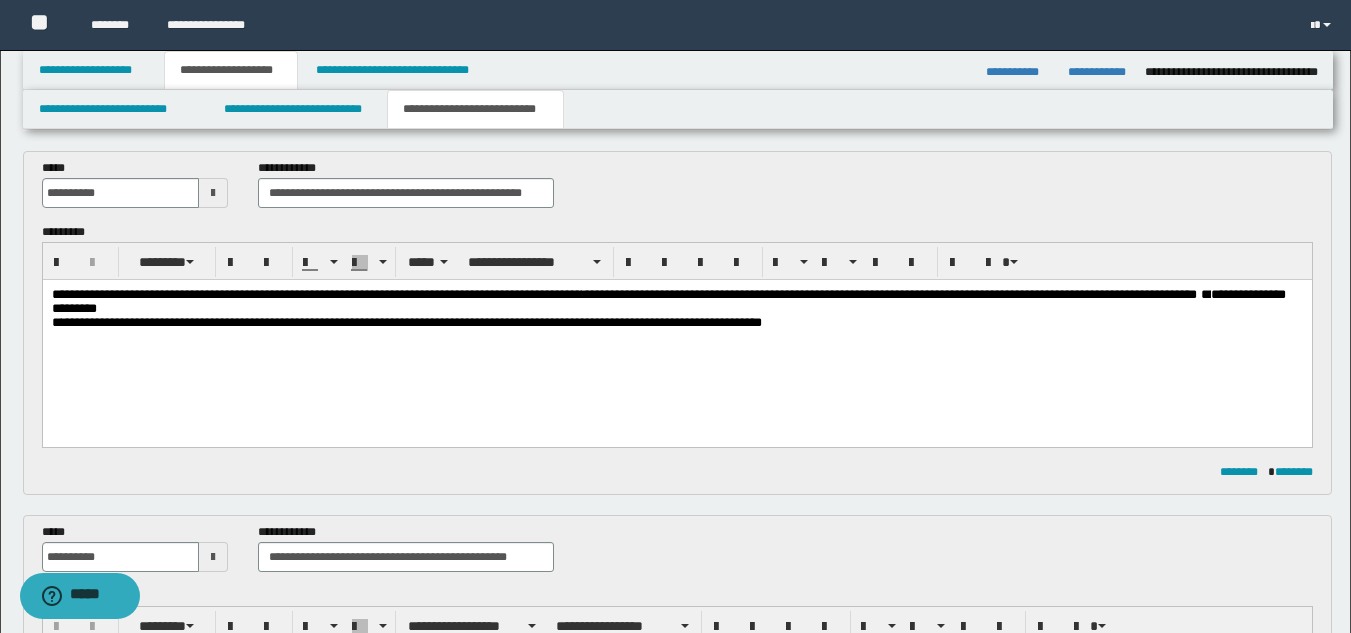 click on "**********" at bounding box center [676, 334] 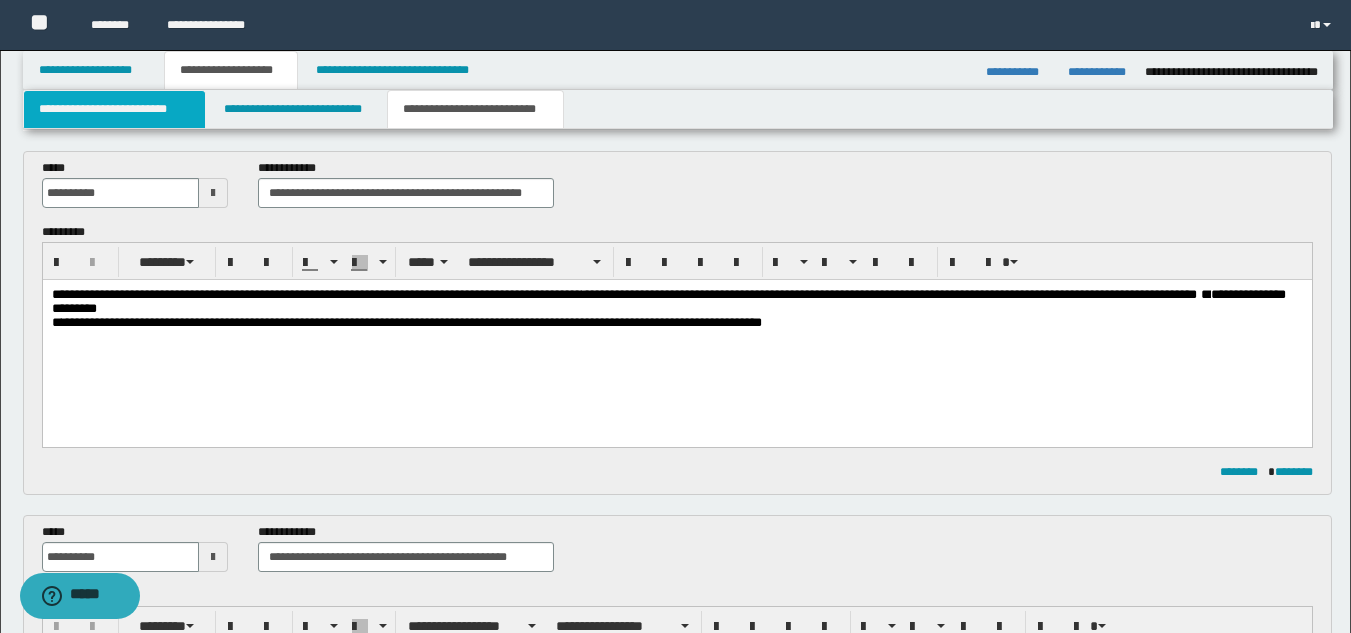 click on "**********" at bounding box center (114, 109) 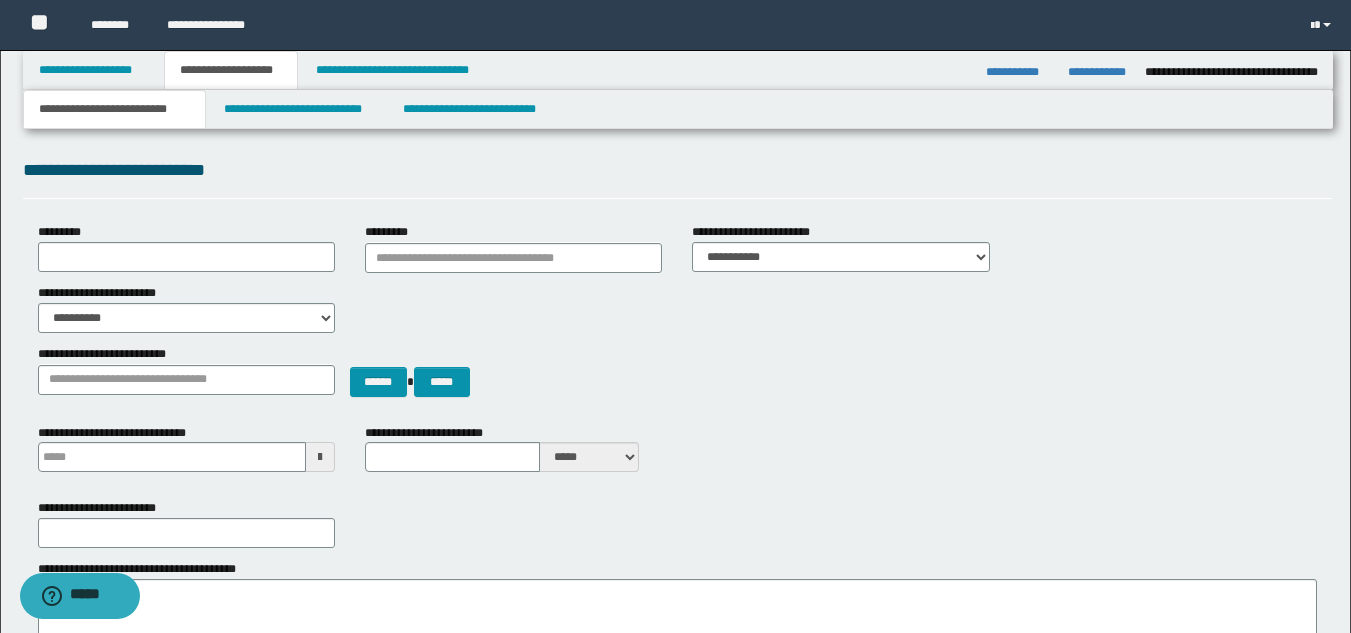 scroll, scrollTop: 1239, scrollLeft: 0, axis: vertical 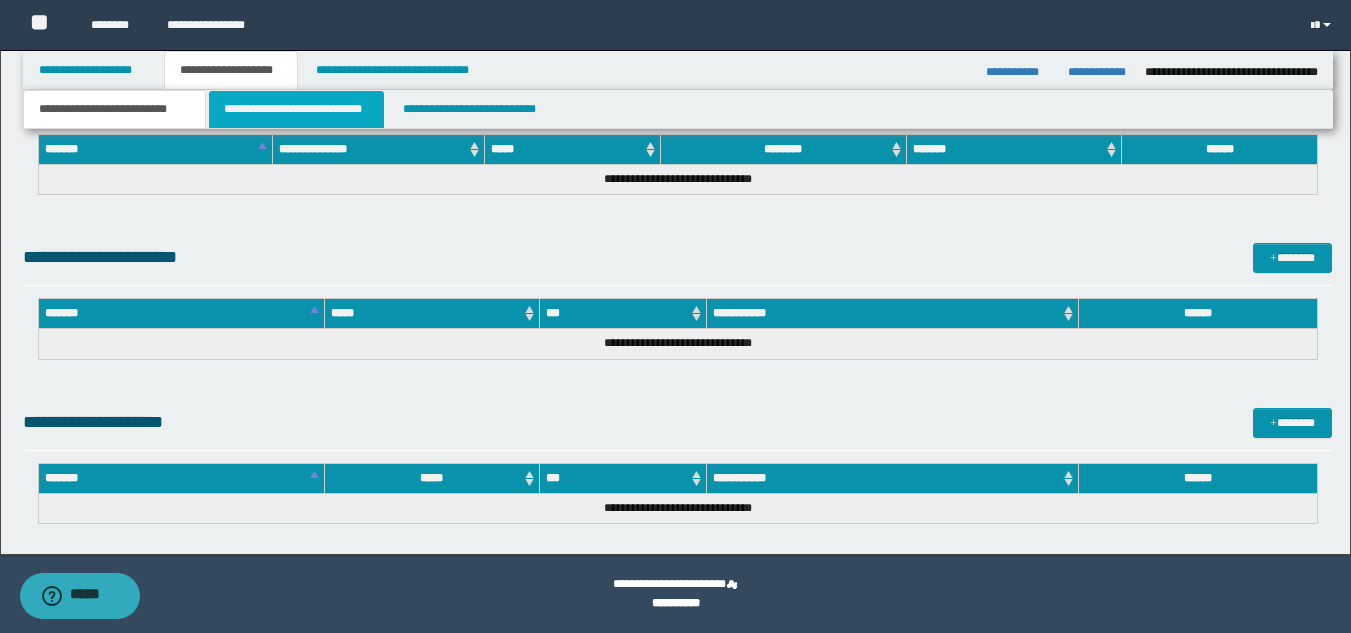 click on "**********" at bounding box center [296, 109] 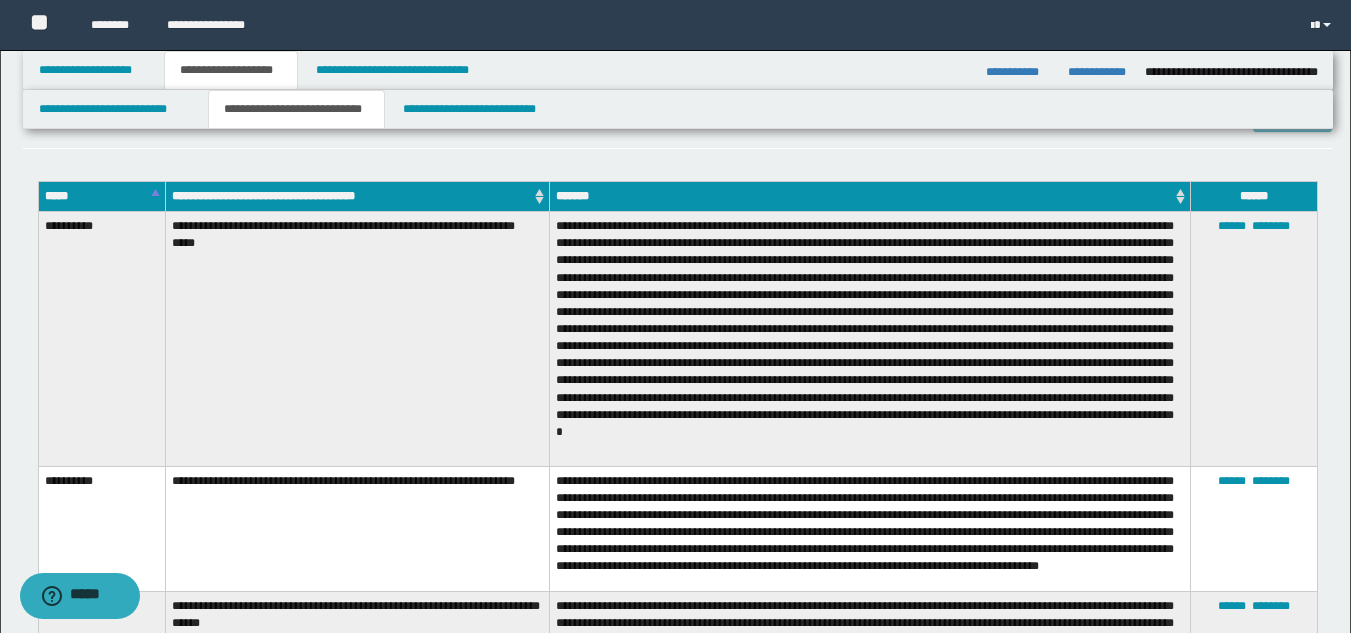 scroll, scrollTop: 503, scrollLeft: 0, axis: vertical 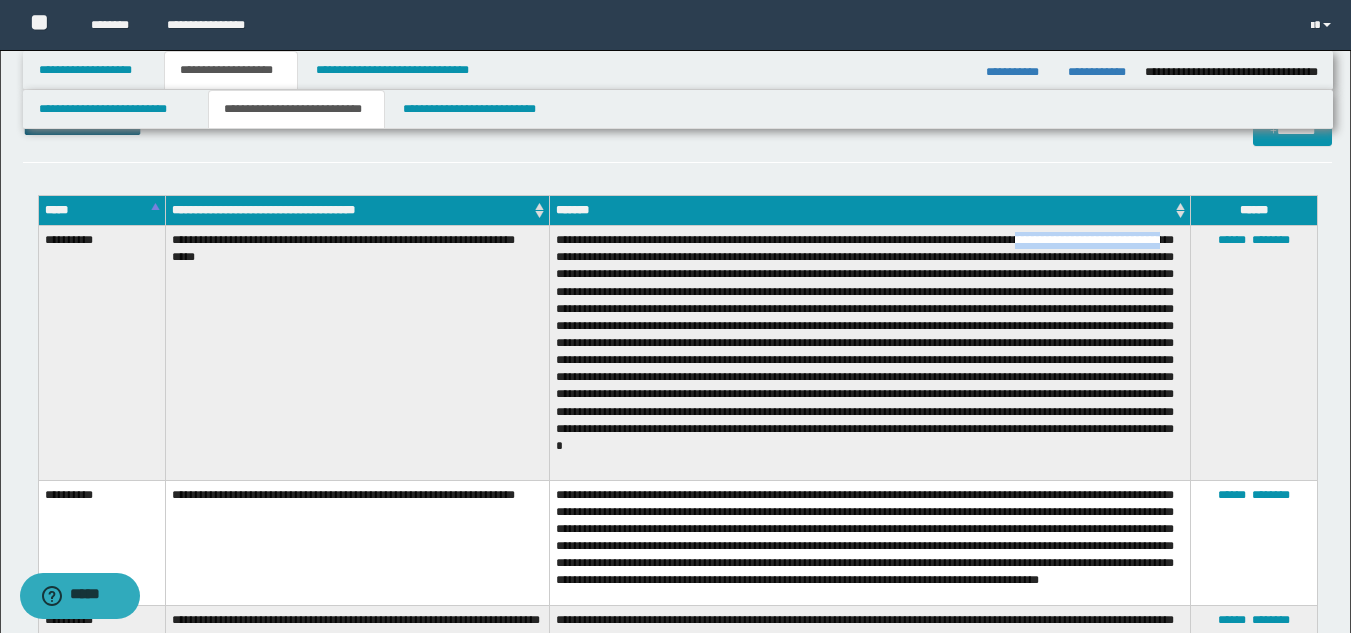 drag, startPoint x: 1040, startPoint y: 240, endPoint x: 615, endPoint y: 259, distance: 425.4245 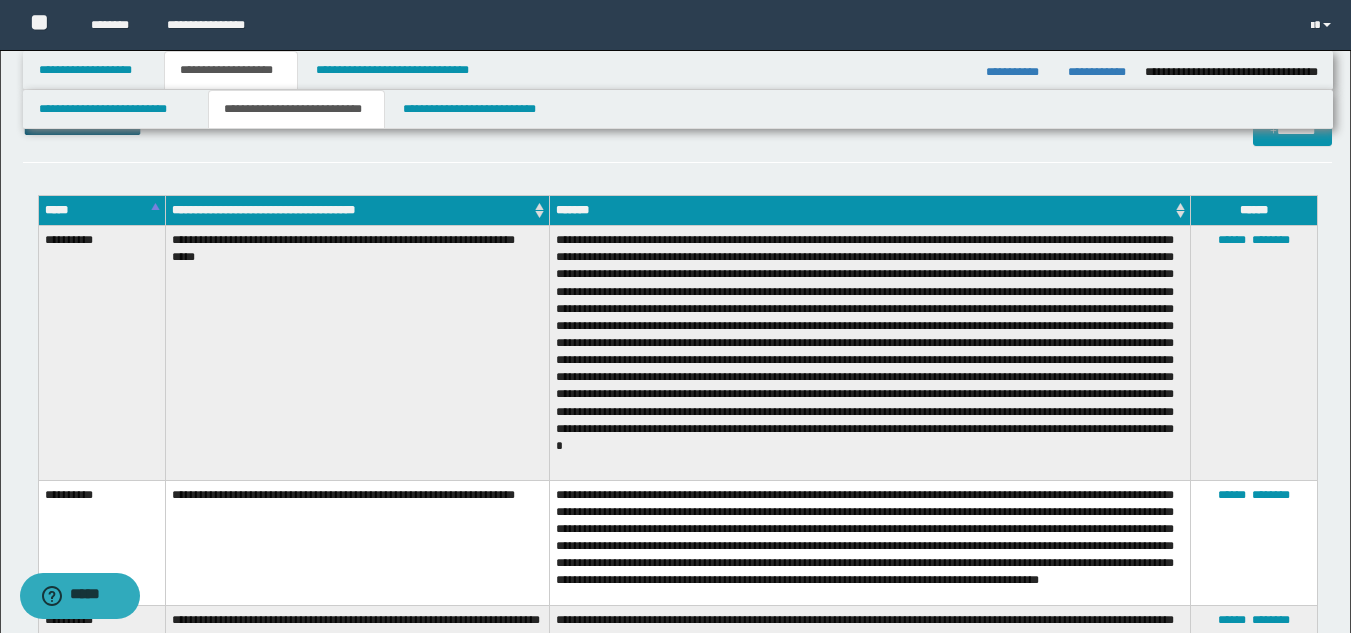 click at bounding box center [869, 353] 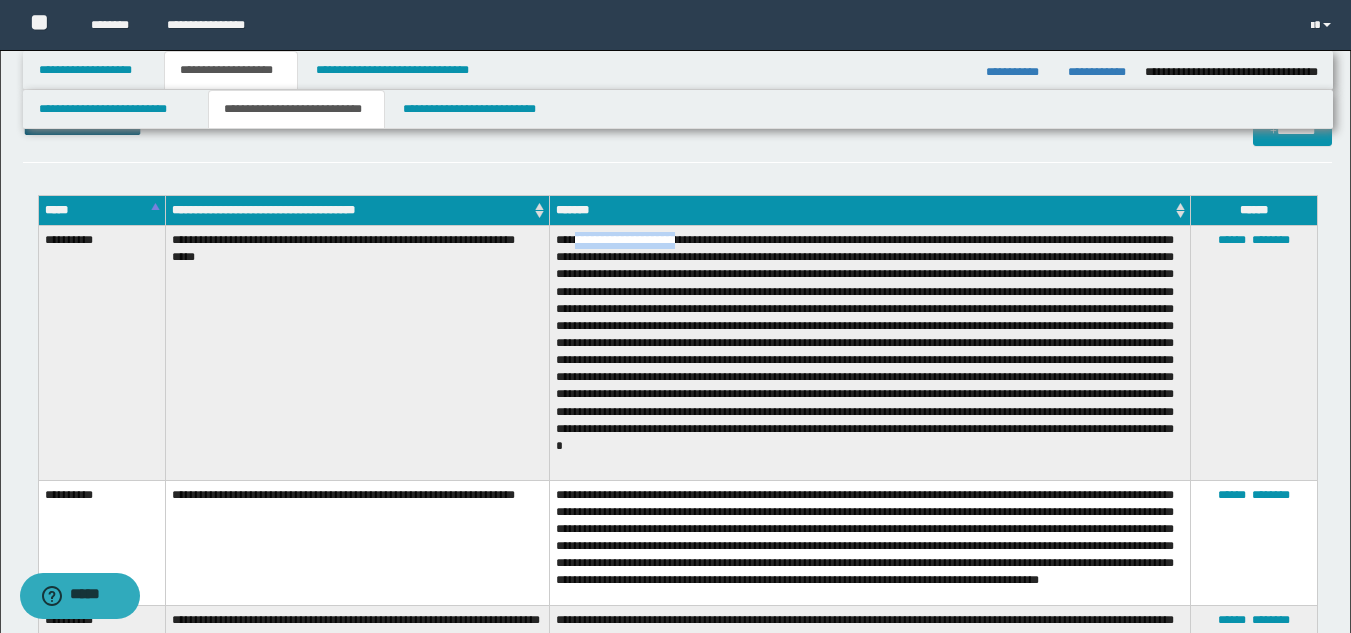 drag, startPoint x: 582, startPoint y: 239, endPoint x: 688, endPoint y: 240, distance: 106.004715 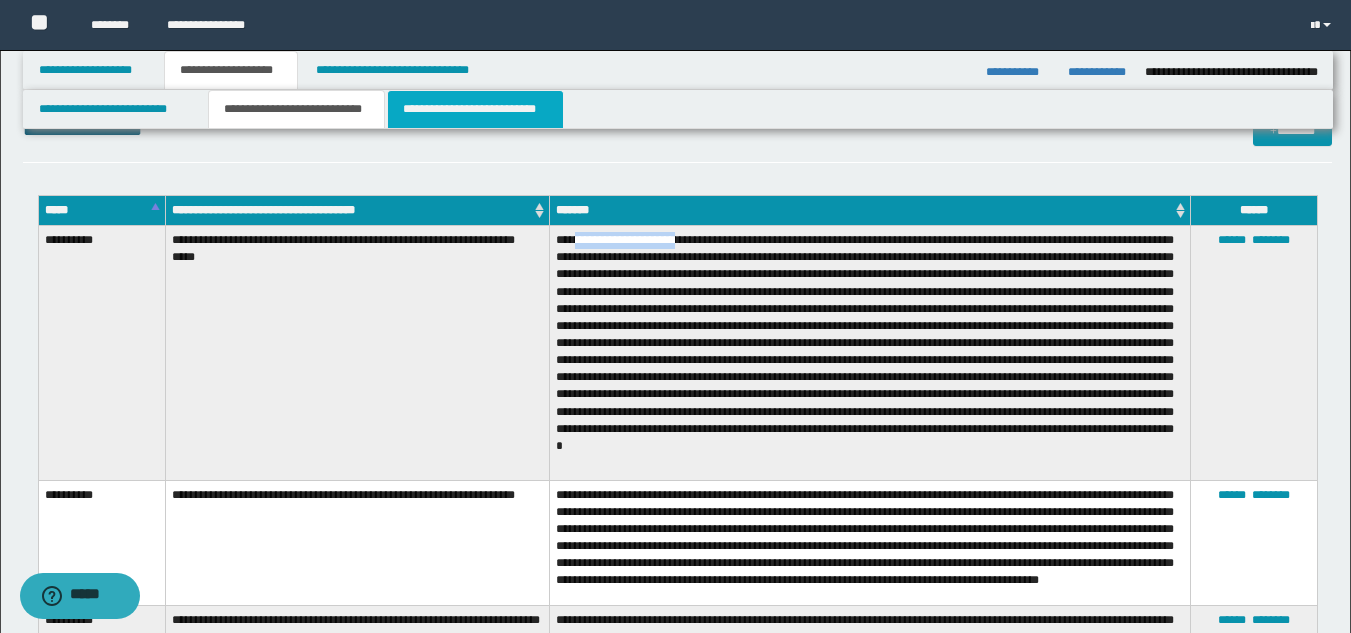 click on "**********" at bounding box center (475, 109) 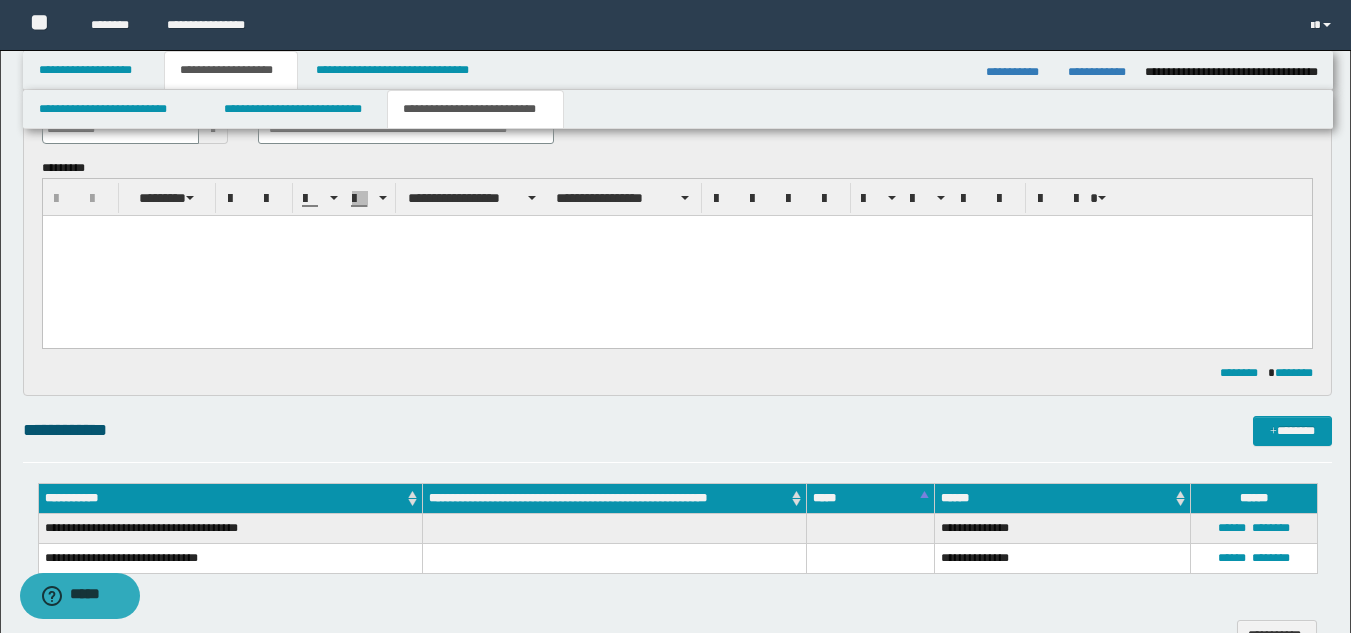 scroll, scrollTop: 0, scrollLeft: 0, axis: both 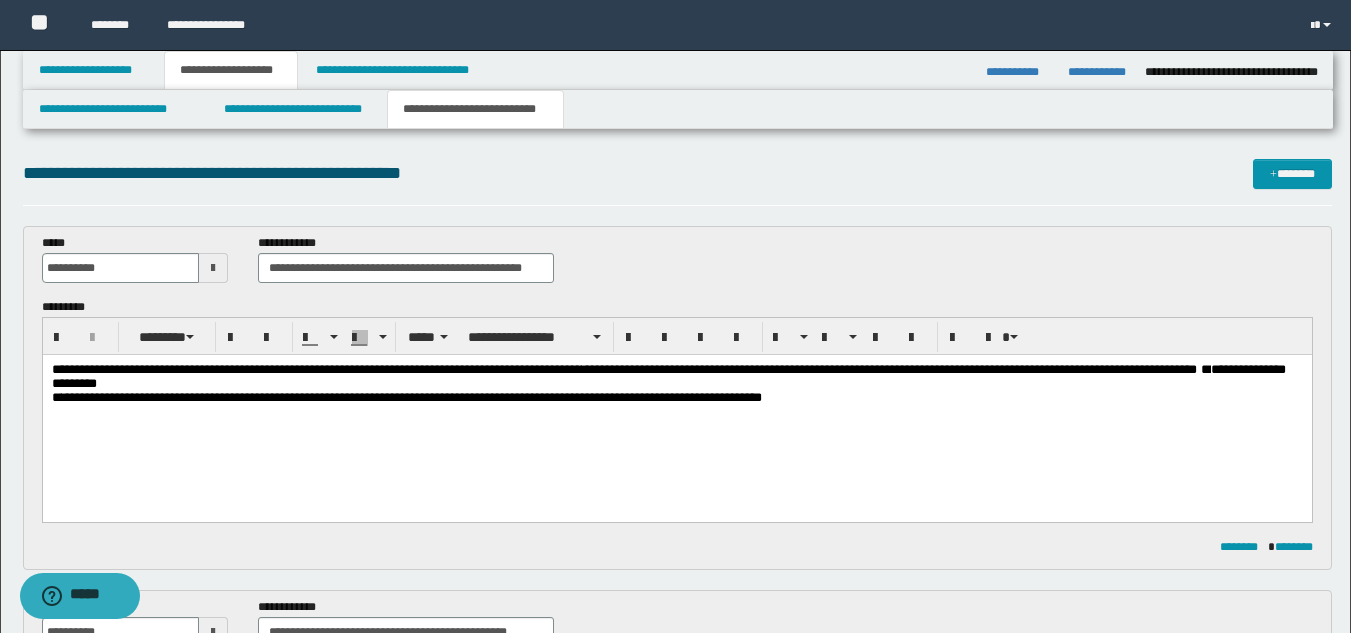 click on "**********" at bounding box center (676, 377) 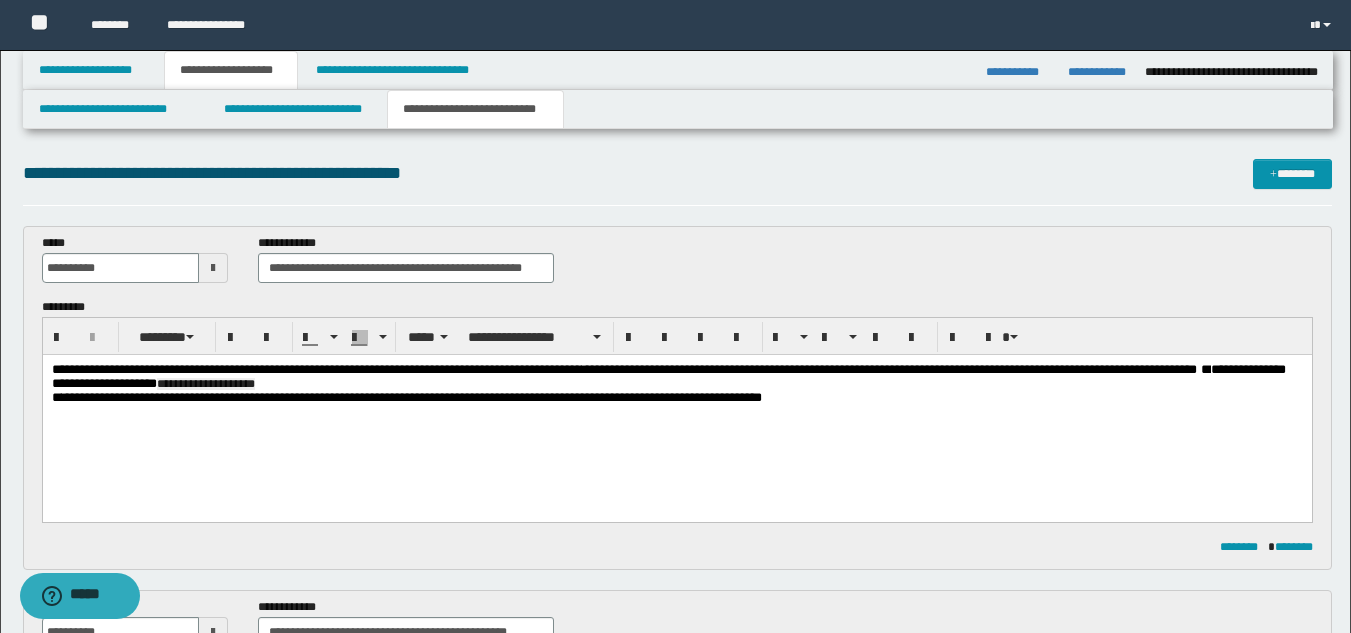 click on "**********" at bounding box center (668, 376) 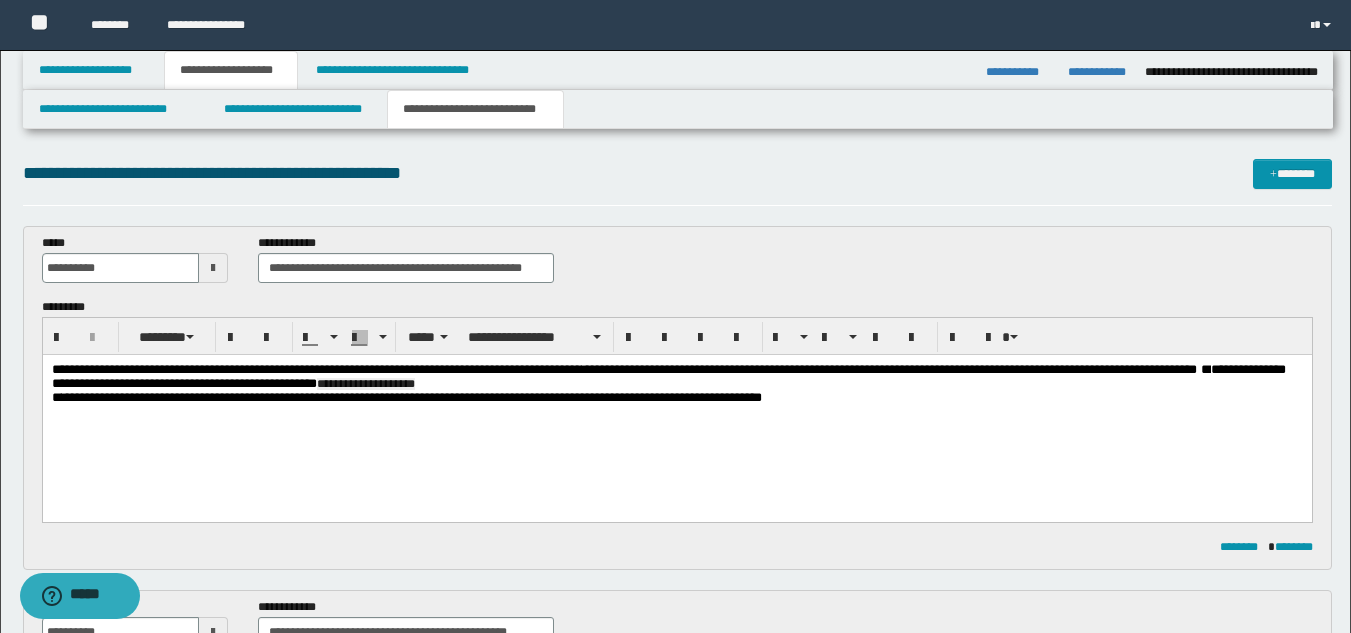 click on "**********" at bounding box center (676, 377) 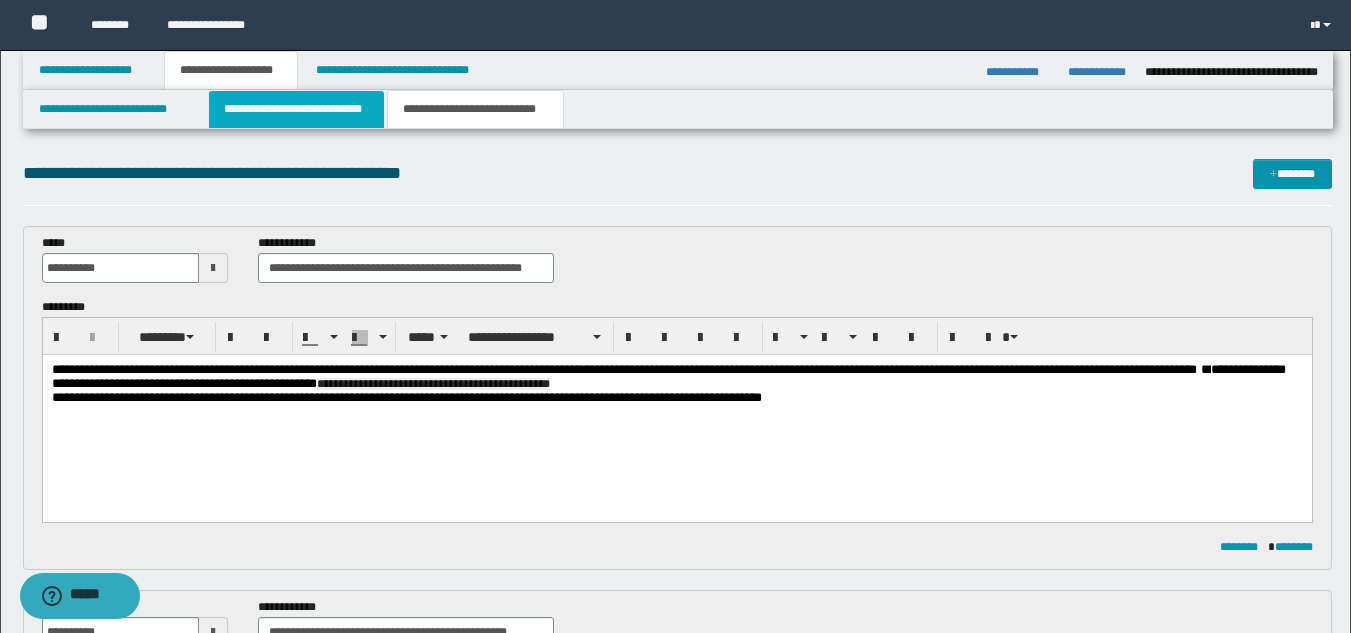click on "**********" at bounding box center (296, 109) 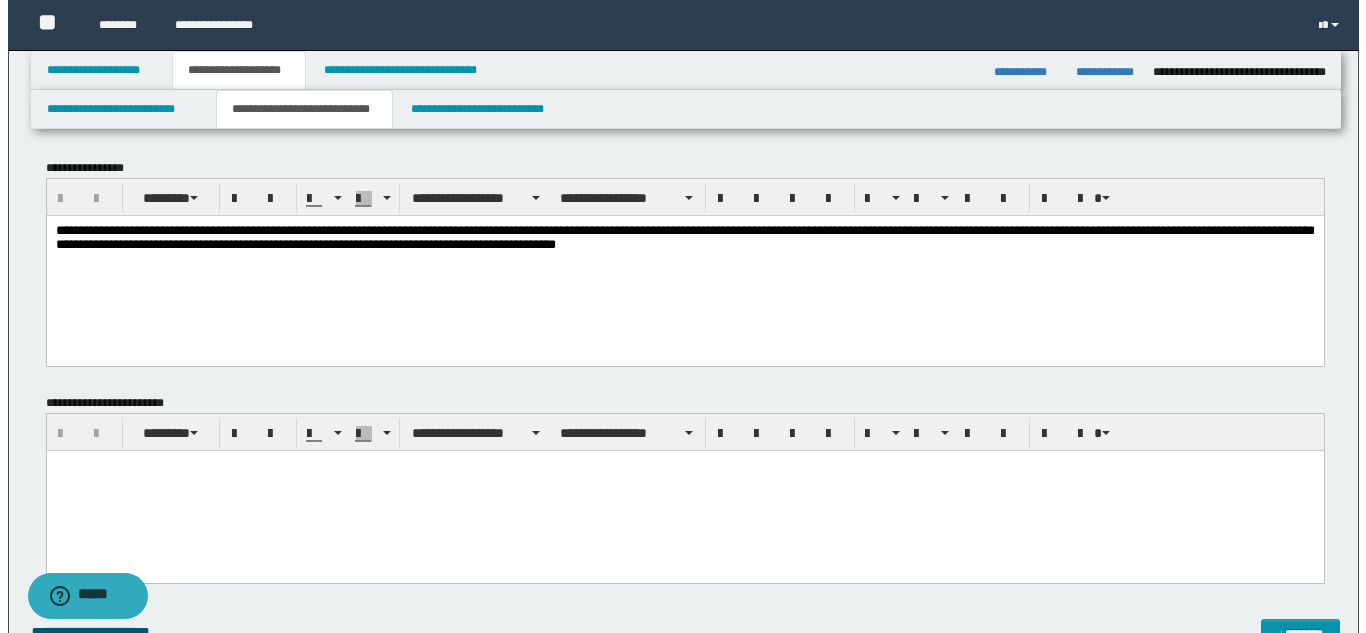 scroll, scrollTop: 600, scrollLeft: 0, axis: vertical 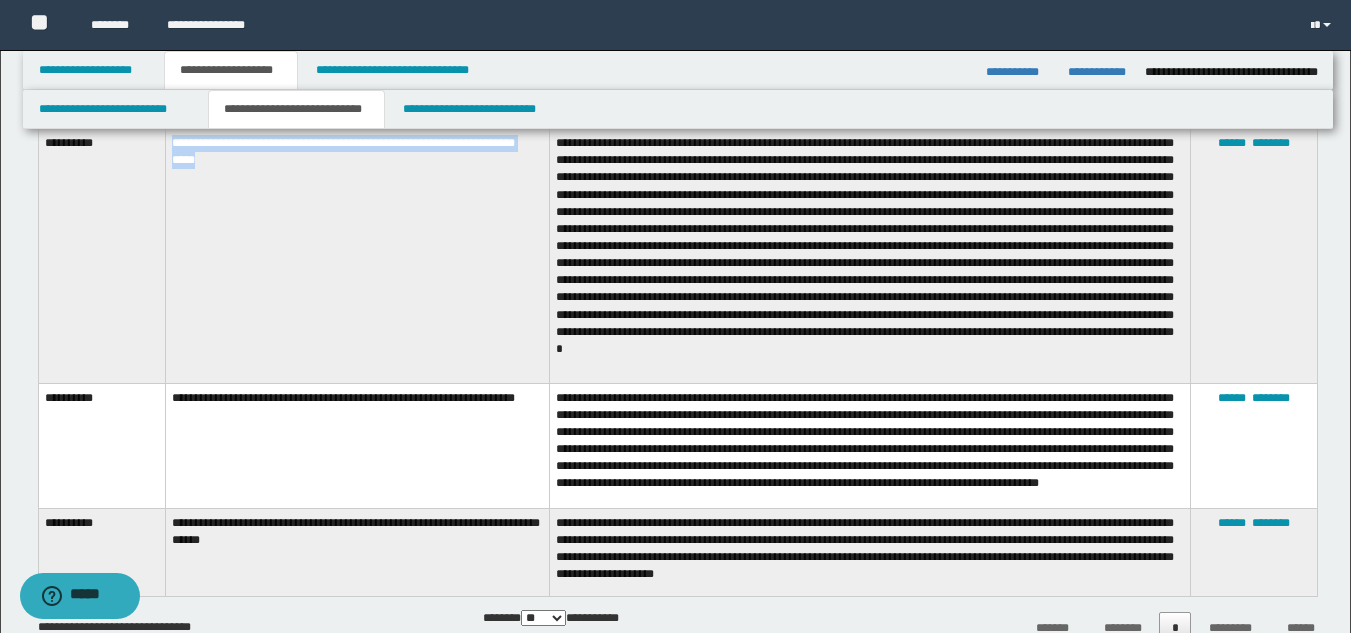 drag, startPoint x: 172, startPoint y: 148, endPoint x: 276, endPoint y: 157, distance: 104.388695 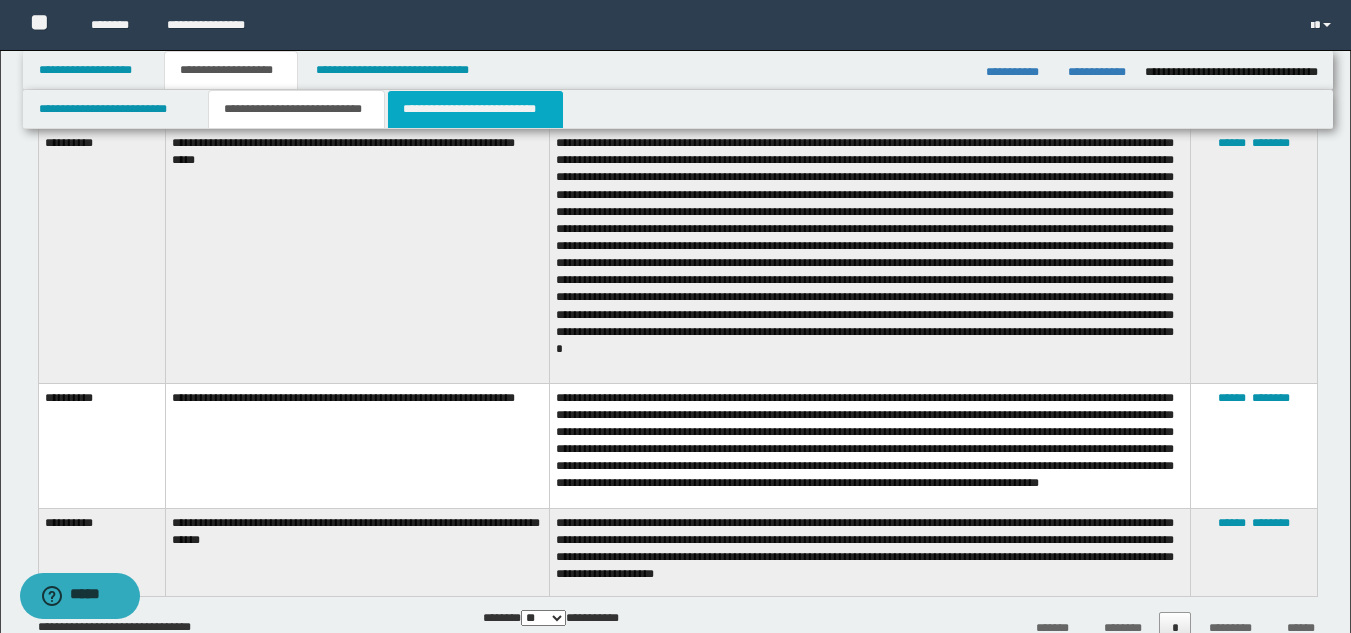 click on "**********" at bounding box center [475, 109] 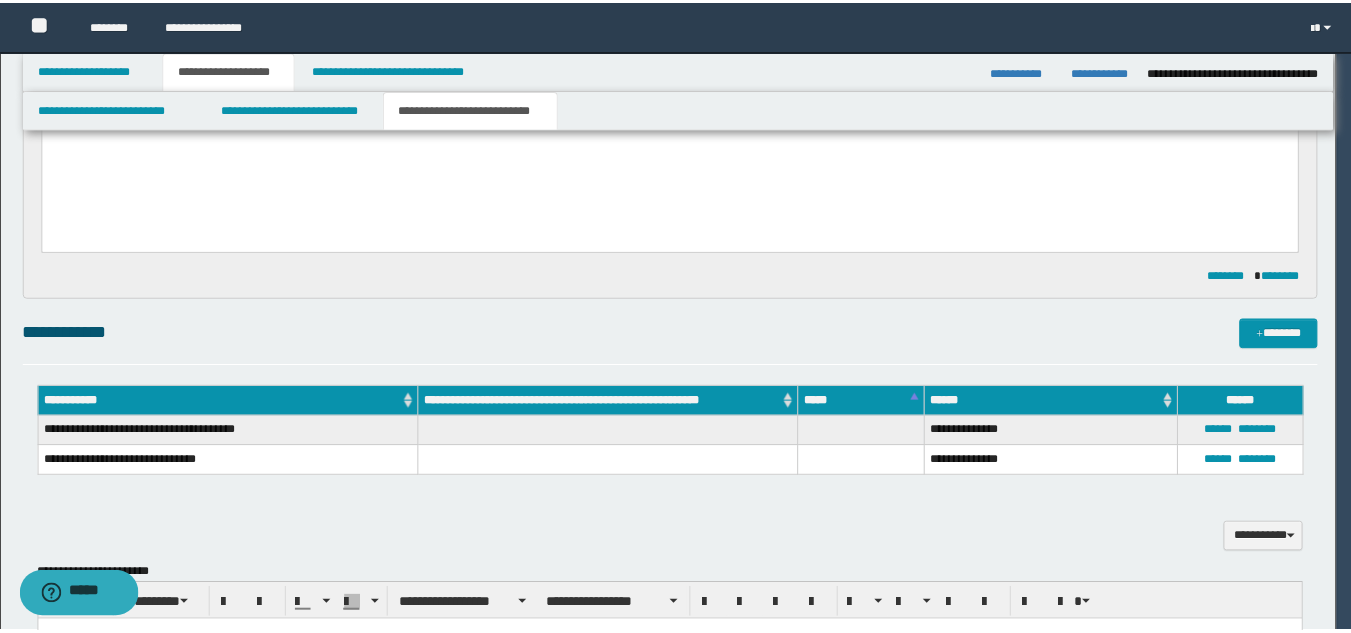 scroll, scrollTop: 0, scrollLeft: 0, axis: both 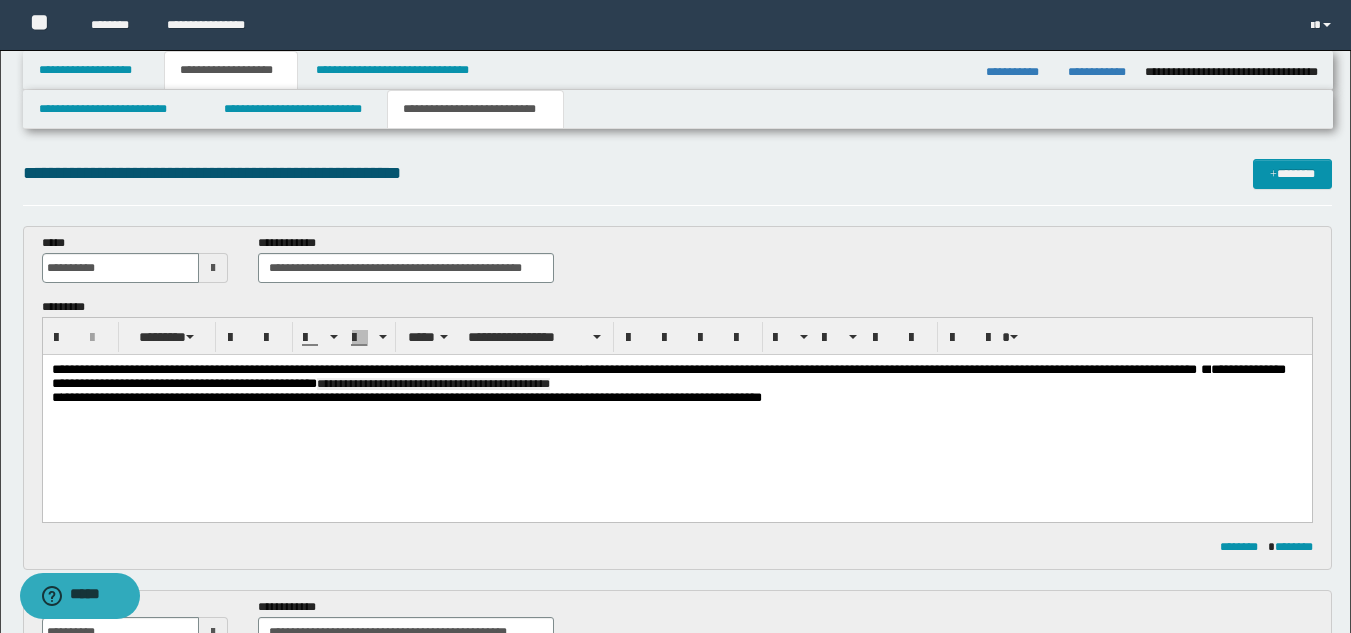 click on "**********" at bounding box center [676, 377] 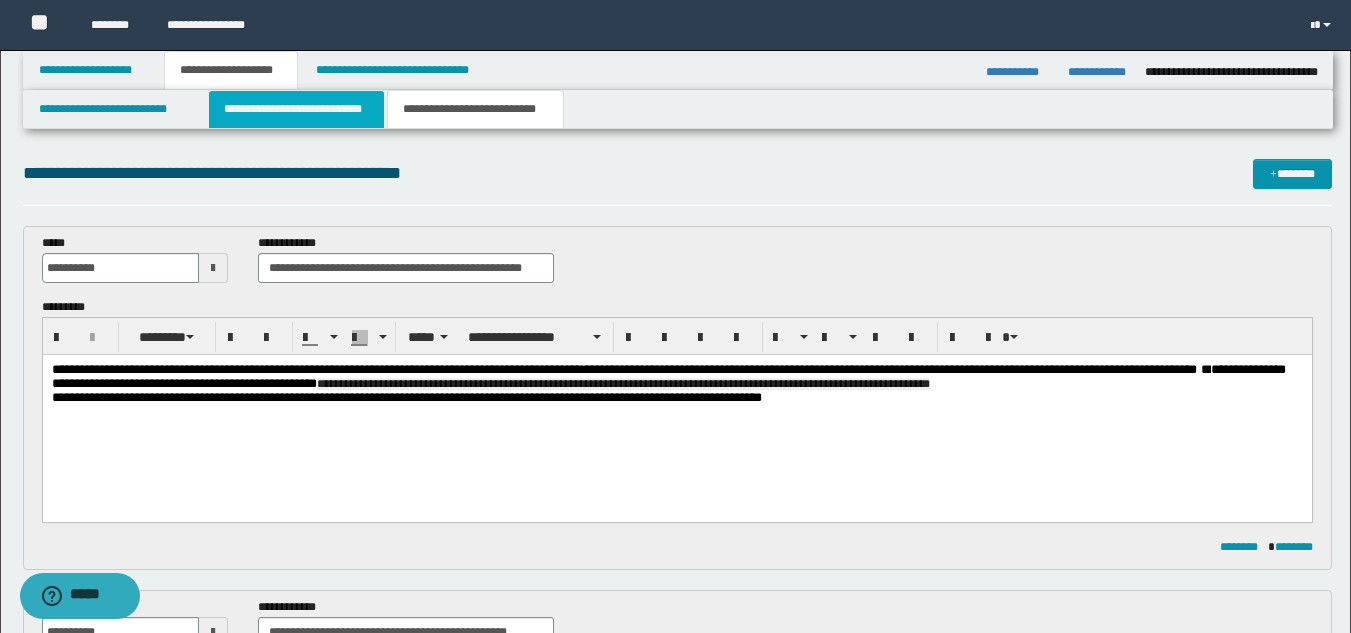 click on "**********" at bounding box center [296, 109] 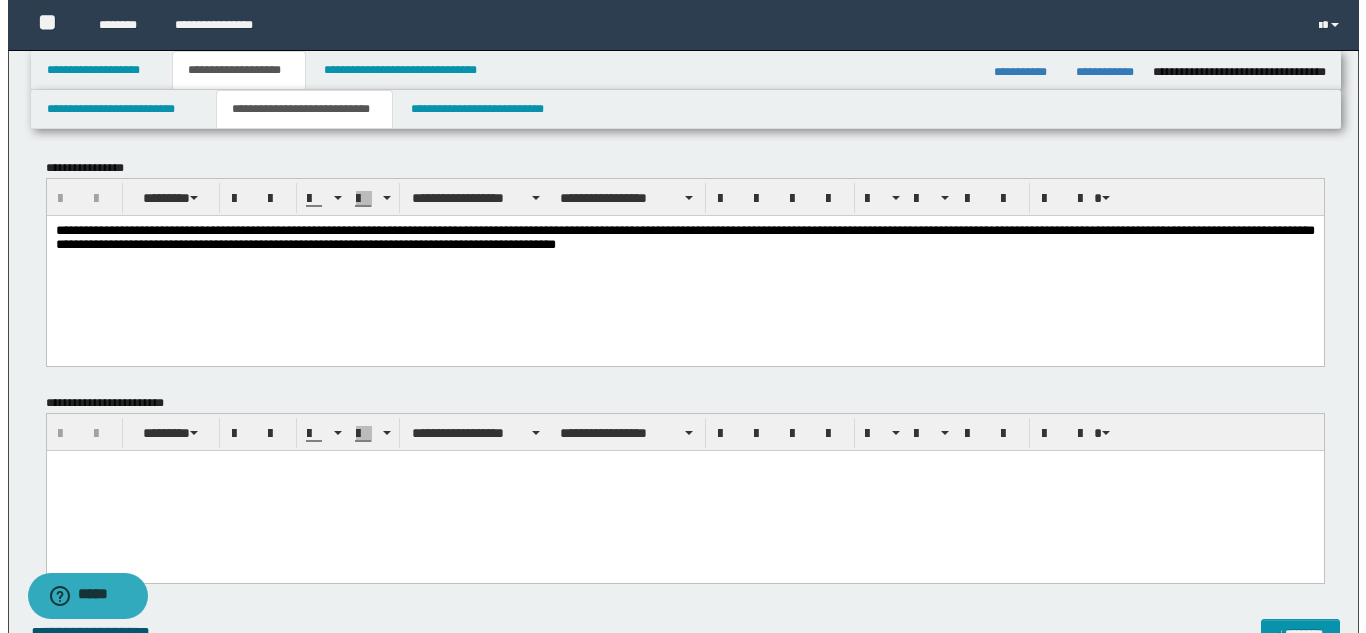 scroll, scrollTop: 600, scrollLeft: 0, axis: vertical 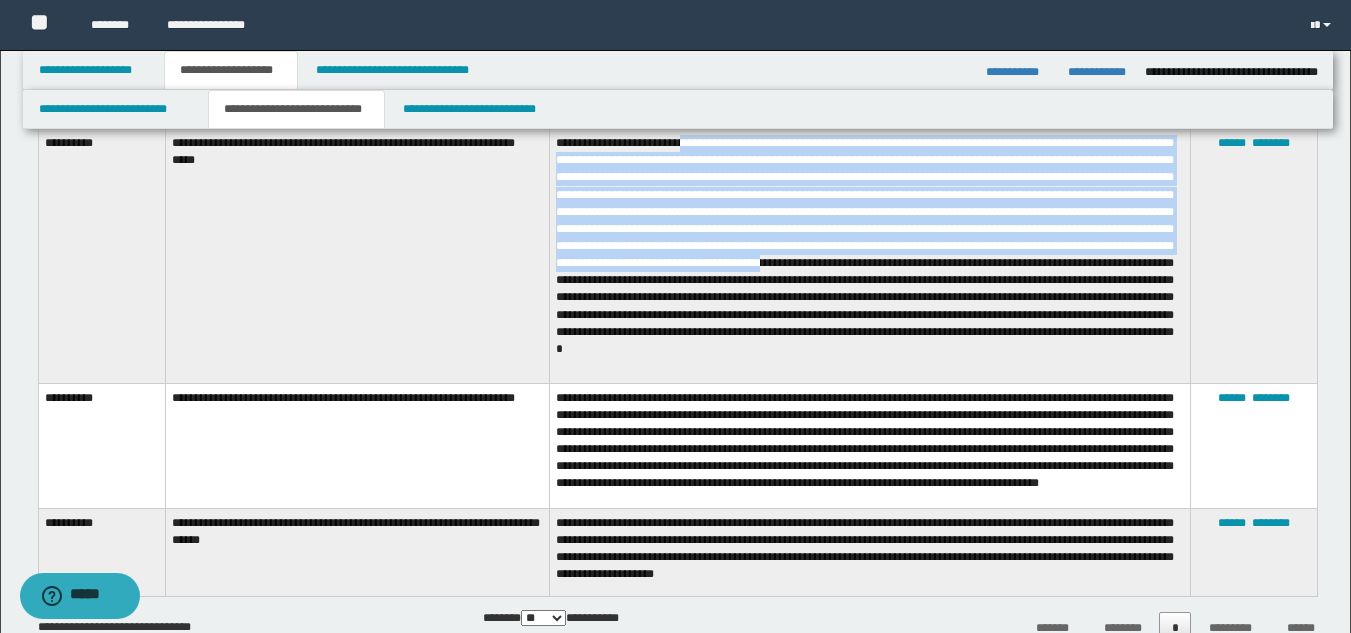 drag, startPoint x: 691, startPoint y: 147, endPoint x: 679, endPoint y: 277, distance: 130.55267 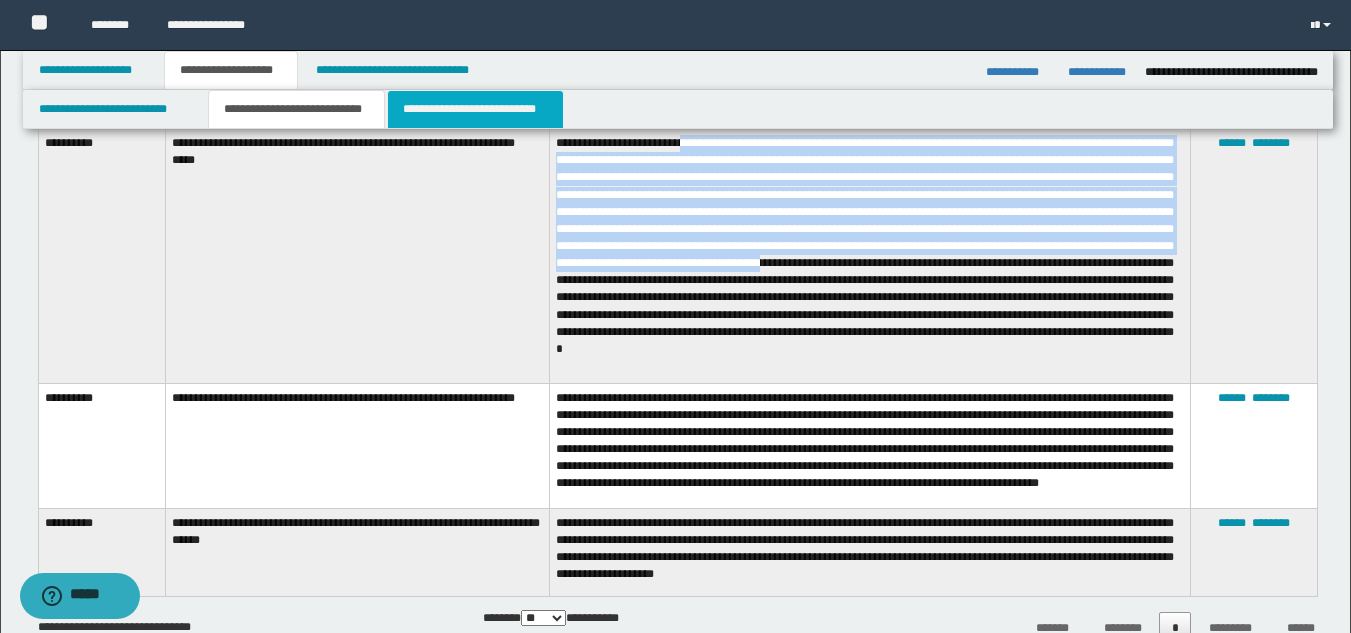 click on "**********" at bounding box center (475, 109) 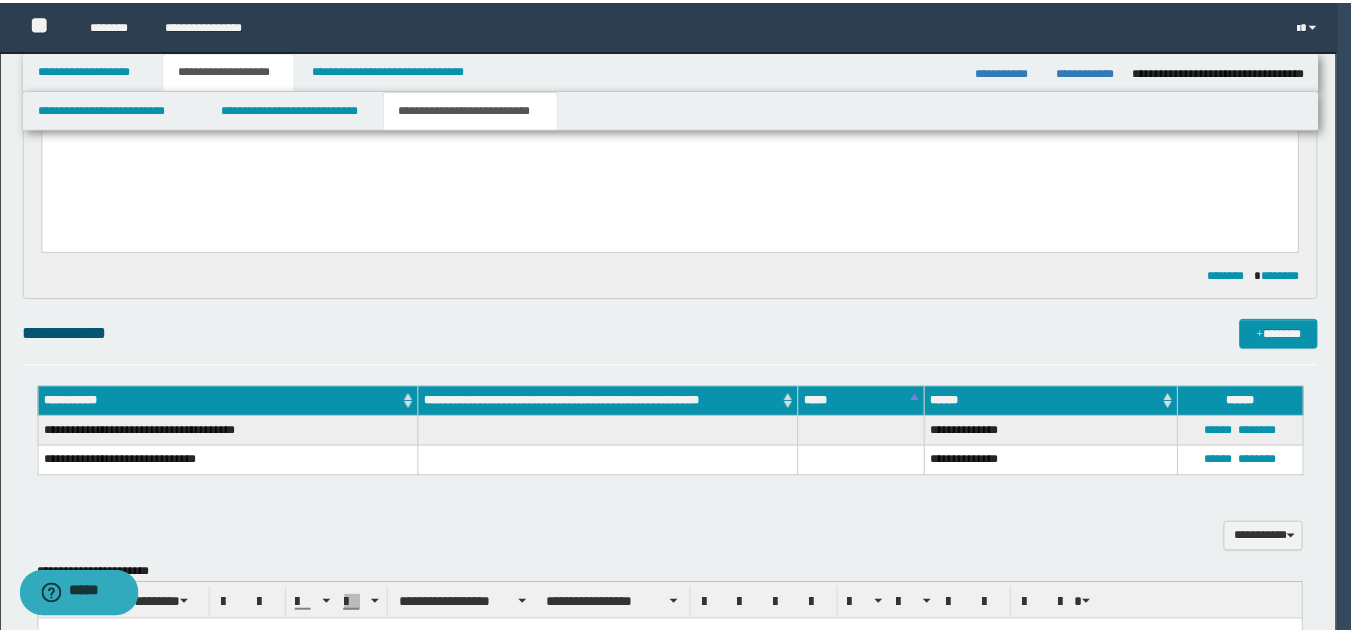 scroll, scrollTop: 0, scrollLeft: 0, axis: both 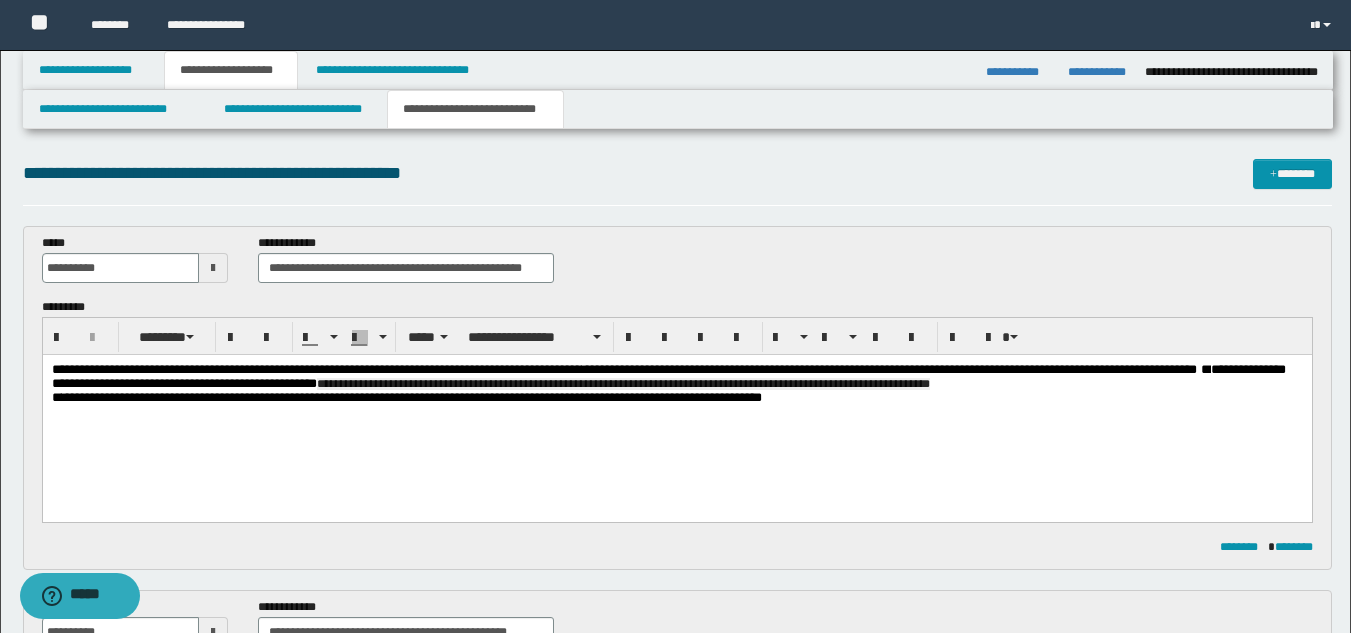 click on "**********" at bounding box center [676, 377] 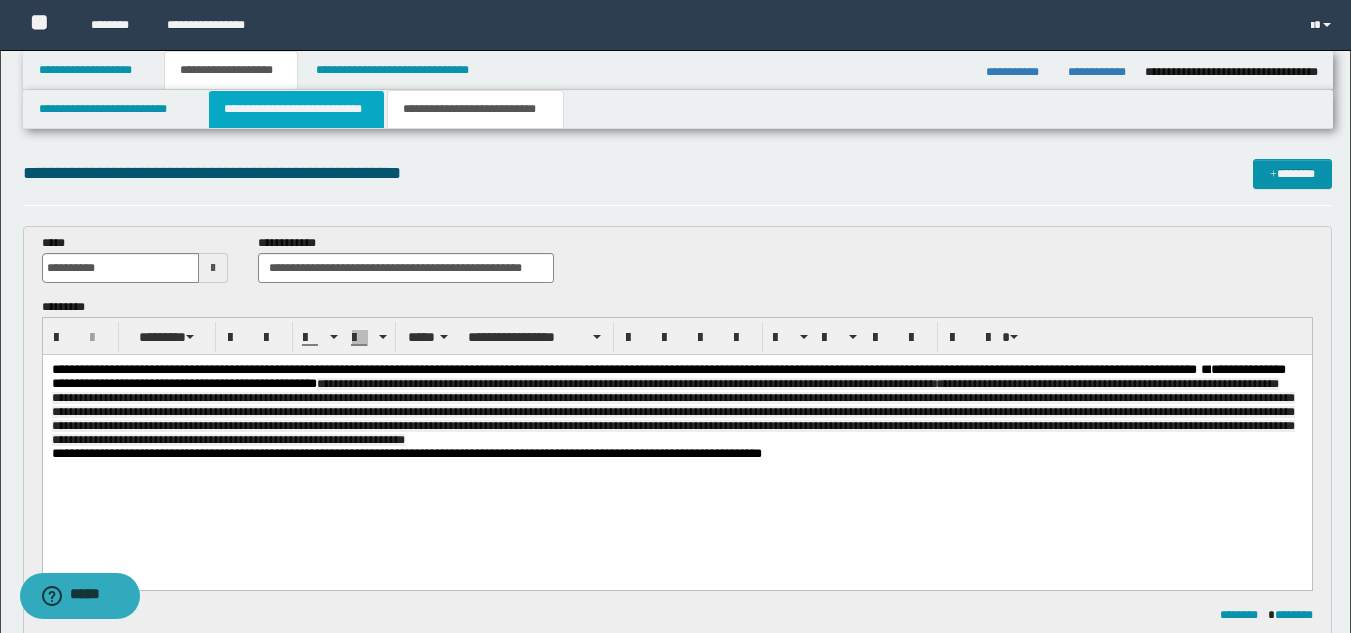 click on "**********" at bounding box center (296, 109) 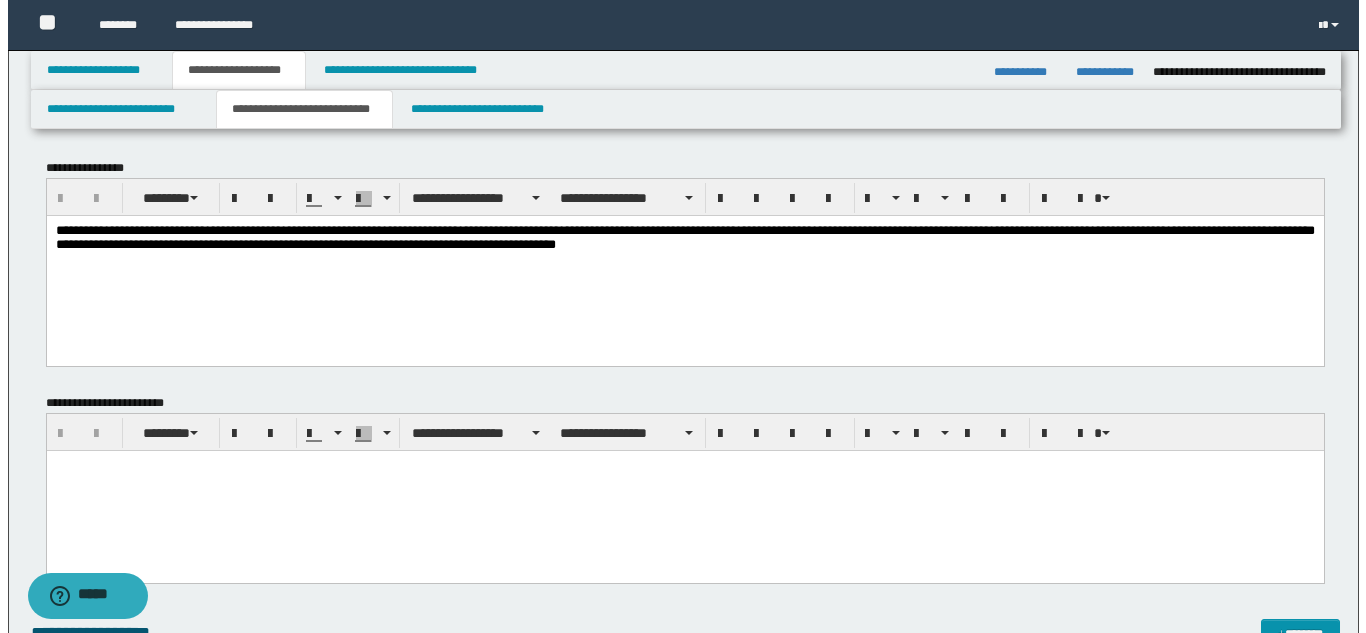 scroll, scrollTop: 600, scrollLeft: 0, axis: vertical 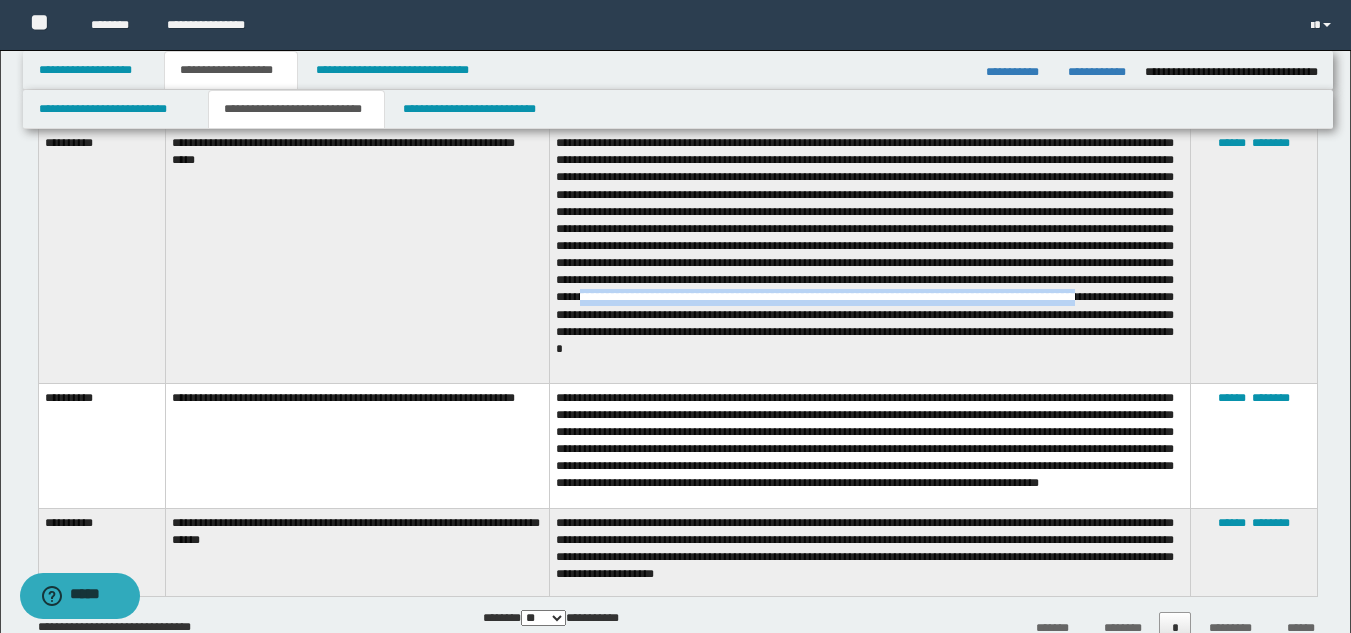 drag, startPoint x: 619, startPoint y: 315, endPoint x: 1119, endPoint y: 320, distance: 500.025 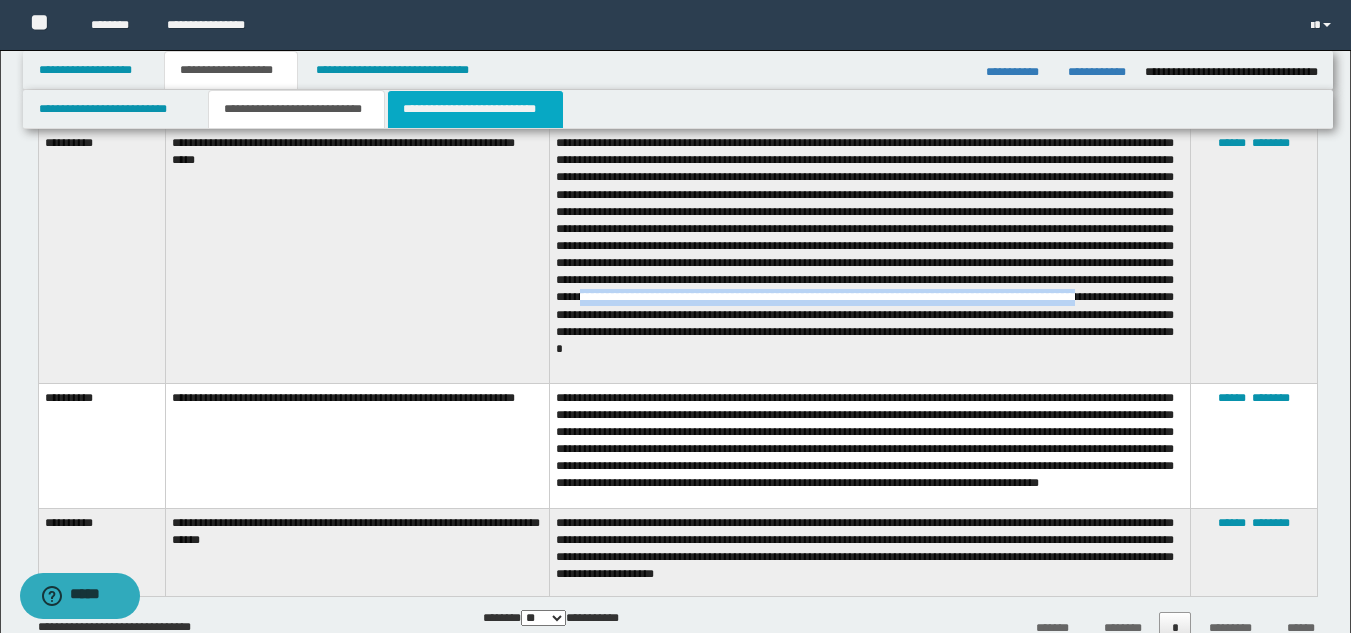 click on "**********" at bounding box center [475, 109] 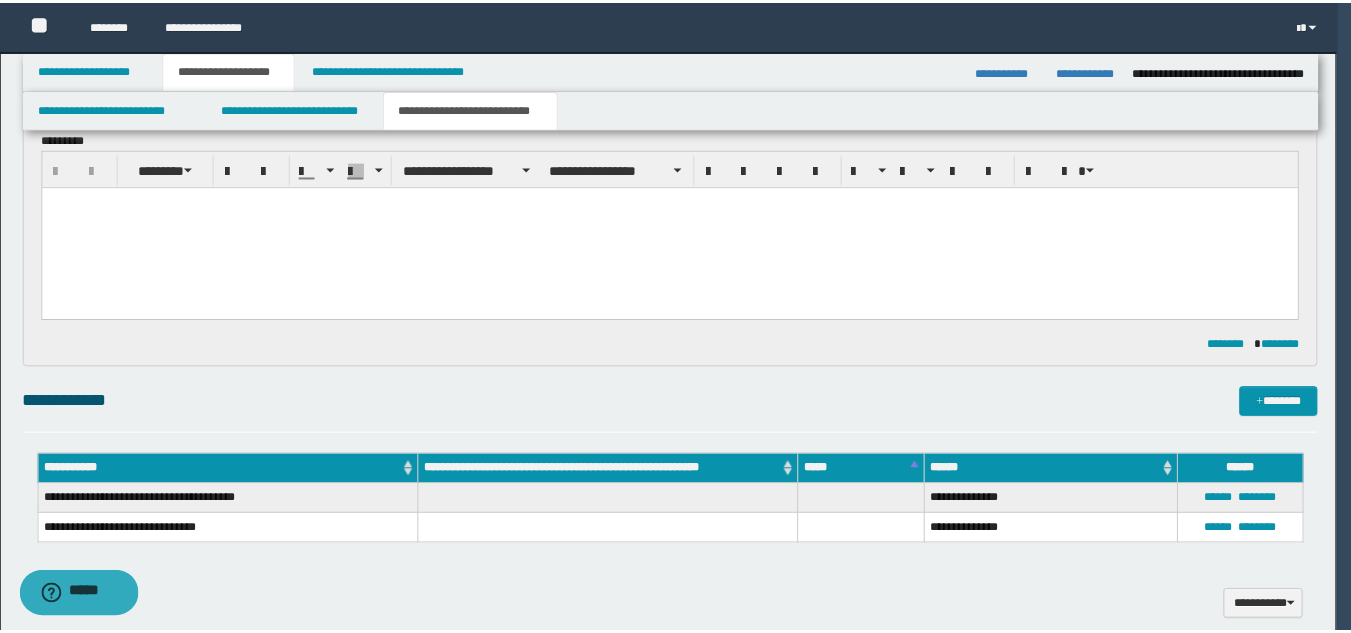 scroll, scrollTop: 0, scrollLeft: 0, axis: both 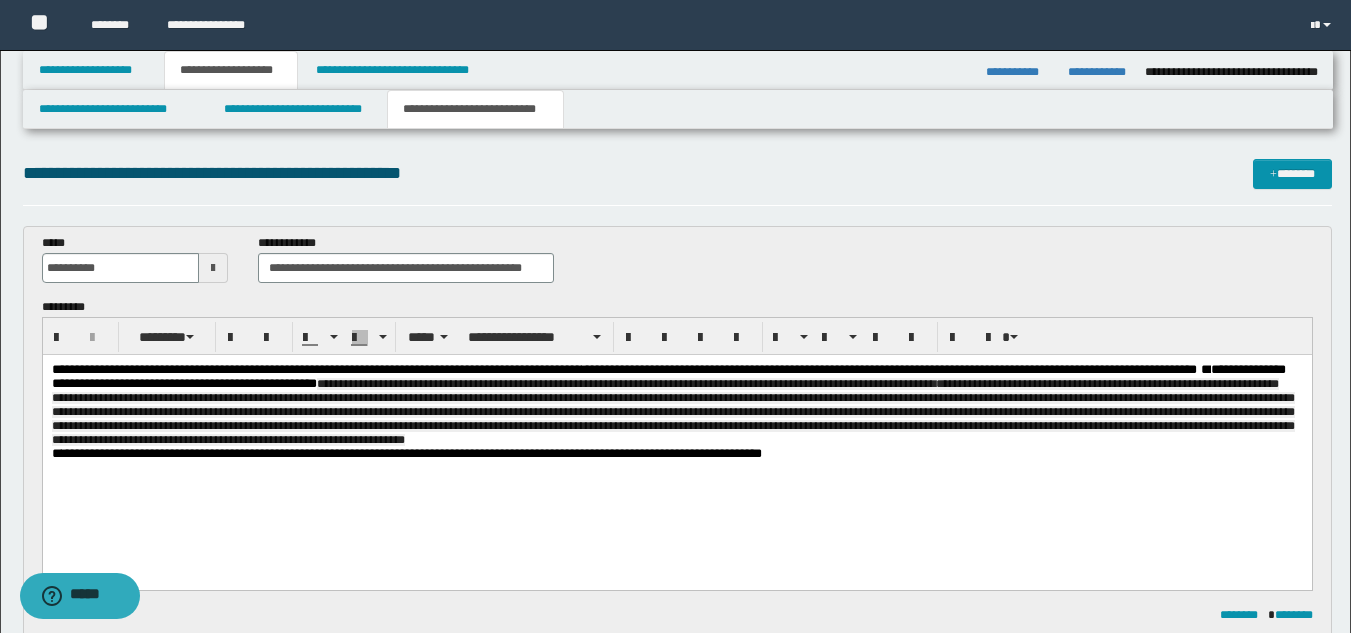 click on "**********" at bounding box center (676, 405) 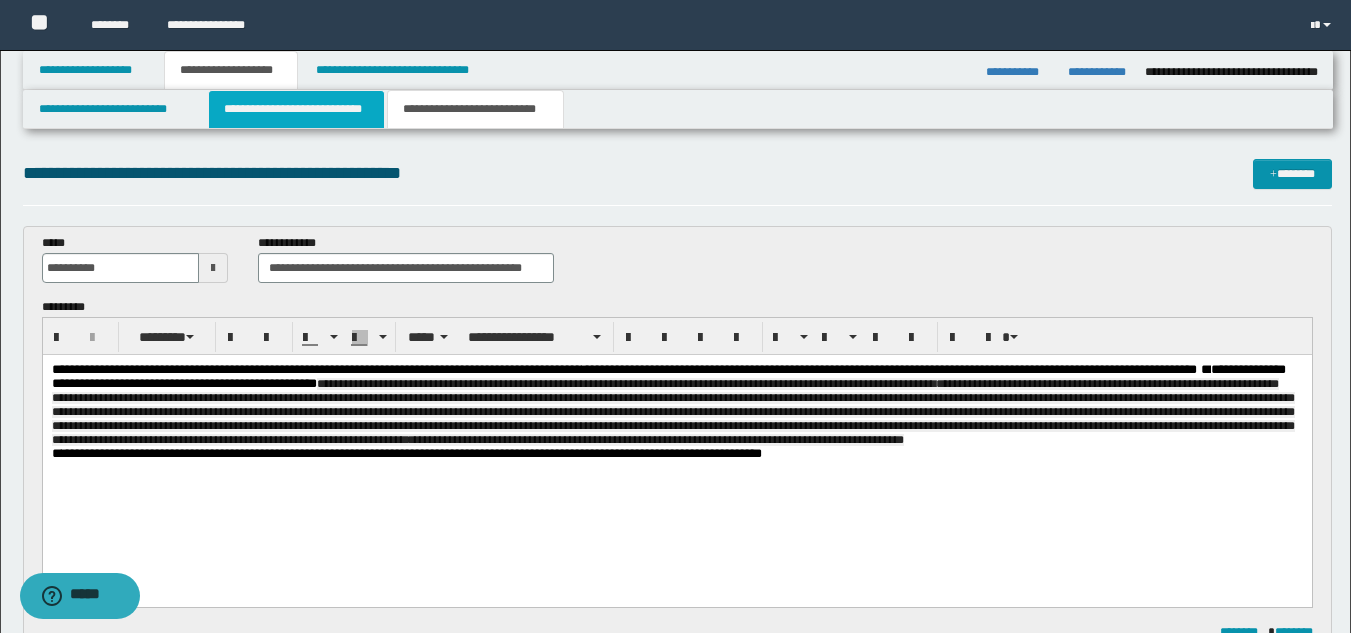 click on "**********" at bounding box center [296, 109] 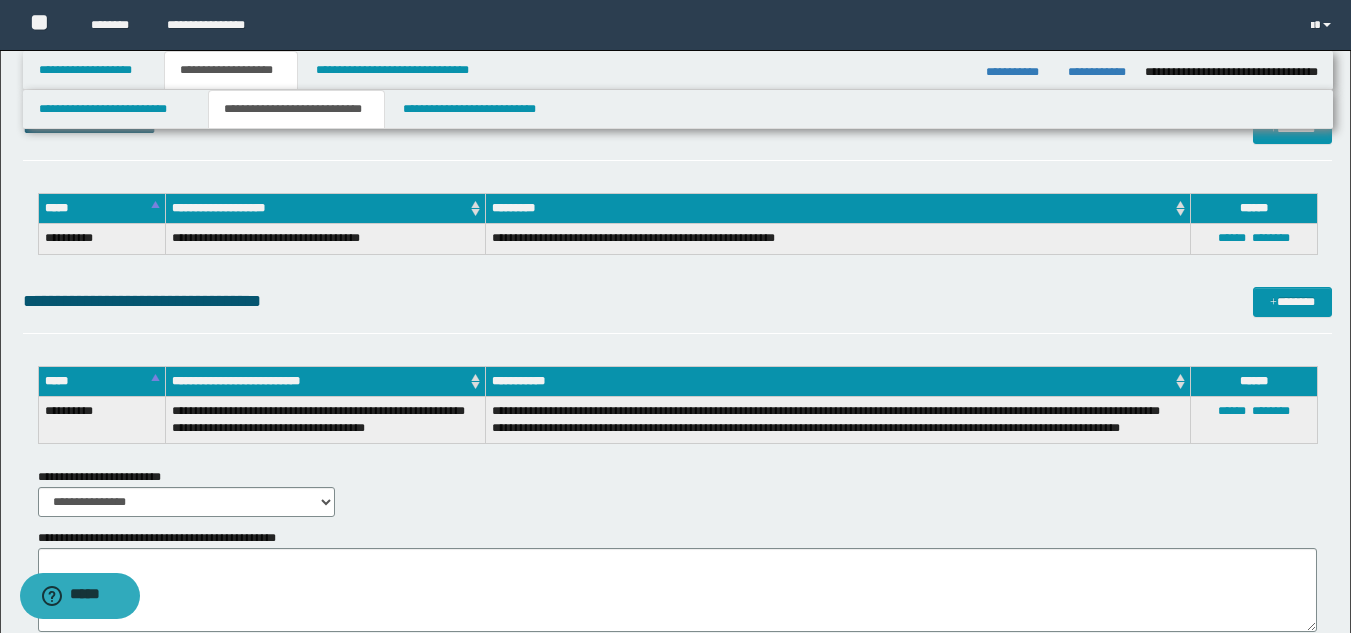 scroll, scrollTop: 1342, scrollLeft: 0, axis: vertical 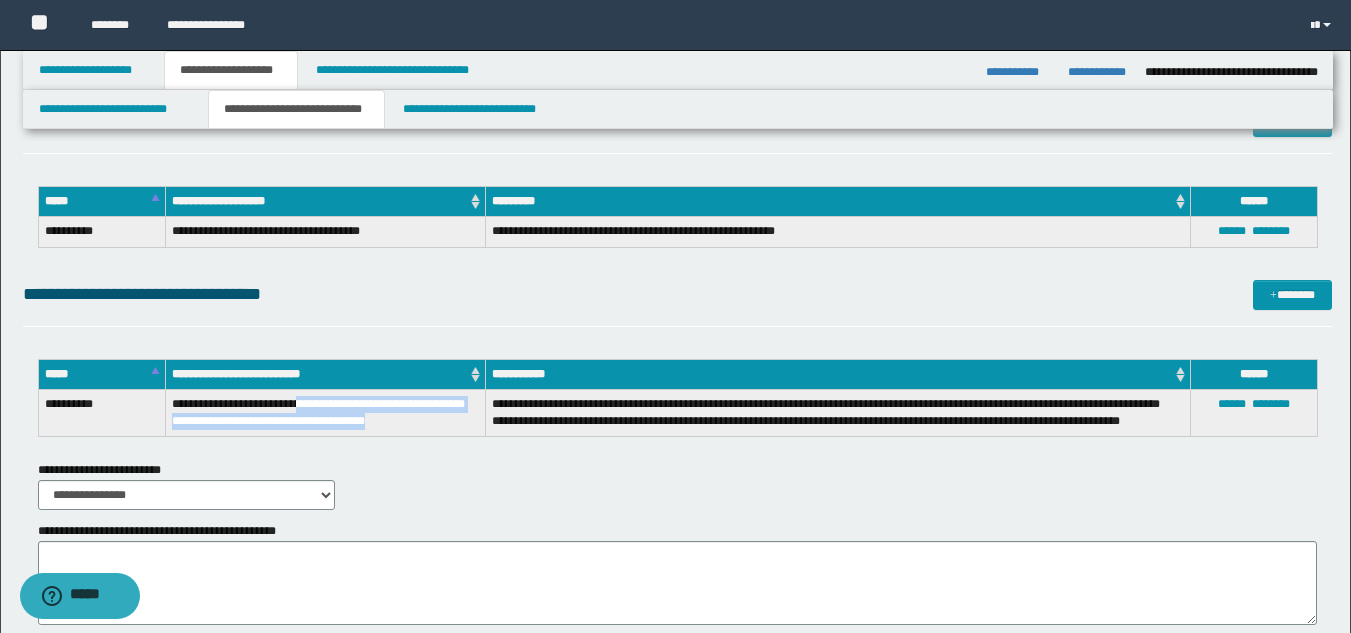 drag, startPoint x: 303, startPoint y: 405, endPoint x: 391, endPoint y: 416, distance: 88.68484 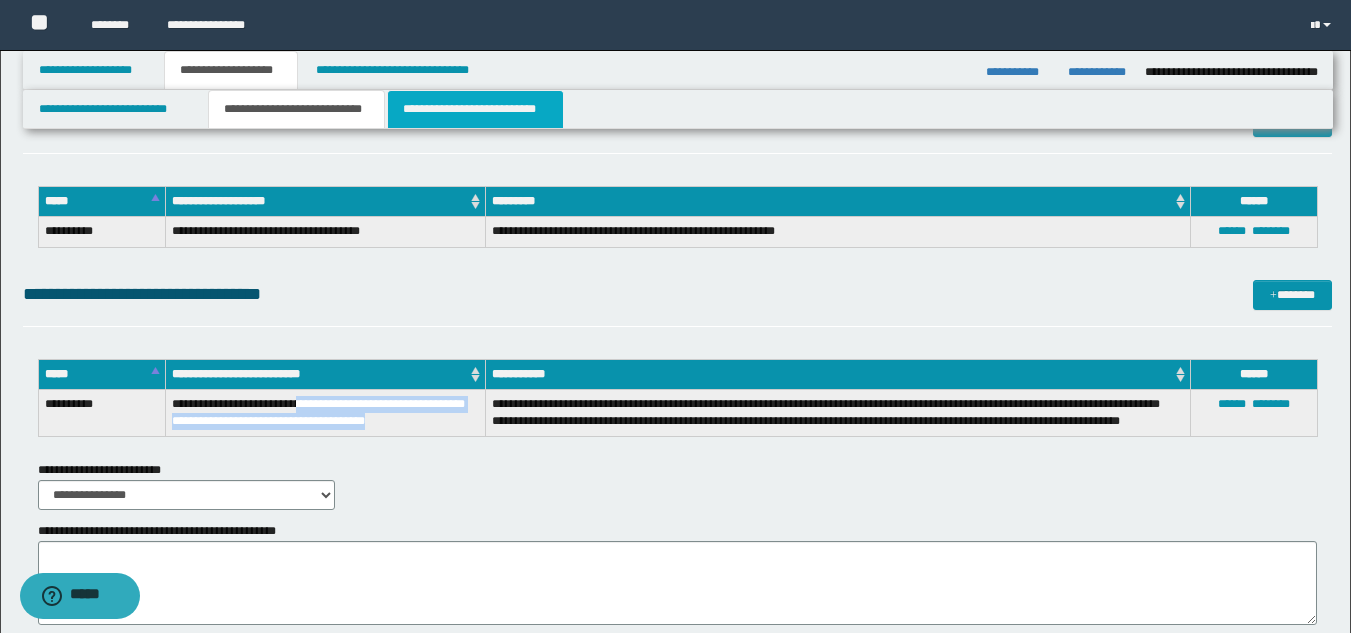 click on "**********" at bounding box center (475, 109) 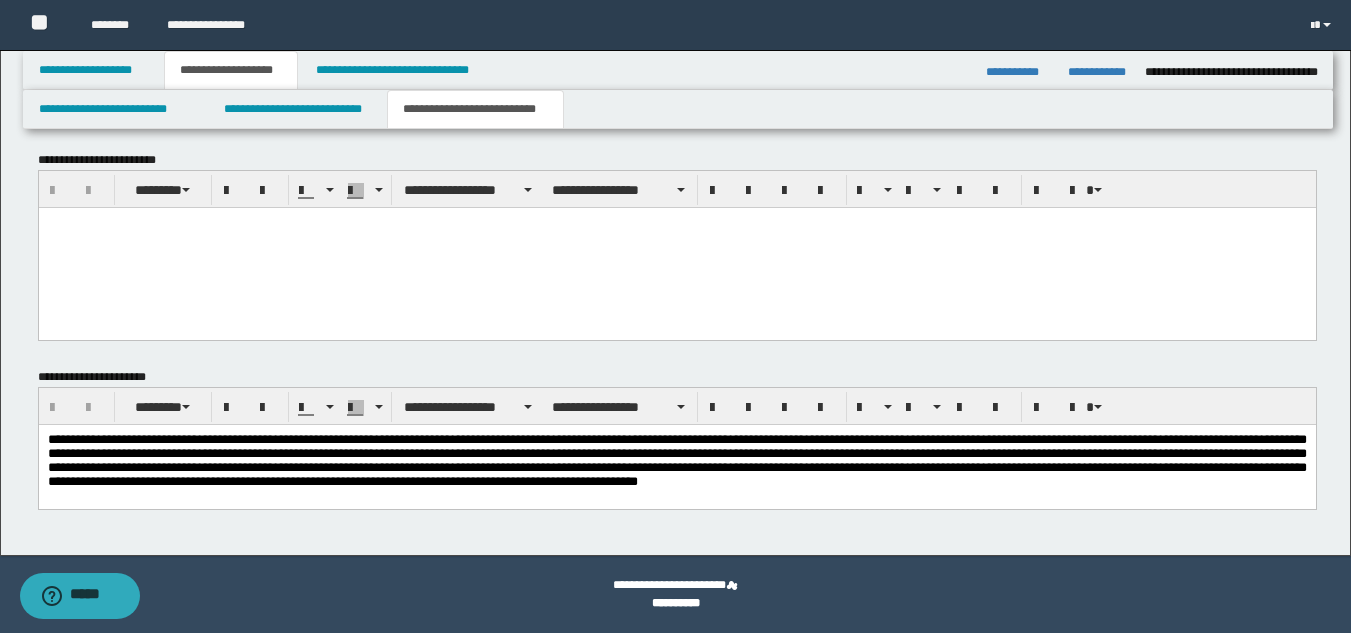 scroll, scrollTop: 0, scrollLeft: 0, axis: both 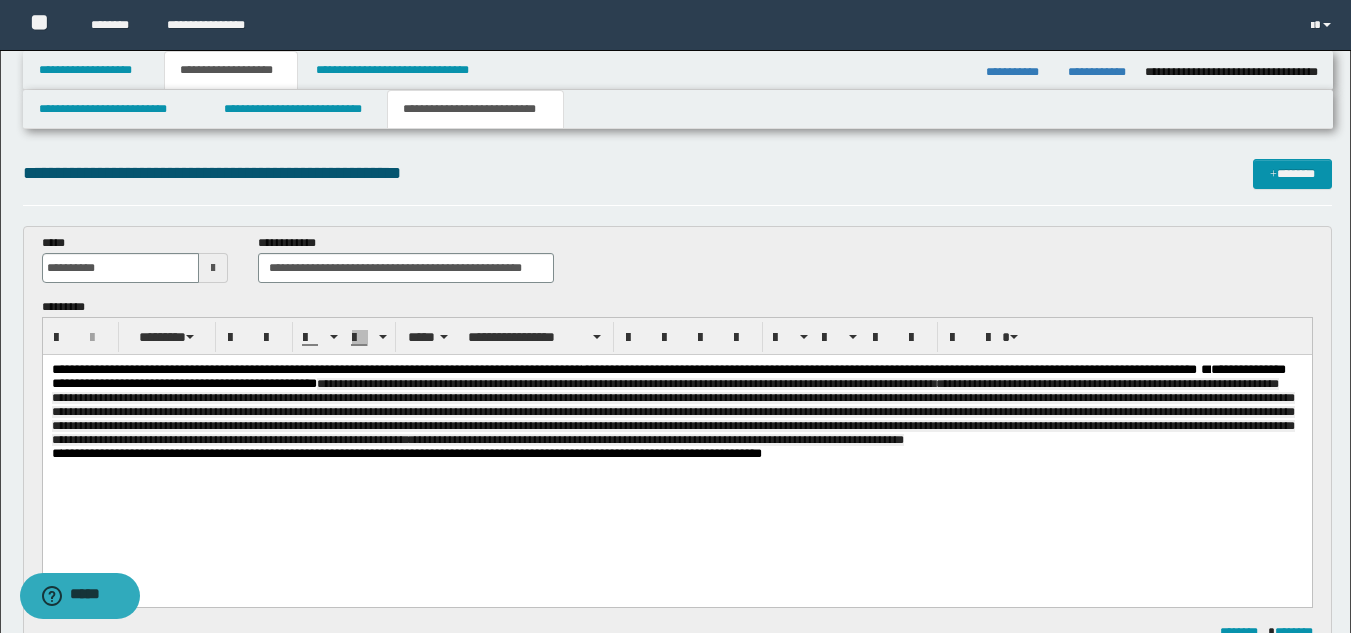 click on "**********" at bounding box center [676, 405] 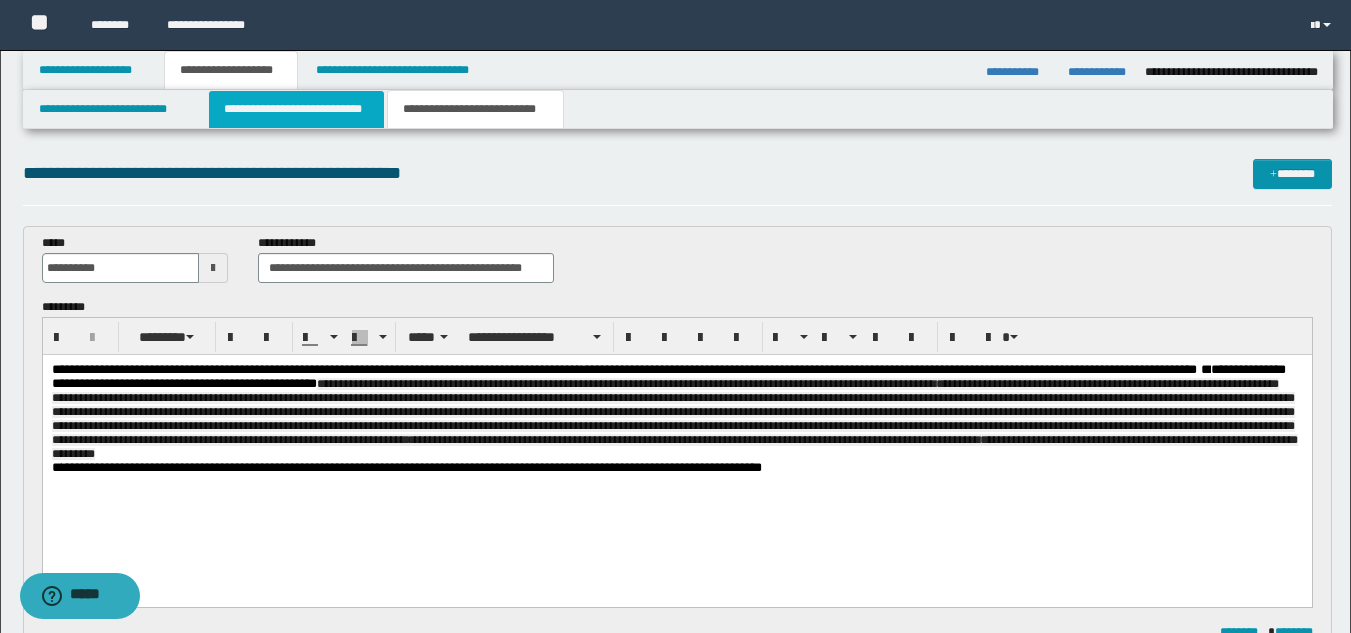 click on "**********" at bounding box center [296, 109] 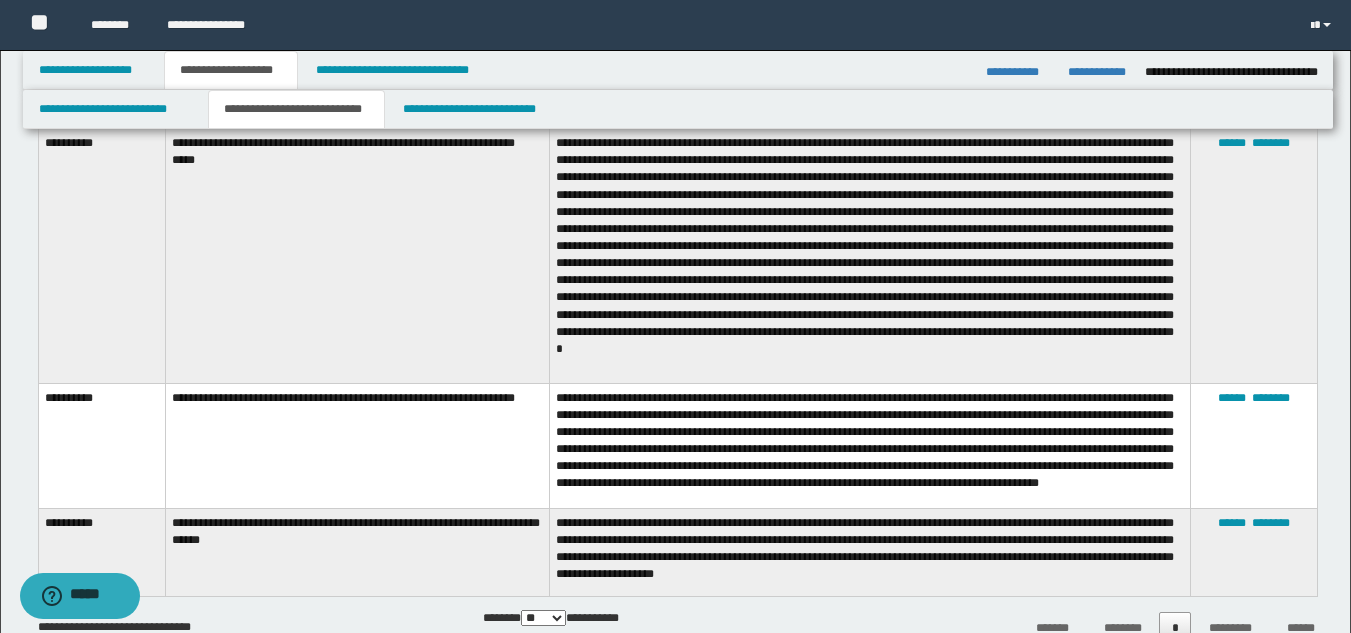 scroll, scrollTop: 1519, scrollLeft: 0, axis: vertical 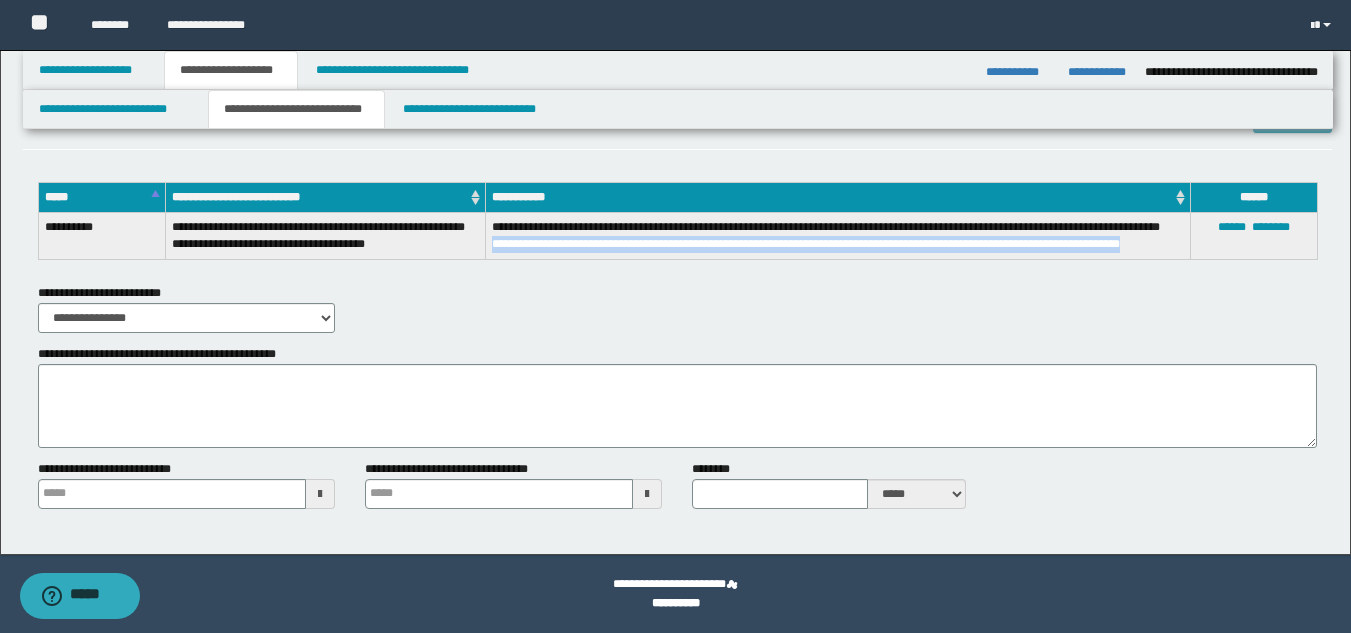 drag, startPoint x: 494, startPoint y: 239, endPoint x: 1167, endPoint y: 247, distance: 673.04755 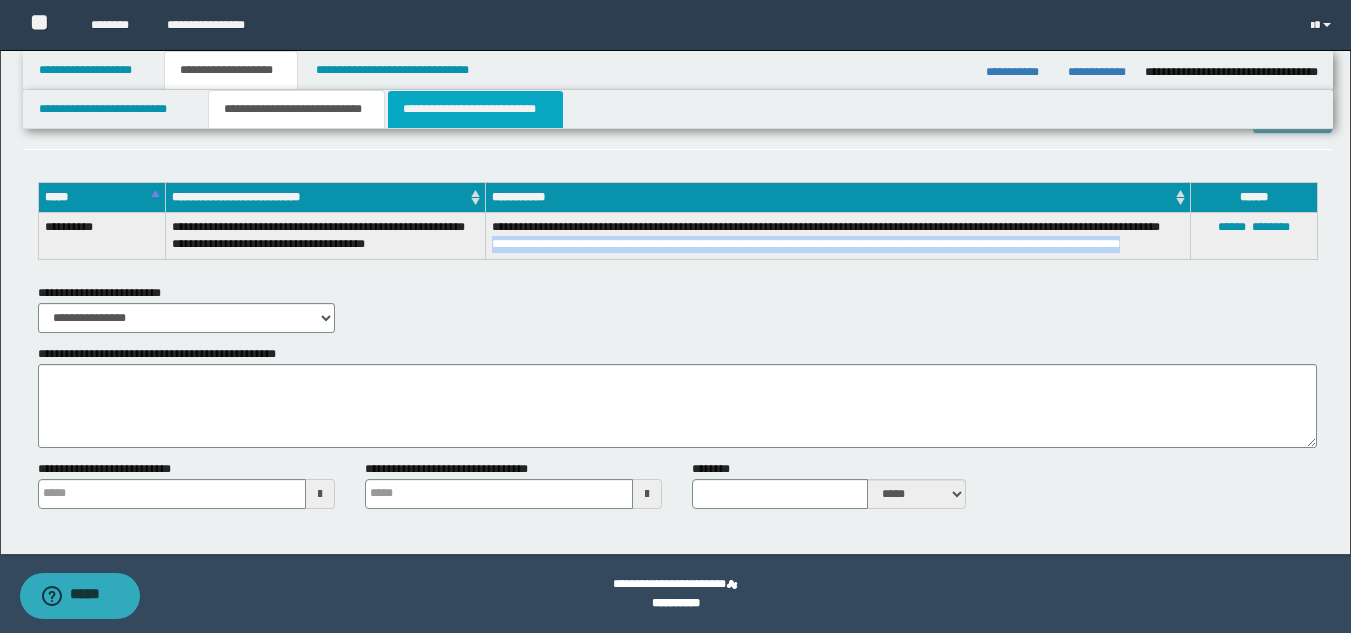 click on "**********" at bounding box center (475, 109) 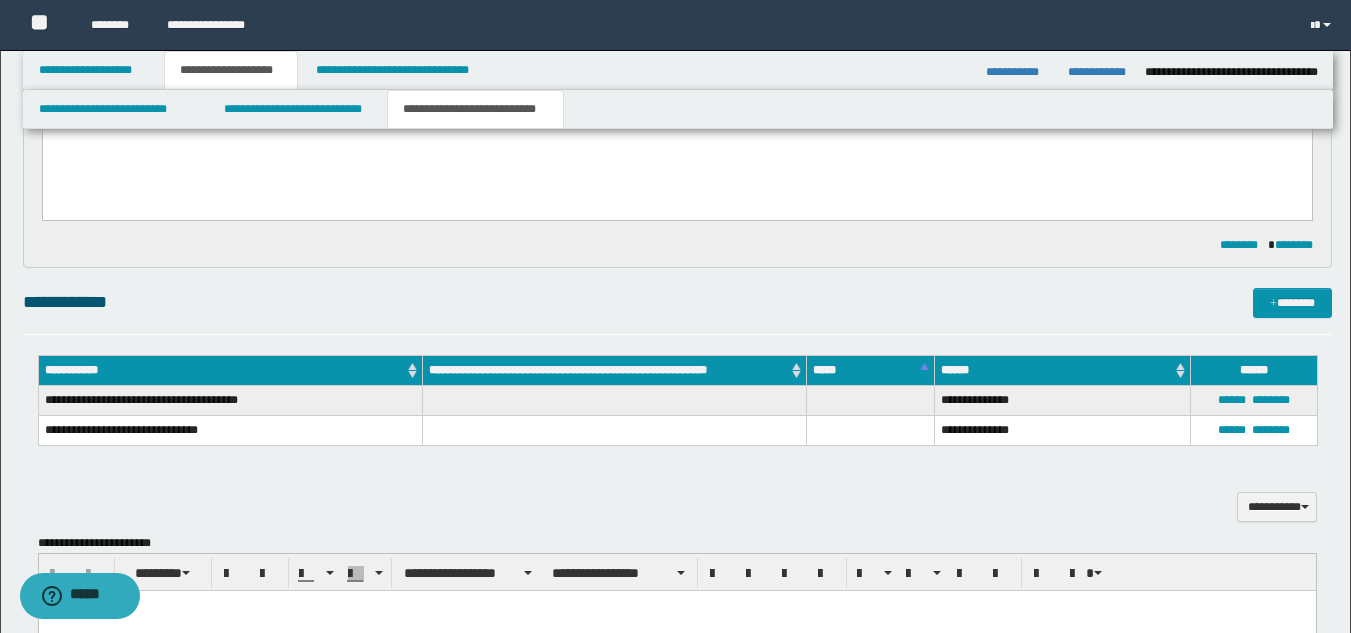 scroll, scrollTop: 116, scrollLeft: 0, axis: vertical 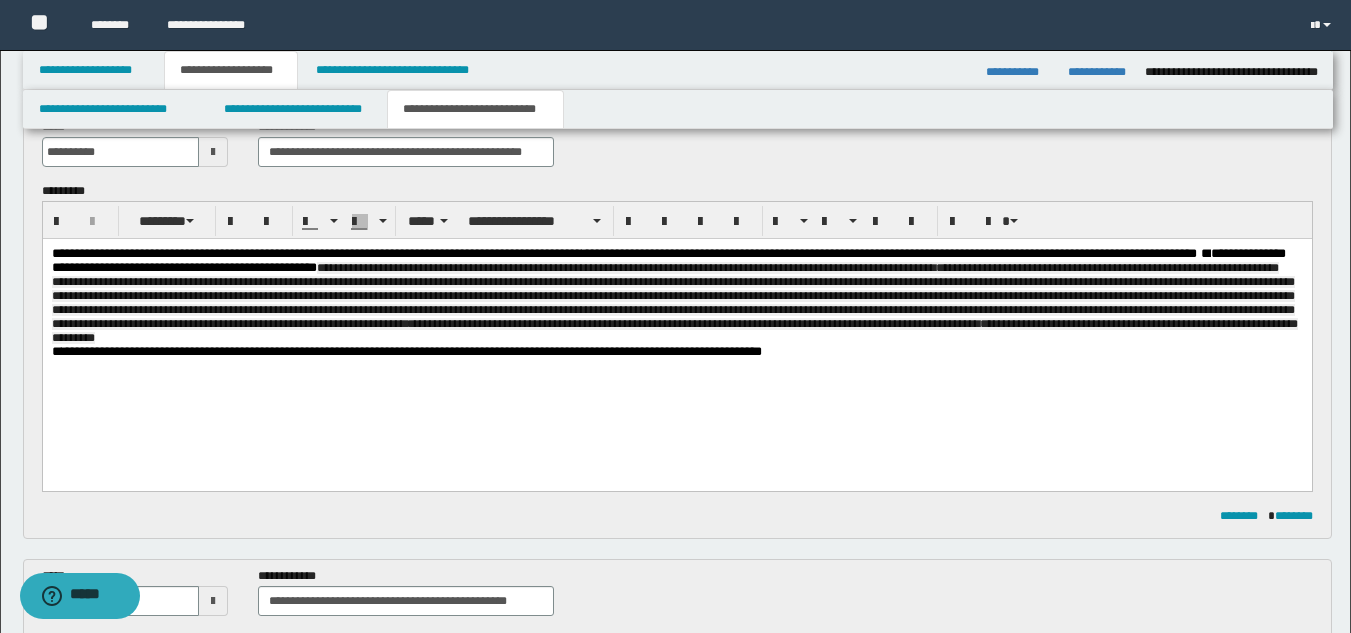 click on "**********" at bounding box center [676, 296] 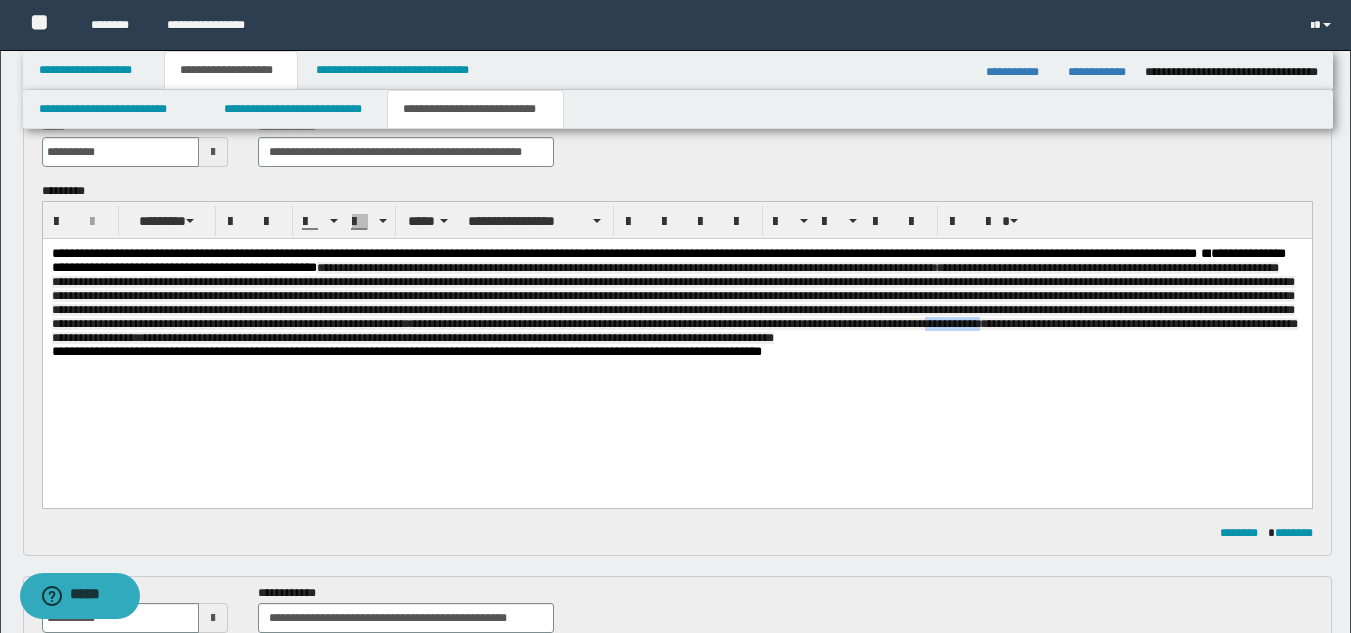 drag, startPoint x: 345, startPoint y: 359, endPoint x: 283, endPoint y: 360, distance: 62.008064 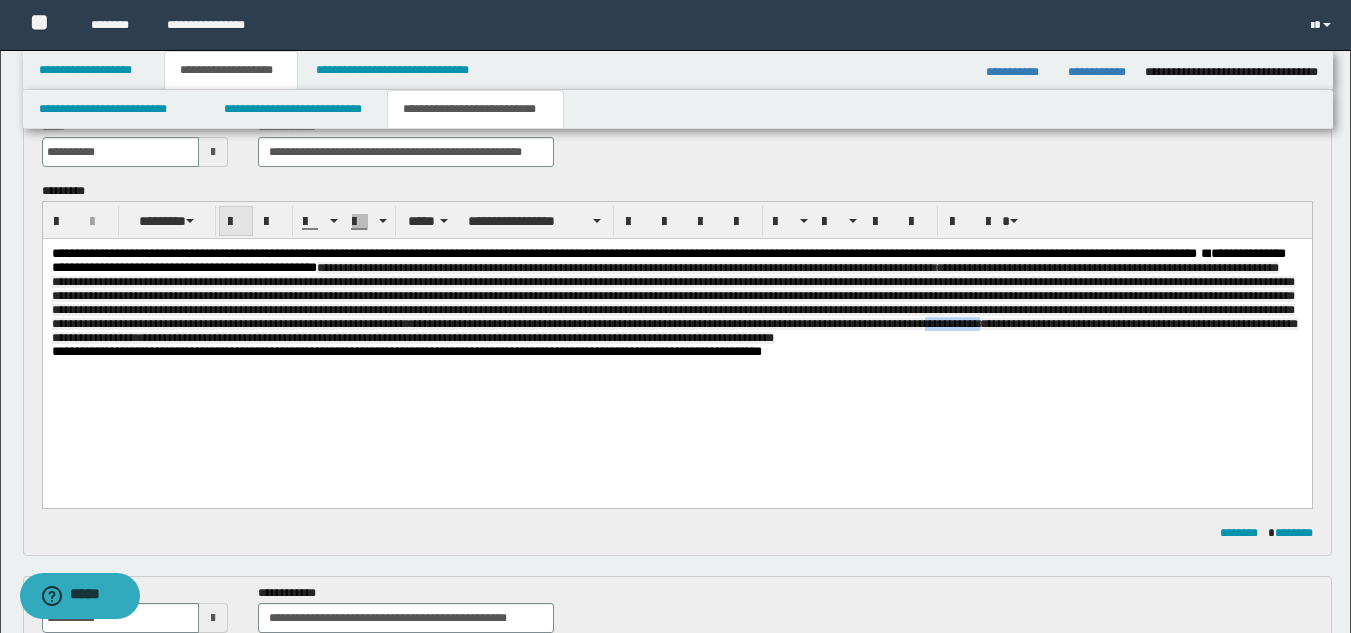 click at bounding box center (236, 222) 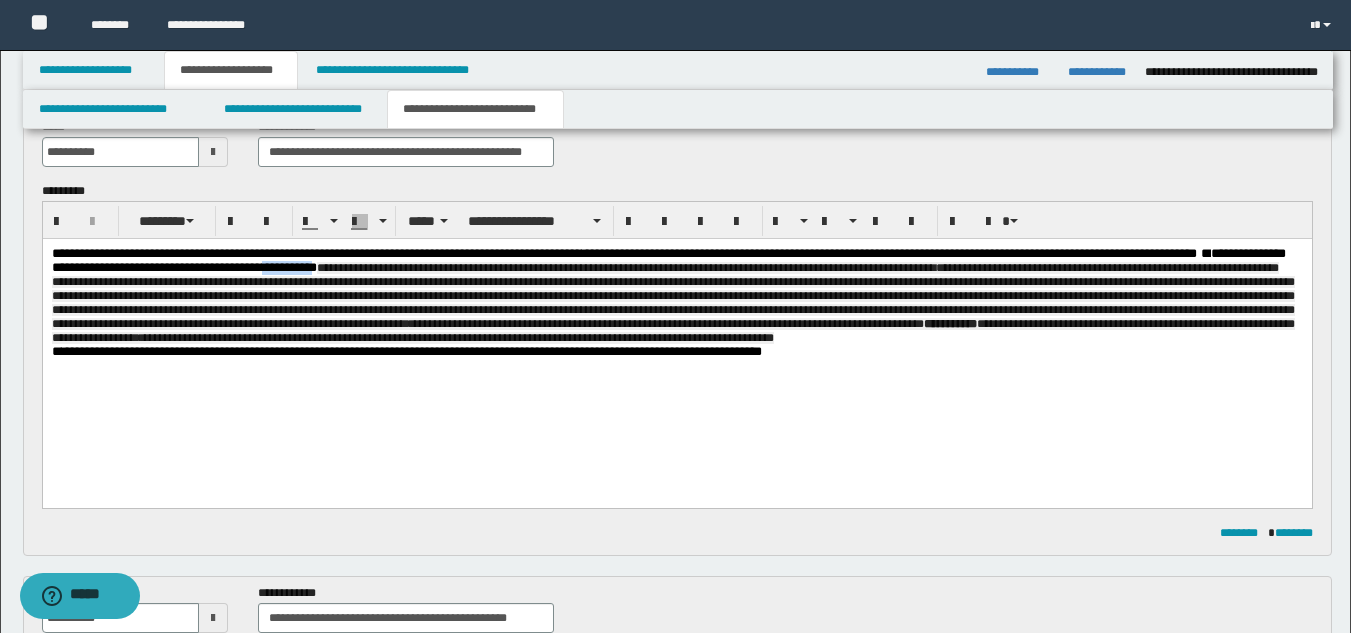drag, startPoint x: 537, startPoint y: 269, endPoint x: 473, endPoint y: 269, distance: 64 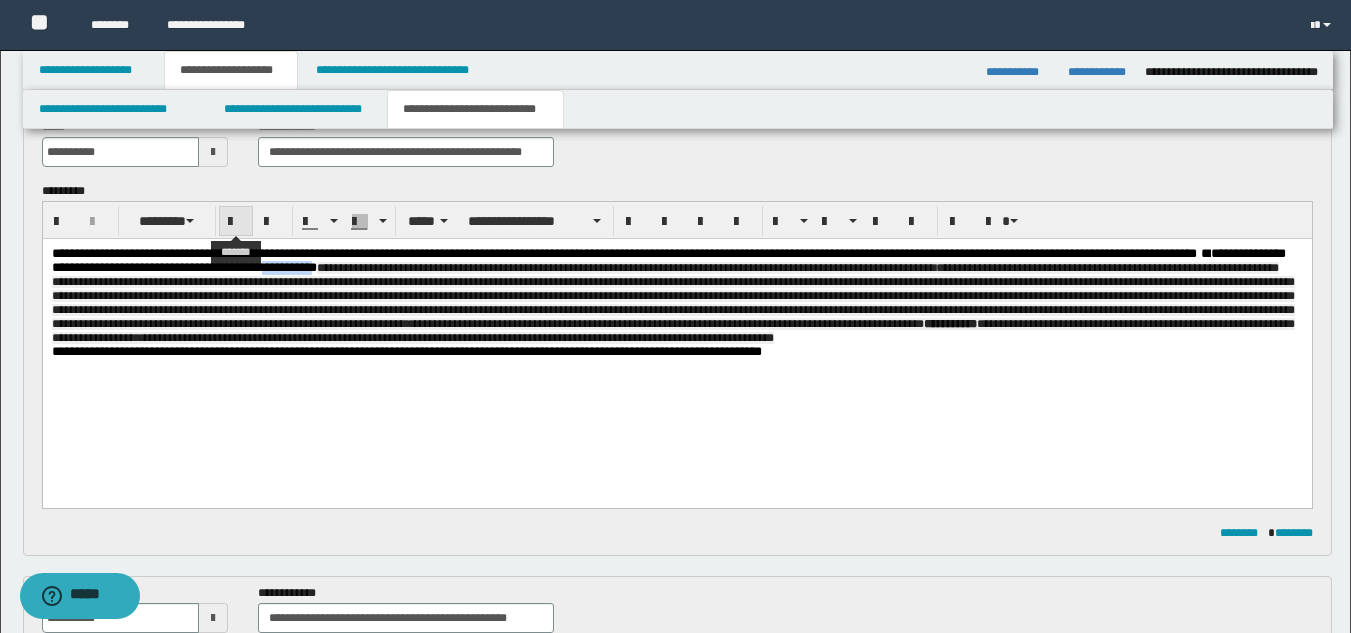 click at bounding box center [236, 222] 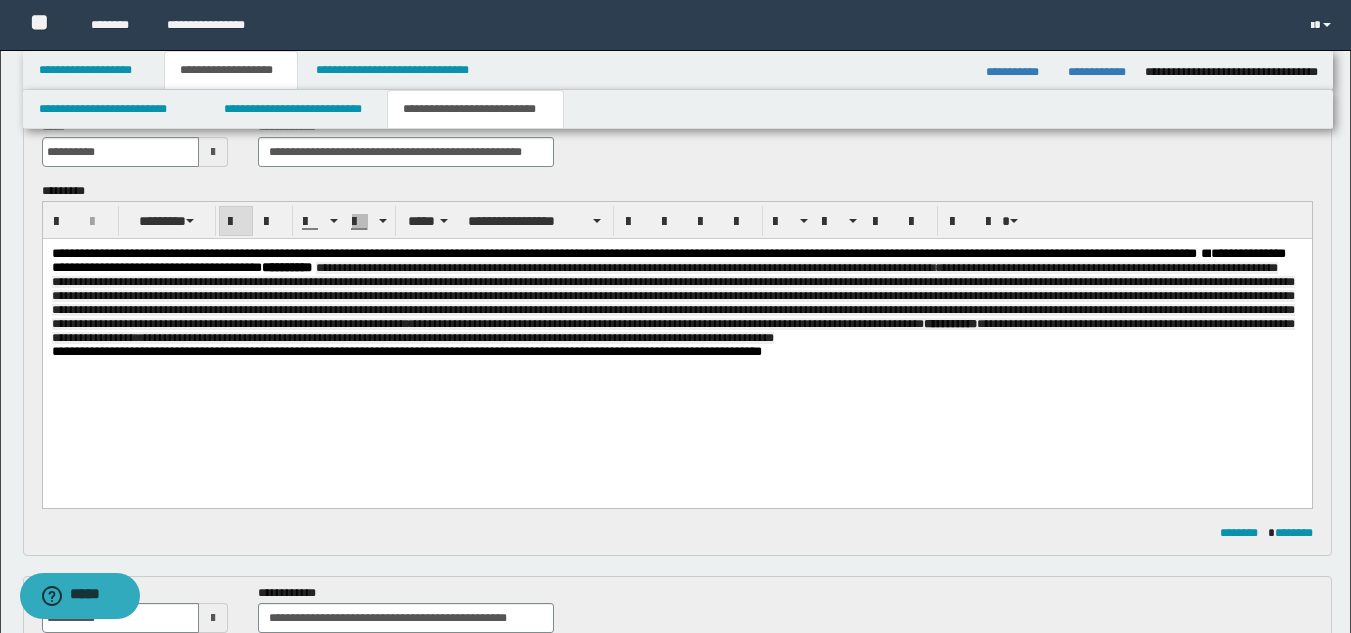 click on "**********" at bounding box center [676, 328] 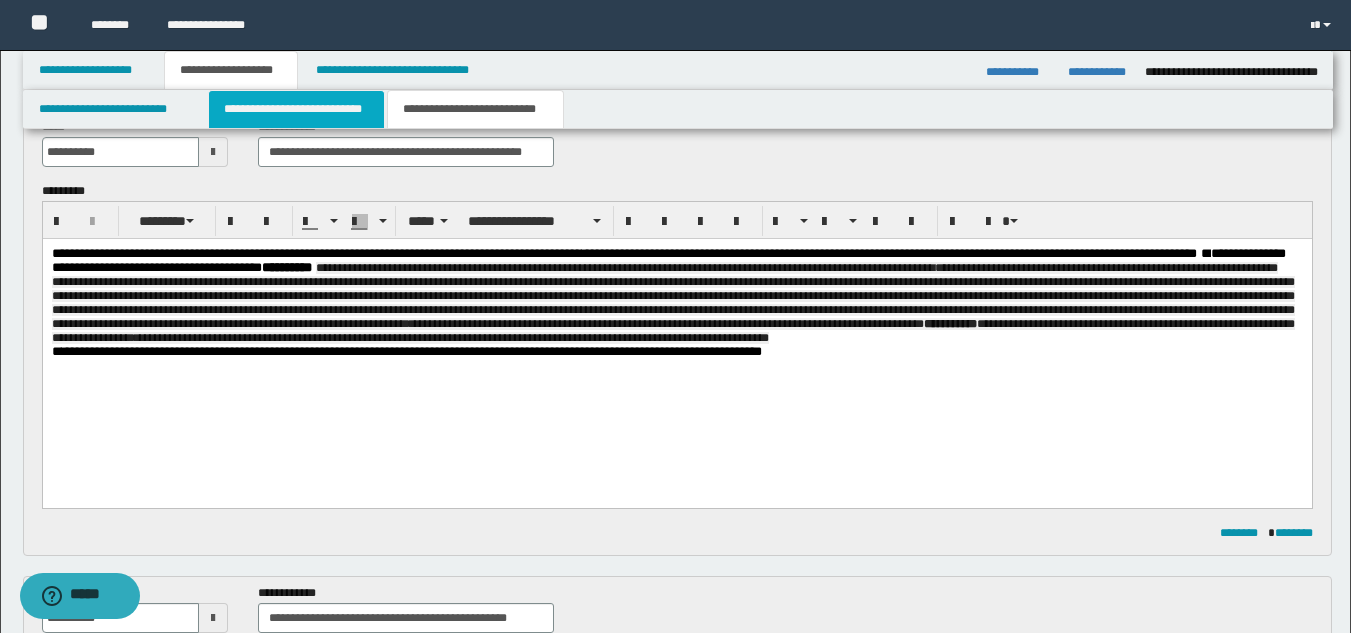 click on "**********" at bounding box center (296, 109) 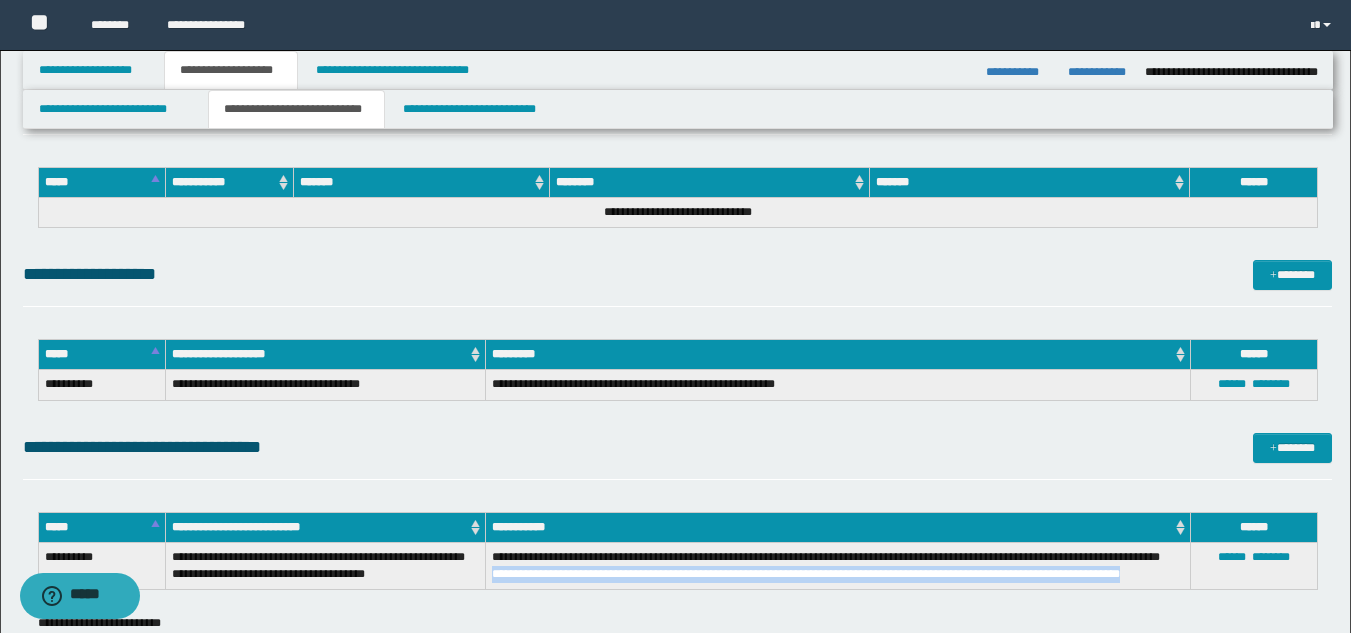 scroll, scrollTop: 589, scrollLeft: 0, axis: vertical 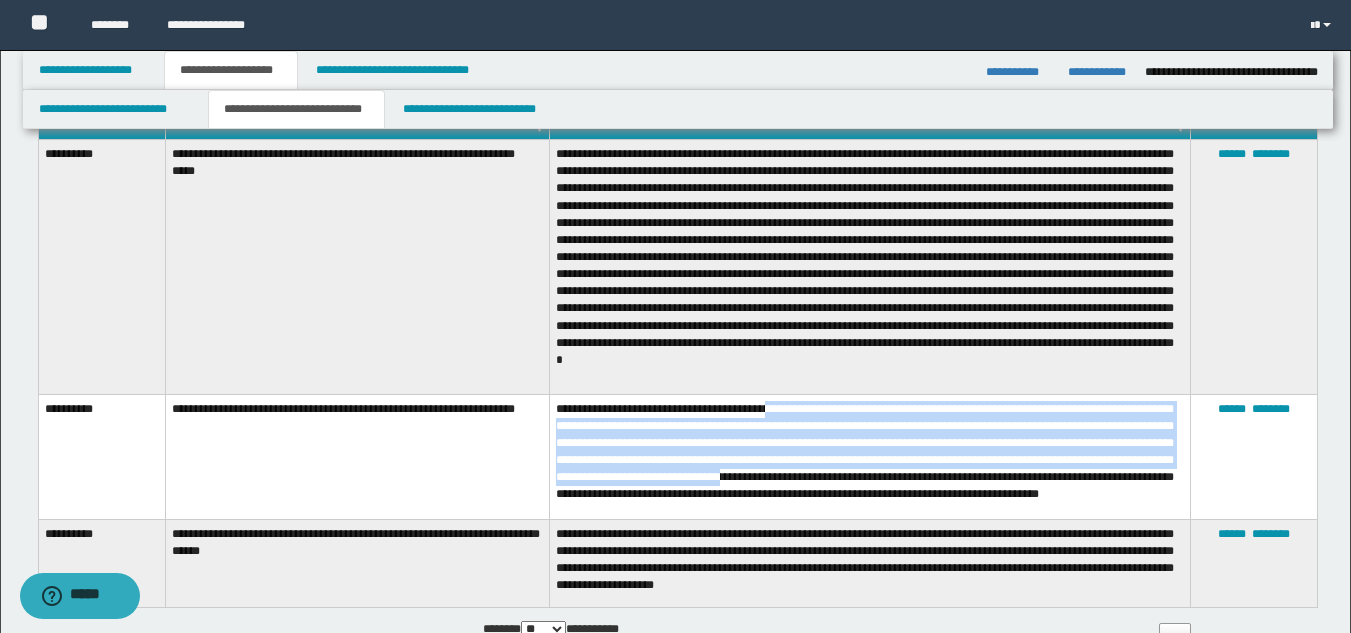 drag, startPoint x: 779, startPoint y: 412, endPoint x: 910, endPoint y: 473, distance: 144.50606 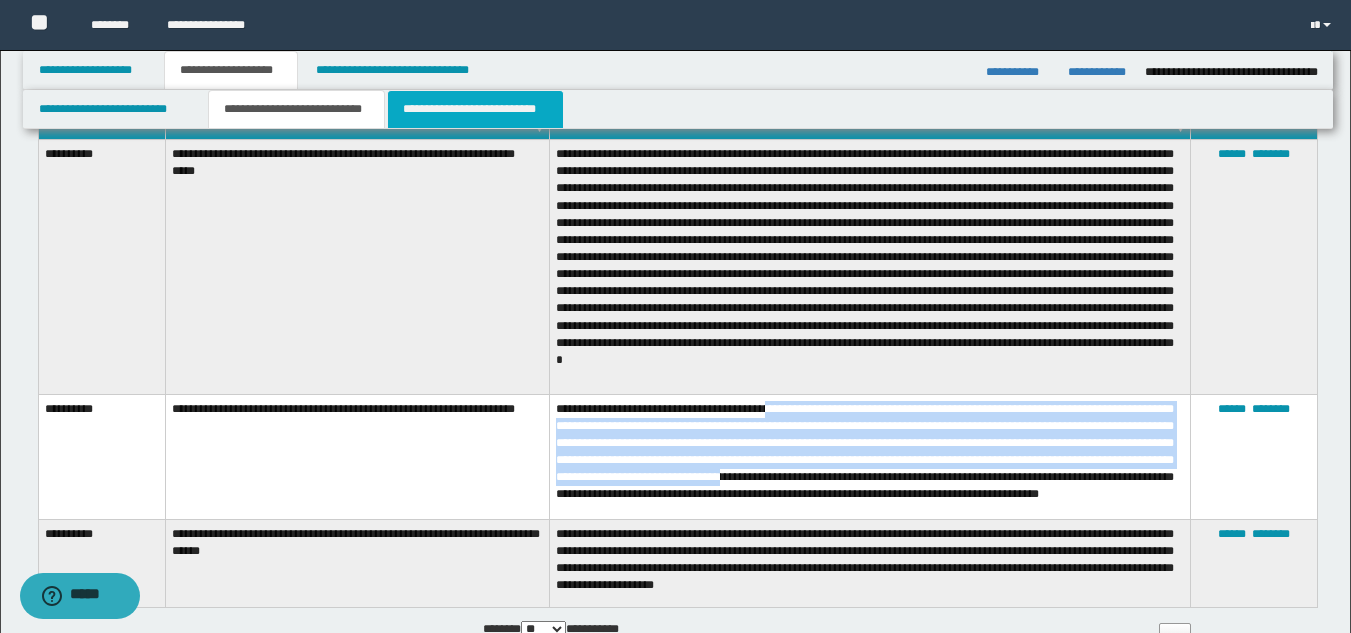 click on "**********" at bounding box center (475, 109) 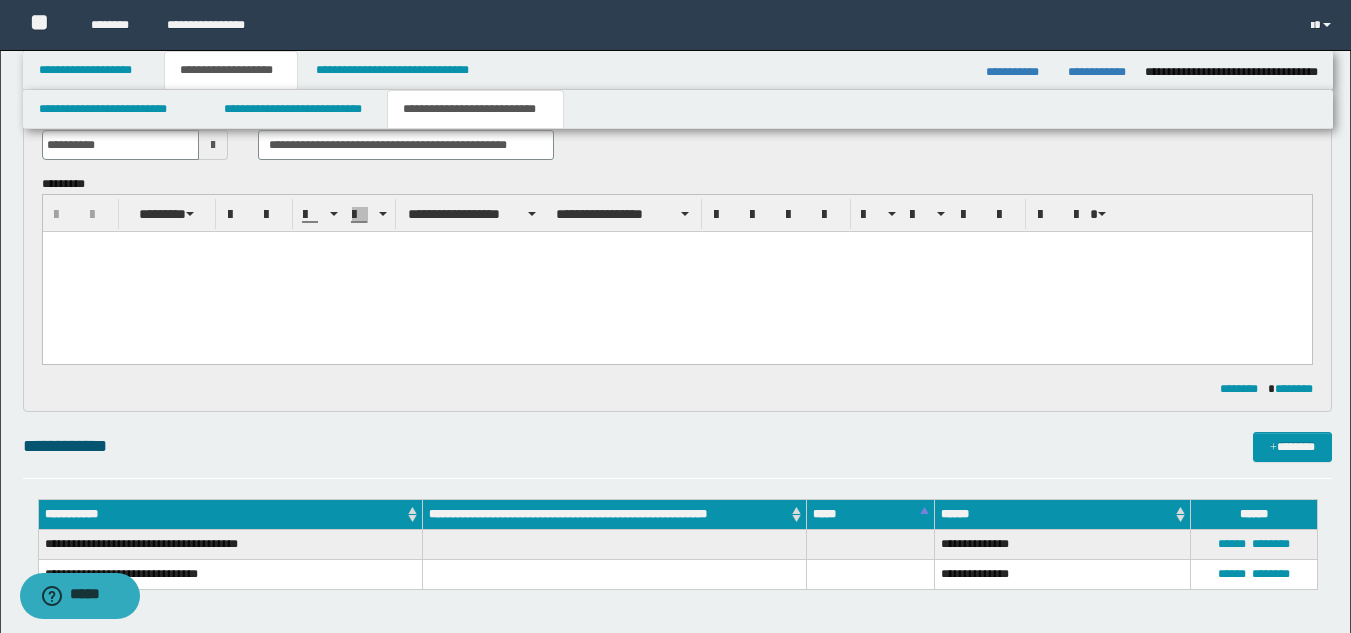 scroll, scrollTop: 0, scrollLeft: 0, axis: both 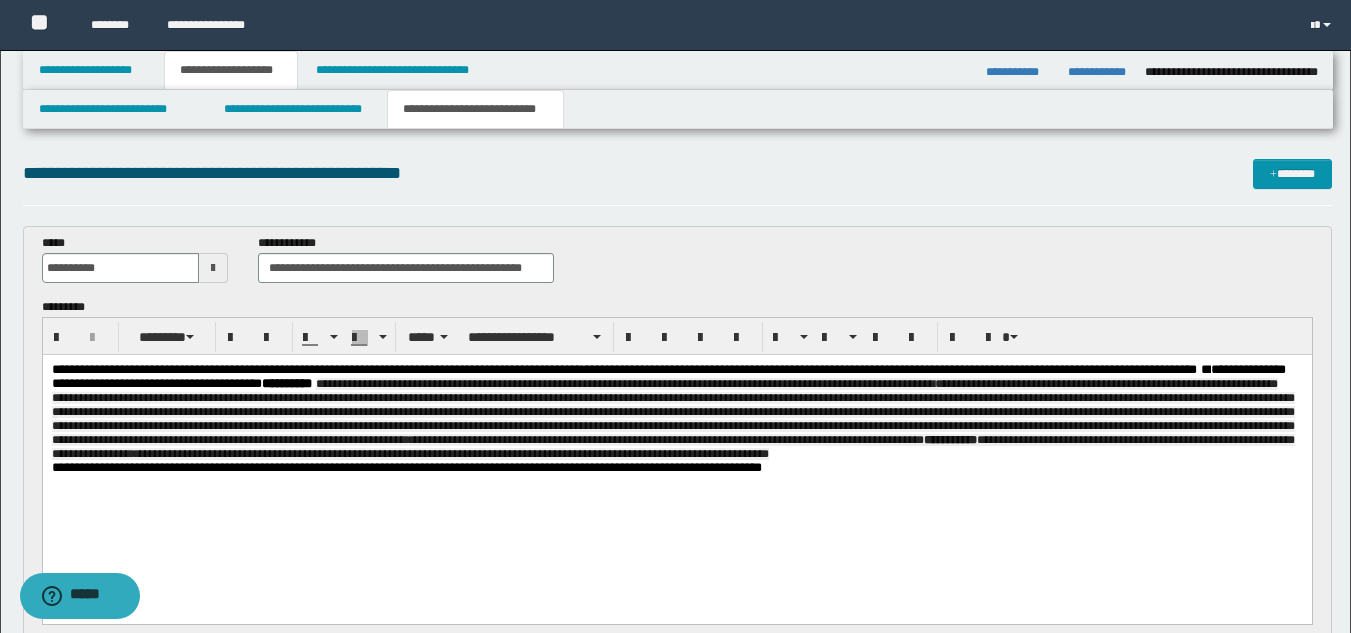 click on "**********" at bounding box center [672, 419] 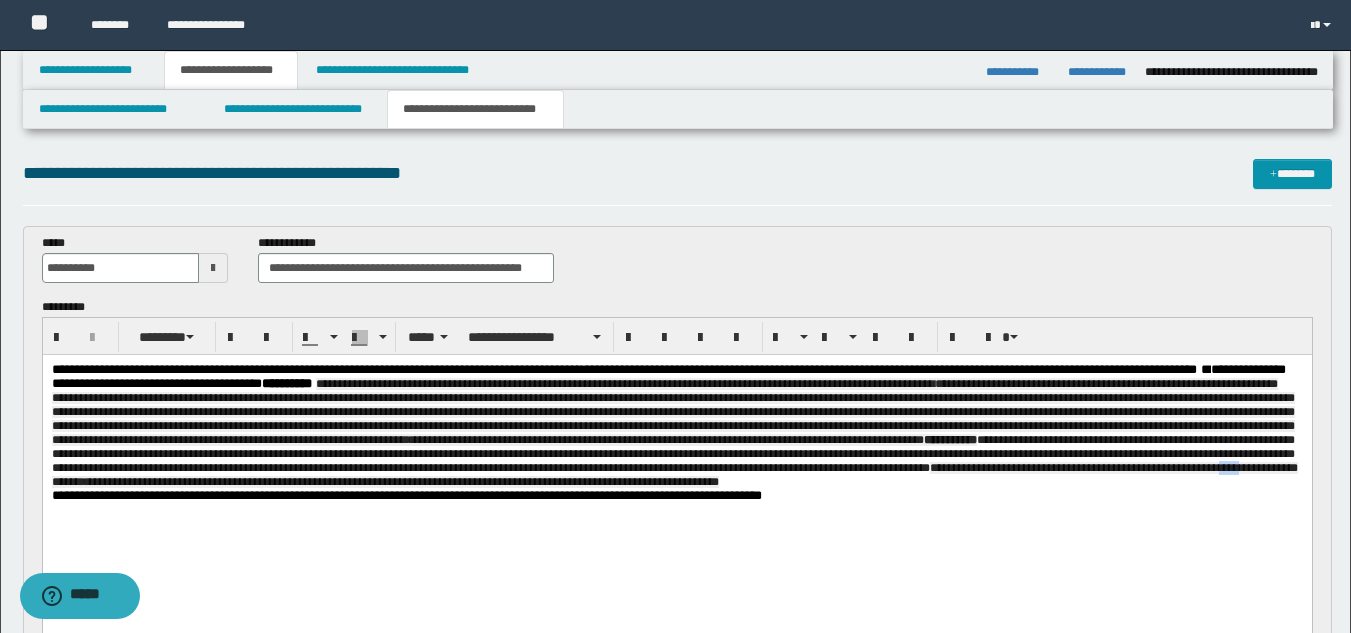 drag, startPoint x: 753, startPoint y: 510, endPoint x: 730, endPoint y: 510, distance: 23 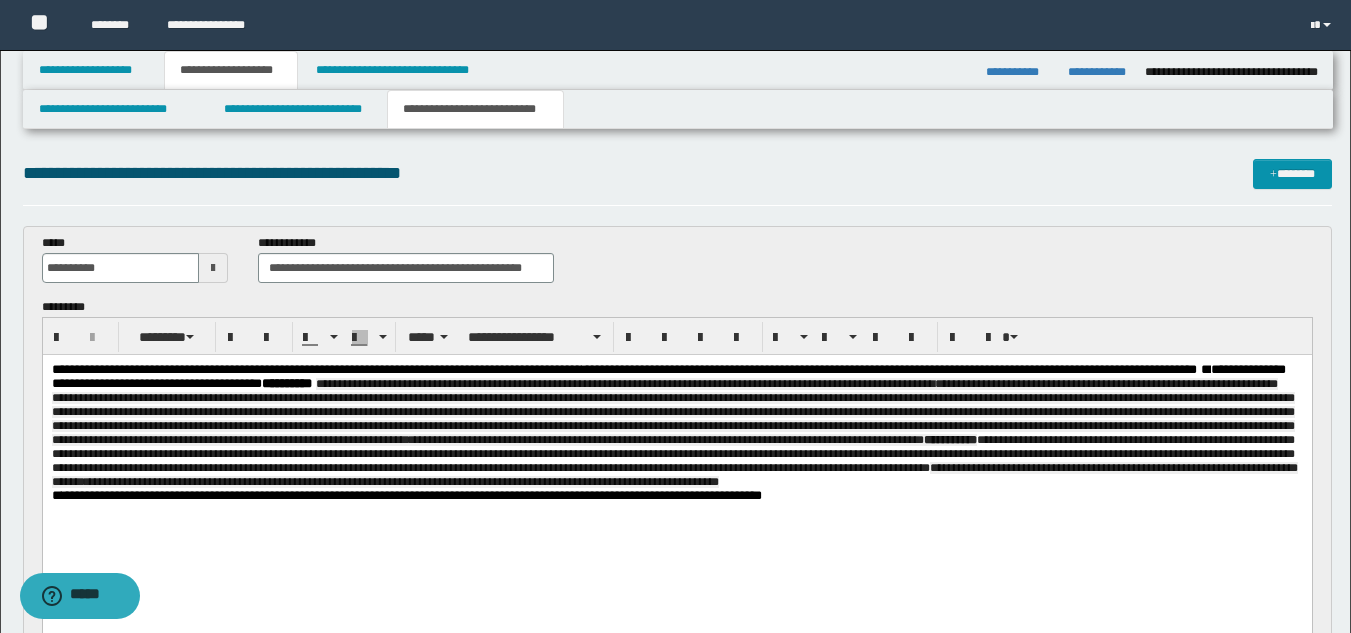 click on "**********" at bounding box center (411, 495) 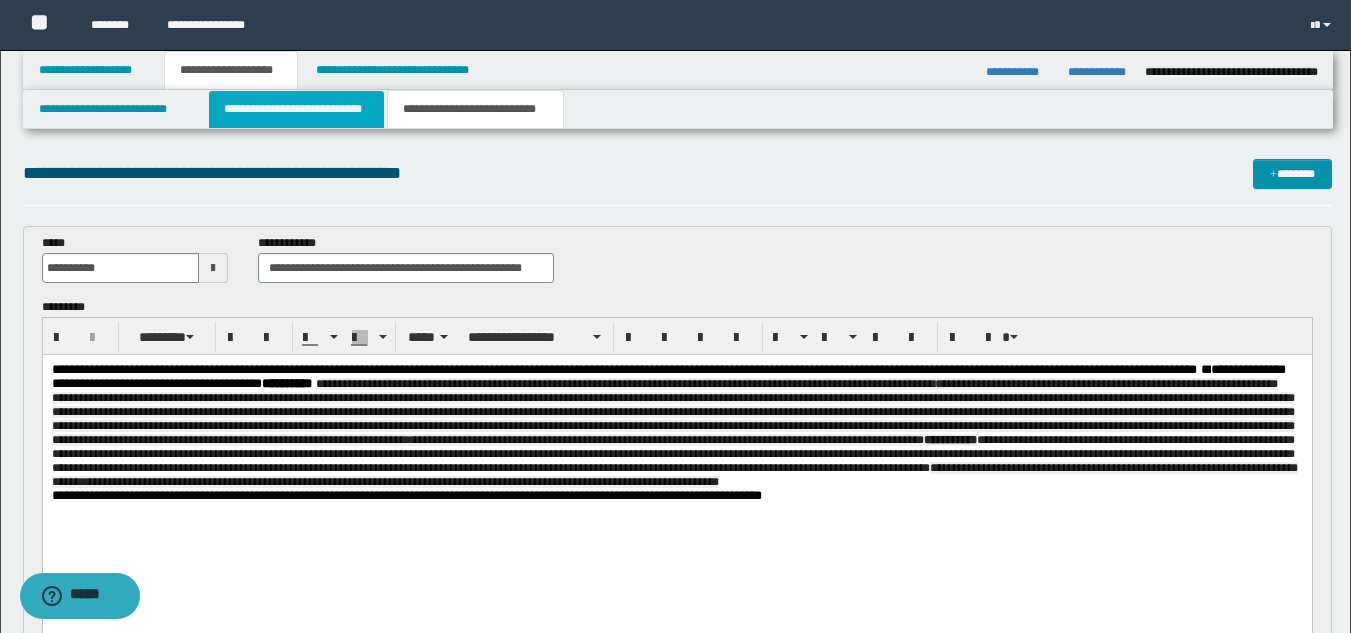 click on "**********" at bounding box center (296, 109) 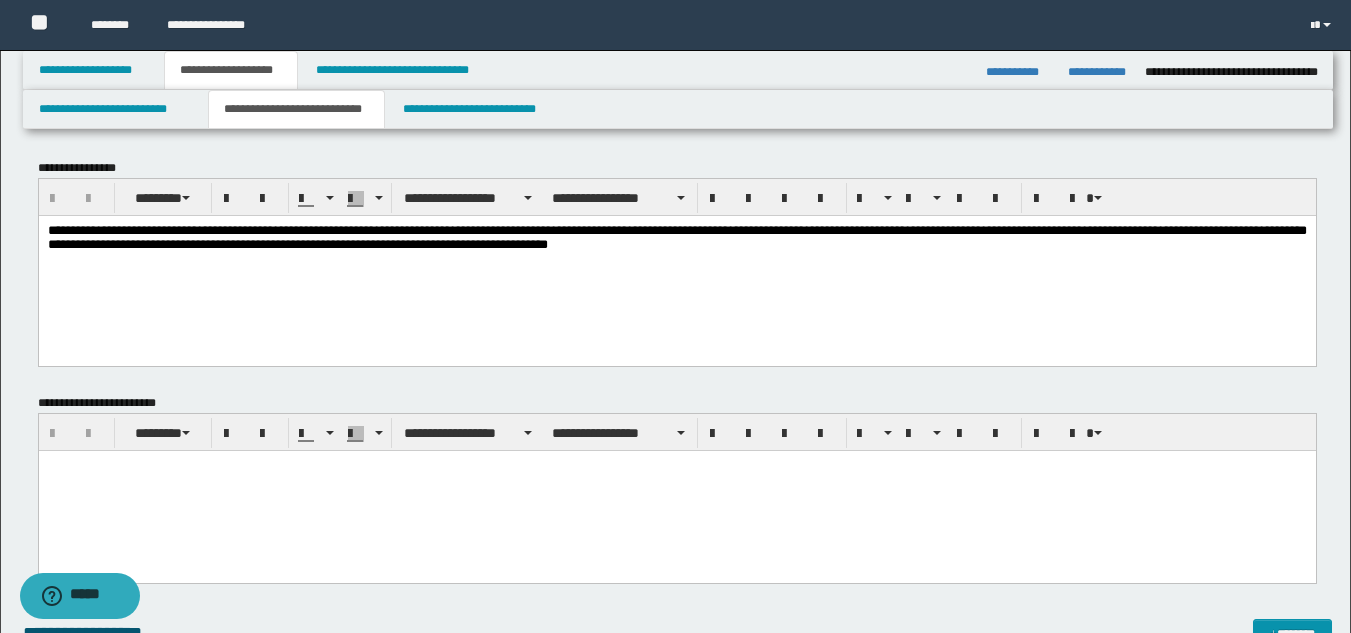 scroll, scrollTop: 600, scrollLeft: 0, axis: vertical 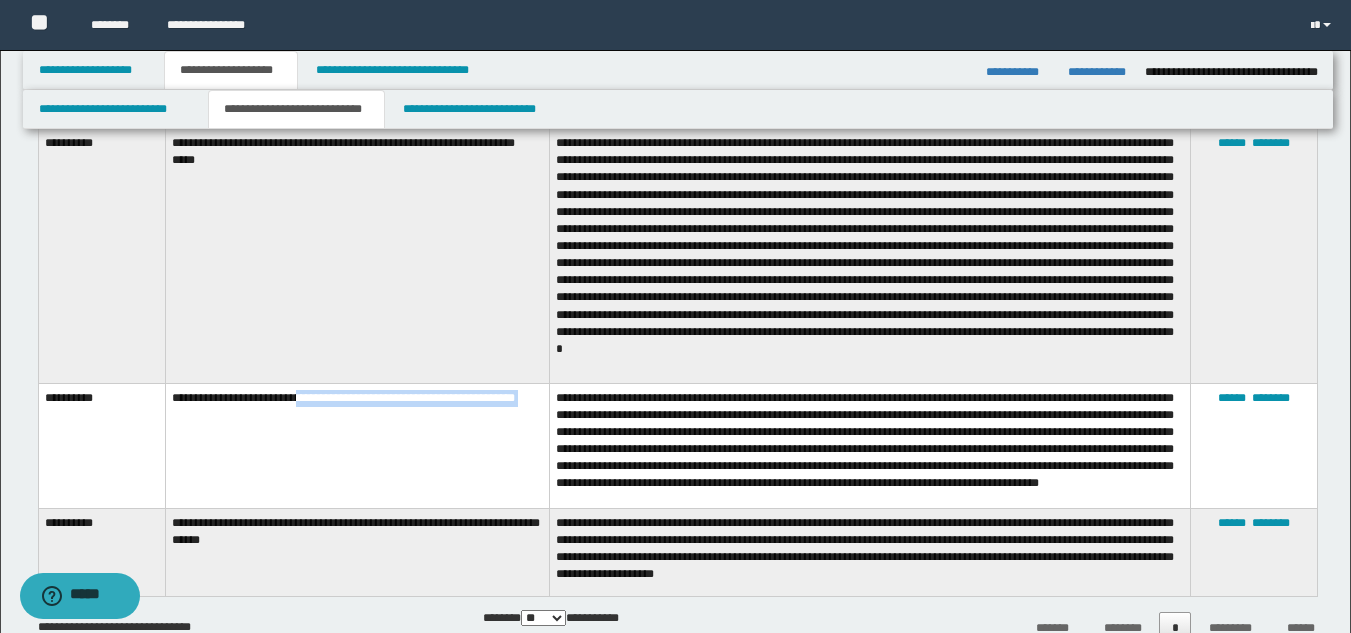 drag, startPoint x: 304, startPoint y: 400, endPoint x: 553, endPoint y: 398, distance: 249.00803 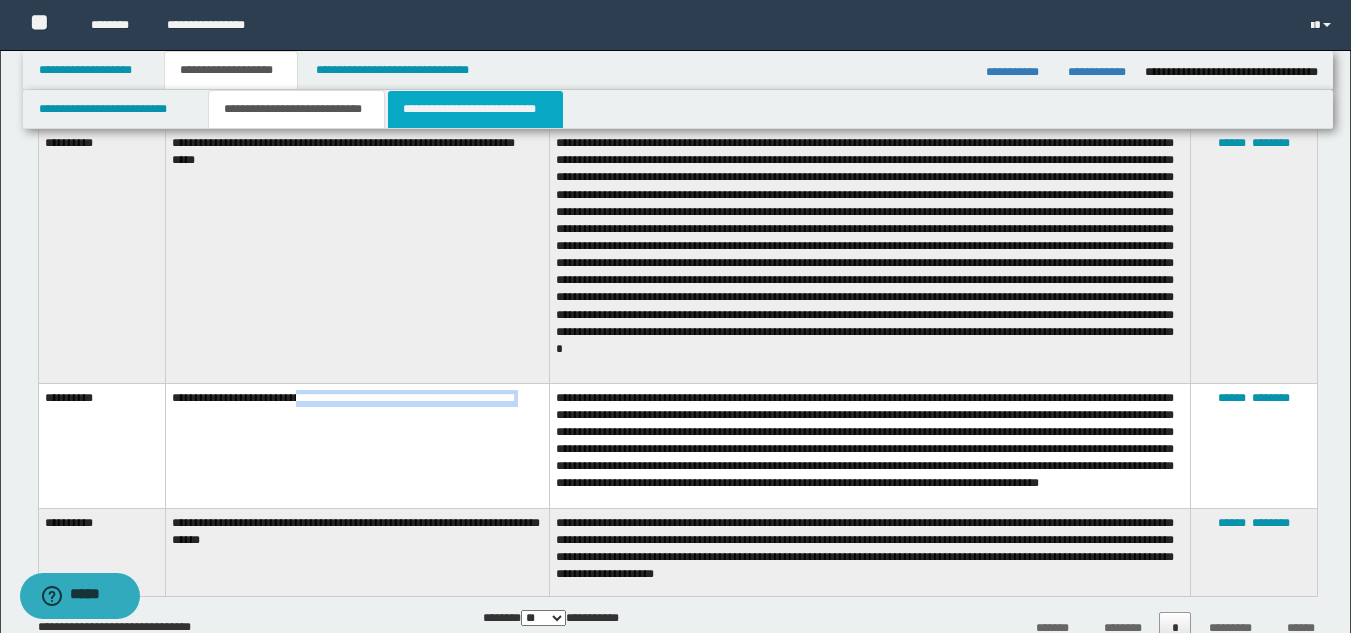 click on "**********" at bounding box center (475, 109) 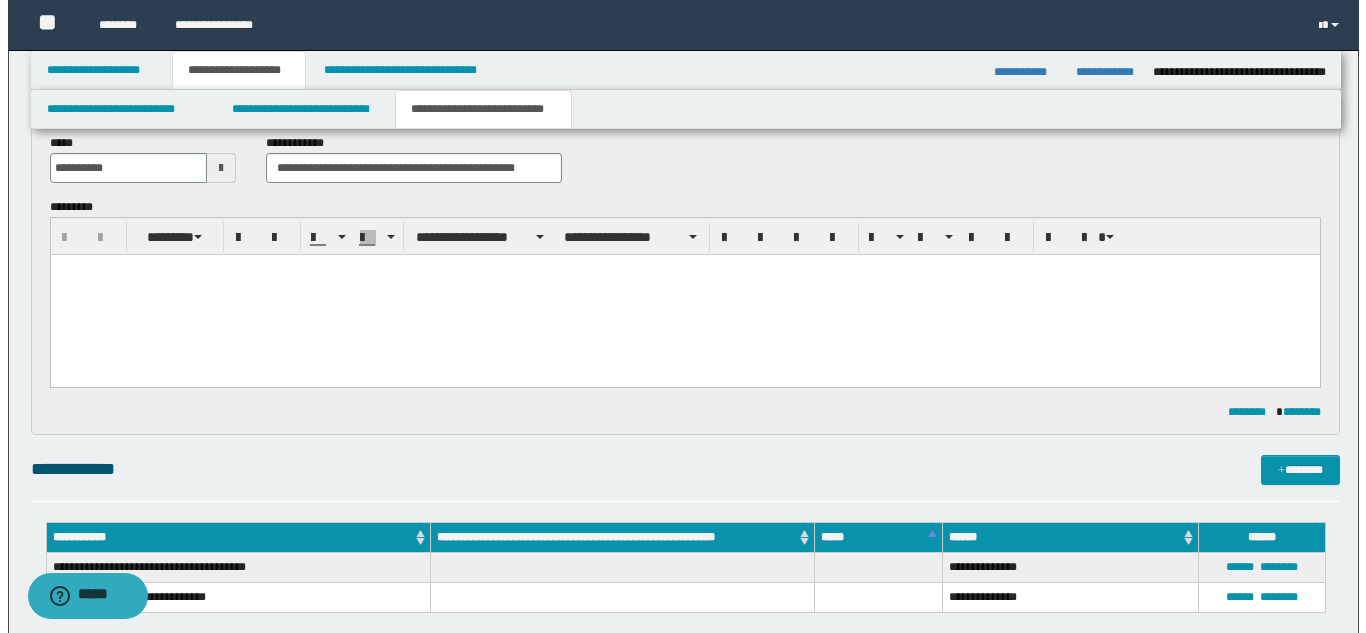 scroll, scrollTop: 0, scrollLeft: 0, axis: both 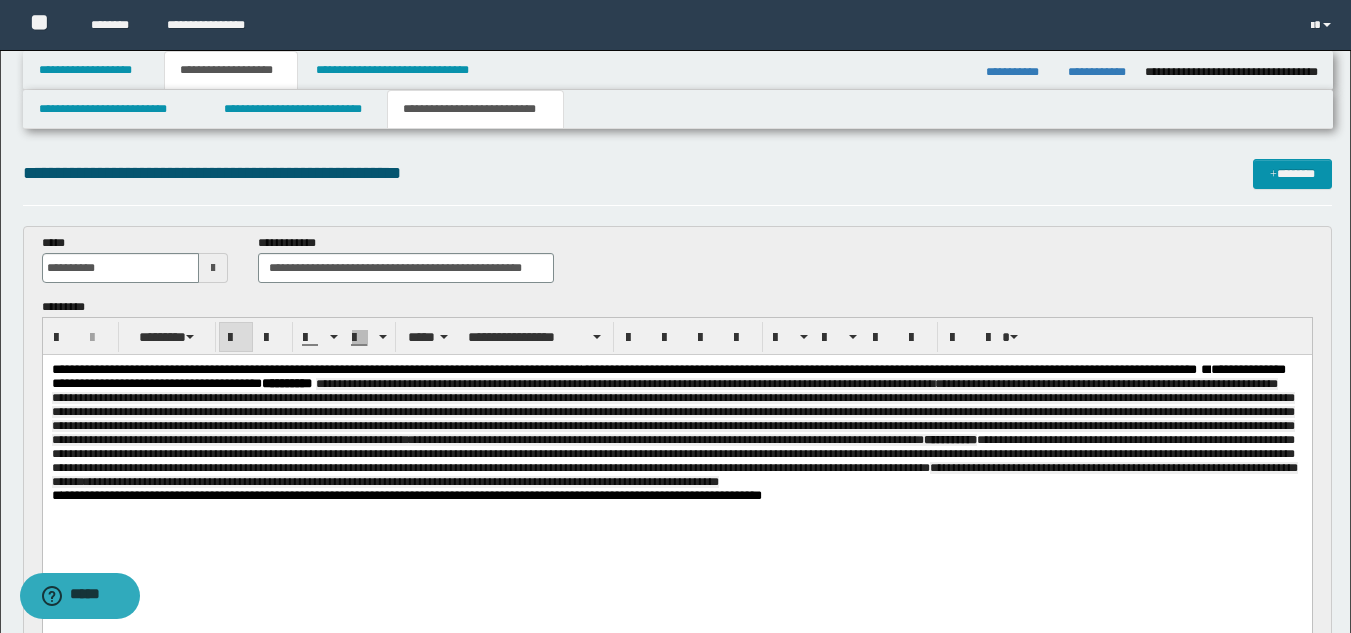 click on "**********" at bounding box center (672, 454) 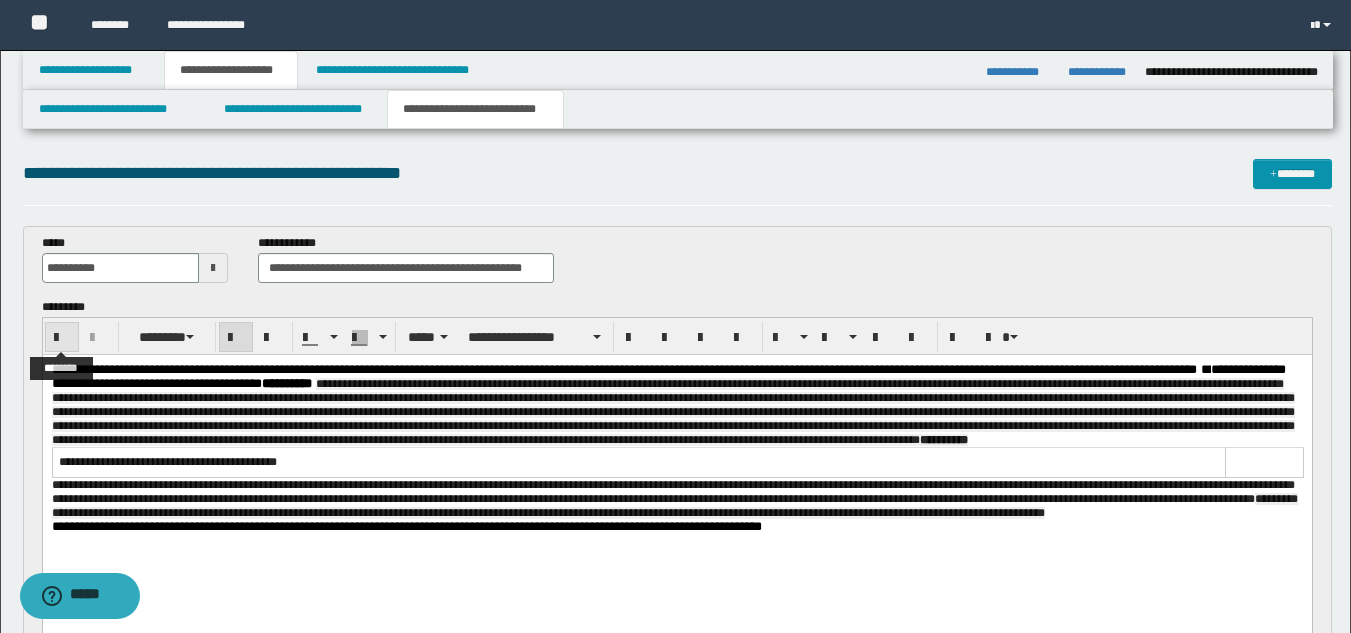 click at bounding box center [62, 338] 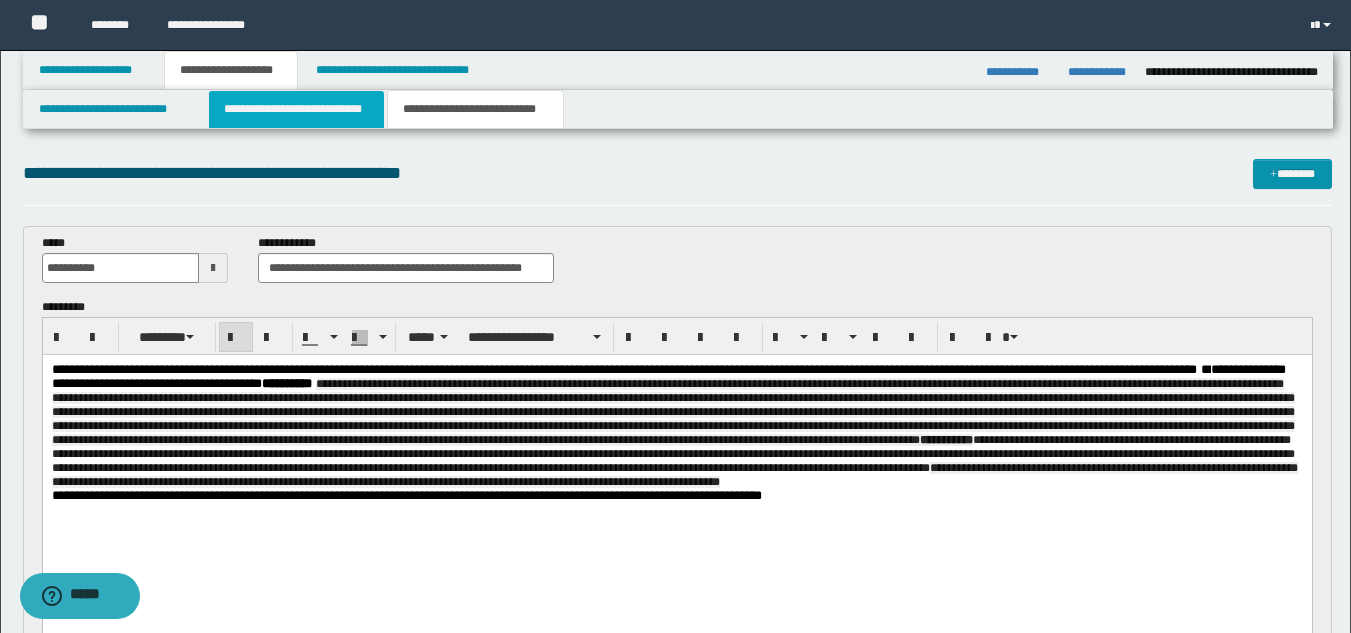 click on "**********" at bounding box center [296, 109] 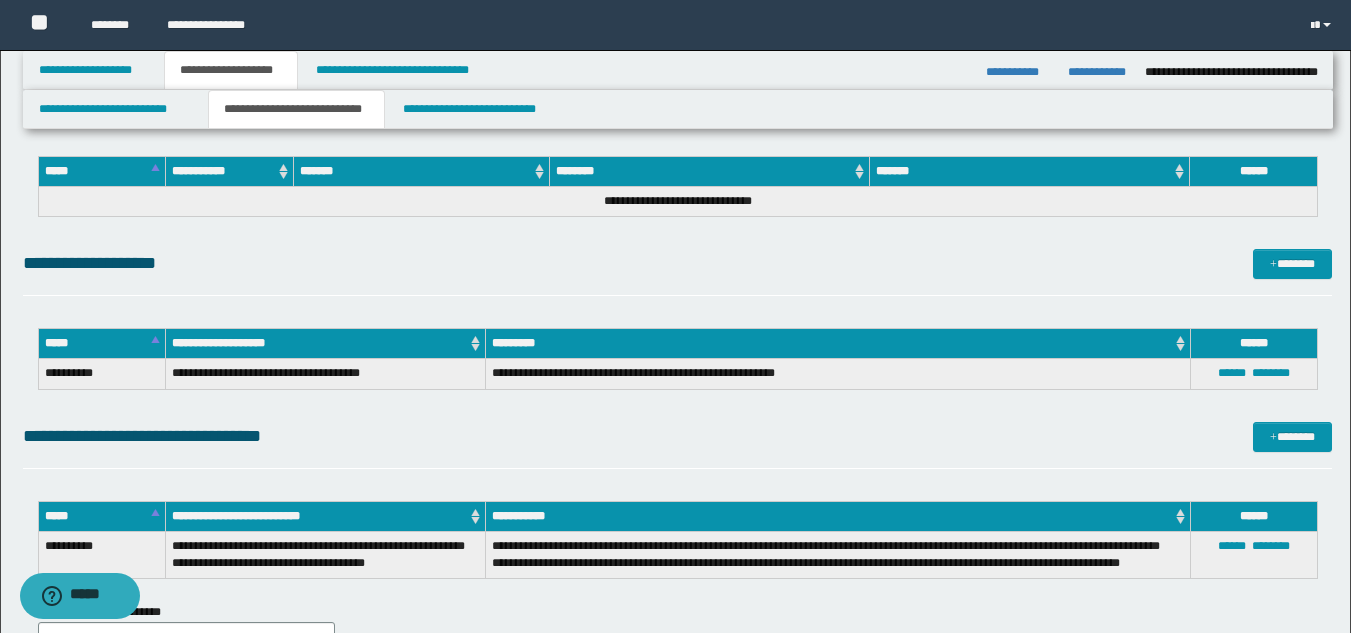 scroll, scrollTop: 600, scrollLeft: 0, axis: vertical 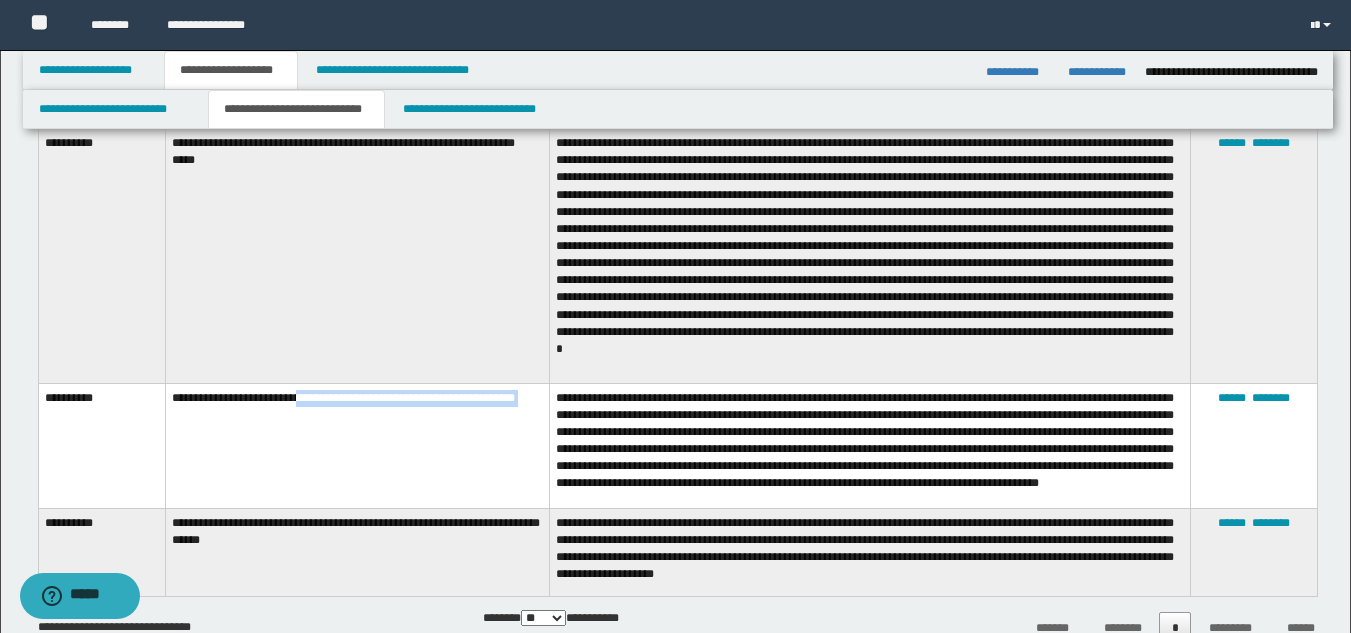 click on "**********" at bounding box center (357, 445) 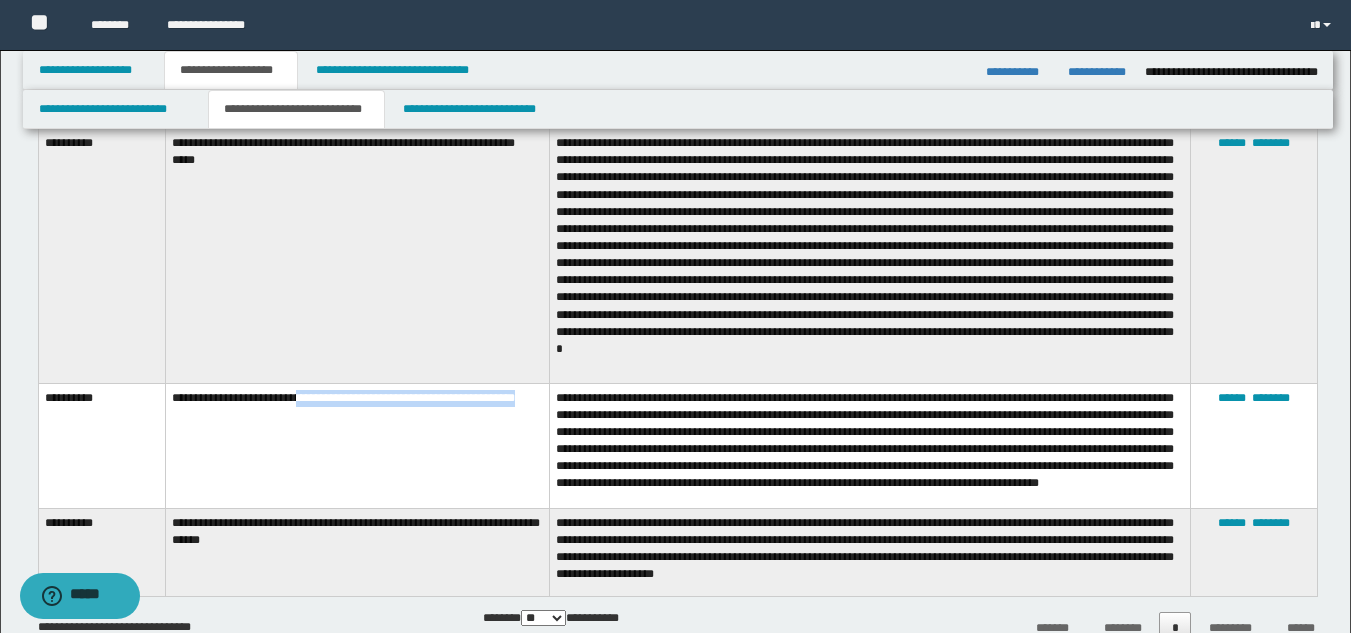 drag, startPoint x: 304, startPoint y: 395, endPoint x: 536, endPoint y: 408, distance: 232.36394 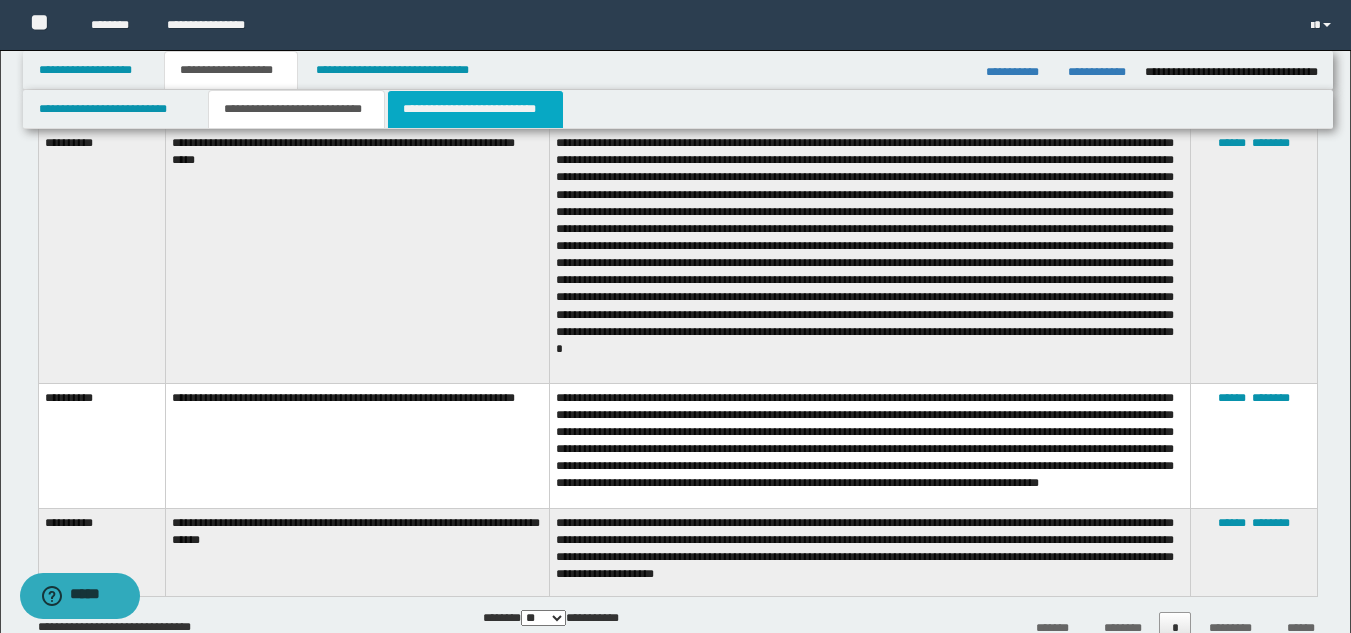 click on "**********" at bounding box center [475, 109] 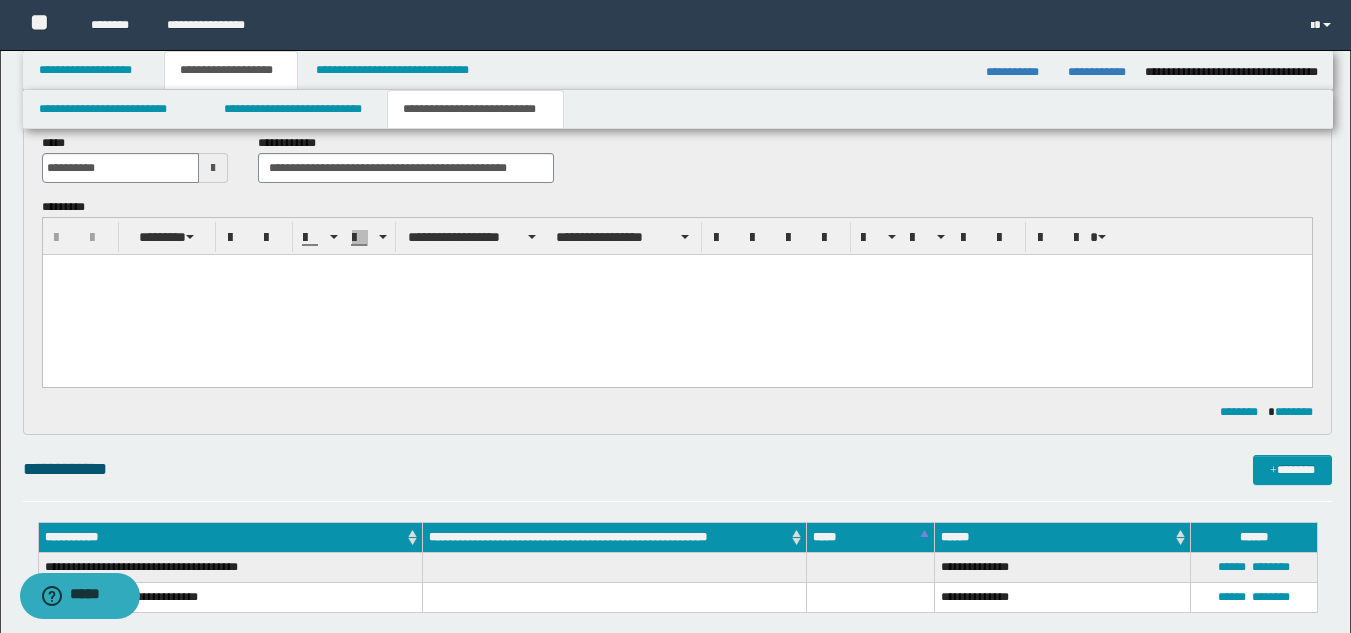 scroll, scrollTop: 0, scrollLeft: 0, axis: both 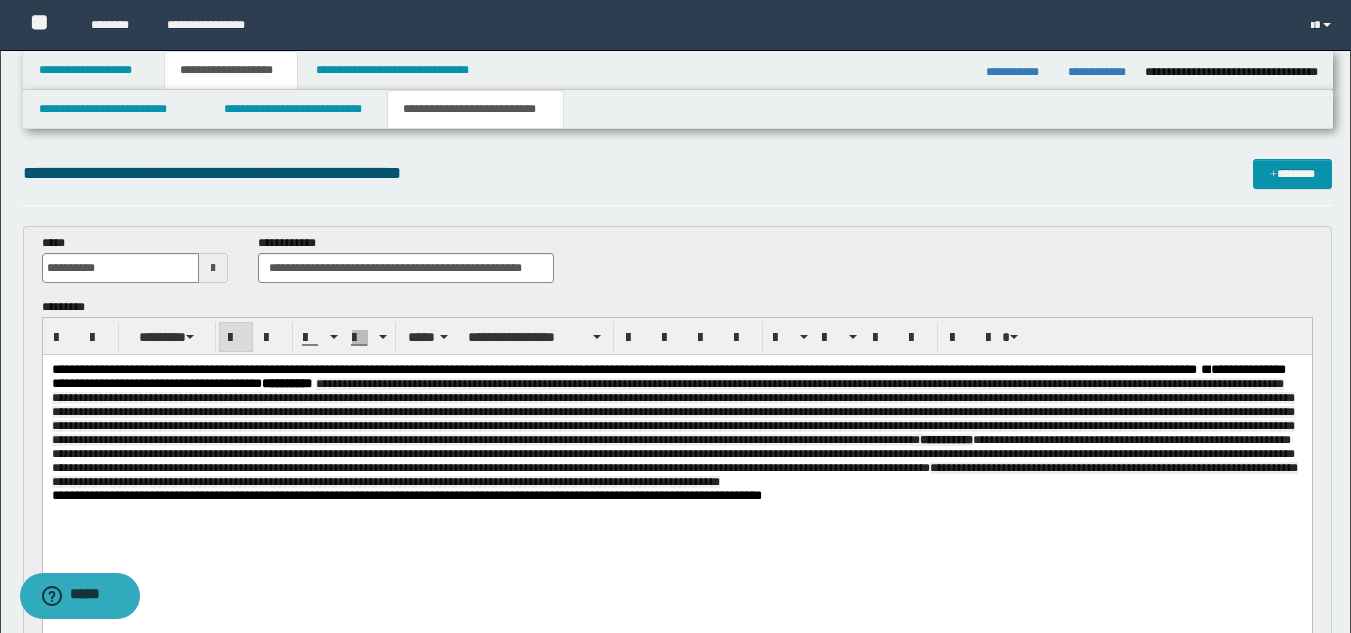 click on "**********" at bounding box center (672, 454) 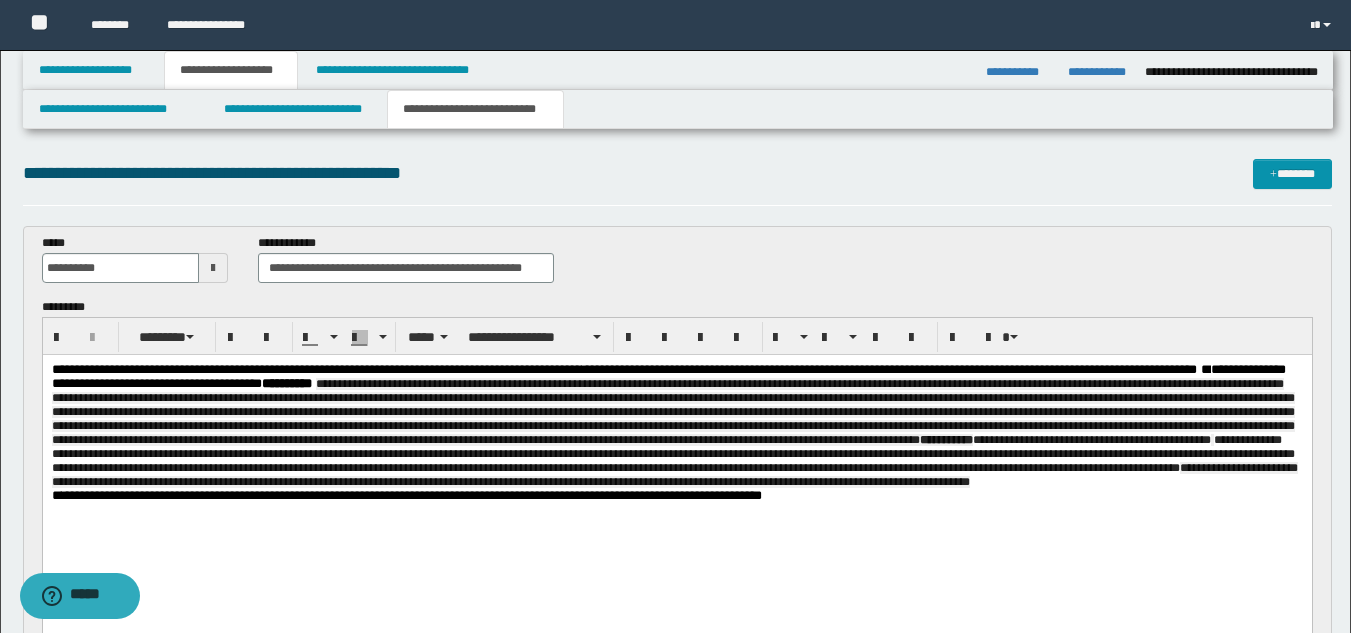 click on "**********" at bounding box center [676, 496] 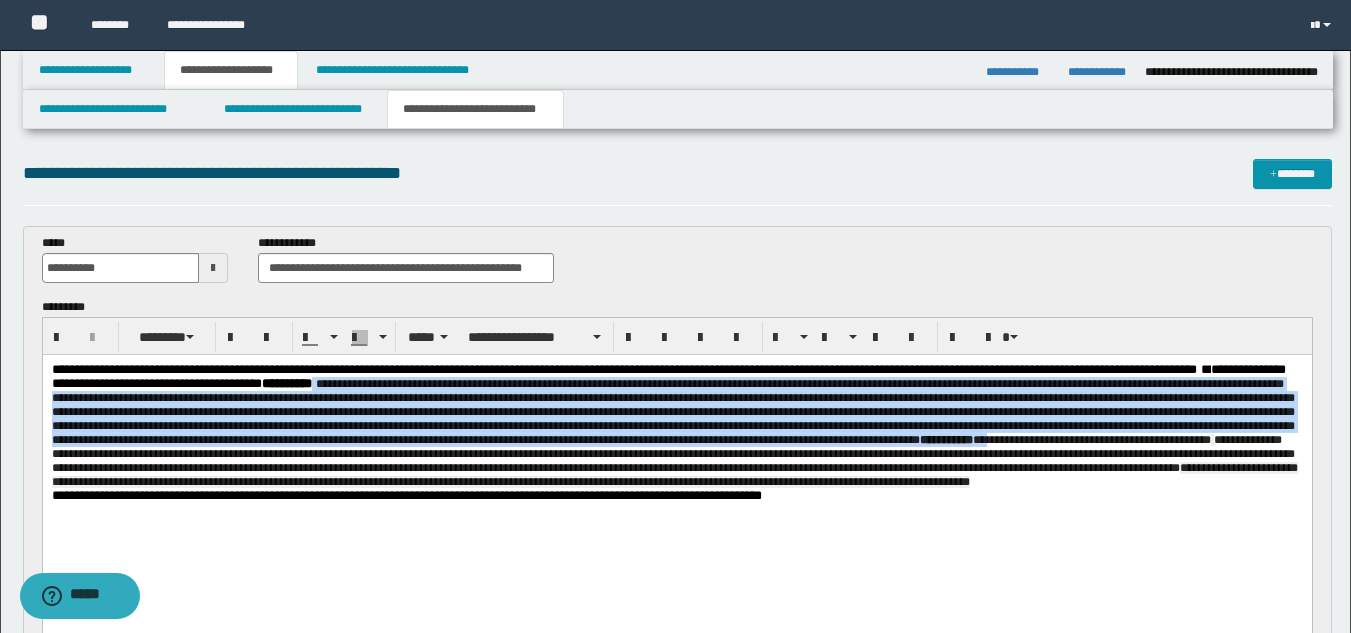 drag, startPoint x: 536, startPoint y: 380, endPoint x: 367, endPoint y: 470, distance: 191.47063 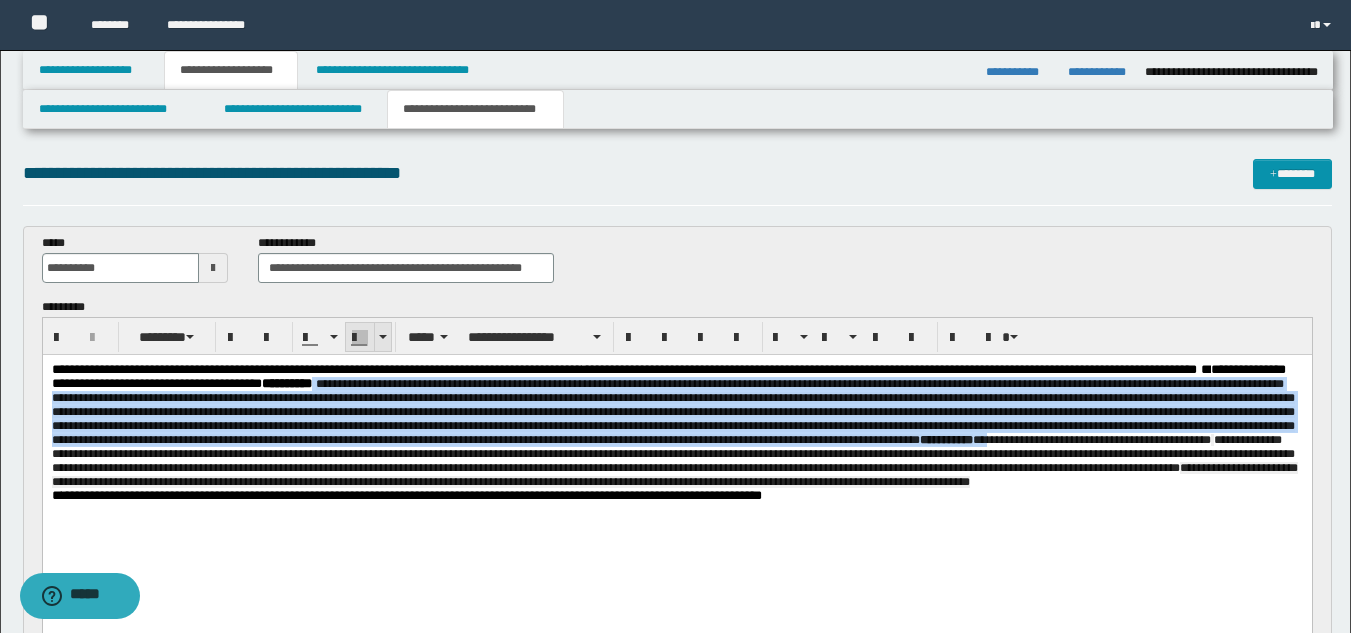 click at bounding box center [360, 338] 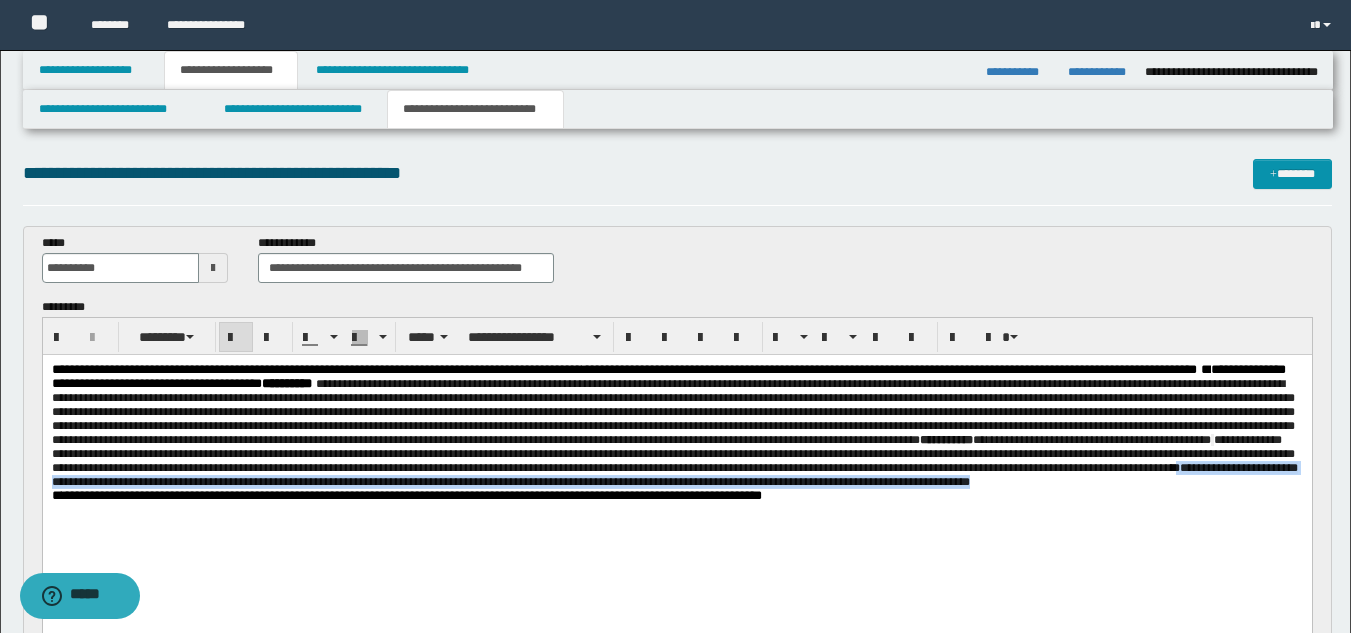 drag, startPoint x: 675, startPoint y: 501, endPoint x: 676, endPoint y: 519, distance: 18.027756 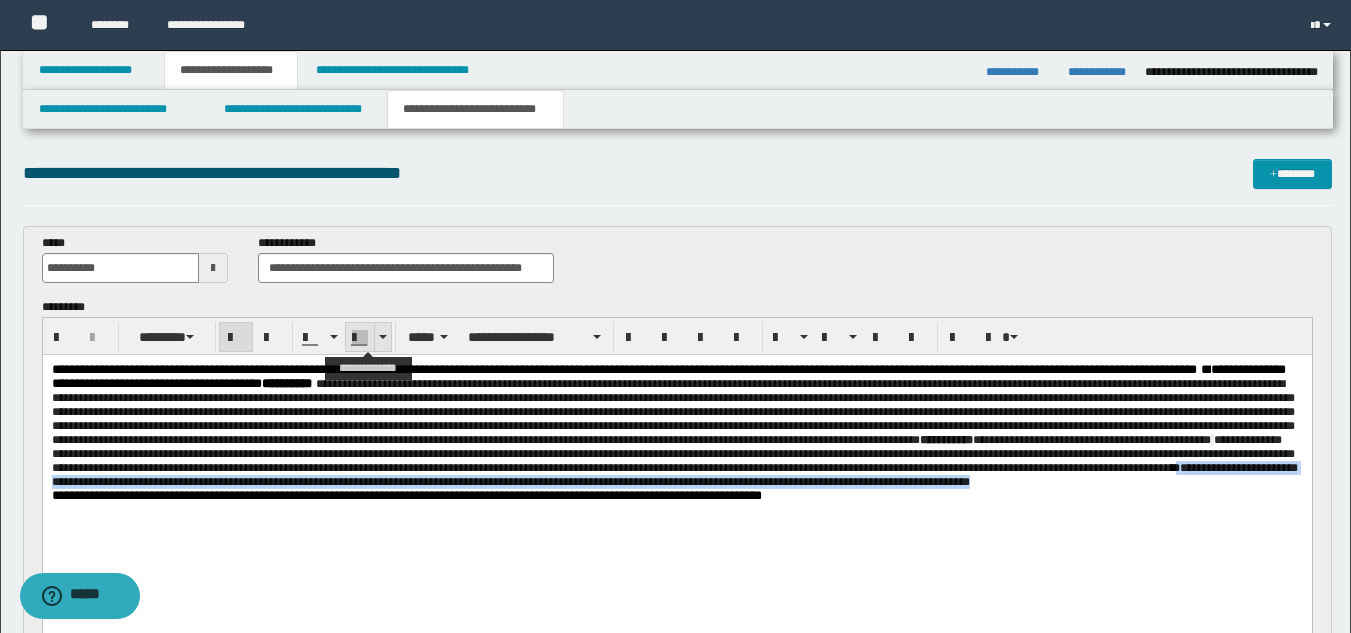 click at bounding box center (360, 338) 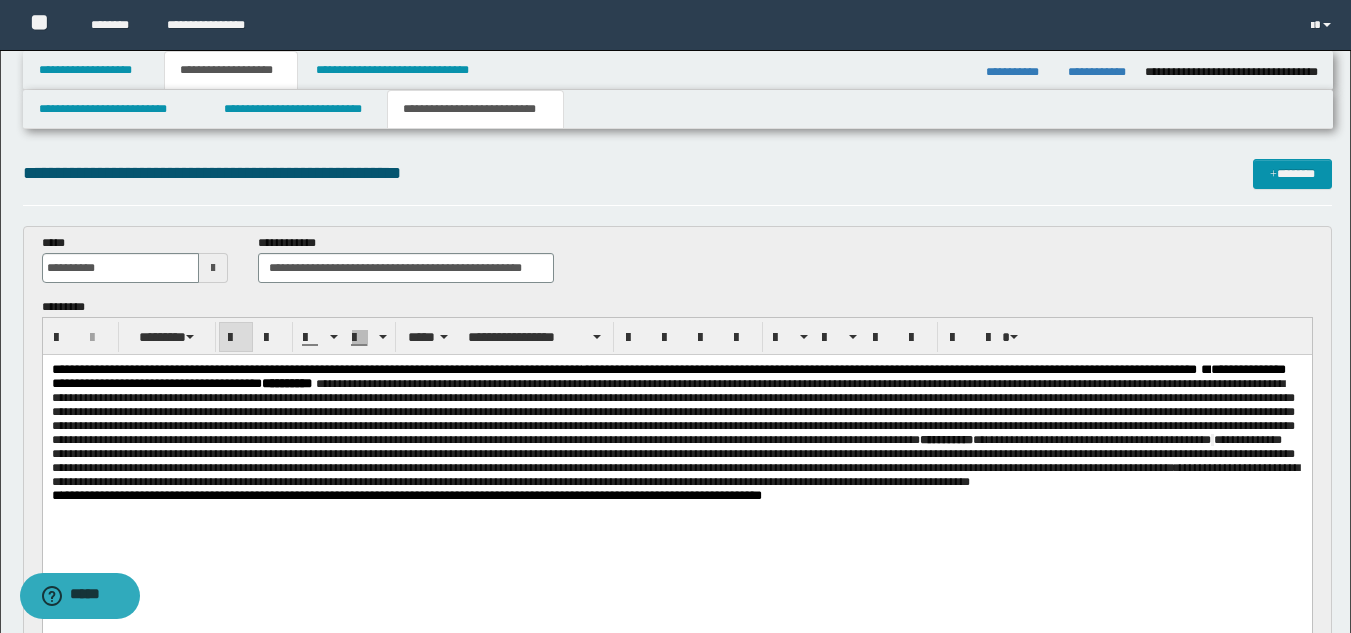 click on "**********" at bounding box center (411, 495) 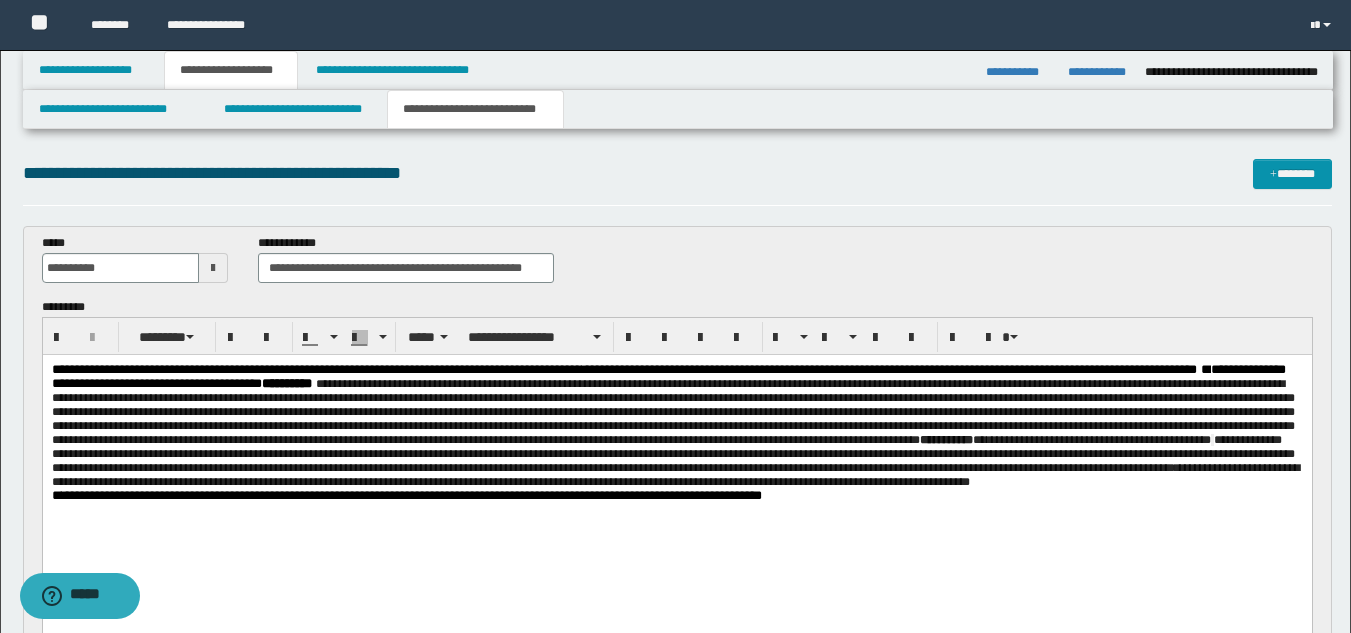 click on "**********" at bounding box center [675, 475] 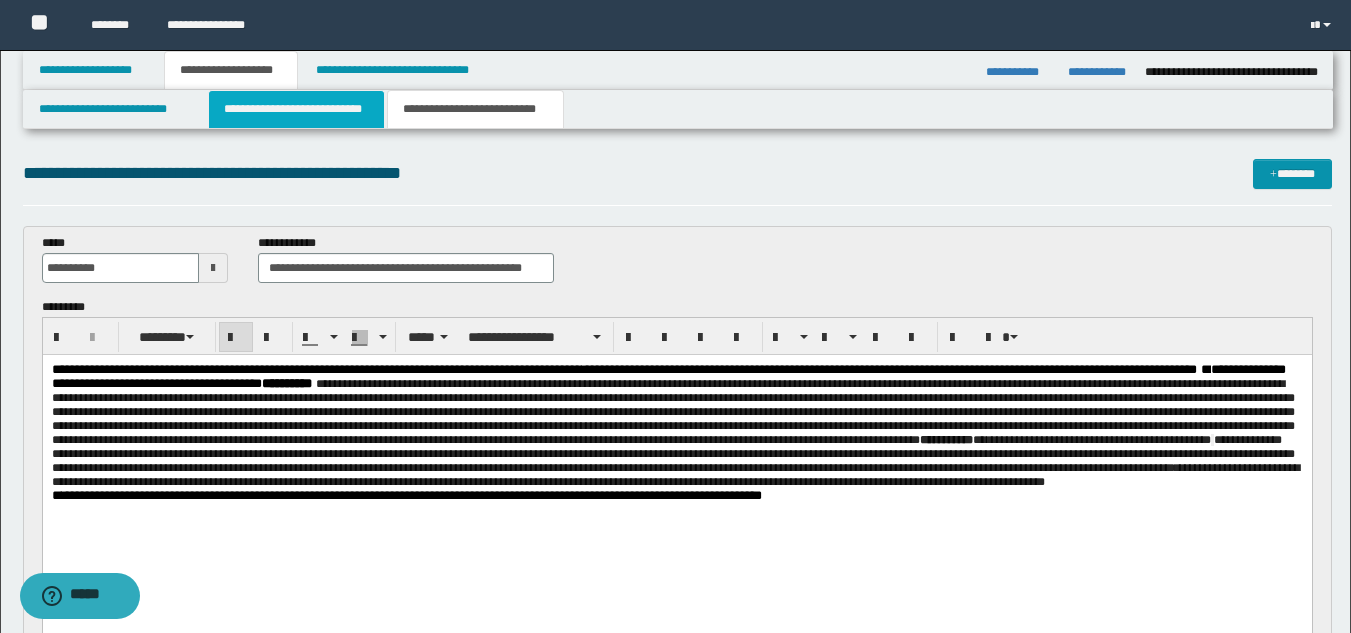 click on "**********" at bounding box center [296, 109] 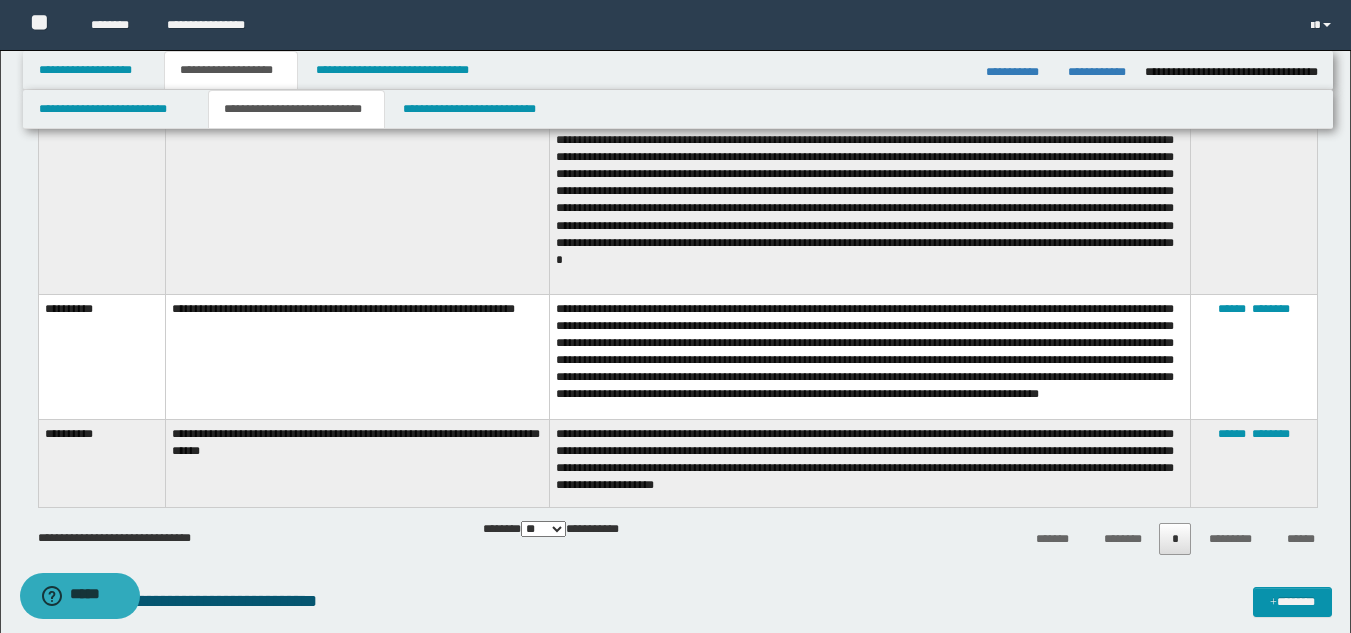 scroll, scrollTop: 714, scrollLeft: 0, axis: vertical 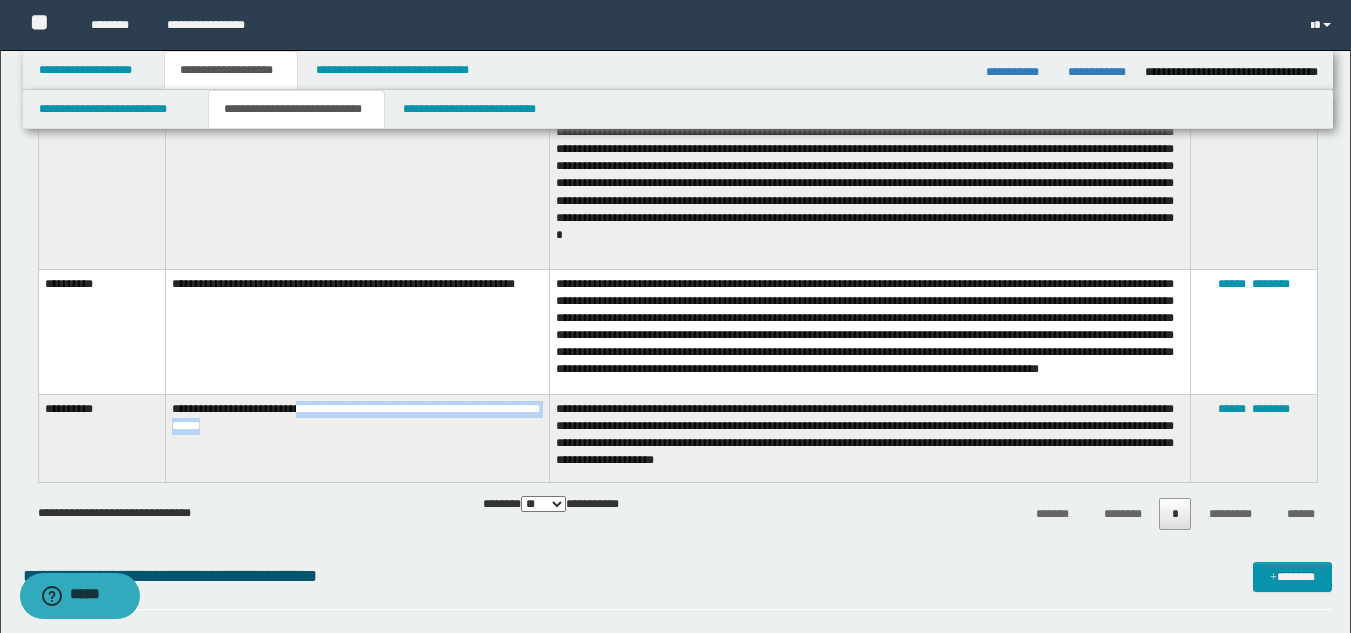 drag, startPoint x: 306, startPoint y: 413, endPoint x: 316, endPoint y: 430, distance: 19.723083 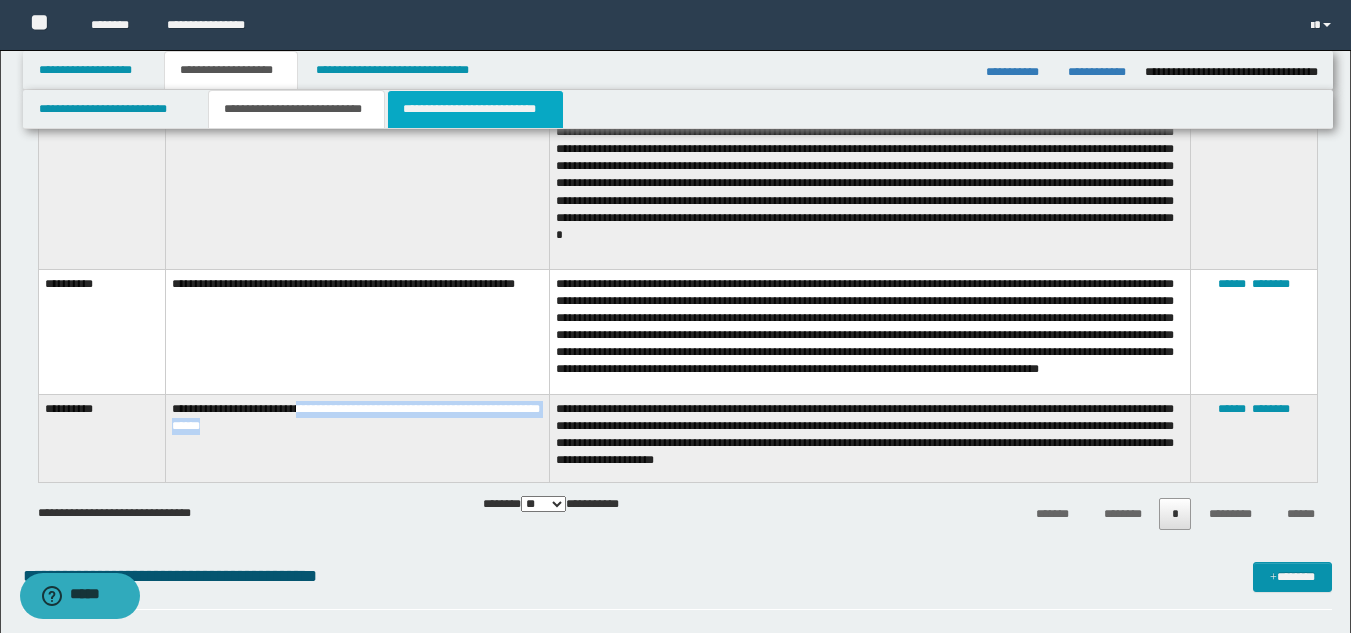click on "**********" at bounding box center (475, 109) 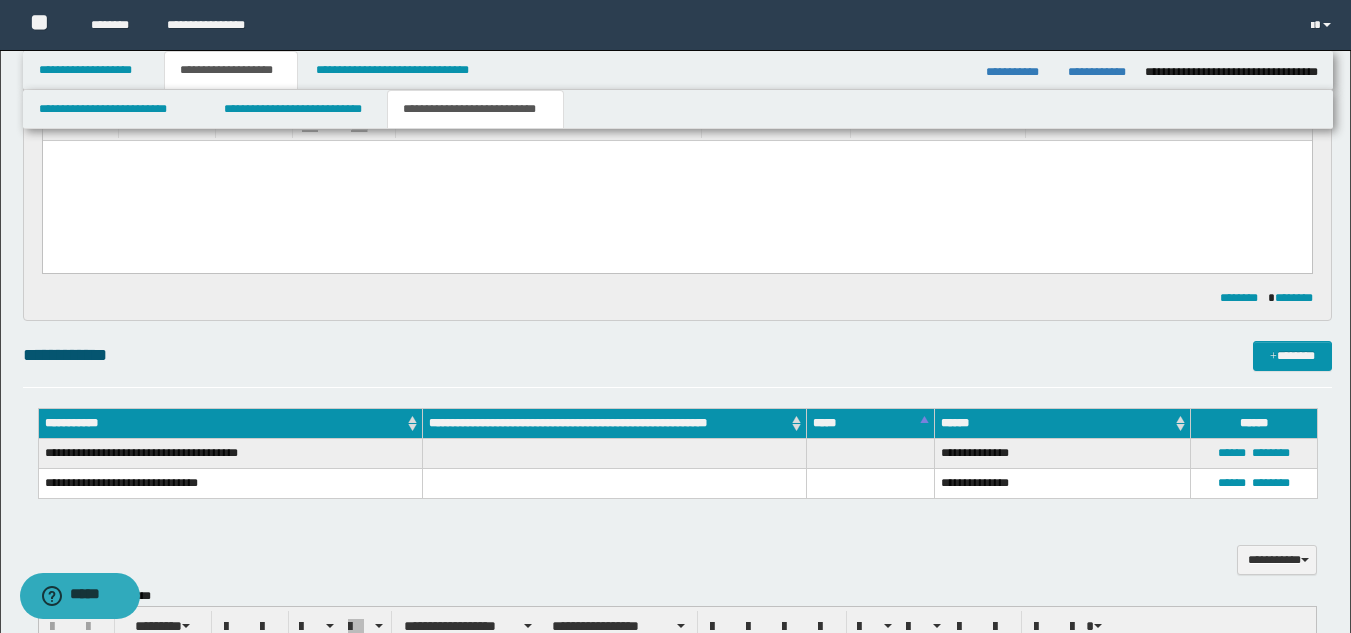 scroll, scrollTop: 114, scrollLeft: 0, axis: vertical 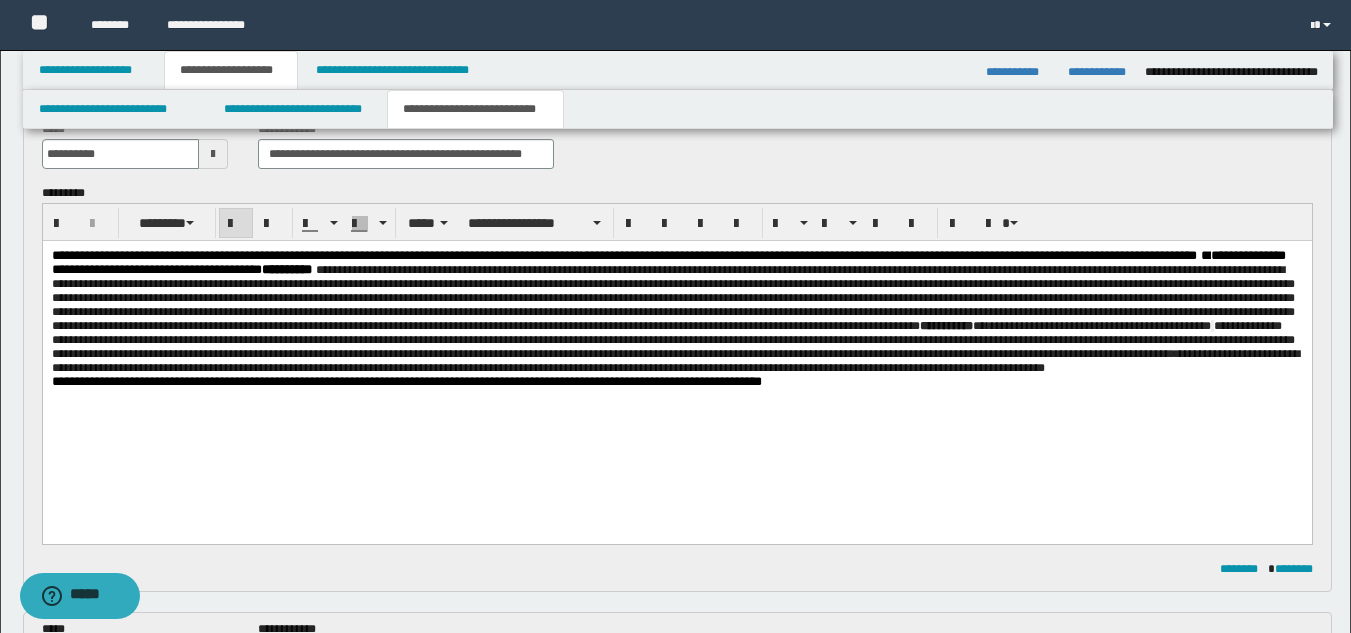 click on "**********" at bounding box center (676, 312) 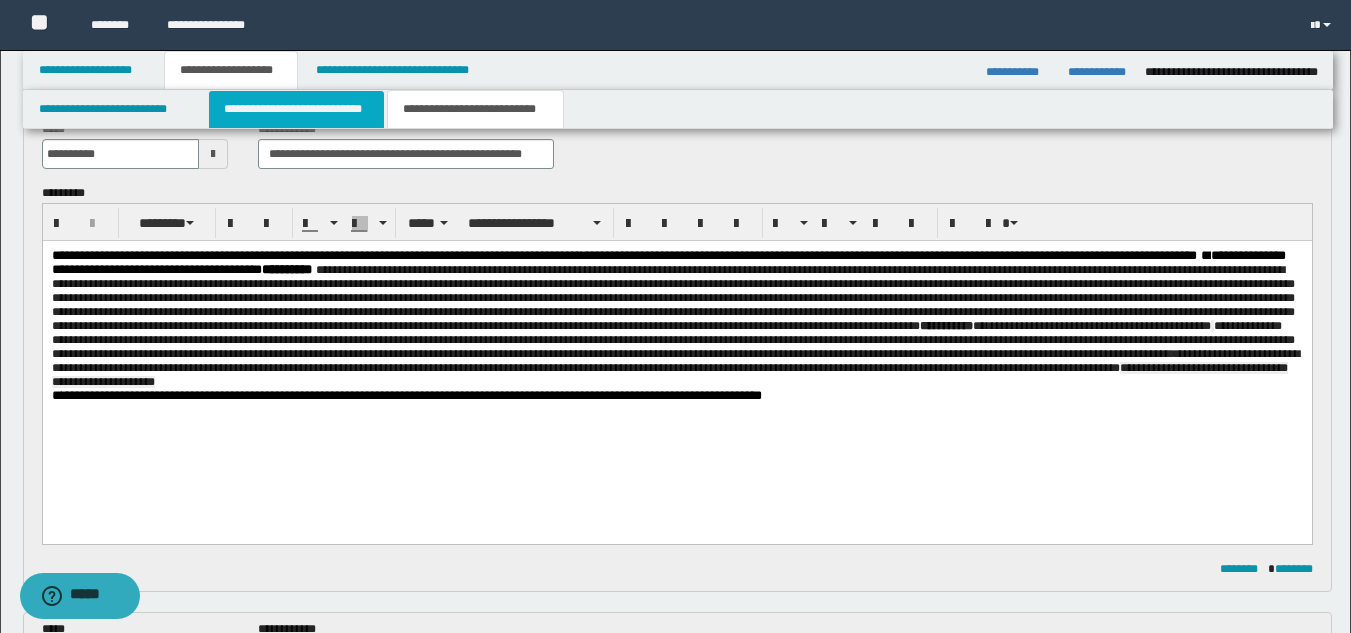 click on "**********" at bounding box center (296, 109) 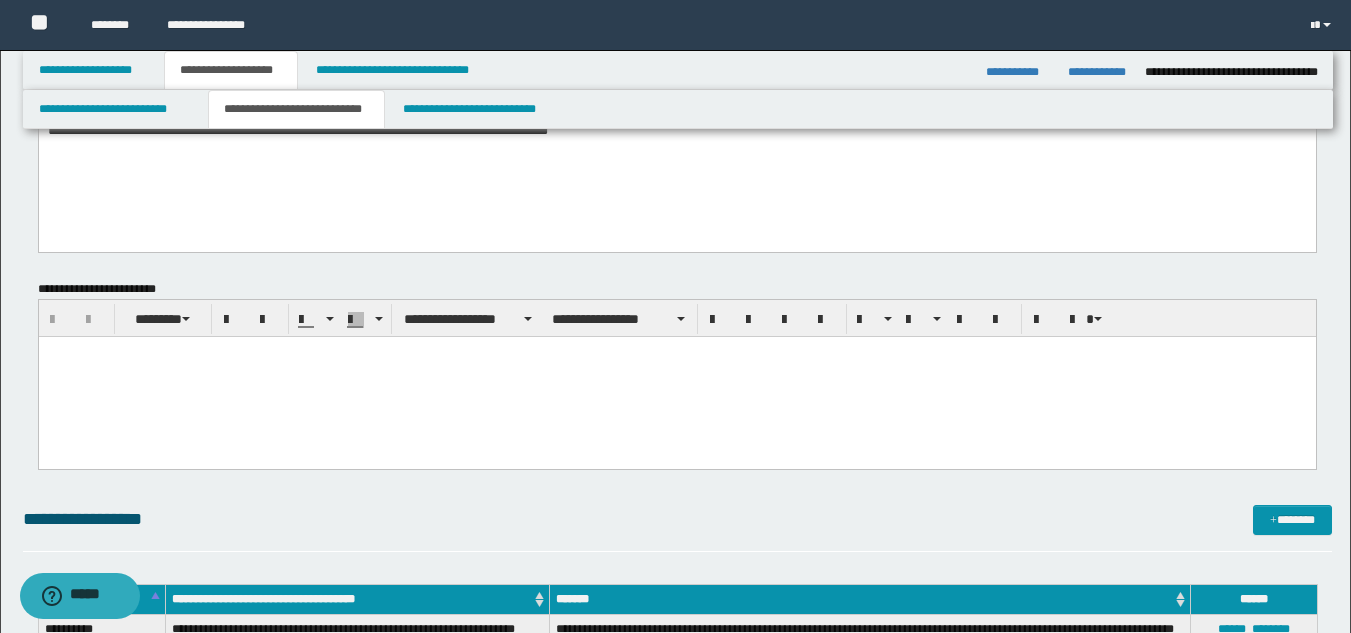 scroll, scrollTop: 714, scrollLeft: 0, axis: vertical 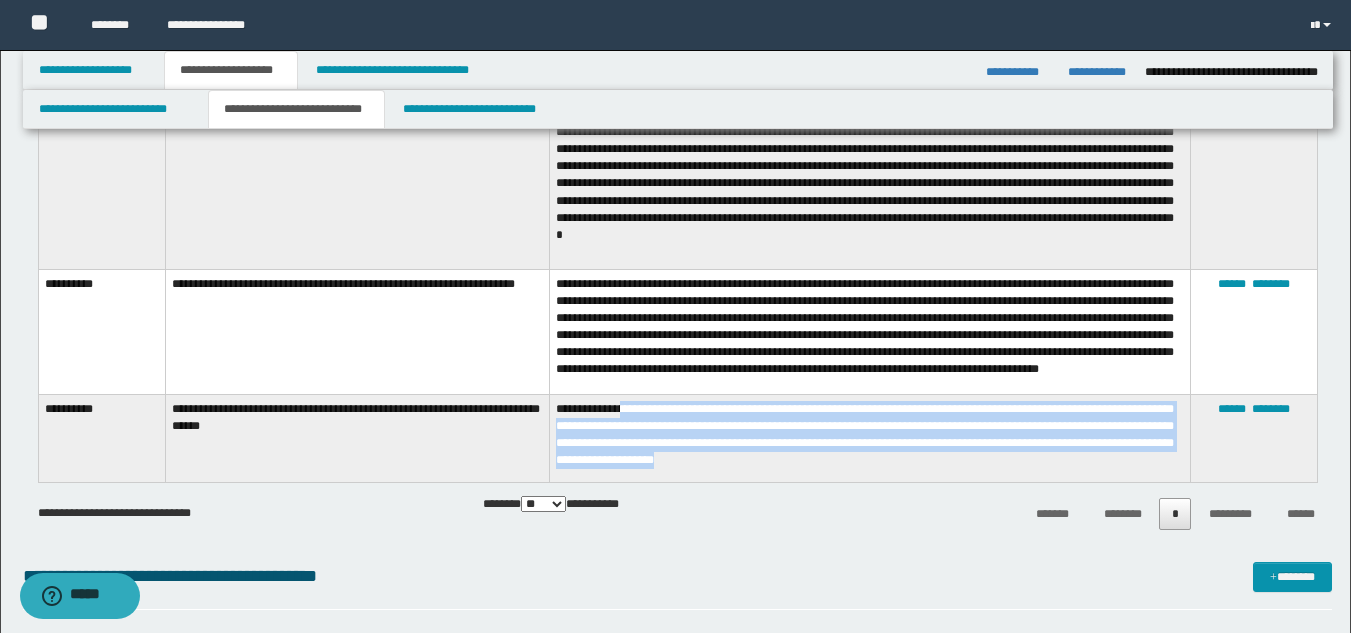 drag, startPoint x: 627, startPoint y: 419, endPoint x: 810, endPoint y: 468, distance: 189.44656 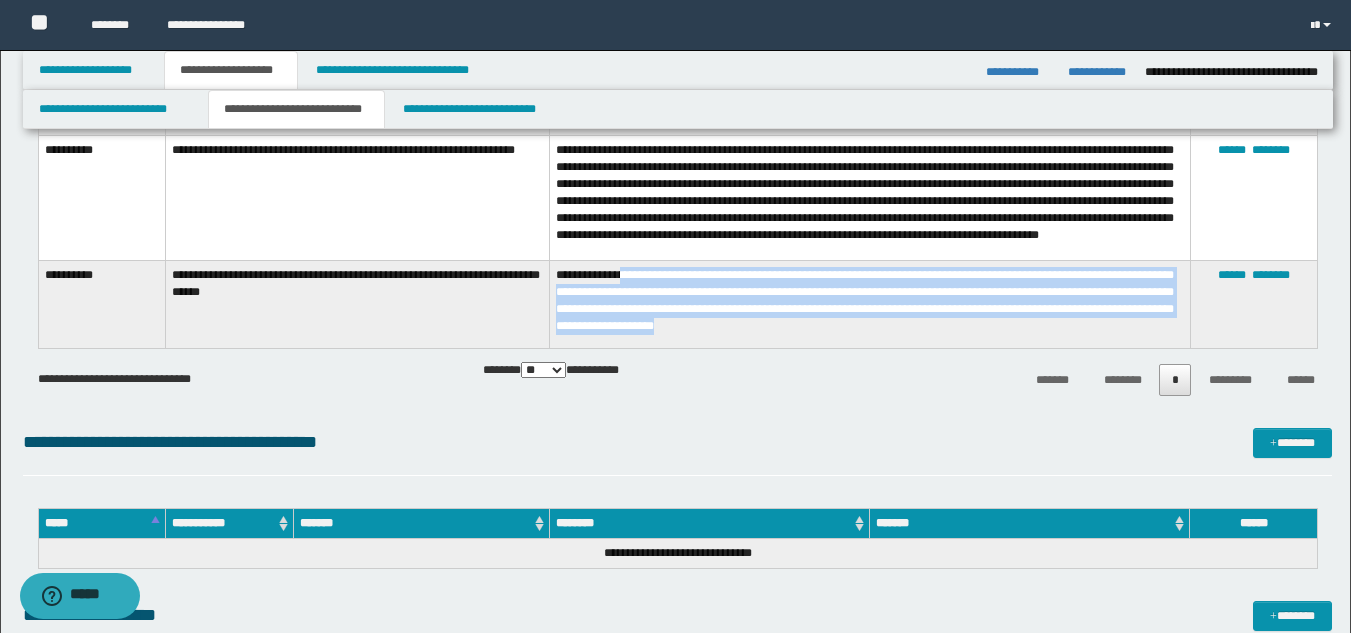 scroll, scrollTop: 852, scrollLeft: 0, axis: vertical 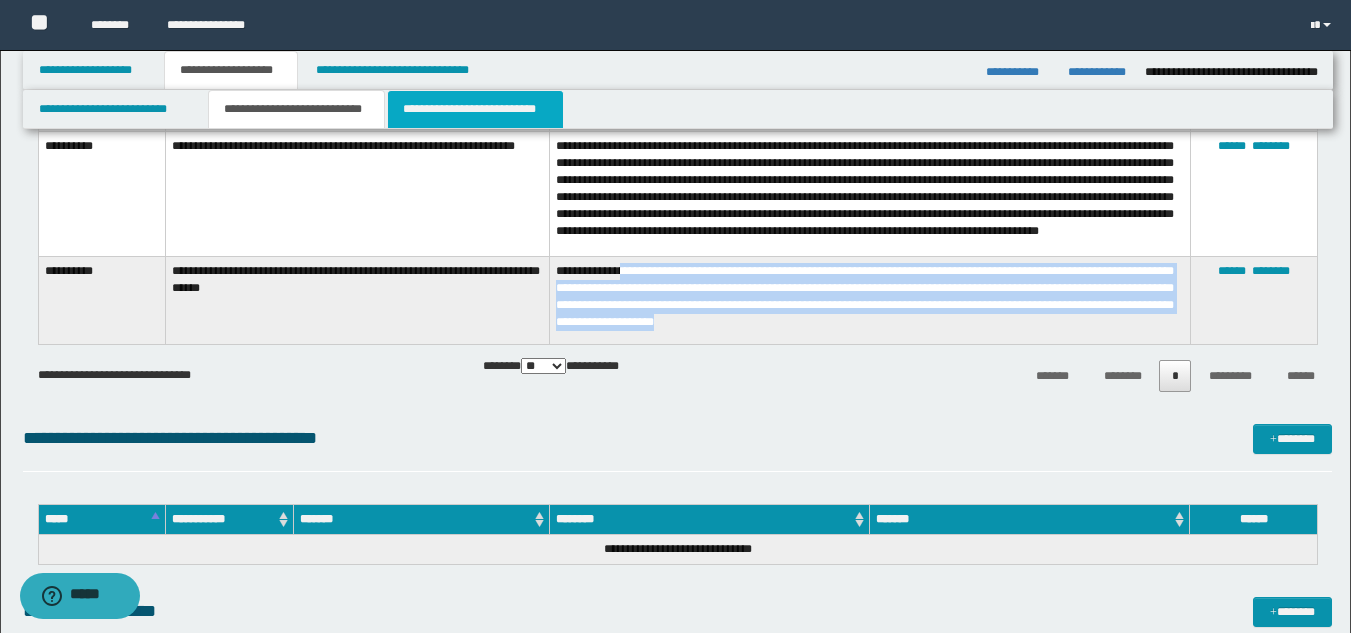 click on "**********" at bounding box center [475, 109] 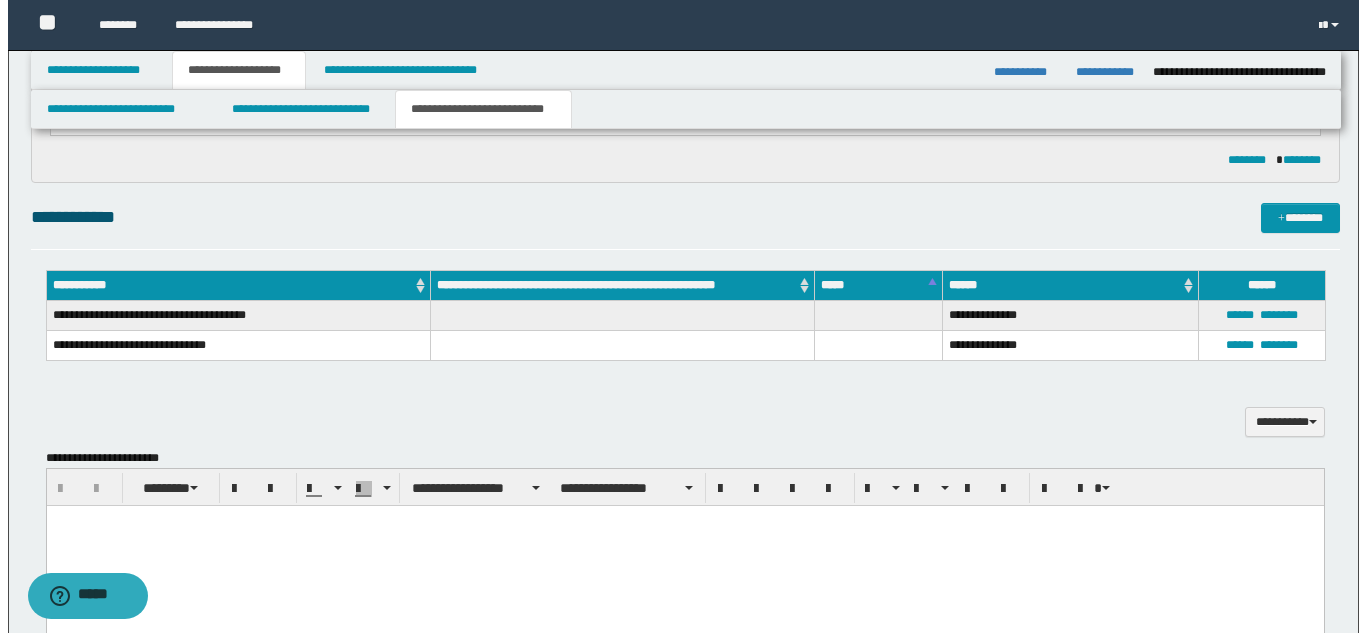 scroll, scrollTop: 252, scrollLeft: 0, axis: vertical 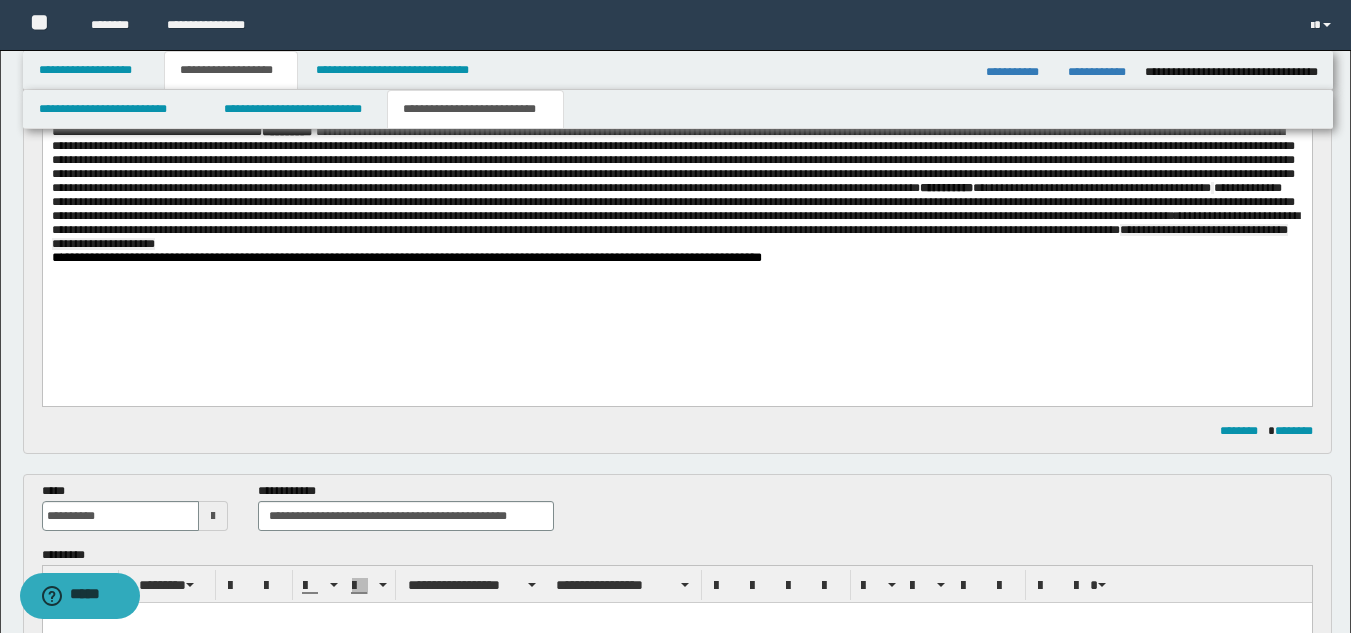 click on "**********" at bounding box center (676, 181) 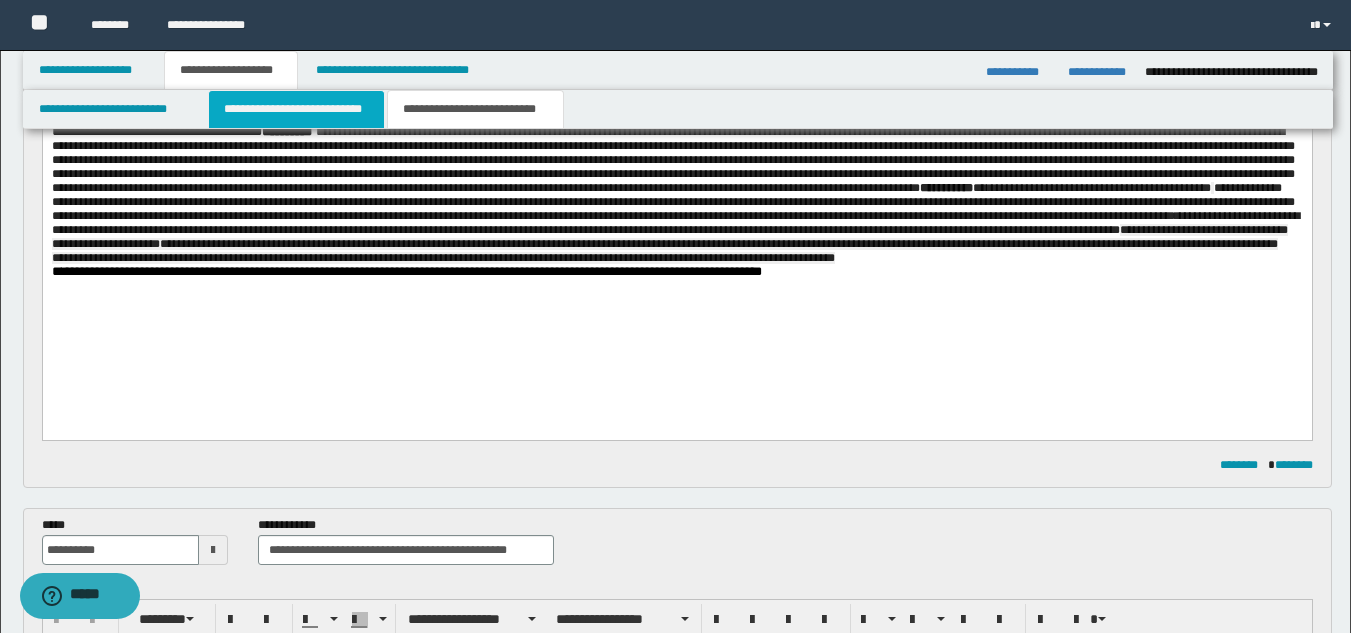 click on "**********" at bounding box center (296, 109) 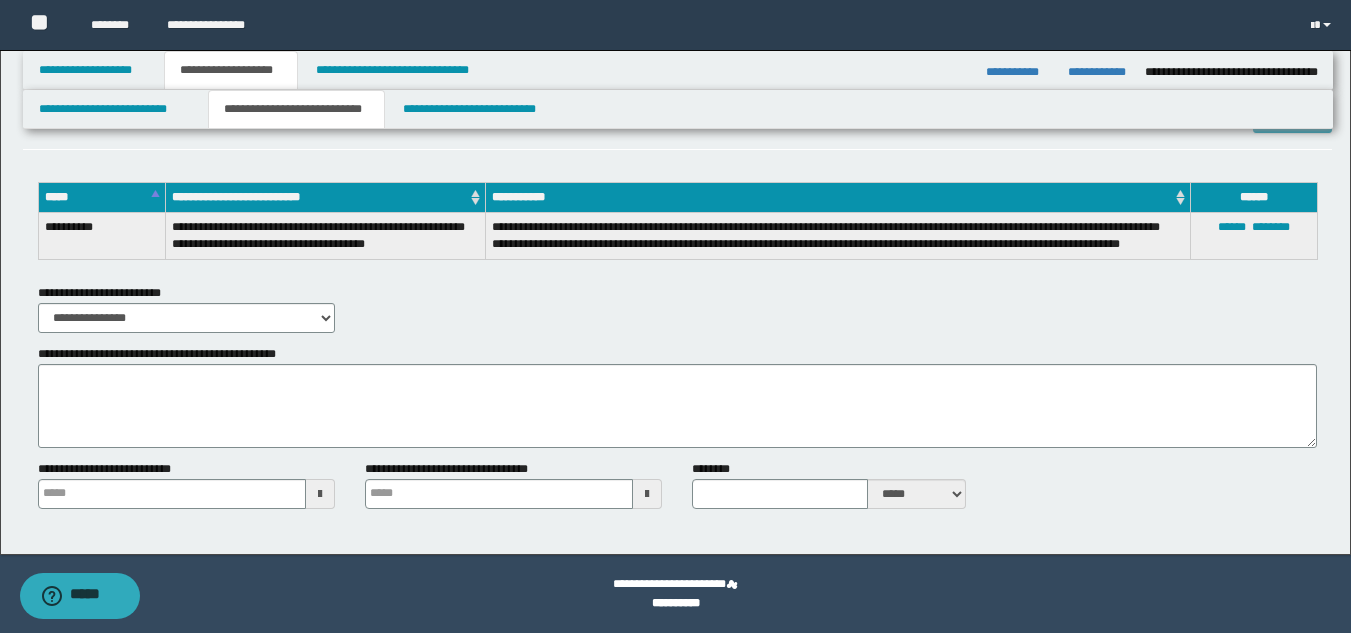 scroll, scrollTop: 919, scrollLeft: 0, axis: vertical 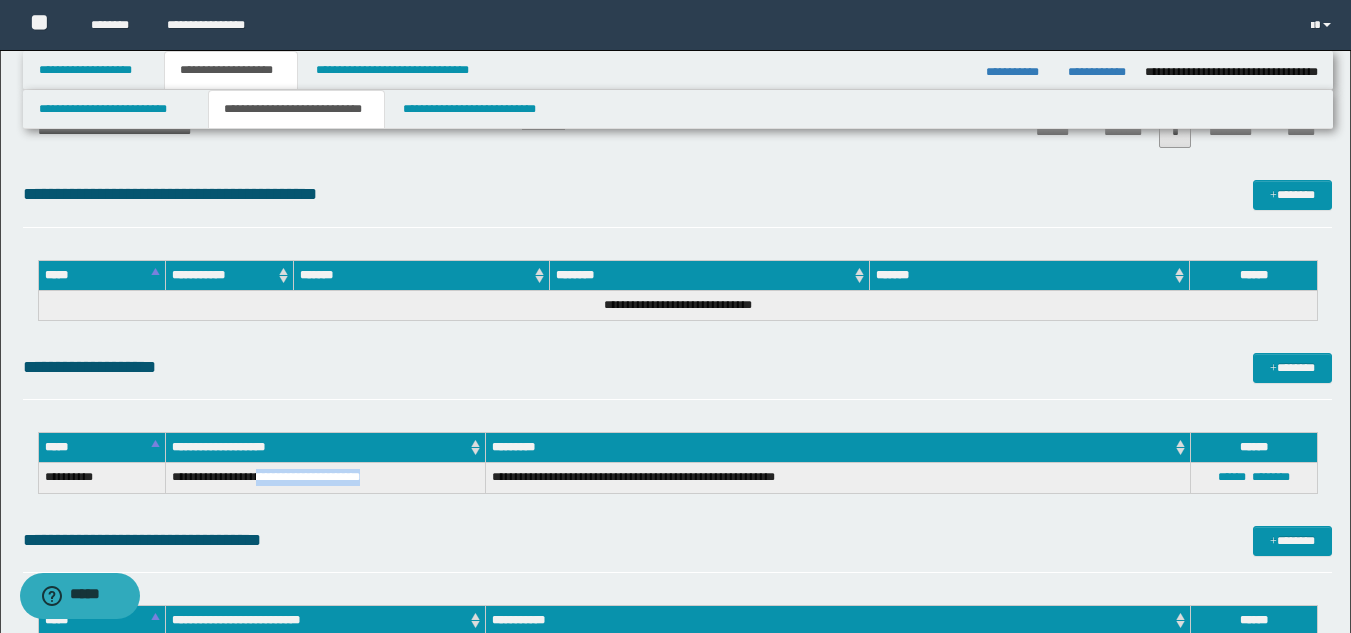 drag, startPoint x: 269, startPoint y: 473, endPoint x: 435, endPoint y: 482, distance: 166.24379 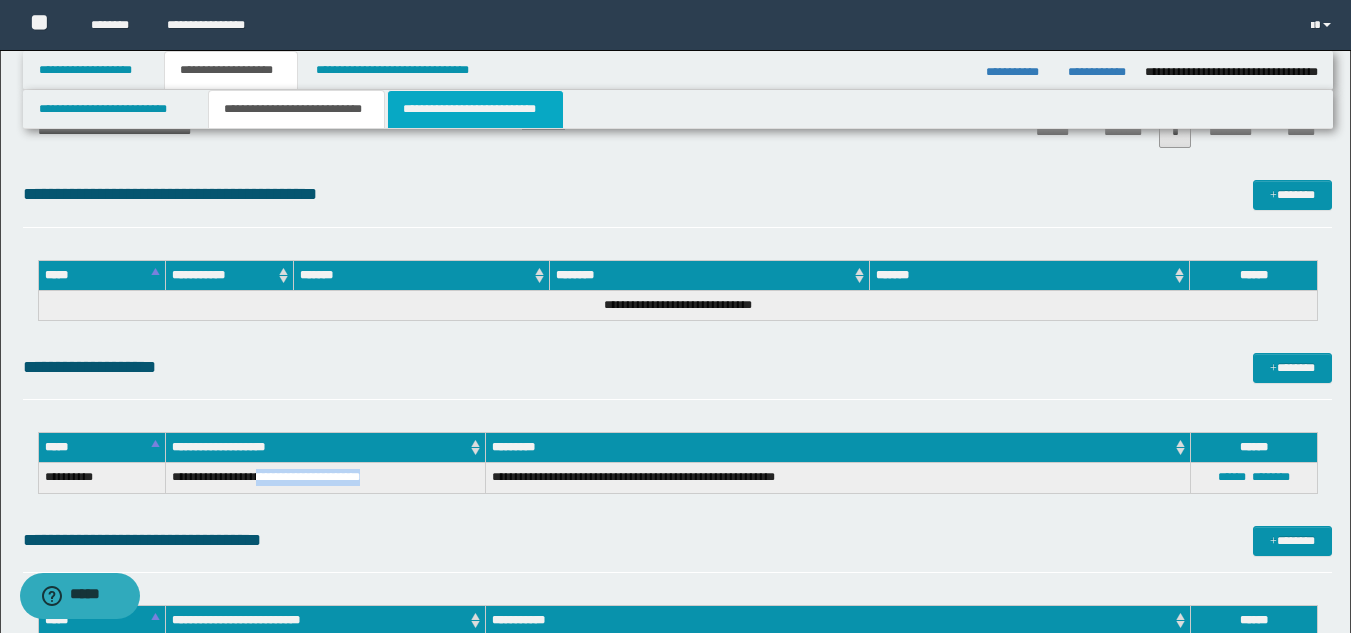 click on "**********" at bounding box center (475, 109) 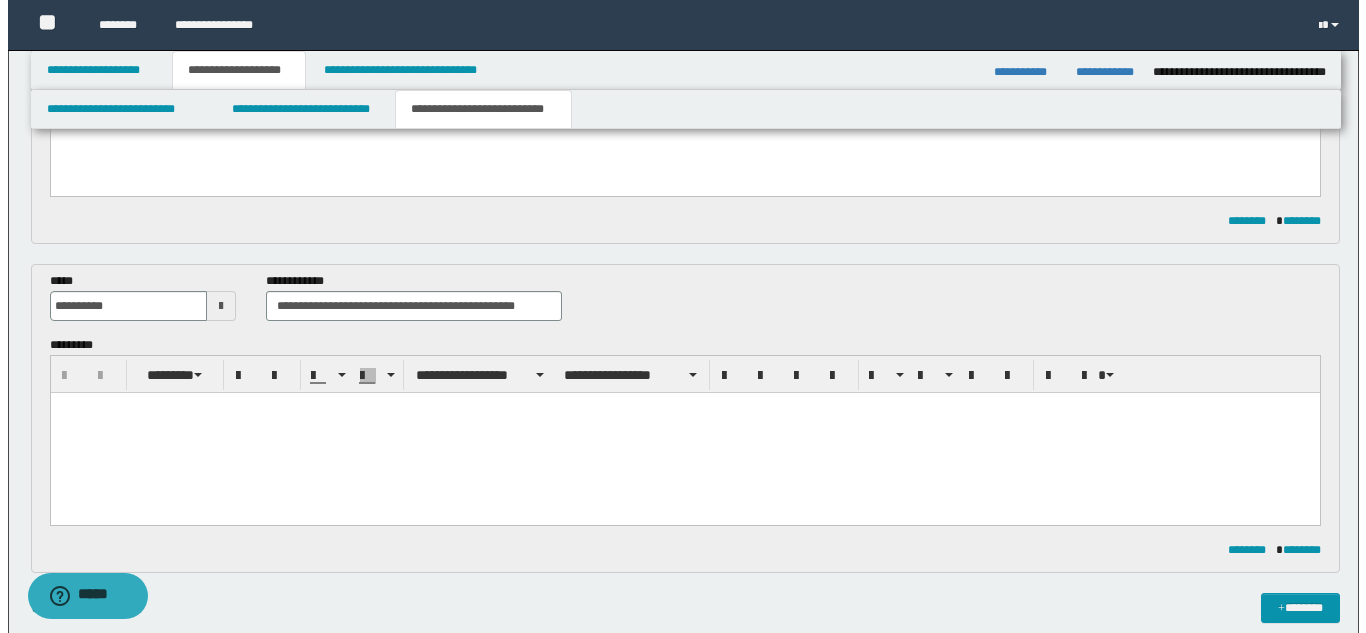 scroll, scrollTop: 0, scrollLeft: 0, axis: both 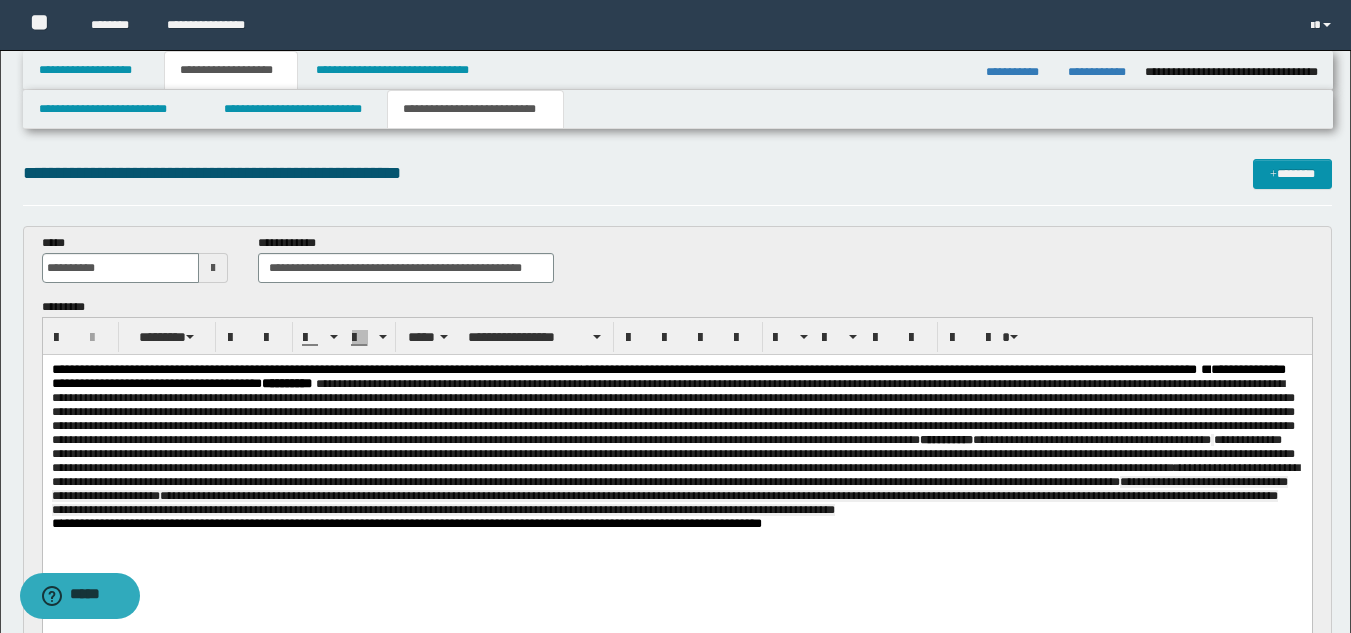 click on "**********" at bounding box center [675, 489] 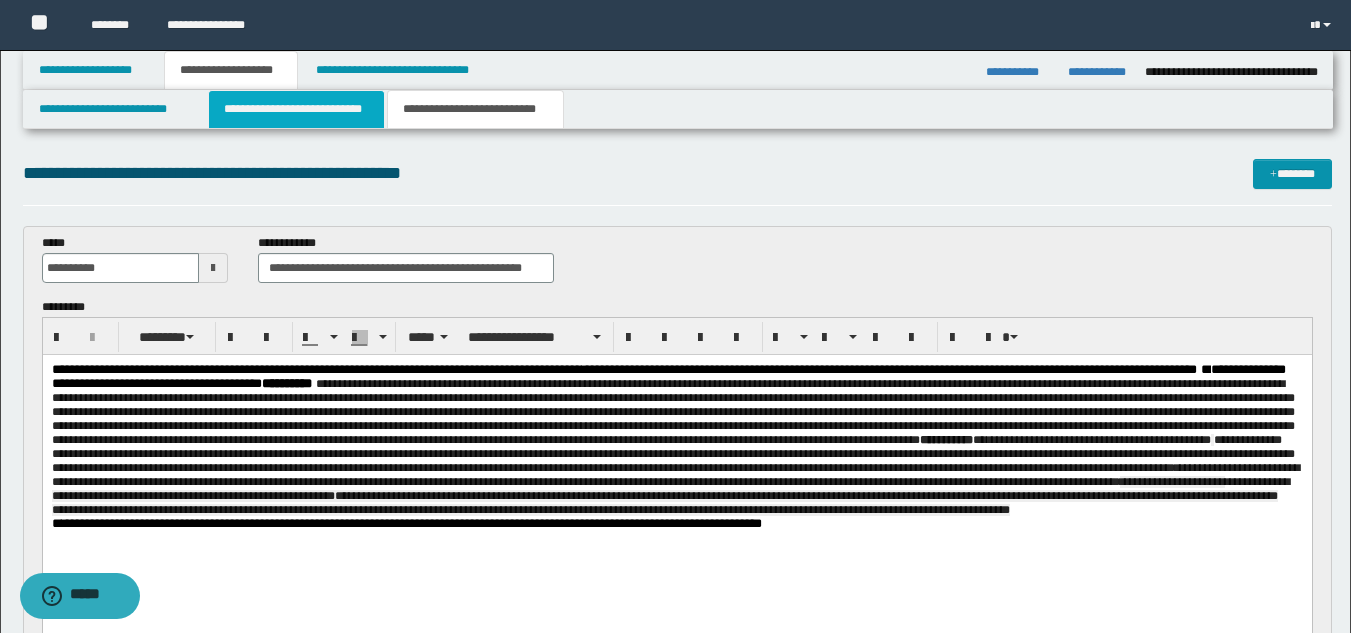 click on "**********" at bounding box center [296, 109] 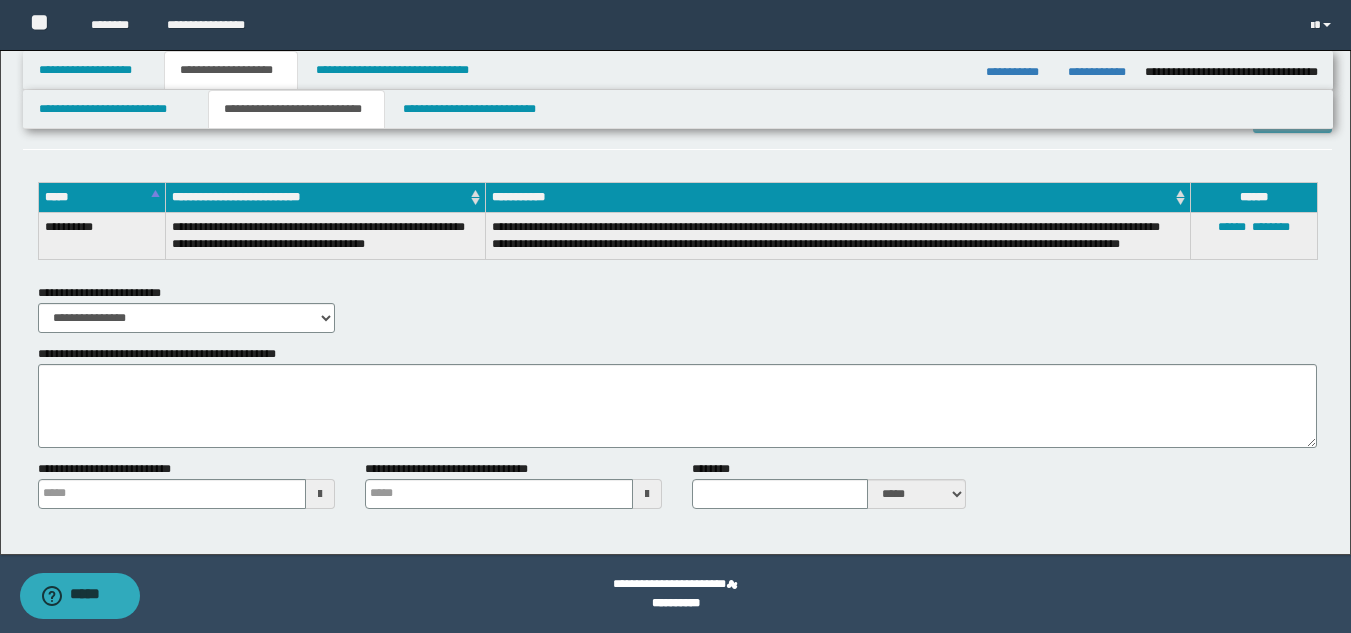 scroll, scrollTop: 919, scrollLeft: 0, axis: vertical 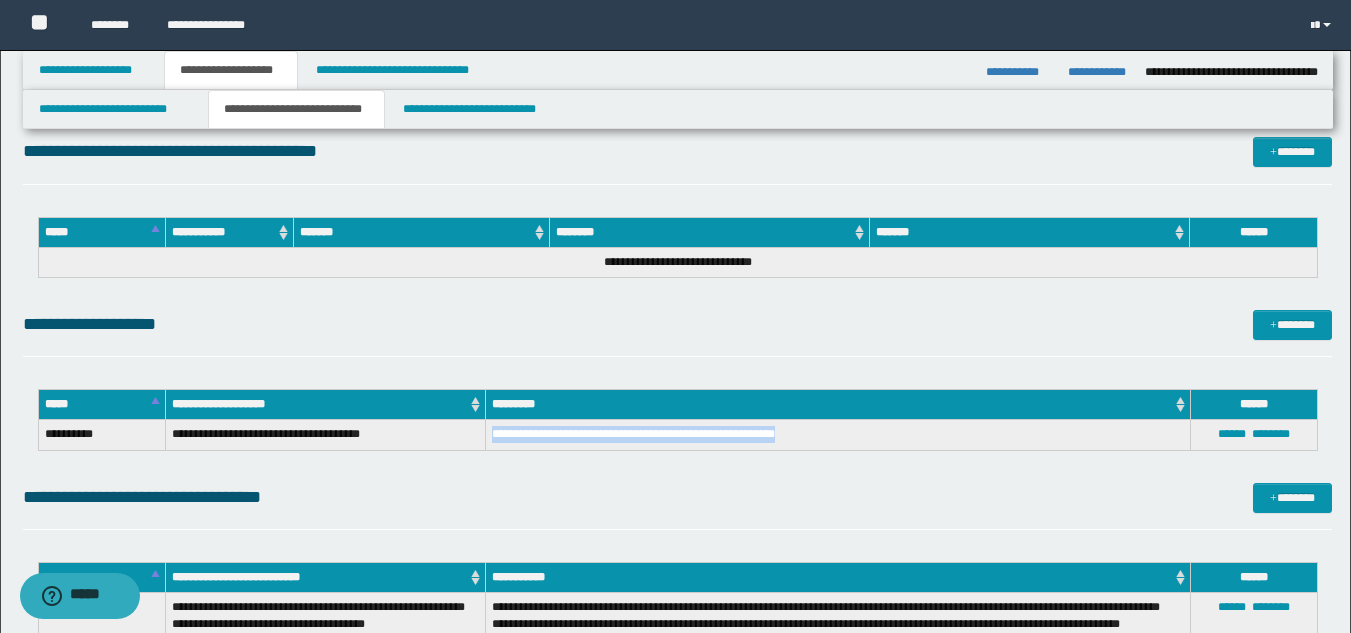 drag, startPoint x: 489, startPoint y: 432, endPoint x: 830, endPoint y: 437, distance: 341.03665 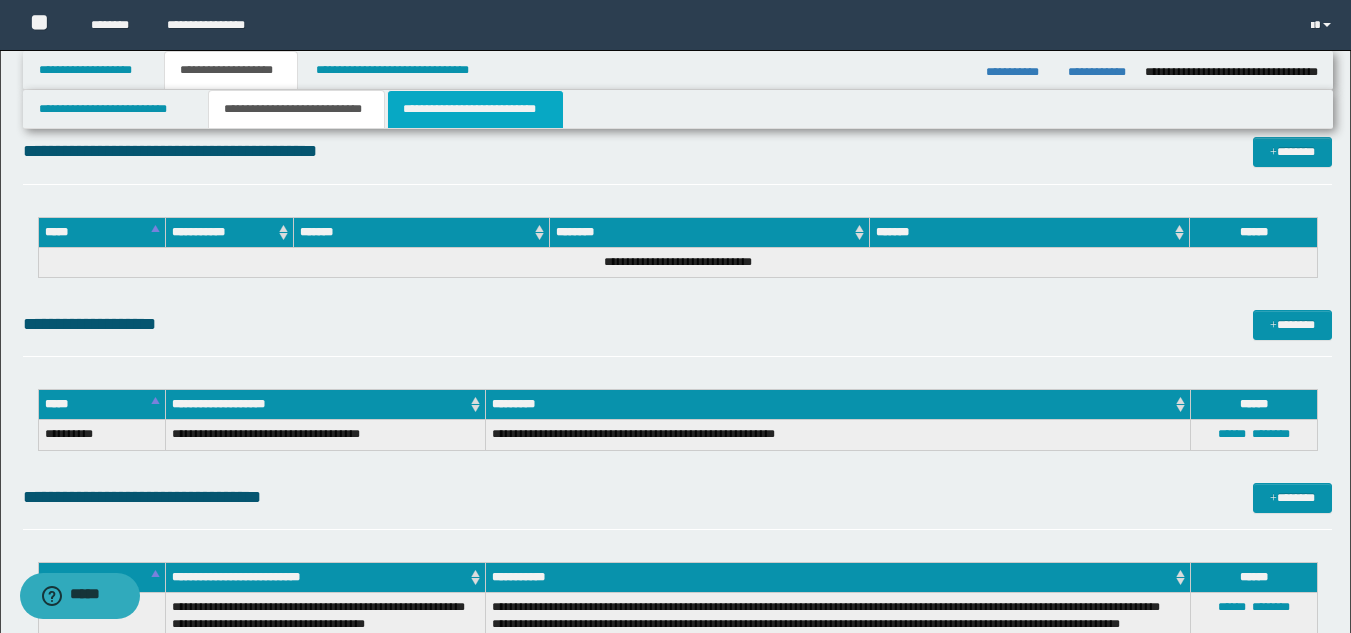 click on "**********" at bounding box center [475, 109] 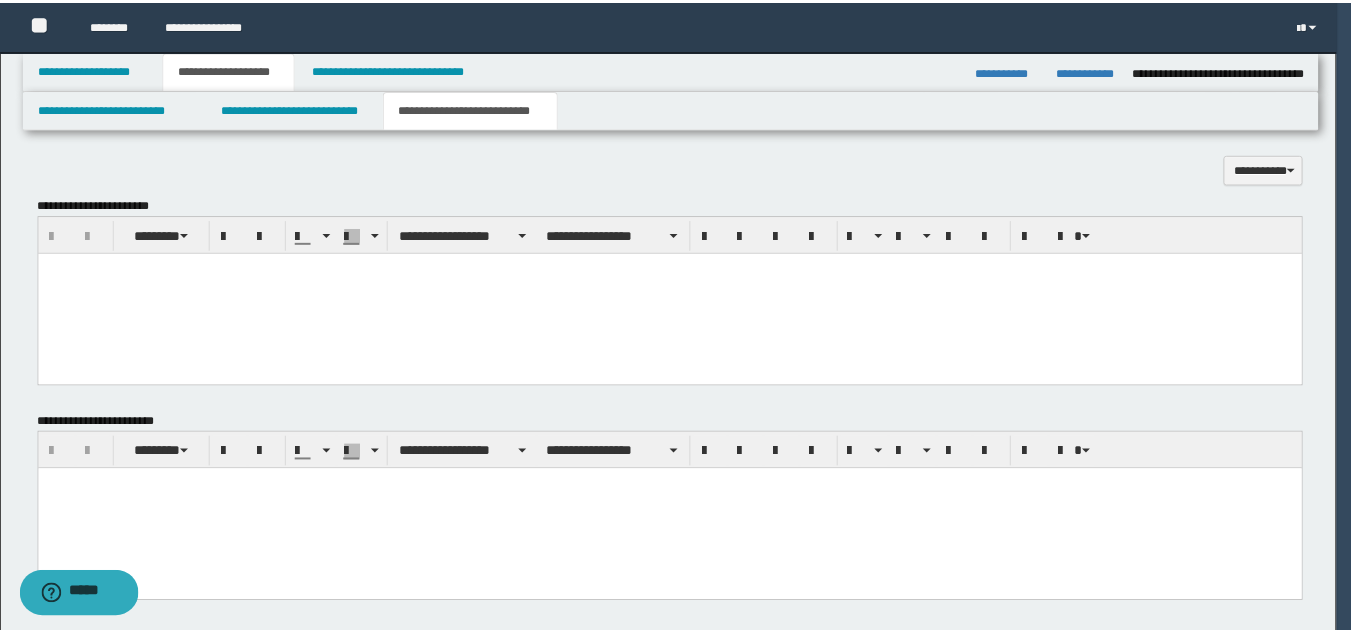 scroll, scrollTop: 0, scrollLeft: 0, axis: both 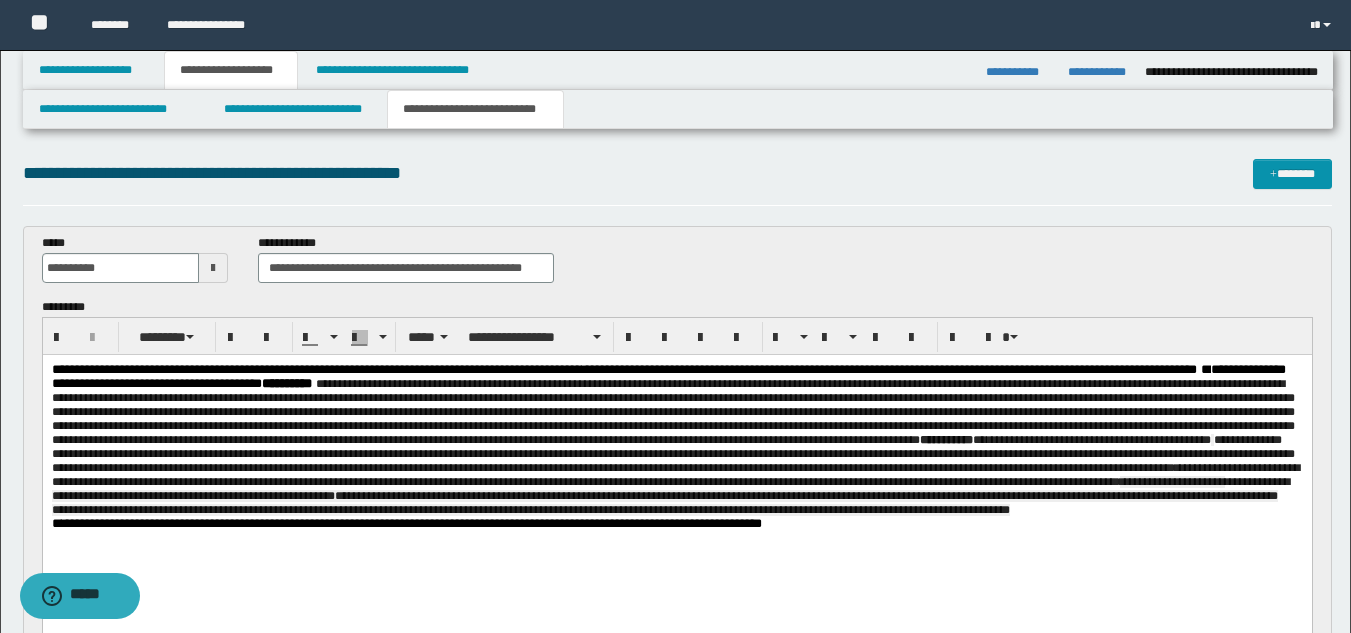 click on "**********" at bounding box center [1171, 482] 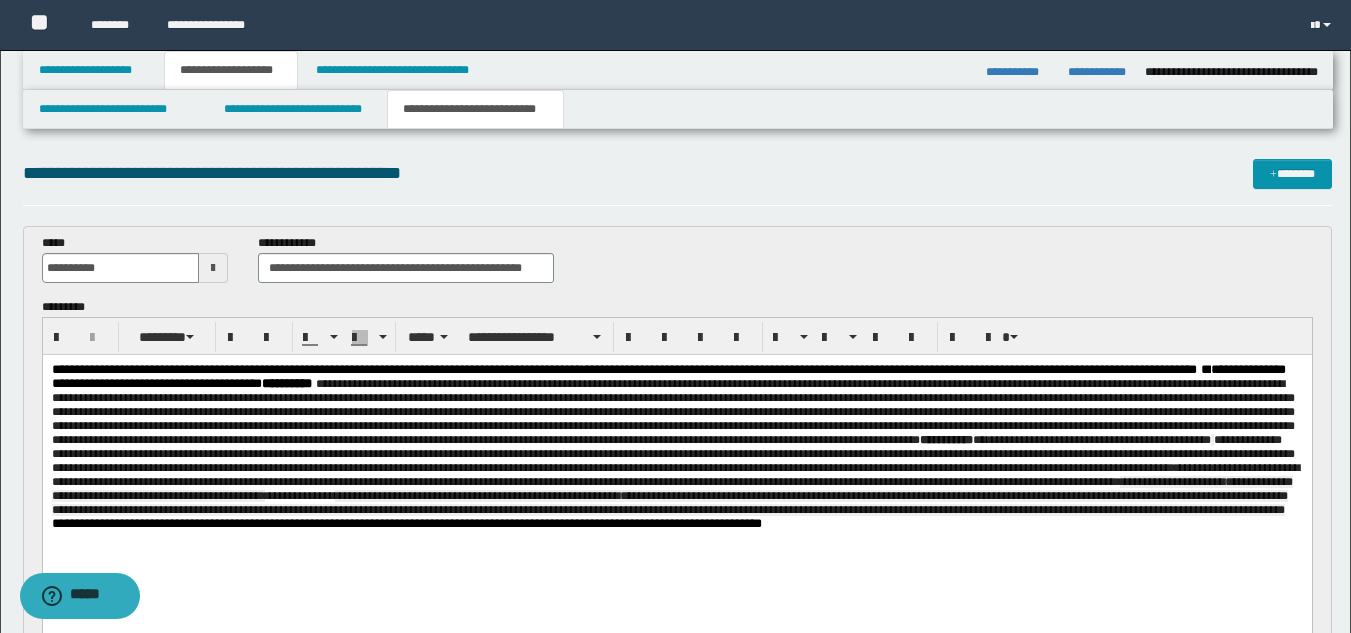click on "**********" at bounding box center (671, 489) 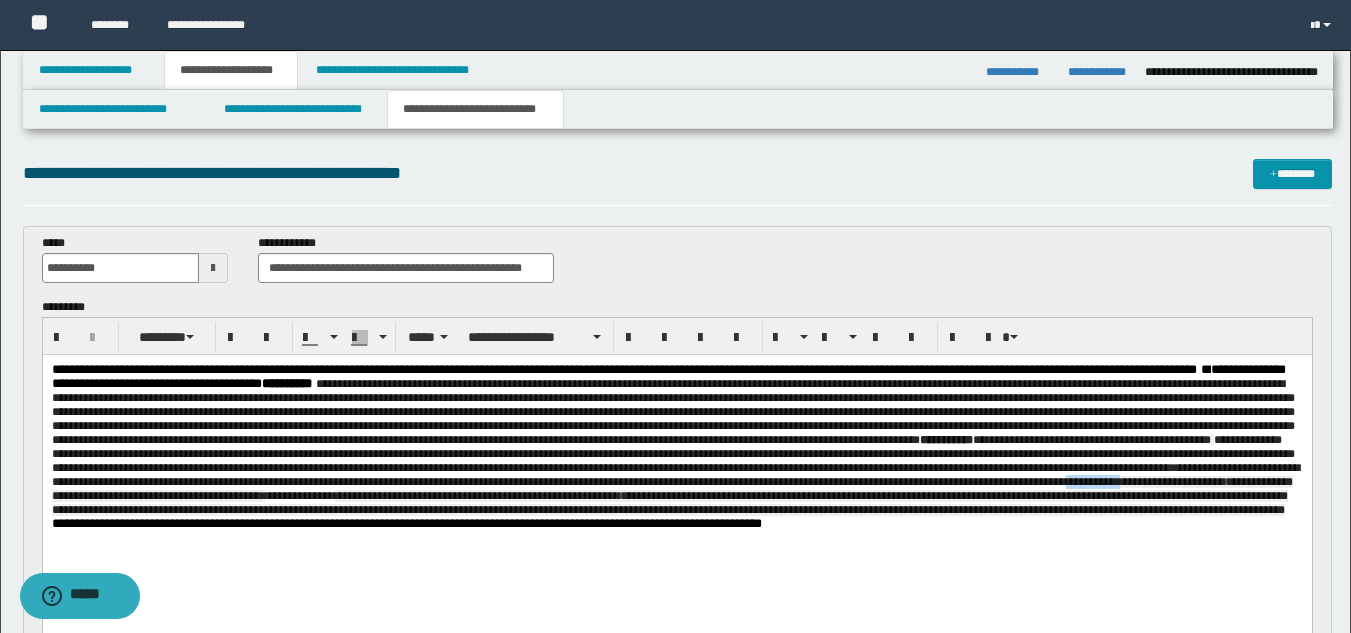drag, startPoint x: 704, startPoint y: 517, endPoint x: 644, endPoint y: 522, distance: 60.207973 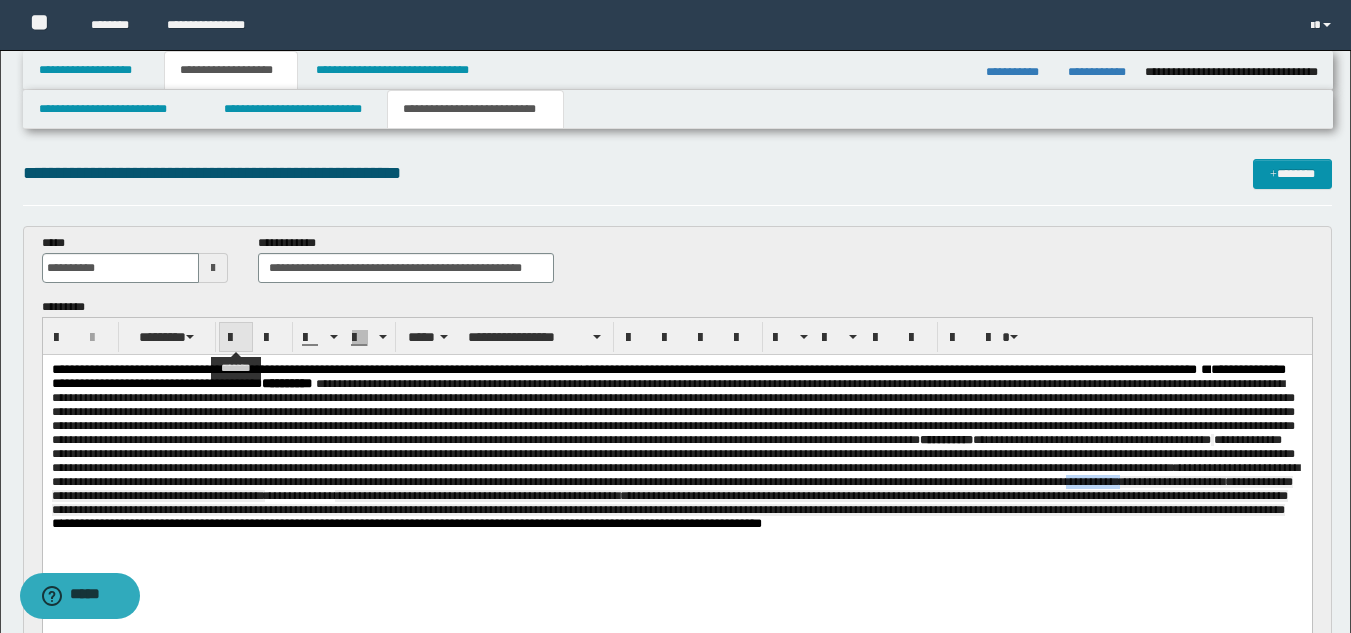 click at bounding box center (236, 338) 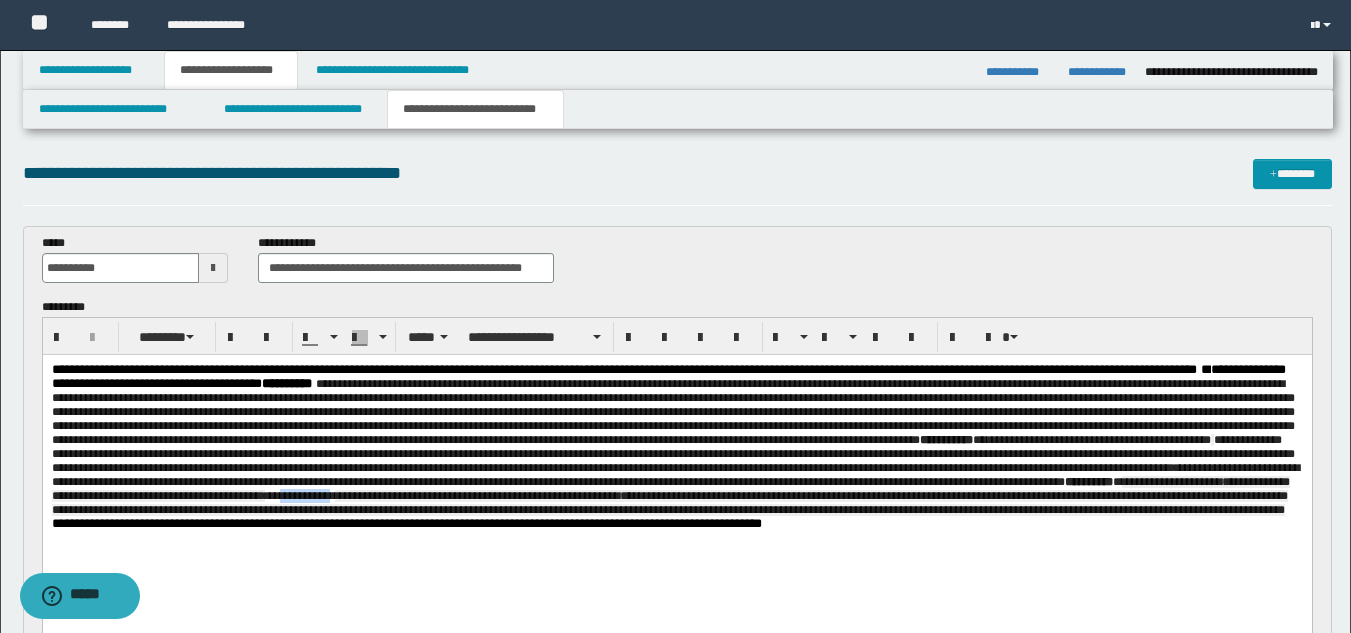 drag, startPoint x: 1208, startPoint y: 521, endPoint x: 1149, endPoint y: 522, distance: 59.008472 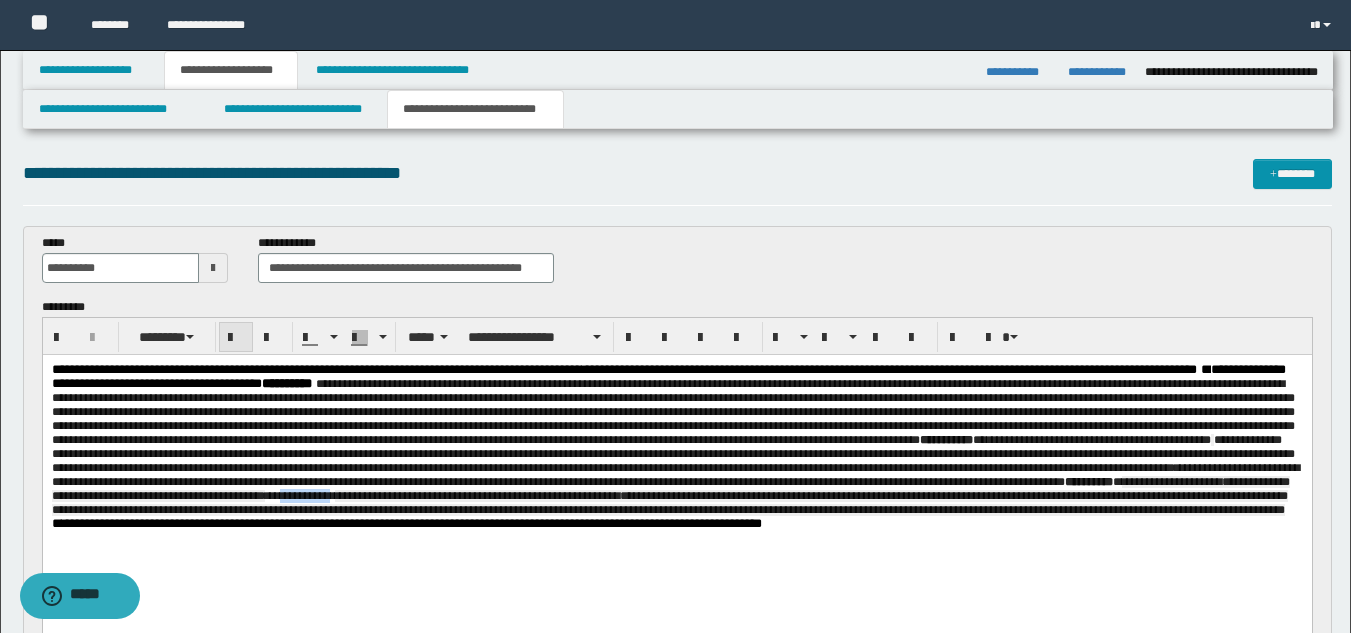 click at bounding box center (236, 338) 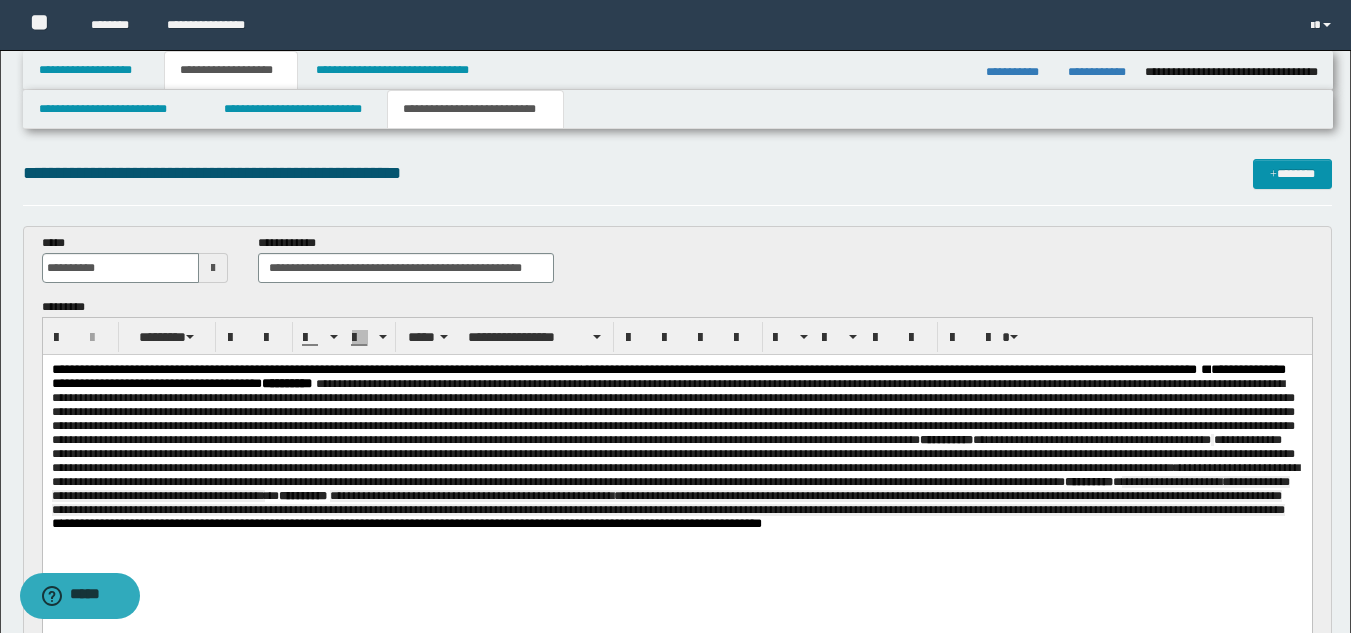 click on "**********" at bounding box center (676, 524) 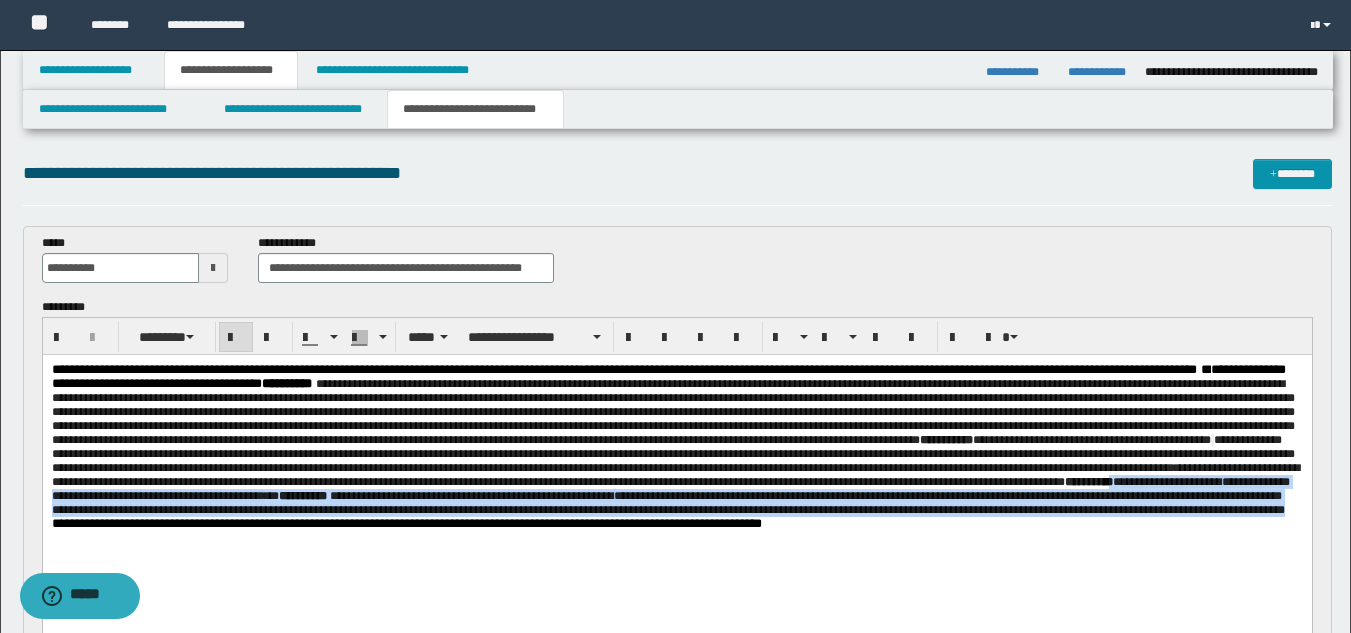 drag, startPoint x: 706, startPoint y: 524, endPoint x: 1066, endPoint y: 562, distance: 362 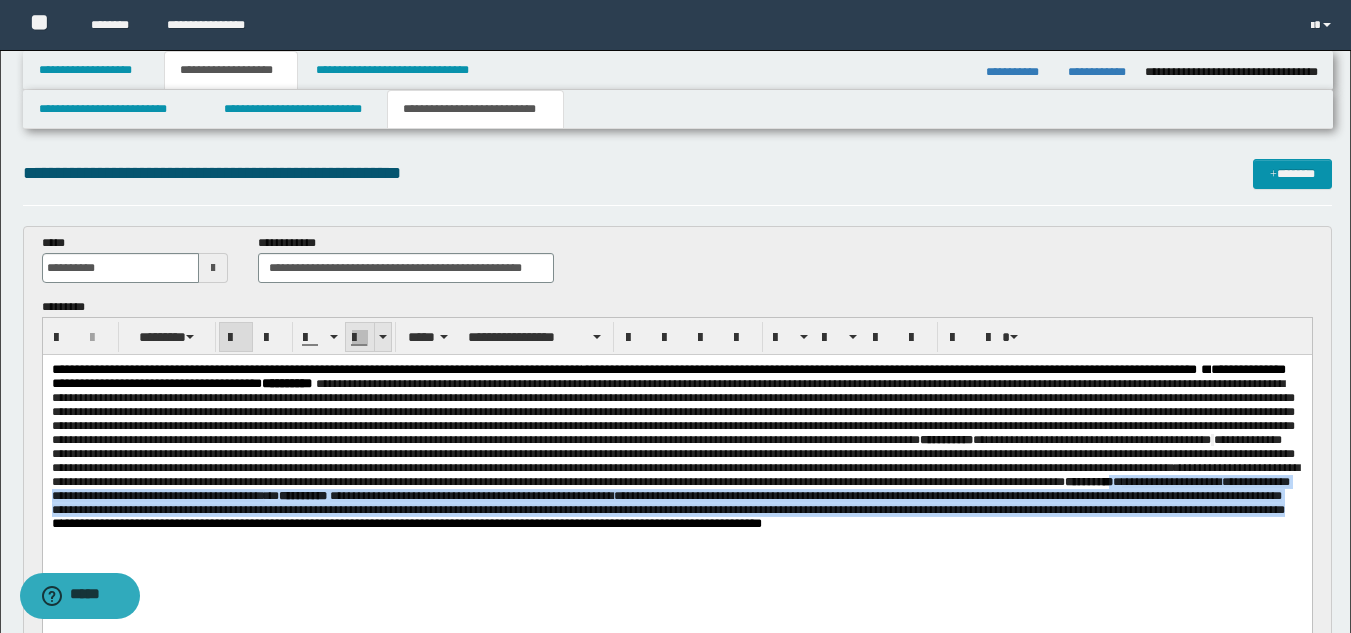 click at bounding box center [360, 338] 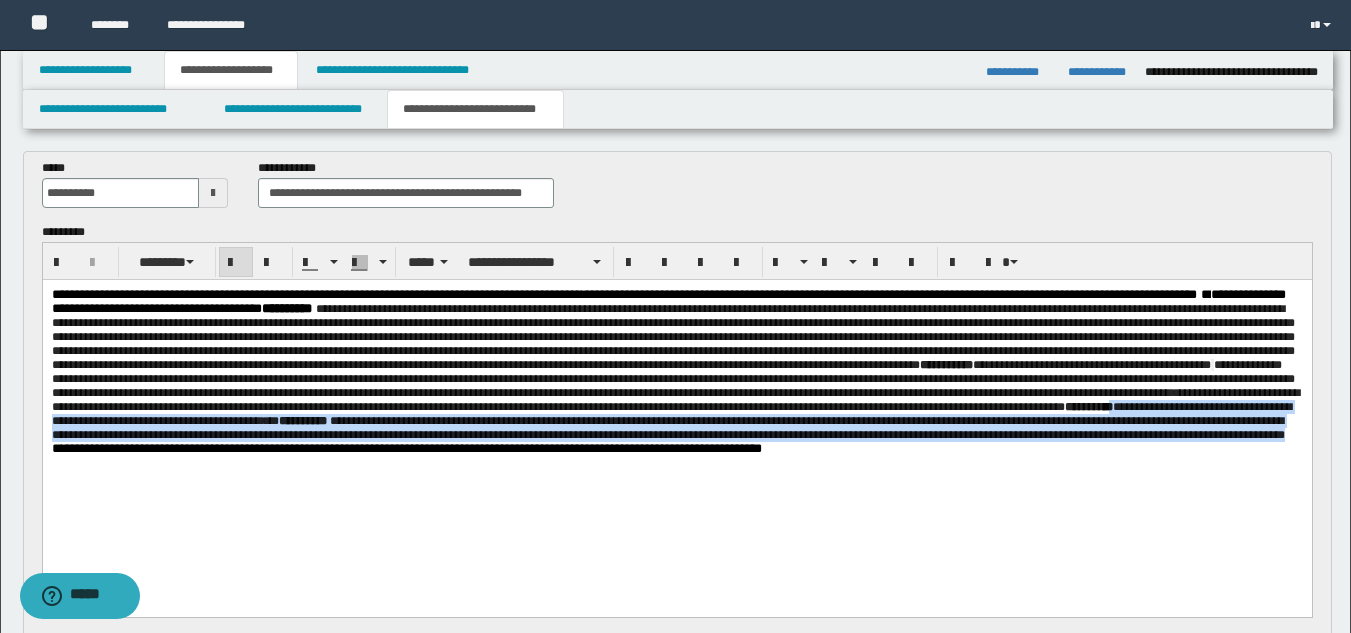 scroll, scrollTop: 92, scrollLeft: 0, axis: vertical 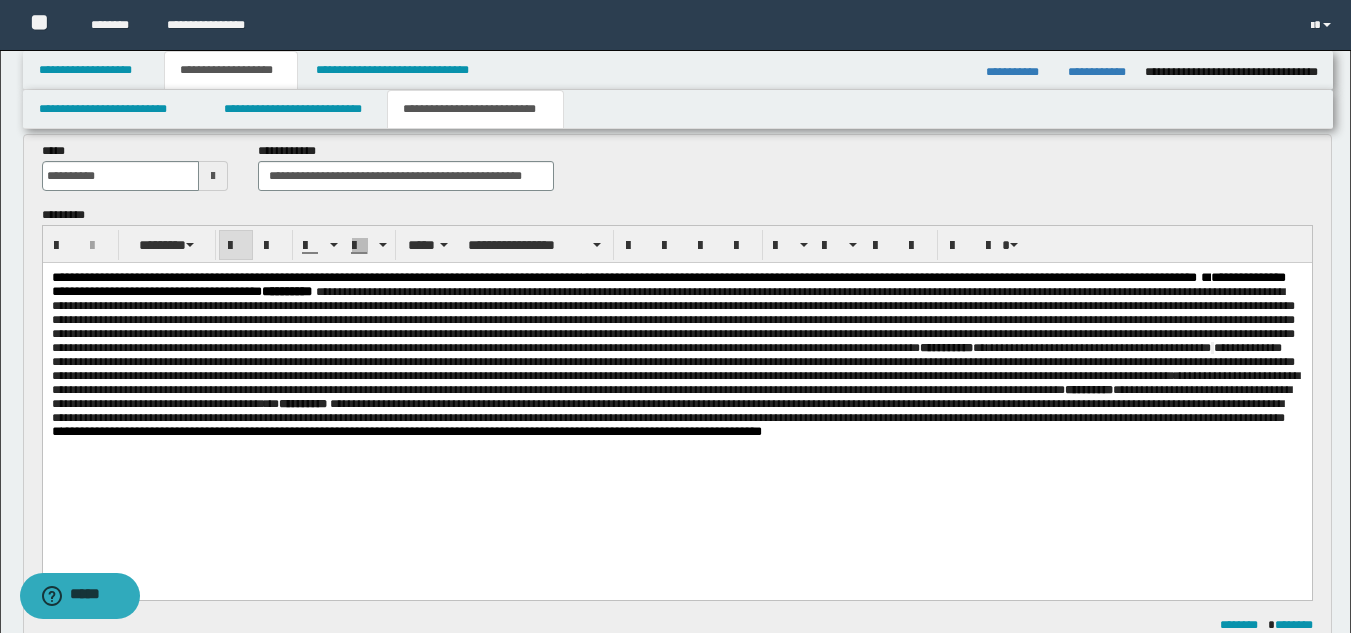 click on "*" at bounding box center [56, 431] 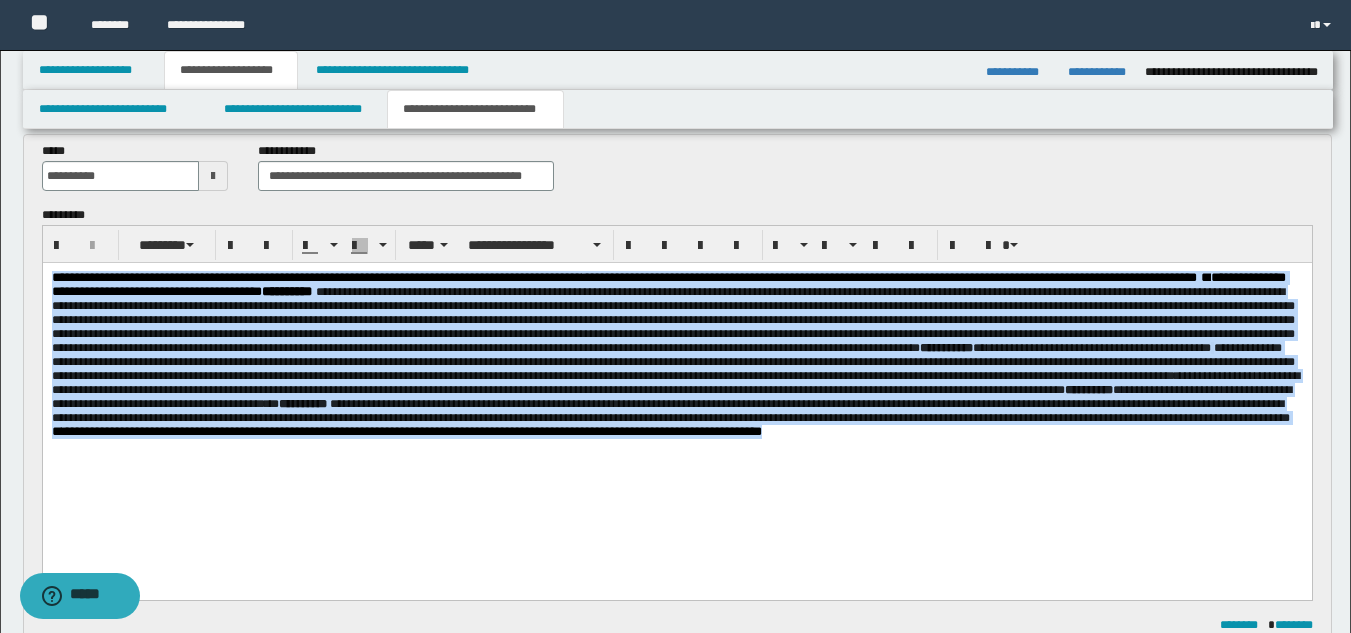 drag, startPoint x: 49, startPoint y: 270, endPoint x: 645, endPoint y: 484, distance: 633.25507 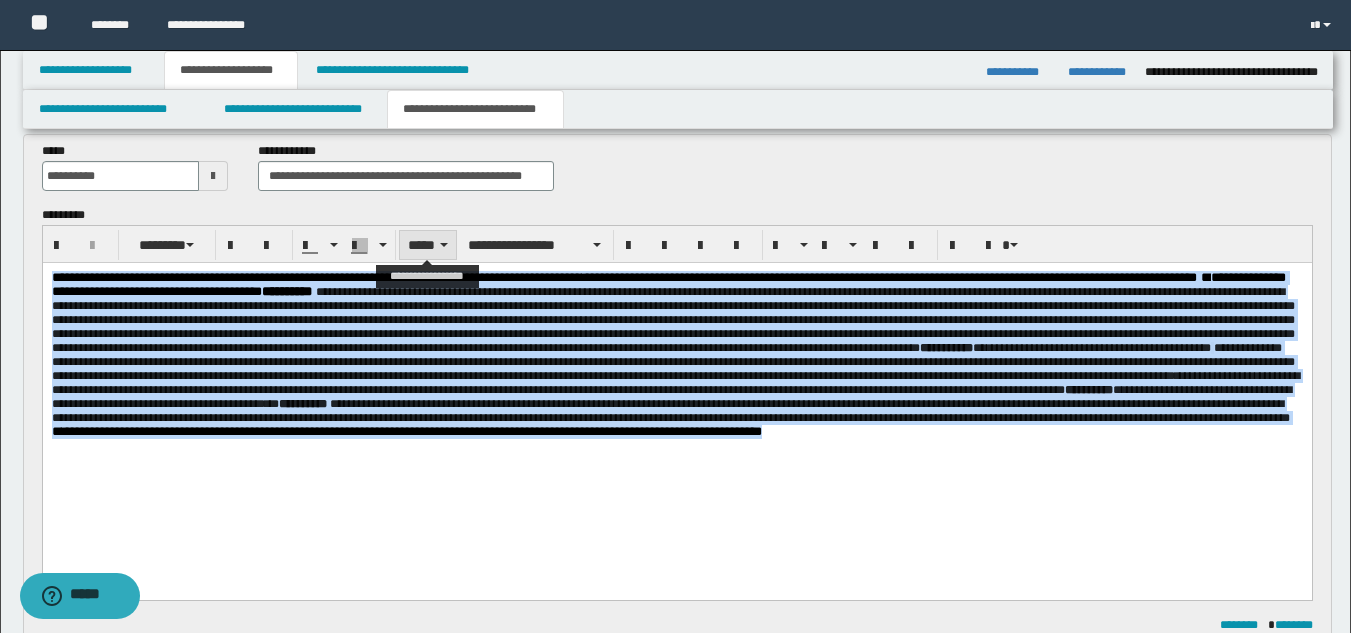 click on "*****" at bounding box center [428, 245] 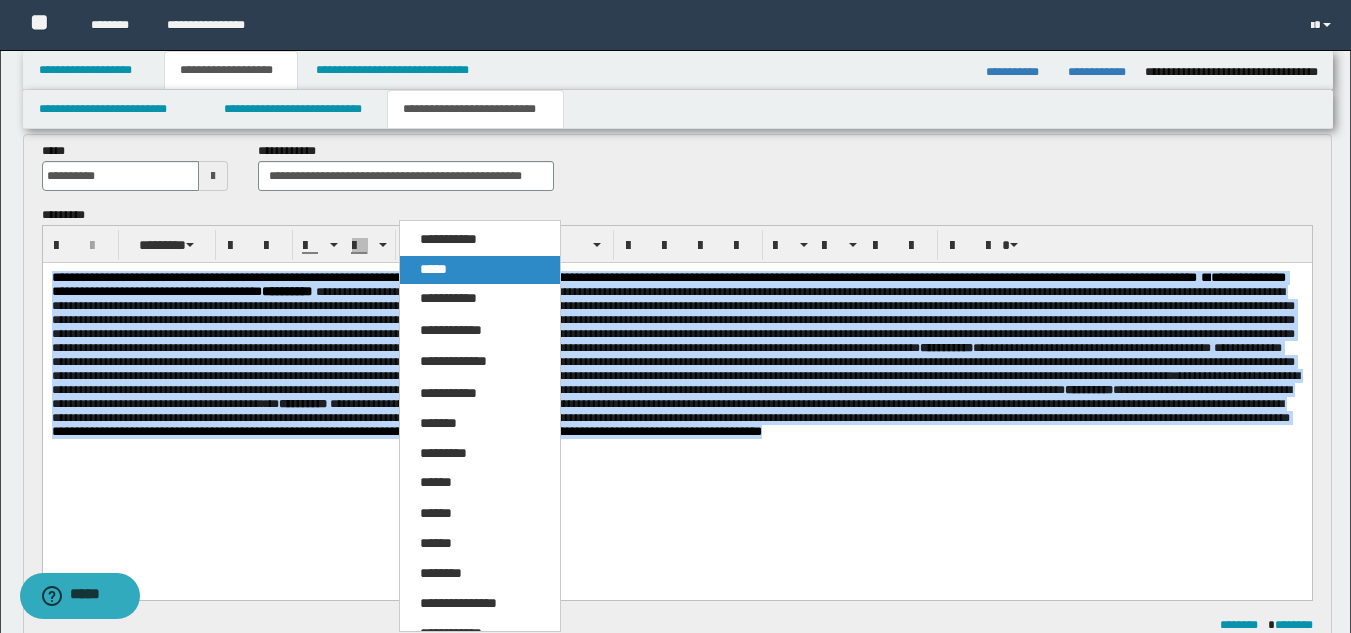 click on "*****" at bounding box center (480, 270) 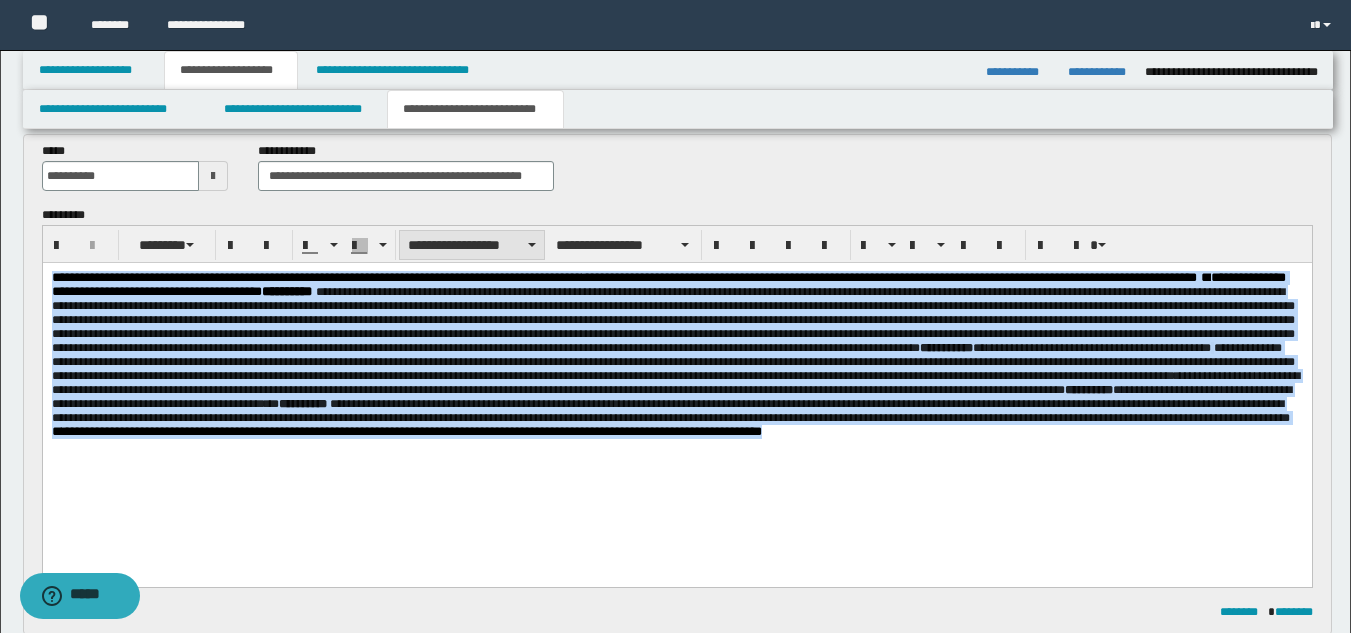click on "**********" at bounding box center [472, 245] 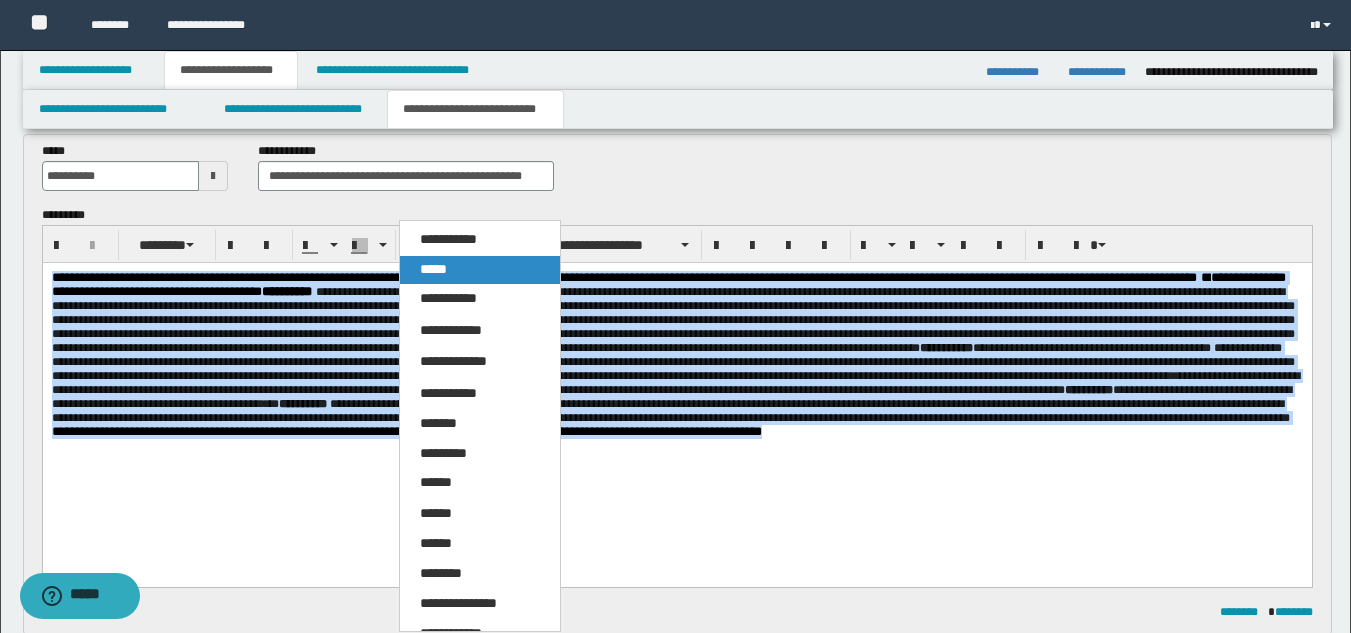 drag, startPoint x: 459, startPoint y: 270, endPoint x: 425, endPoint y: 0, distance: 272.13232 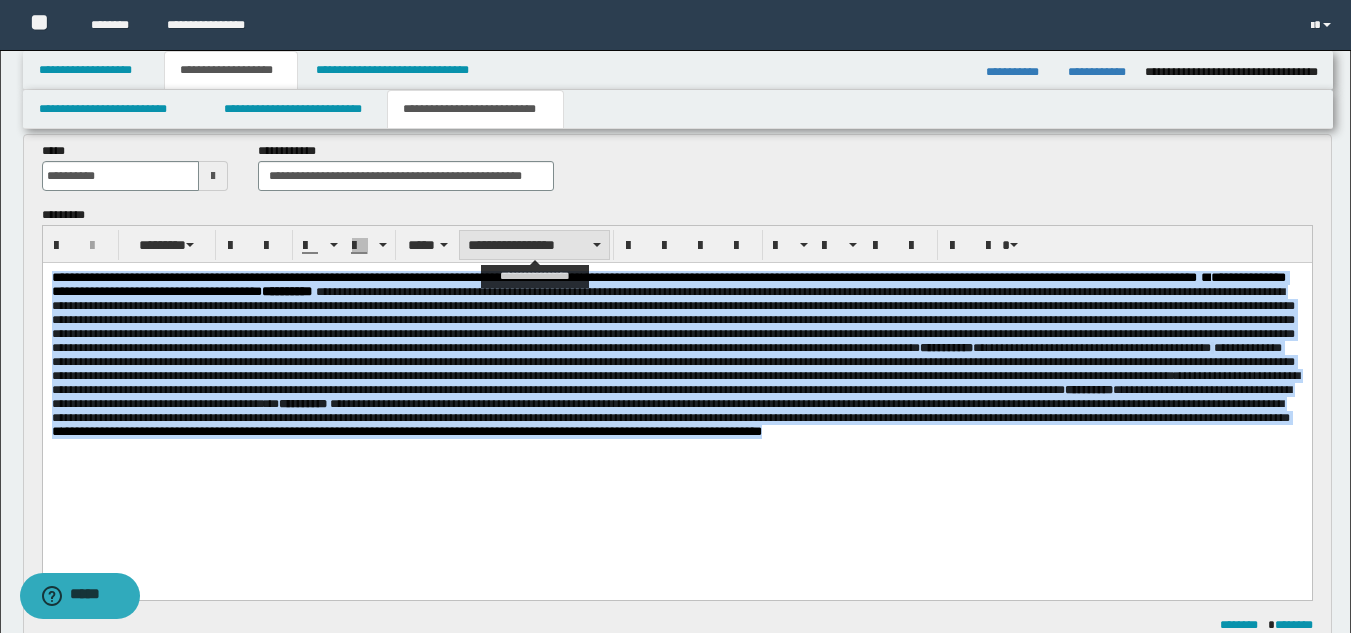 click on "**********" at bounding box center (534, 245) 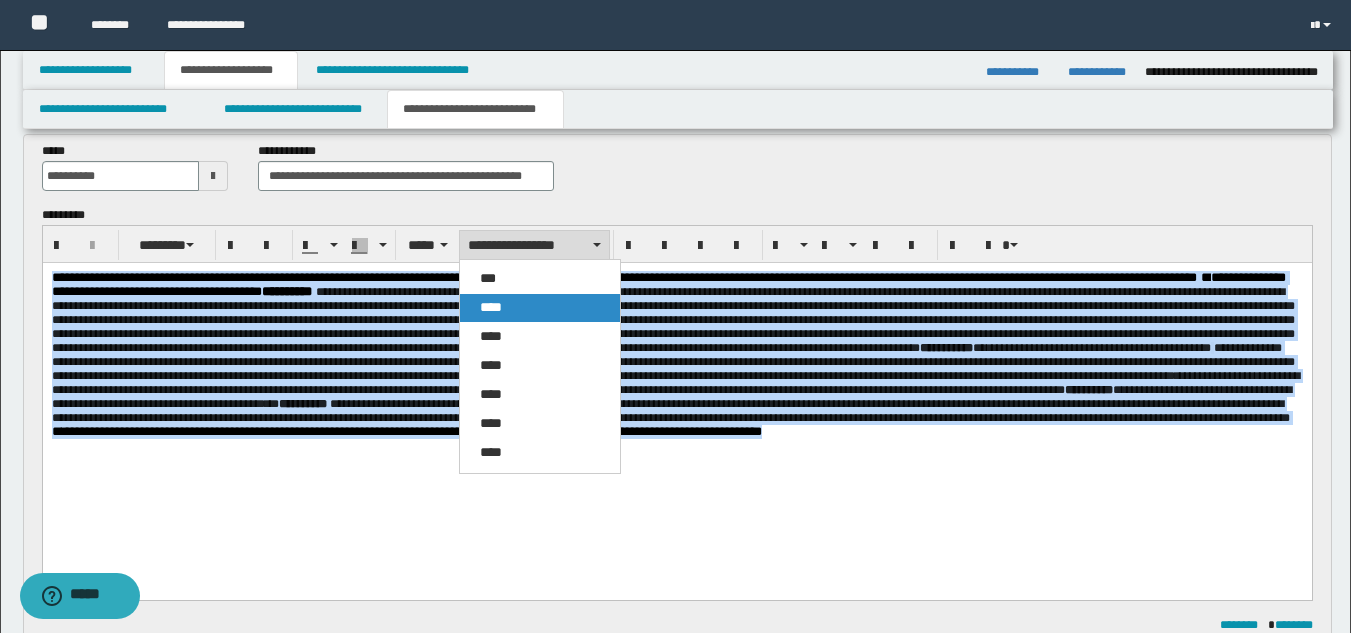 click on "****" at bounding box center (540, 308) 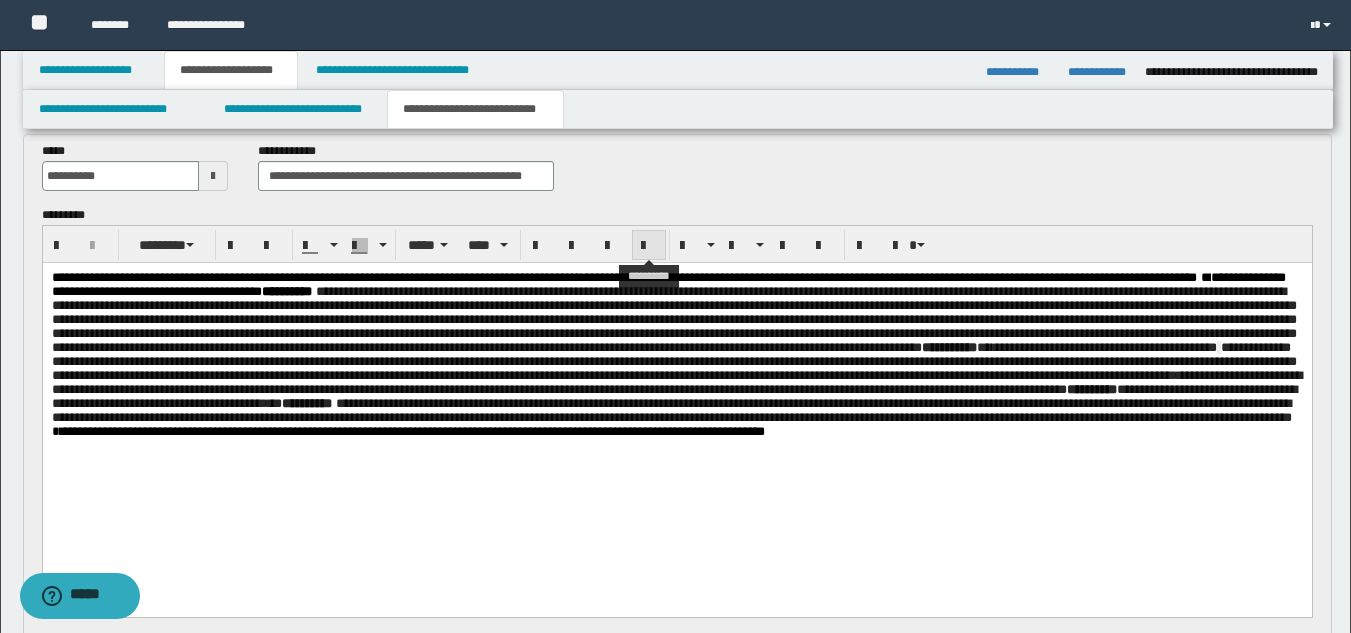 click at bounding box center [649, 246] 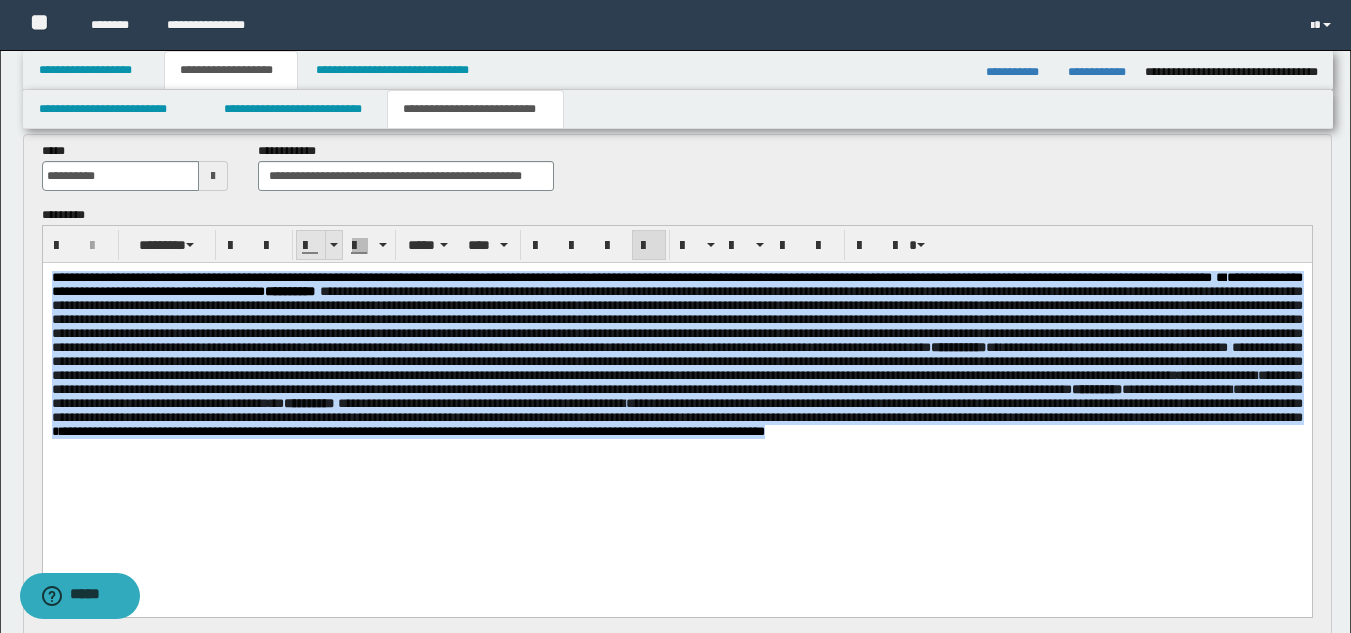 click at bounding box center [333, 245] 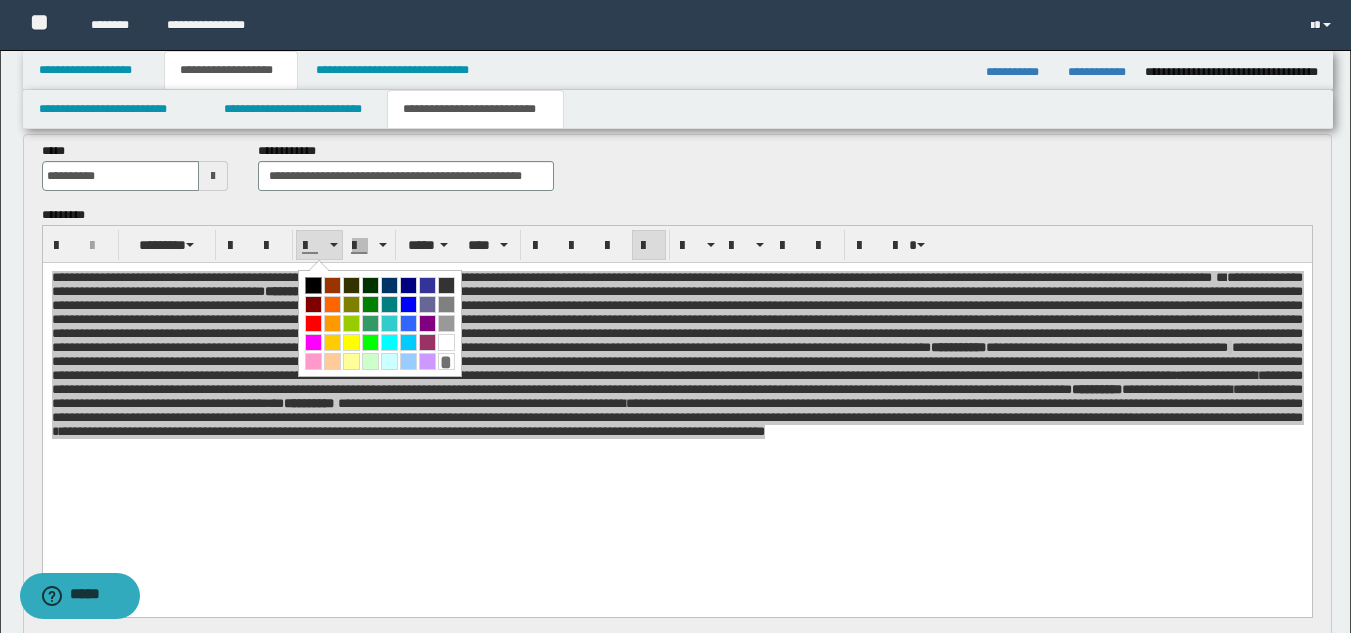 click at bounding box center [313, 285] 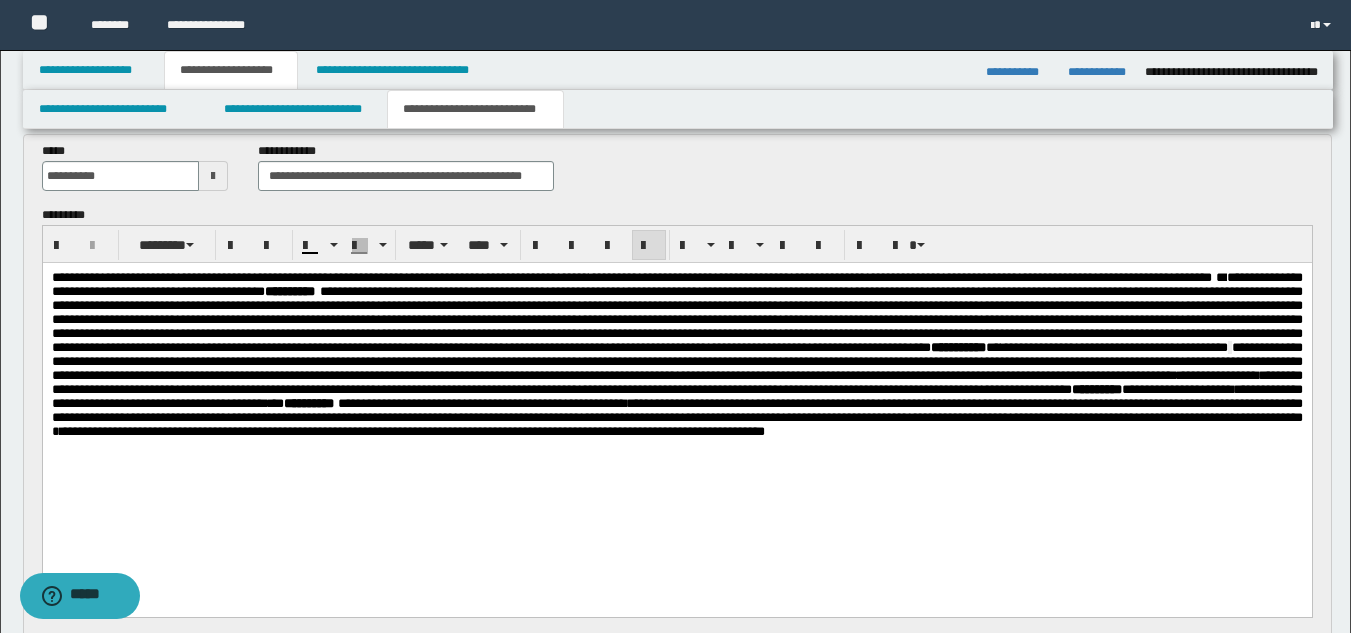 click on "**********" at bounding box center [676, 319] 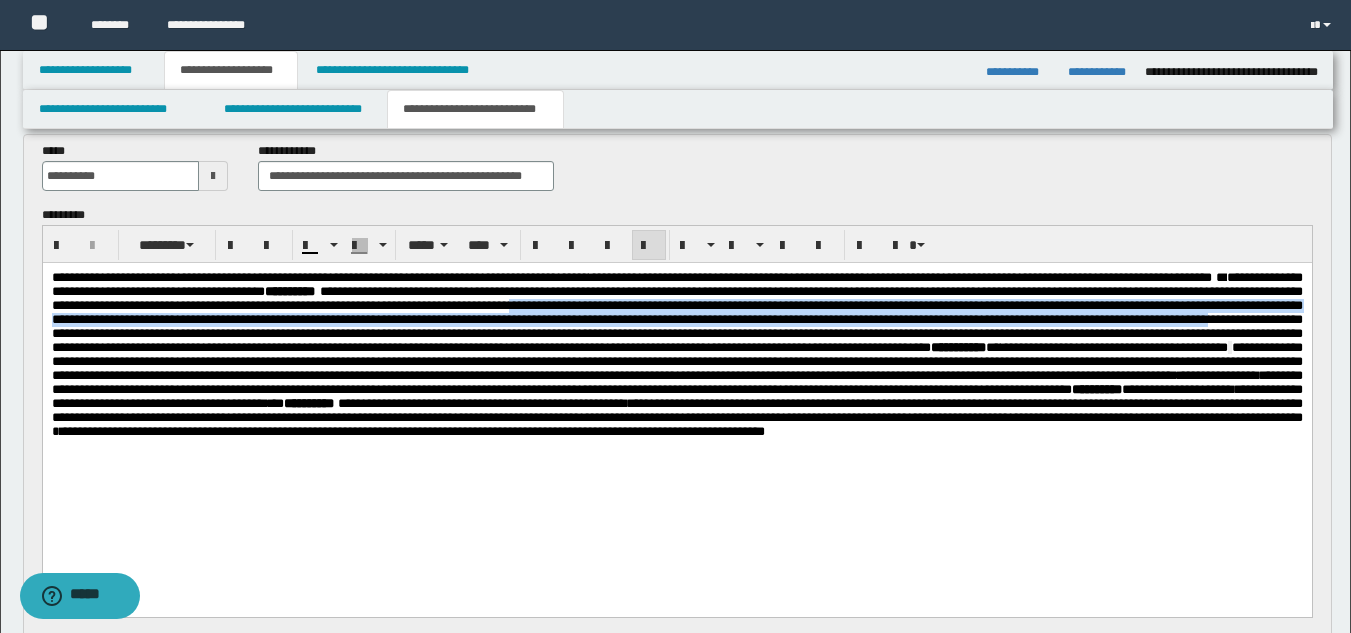 drag, startPoint x: 838, startPoint y: 350, endPoint x: 1036, endPoint y: 313, distance: 201.4274 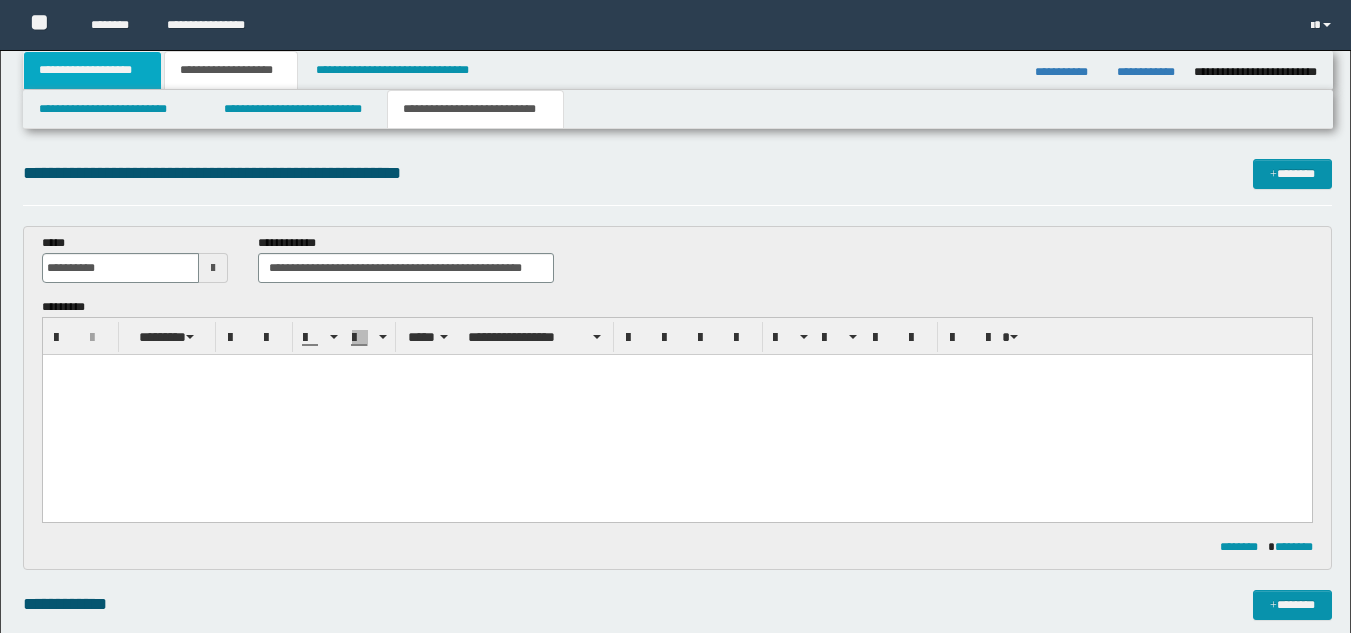 scroll, scrollTop: 0, scrollLeft: 0, axis: both 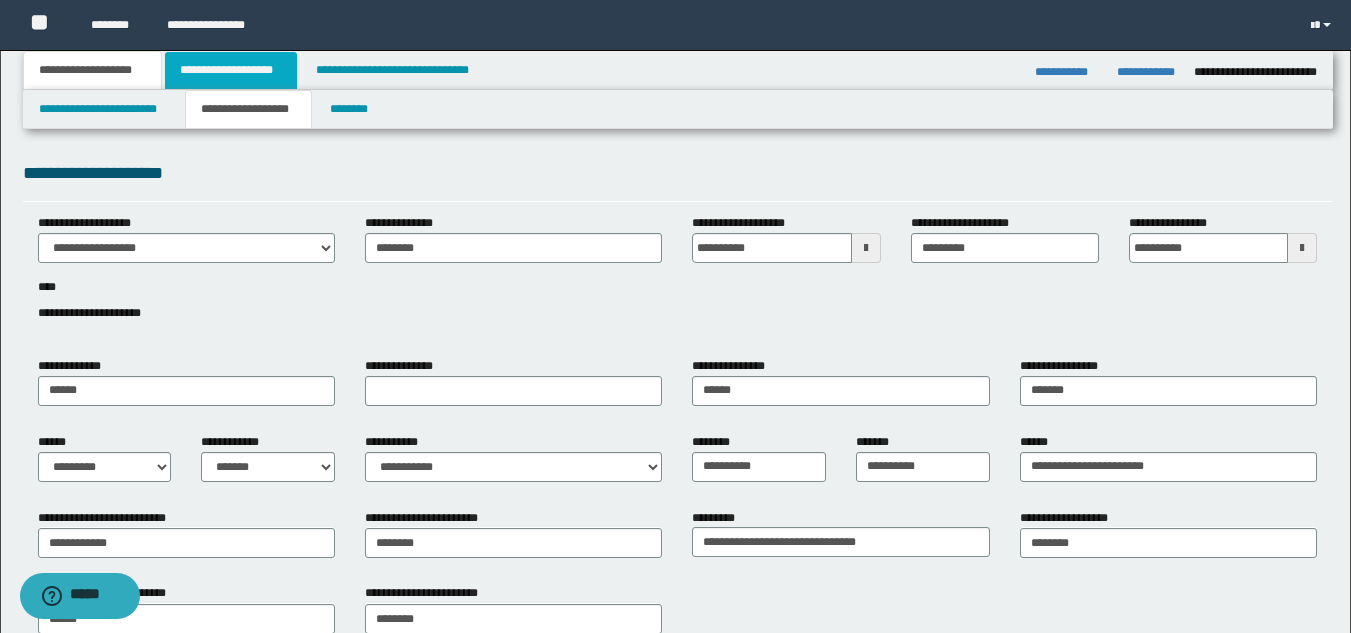 click on "**********" at bounding box center (231, 70) 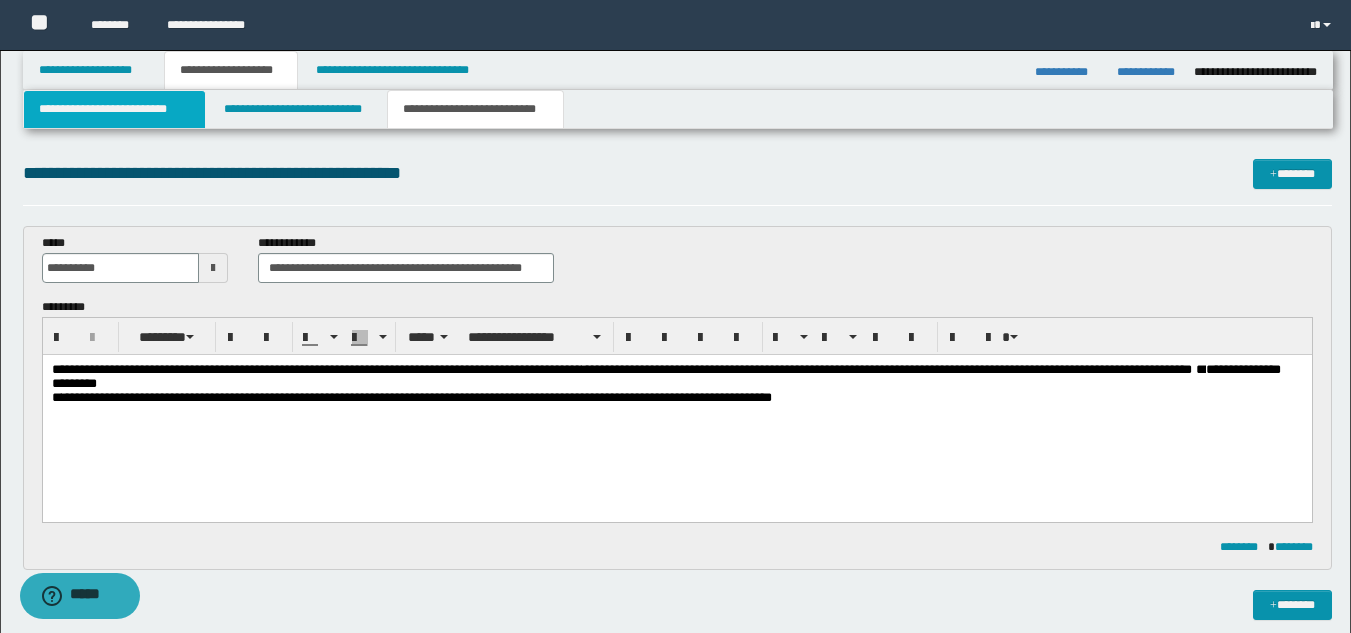 click on "**********" at bounding box center (114, 109) 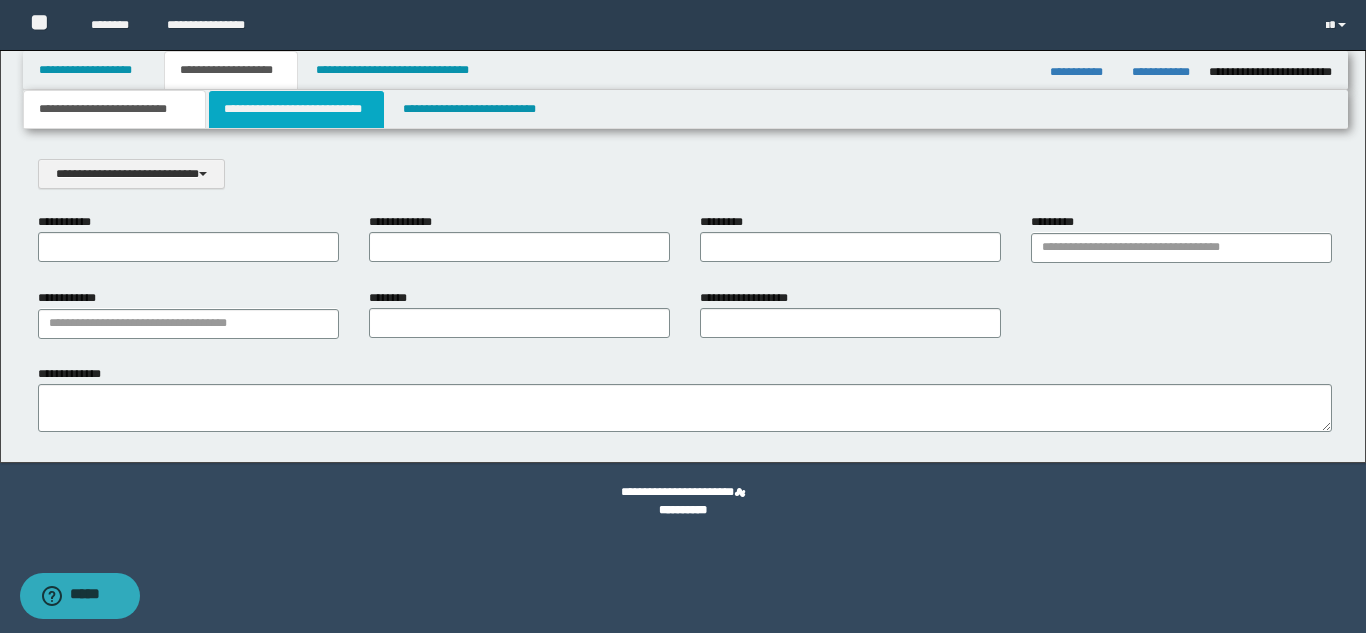 click on "**********" at bounding box center [296, 109] 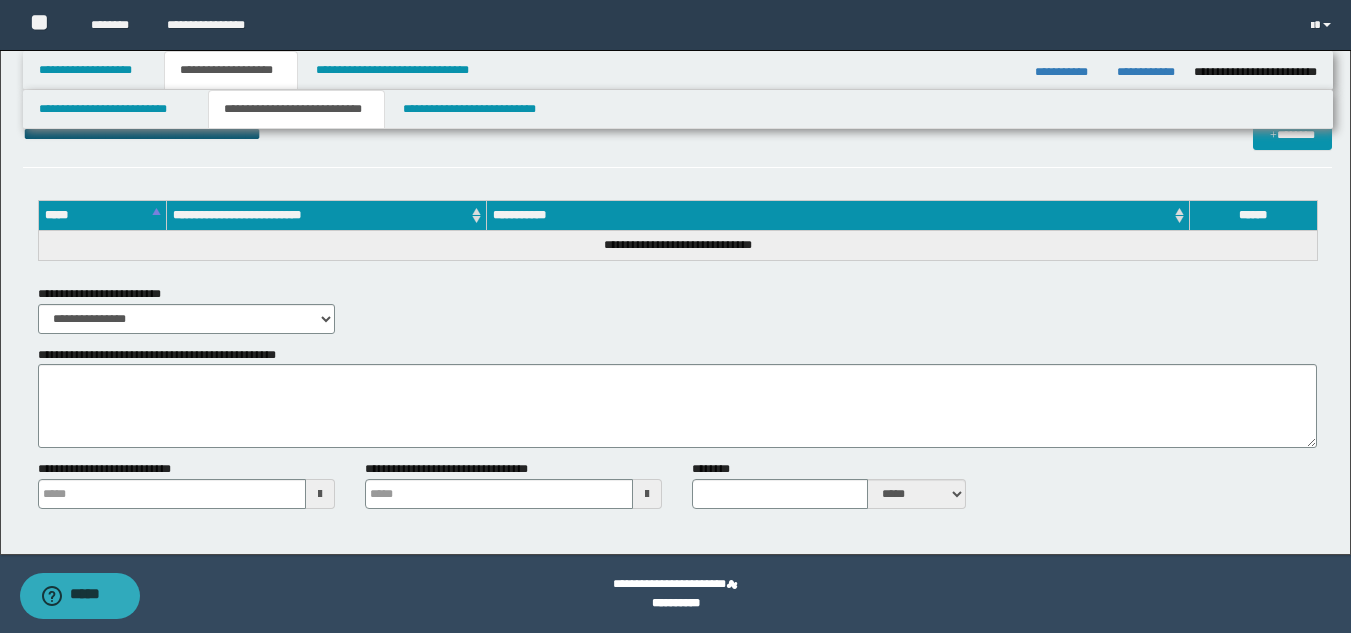 scroll, scrollTop: 0, scrollLeft: 0, axis: both 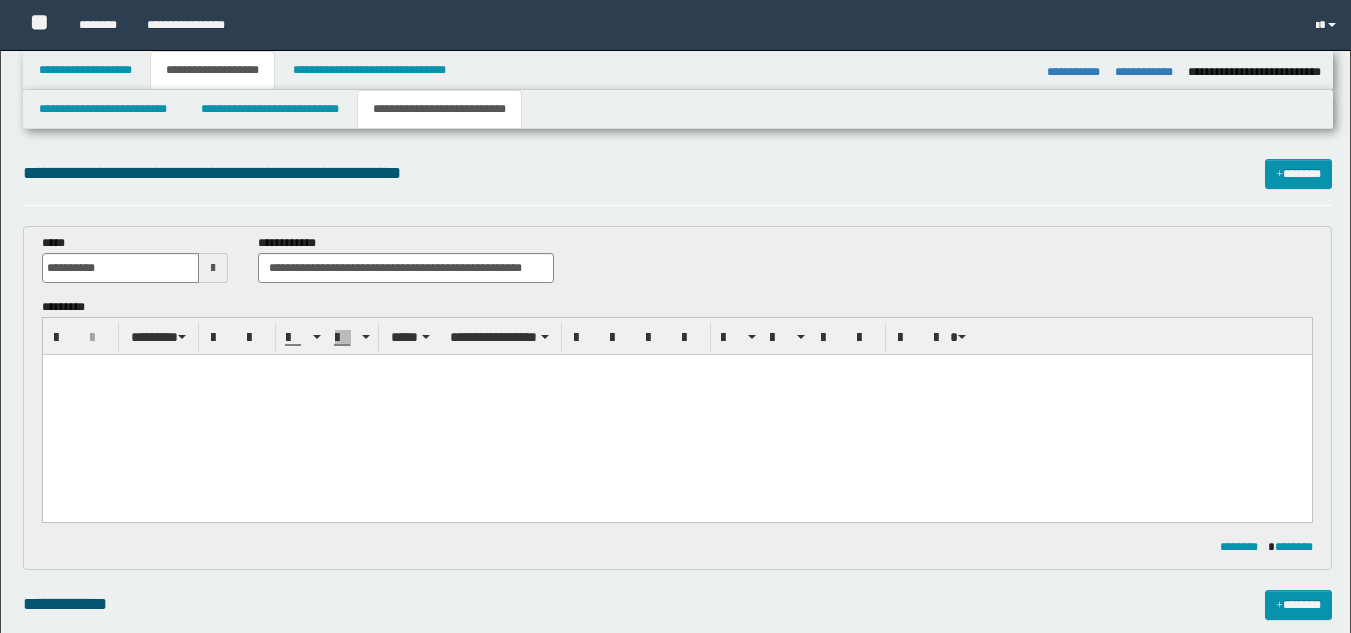 select on "*" 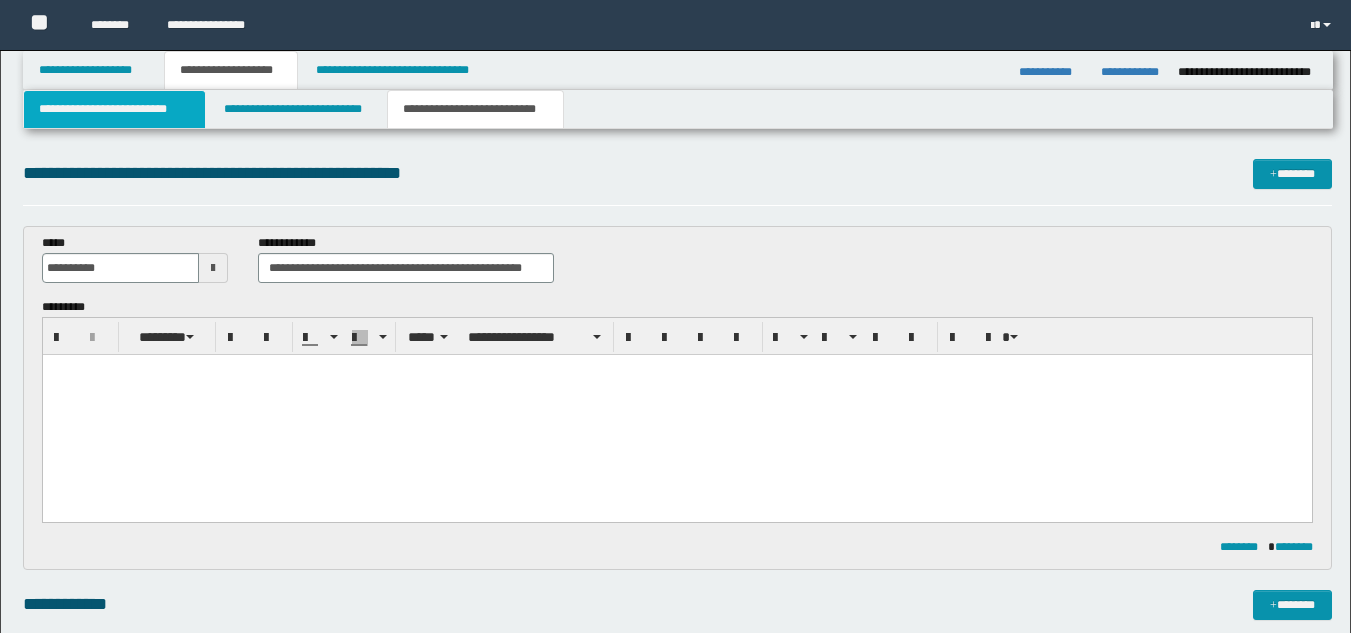scroll, scrollTop: 0, scrollLeft: 0, axis: both 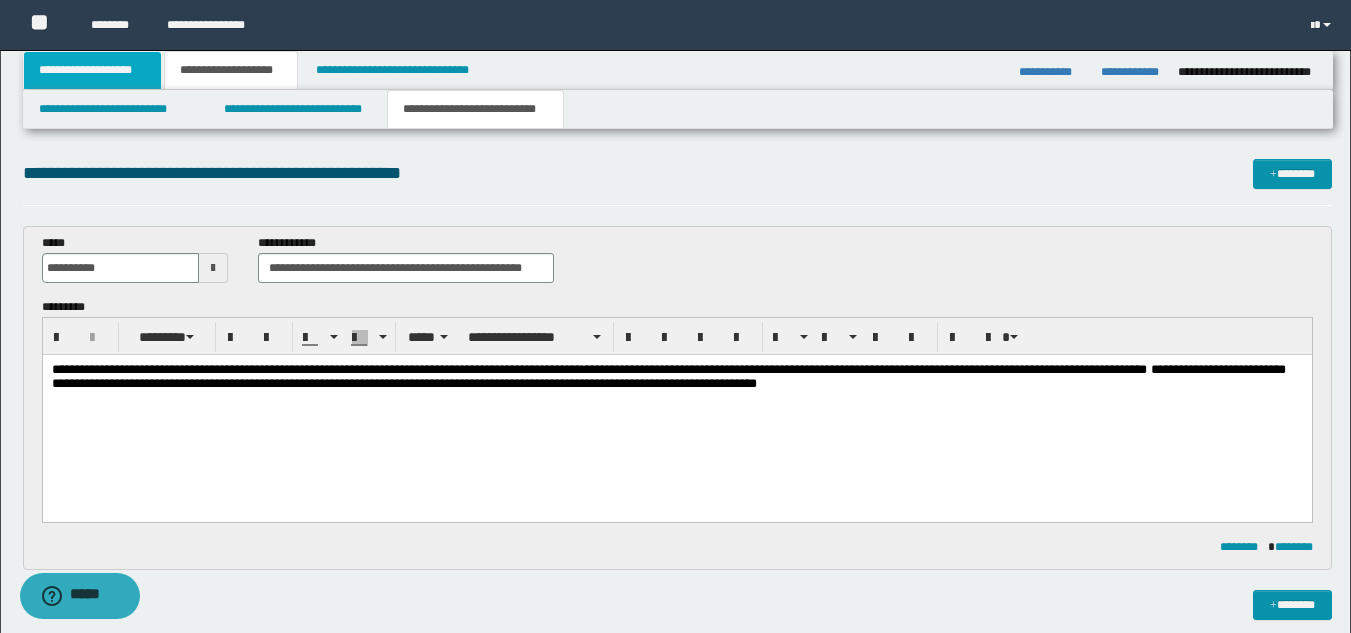 click on "**********" at bounding box center (92, 70) 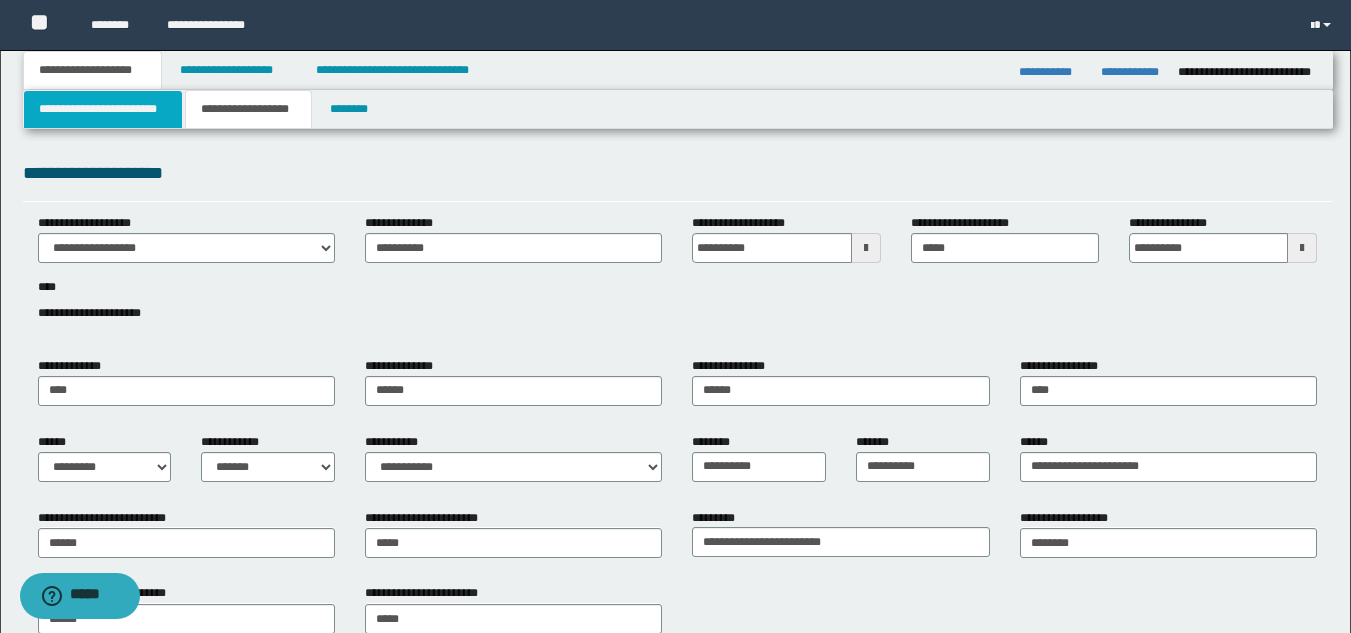 click on "**********" at bounding box center [103, 109] 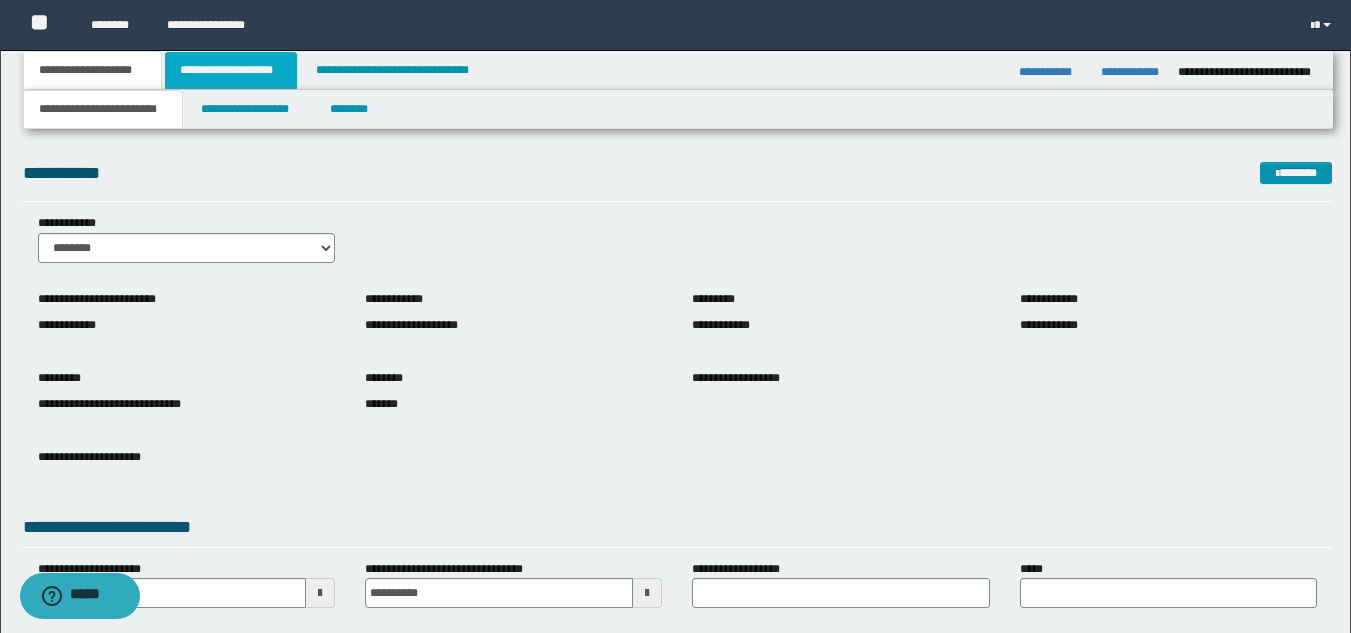 click on "**********" at bounding box center (231, 70) 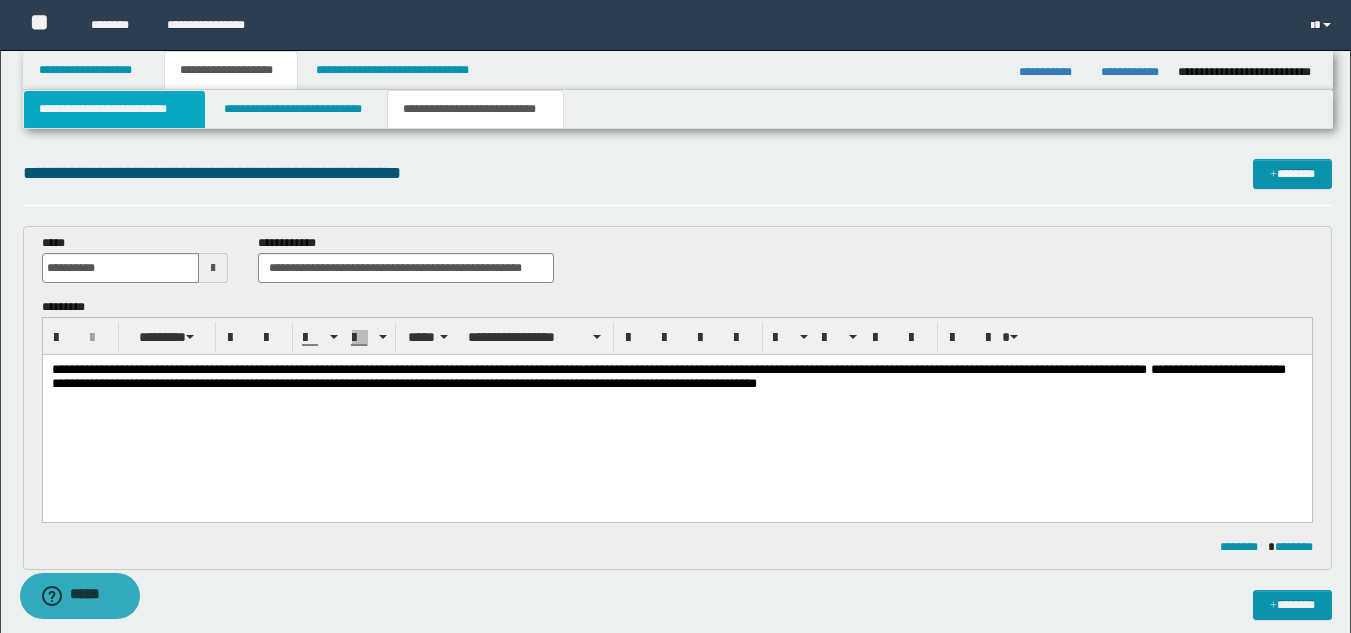 click on "**********" at bounding box center [114, 109] 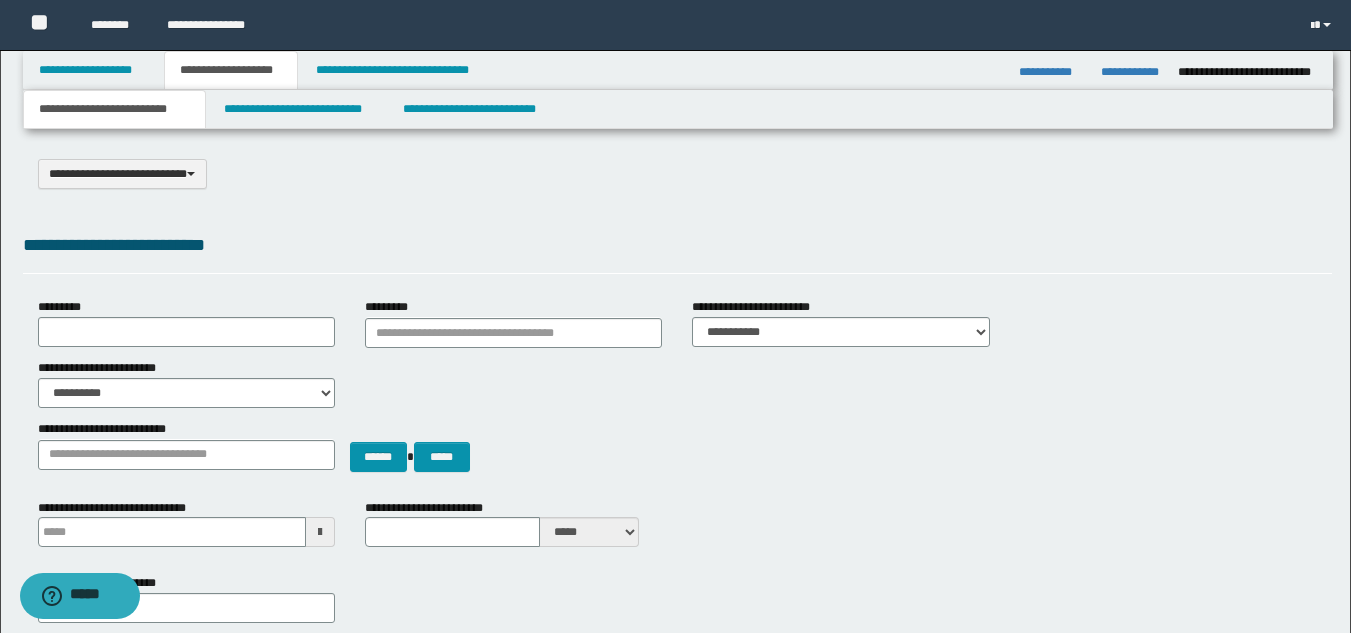 scroll, scrollTop: 1239, scrollLeft: 0, axis: vertical 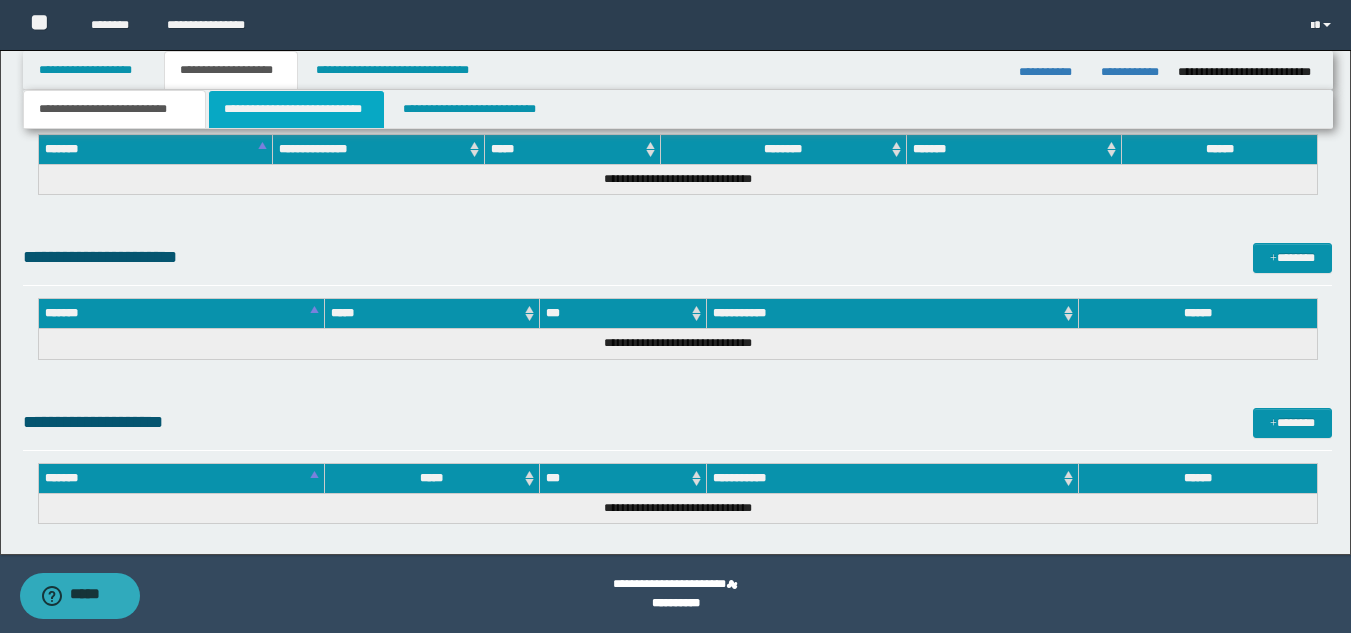 click on "**********" at bounding box center (296, 109) 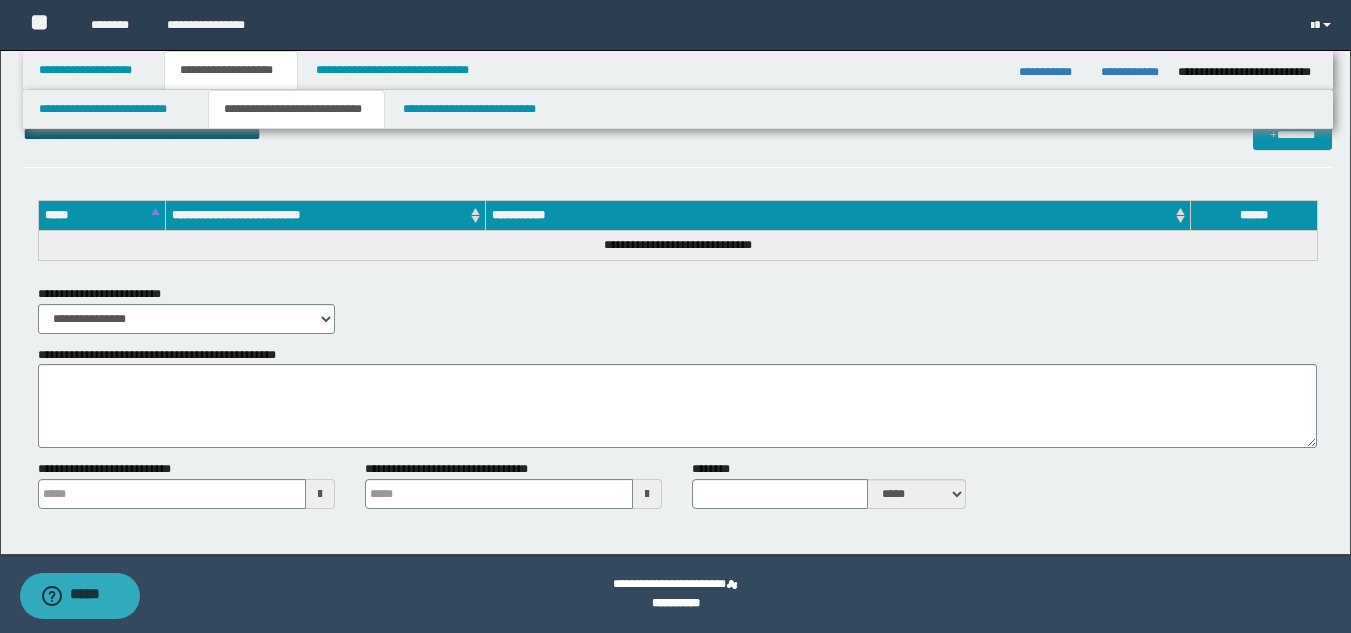 scroll, scrollTop: 0, scrollLeft: 0, axis: both 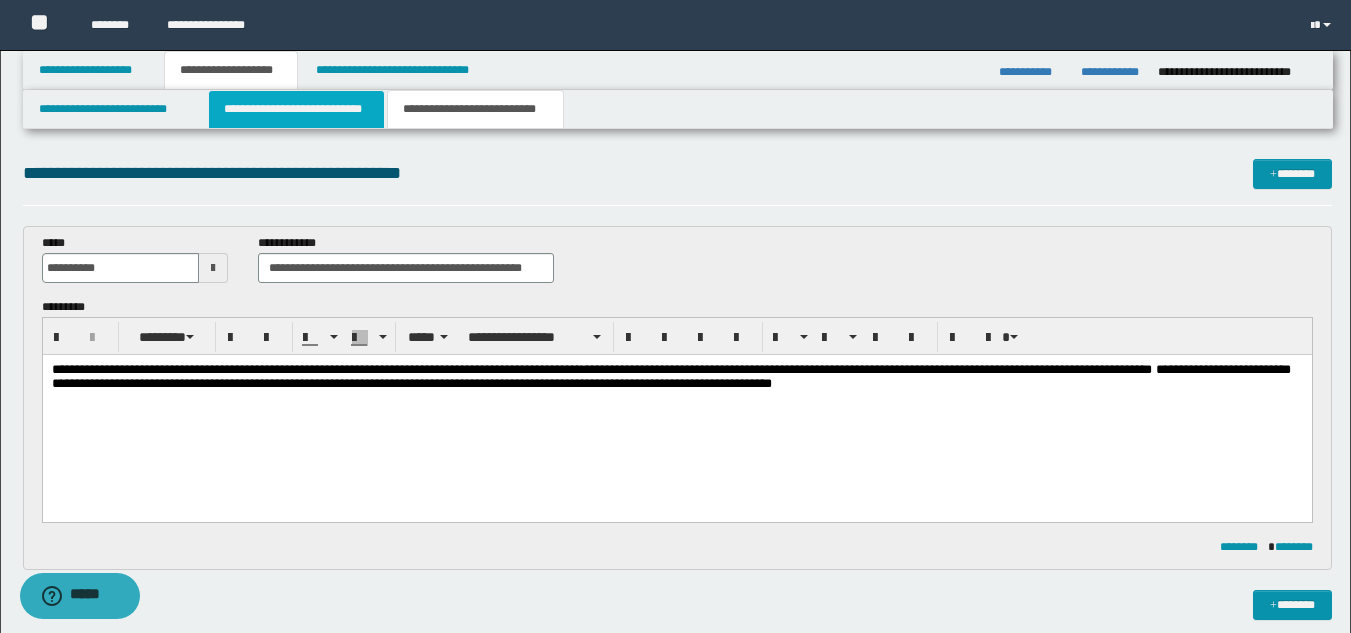 click on "**********" at bounding box center [296, 109] 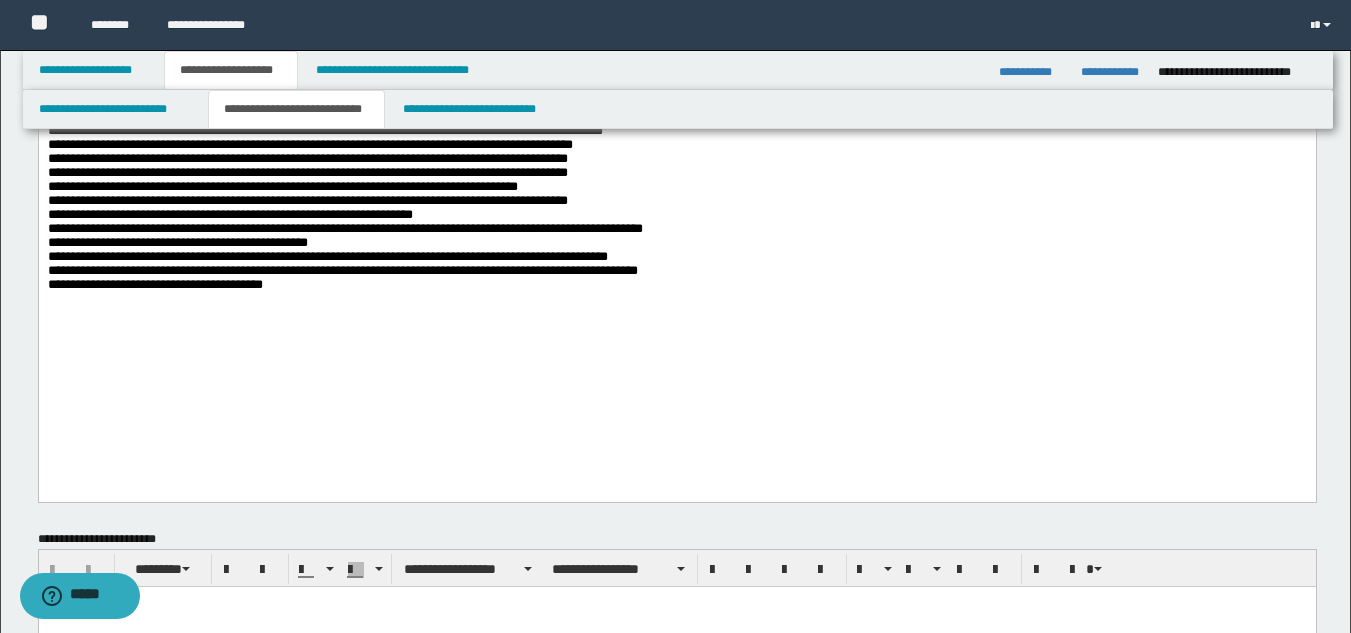 scroll, scrollTop: 1024, scrollLeft: 0, axis: vertical 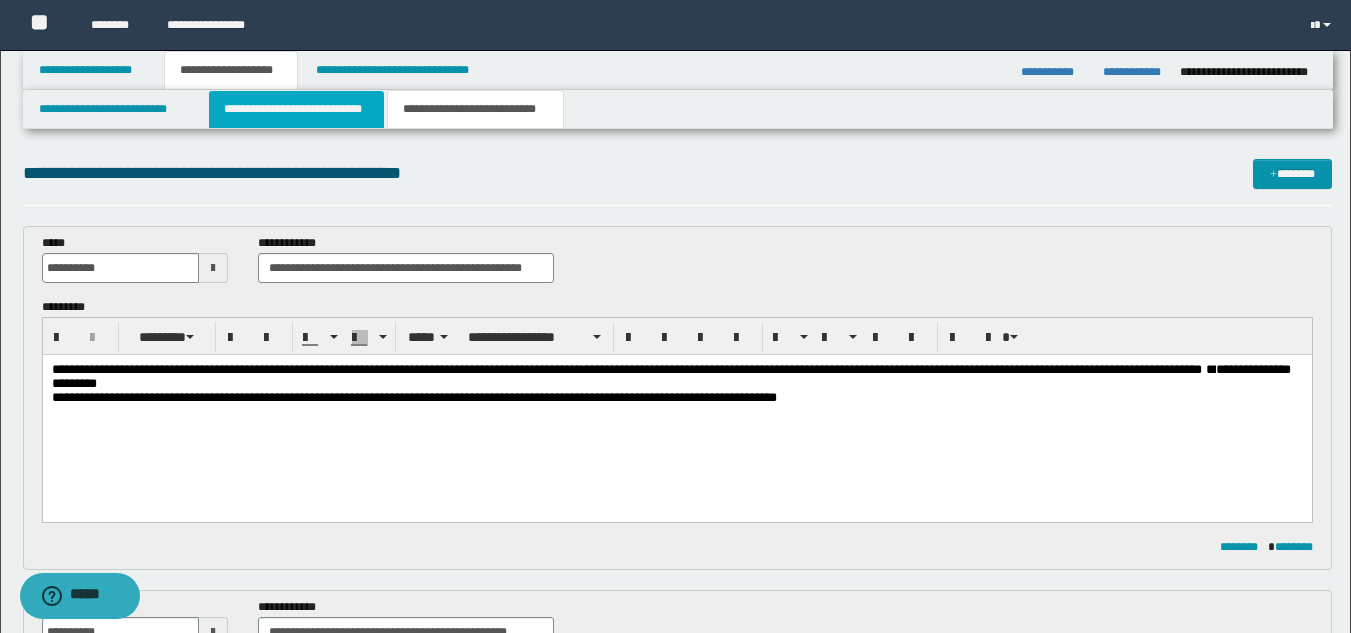 click on "**********" at bounding box center (296, 109) 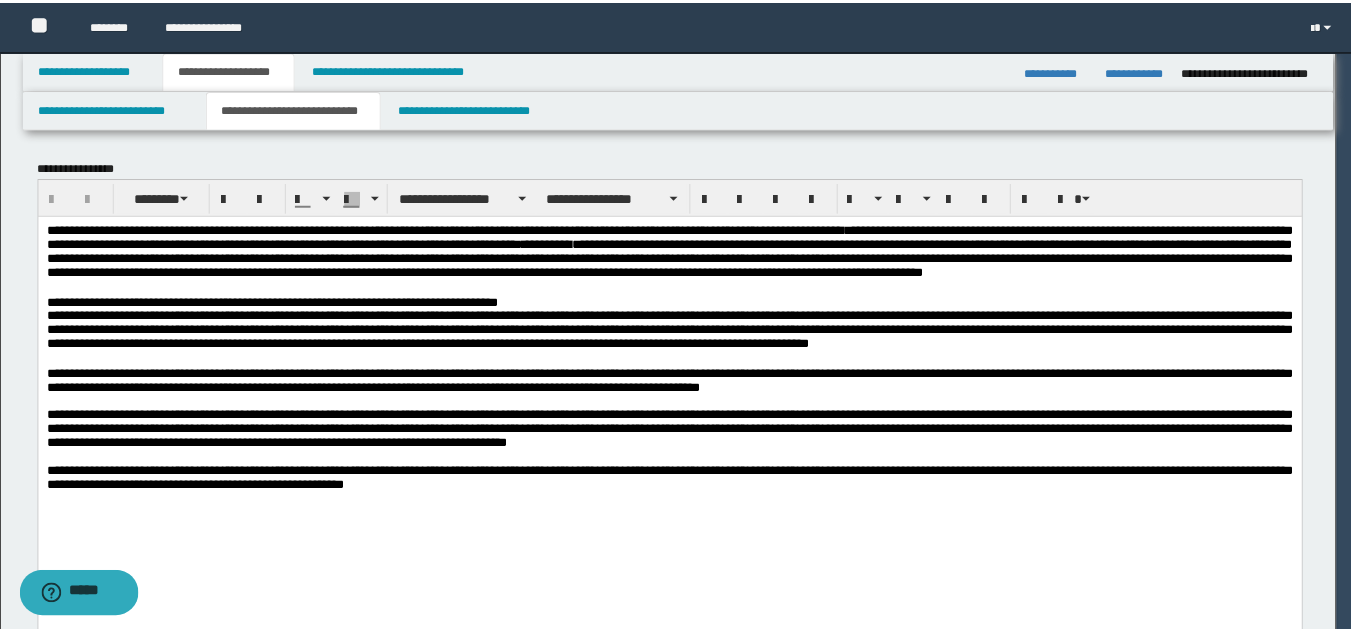 scroll, scrollTop: 0, scrollLeft: 0, axis: both 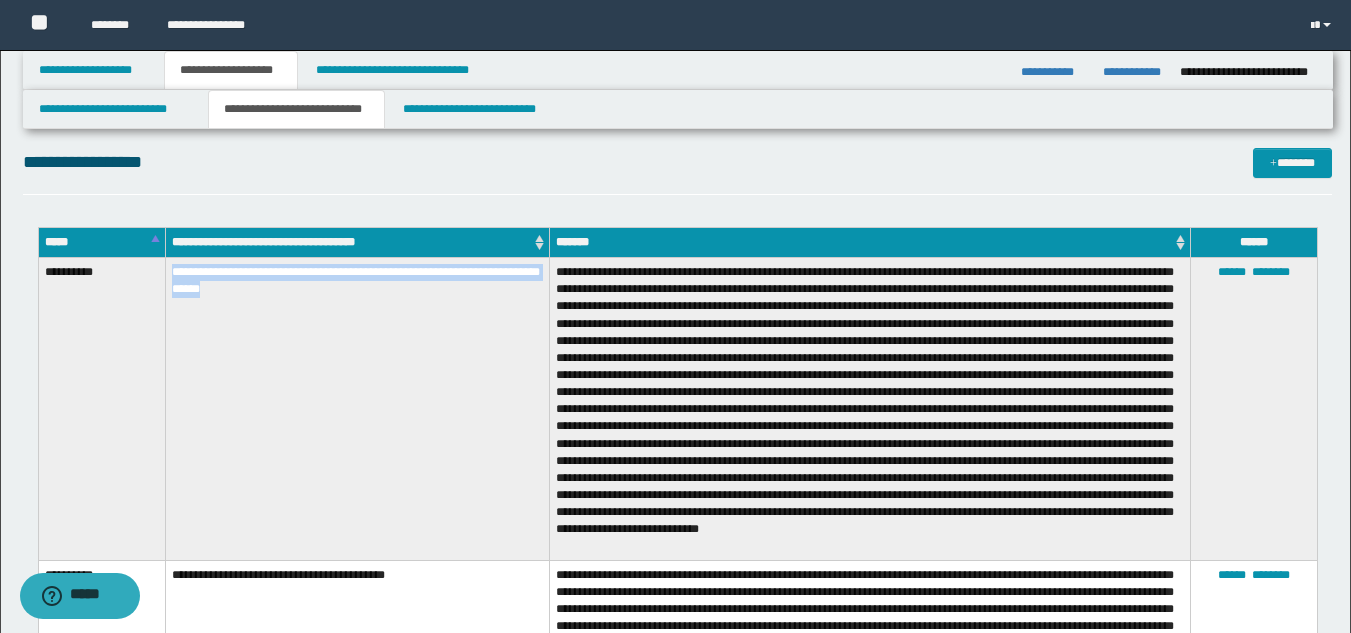drag, startPoint x: 173, startPoint y: 268, endPoint x: 284, endPoint y: 305, distance: 117.00427 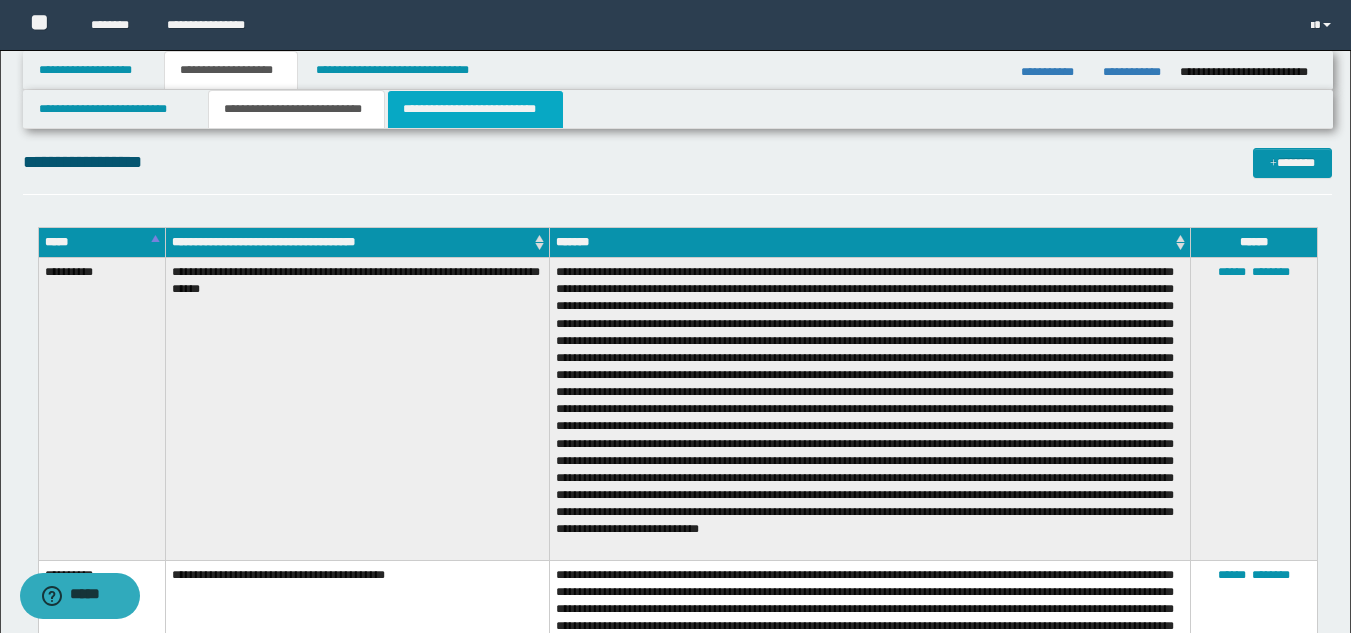 click on "**********" at bounding box center (475, 109) 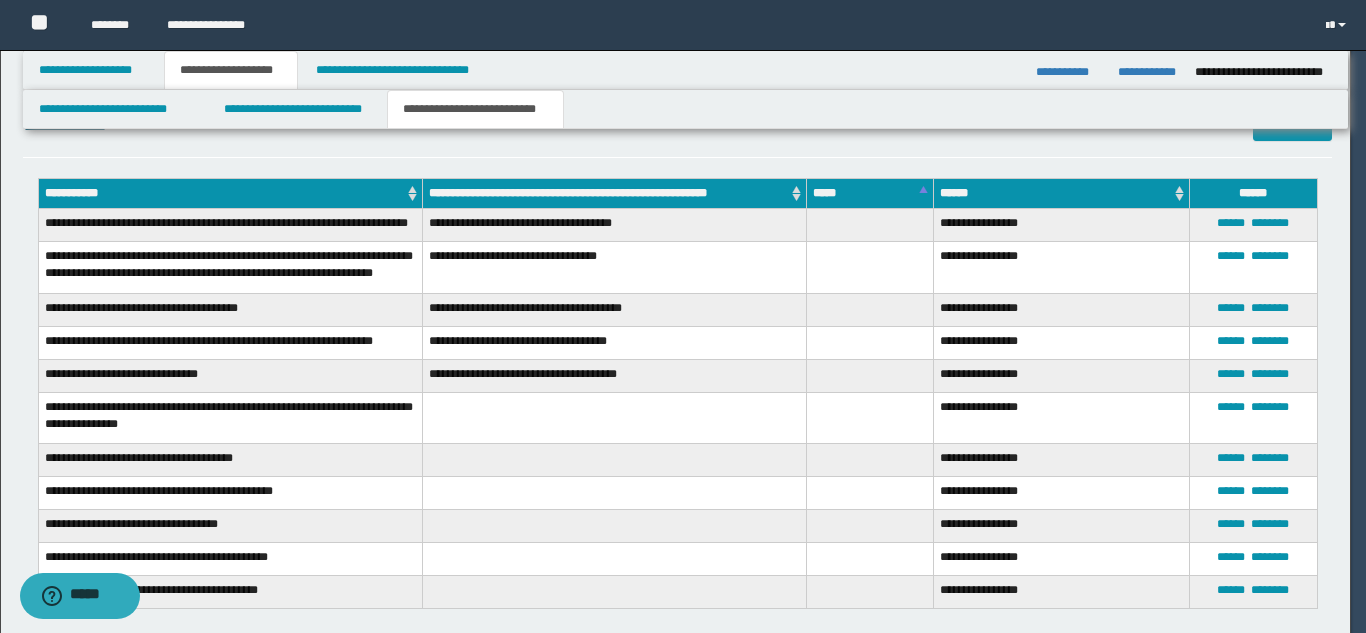 scroll, scrollTop: 0, scrollLeft: 0, axis: both 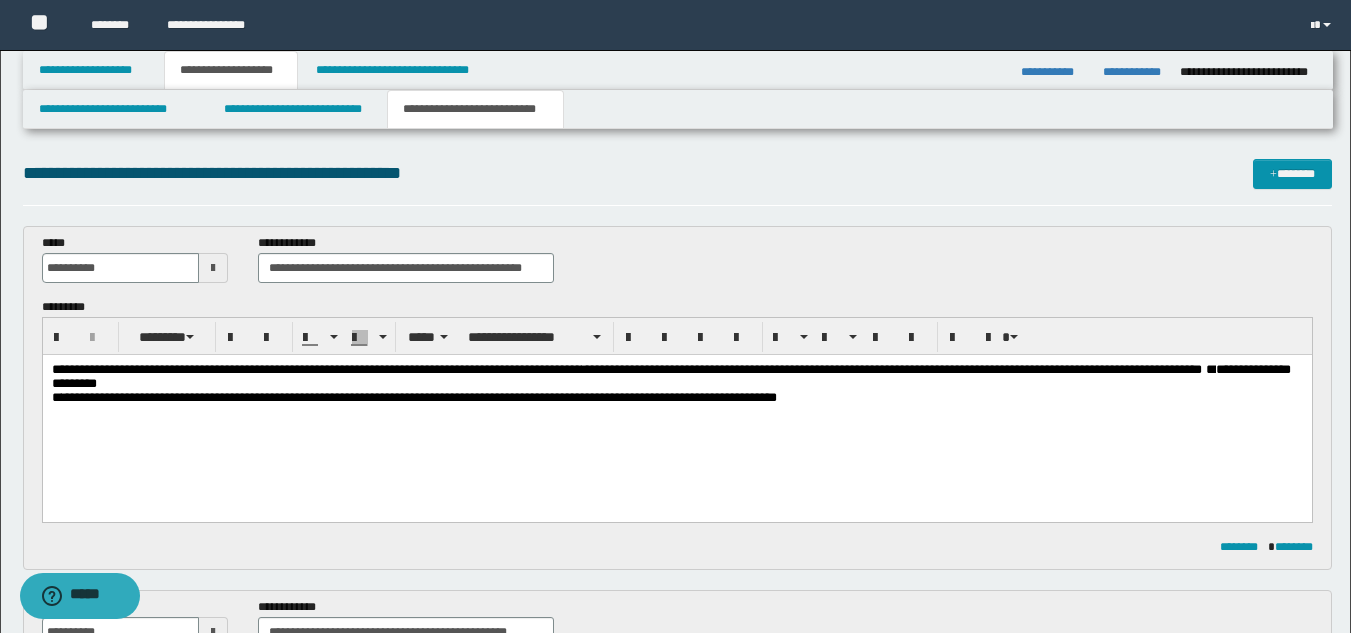 click on "**********" at bounding box center (676, 377) 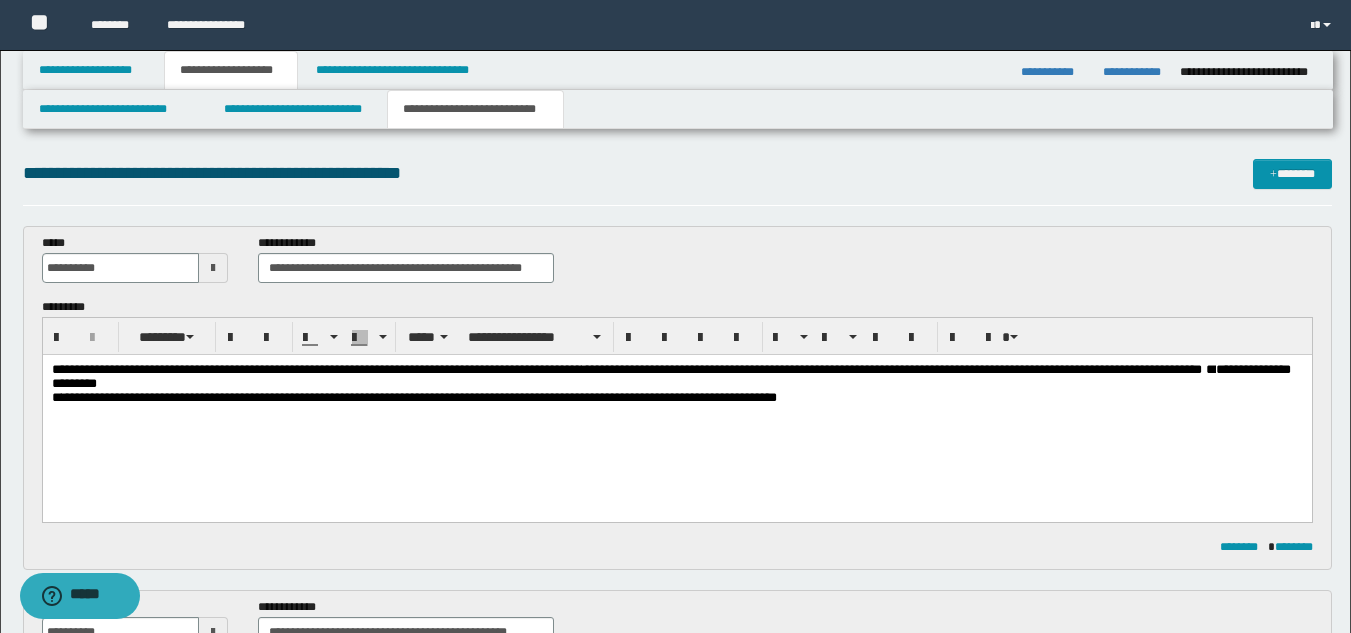 type 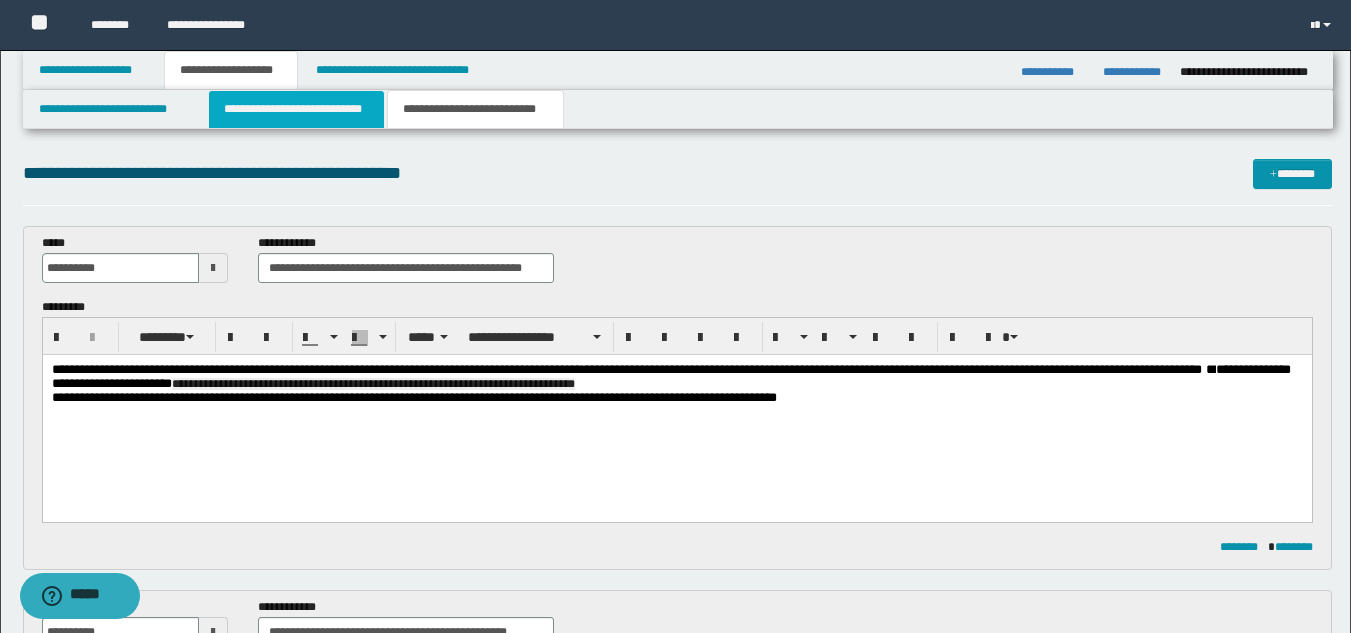click on "**********" at bounding box center [296, 109] 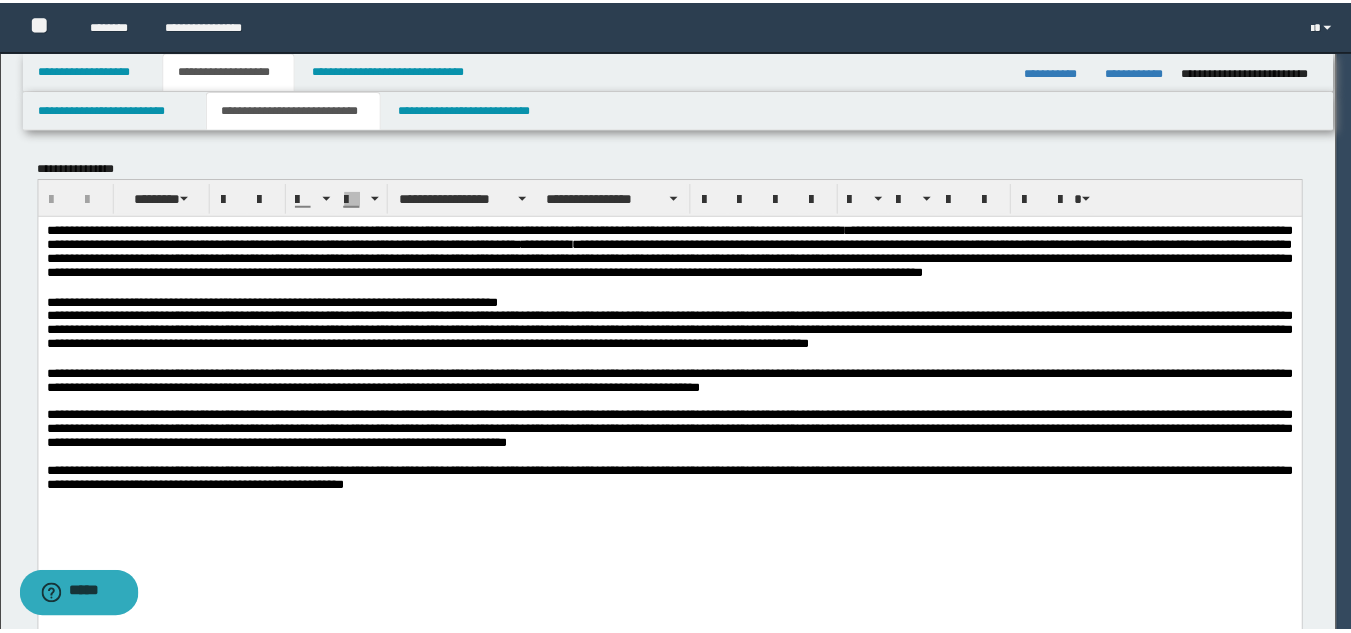 scroll, scrollTop: 600, scrollLeft: 0, axis: vertical 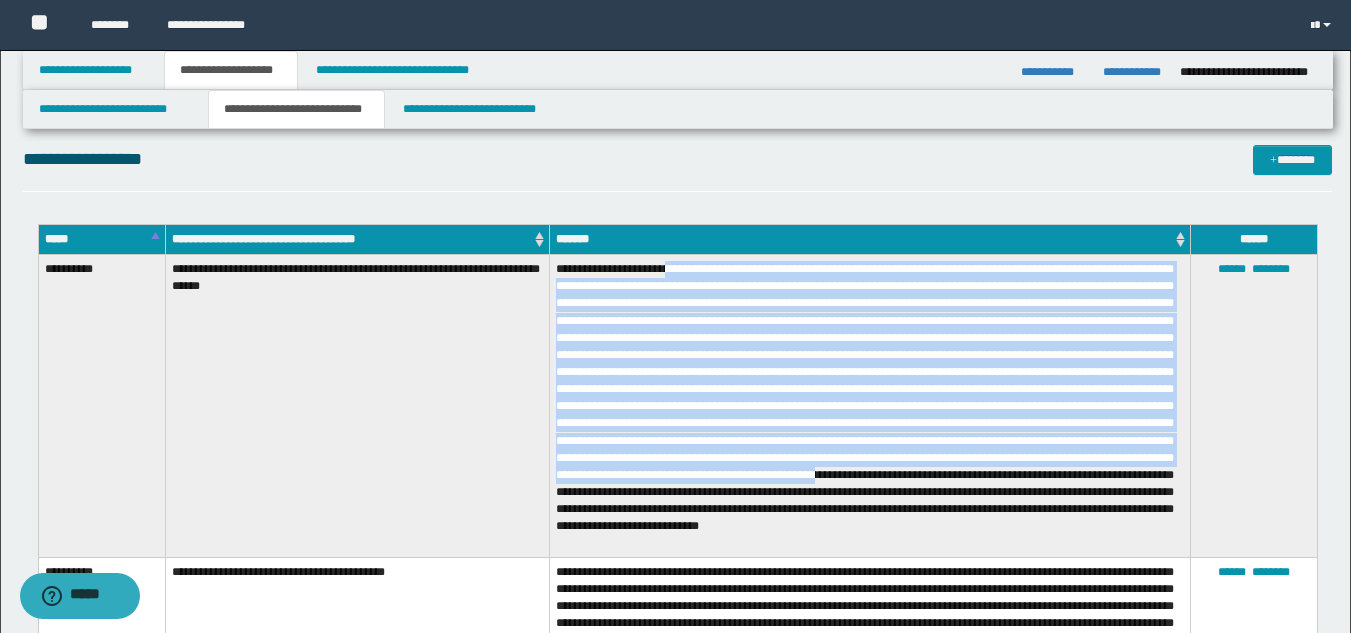 drag, startPoint x: 676, startPoint y: 272, endPoint x: 862, endPoint y: 487, distance: 284.29034 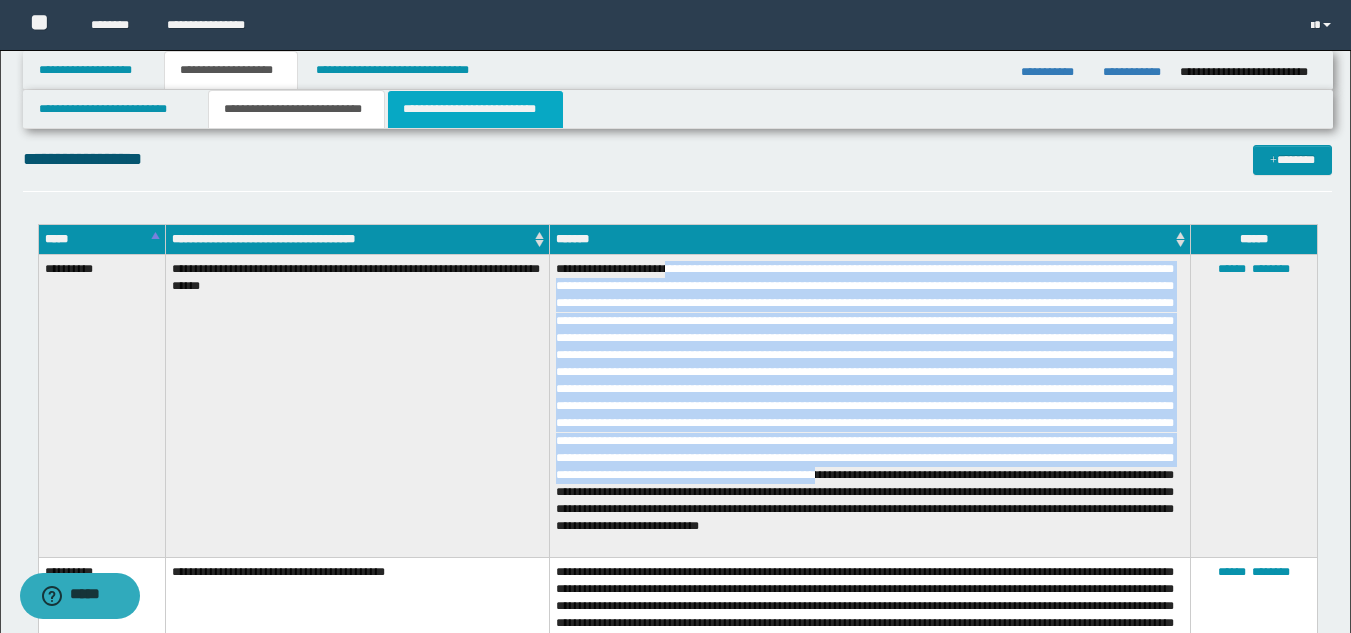 click on "**********" at bounding box center (475, 109) 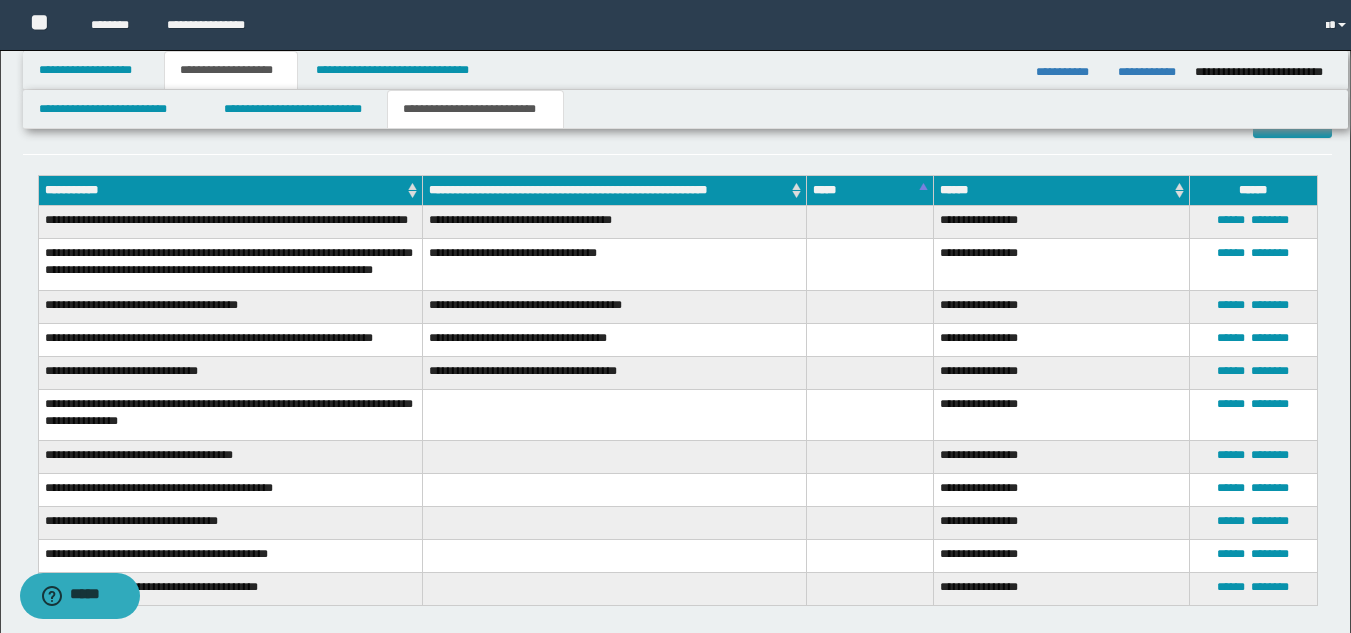 scroll, scrollTop: 211, scrollLeft: 0, axis: vertical 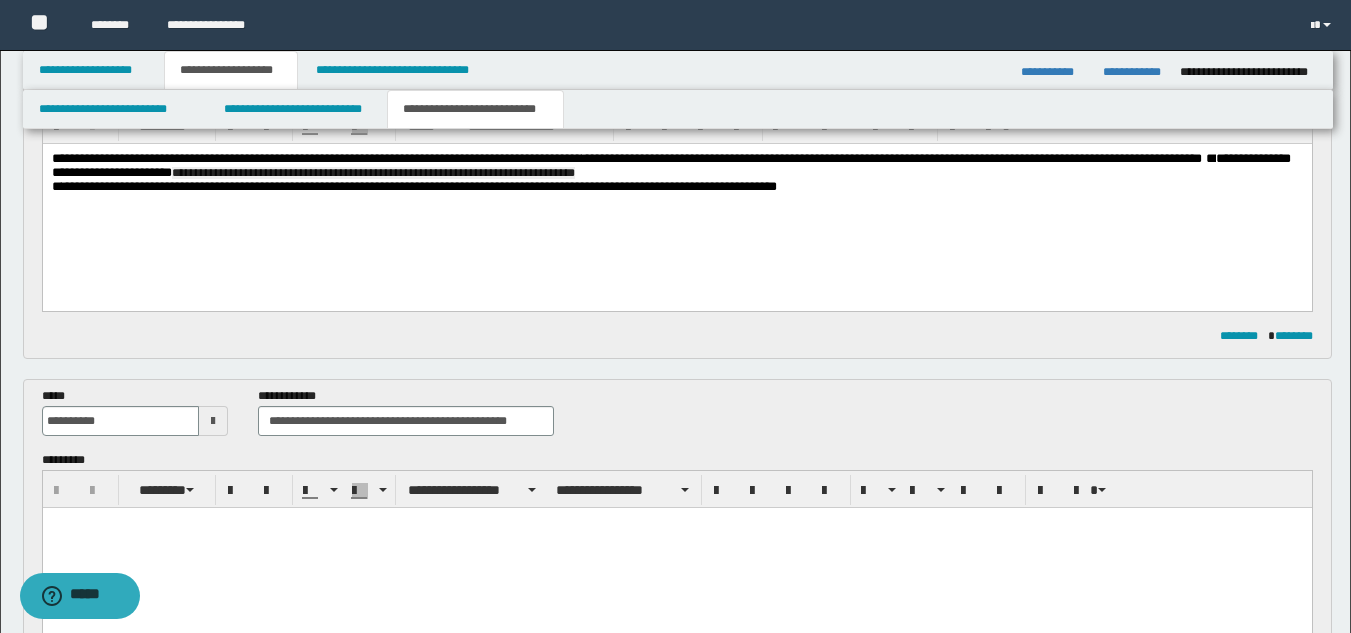 click on "**********" at bounding box center [676, 166] 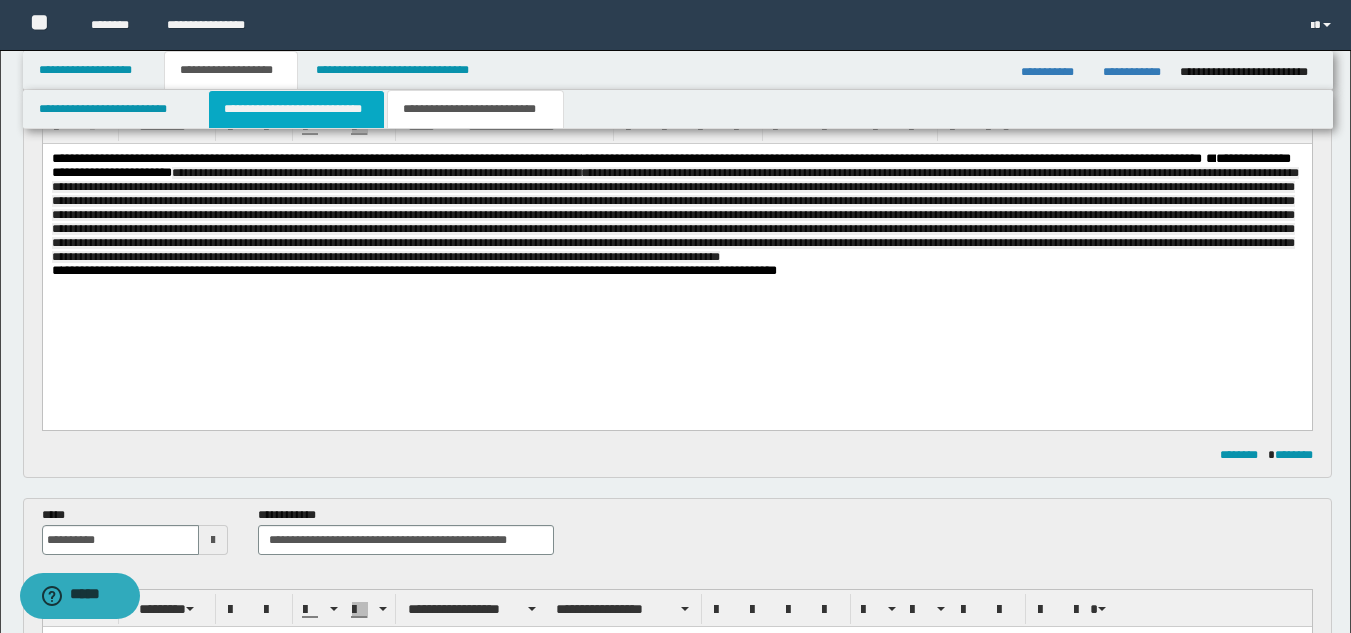 click on "**********" at bounding box center [296, 109] 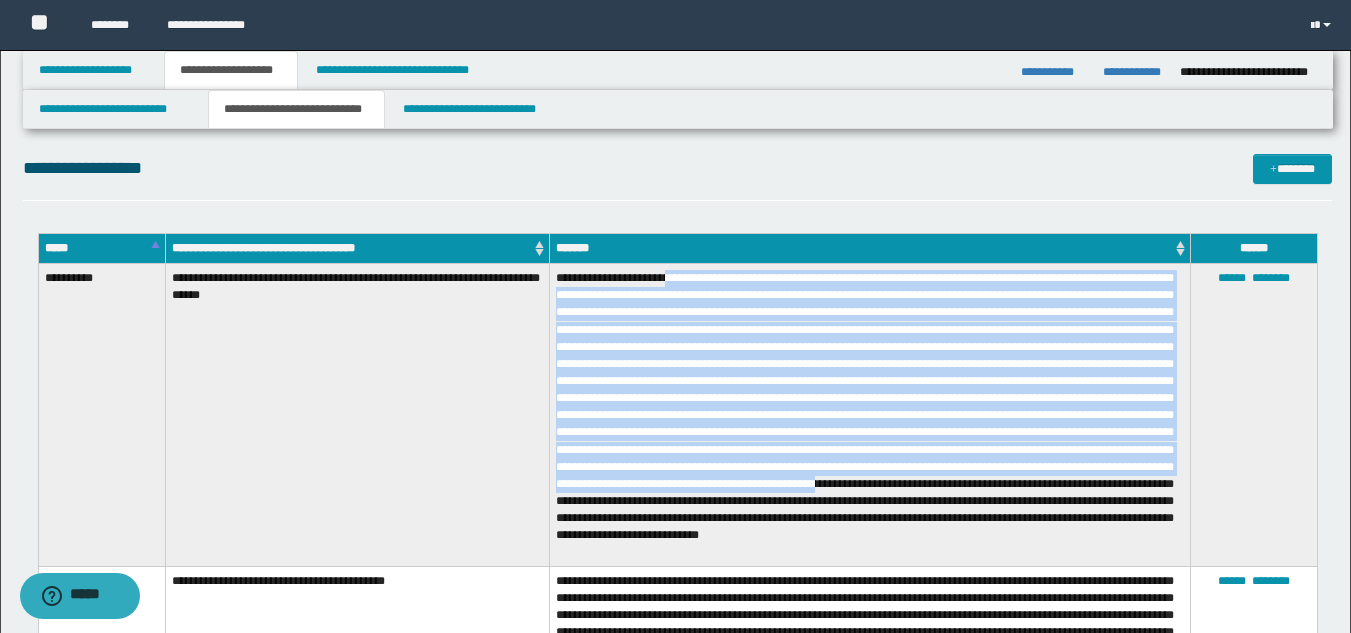scroll, scrollTop: 920, scrollLeft: 0, axis: vertical 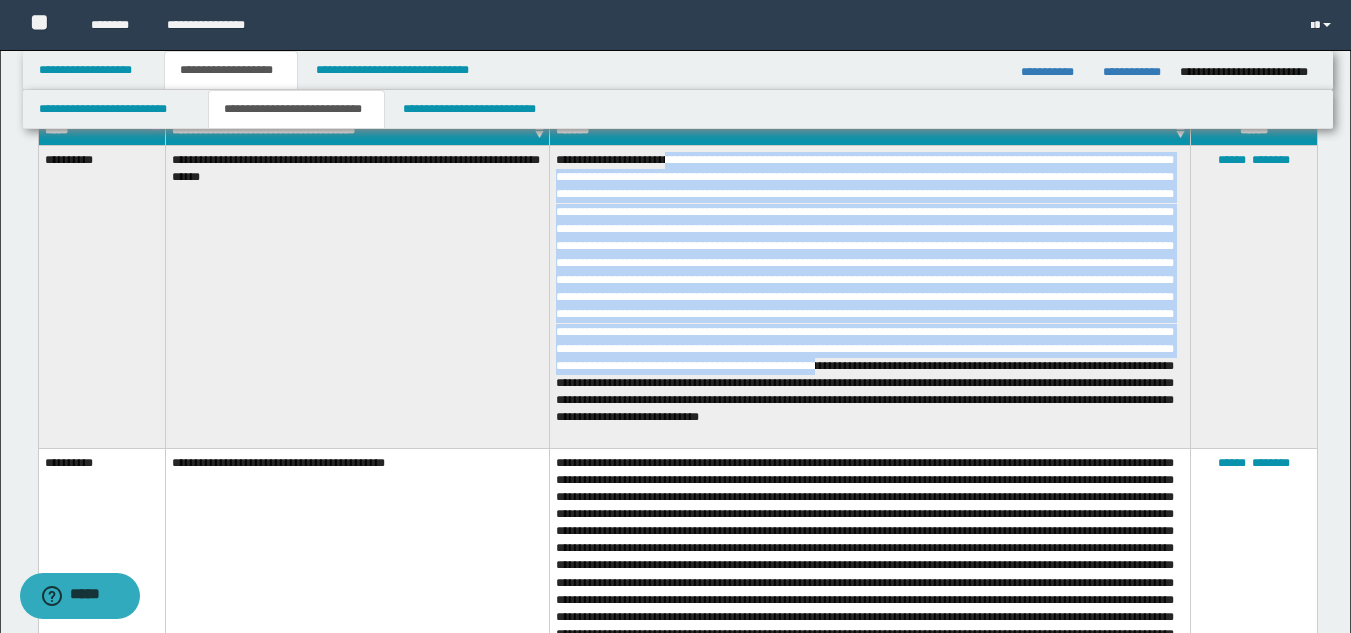 click at bounding box center [869, 297] 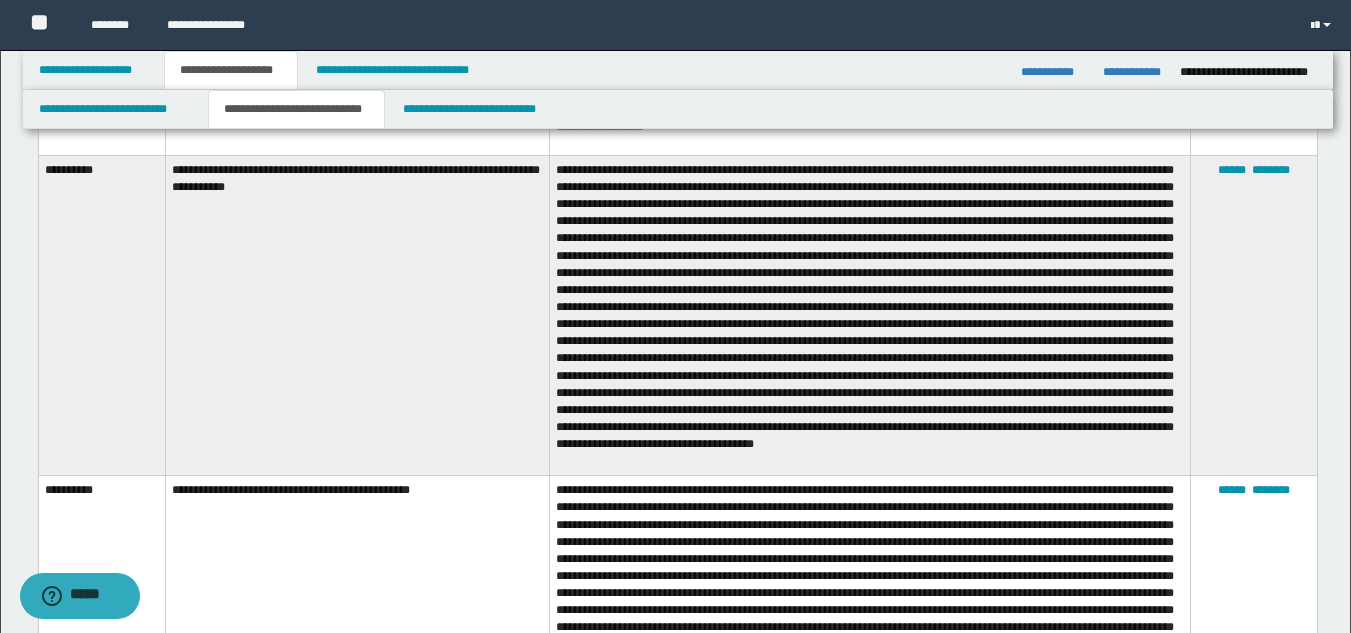 scroll, scrollTop: 1399, scrollLeft: 0, axis: vertical 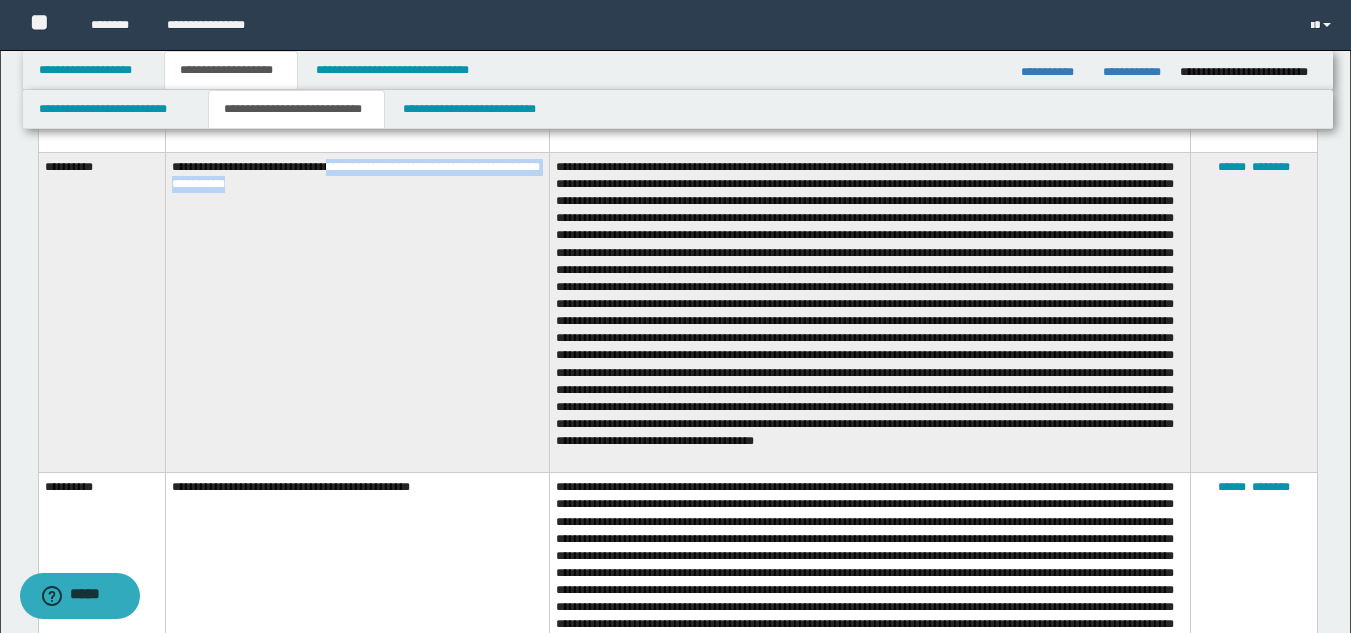 drag, startPoint x: 336, startPoint y: 173, endPoint x: 341, endPoint y: 191, distance: 18.681541 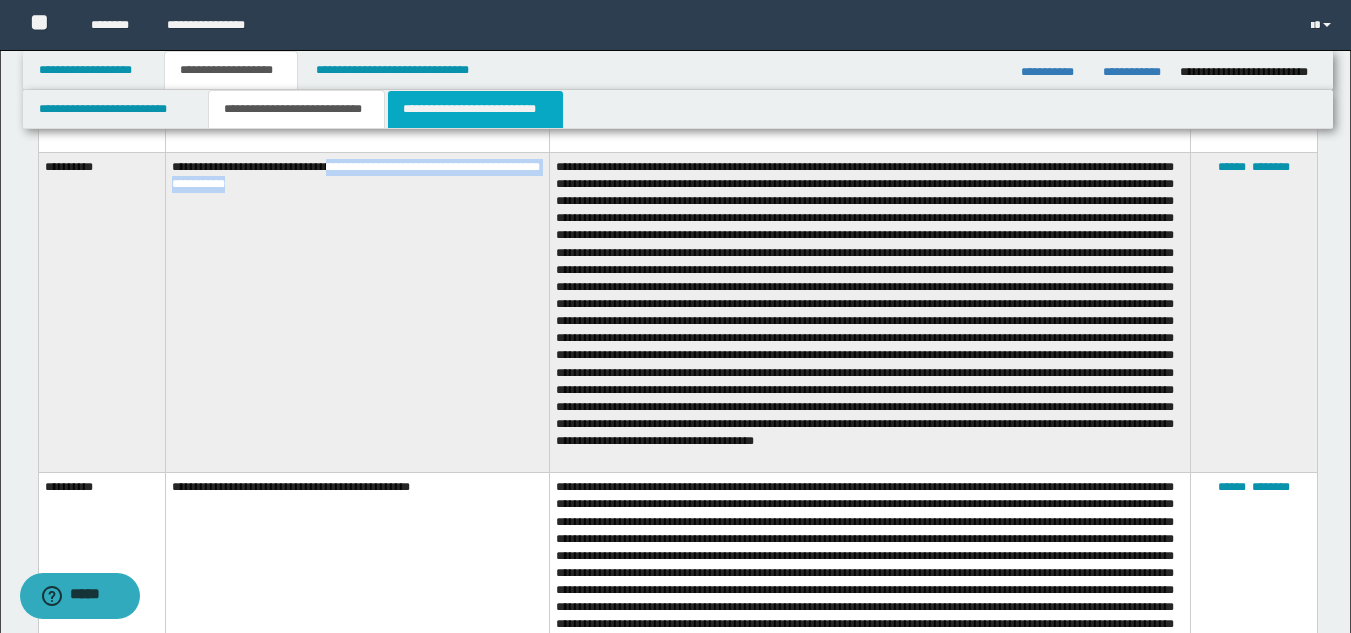 click on "**********" at bounding box center [475, 109] 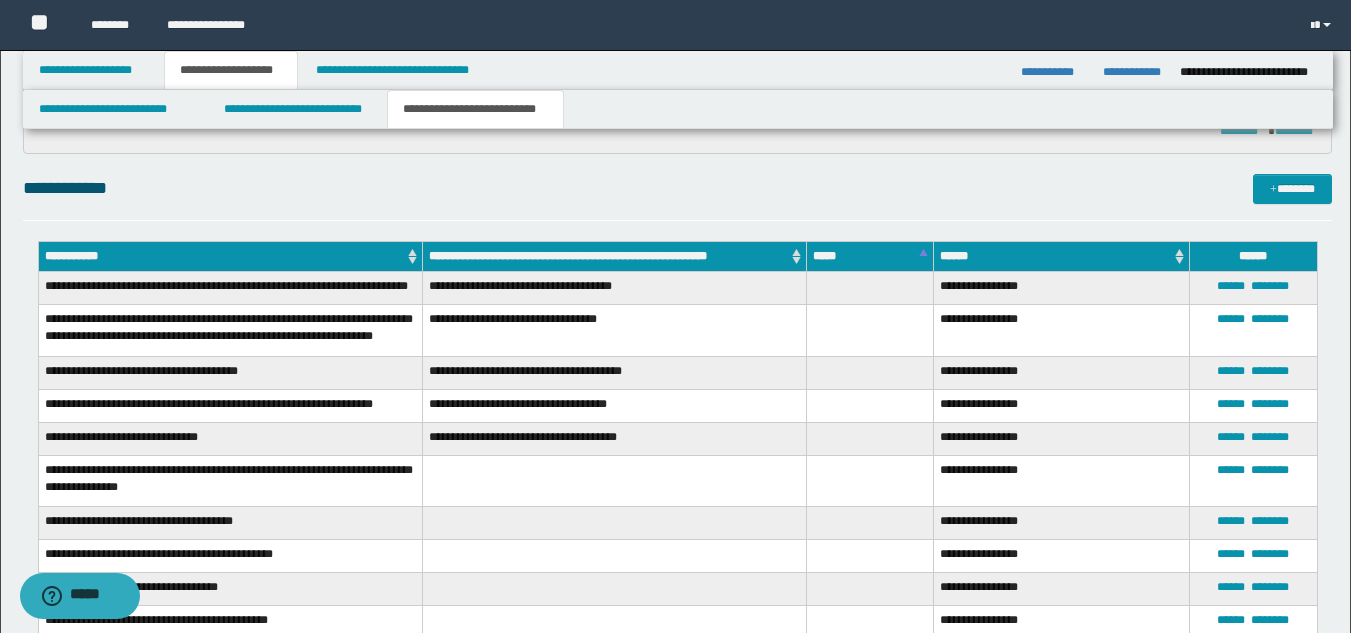 scroll, scrollTop: 264, scrollLeft: 0, axis: vertical 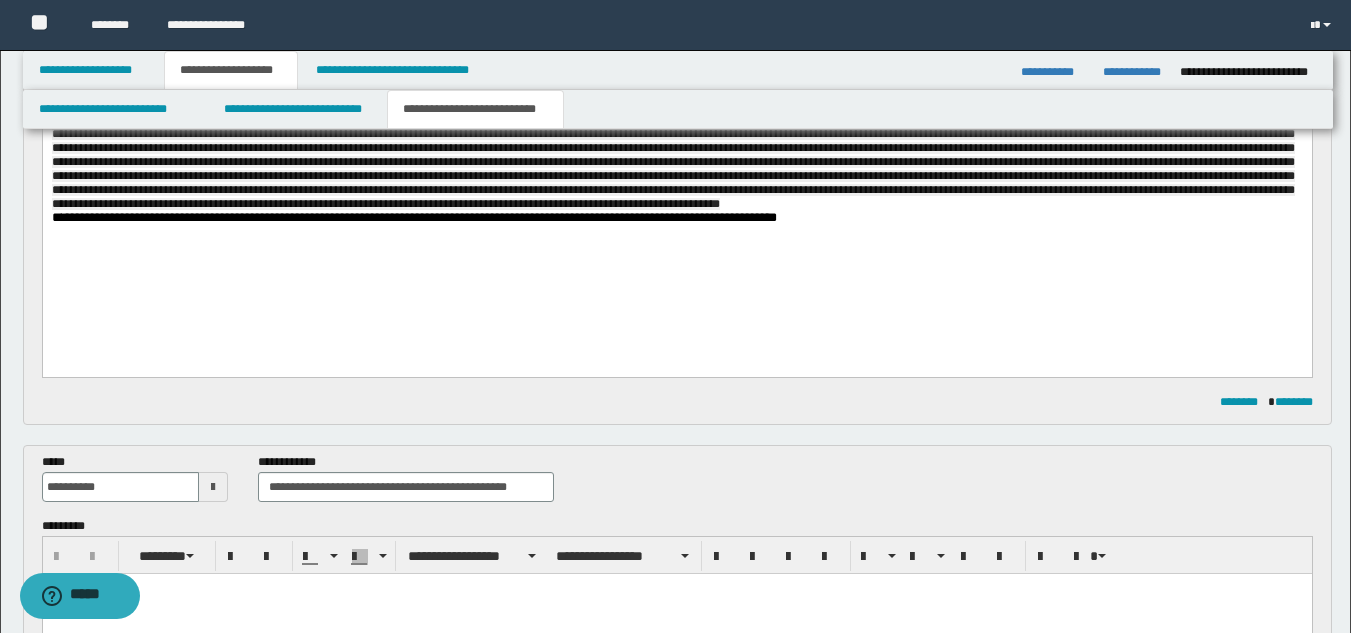 click on "**********" at bounding box center [676, 155] 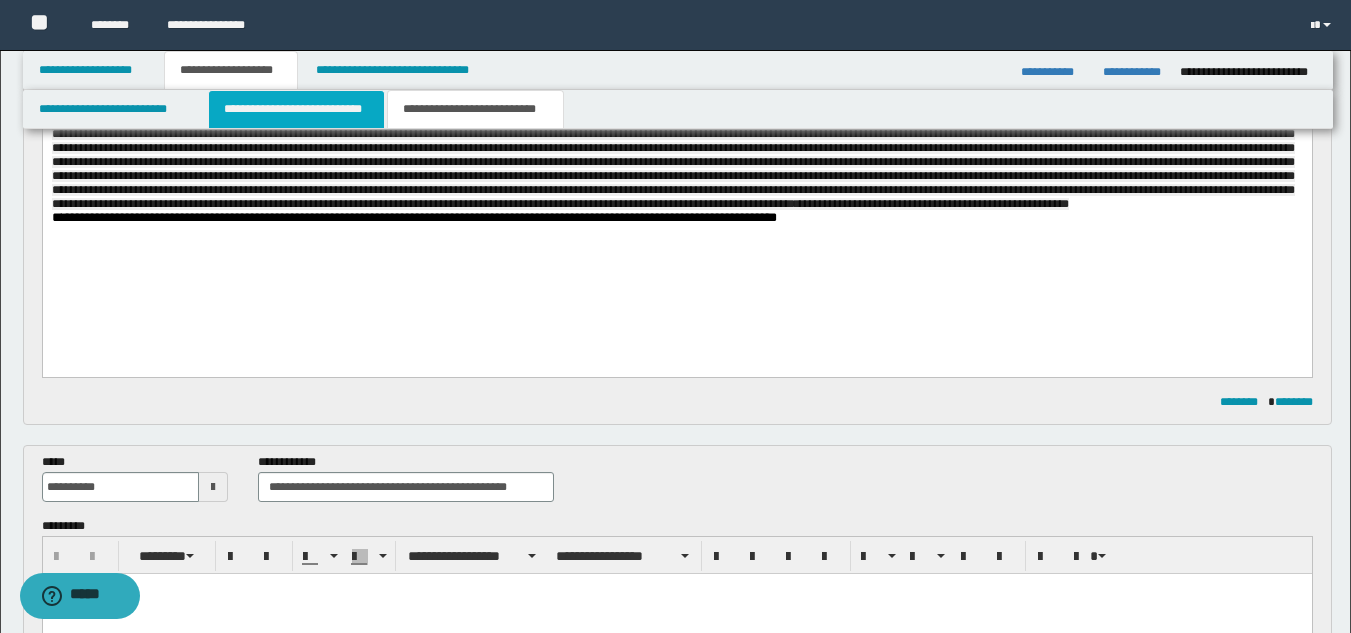 click on "**********" at bounding box center [296, 109] 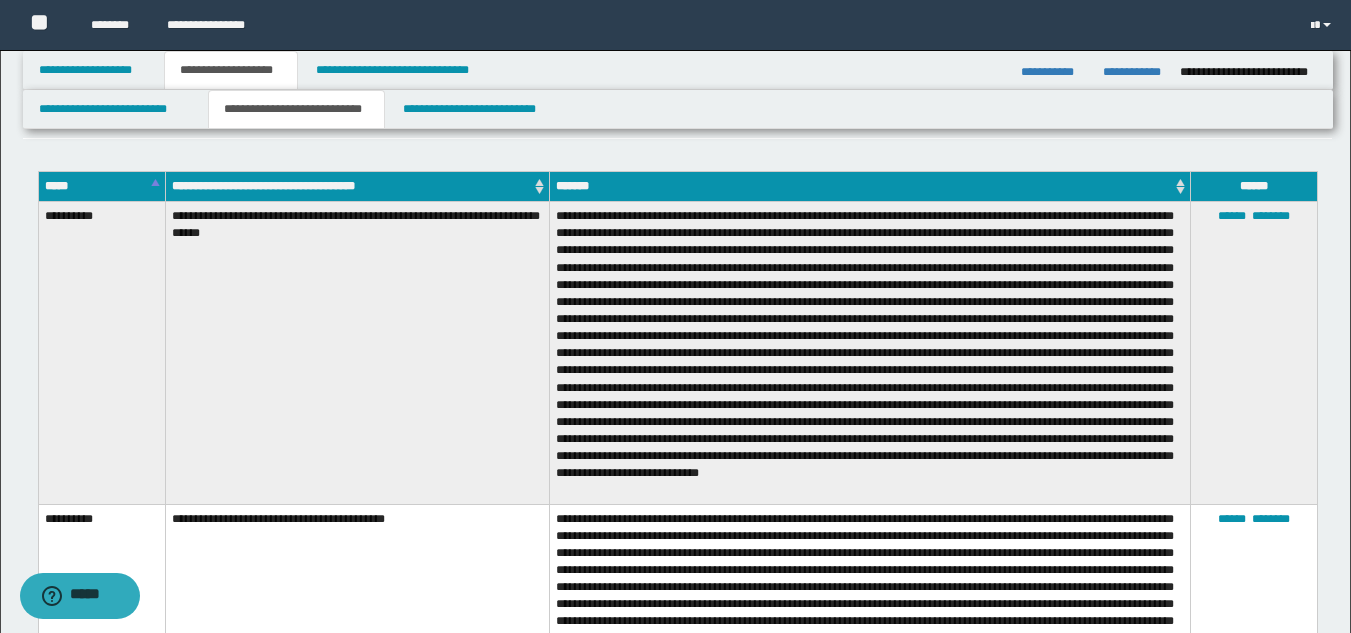 scroll, scrollTop: 1464, scrollLeft: 0, axis: vertical 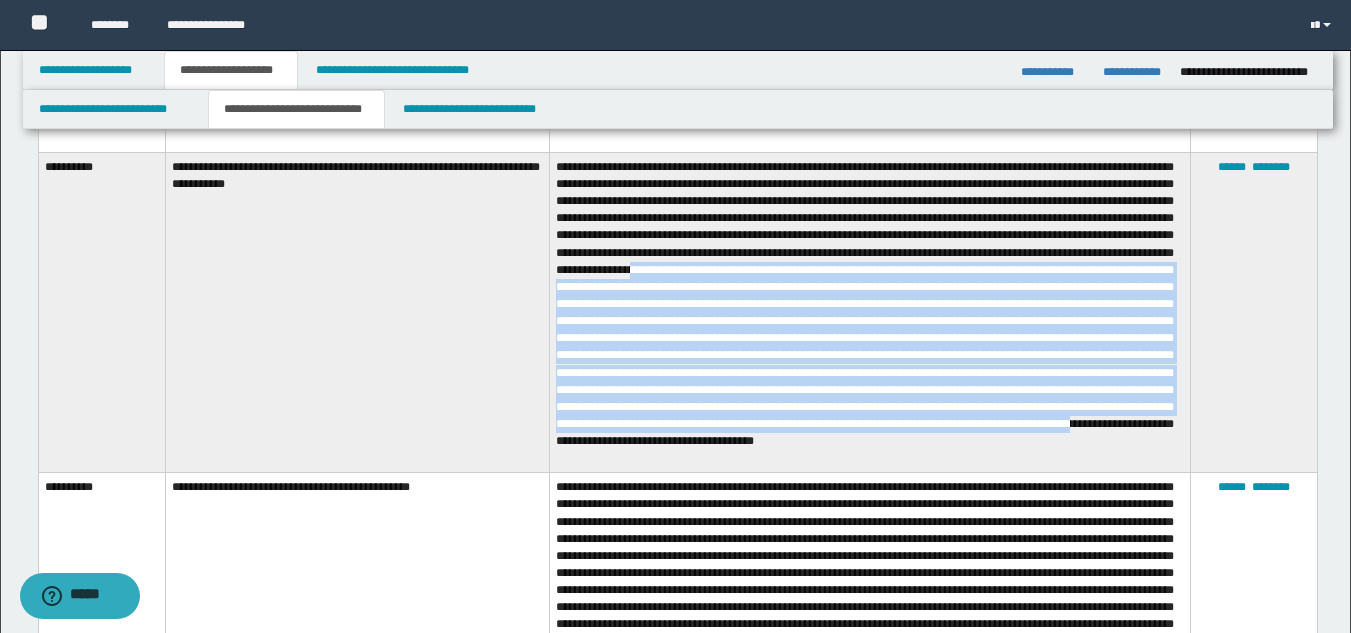drag, startPoint x: 960, startPoint y: 278, endPoint x: 694, endPoint y: 462, distance: 323.43777 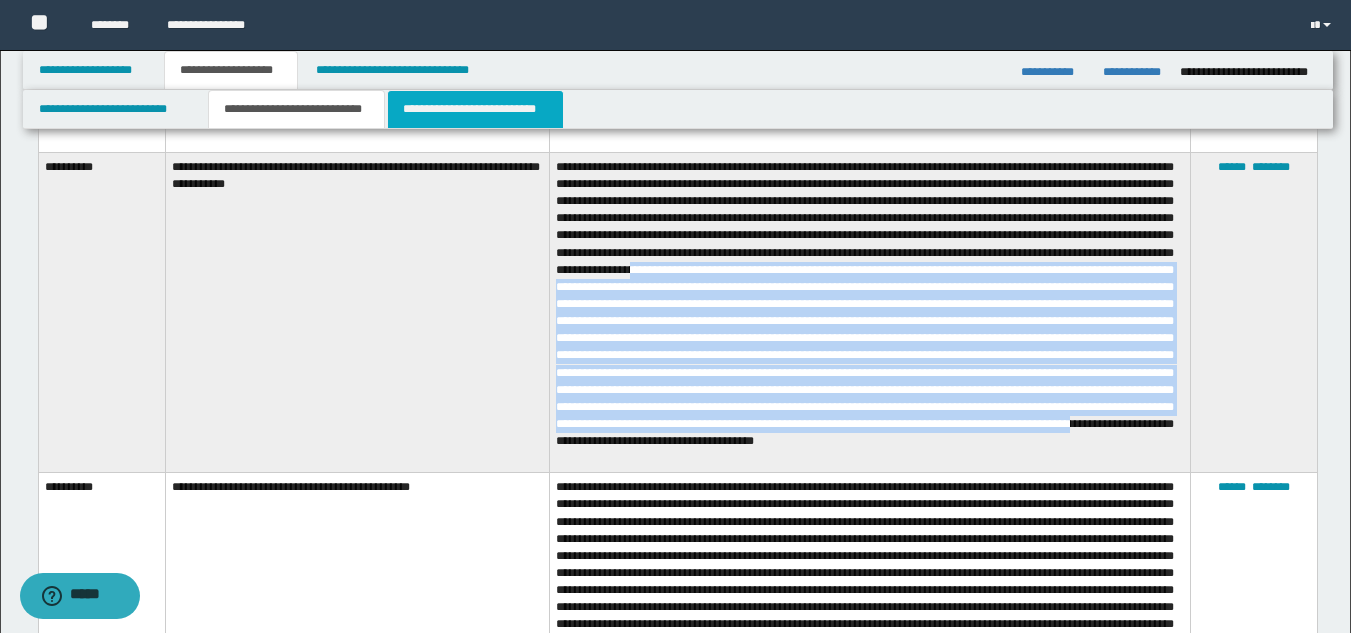 click on "**********" at bounding box center (475, 109) 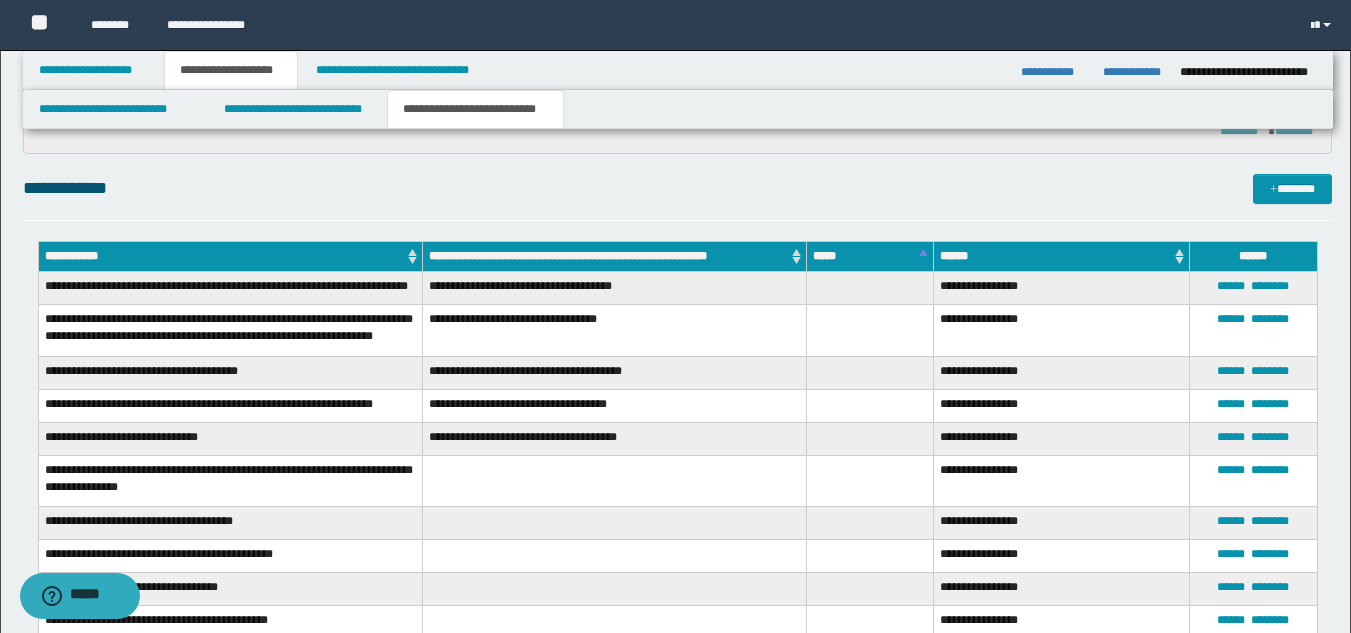 scroll, scrollTop: 264, scrollLeft: 0, axis: vertical 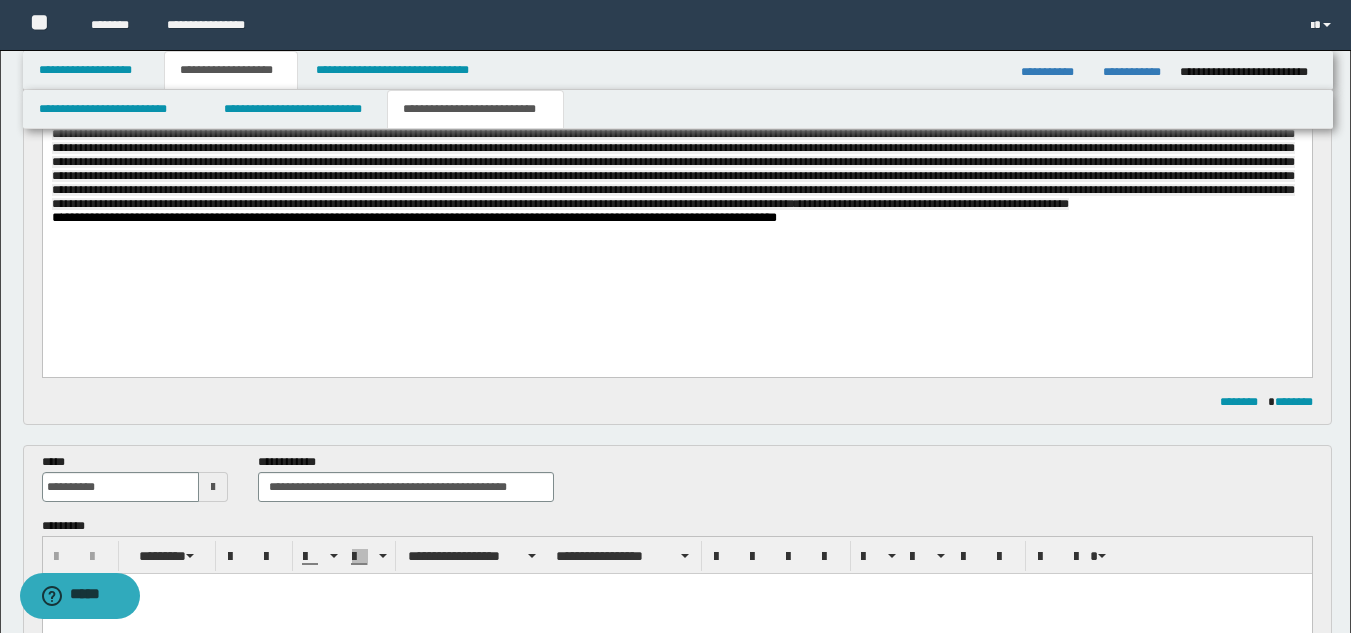 click on "**********" at bounding box center [676, 155] 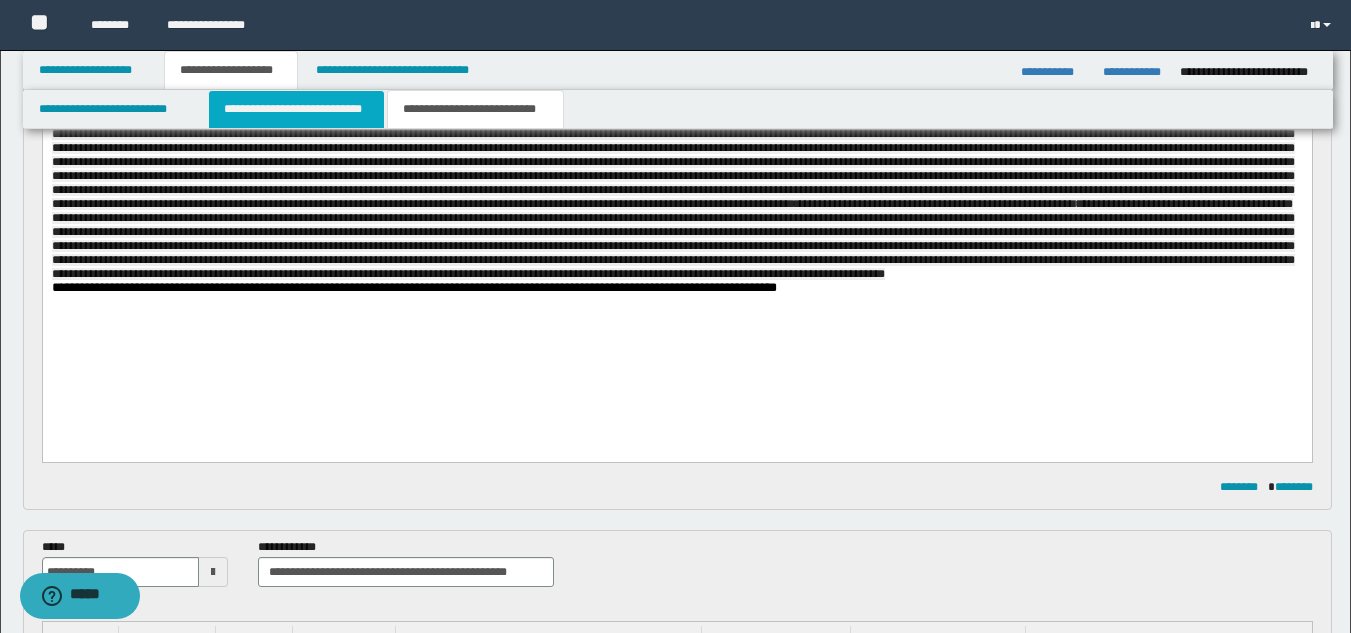 click on "**********" at bounding box center [296, 109] 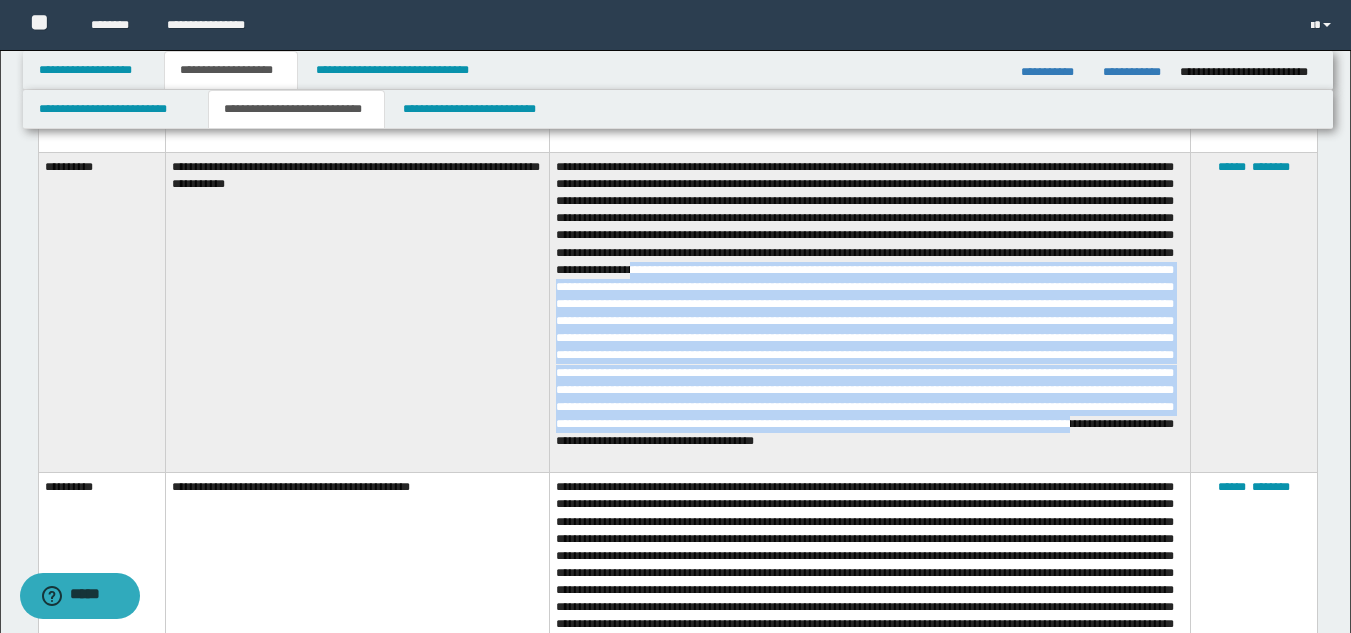 scroll, scrollTop: 2064, scrollLeft: 0, axis: vertical 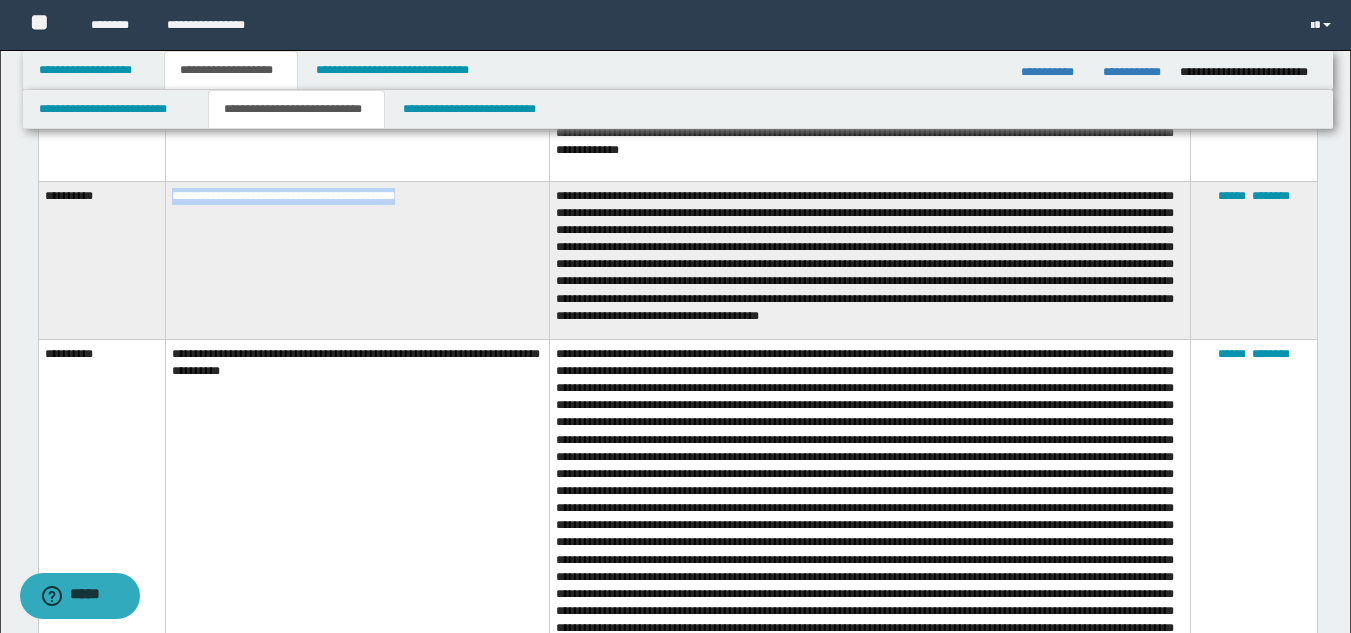 drag, startPoint x: 168, startPoint y: 202, endPoint x: 441, endPoint y: 210, distance: 273.1172 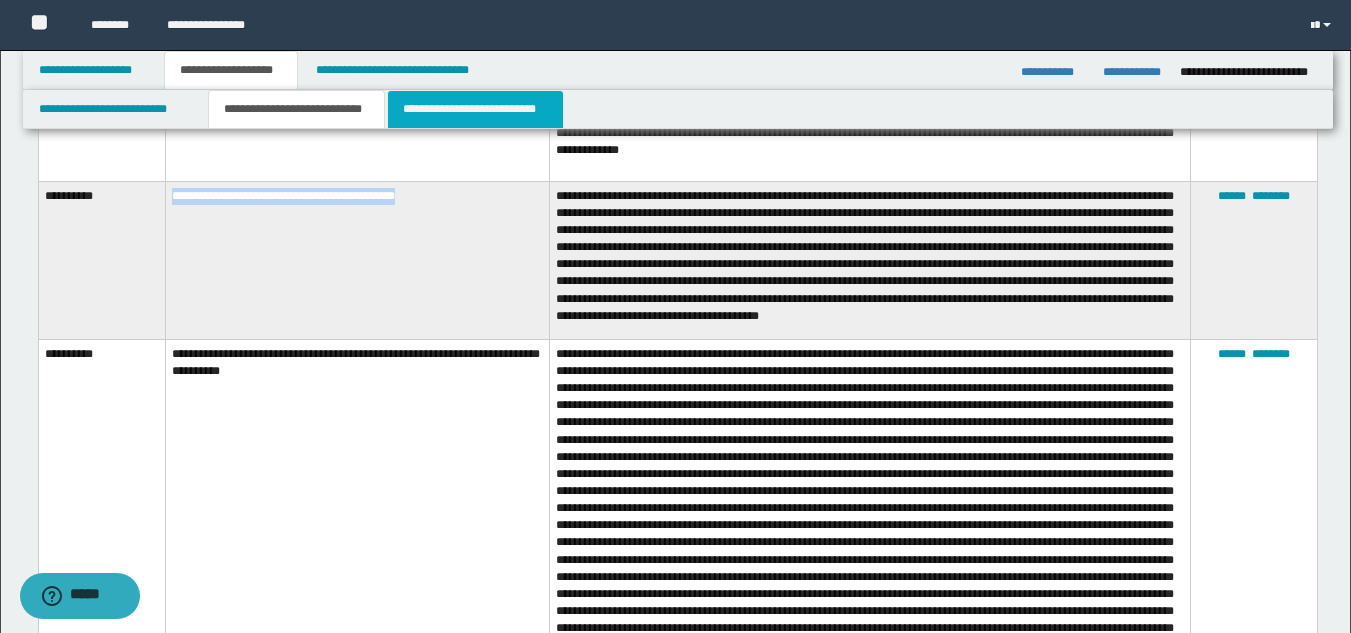 click on "**********" at bounding box center [475, 109] 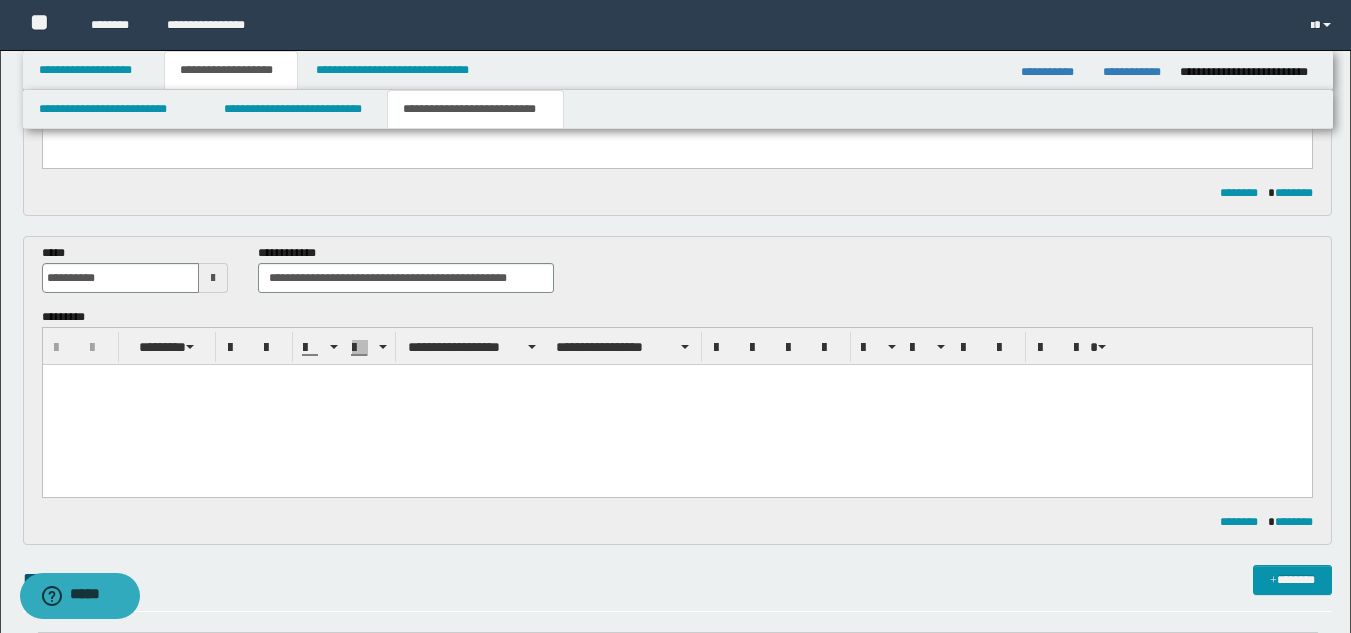 scroll, scrollTop: 0, scrollLeft: 0, axis: both 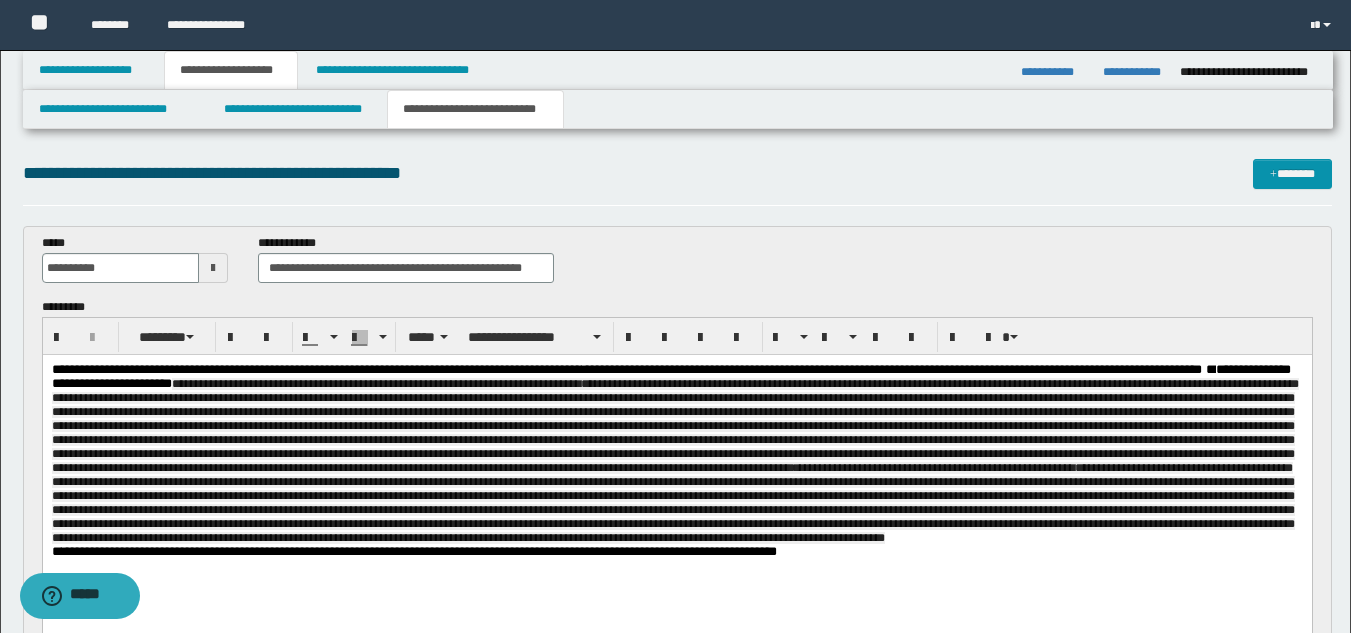 click on "**********" at bounding box center [676, 454] 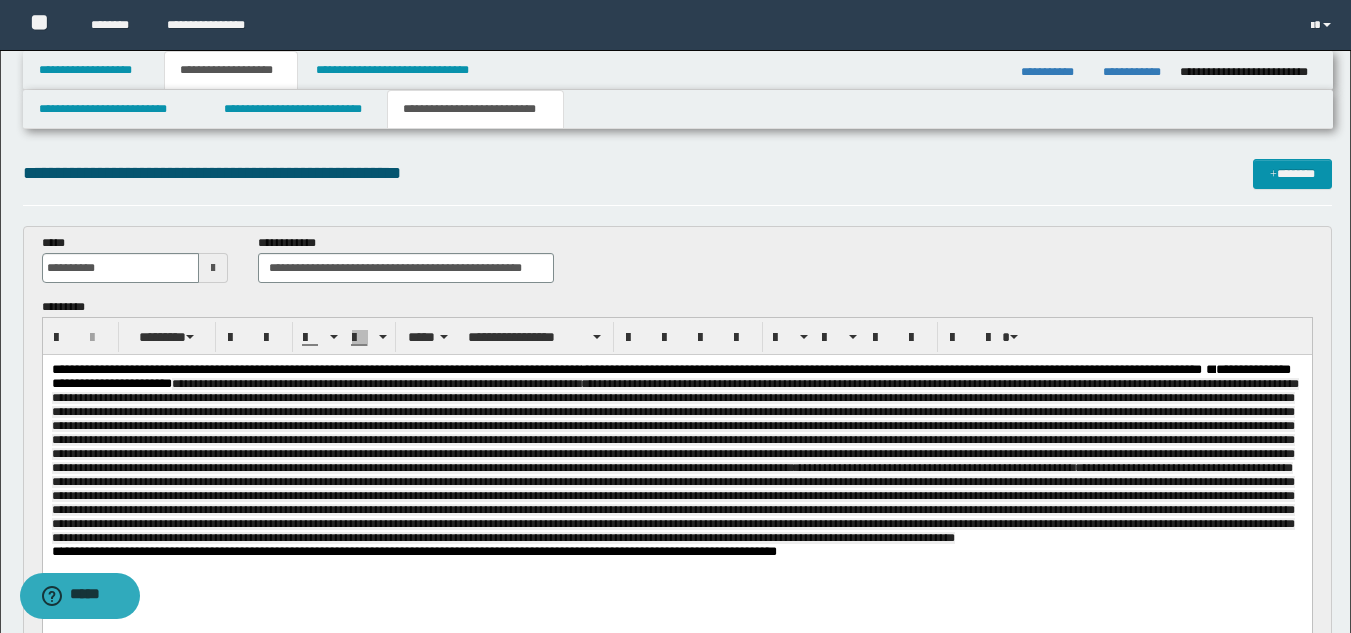 click on "**********" at bounding box center [674, 461] 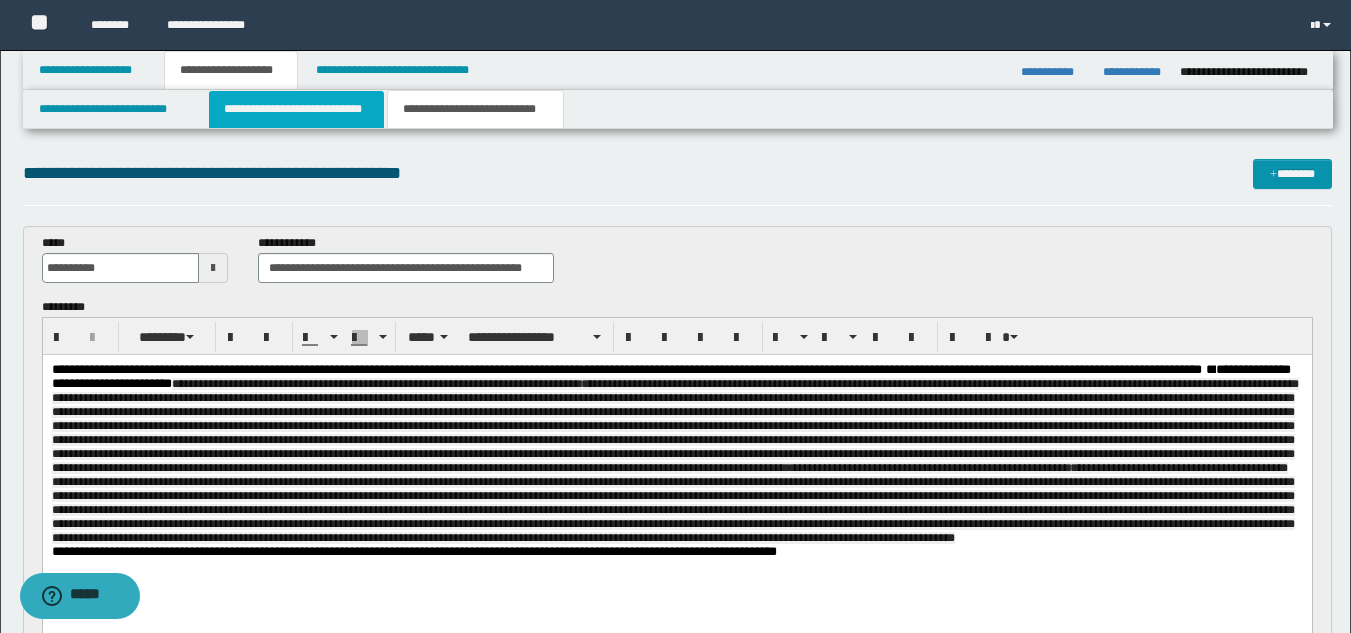 click on "**********" at bounding box center (296, 109) 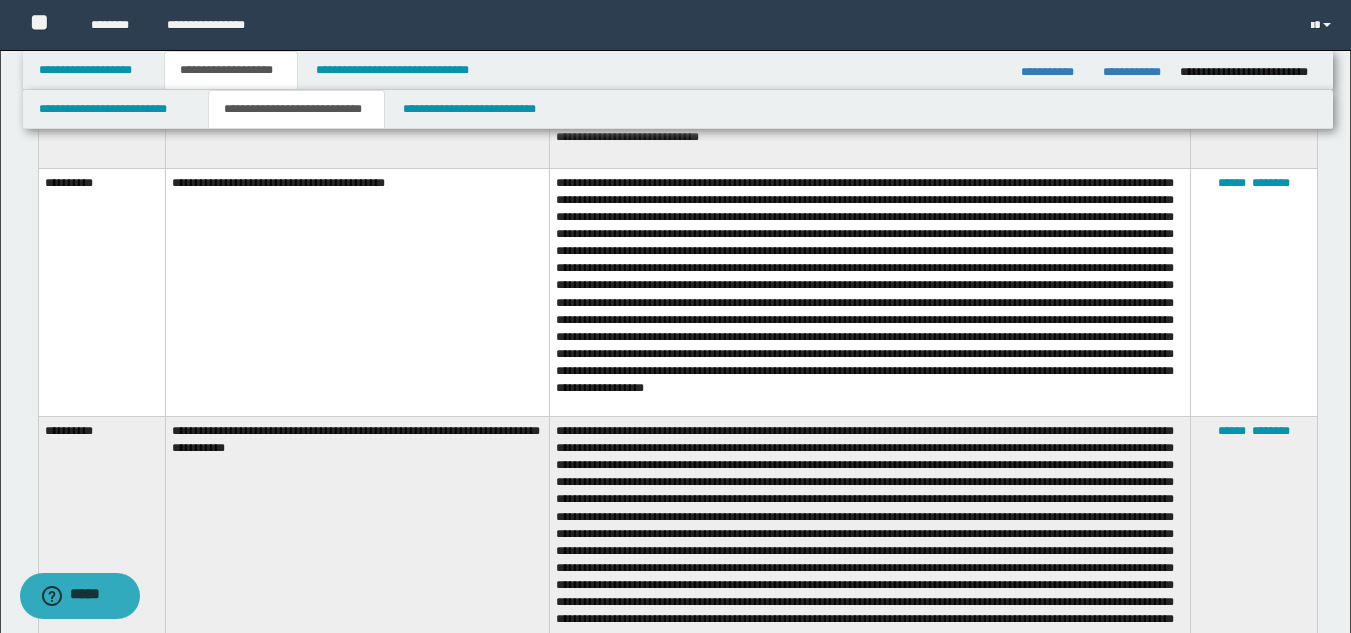 scroll, scrollTop: 1800, scrollLeft: 0, axis: vertical 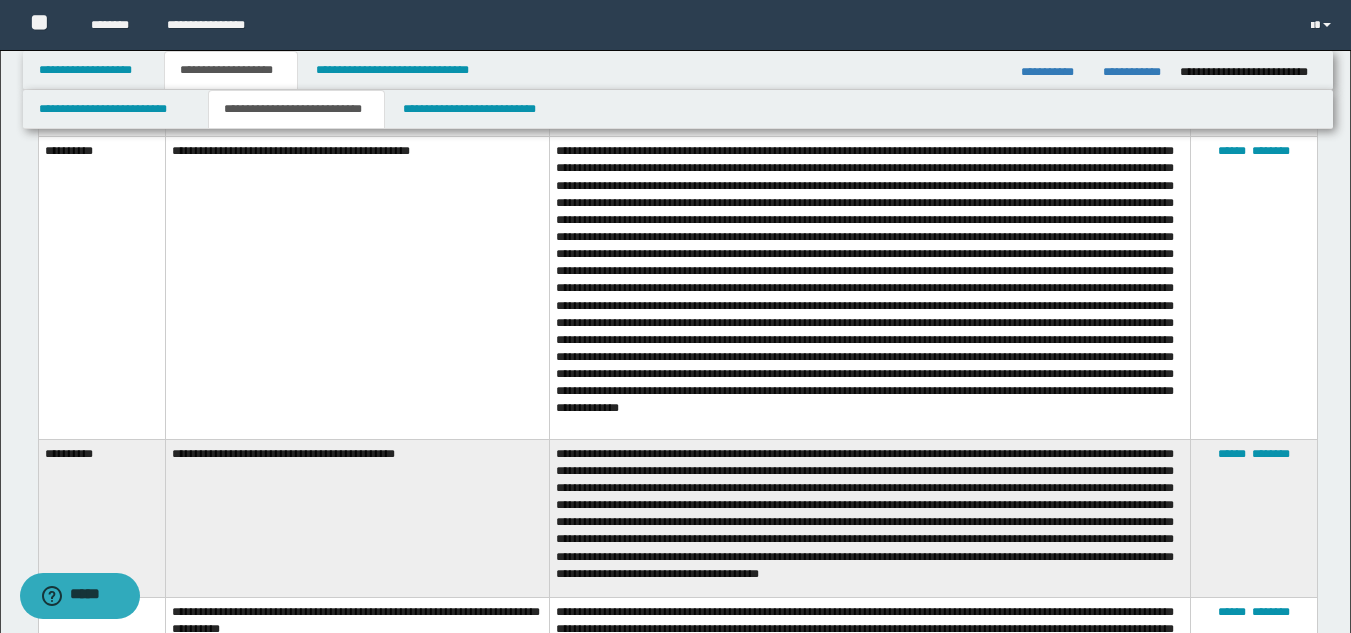 click on "**********" at bounding box center (869, 518) 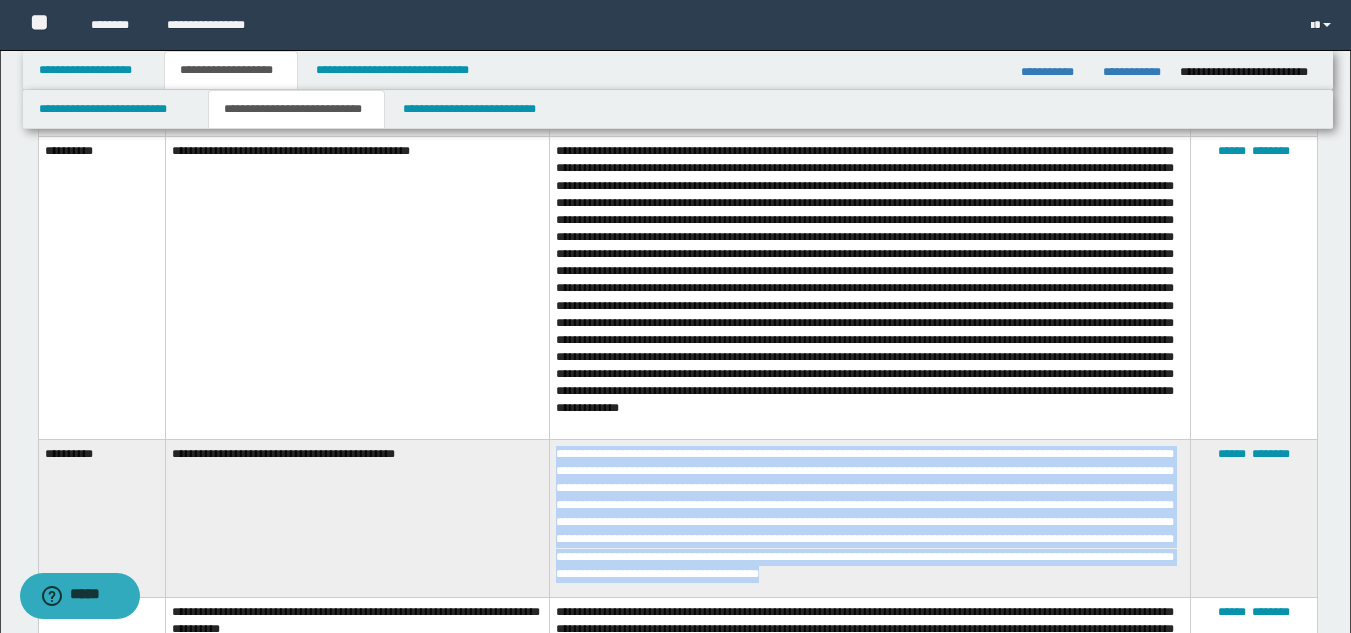 drag, startPoint x: 555, startPoint y: 455, endPoint x: 1097, endPoint y: 579, distance: 556.0036 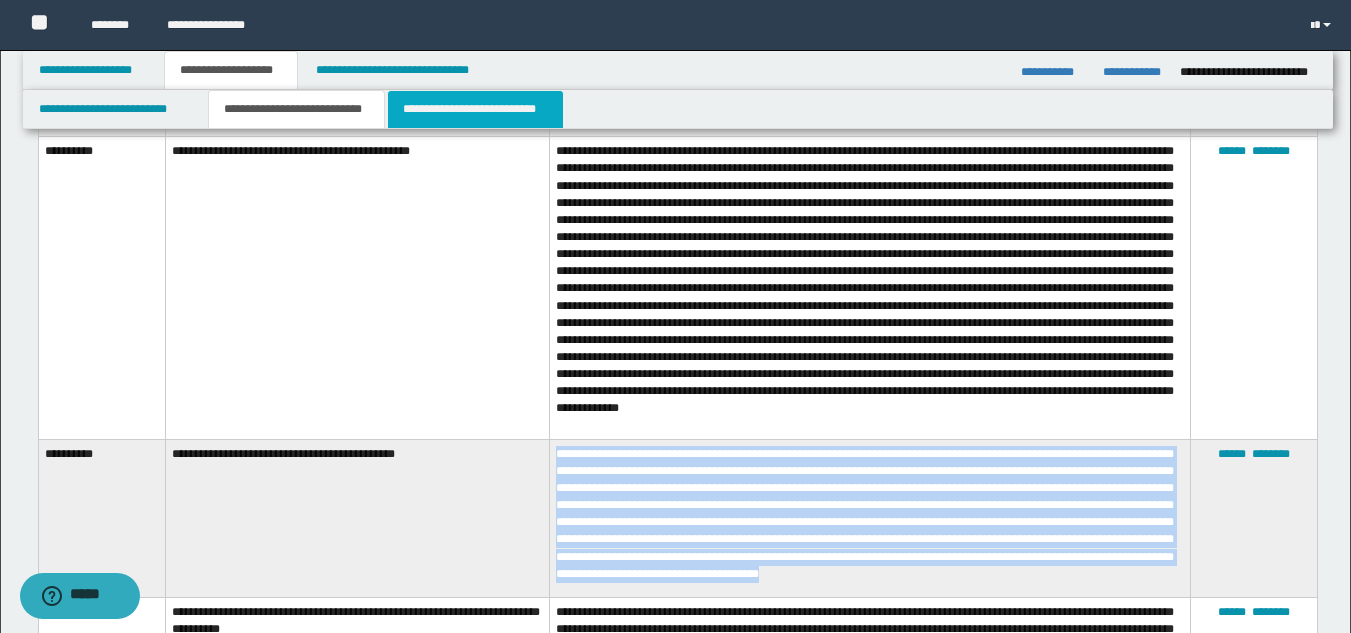 click on "**********" at bounding box center (475, 109) 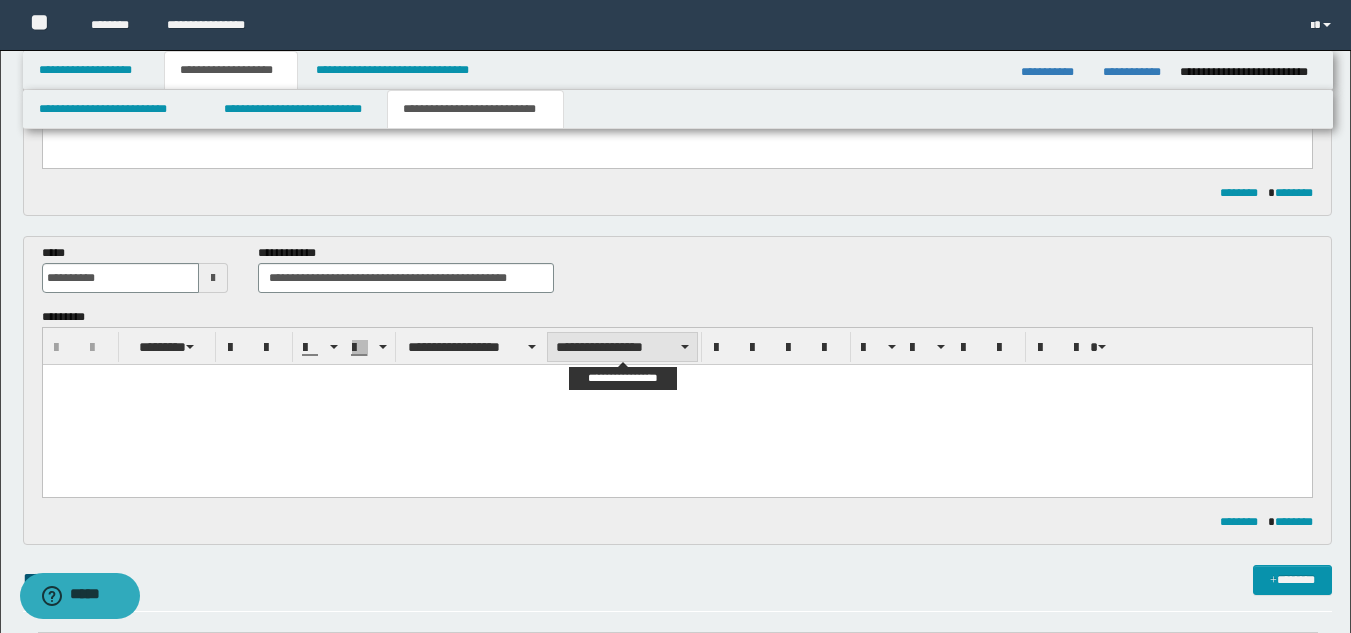 scroll, scrollTop: 0, scrollLeft: 0, axis: both 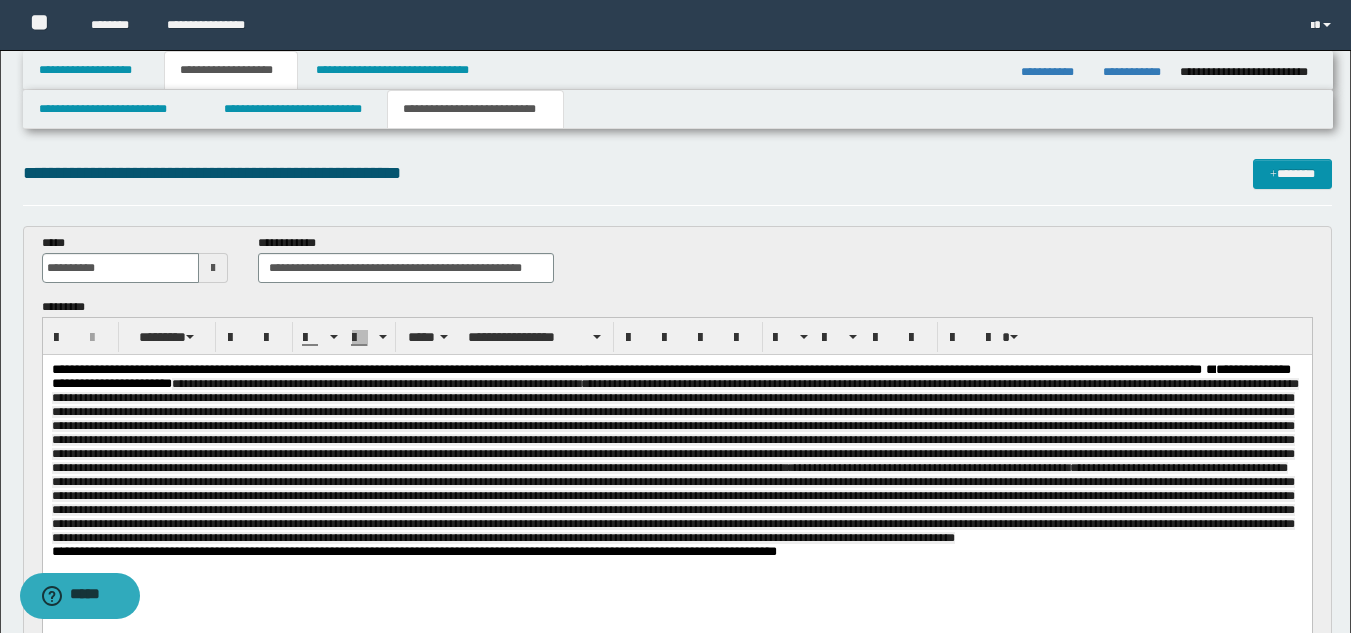 click on "**********" at bounding box center (676, 454) 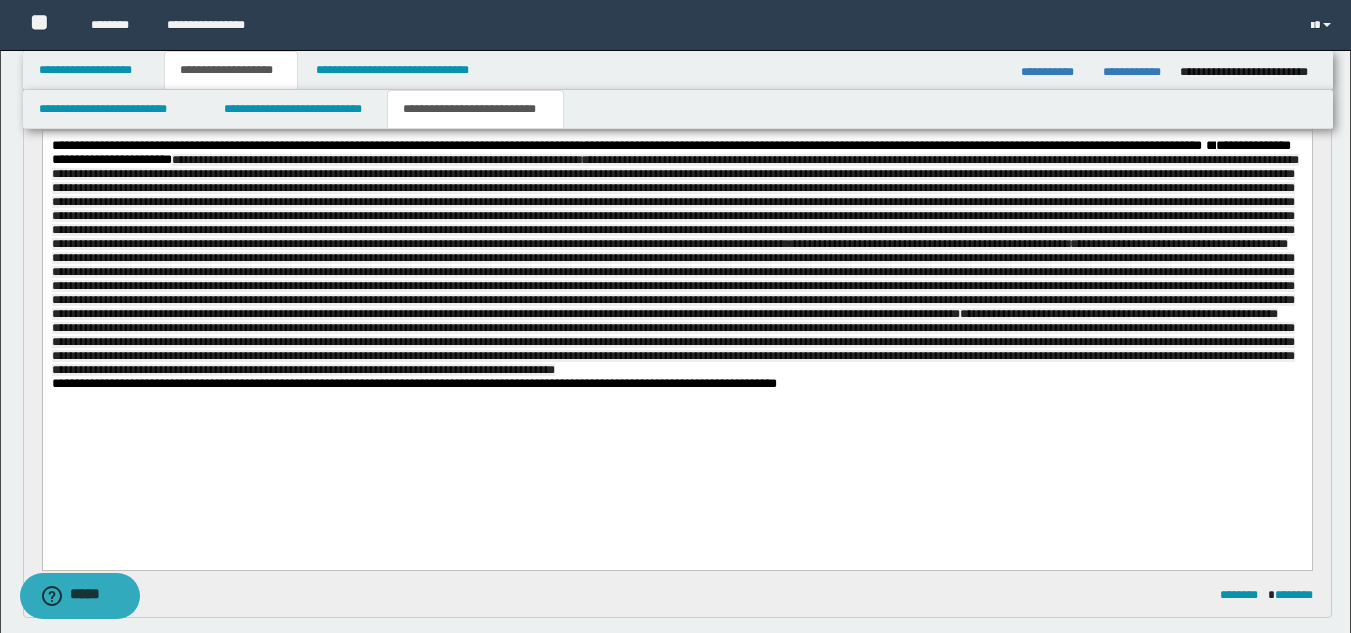 scroll, scrollTop: 262, scrollLeft: 0, axis: vertical 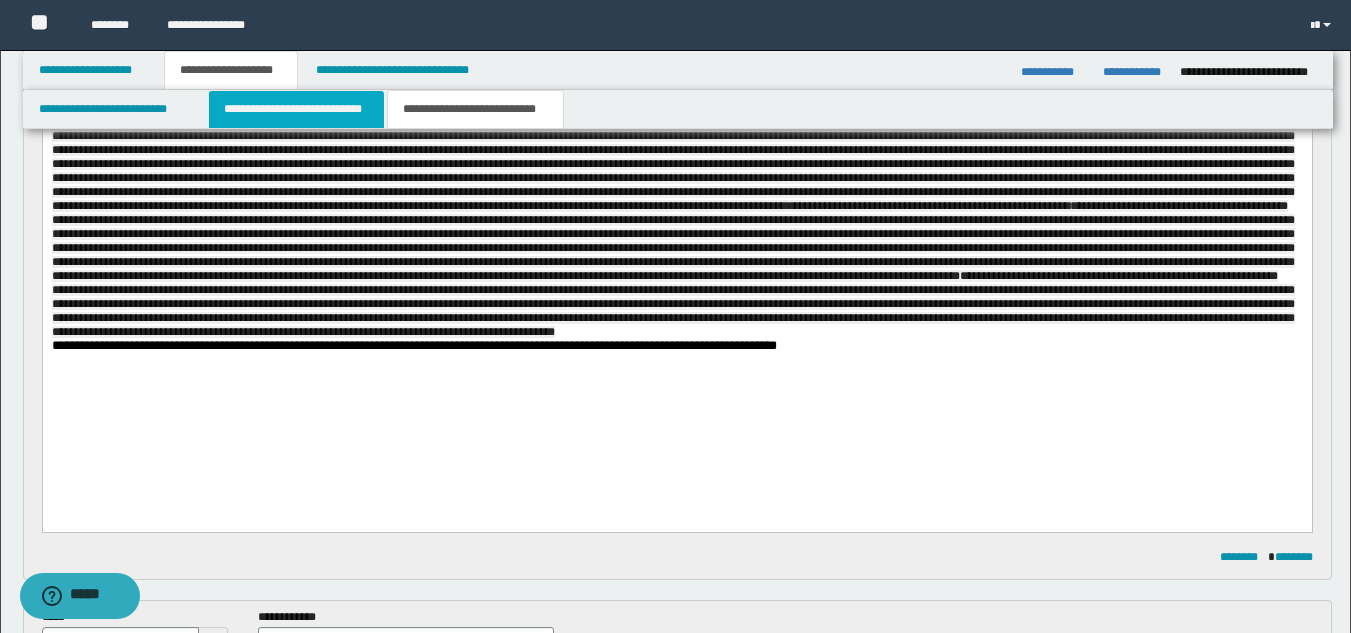 click on "**********" at bounding box center (296, 109) 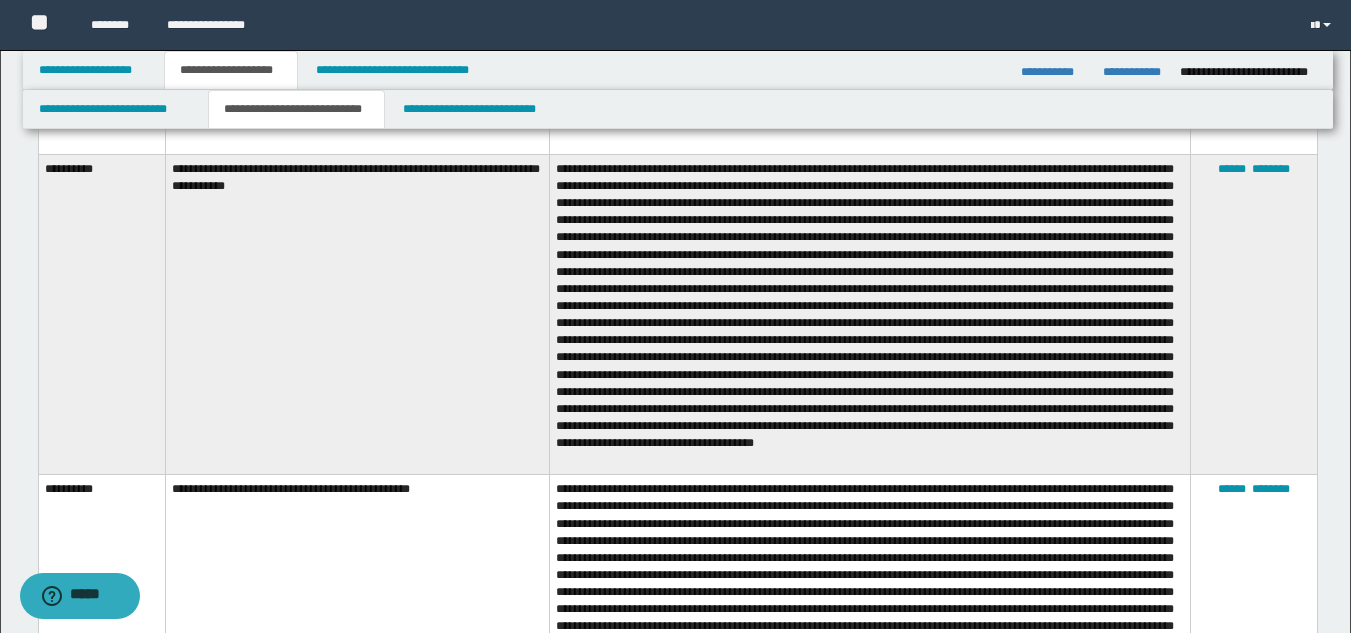 scroll, scrollTop: 2062, scrollLeft: 0, axis: vertical 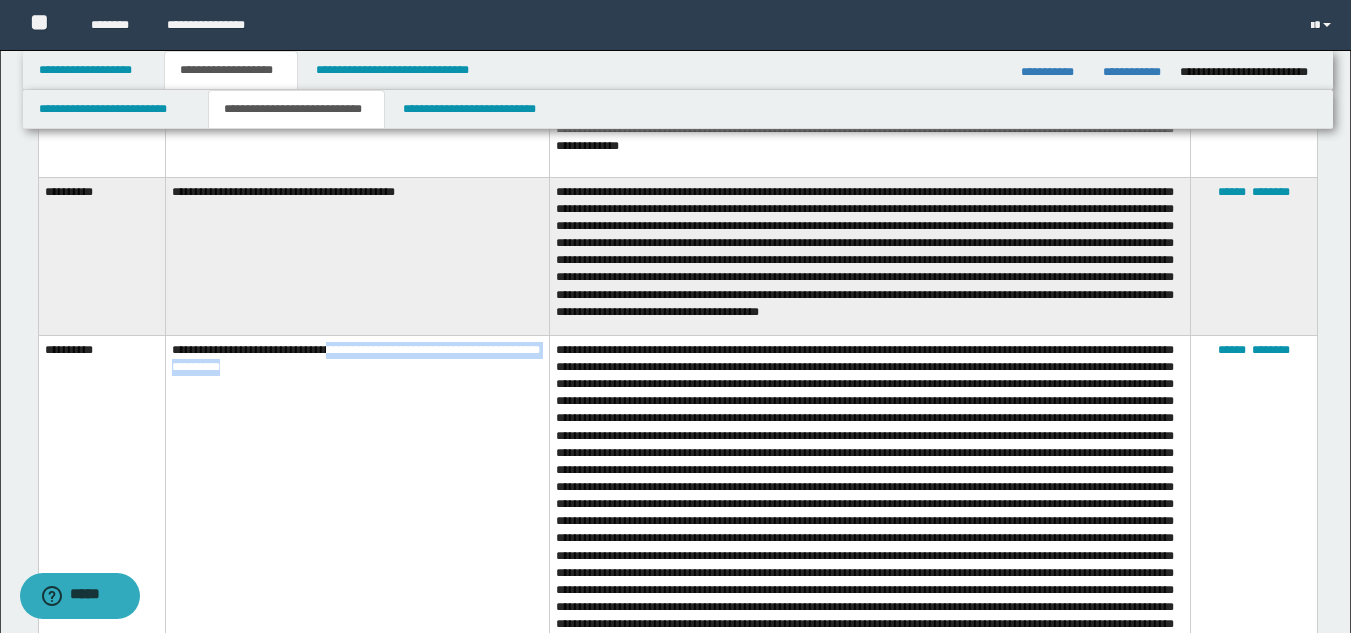 drag, startPoint x: 333, startPoint y: 355, endPoint x: 332, endPoint y: 377, distance: 22.022715 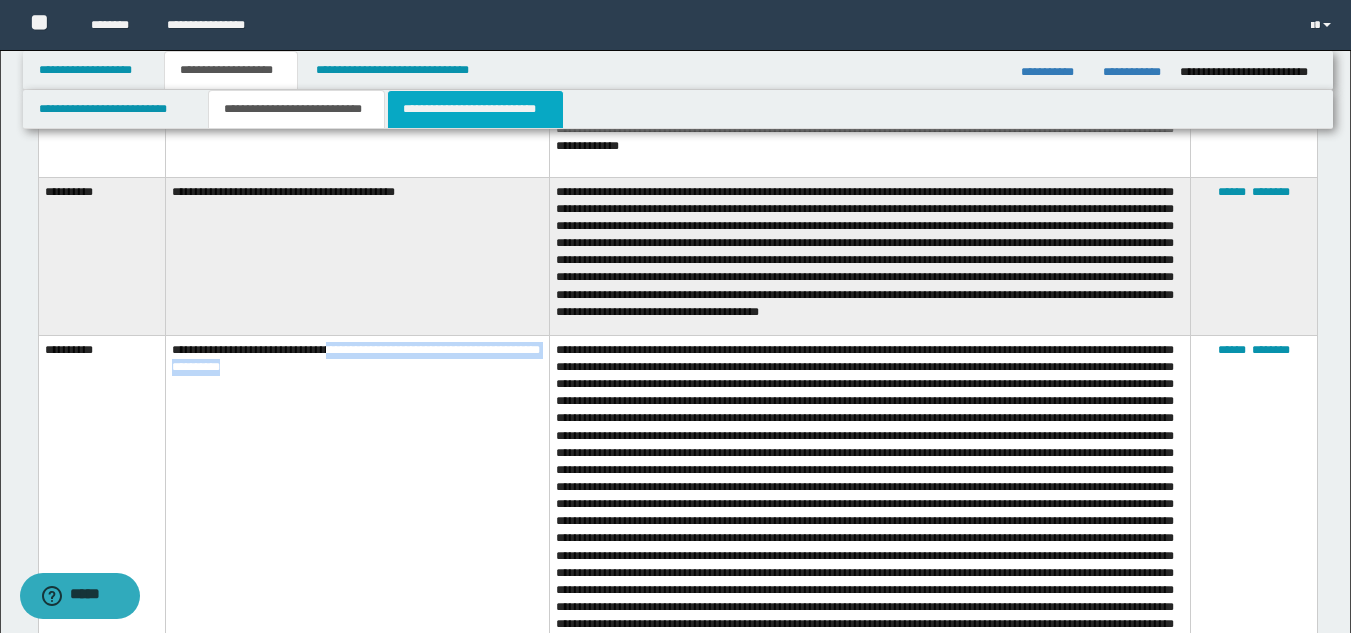 click on "**********" at bounding box center [475, 109] 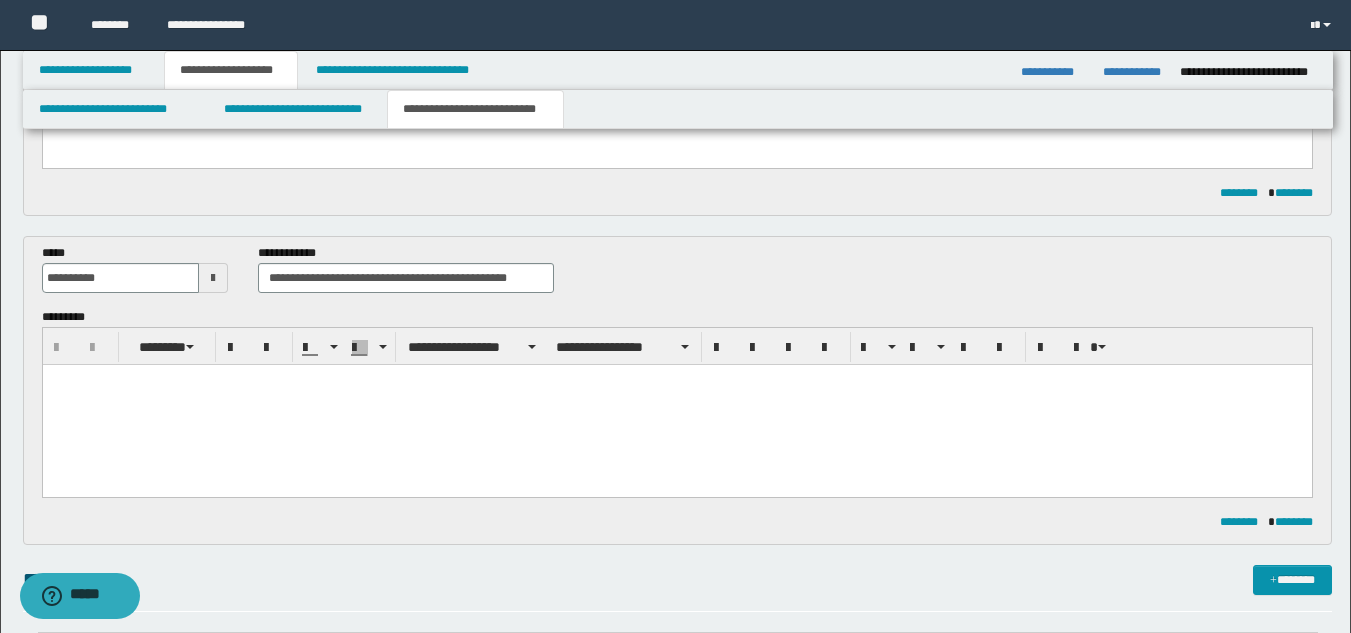scroll, scrollTop: 26, scrollLeft: 0, axis: vertical 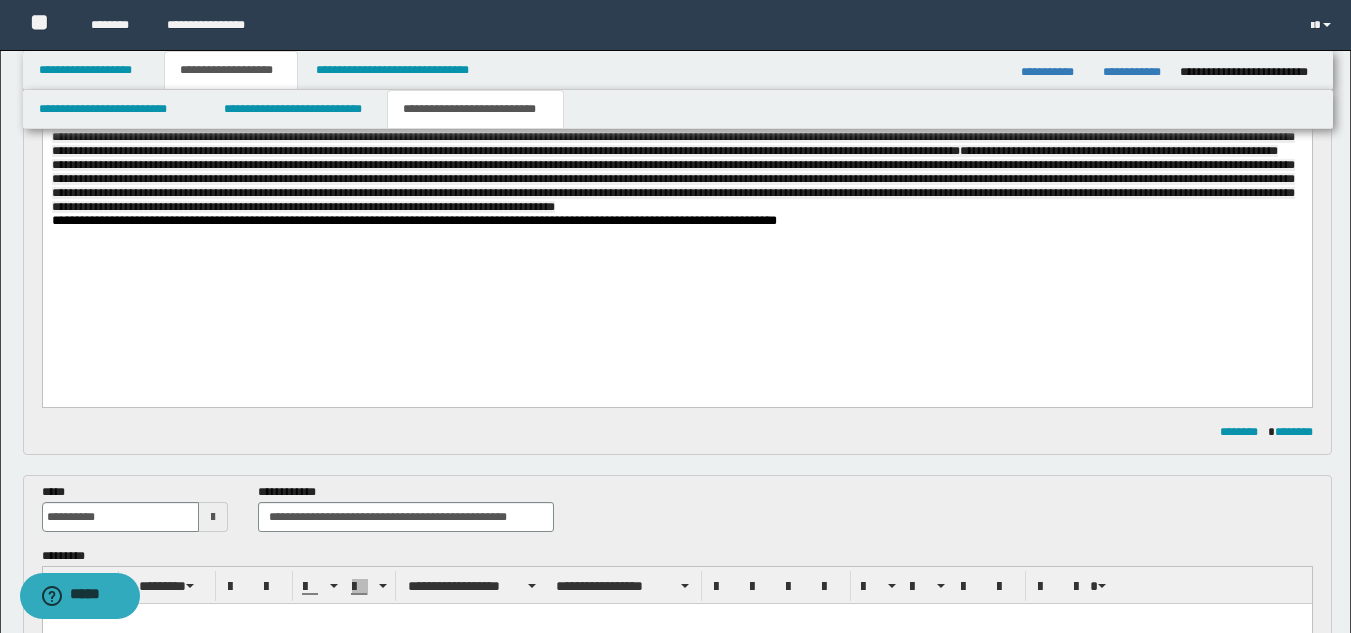 click on "**********" at bounding box center (676, 96) 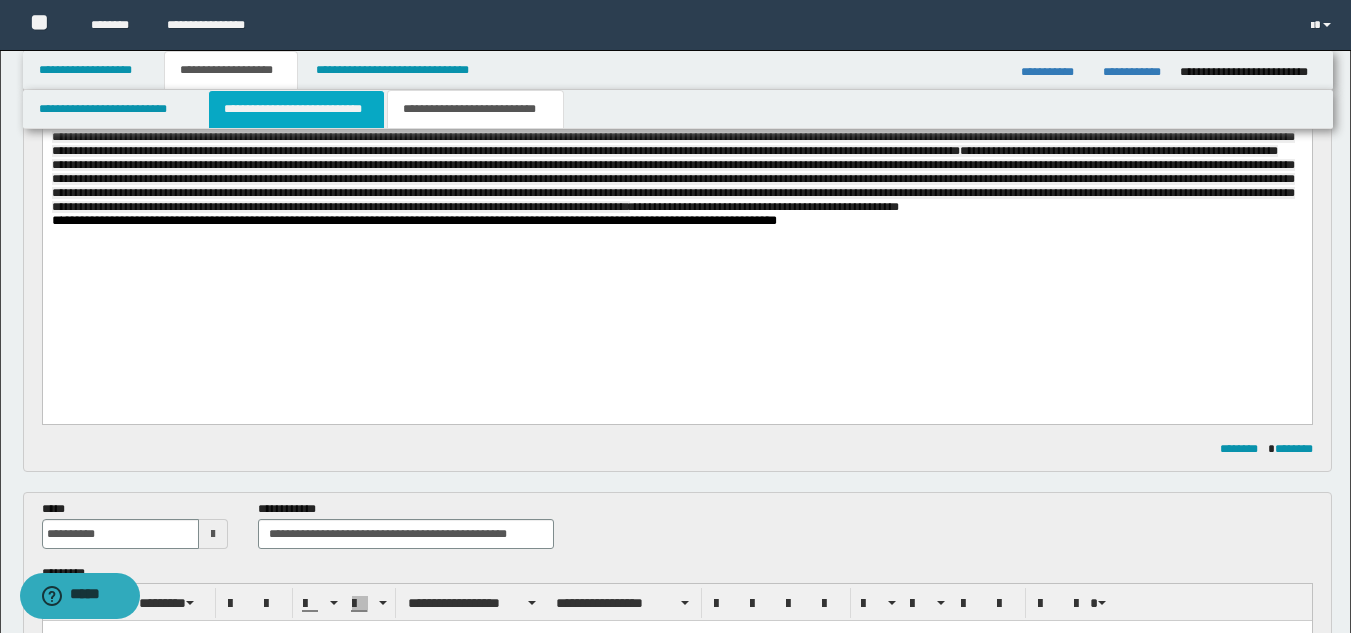 click on "**********" at bounding box center [296, 109] 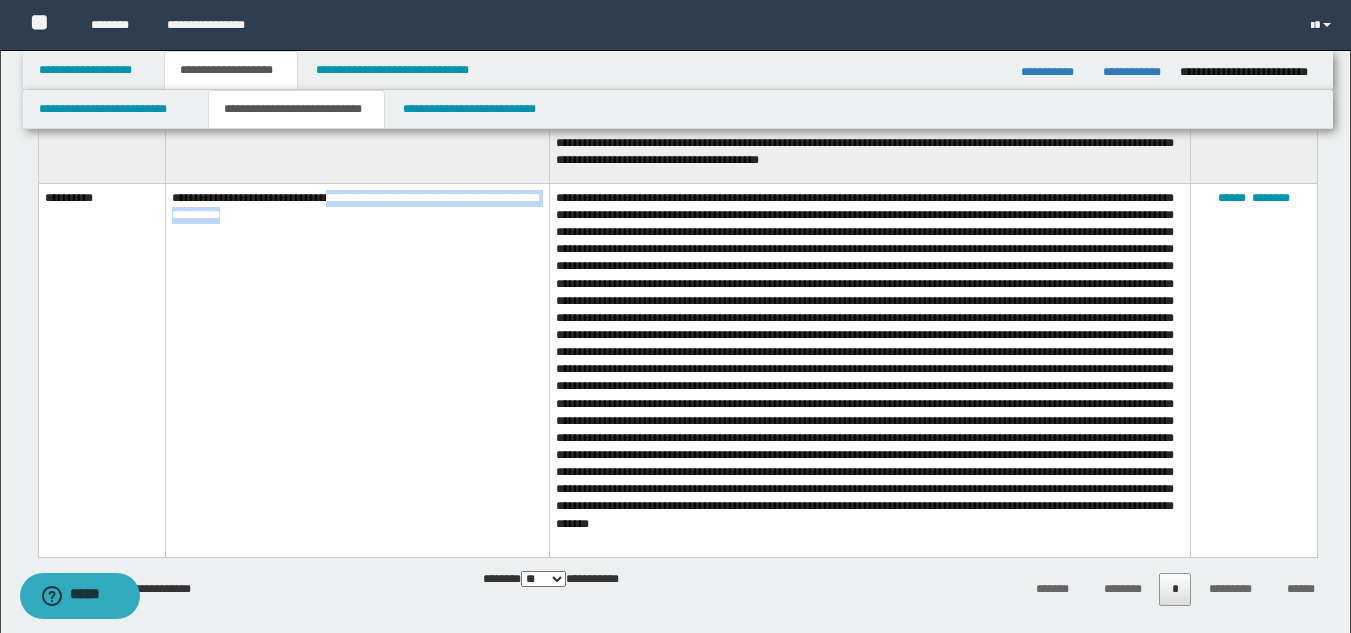 scroll, scrollTop: 2227, scrollLeft: 0, axis: vertical 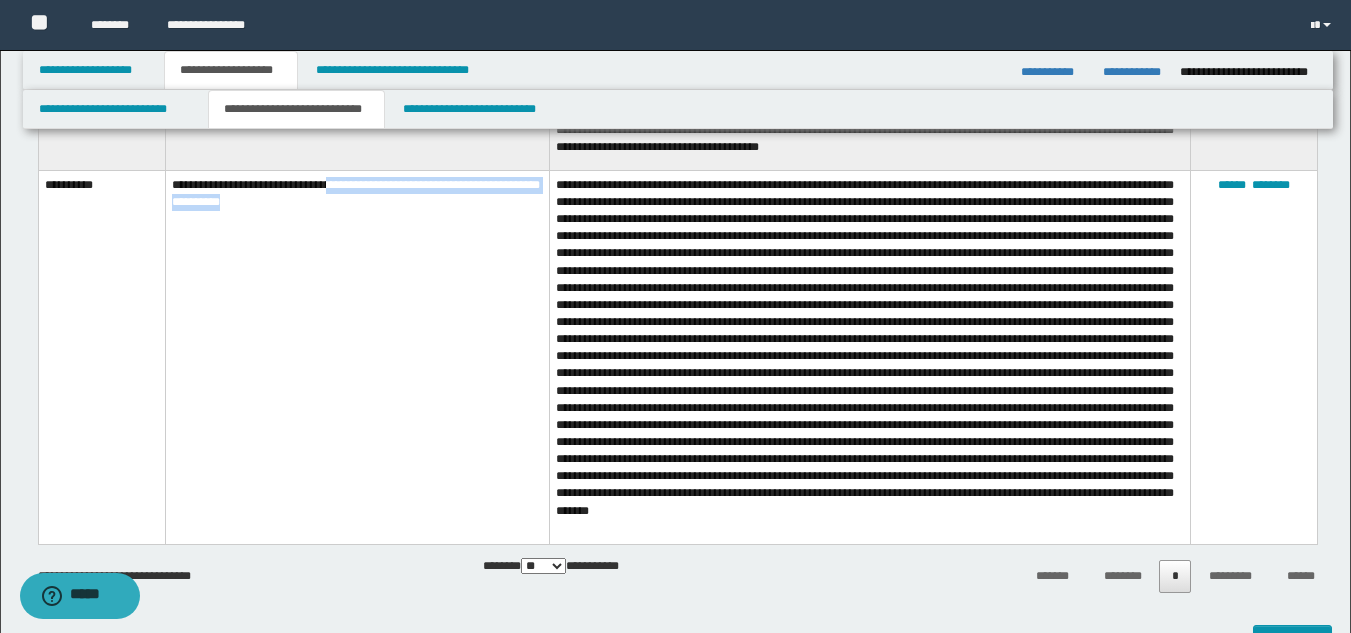 click on "**********" at bounding box center [357, 357] 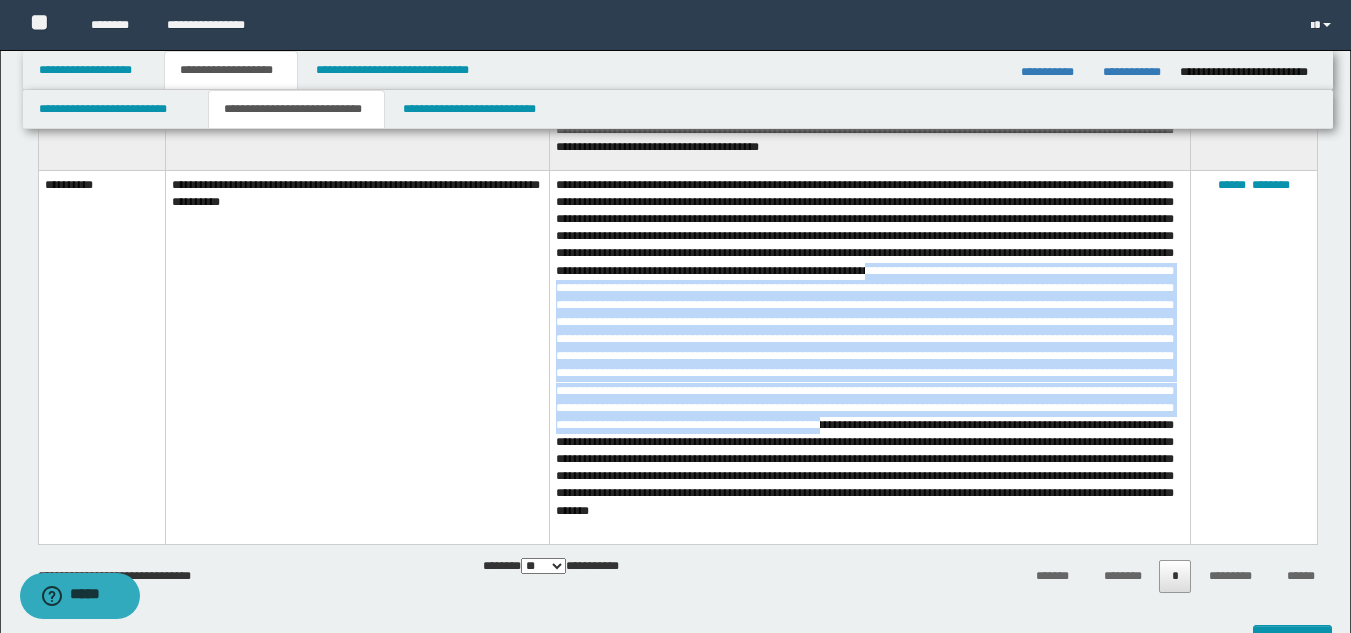 drag, startPoint x: 1168, startPoint y: 274, endPoint x: 921, endPoint y: 441, distance: 298.15768 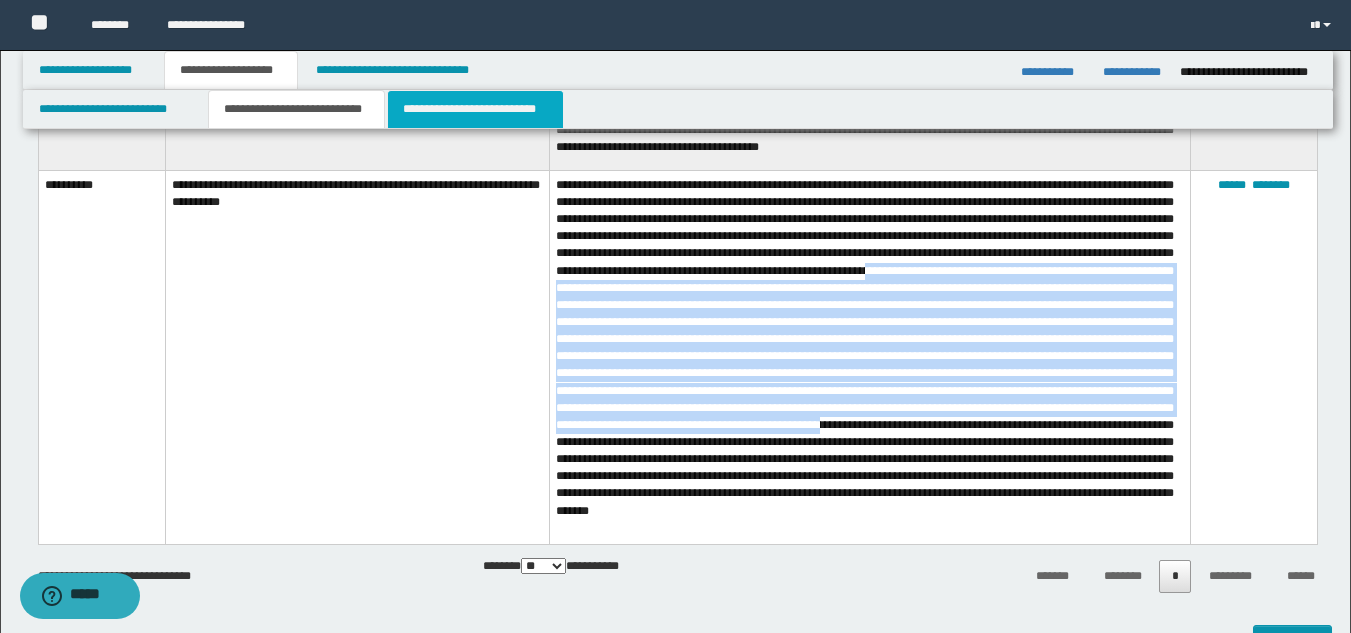click on "**********" at bounding box center [475, 109] 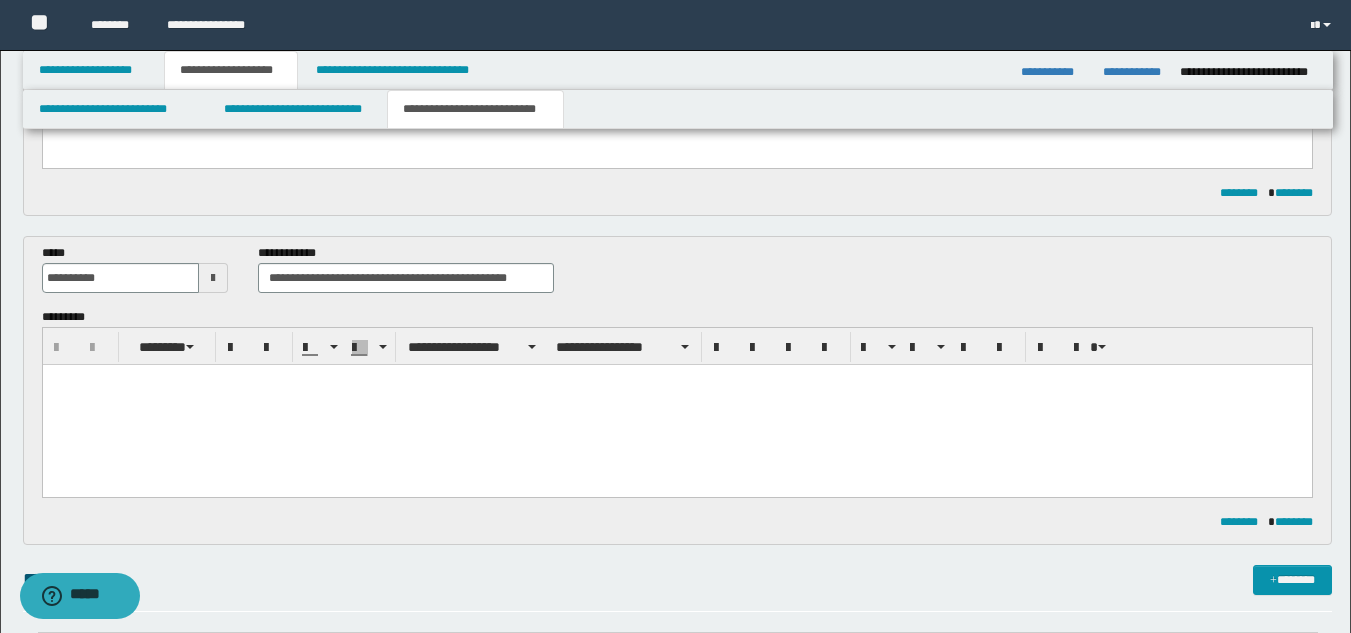 scroll, scrollTop: 43, scrollLeft: 0, axis: vertical 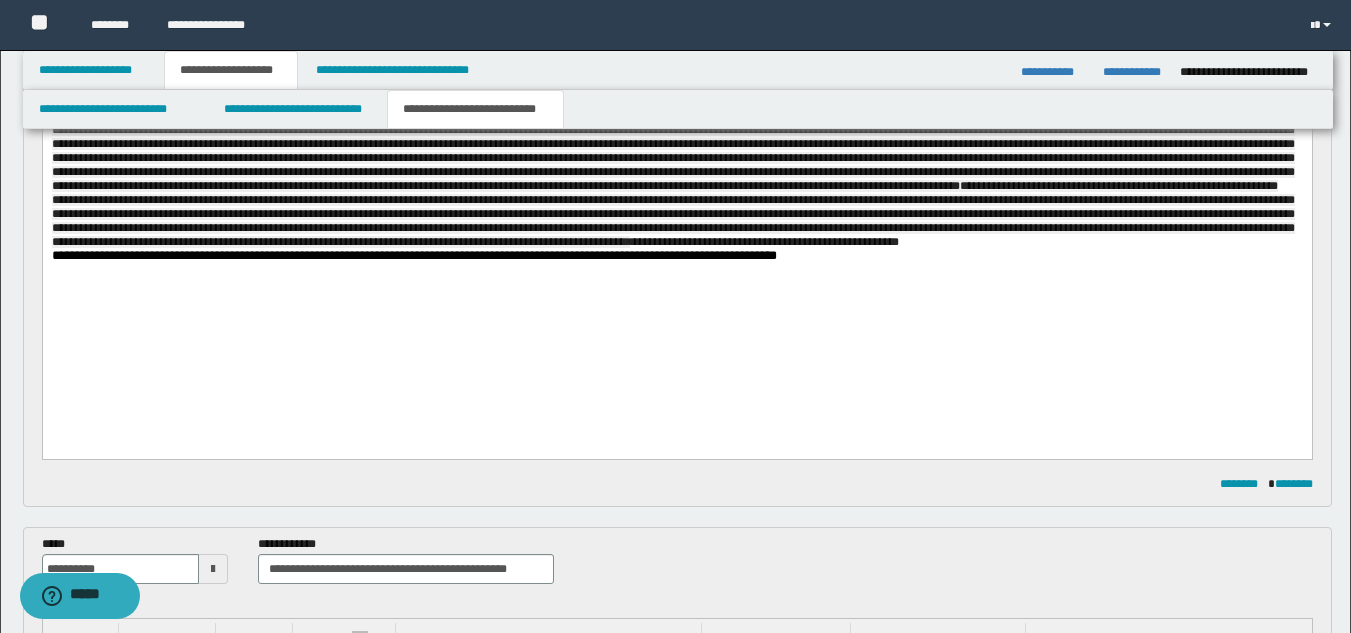 click on "**********" at bounding box center [676, 130] 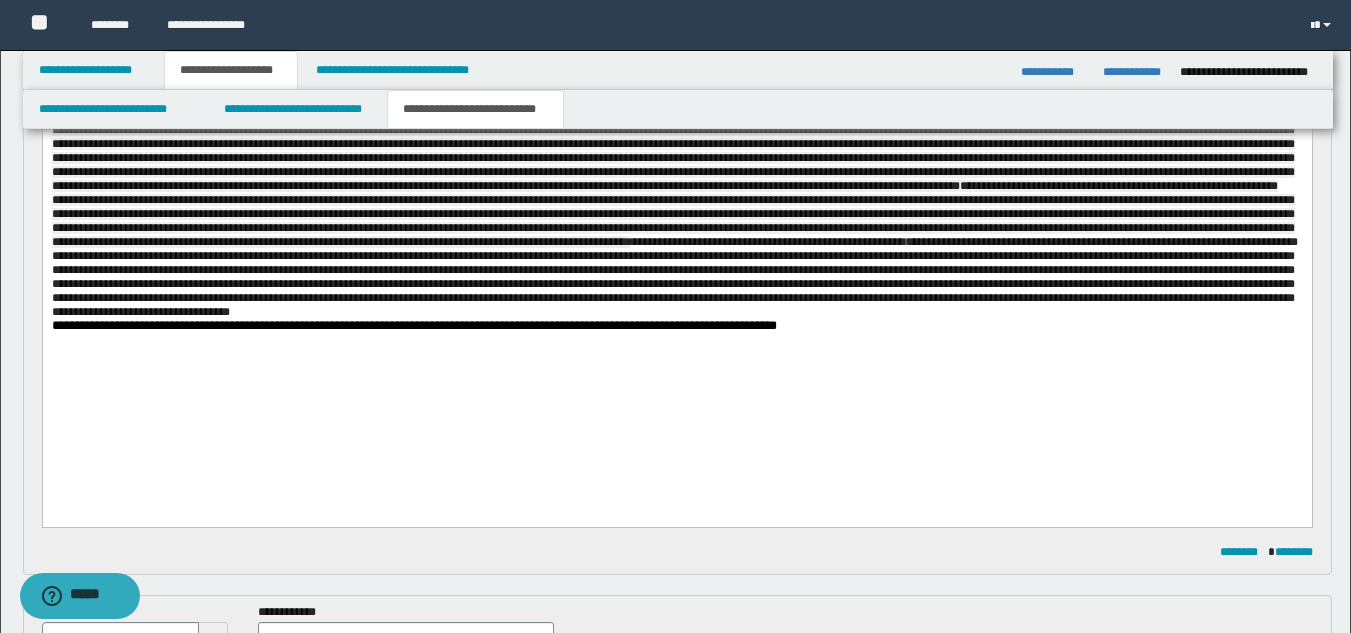 click on "**********" at bounding box center (674, 277) 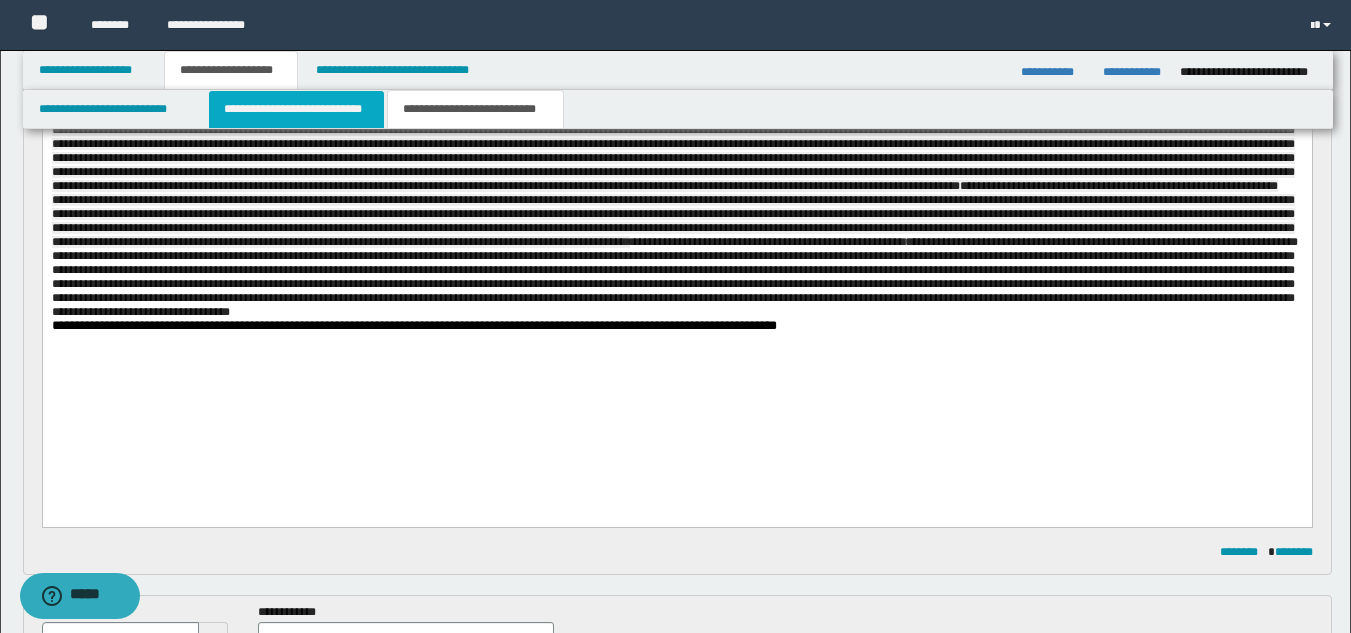 click on "**********" at bounding box center (296, 109) 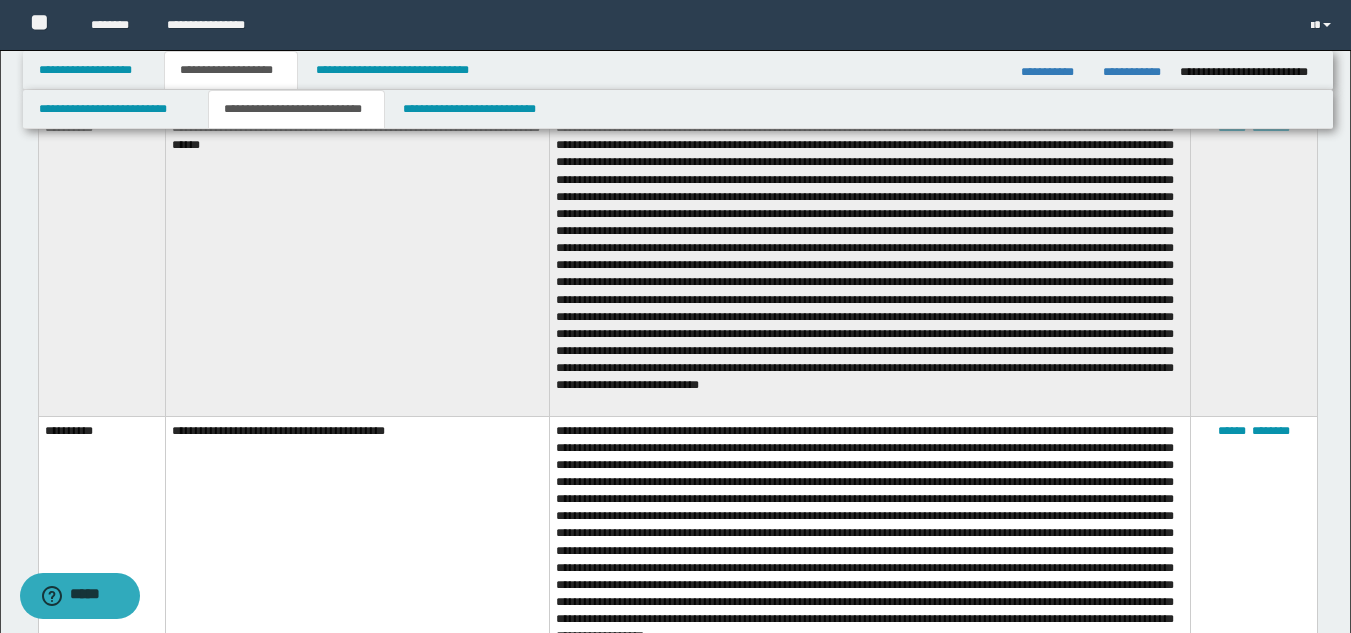 scroll, scrollTop: 2152, scrollLeft: 0, axis: vertical 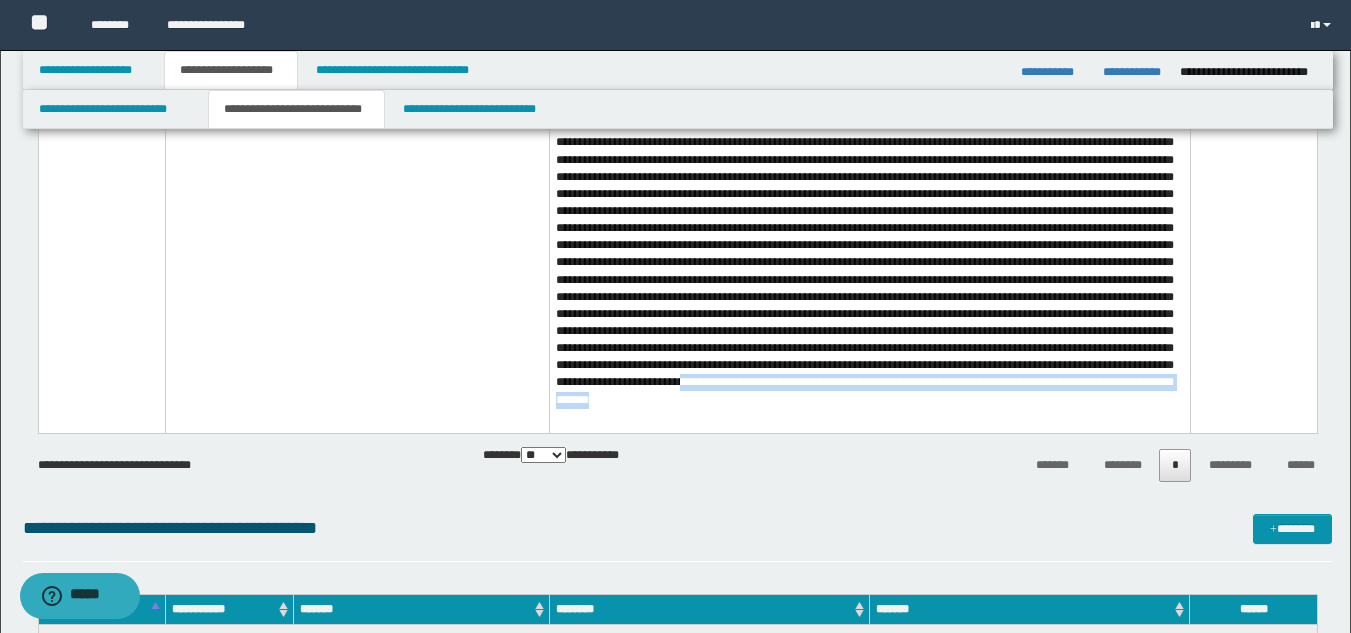 drag, startPoint x: 1018, startPoint y: 401, endPoint x: 1017, endPoint y: 413, distance: 12.0415945 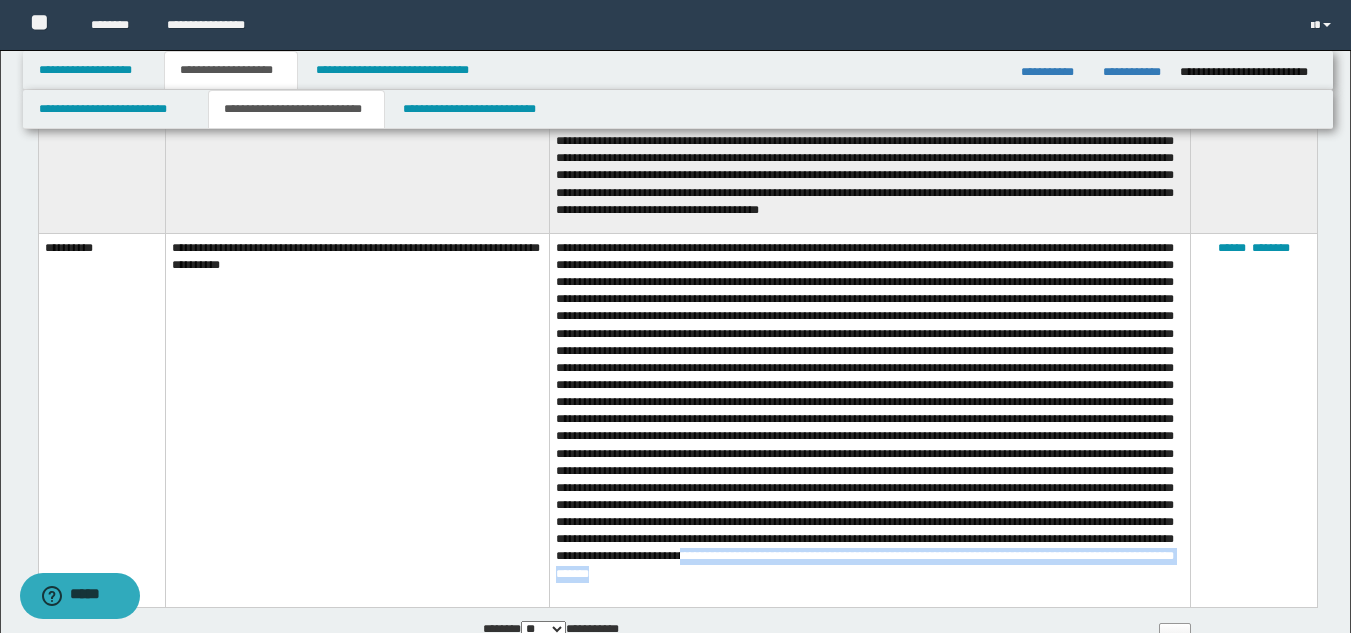 scroll, scrollTop: 2139, scrollLeft: 0, axis: vertical 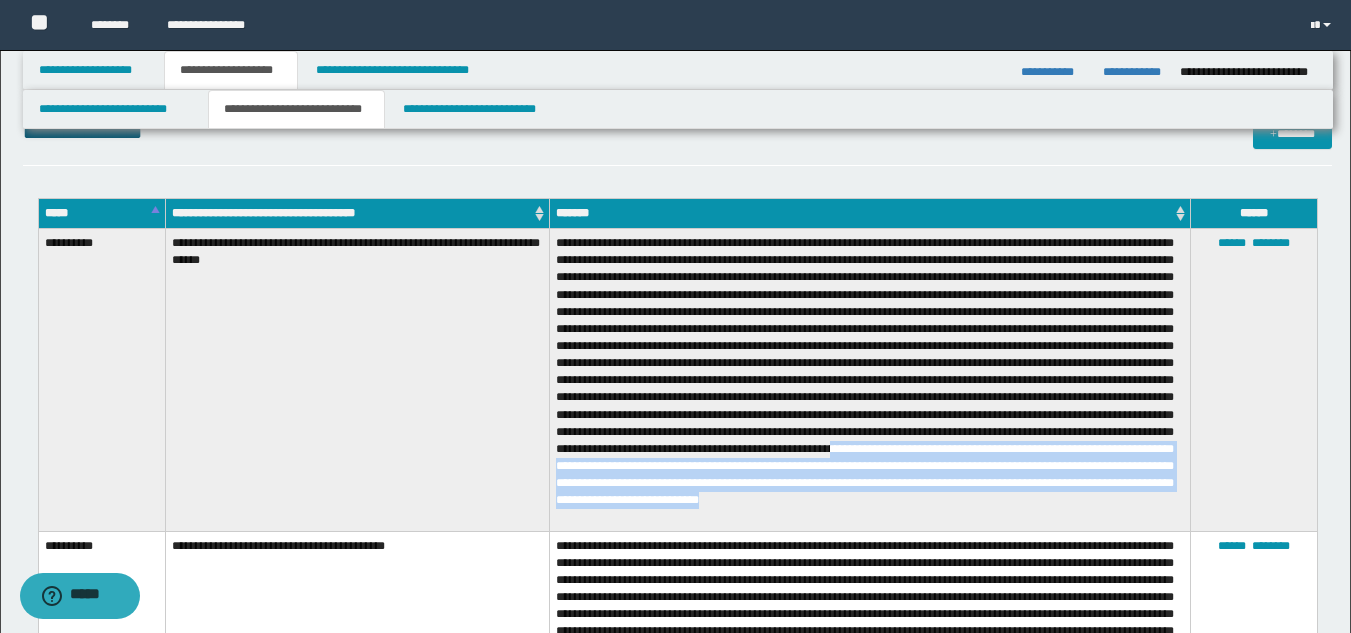 drag, startPoint x: 875, startPoint y: 465, endPoint x: 927, endPoint y: 515, distance: 72.138756 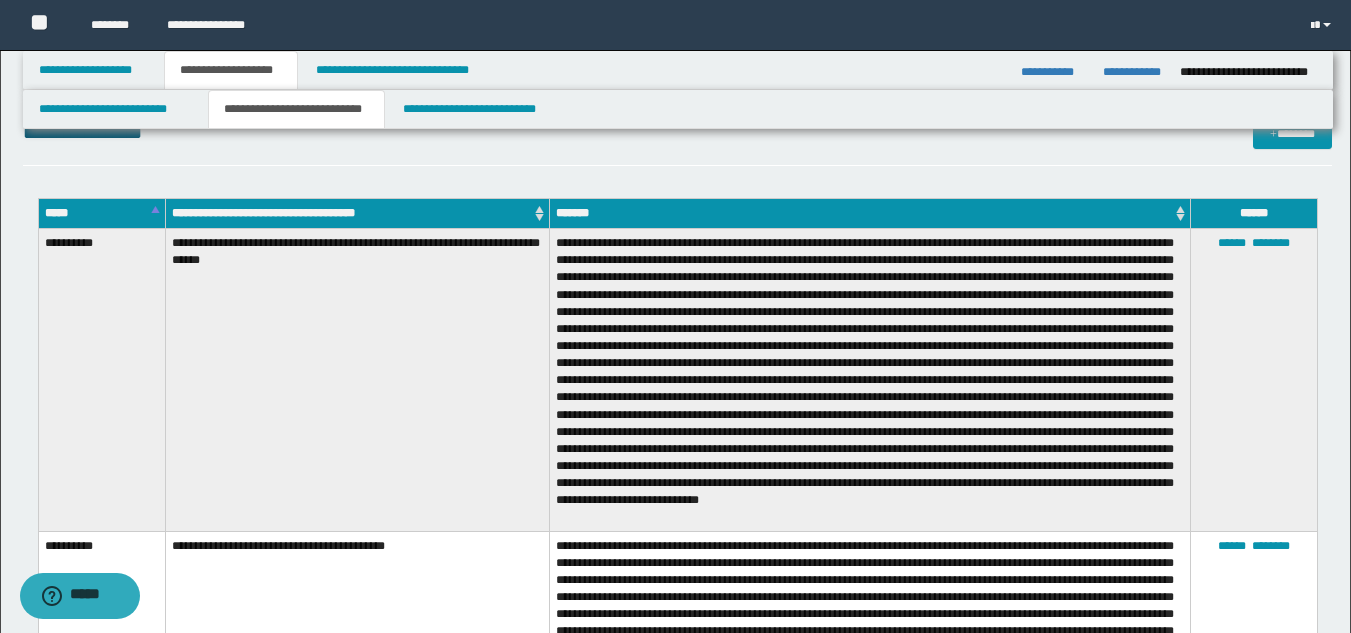 click on "**********" at bounding box center [357, 380] 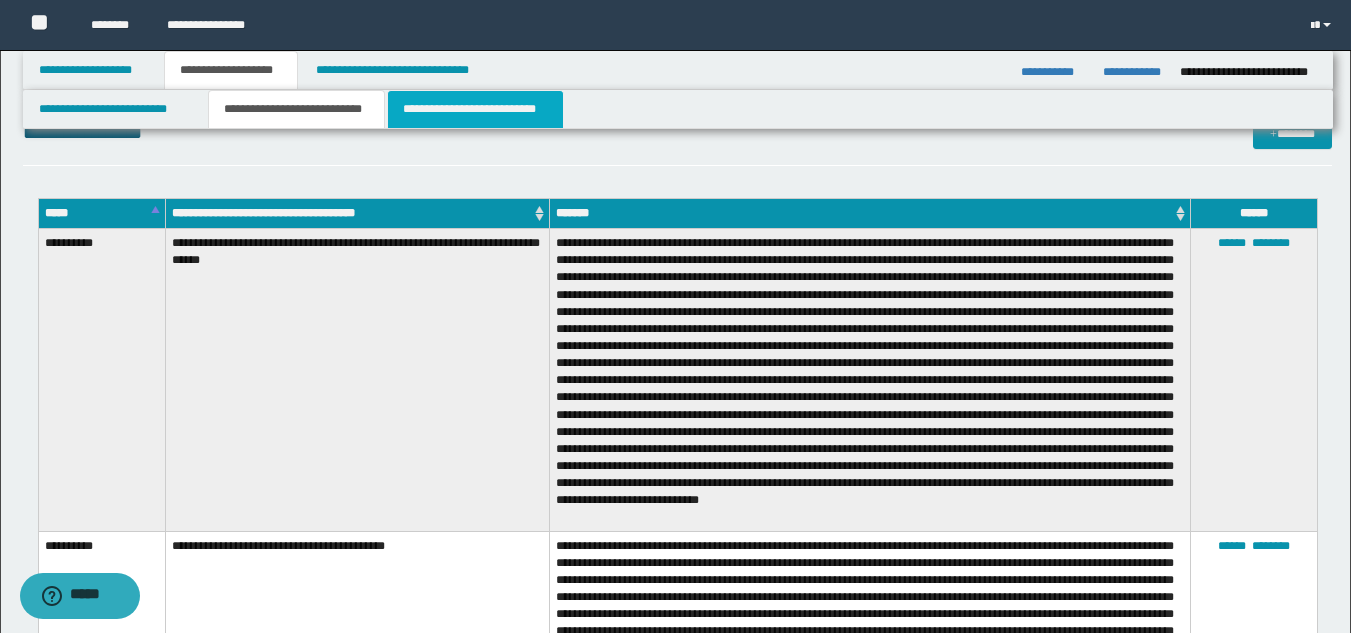 click on "**********" at bounding box center [475, 109] 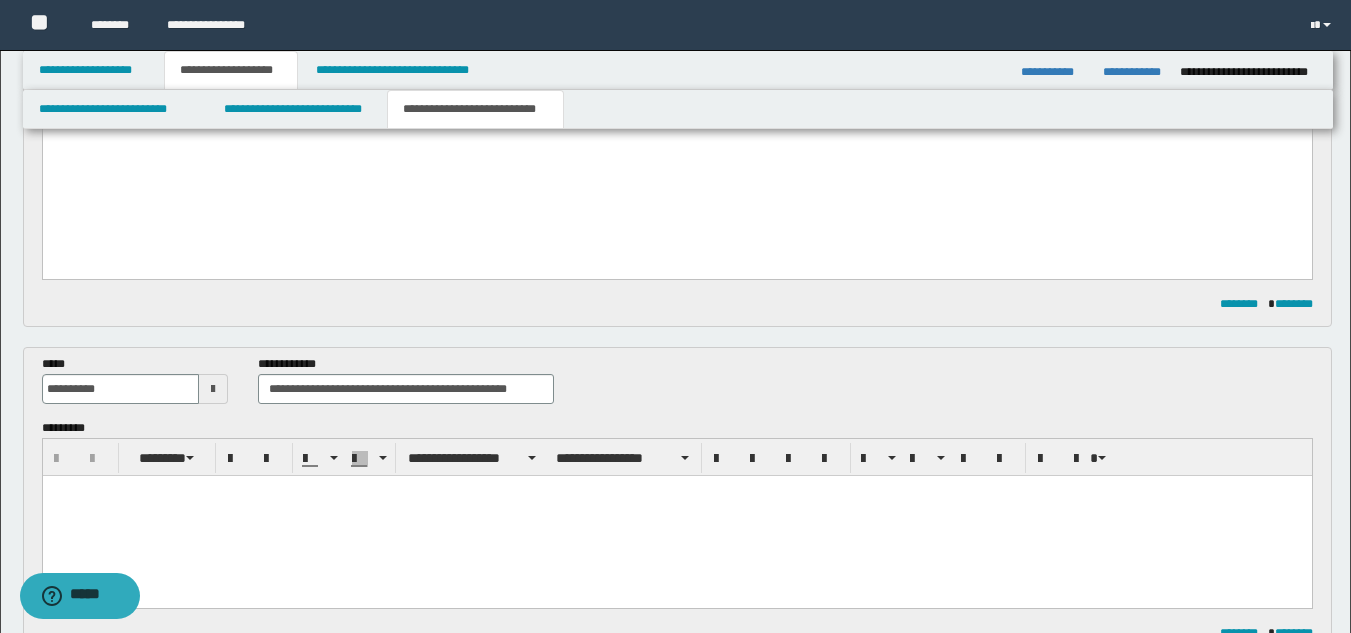 scroll, scrollTop: 0, scrollLeft: 0, axis: both 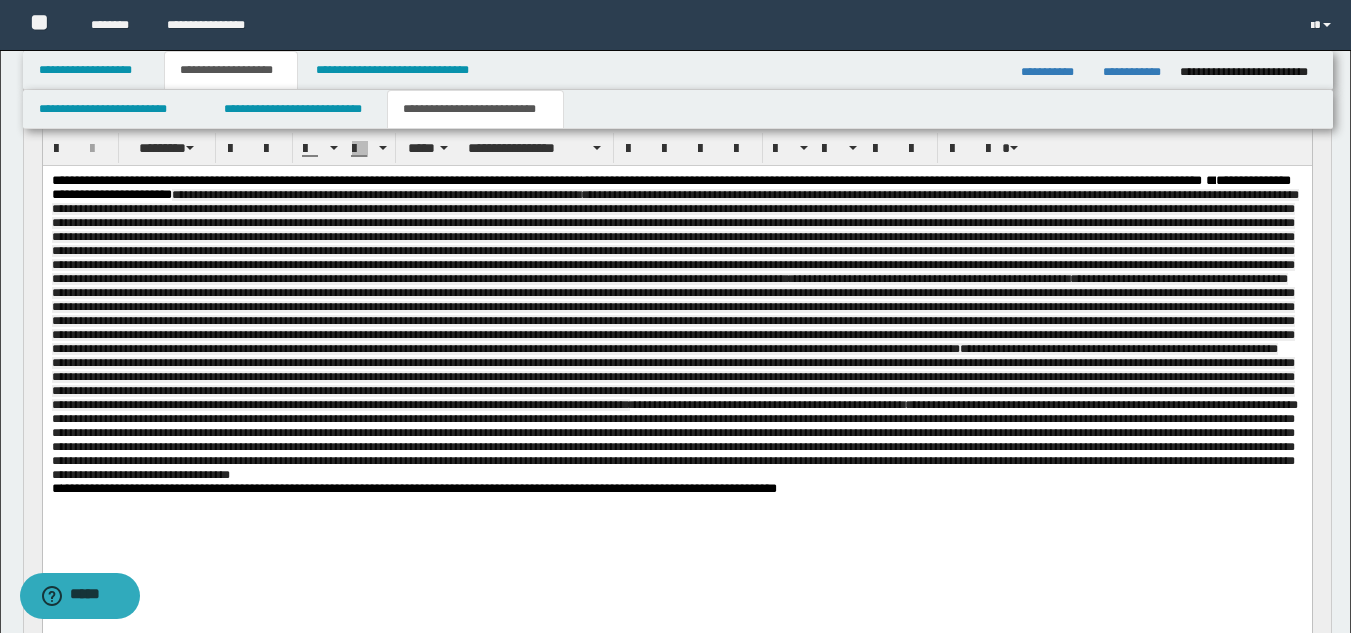 click on "**********" at bounding box center [674, 335] 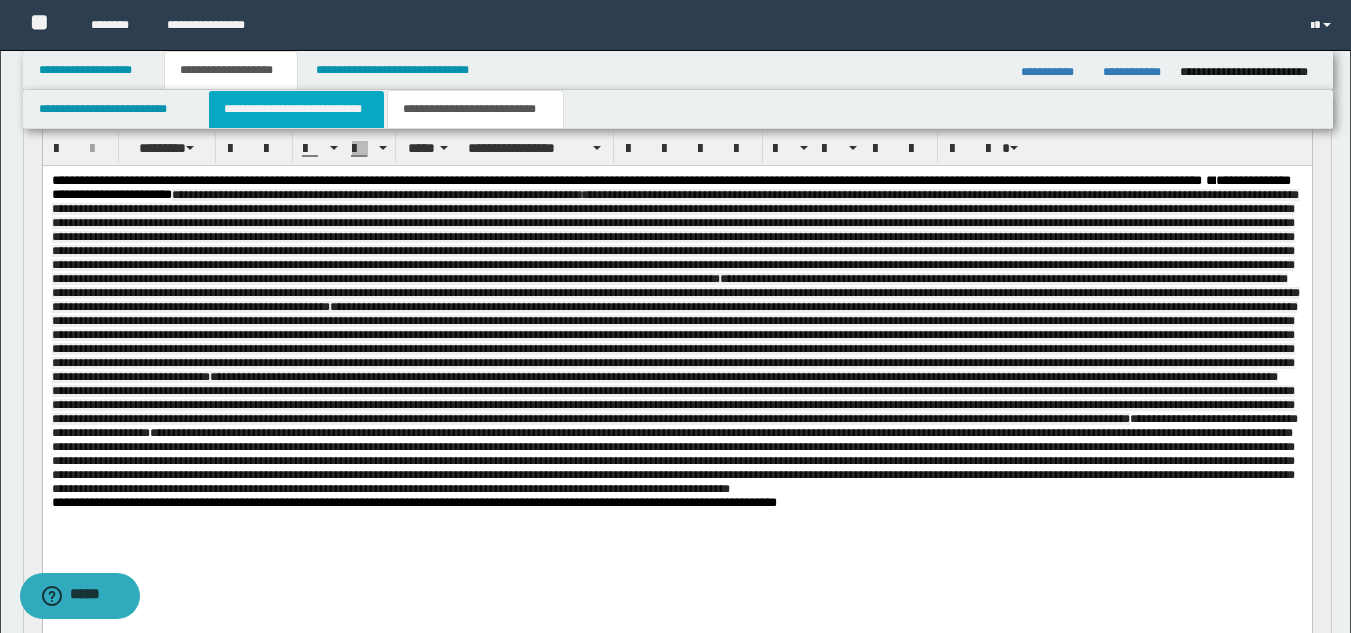 click on "**********" at bounding box center [296, 109] 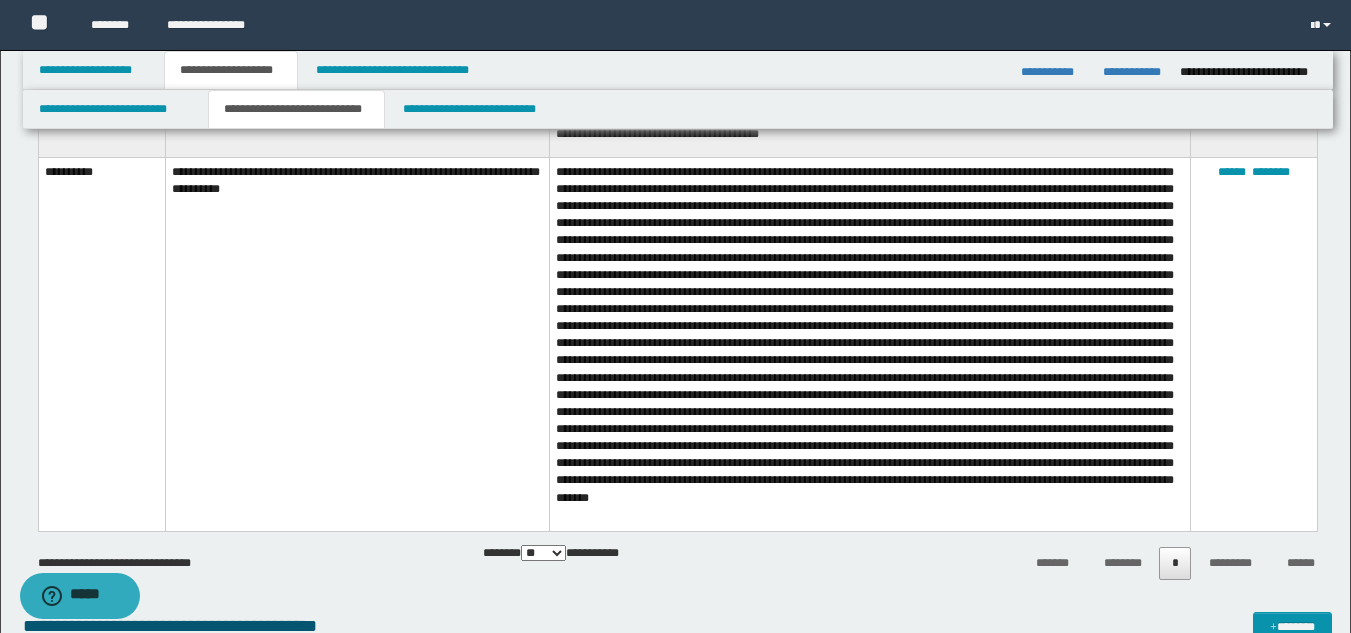 scroll, scrollTop: 2321, scrollLeft: 0, axis: vertical 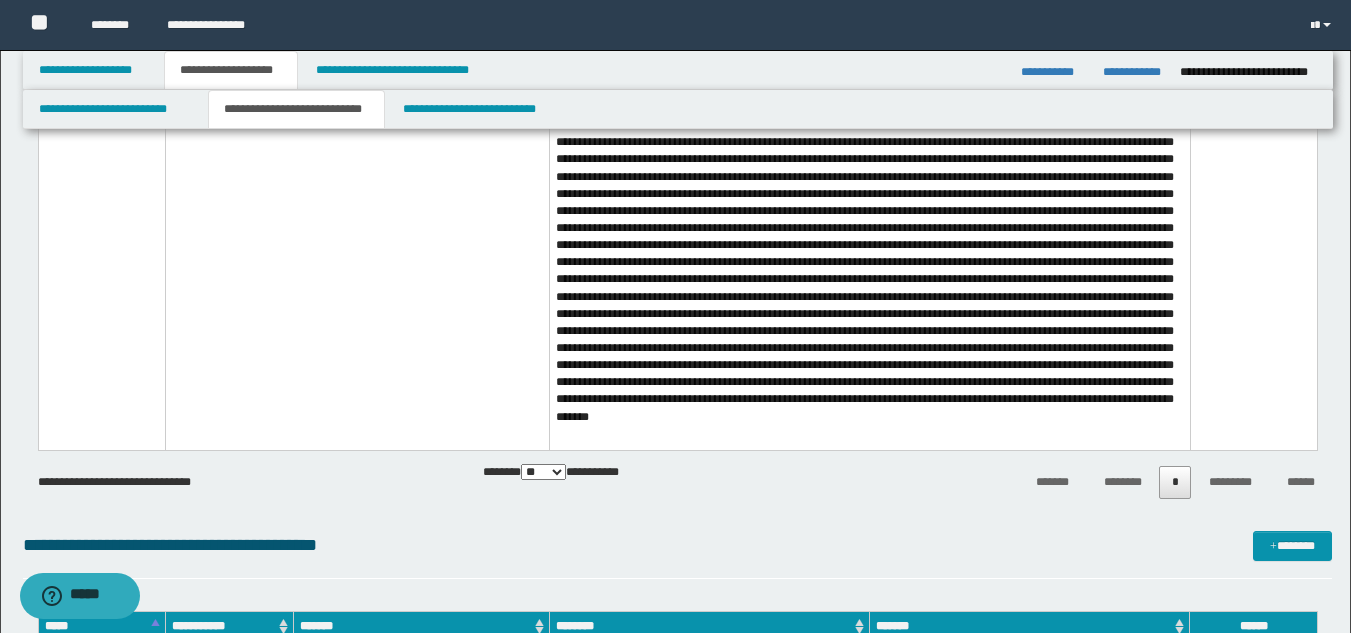click at bounding box center [869, 263] 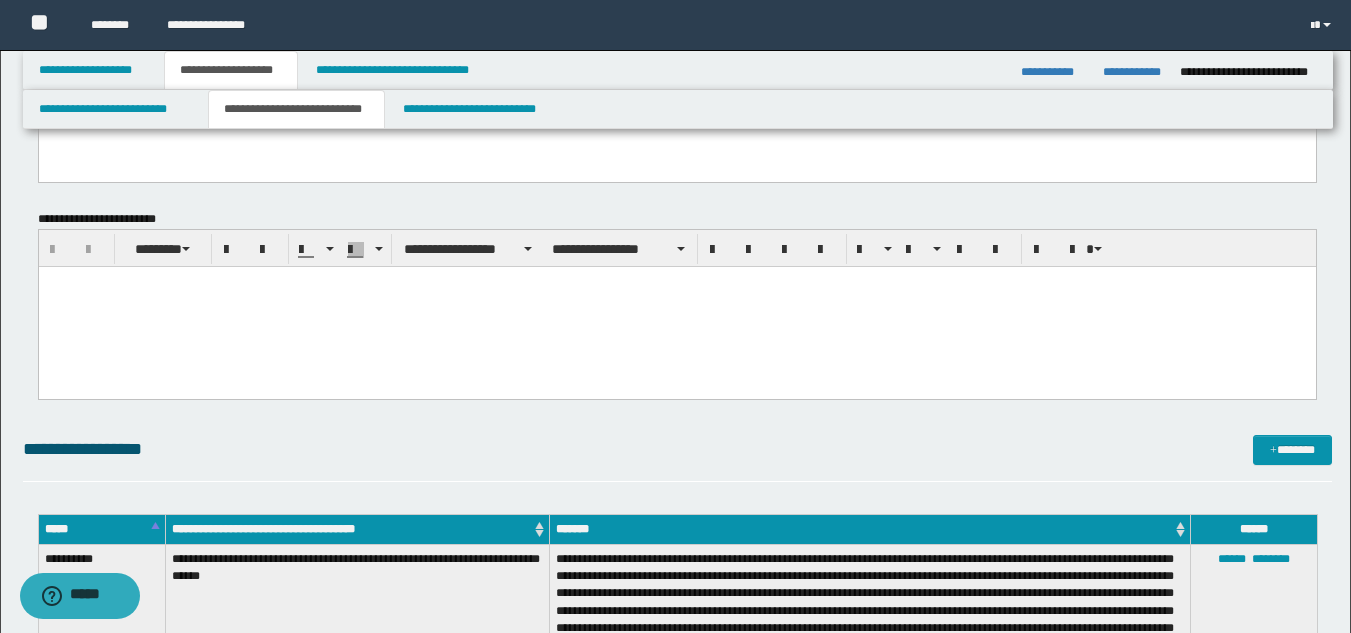 scroll, scrollTop: 1121, scrollLeft: 0, axis: vertical 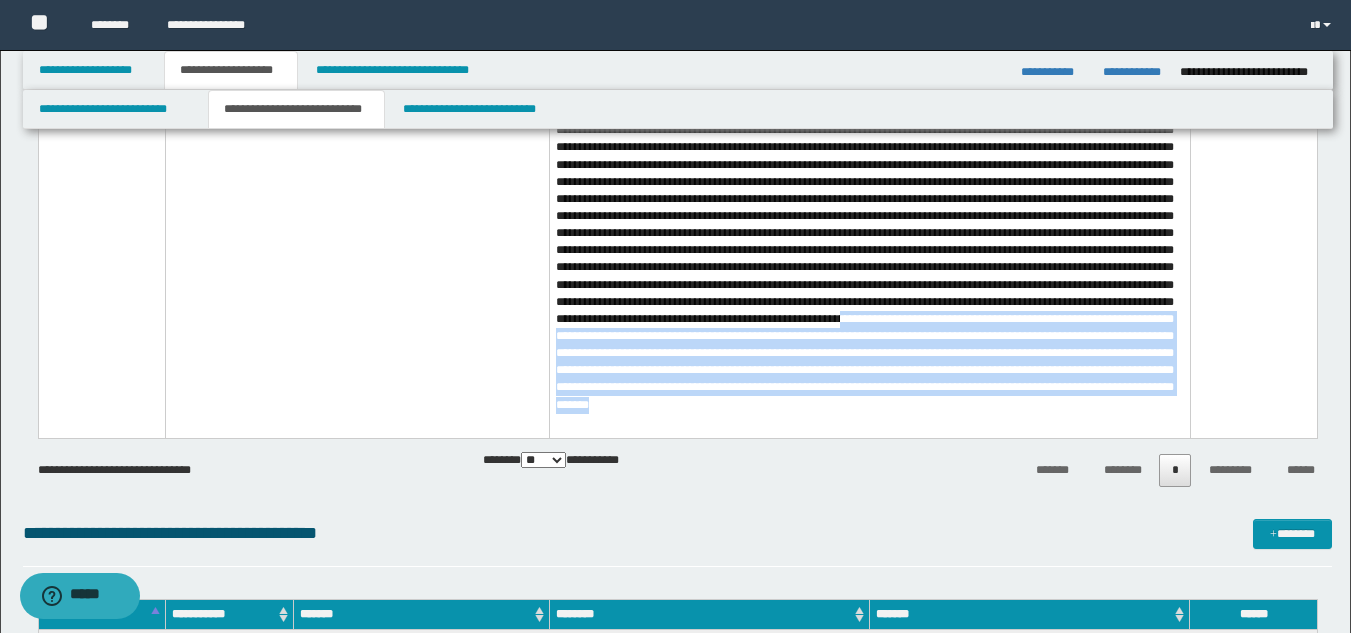 drag, startPoint x: 936, startPoint y: 339, endPoint x: 1055, endPoint y: 425, distance: 146.82303 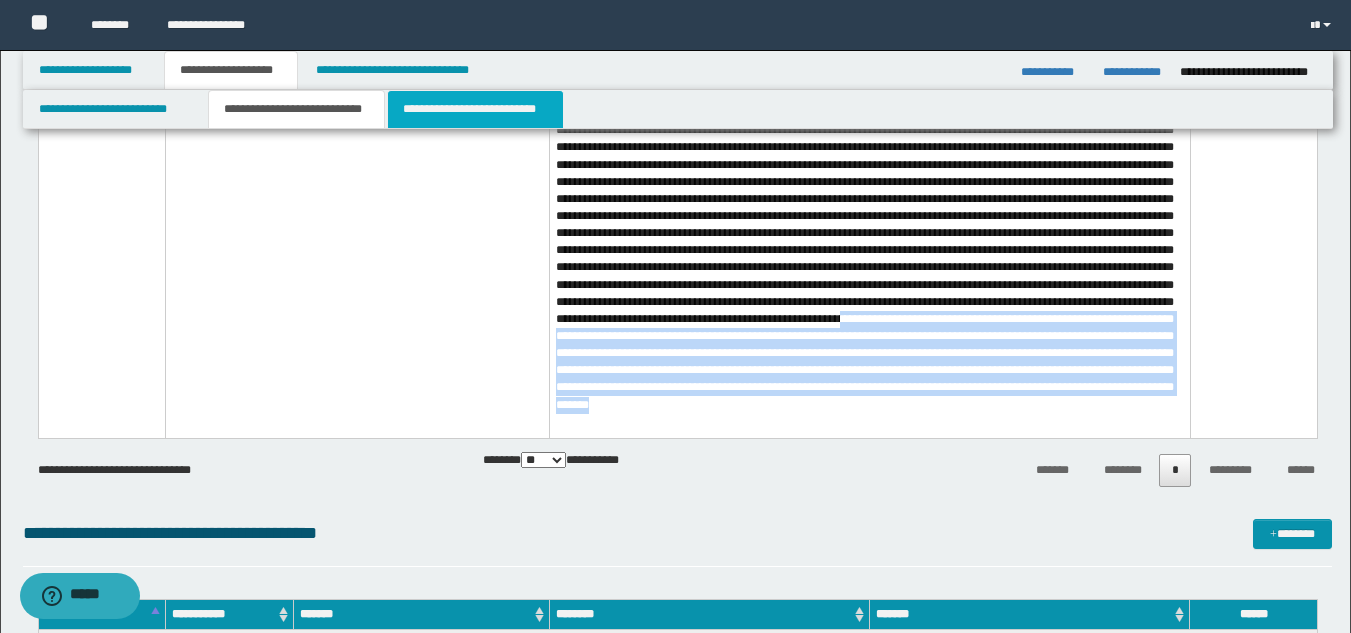 click on "**********" at bounding box center [475, 109] 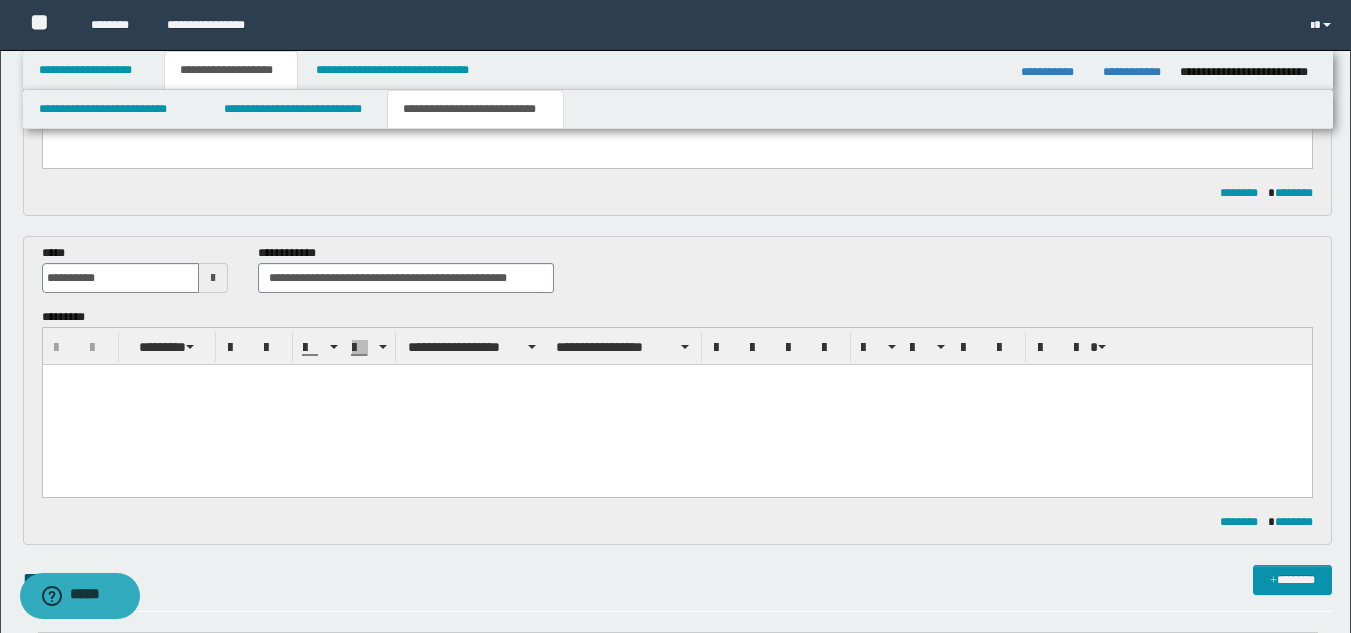 scroll, scrollTop: 145, scrollLeft: 0, axis: vertical 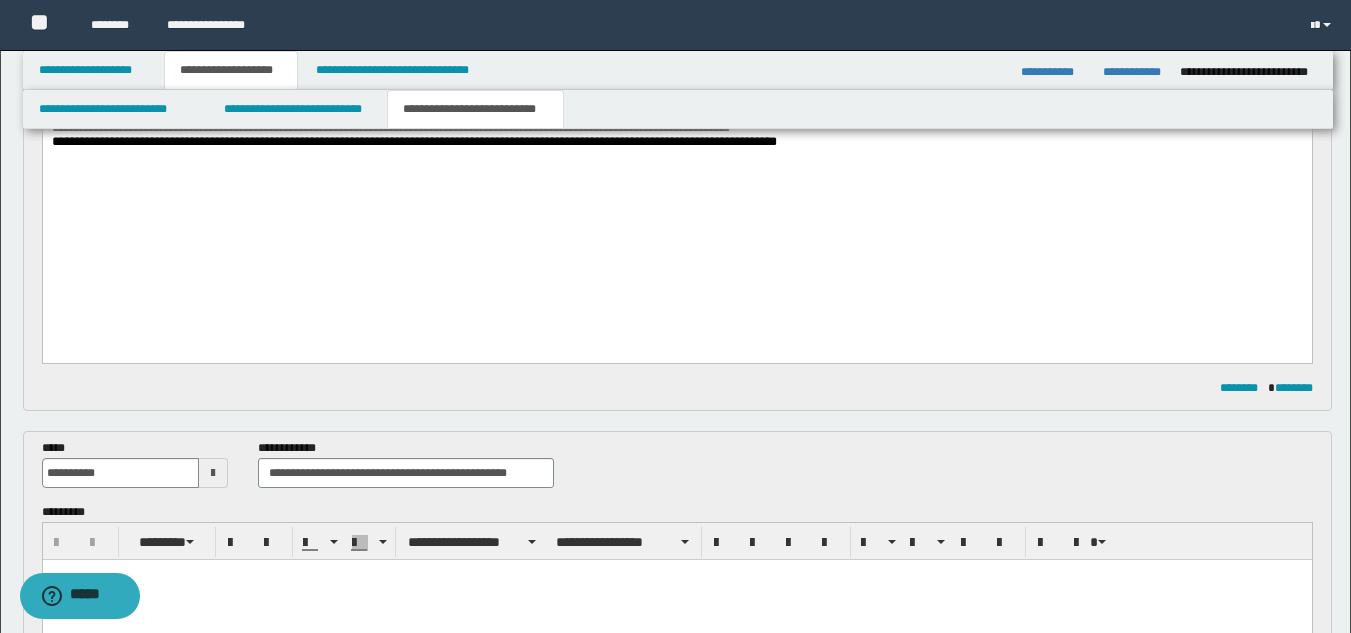 click on "**********" at bounding box center (676, -25) 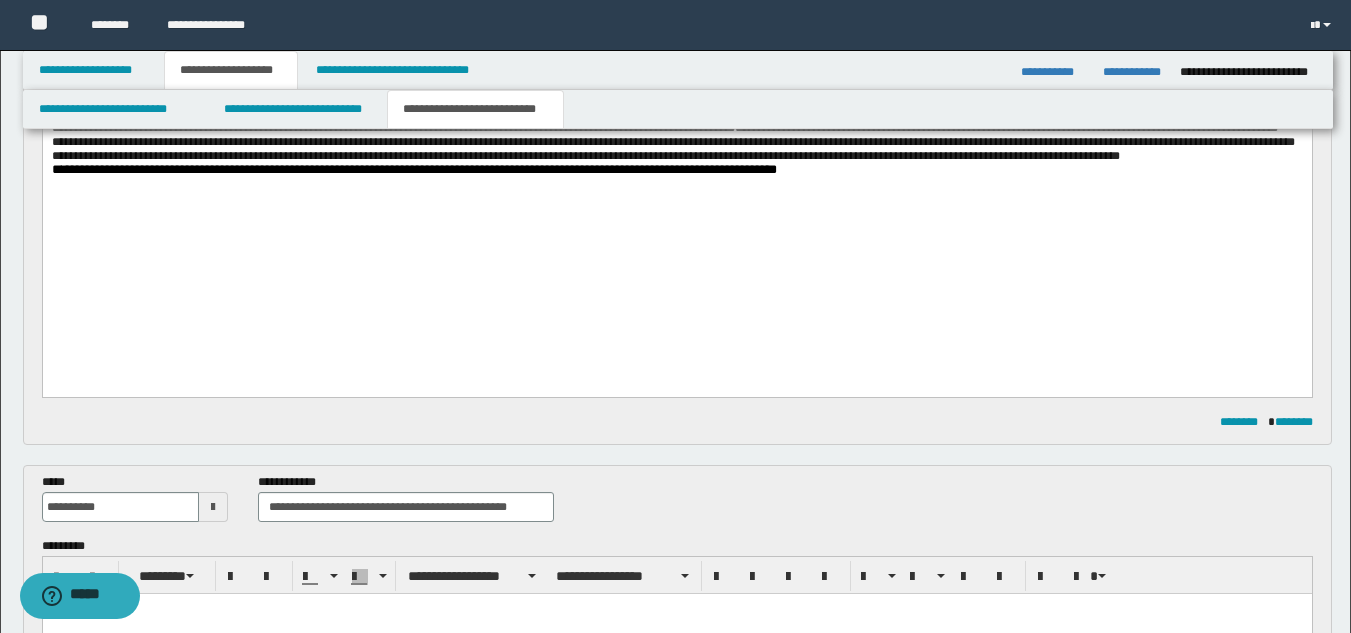 click on "**********" at bounding box center (676, 21) 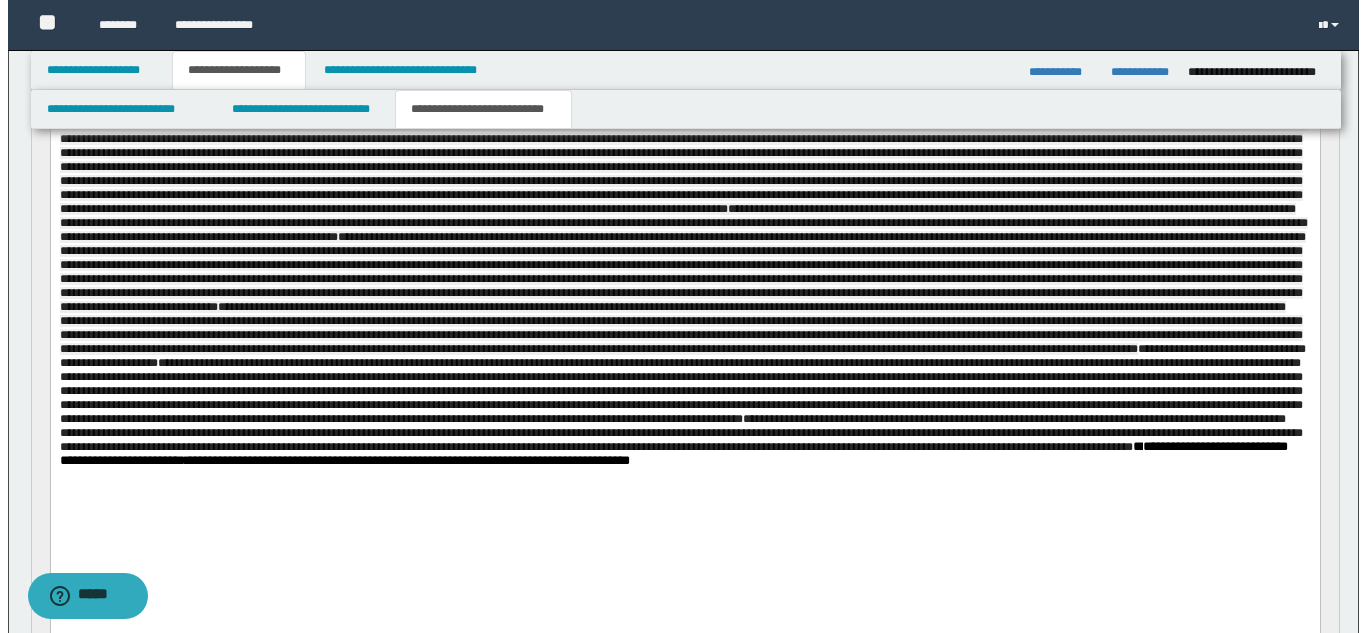 scroll, scrollTop: 206, scrollLeft: 0, axis: vertical 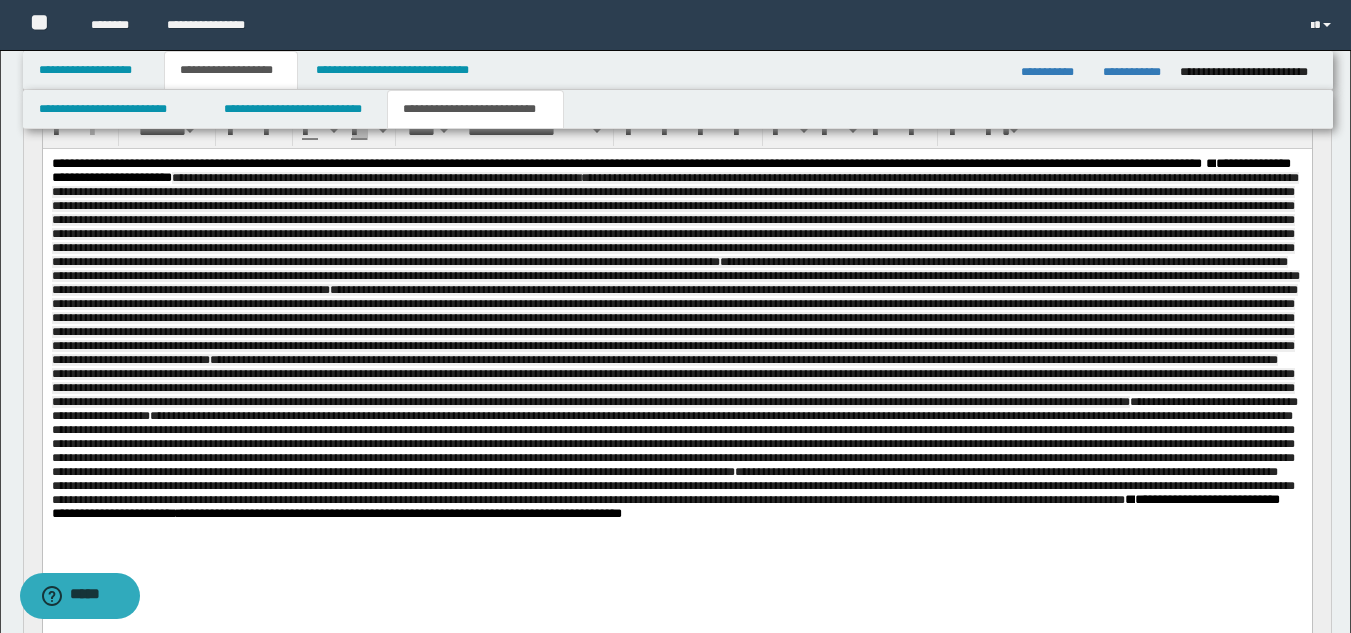 drag, startPoint x: 373, startPoint y: 178, endPoint x: 451, endPoint y: 382, distance: 218.40329 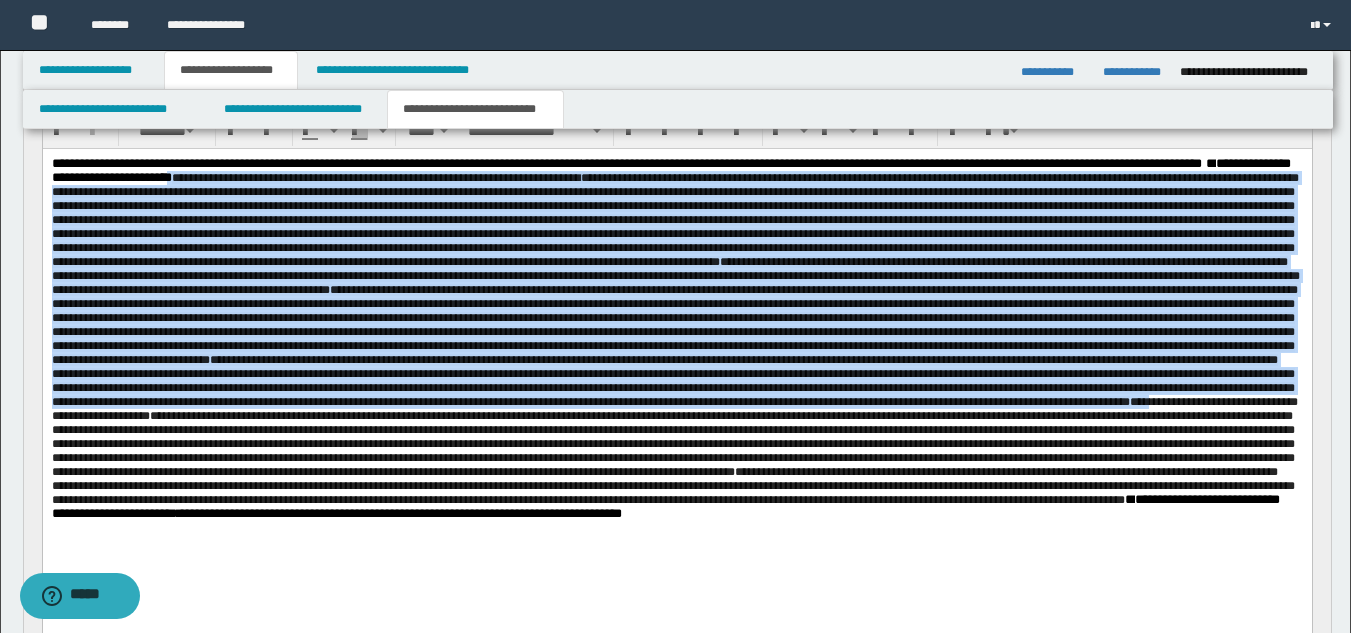 drag, startPoint x: 371, startPoint y: 184, endPoint x: 559, endPoint y: 496, distance: 364.26364 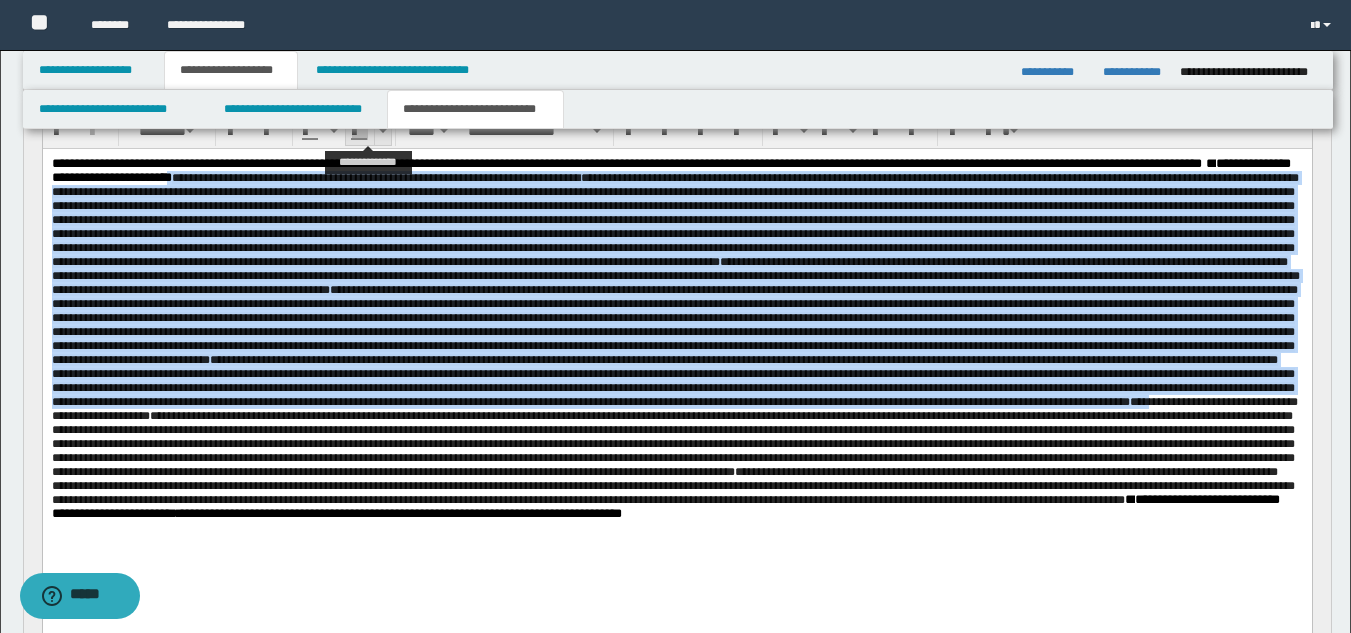 click at bounding box center [360, 132] 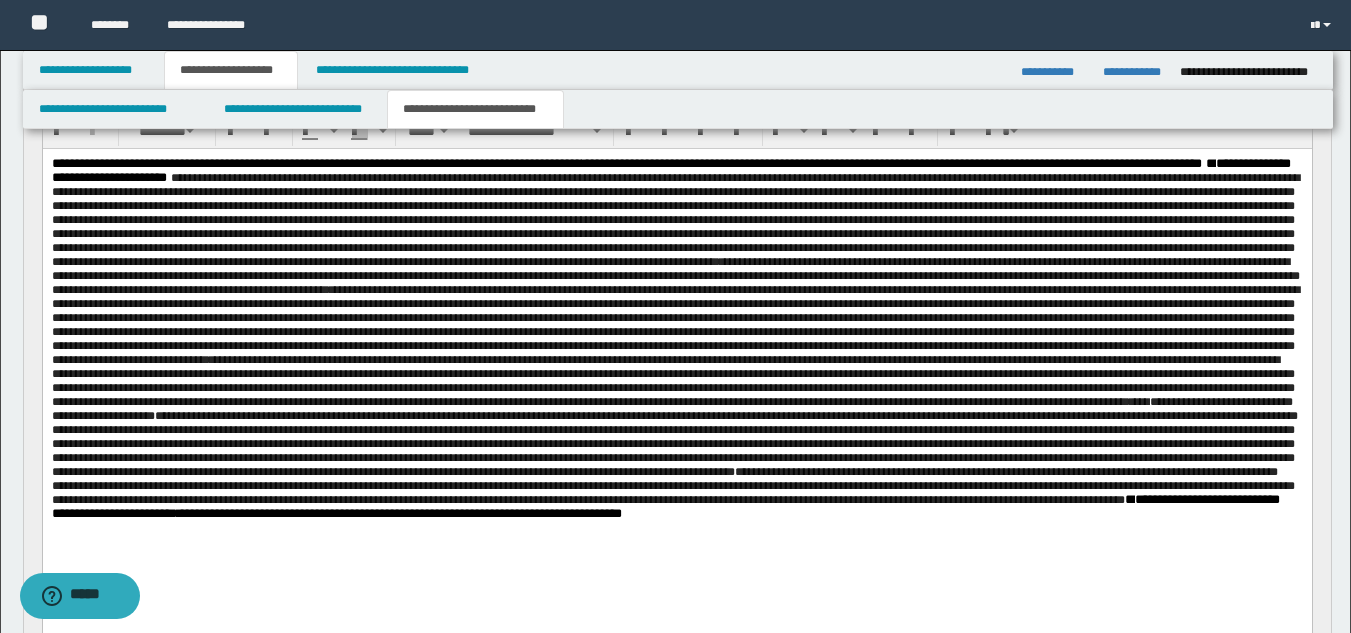 click on "**********" at bounding box center (316, 163) 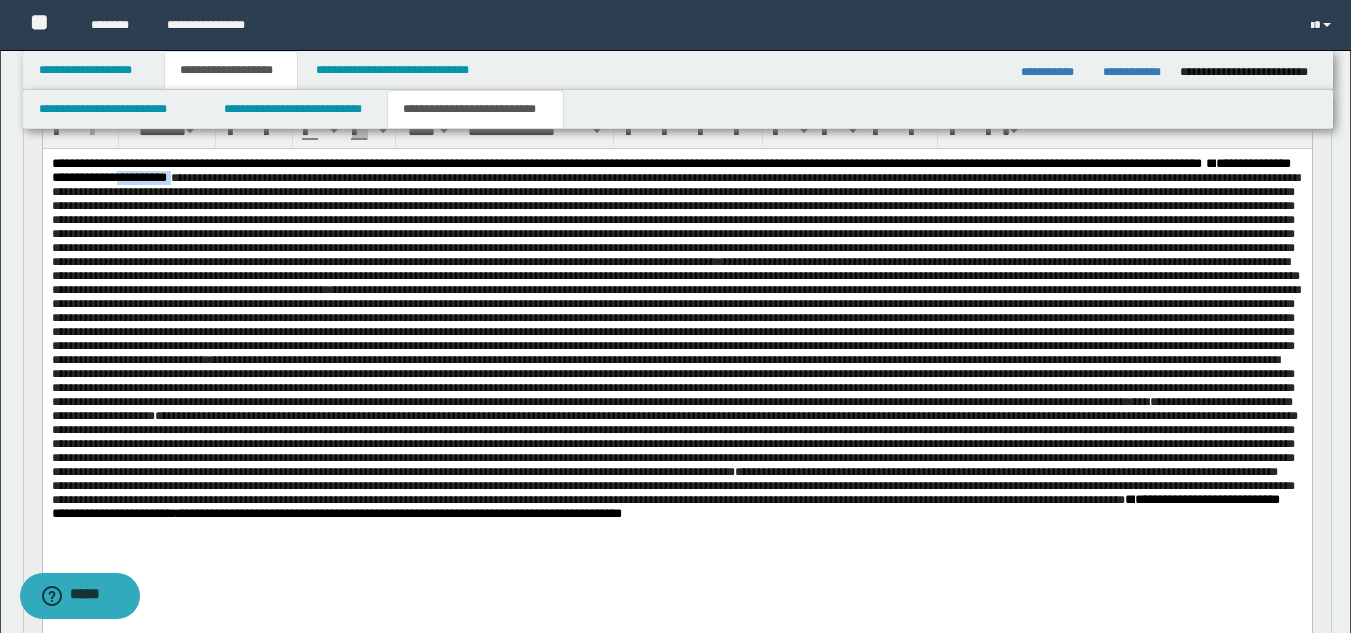 drag, startPoint x: 374, startPoint y: 184, endPoint x: 308, endPoint y: 182, distance: 66.0303 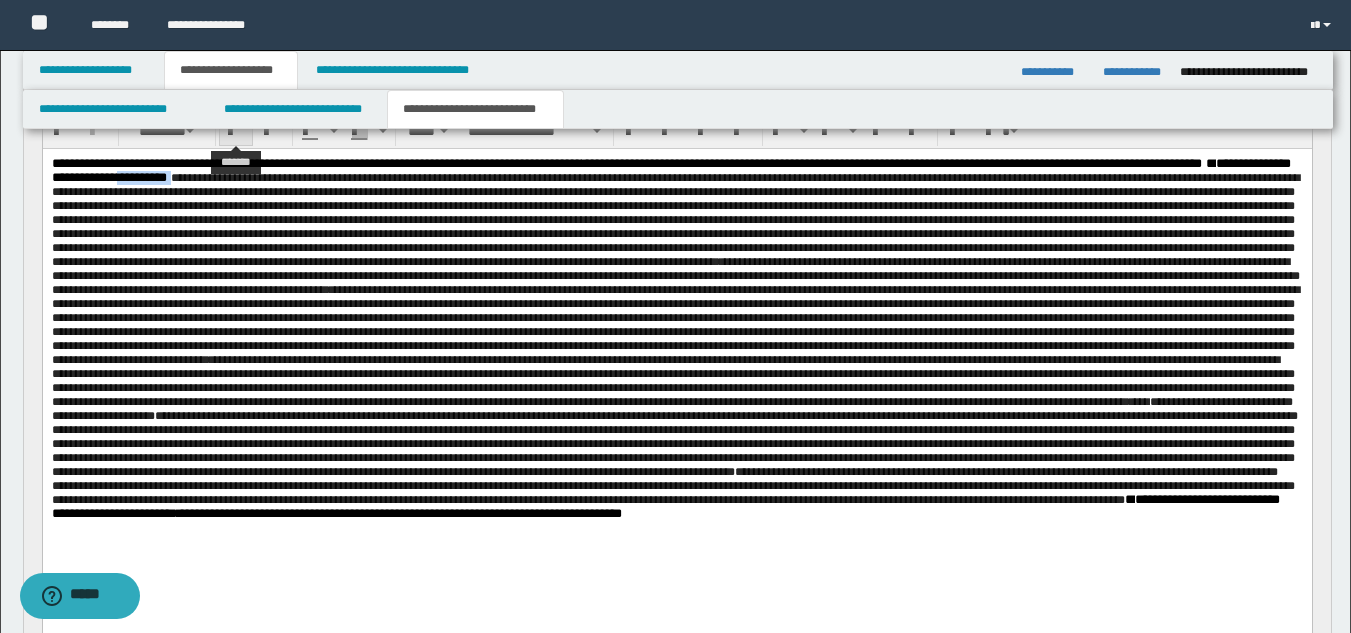 click at bounding box center [236, 132] 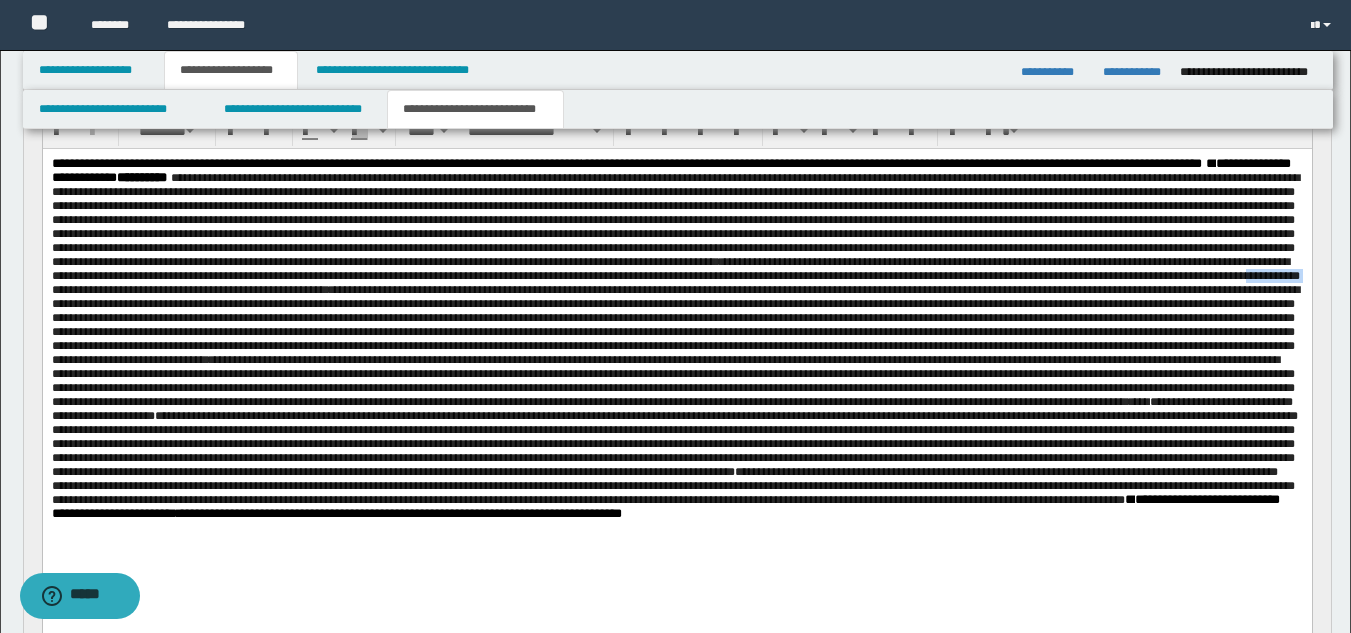 drag, startPoint x: 1018, startPoint y: 314, endPoint x: 957, endPoint y: 319, distance: 61.204575 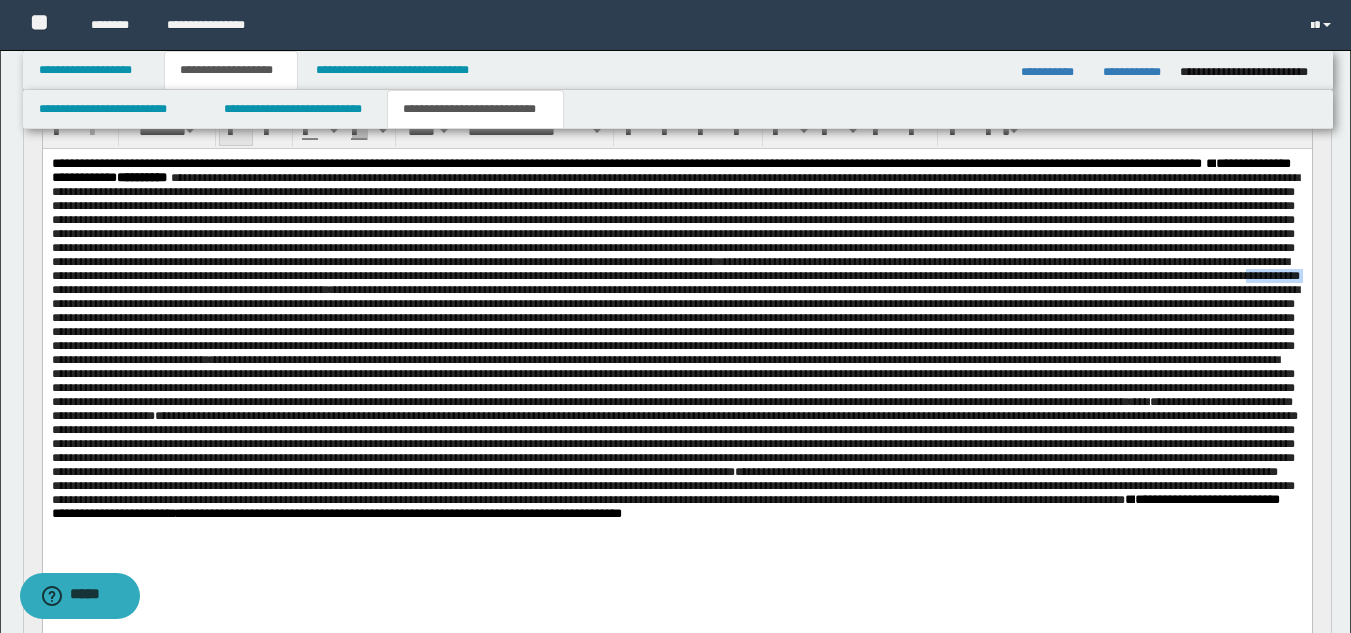 click at bounding box center (236, 132) 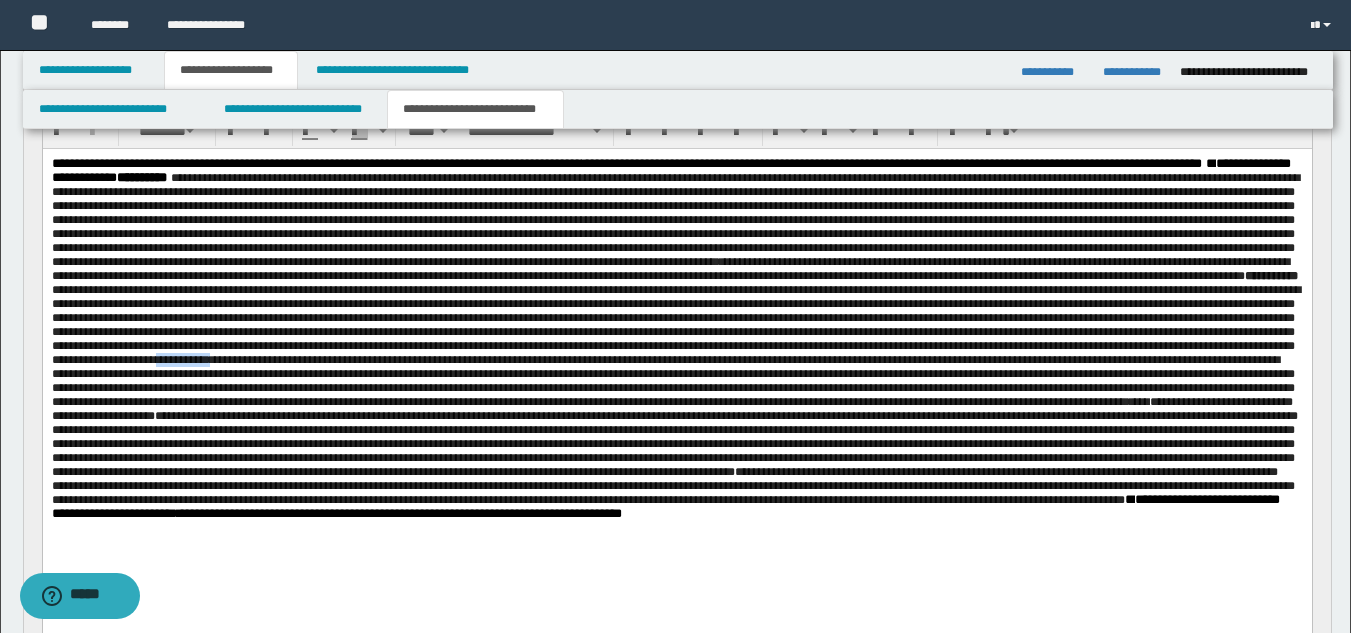 drag, startPoint x: 542, startPoint y: 423, endPoint x: 482, endPoint y: 419, distance: 60.133186 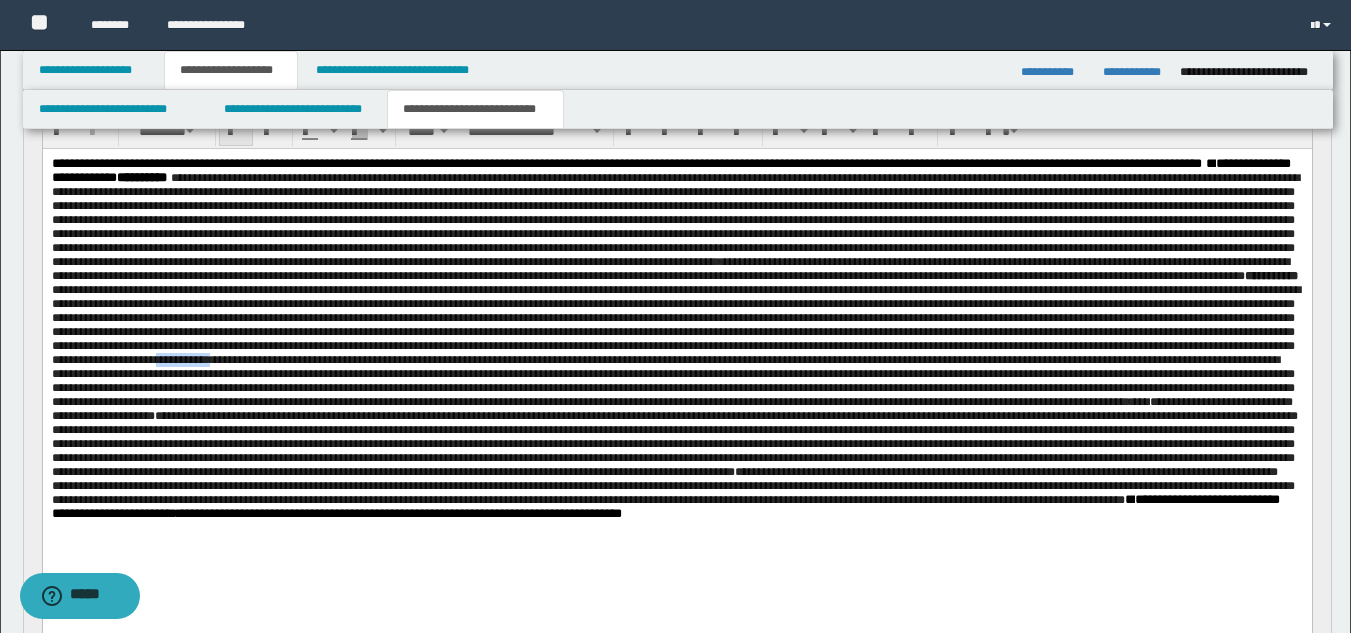click at bounding box center (236, 132) 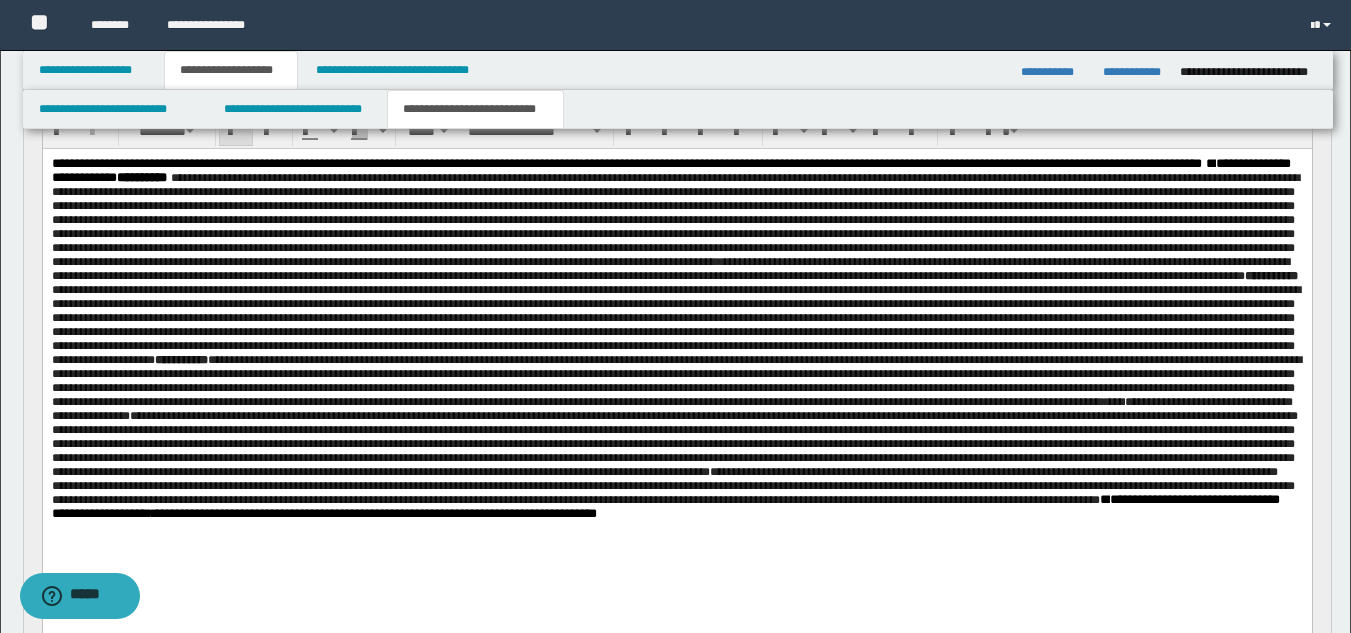 click on "**********" at bounding box center [676, 290] 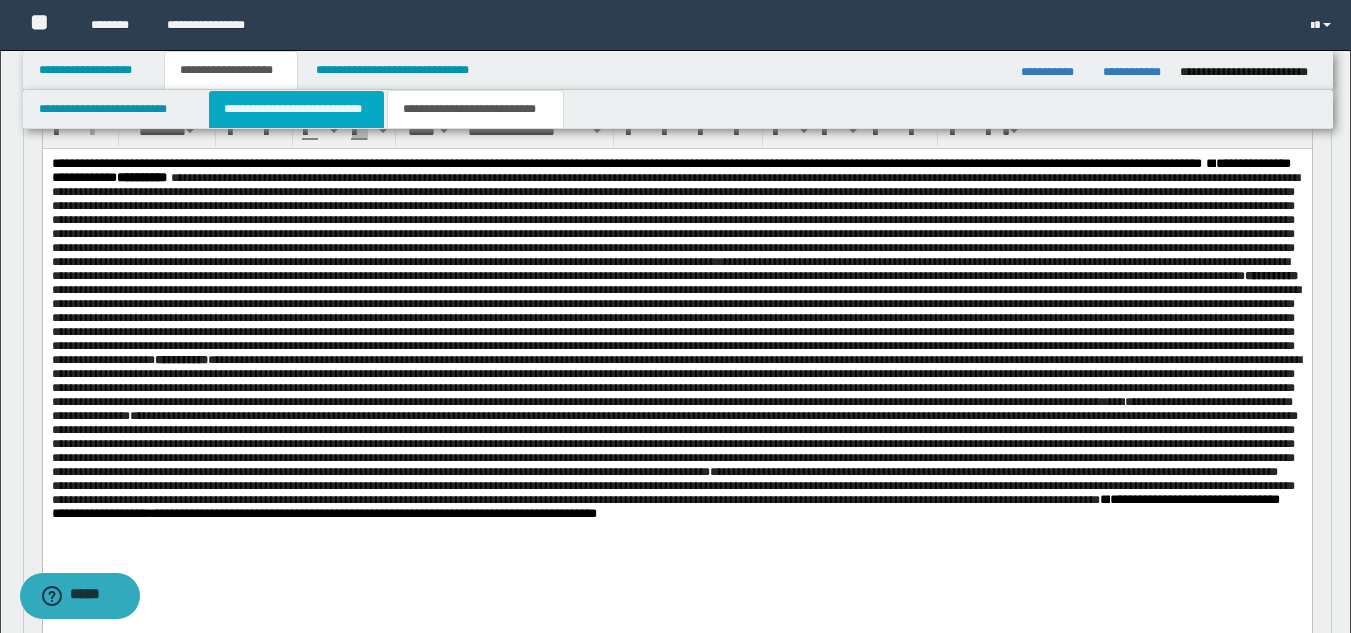 click on "**********" at bounding box center [296, 109] 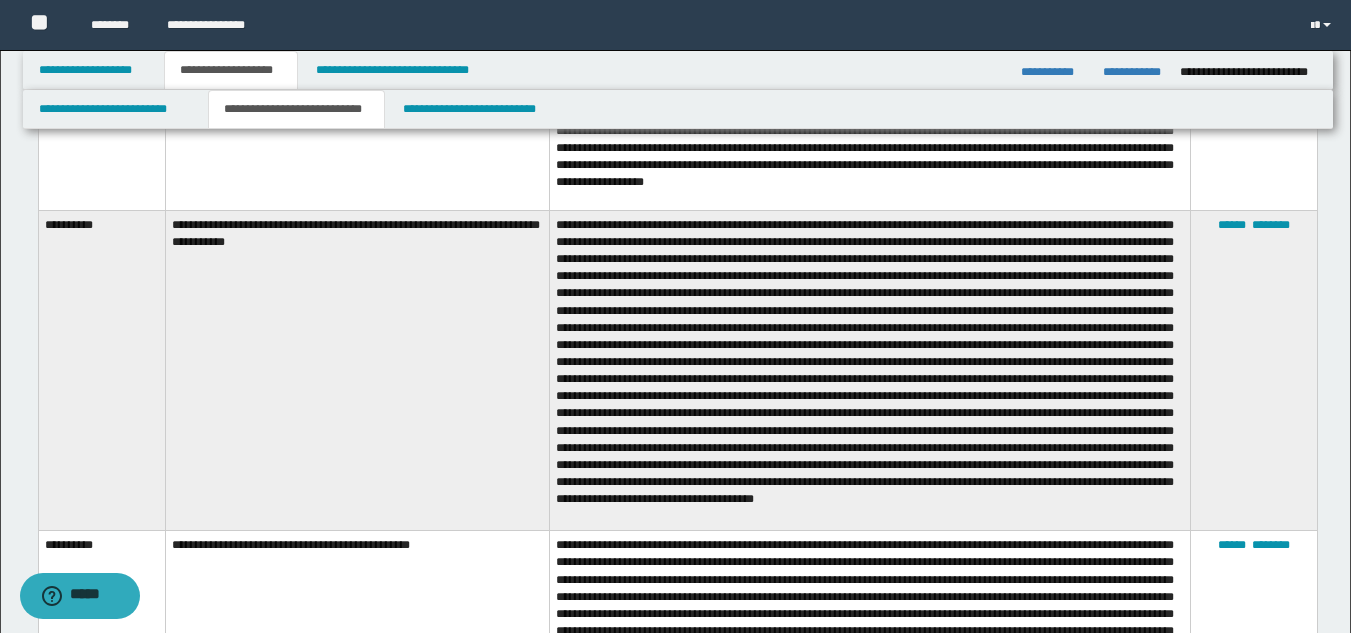 scroll, scrollTop: 2006, scrollLeft: 0, axis: vertical 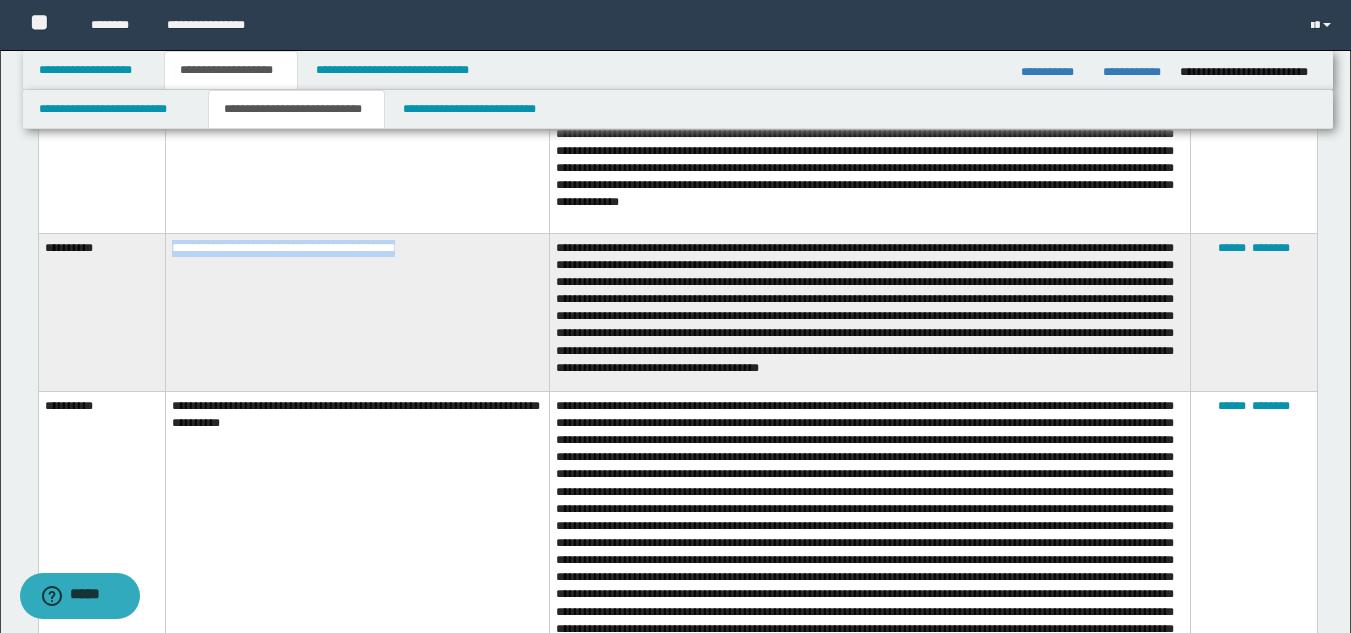 drag, startPoint x: 170, startPoint y: 254, endPoint x: 486, endPoint y: 274, distance: 316.6323 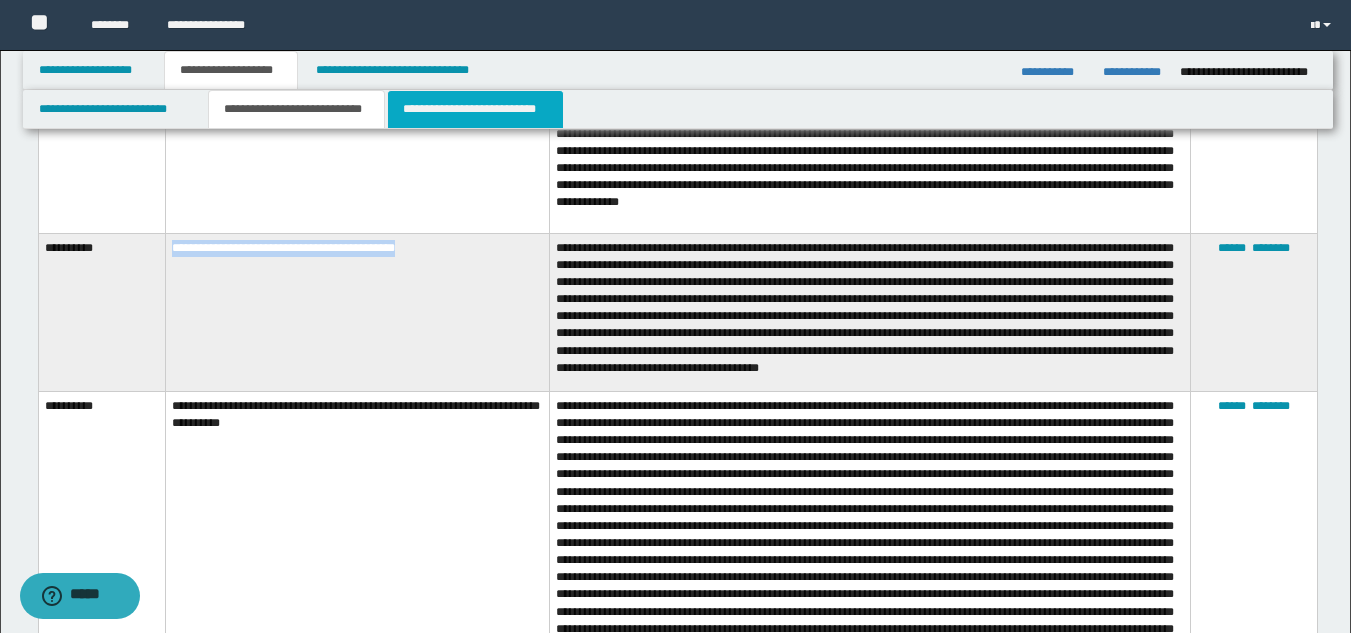 click on "**********" at bounding box center (475, 109) 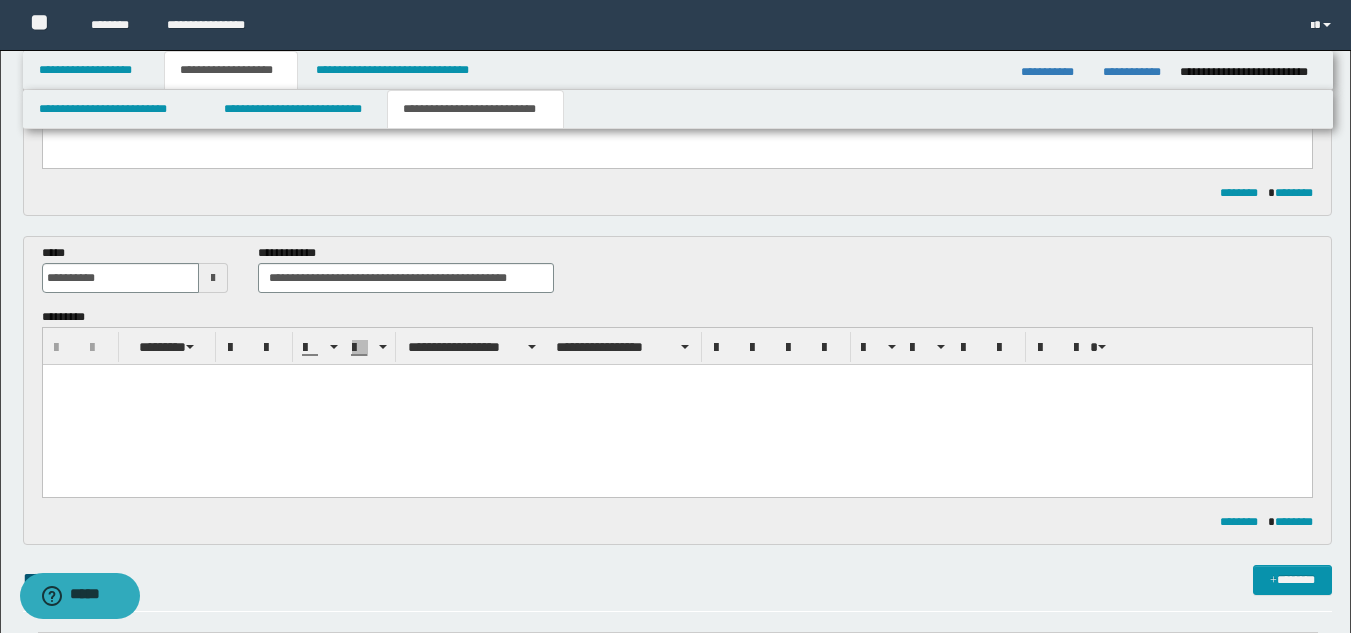 scroll, scrollTop: 179, scrollLeft: 0, axis: vertical 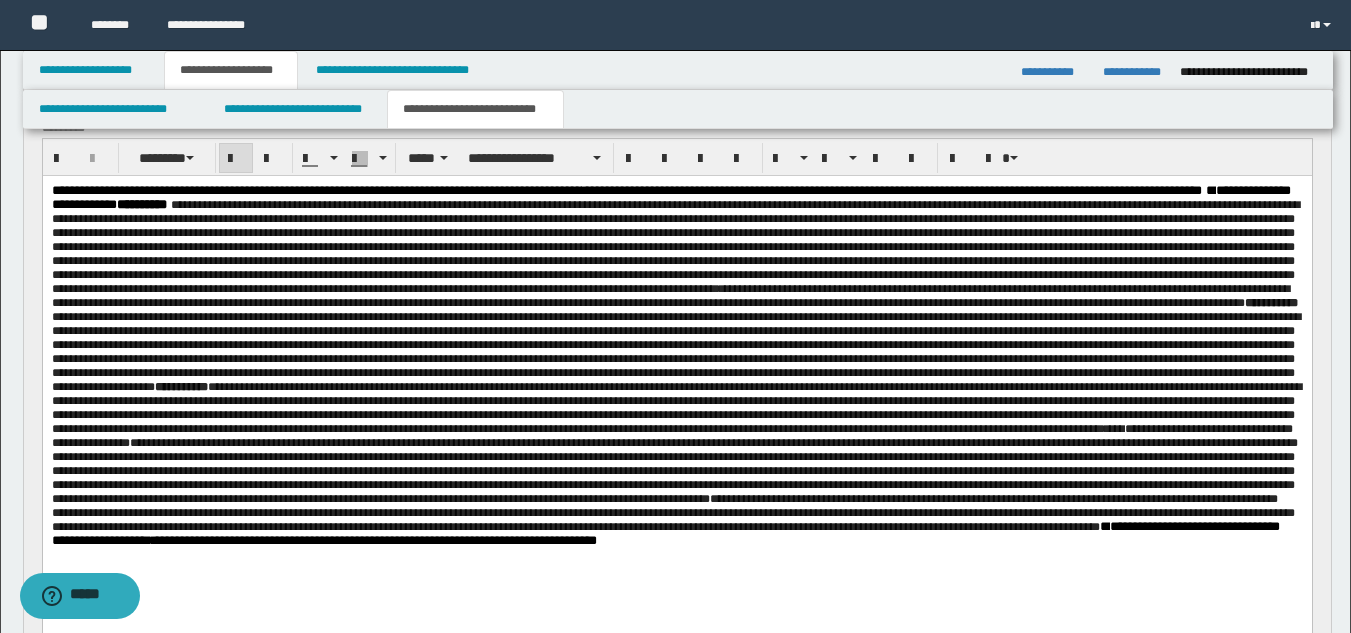 click on "**********" at bounding box center [676, 317] 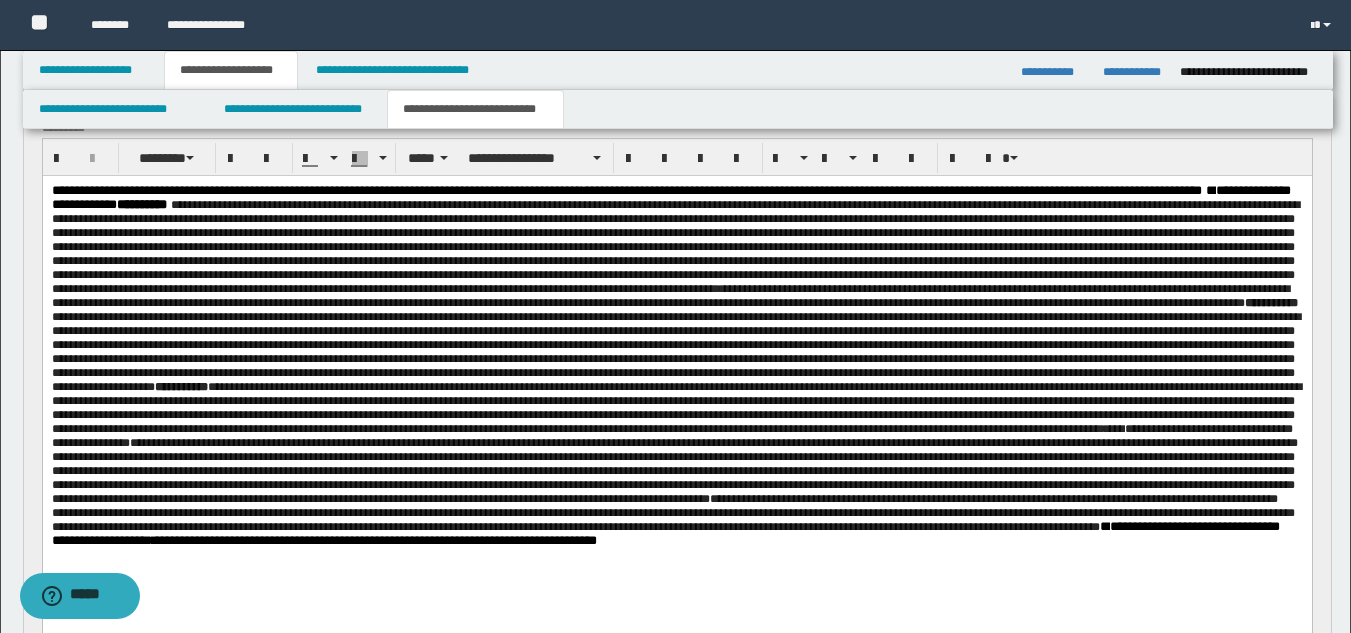 click on "**********" at bounding box center (676, 366) 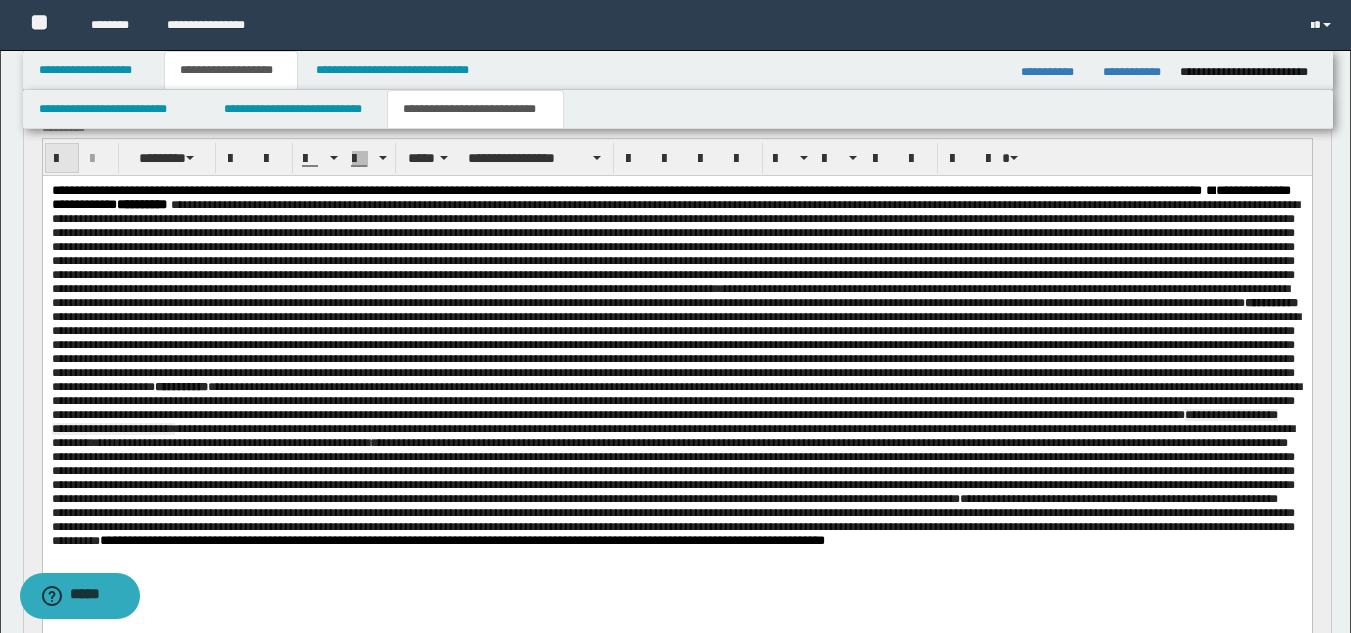 click at bounding box center (62, 159) 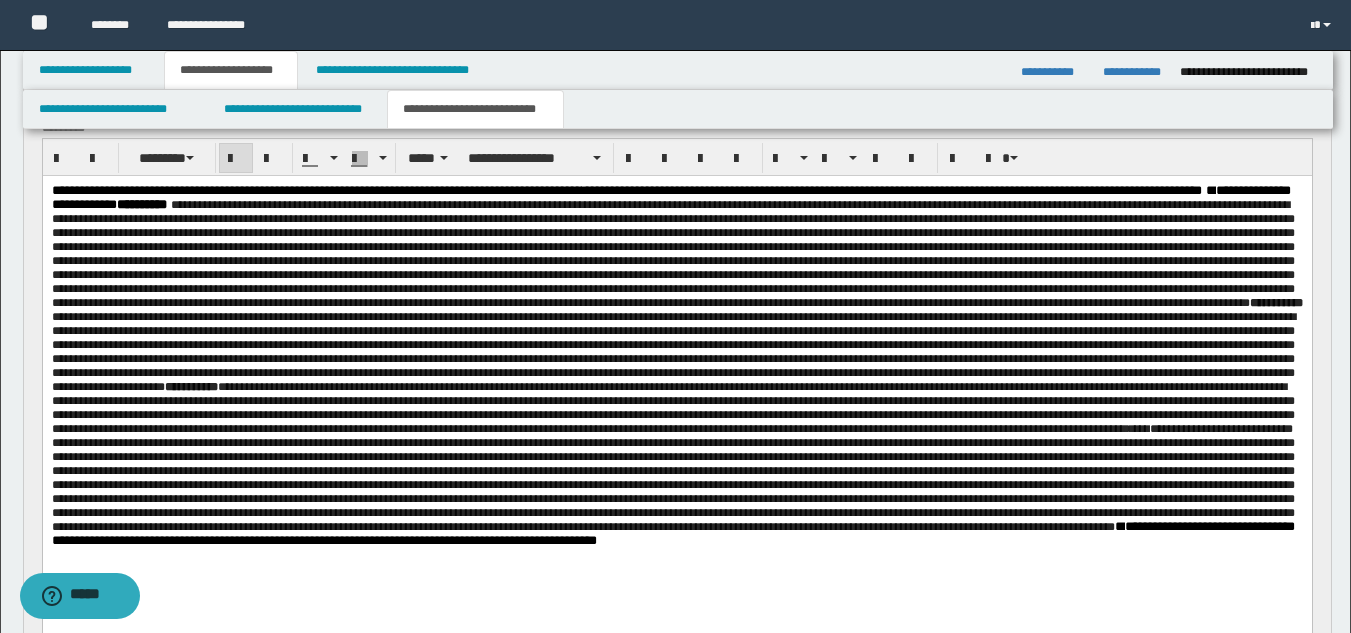 click on "**********" at bounding box center [190, 387] 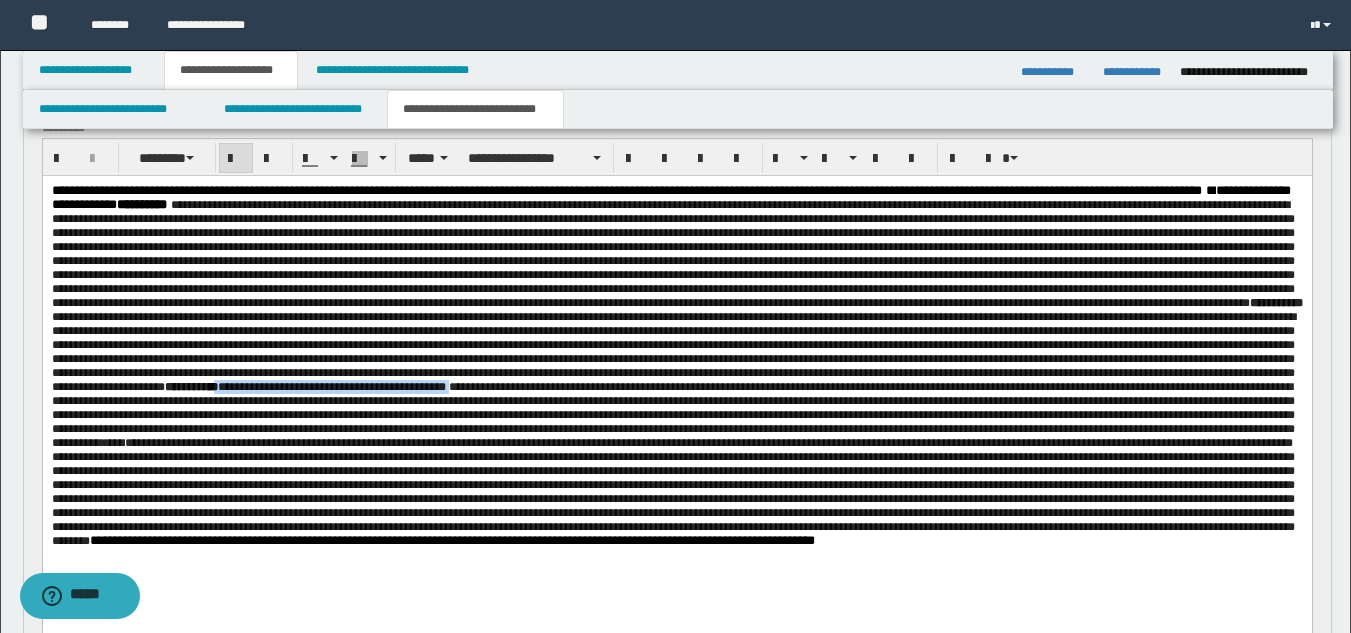 drag, startPoint x: 545, startPoint y: 446, endPoint x: 803, endPoint y: 451, distance: 258.04843 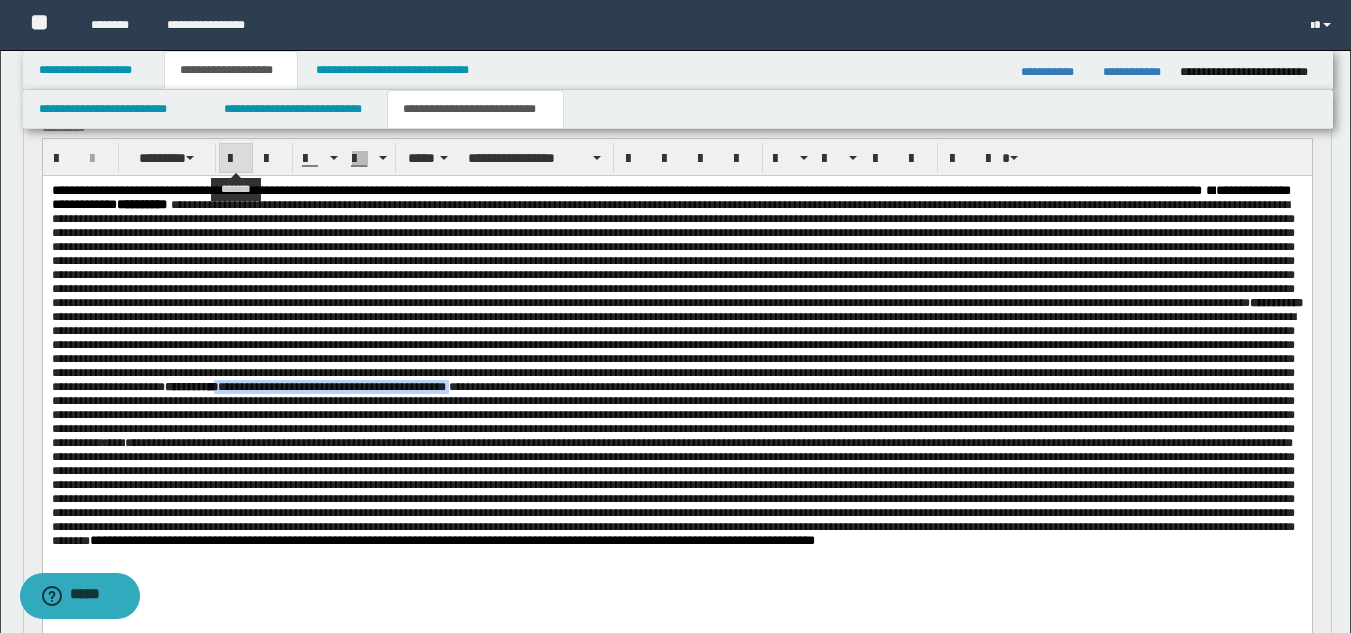 click at bounding box center [236, 159] 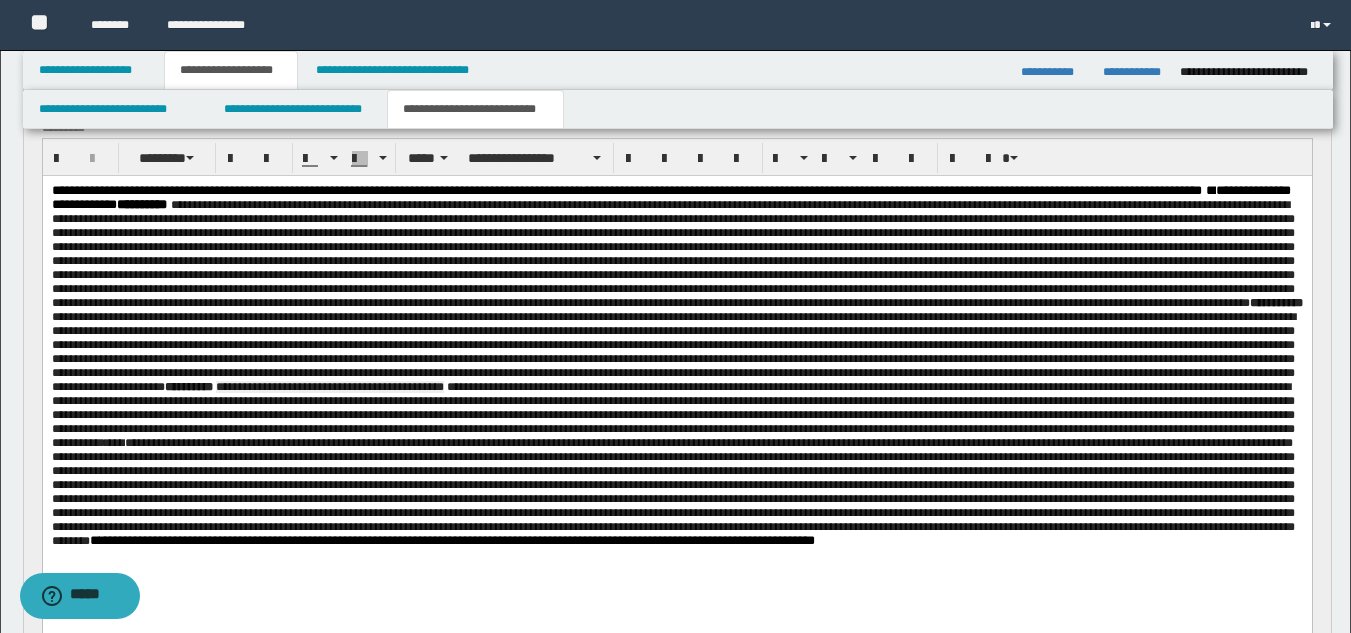 click on "**********" at bounding box center [676, 324] 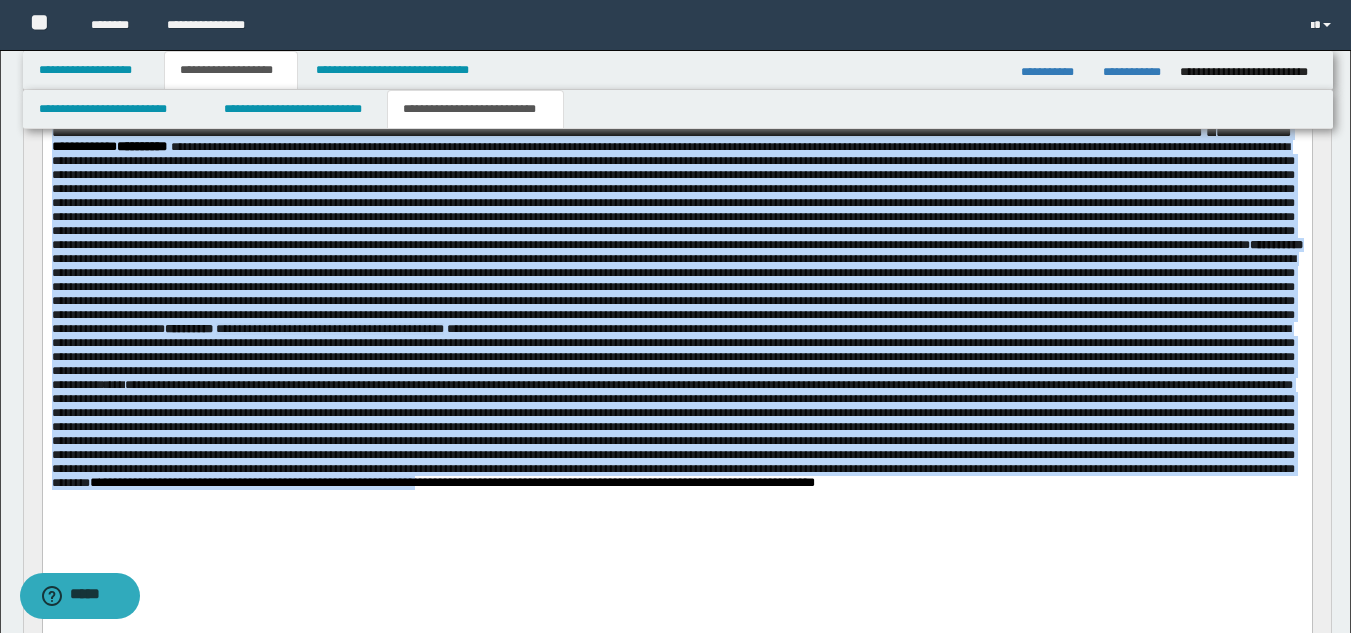 scroll, scrollTop: 277, scrollLeft: 0, axis: vertical 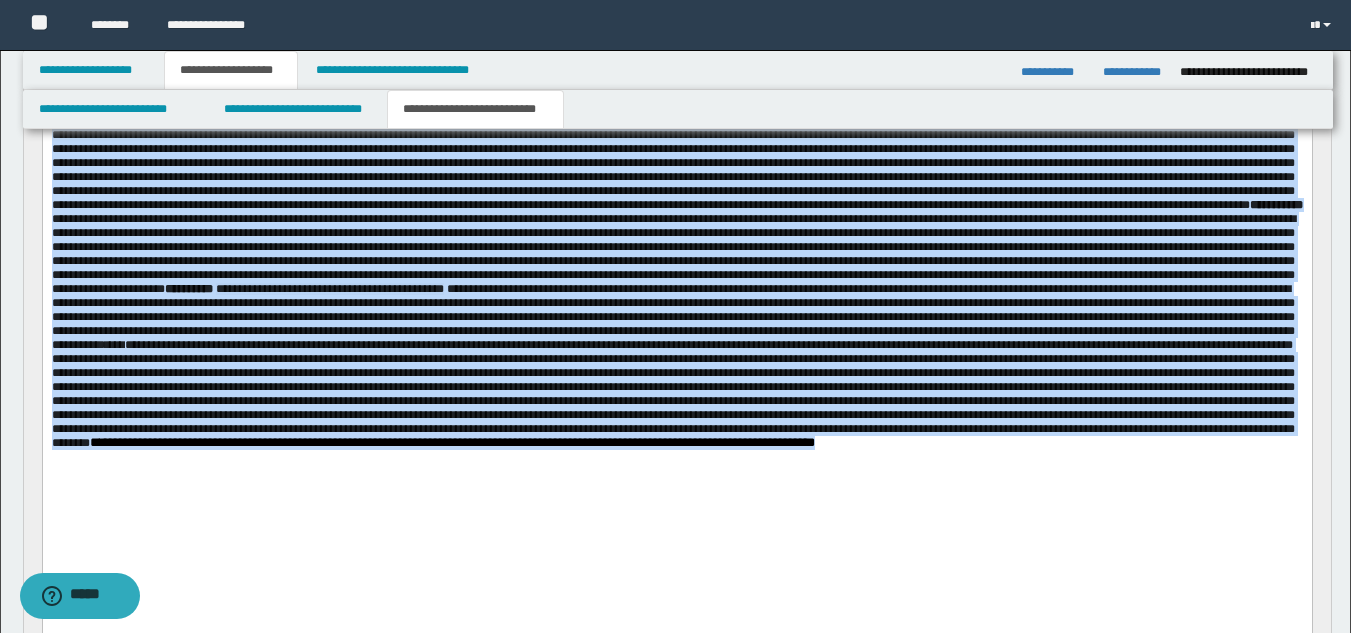 drag, startPoint x: 50, startPoint y: 95, endPoint x: 1082, endPoint y: 549, distance: 1127.4485 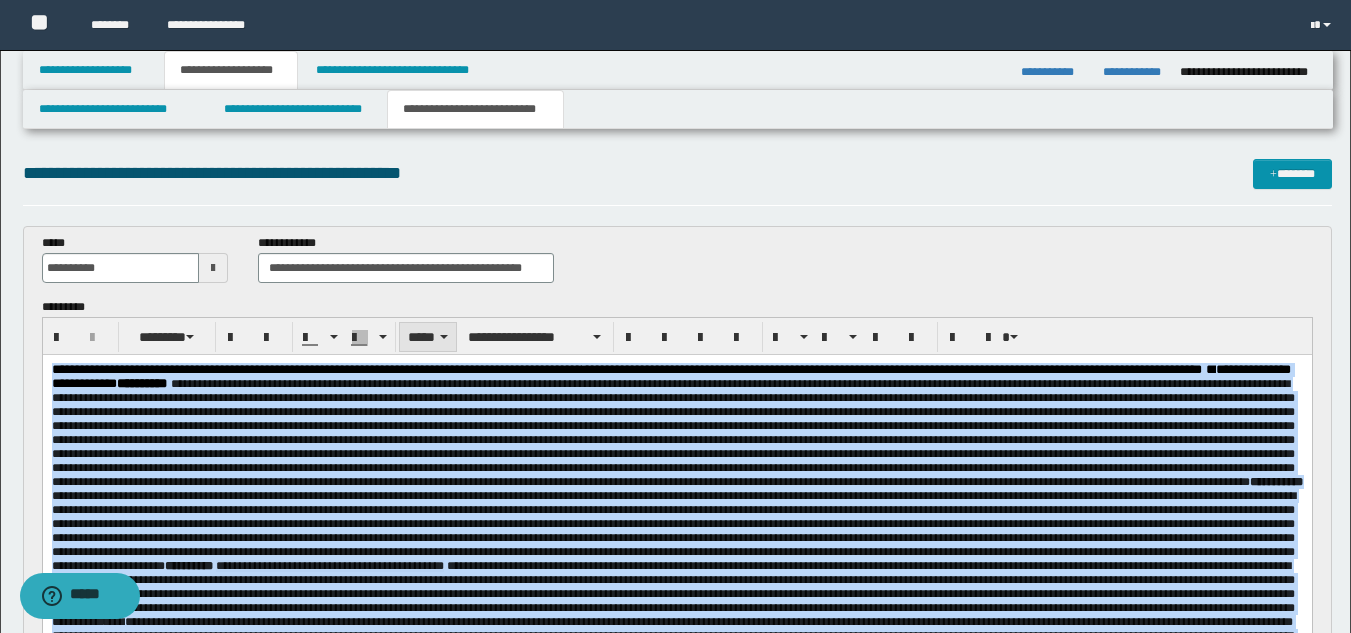 click on "*****" at bounding box center [428, 337] 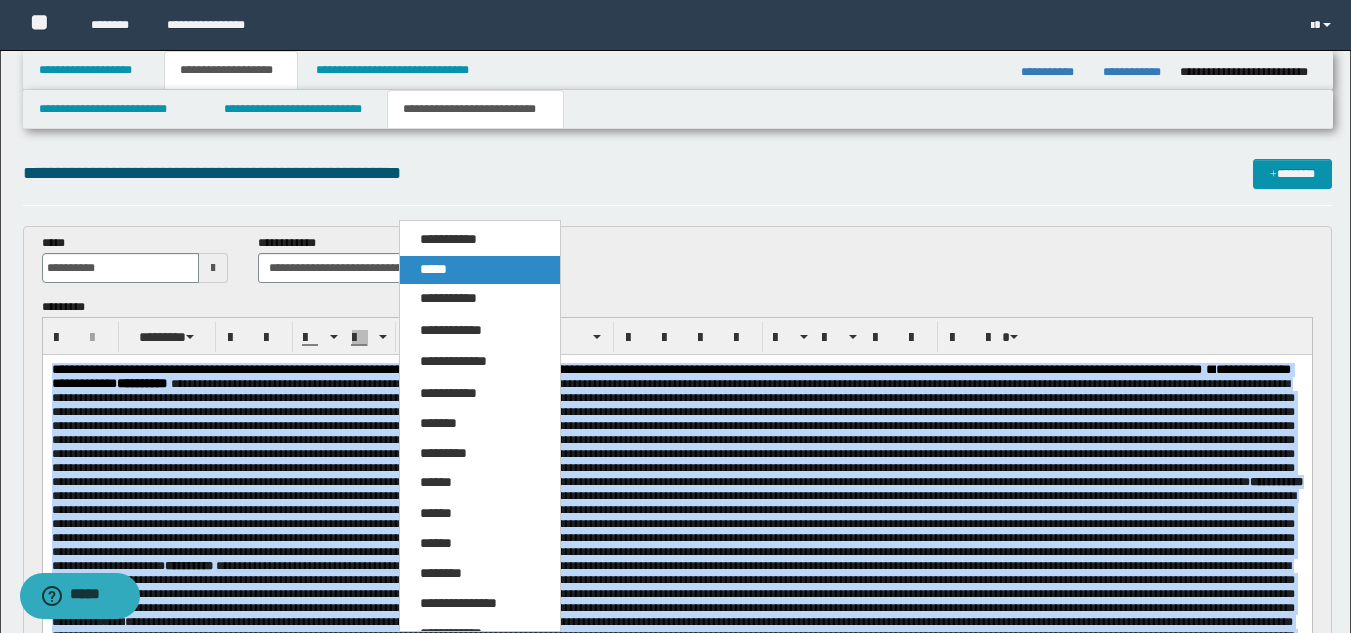 click on "*****" at bounding box center (480, 270) 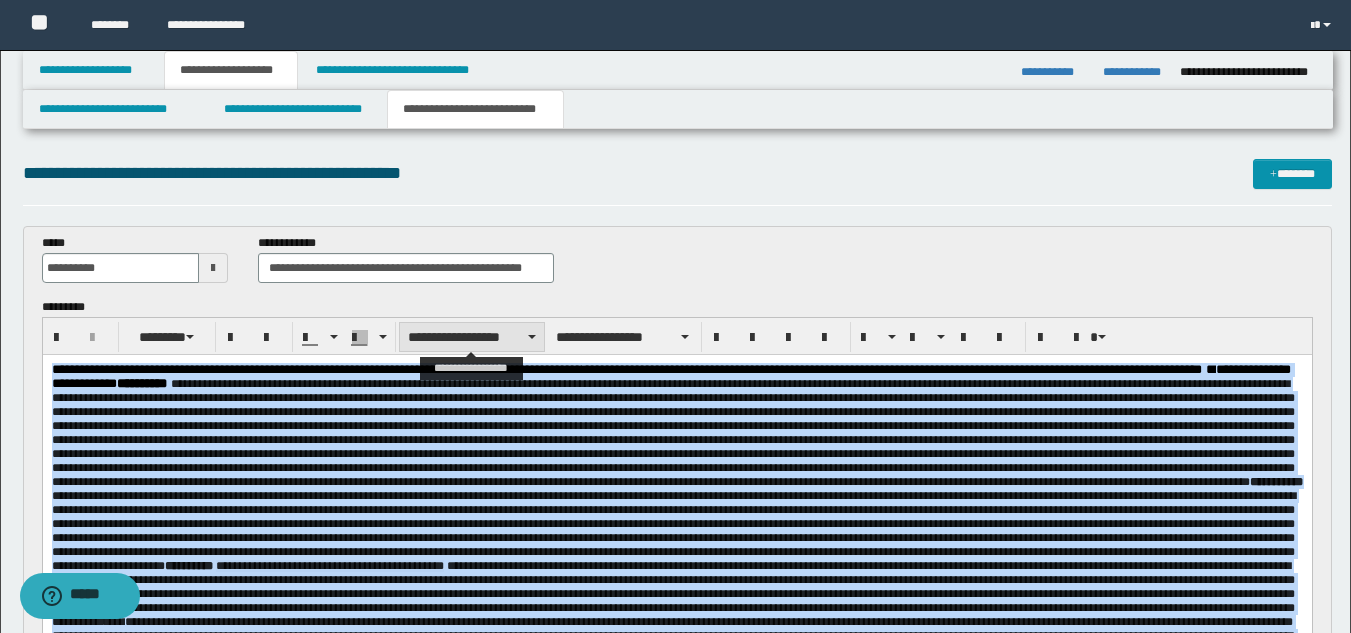 click on "**********" at bounding box center (472, 337) 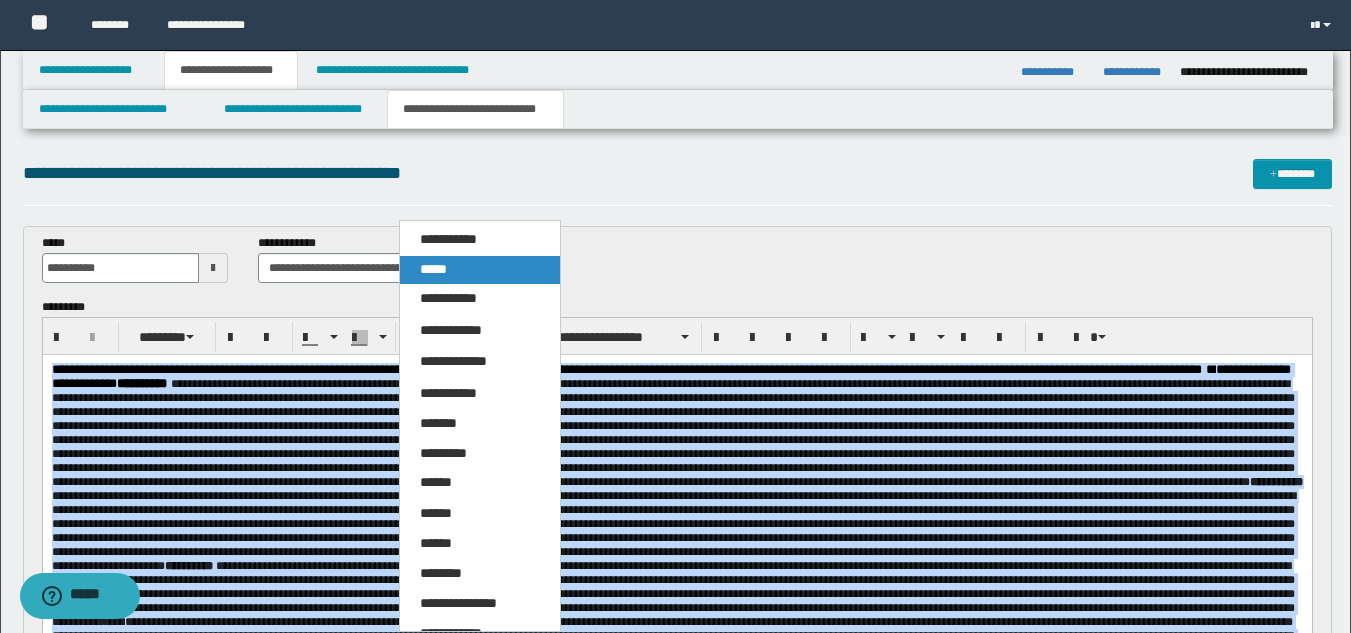 click on "*****" at bounding box center [480, 270] 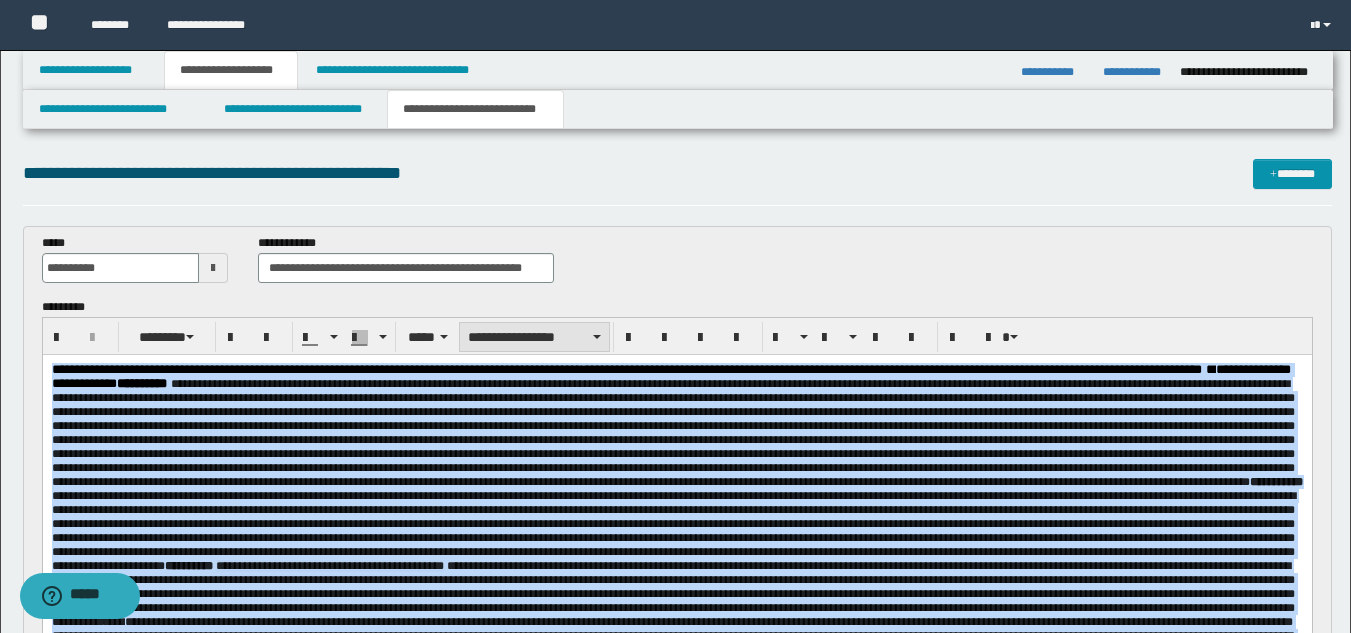 click on "**********" at bounding box center (534, 337) 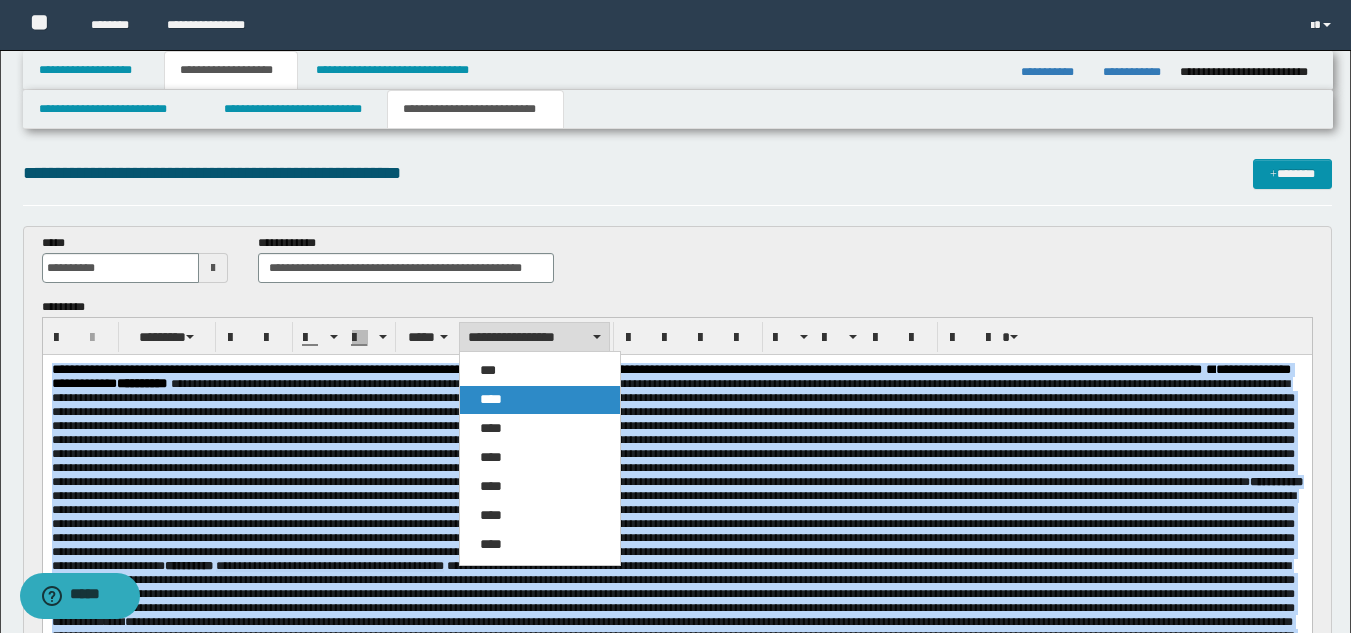 click on "****" at bounding box center (540, 400) 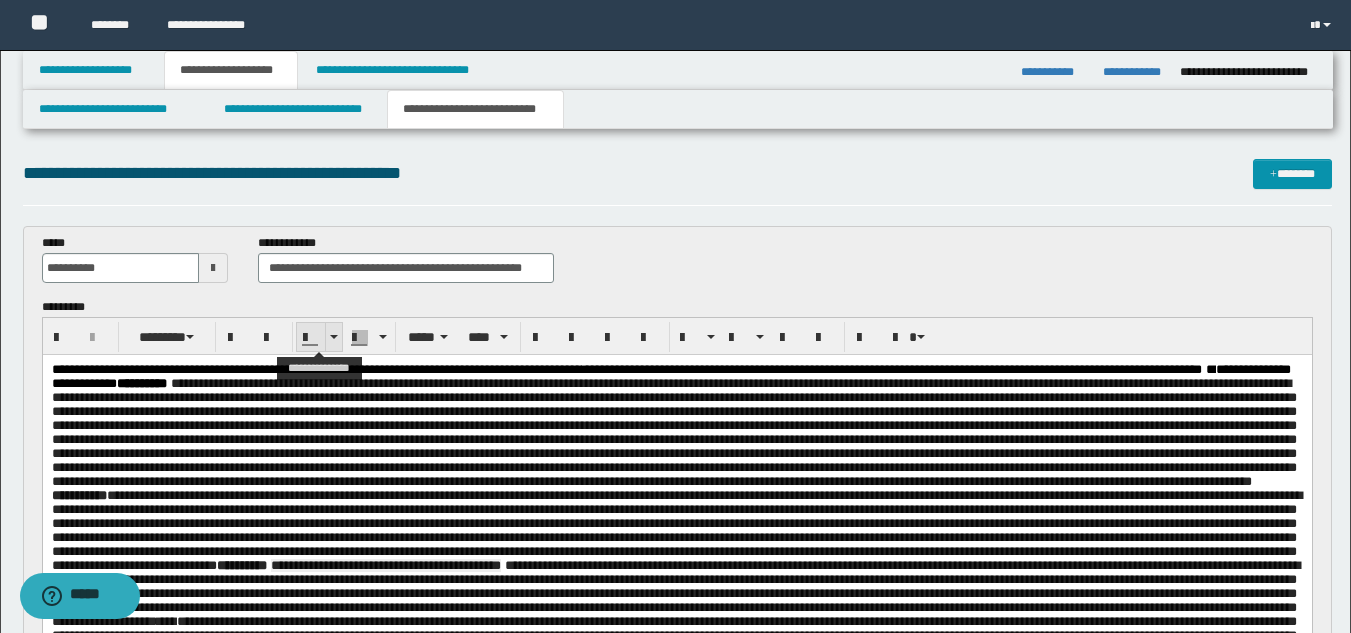 click at bounding box center [333, 337] 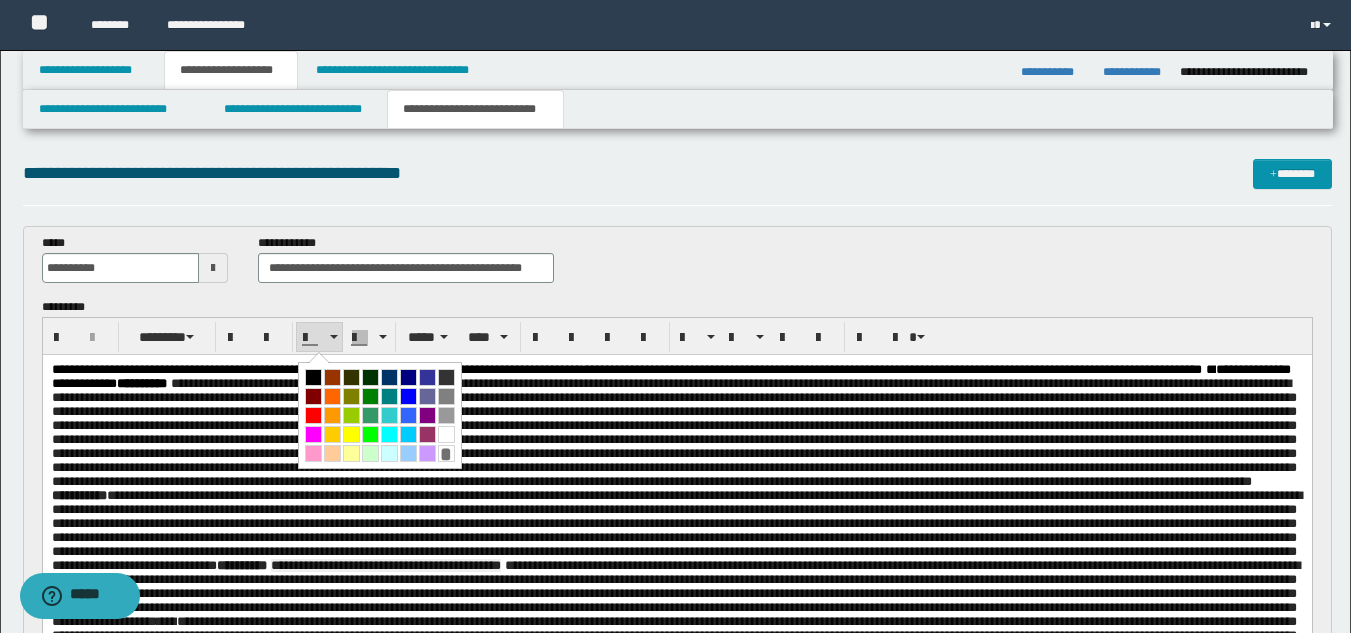 click at bounding box center (313, 377) 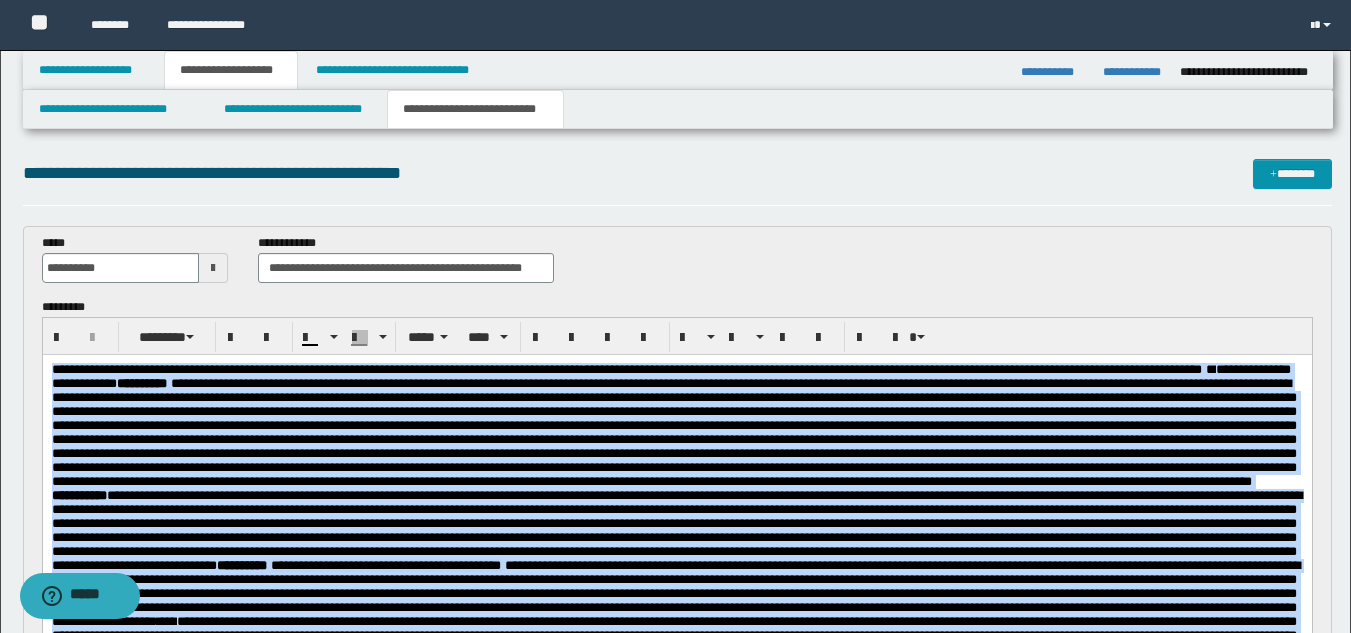 click on "**********" at bounding box center [676, 502] 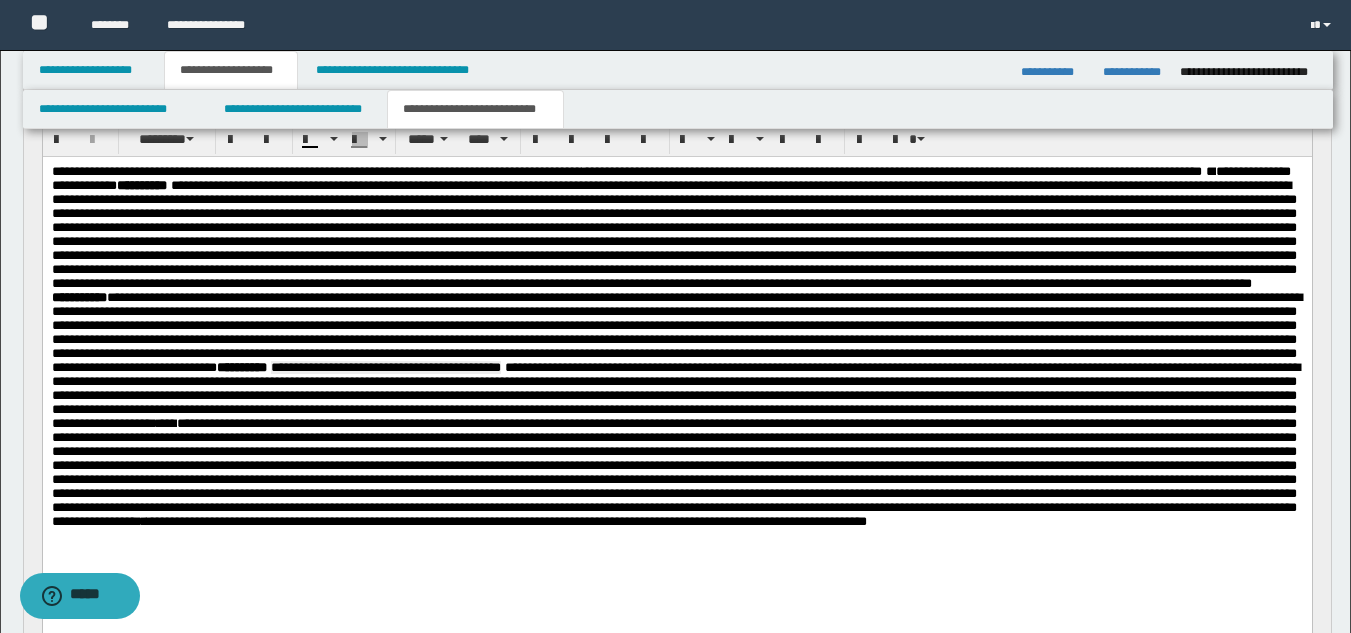 scroll, scrollTop: 189, scrollLeft: 0, axis: vertical 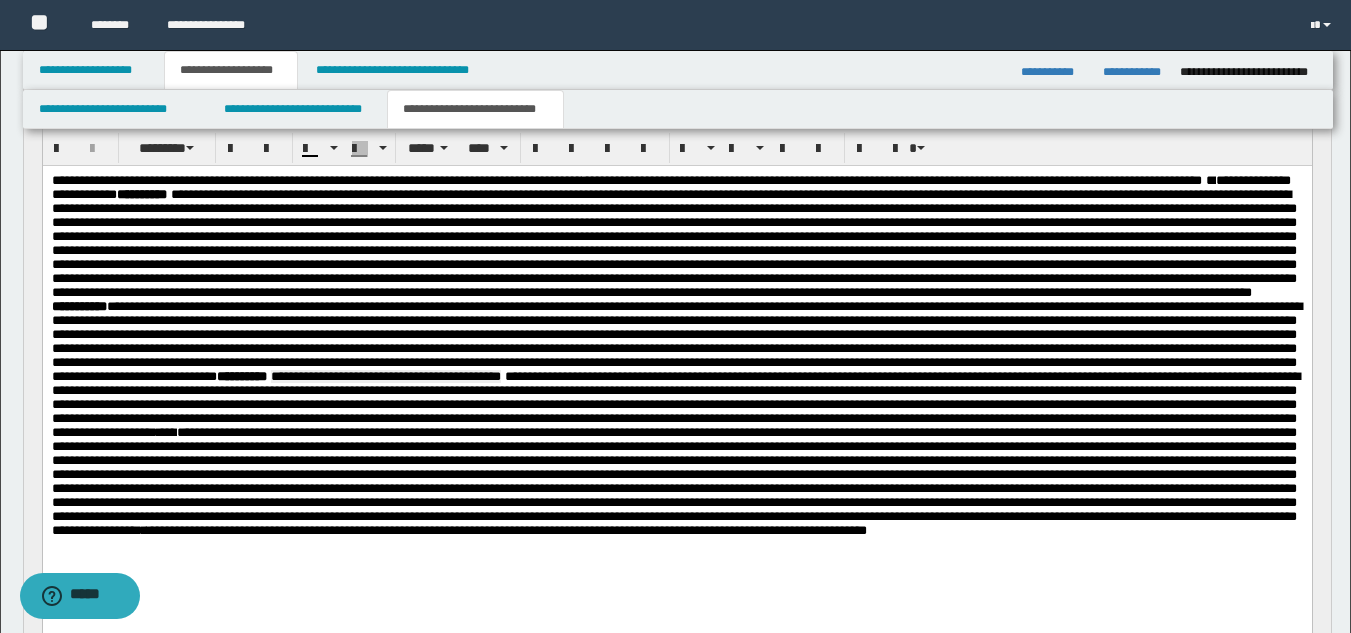 click on "**********" at bounding box center [676, 313] 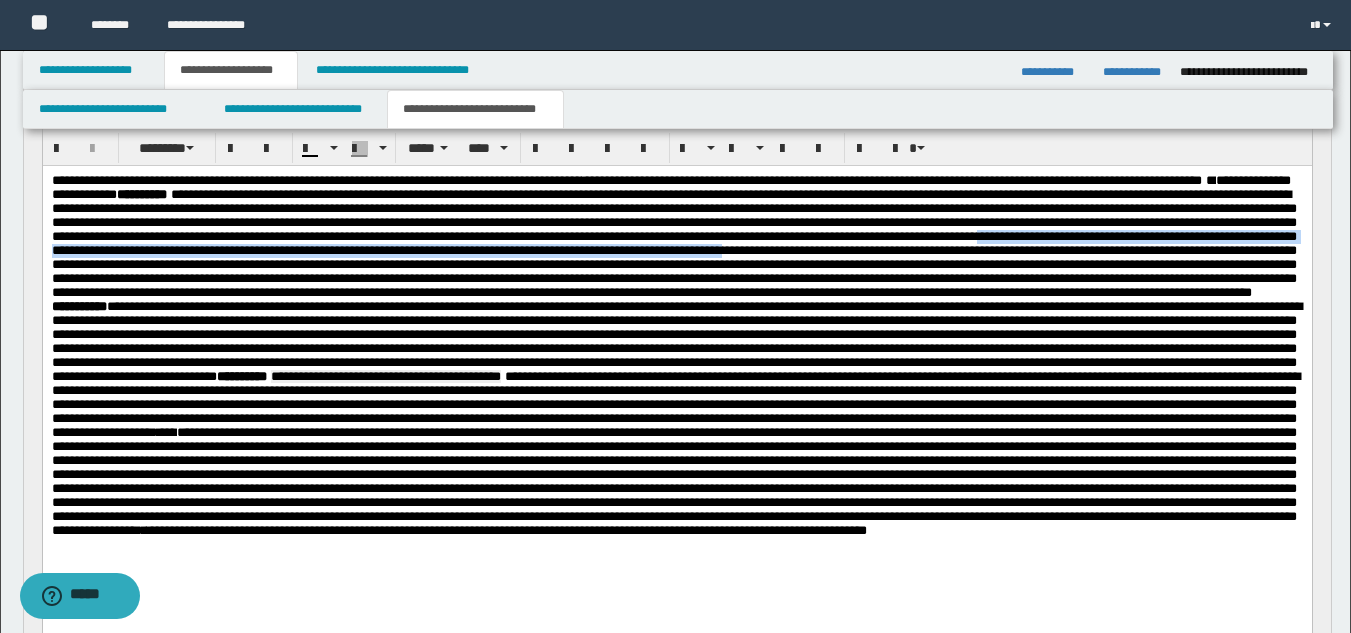 drag, startPoint x: 748, startPoint y: 269, endPoint x: 666, endPoint y: 283, distance: 83.18654 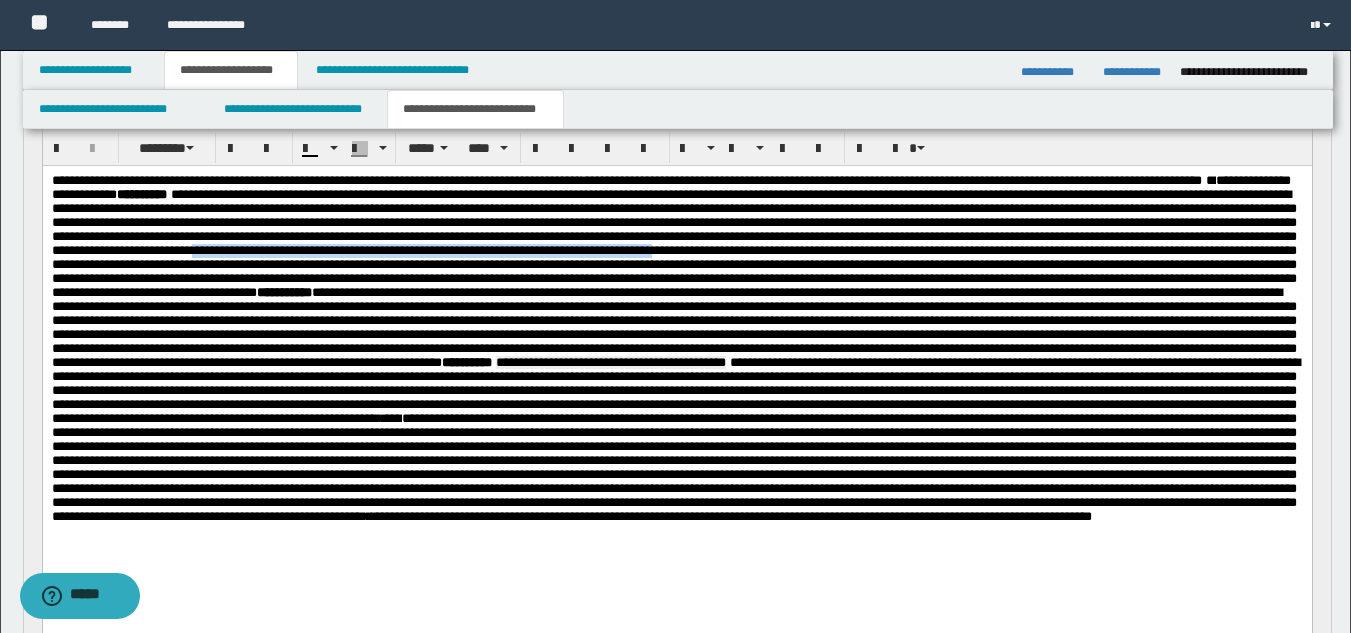 drag, startPoint x: 577, startPoint y: 289, endPoint x: 25, endPoint y: 286, distance: 552.0082 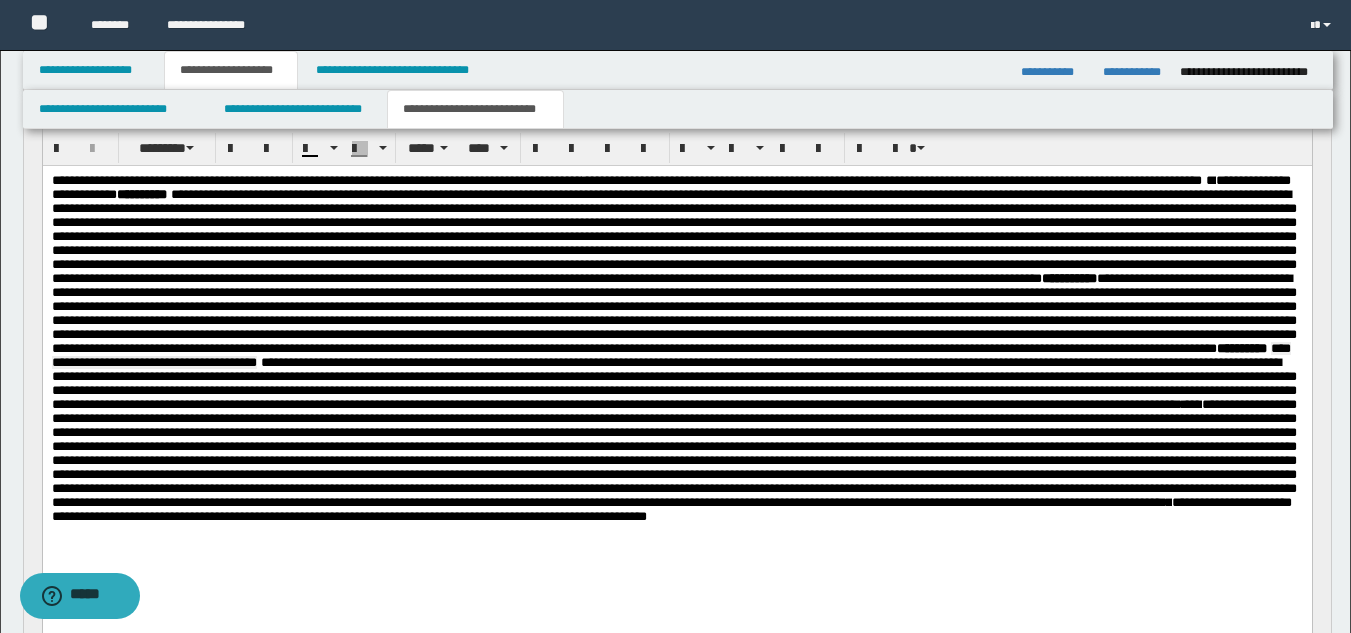 drag, startPoint x: 1252, startPoint y: 304, endPoint x: 921, endPoint y: 307, distance: 331.01358 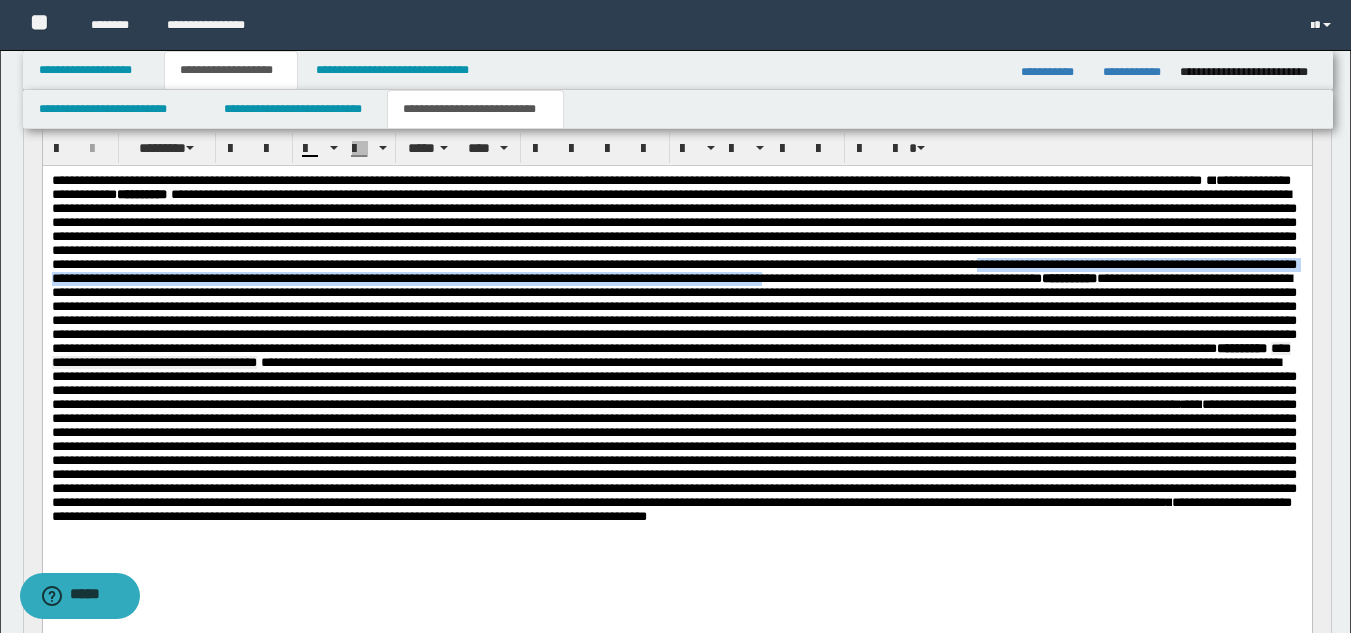 click on "**********" at bounding box center (673, 299) 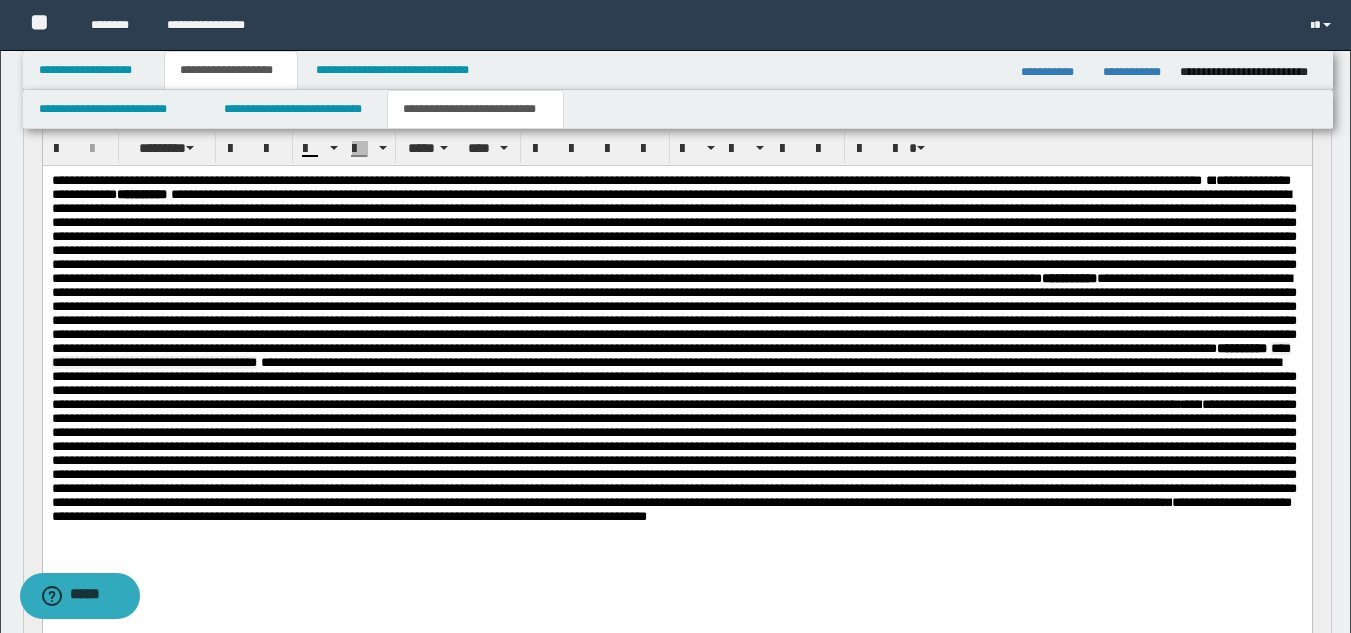 click on "**********" at bounding box center (673, 299) 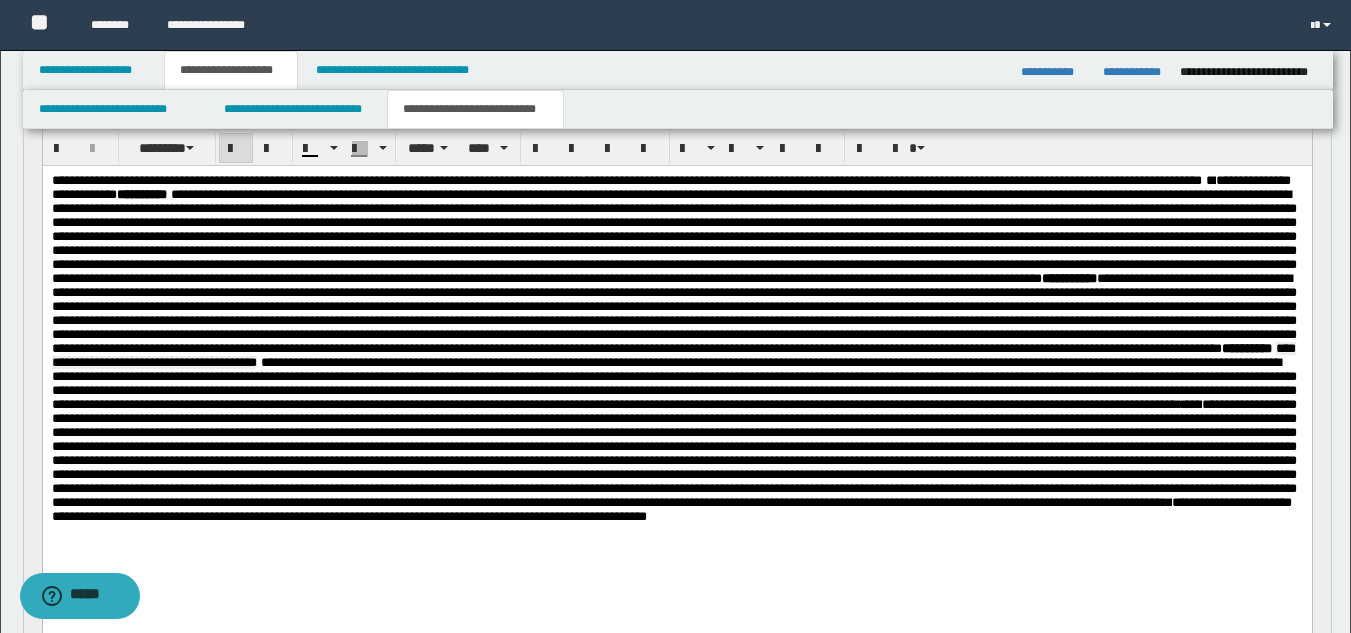 click on "**********" at bounding box center (673, 299) 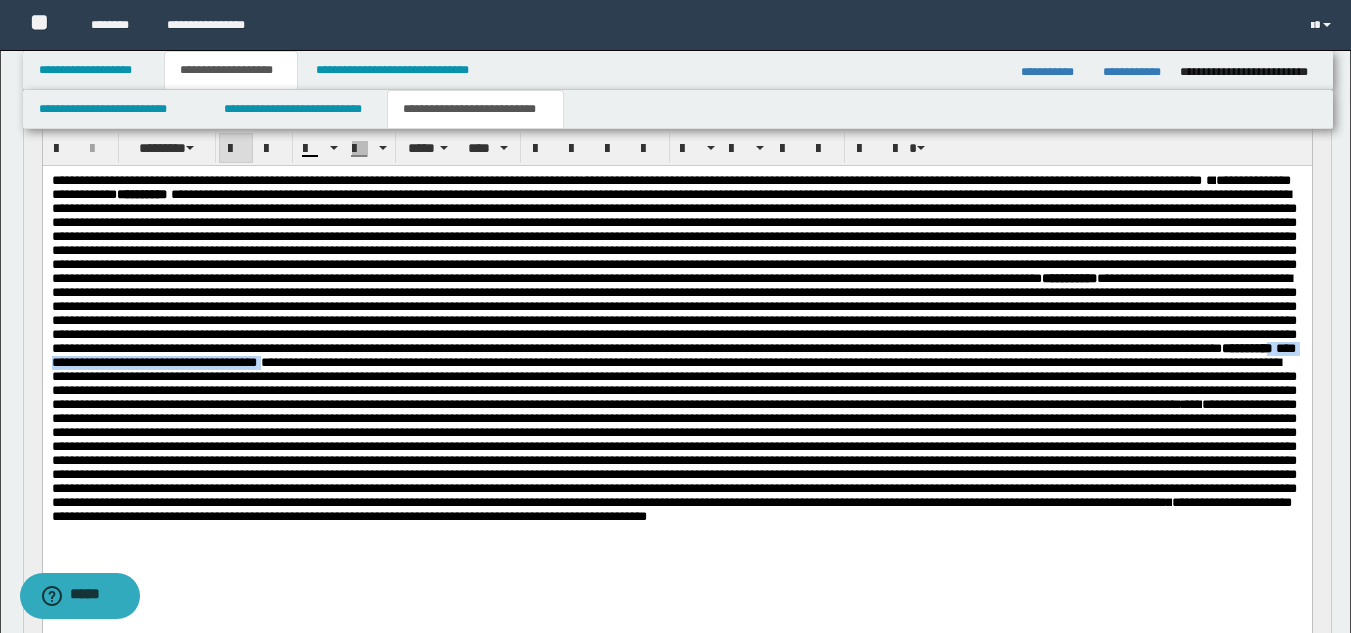 drag, startPoint x: 589, startPoint y: 434, endPoint x: 883, endPoint y: 439, distance: 294.0425 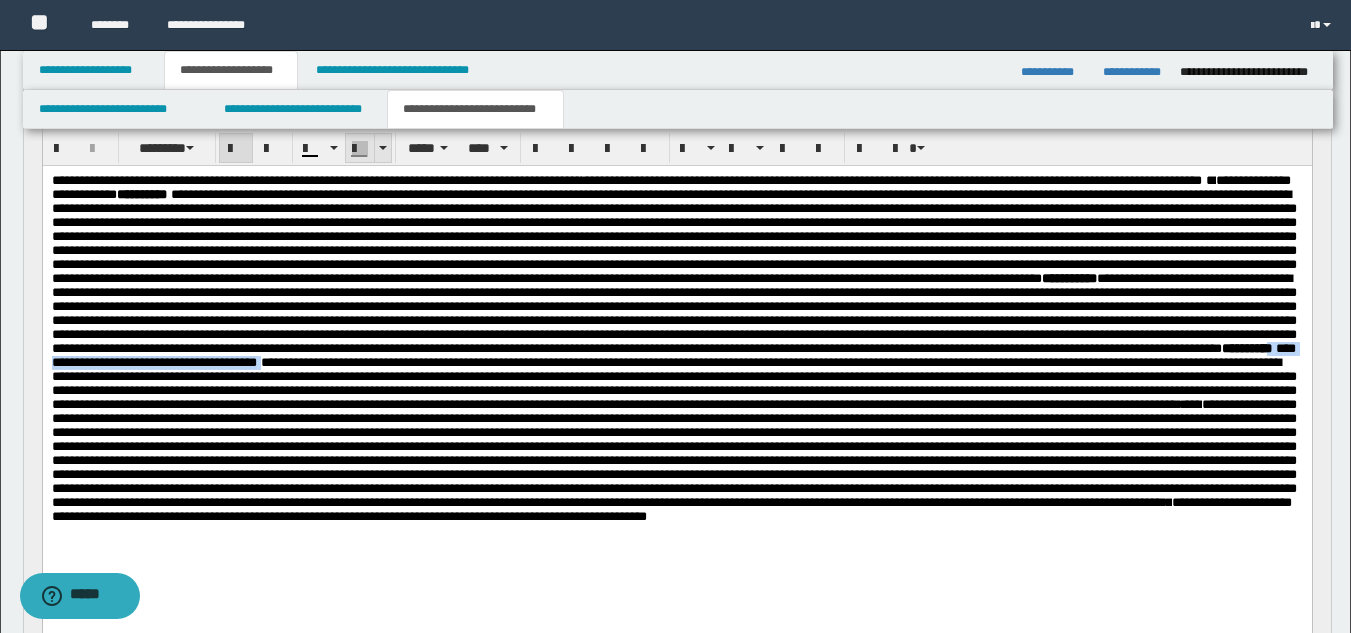 click at bounding box center [360, 149] 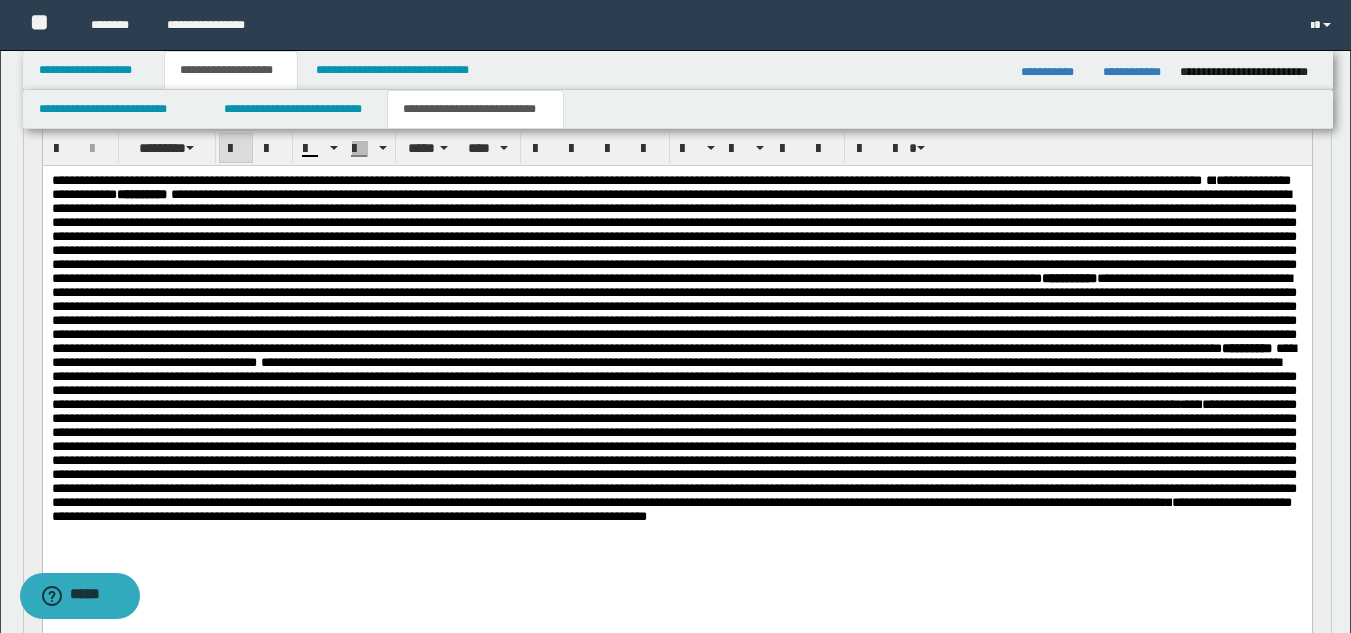 click on "**********" at bounding box center [1068, 278] 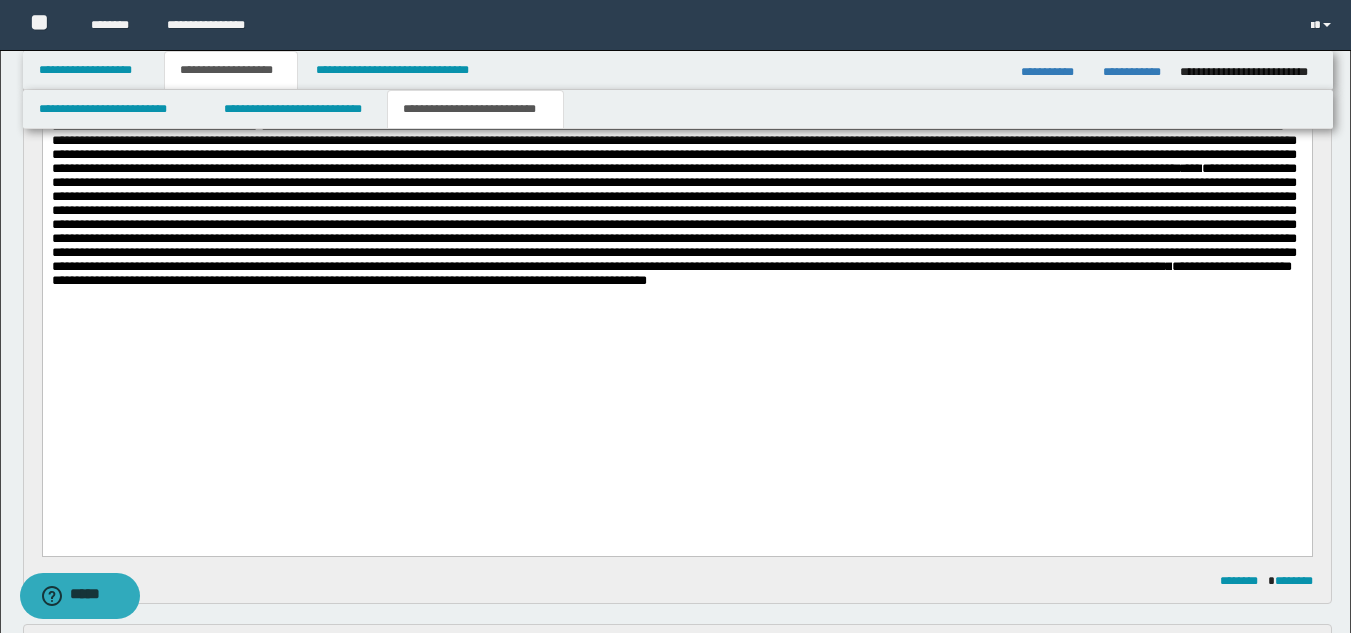 scroll, scrollTop: 434, scrollLeft: 0, axis: vertical 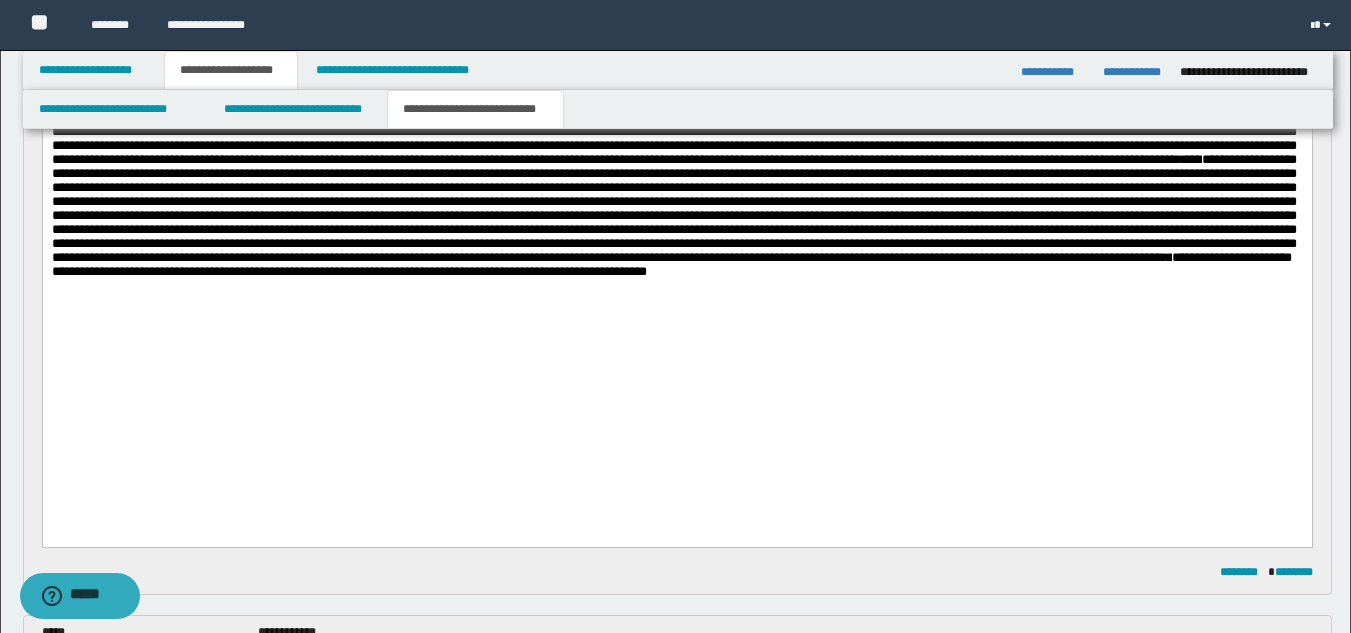 click on "**********" at bounding box center (673, 55) 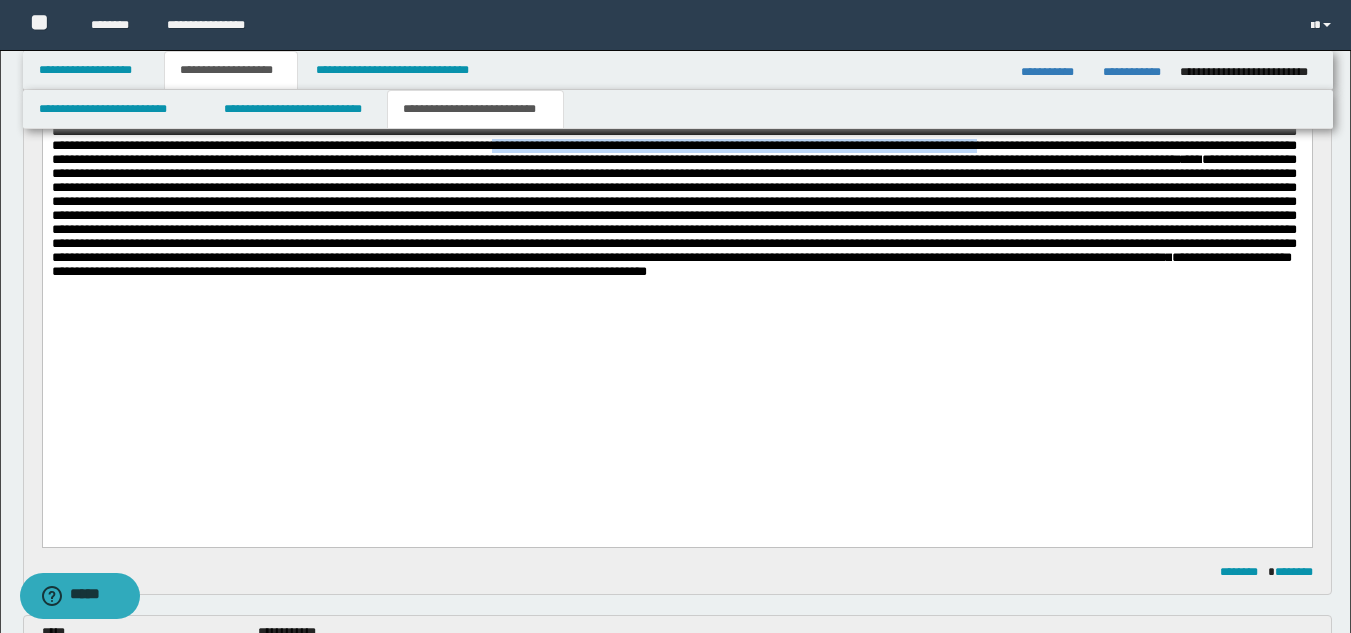 drag, startPoint x: 959, startPoint y: 241, endPoint x: 387, endPoint y: 245, distance: 572.014 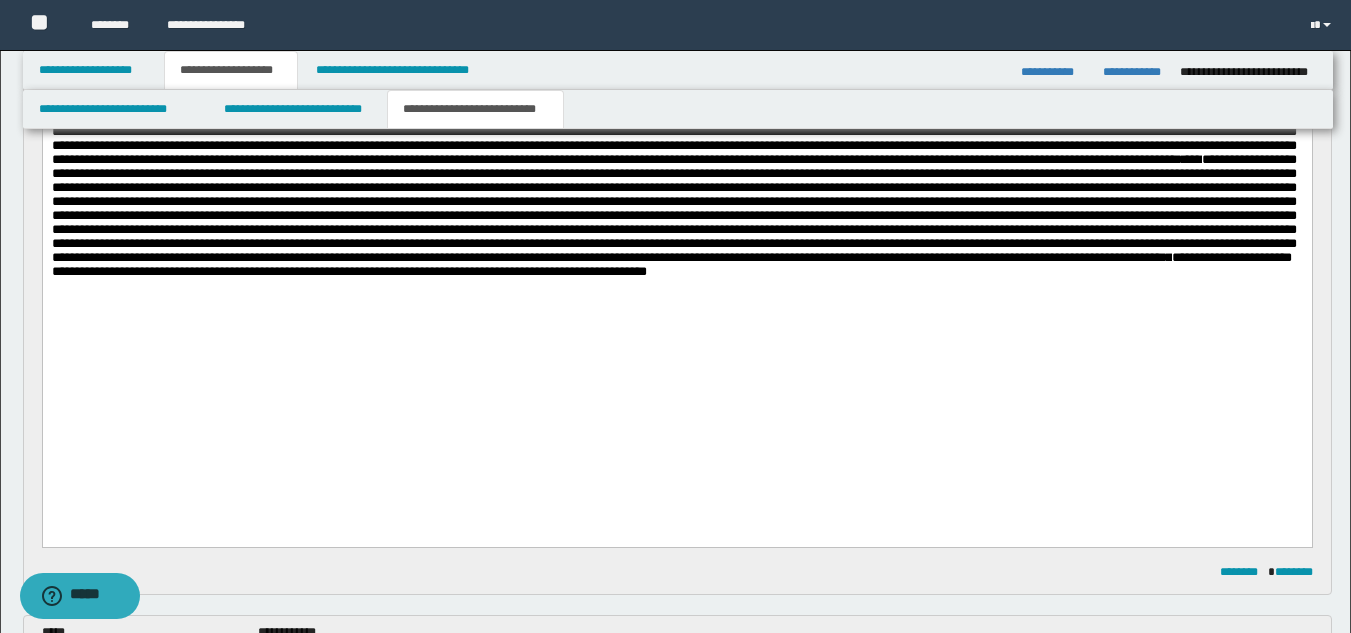 click at bounding box center [673, 209] 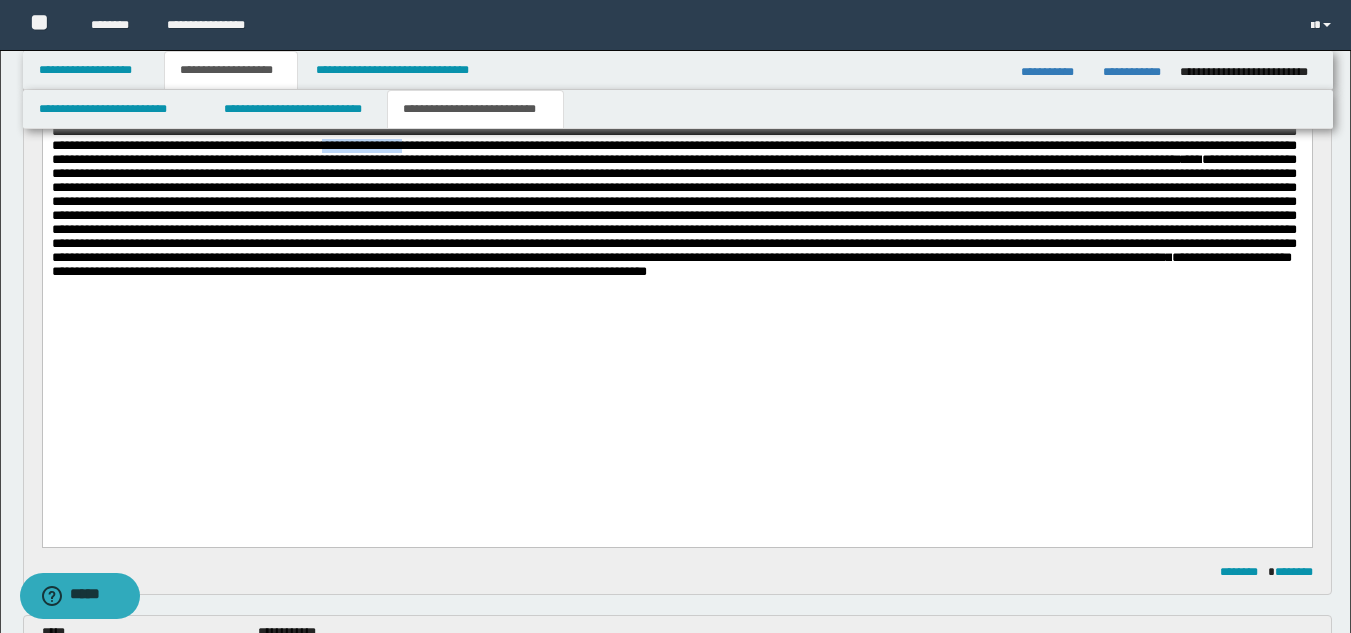 drag, startPoint x: 279, startPoint y: 244, endPoint x: 188, endPoint y: 240, distance: 91.08787 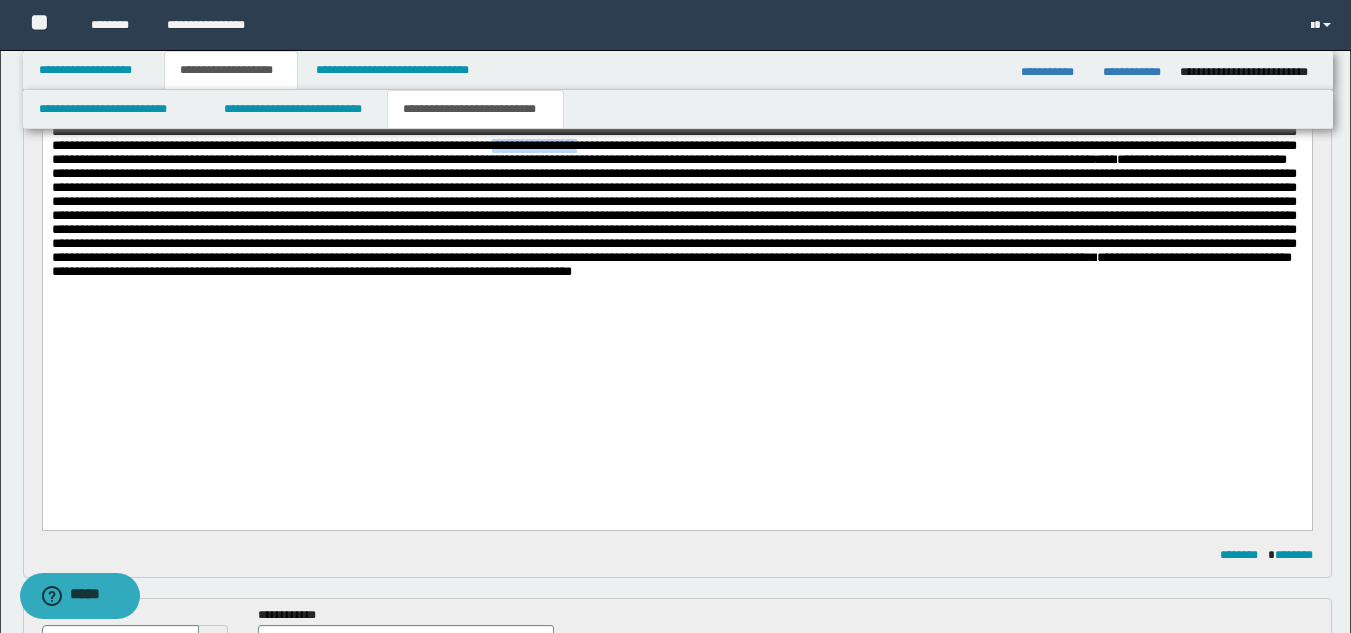 drag, startPoint x: 502, startPoint y: 244, endPoint x: 389, endPoint y: 243, distance: 113.004425 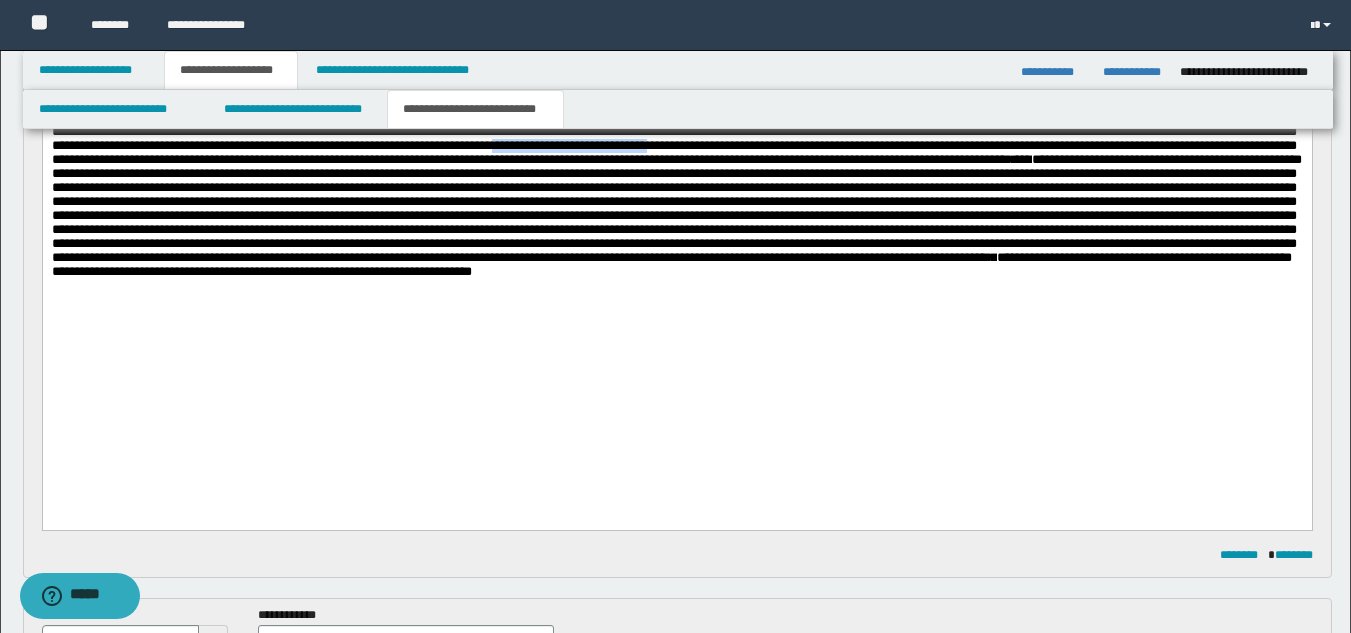 drag, startPoint x: 562, startPoint y: 243, endPoint x: 392, endPoint y: 241, distance: 170.01176 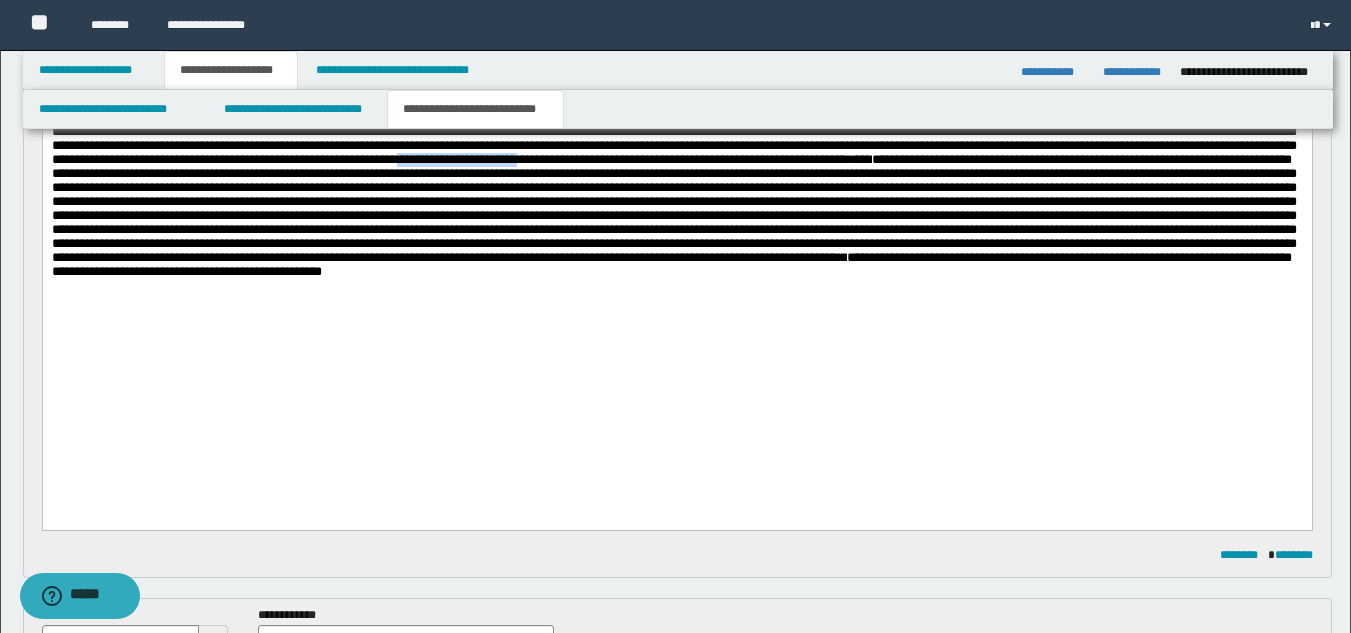 drag, startPoint x: 638, startPoint y: 260, endPoint x: 499, endPoint y: 261, distance: 139.0036 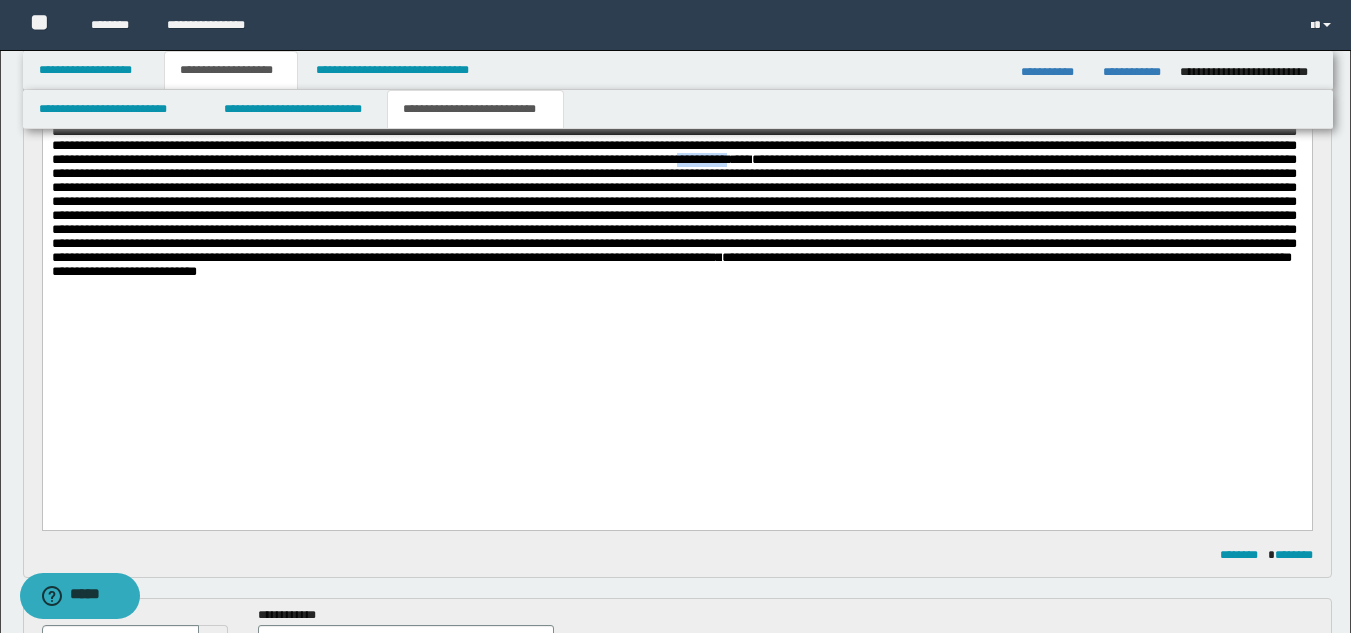 drag, startPoint x: 863, startPoint y: 265, endPoint x: 801, endPoint y: 263, distance: 62.03225 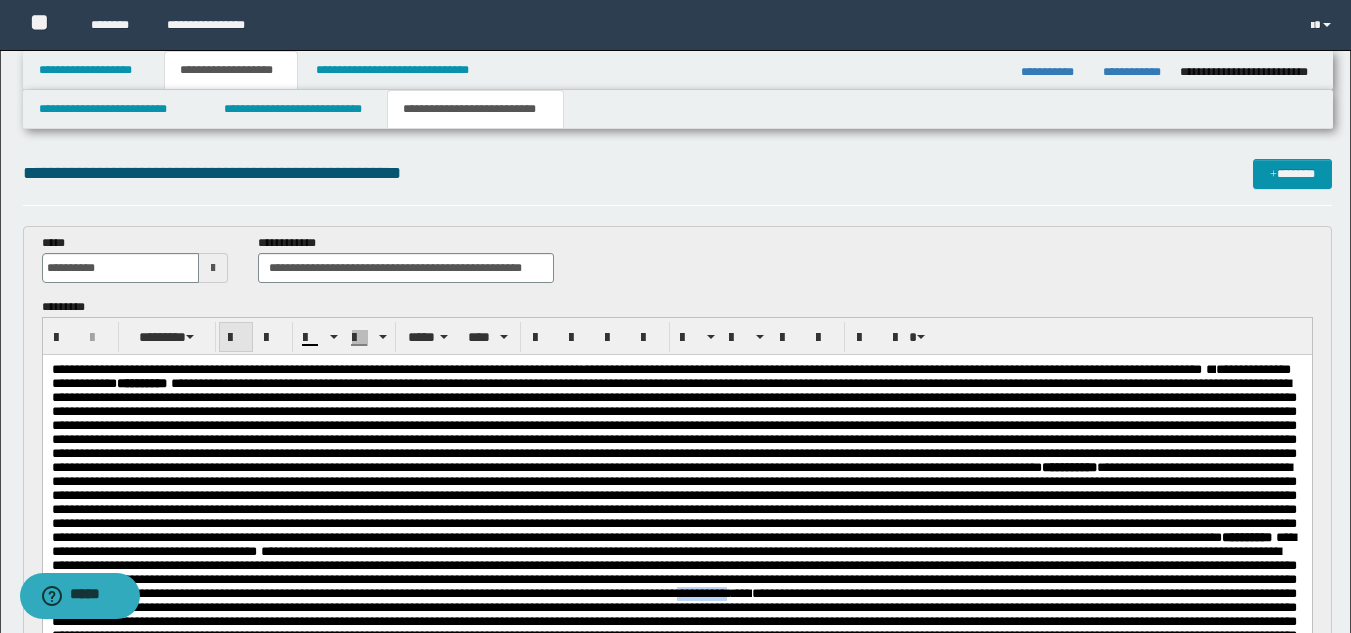 click at bounding box center [236, 338] 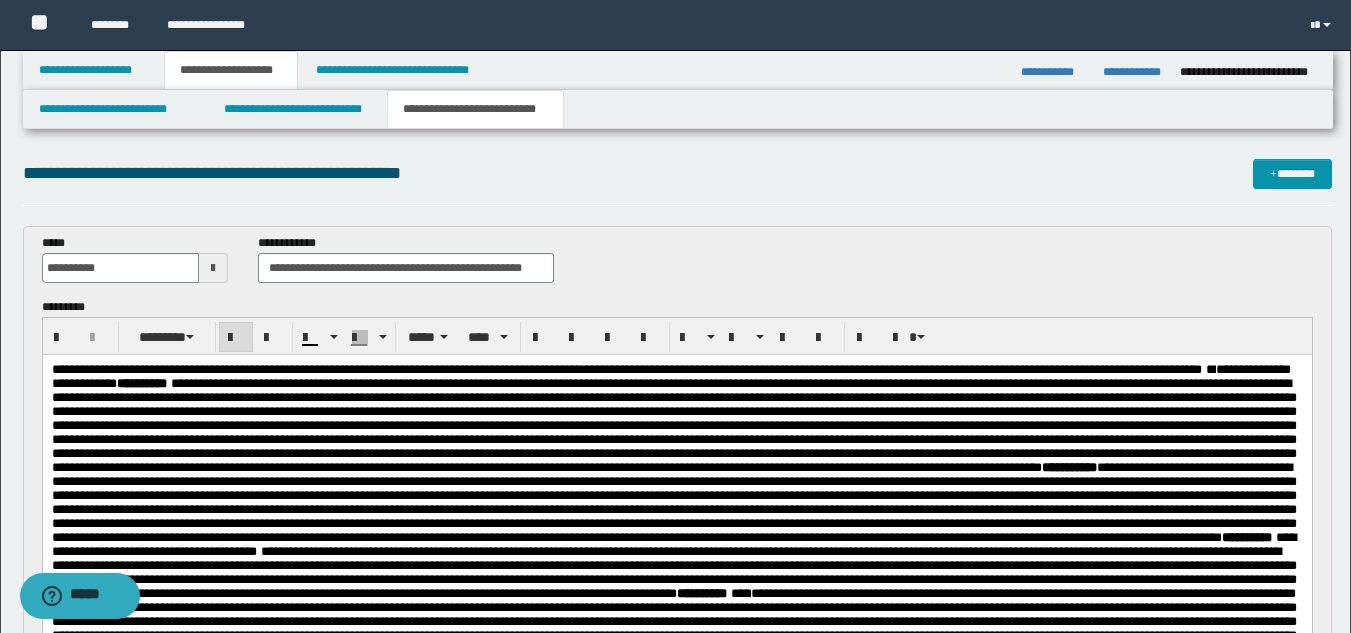 scroll, scrollTop: 600, scrollLeft: 0, axis: vertical 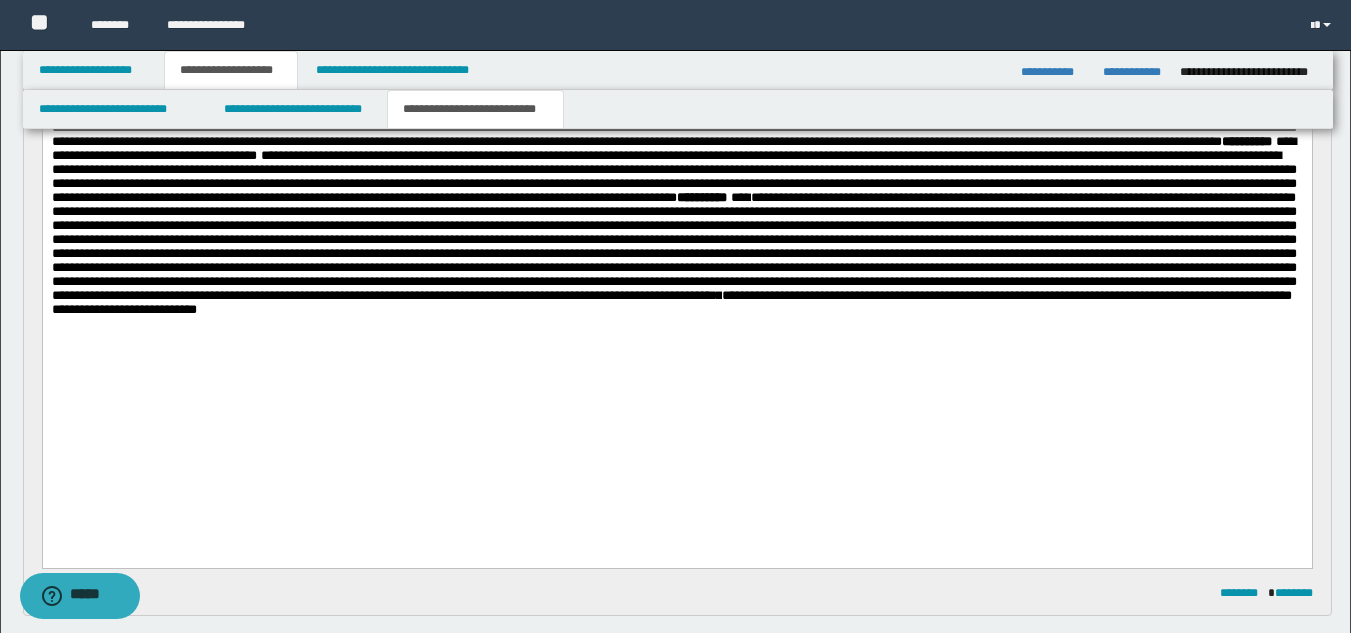 click at bounding box center (673, 247) 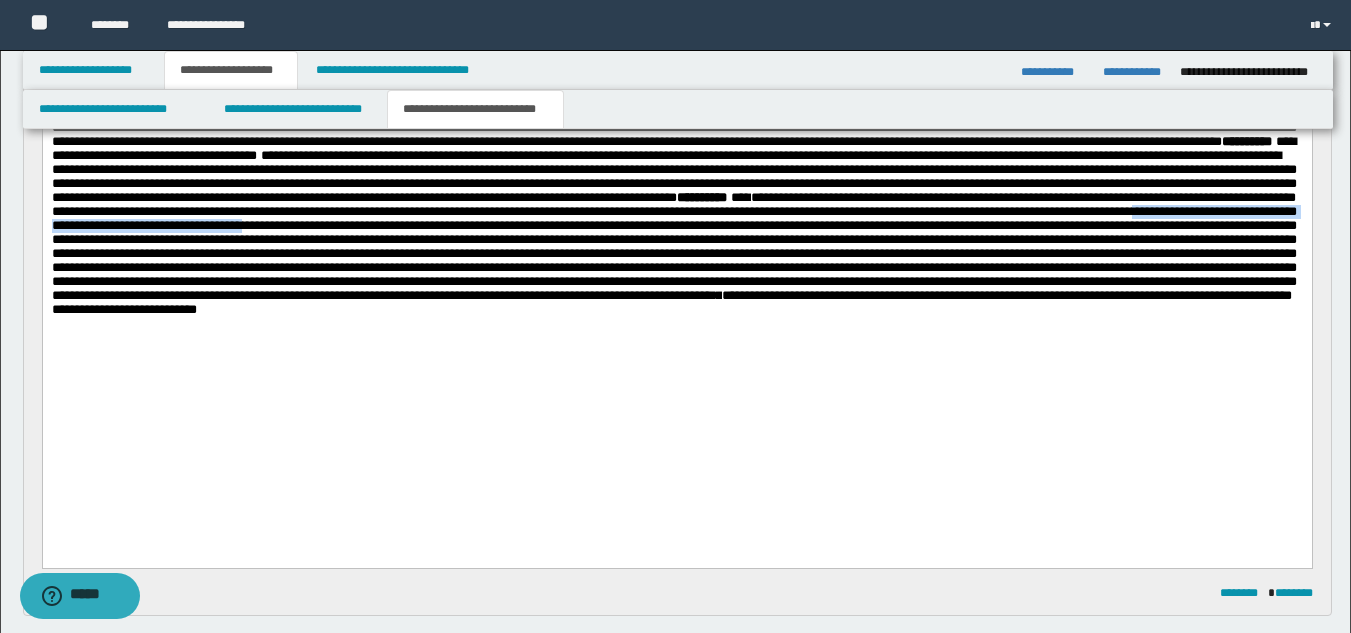 drag, startPoint x: 374, startPoint y: 334, endPoint x: 787, endPoint y: 338, distance: 413.01938 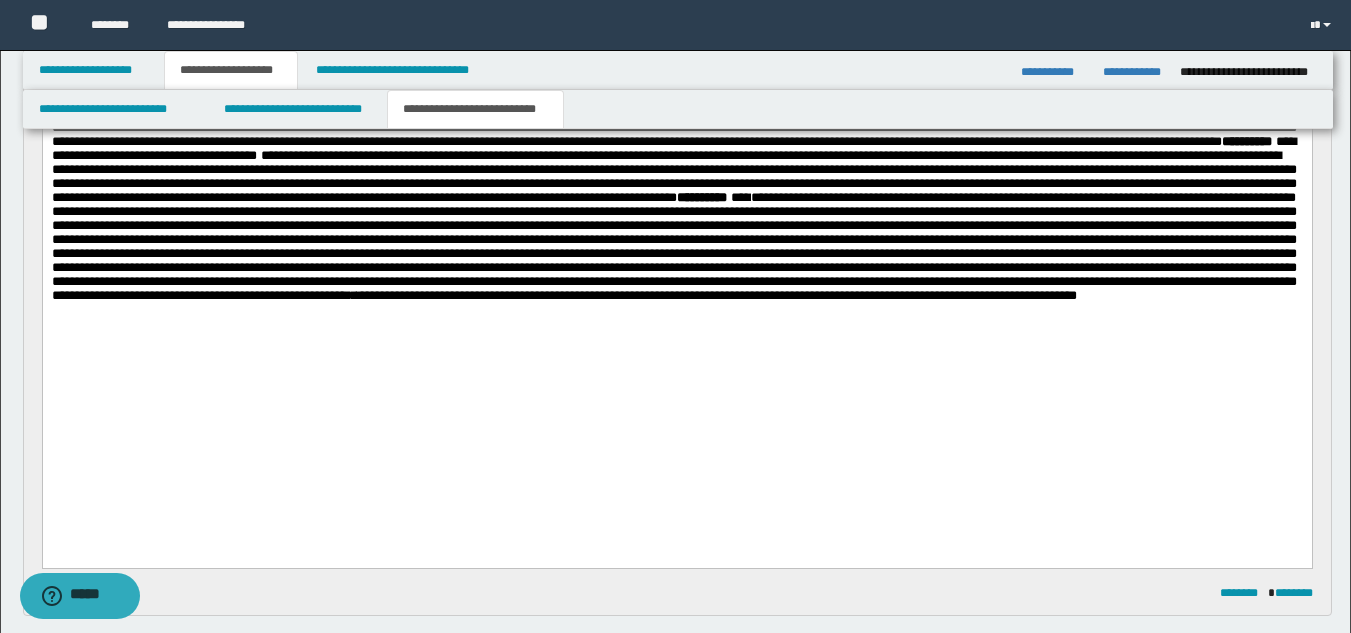 drag, startPoint x: 1103, startPoint y: 332, endPoint x: 738, endPoint y: 350, distance: 365.44357 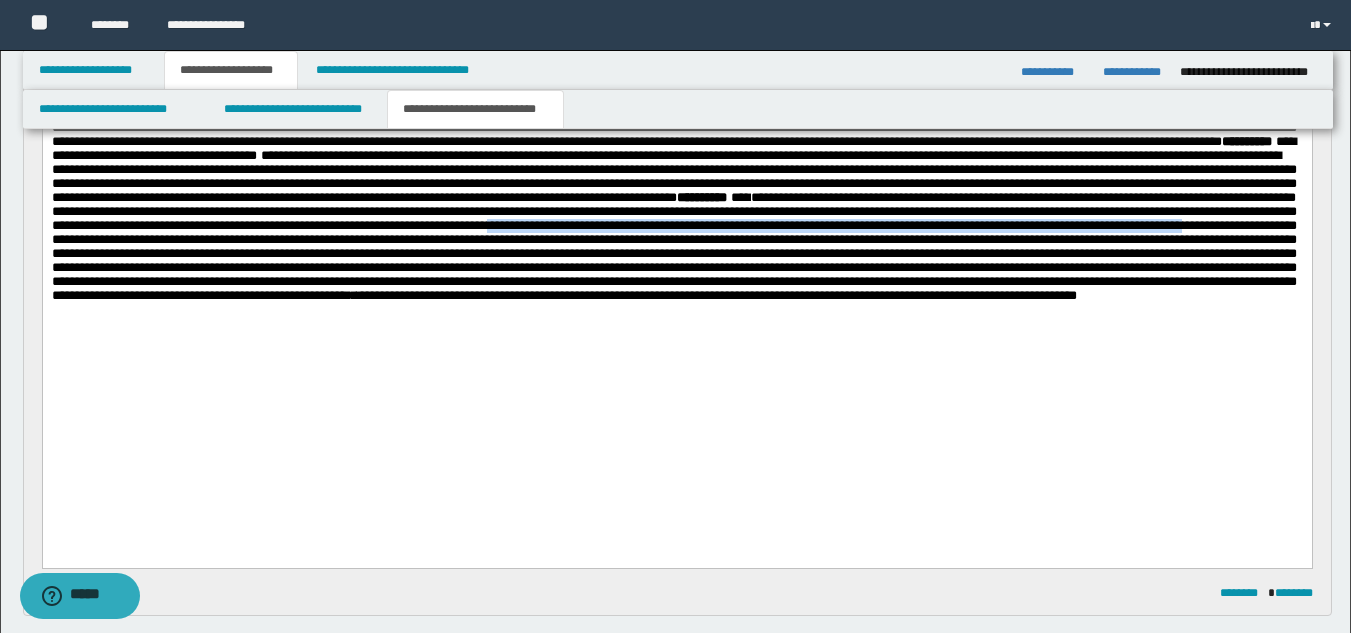 drag, startPoint x: 1102, startPoint y: 330, endPoint x: 686, endPoint y: 352, distance: 416.58133 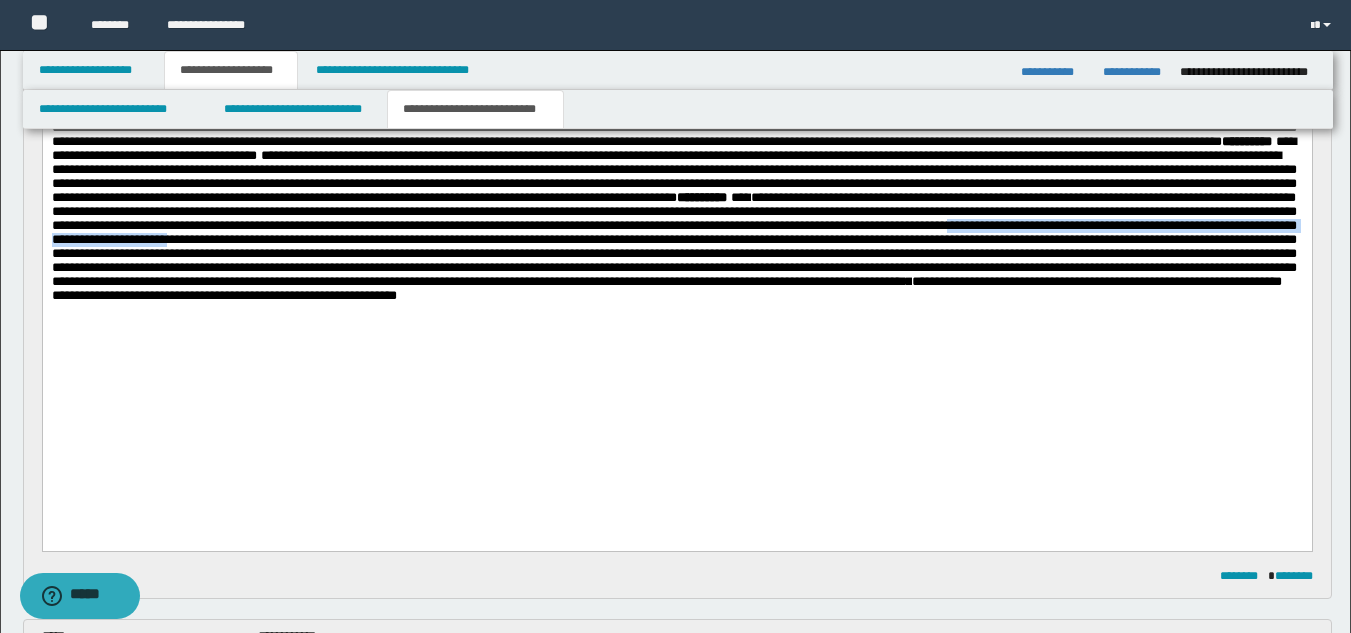 drag, startPoint x: 403, startPoint y: 354, endPoint x: 933, endPoint y: 356, distance: 530.0038 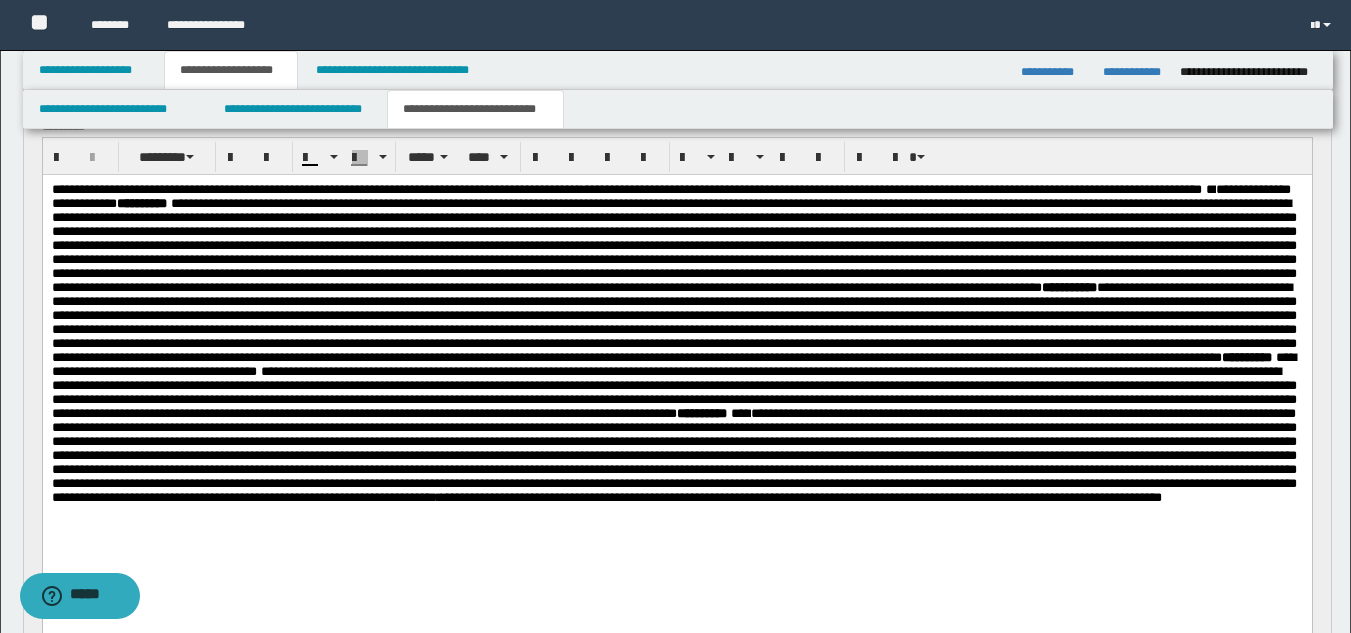 scroll, scrollTop: 163, scrollLeft: 0, axis: vertical 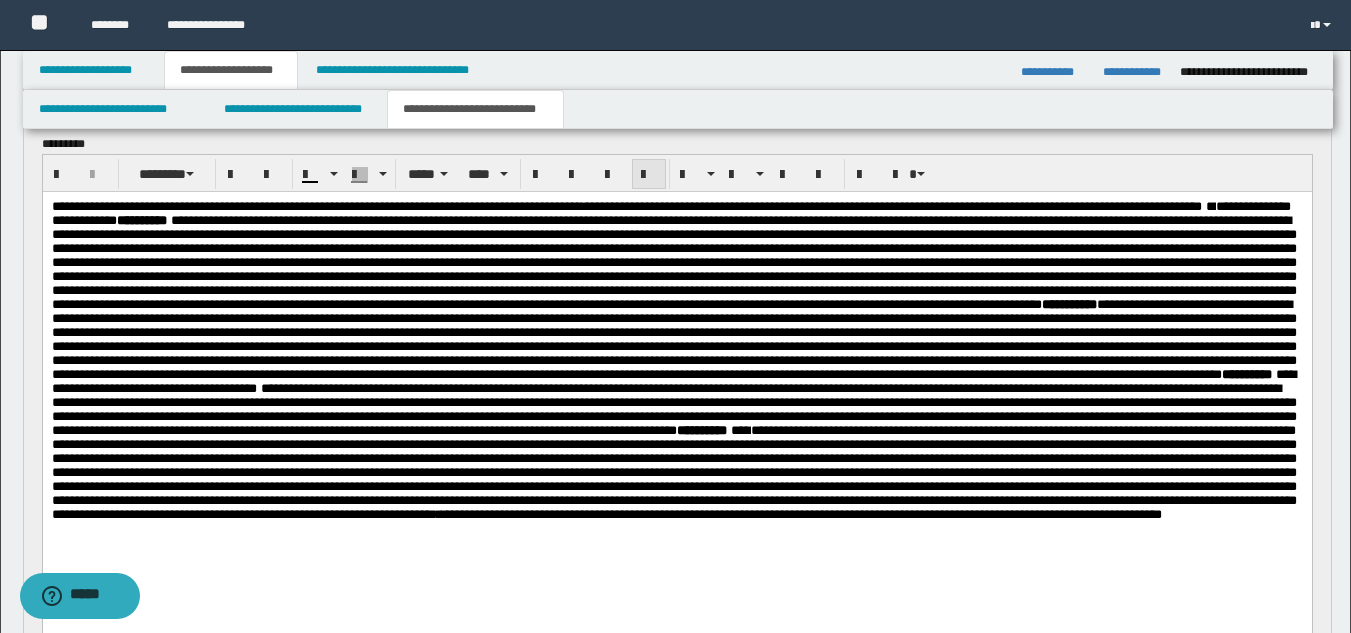 click at bounding box center [649, 175] 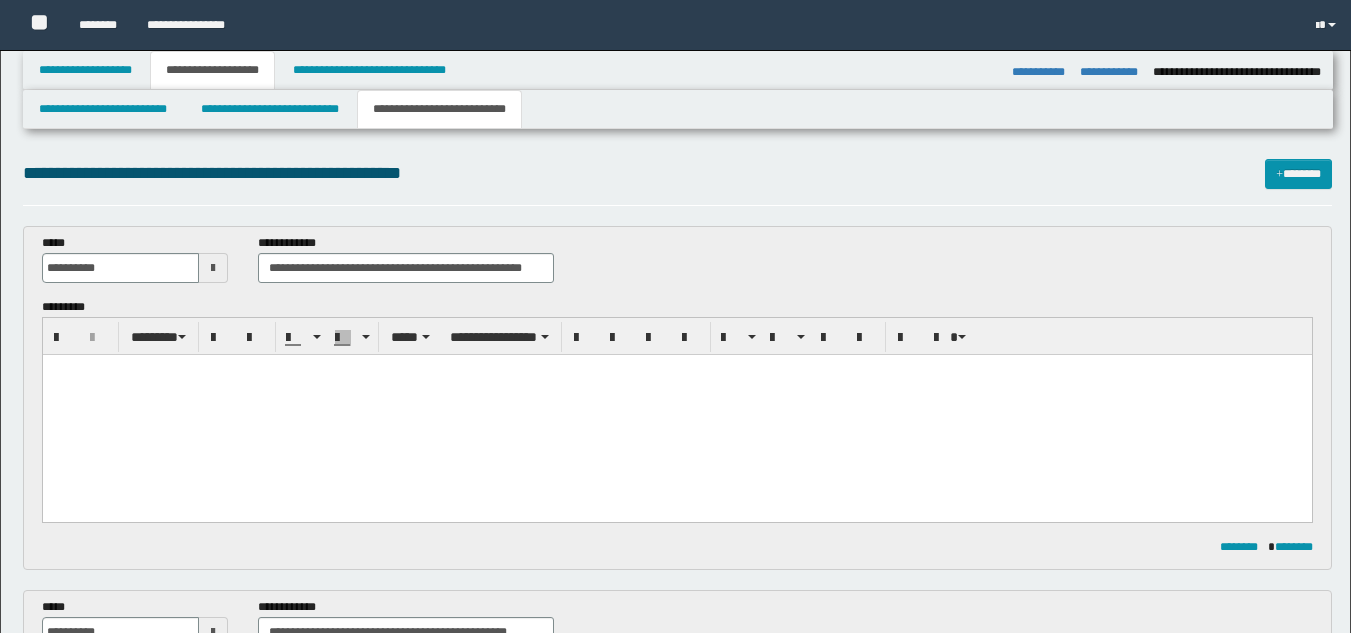select on "*" 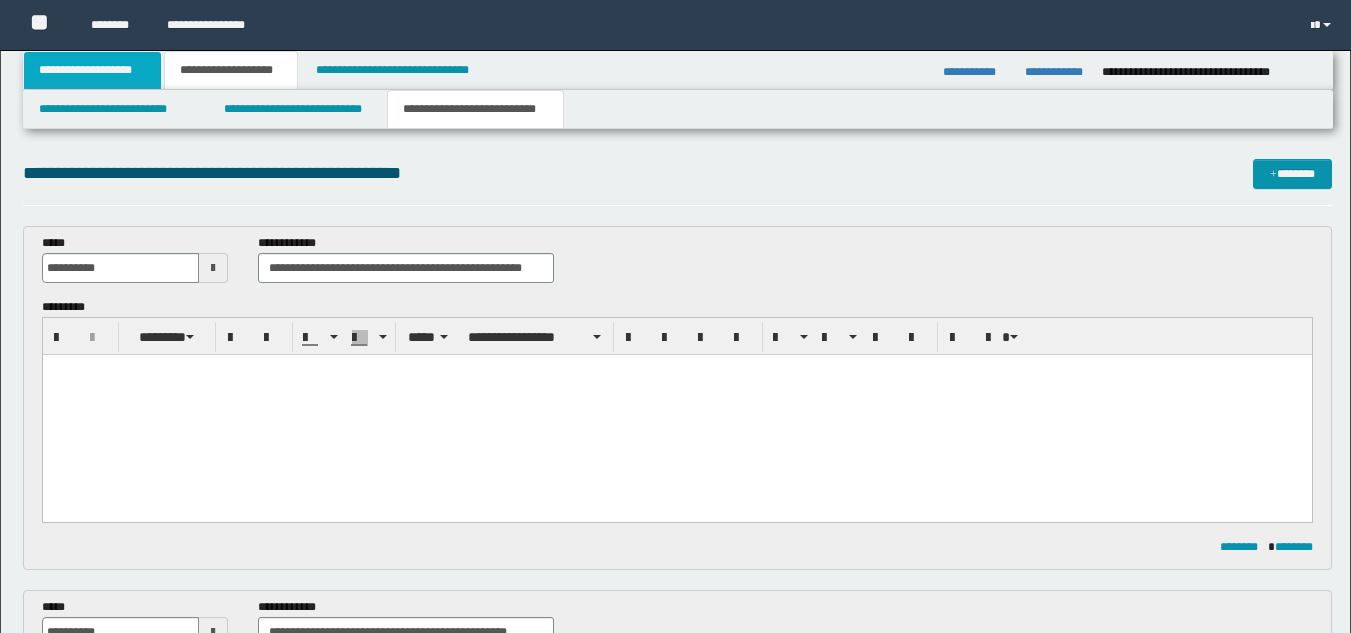 scroll, scrollTop: 0, scrollLeft: 0, axis: both 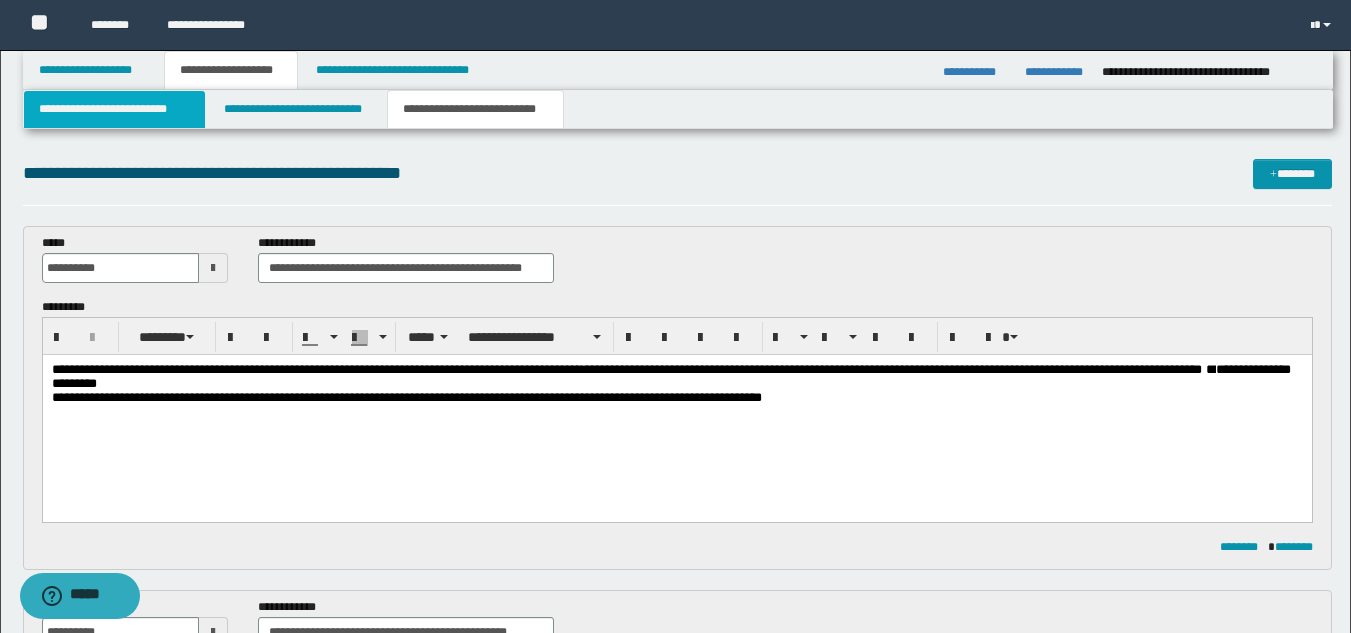click on "**********" at bounding box center [114, 109] 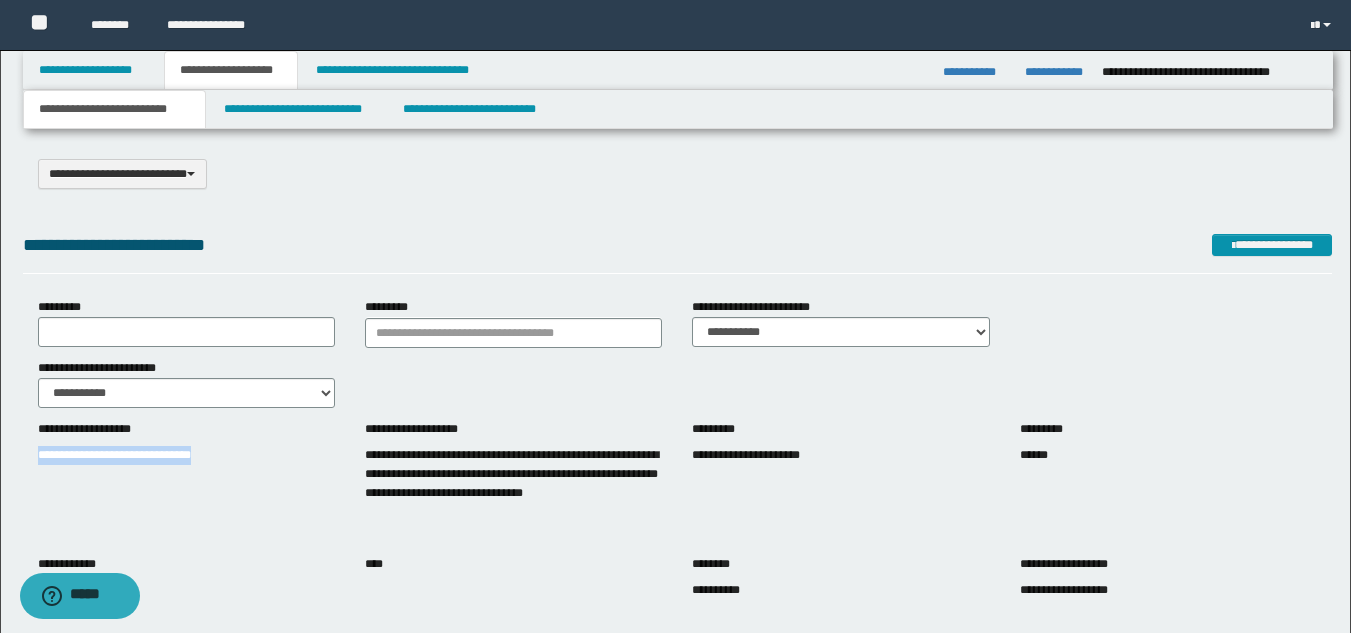 drag, startPoint x: 34, startPoint y: 456, endPoint x: 329, endPoint y: 454, distance: 295.00677 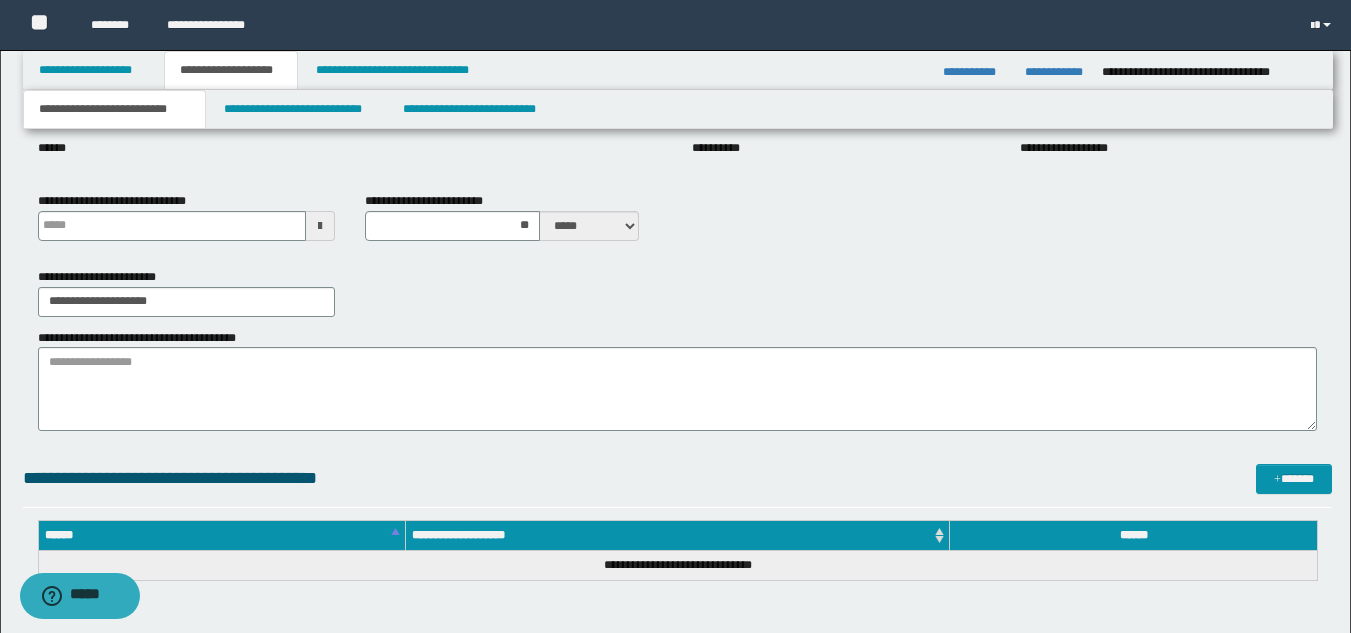 scroll, scrollTop: 439, scrollLeft: 0, axis: vertical 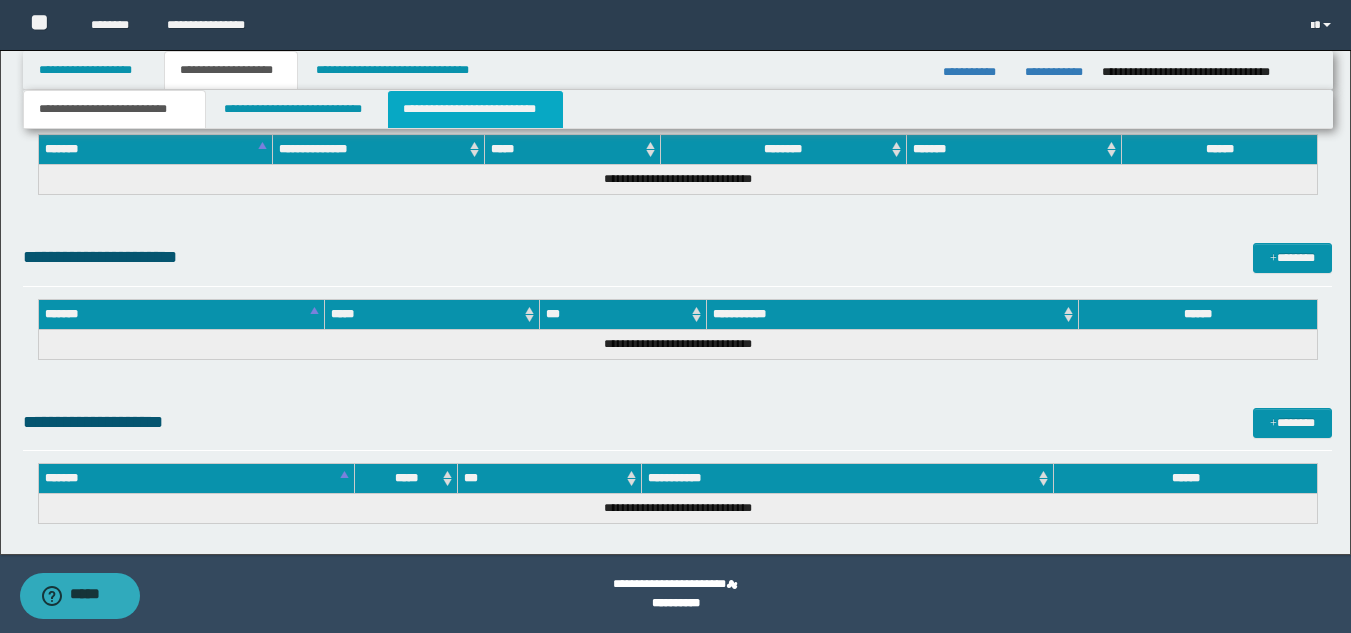 click on "**********" at bounding box center (475, 109) 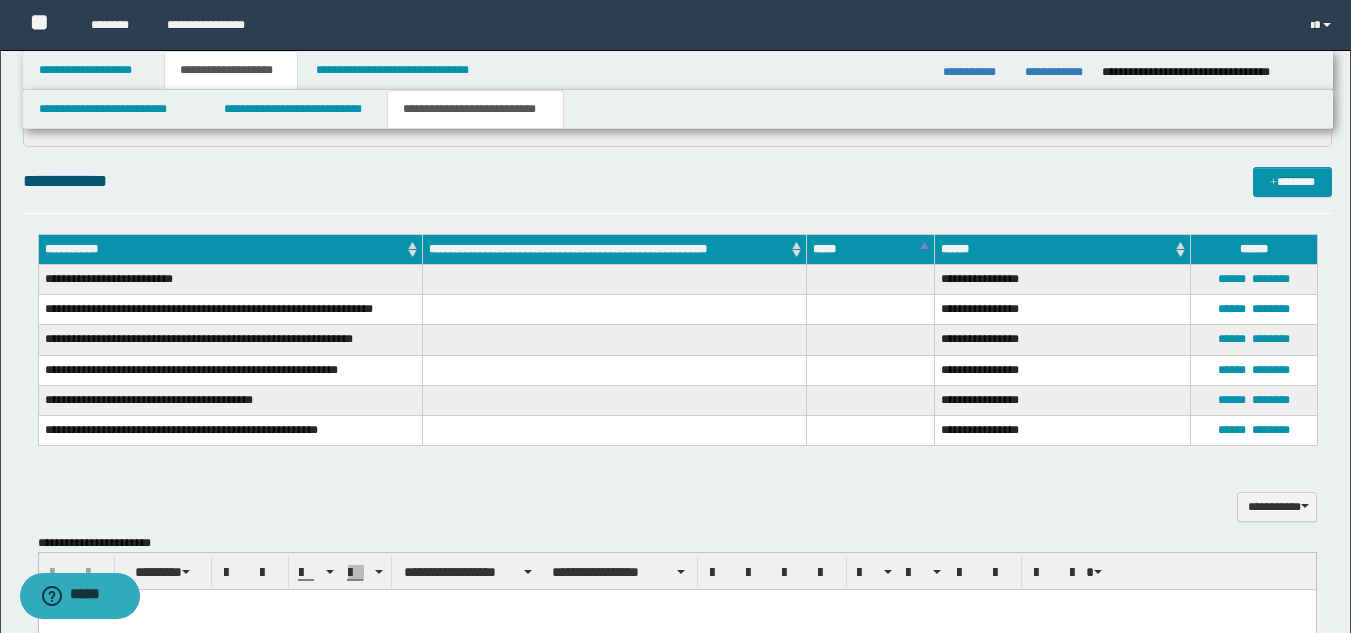 scroll, scrollTop: 152, scrollLeft: 0, axis: vertical 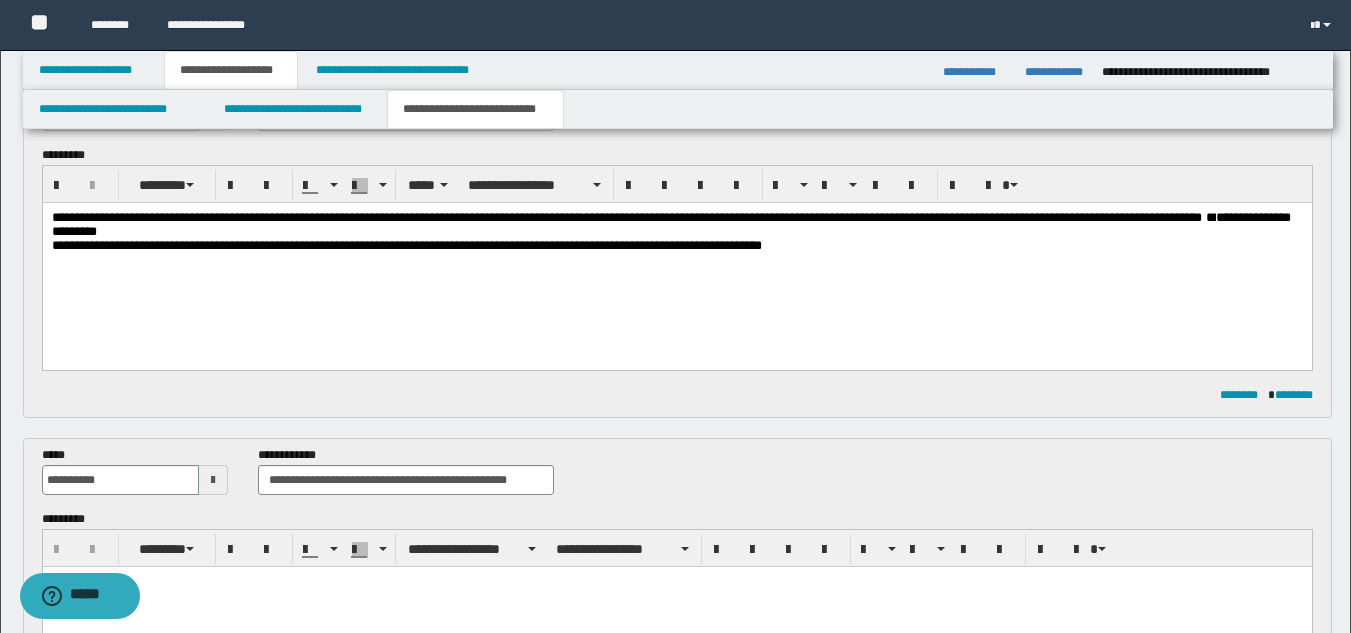 click at bounding box center [1203, 217] 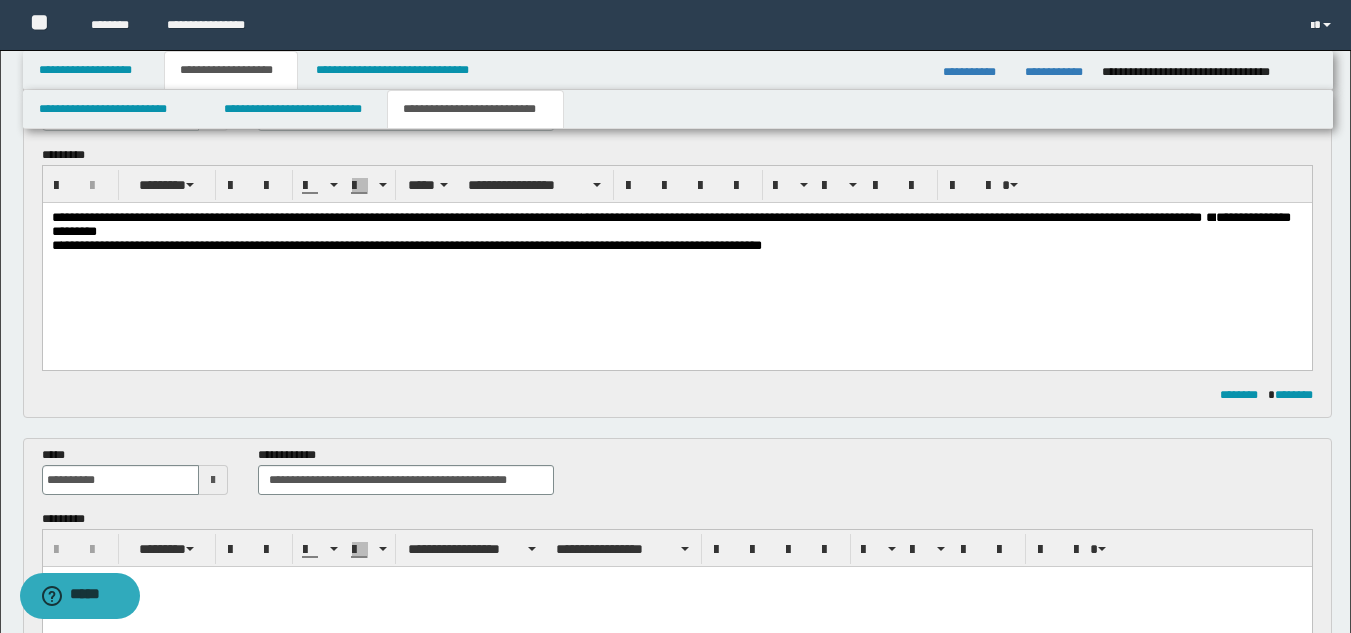 paste 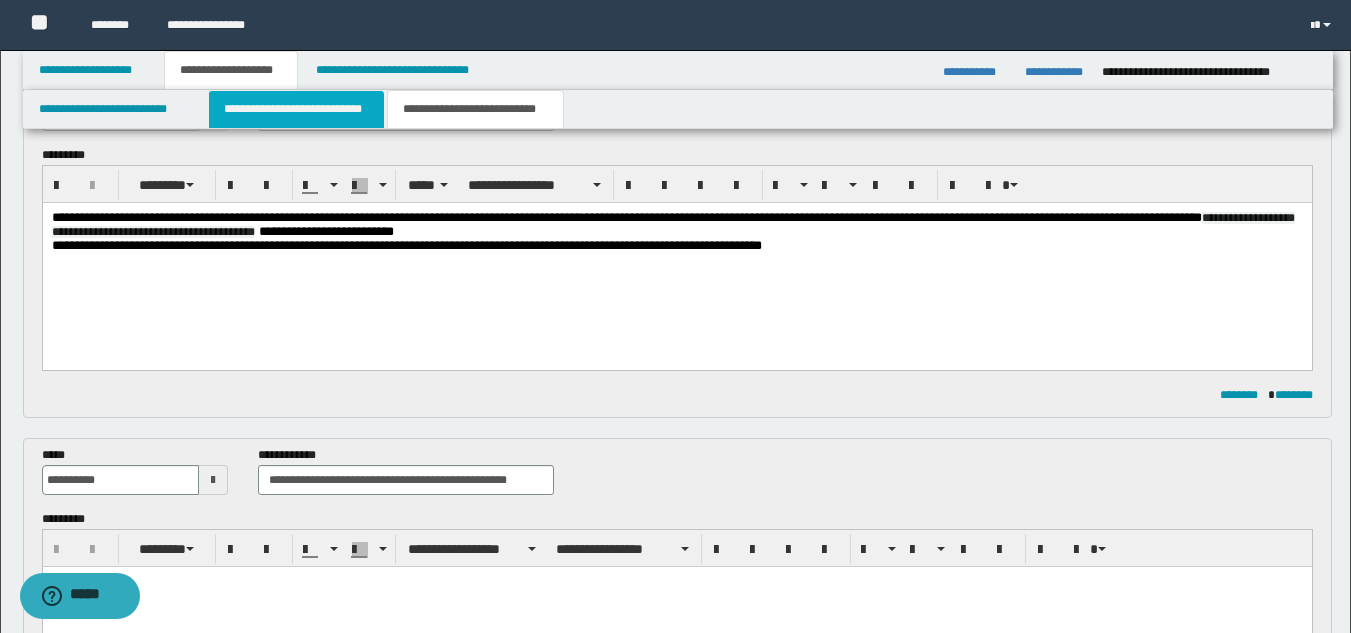 click on "**********" at bounding box center [296, 109] 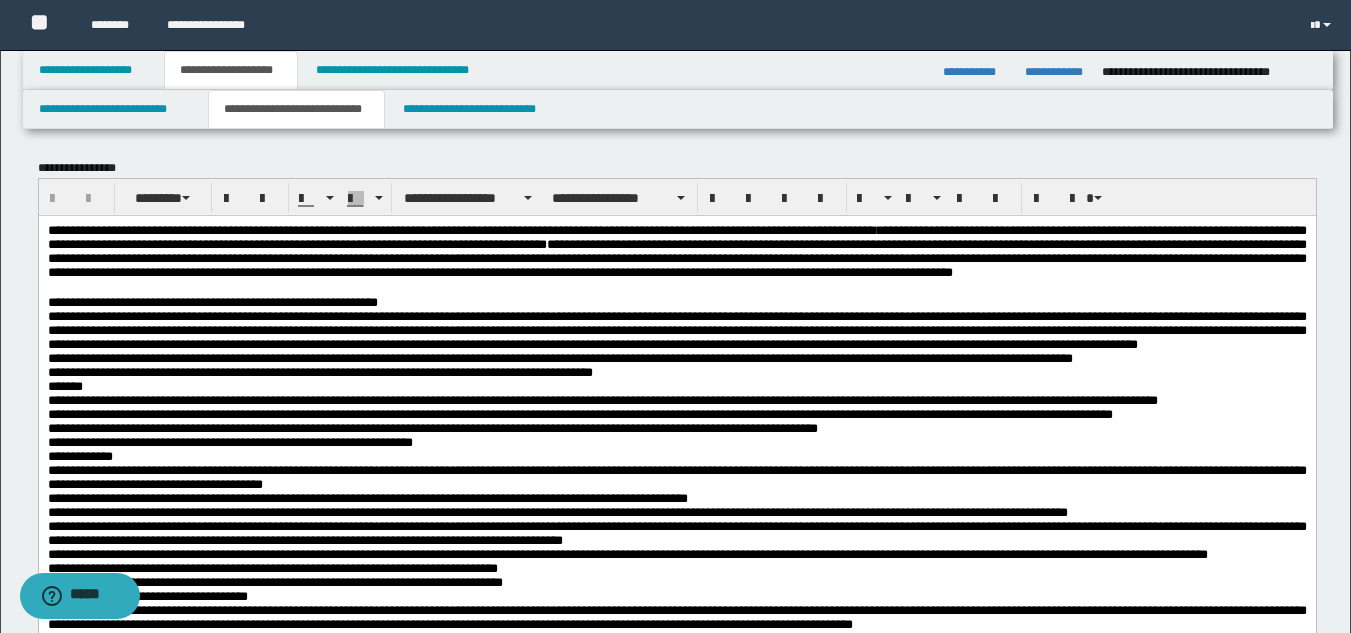 scroll, scrollTop: 0, scrollLeft: 0, axis: both 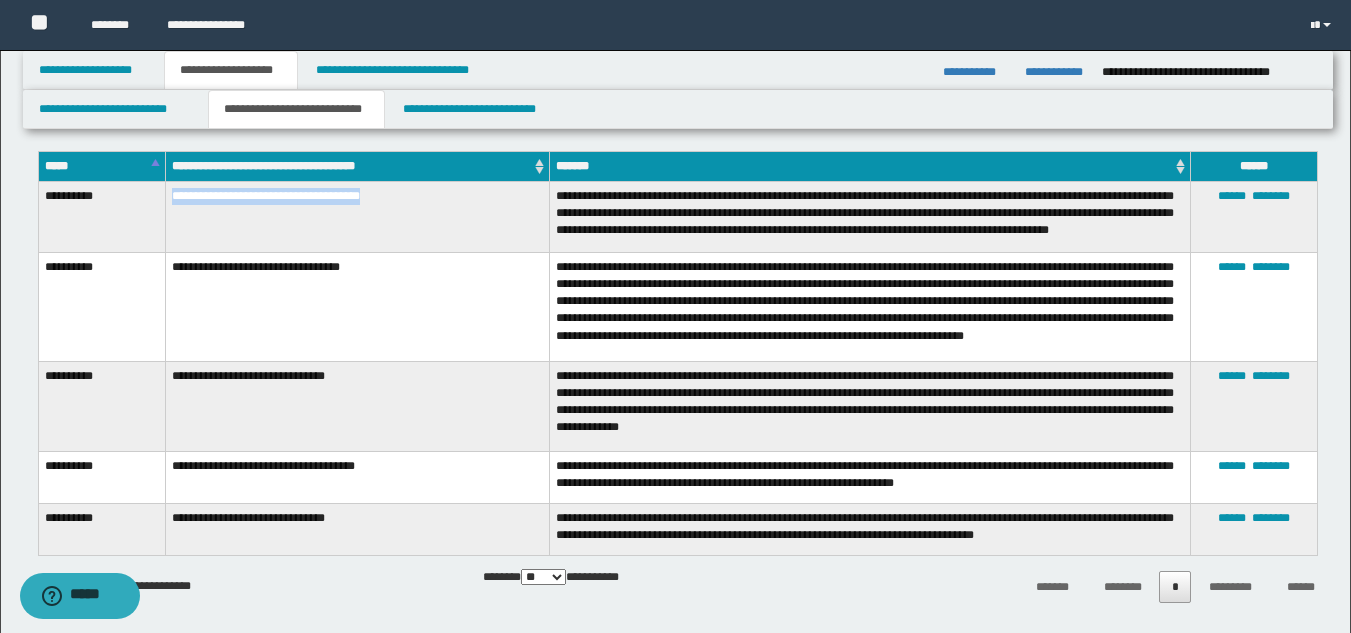 drag, startPoint x: 173, startPoint y: 196, endPoint x: 407, endPoint y: 198, distance: 234.00854 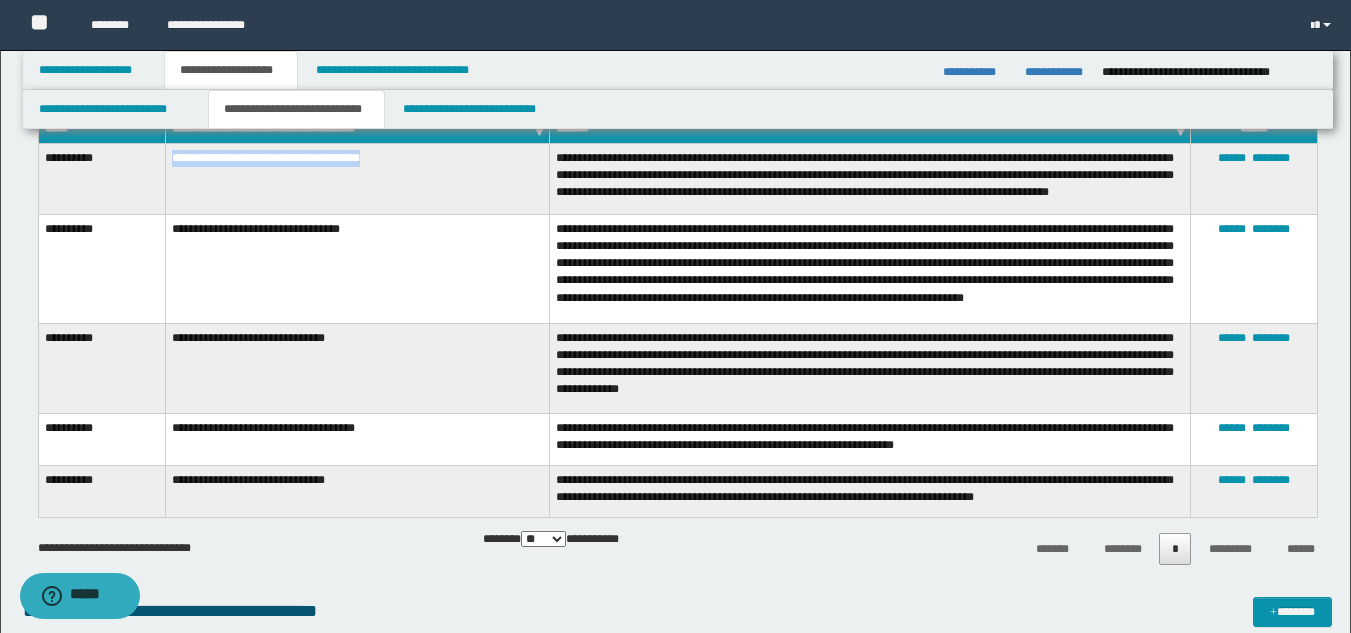 scroll, scrollTop: 1094, scrollLeft: 0, axis: vertical 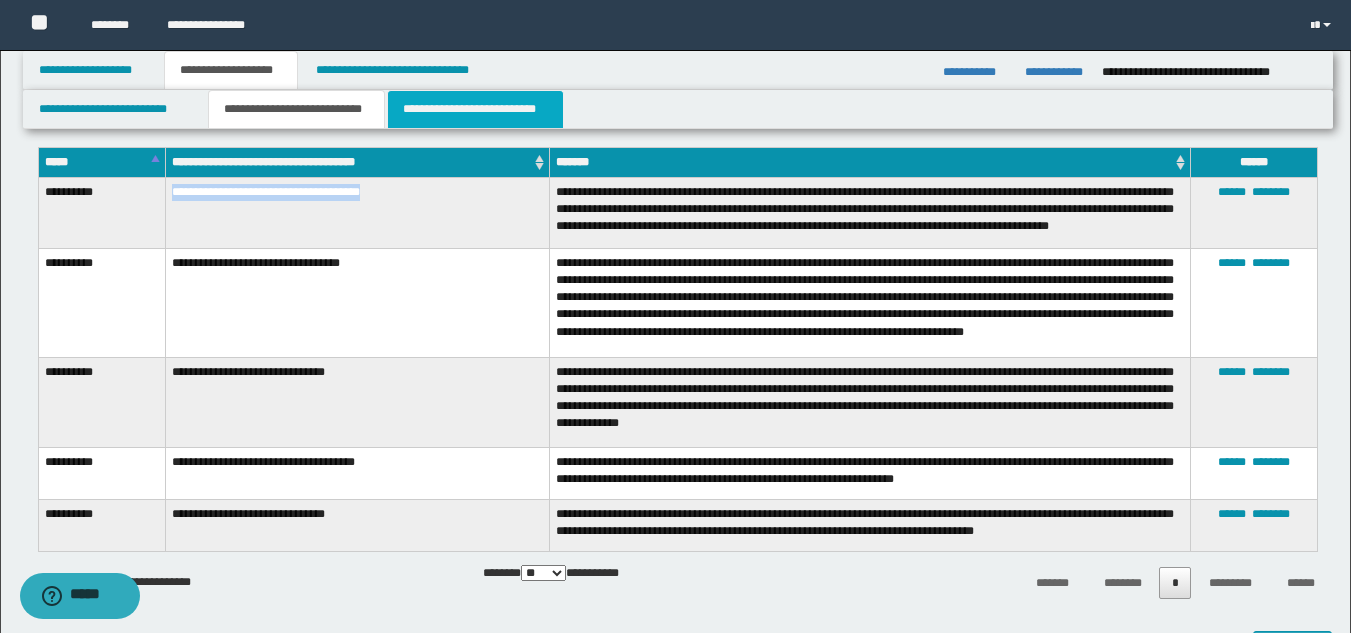 click on "**********" at bounding box center [475, 109] 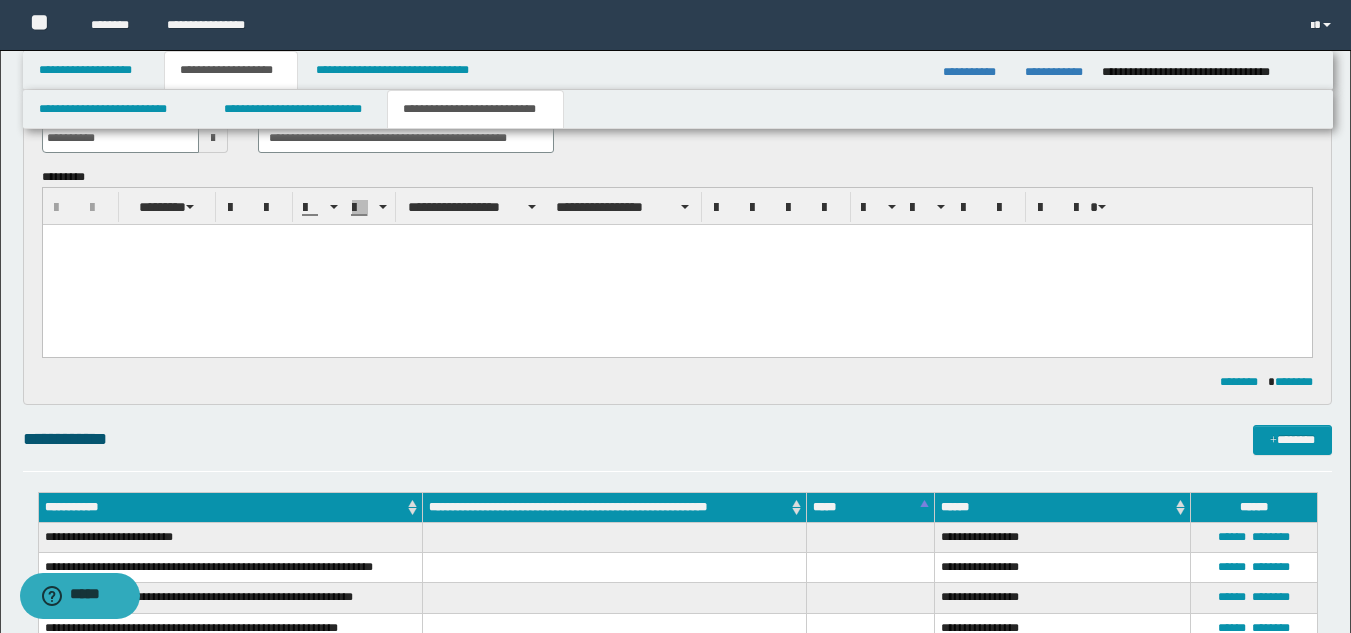 scroll, scrollTop: 0, scrollLeft: 0, axis: both 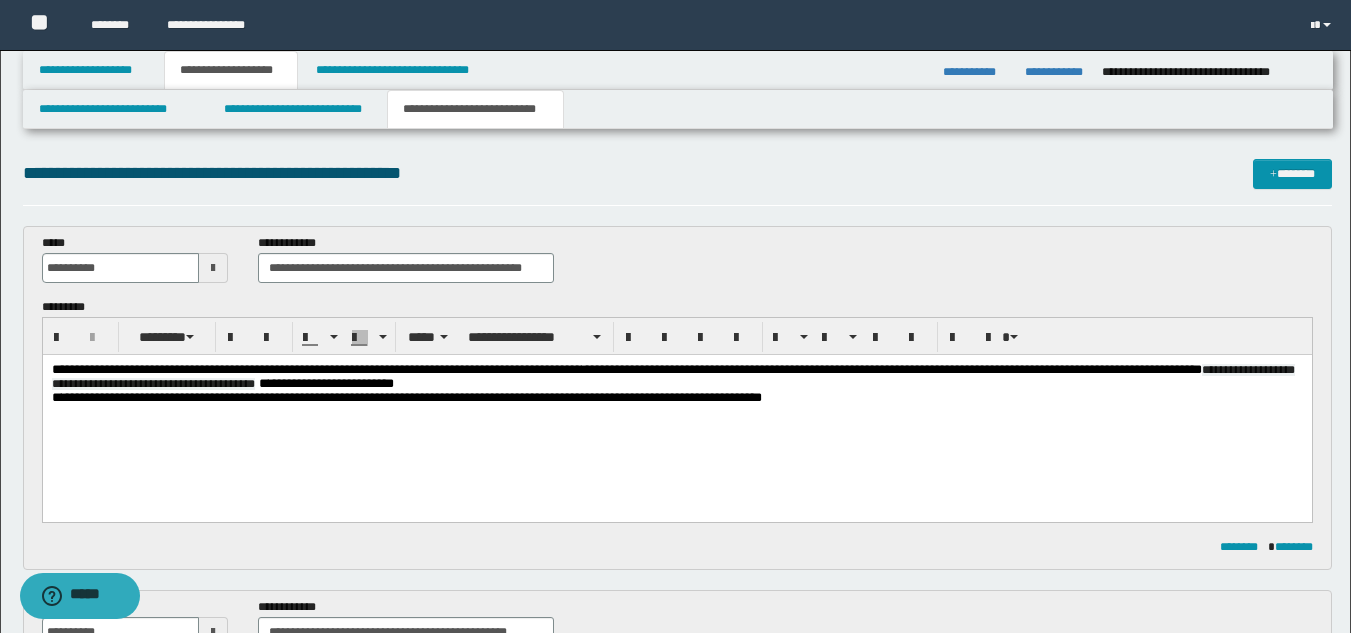 click on "**********" at bounding box center [676, 377] 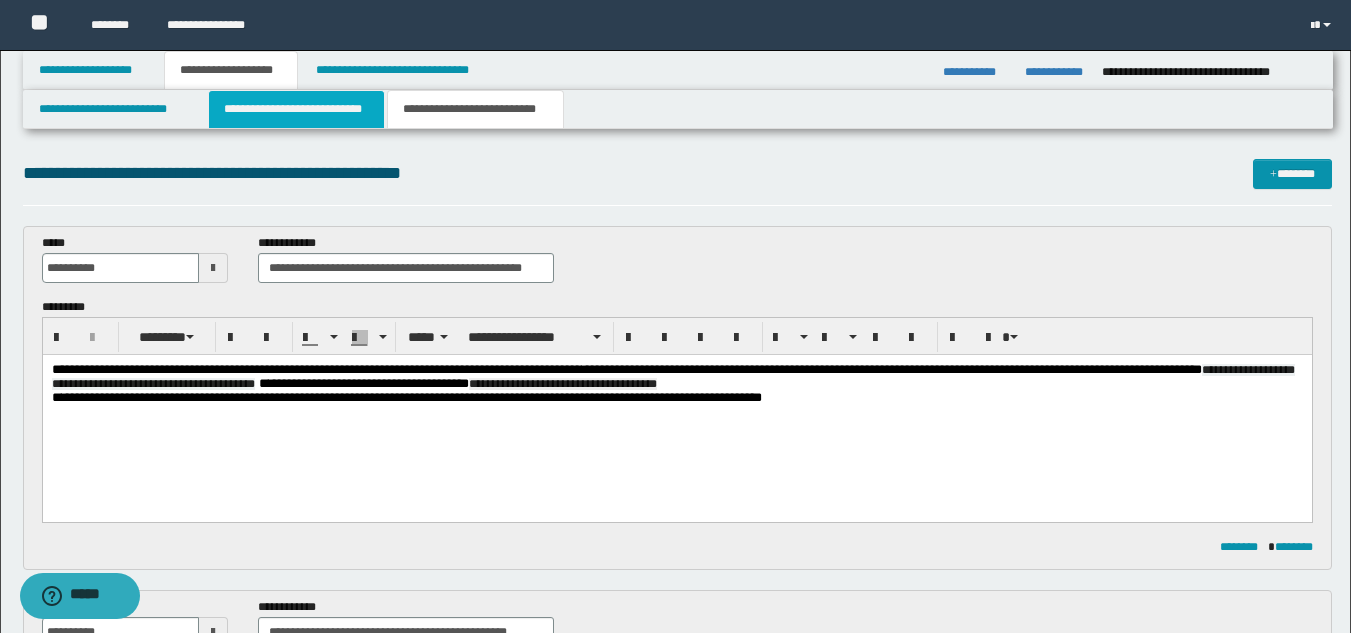 click on "**********" at bounding box center (296, 109) 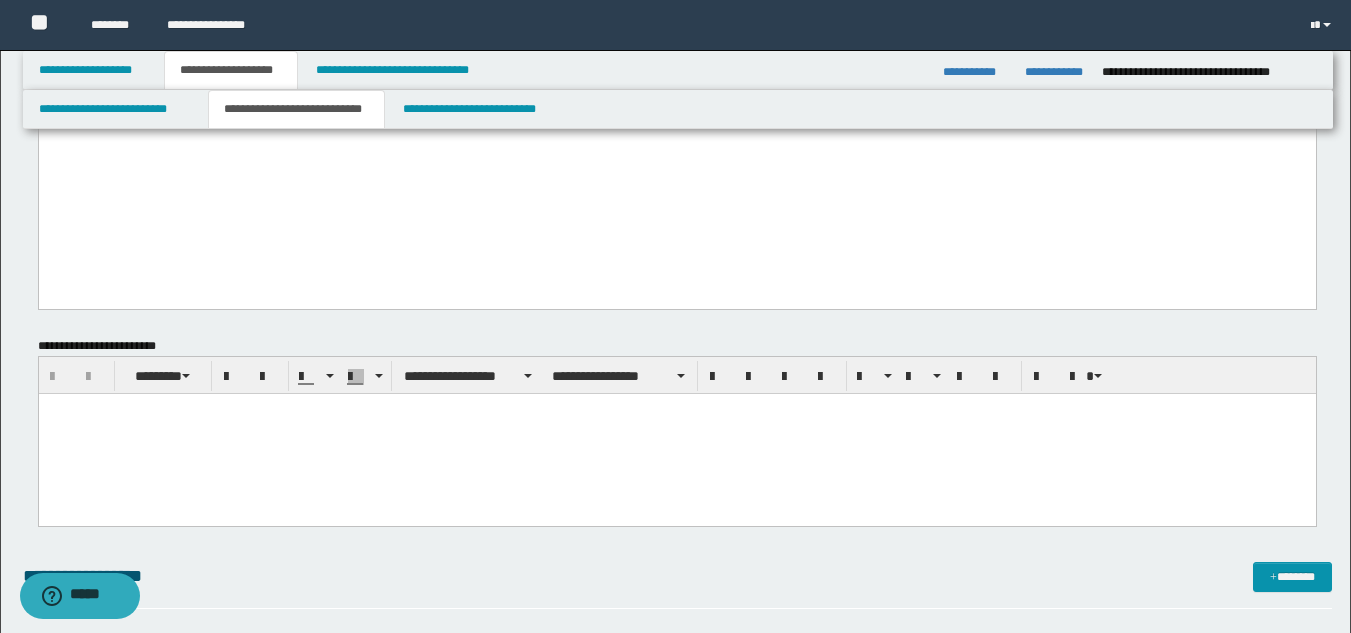 scroll, scrollTop: 1200, scrollLeft: 0, axis: vertical 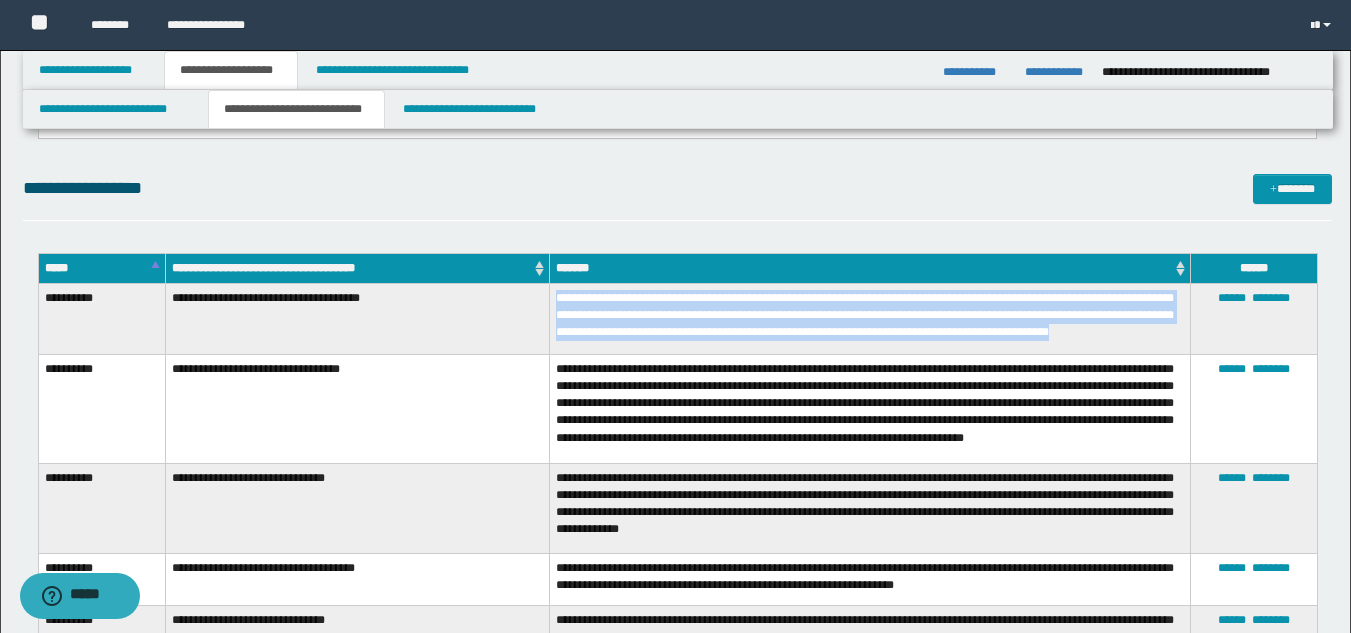 drag, startPoint x: 553, startPoint y: 294, endPoint x: 687, endPoint y: 355, distance: 147.23111 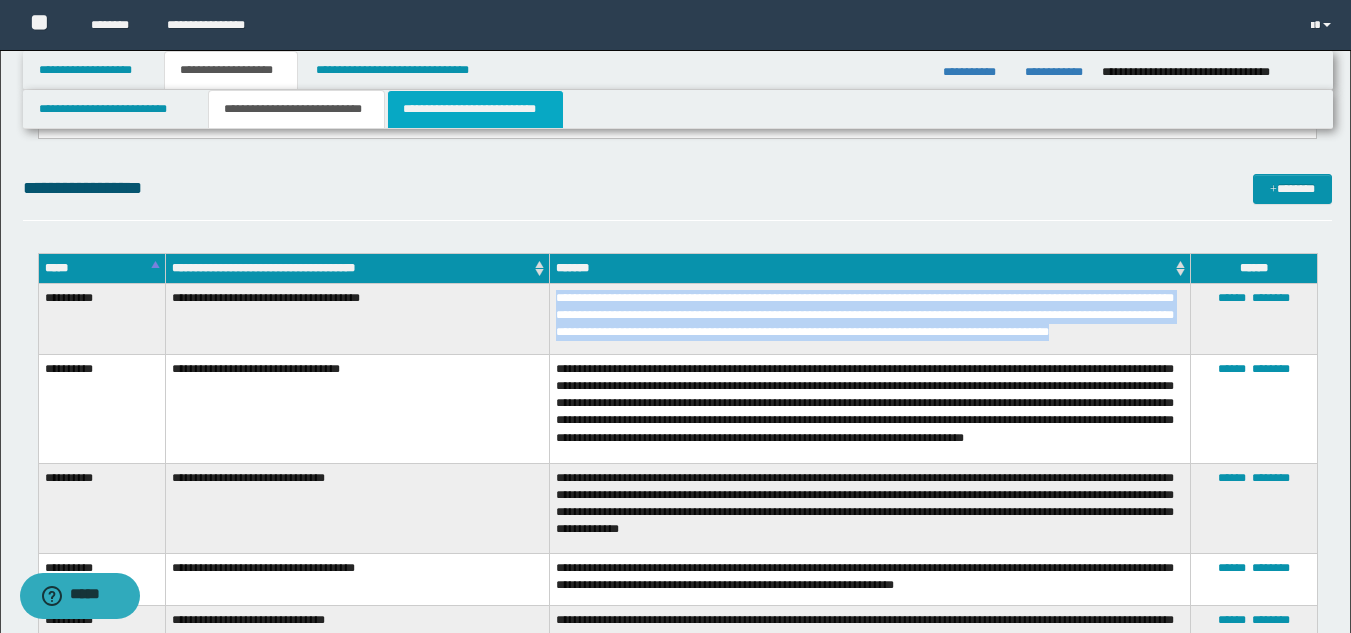 click on "**********" at bounding box center (475, 109) 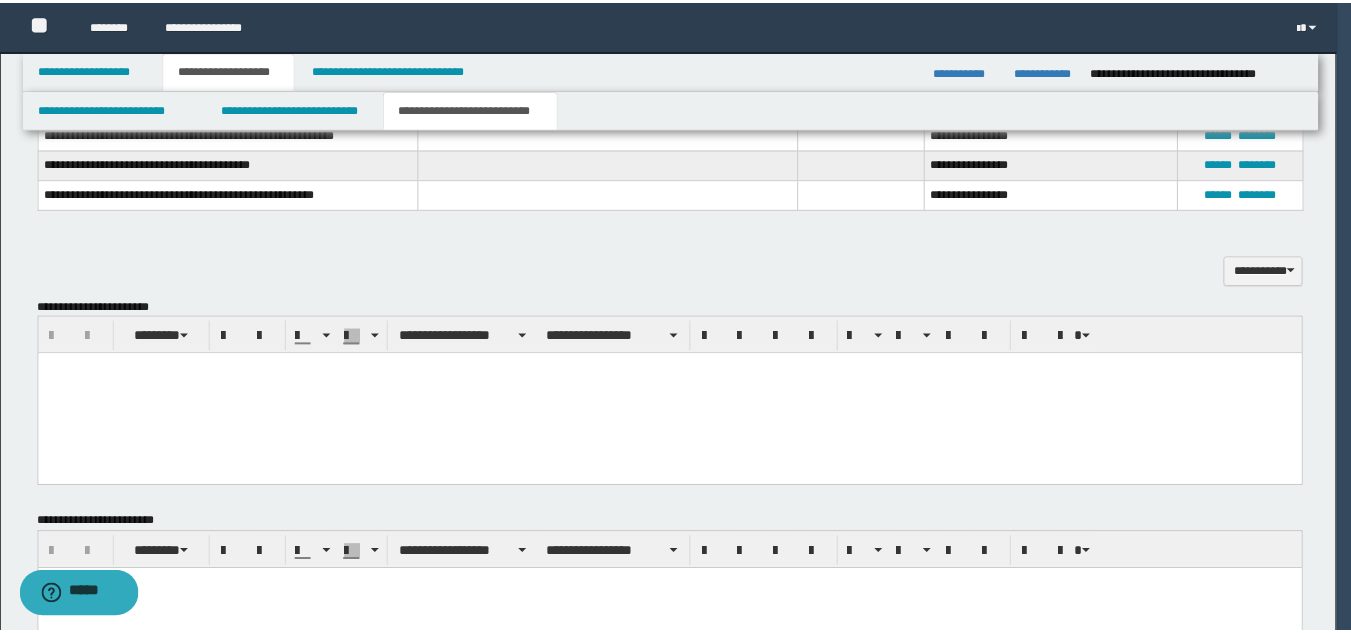 scroll, scrollTop: 0, scrollLeft: 0, axis: both 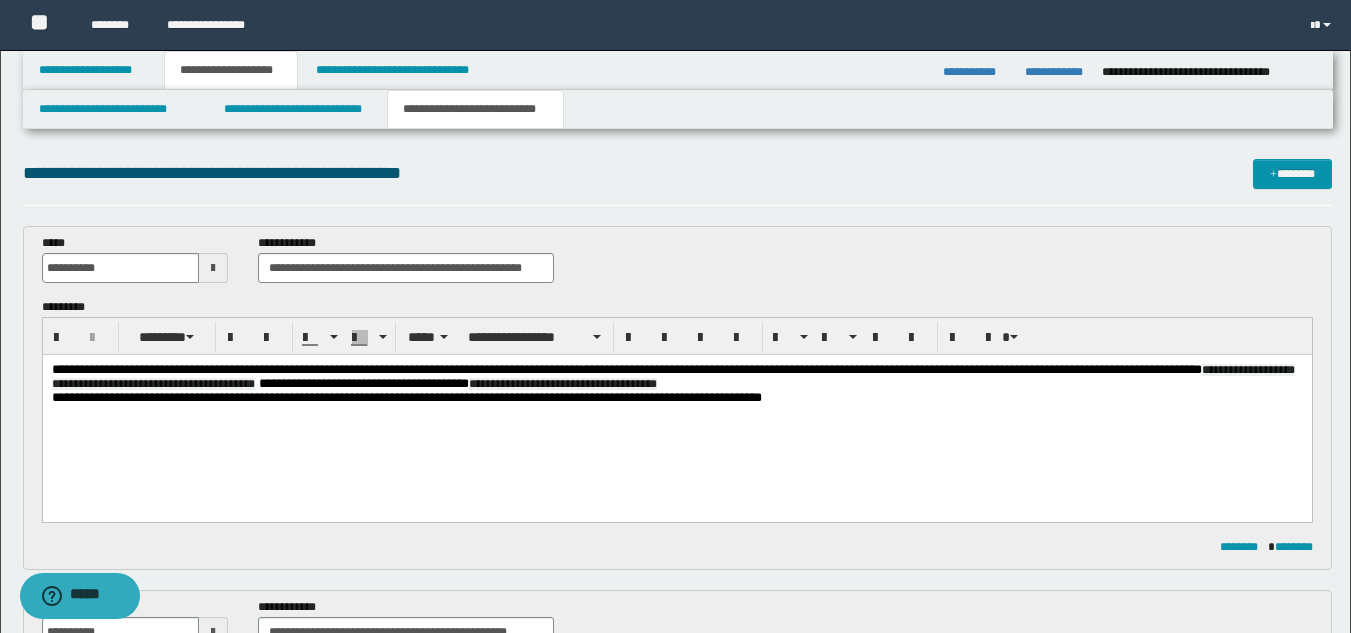 click on "**********" at bounding box center (676, 377) 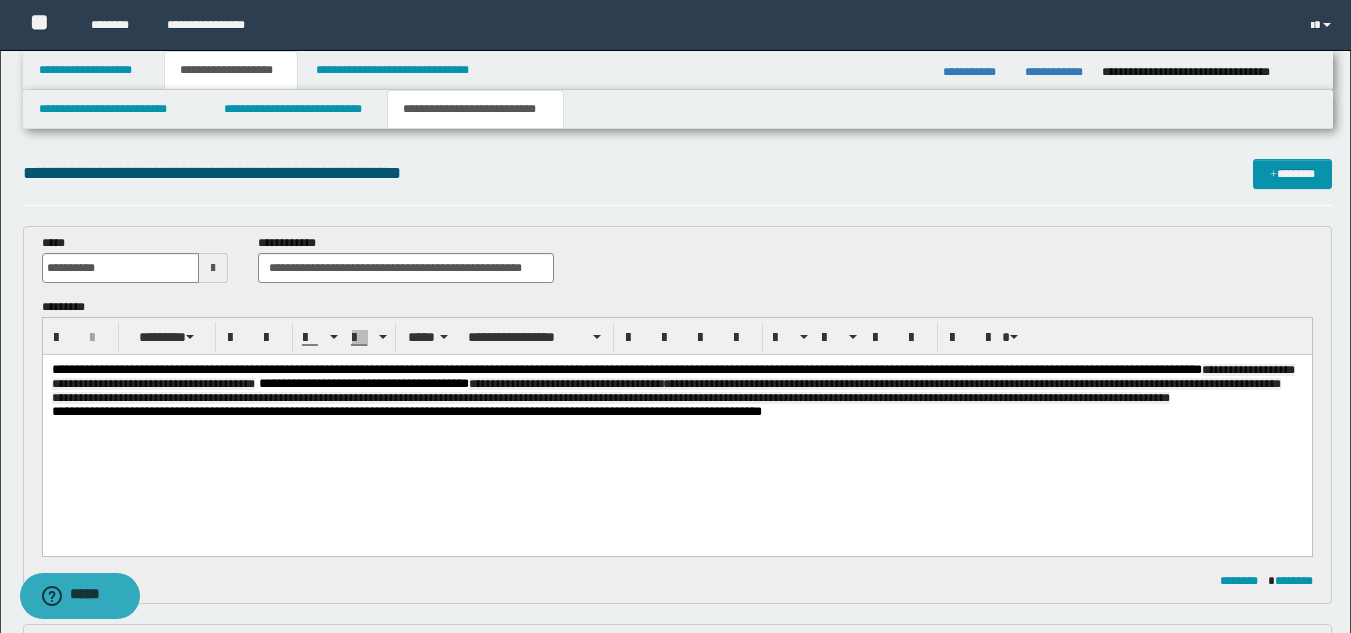 click on "**********" at bounding box center (665, 391) 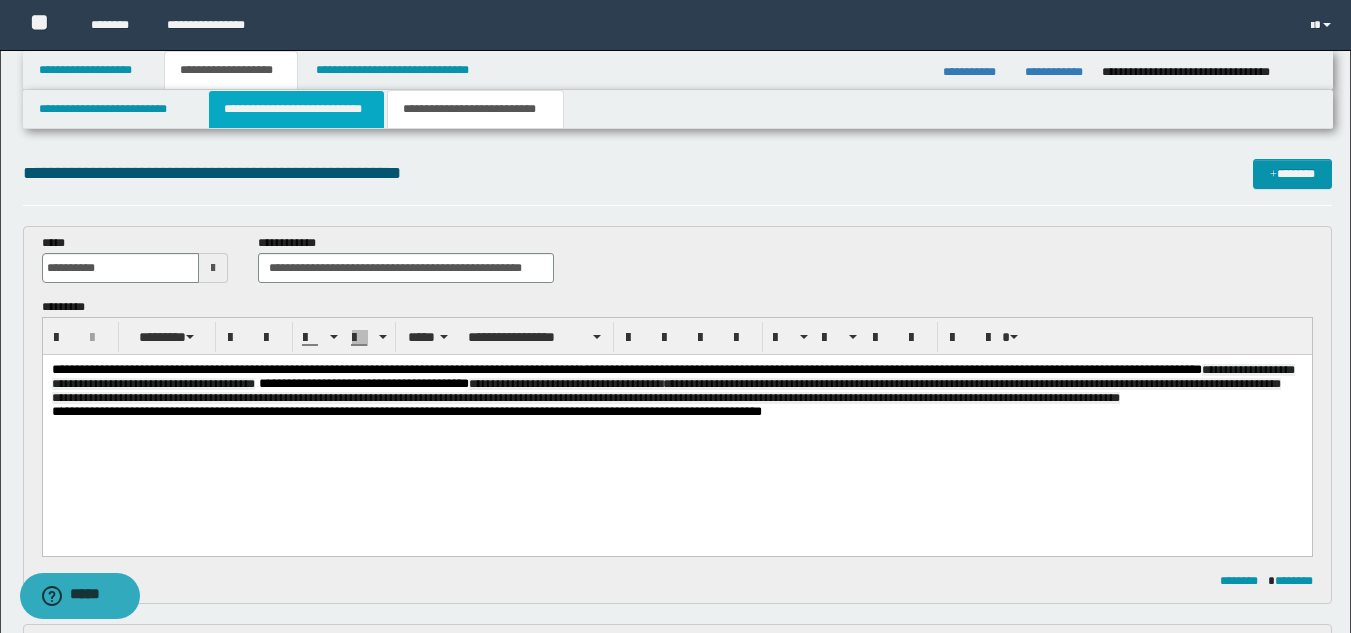click on "**********" at bounding box center (296, 109) 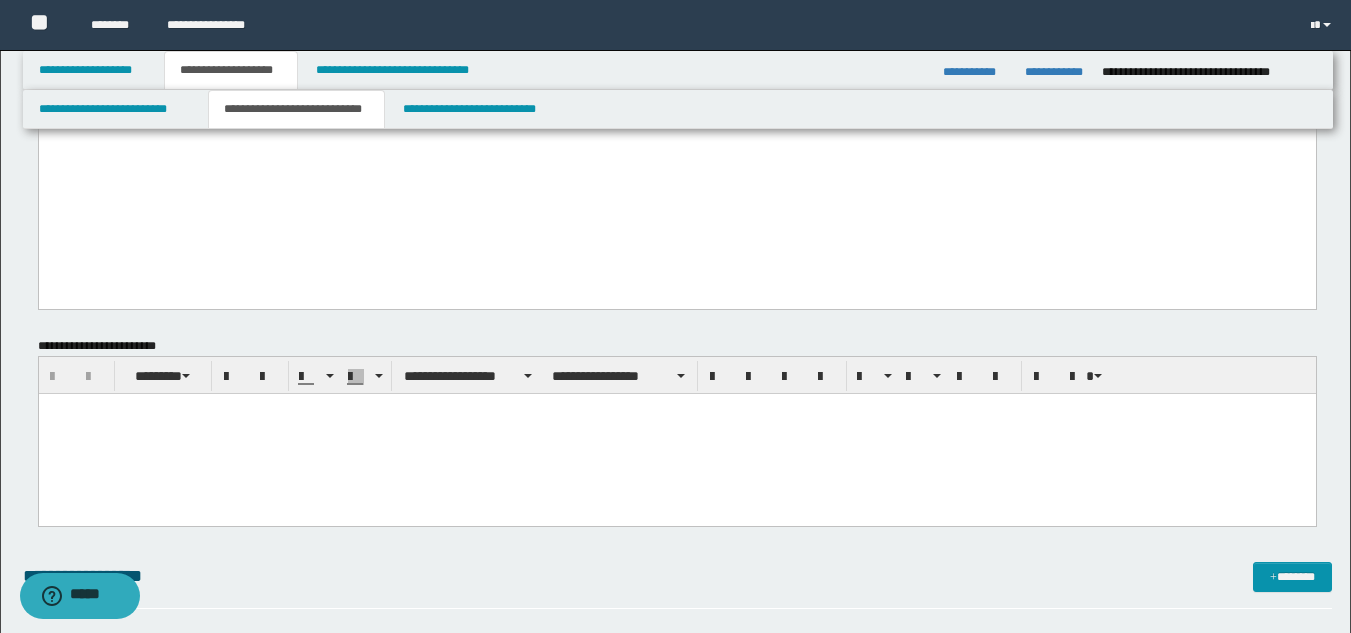 scroll, scrollTop: 1200, scrollLeft: 0, axis: vertical 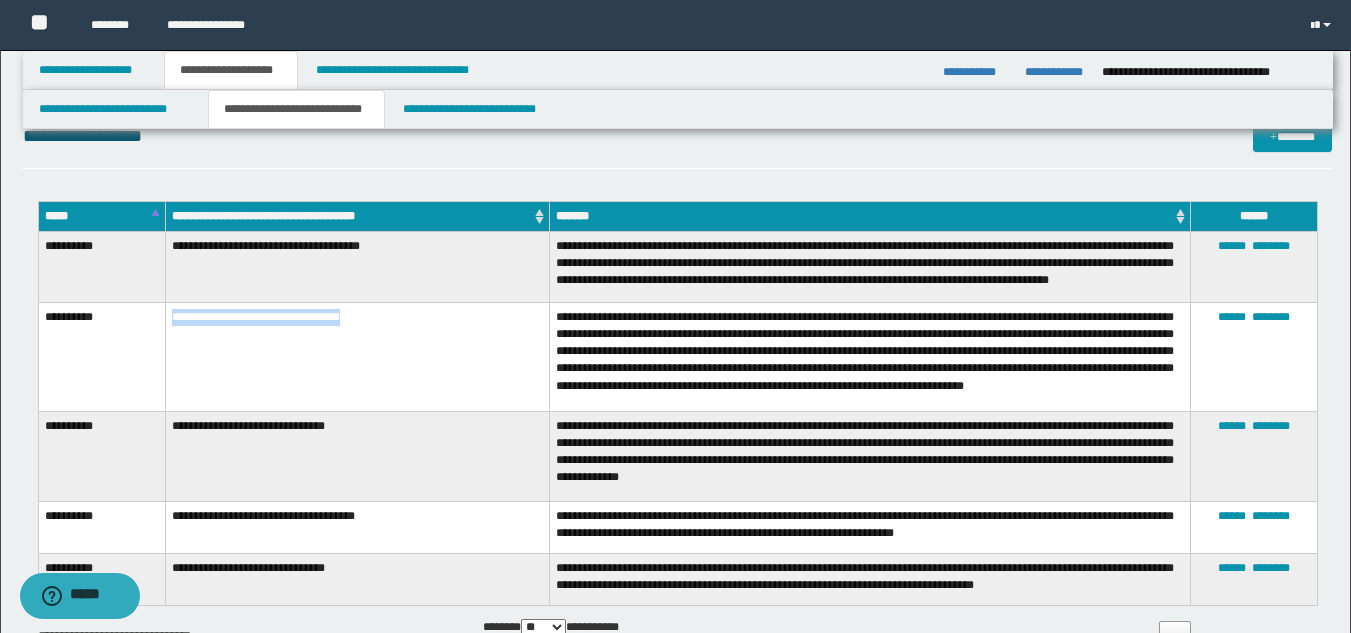 drag, startPoint x: 172, startPoint y: 328, endPoint x: 419, endPoint y: 333, distance: 247.0506 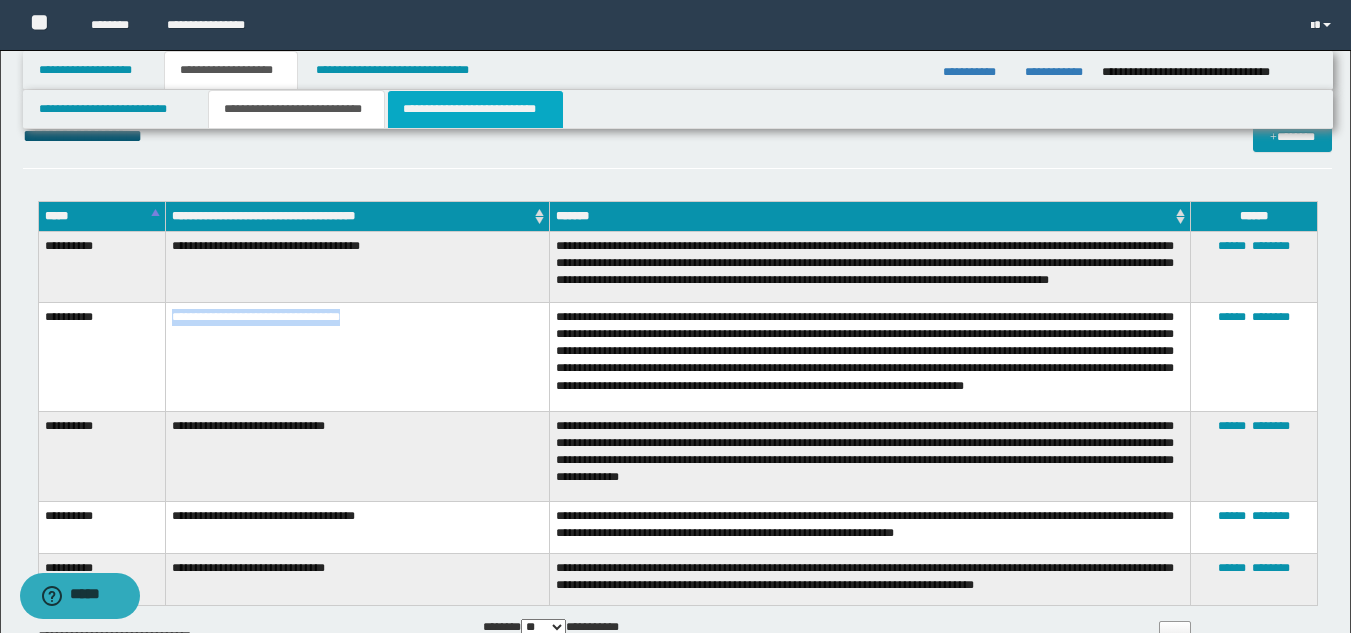 click on "**********" at bounding box center (475, 109) 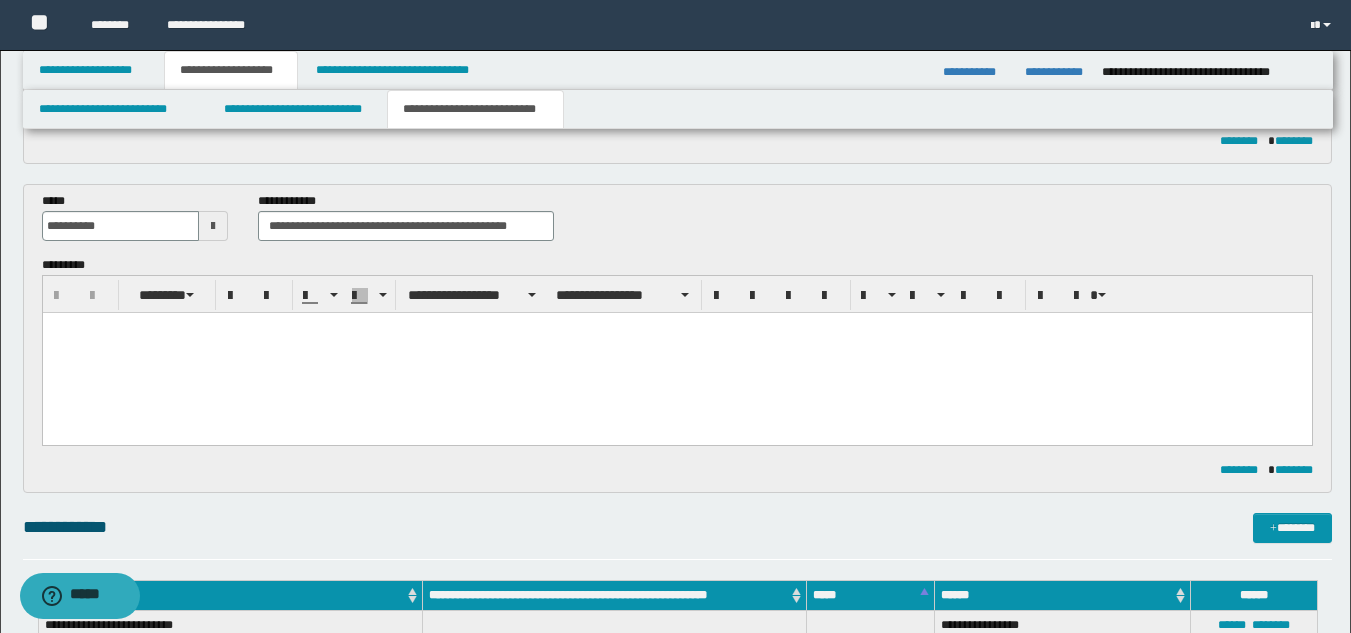 scroll, scrollTop: 0, scrollLeft: 0, axis: both 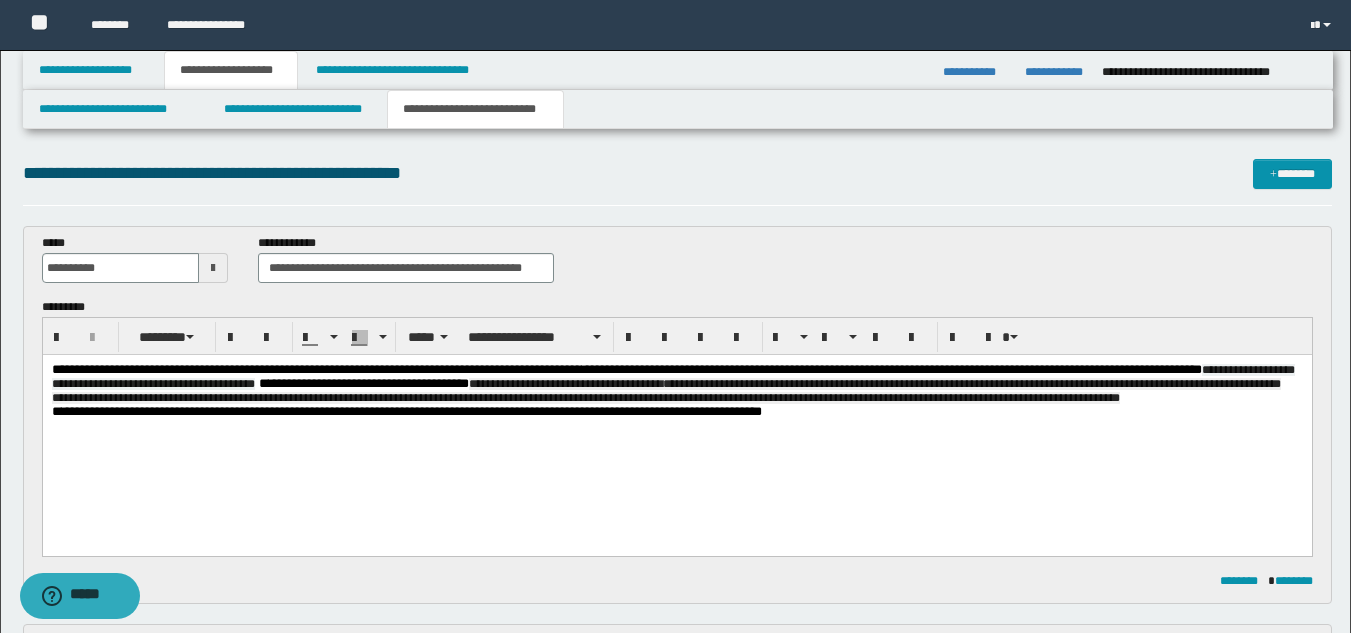 click on "**********" at bounding box center (676, 384) 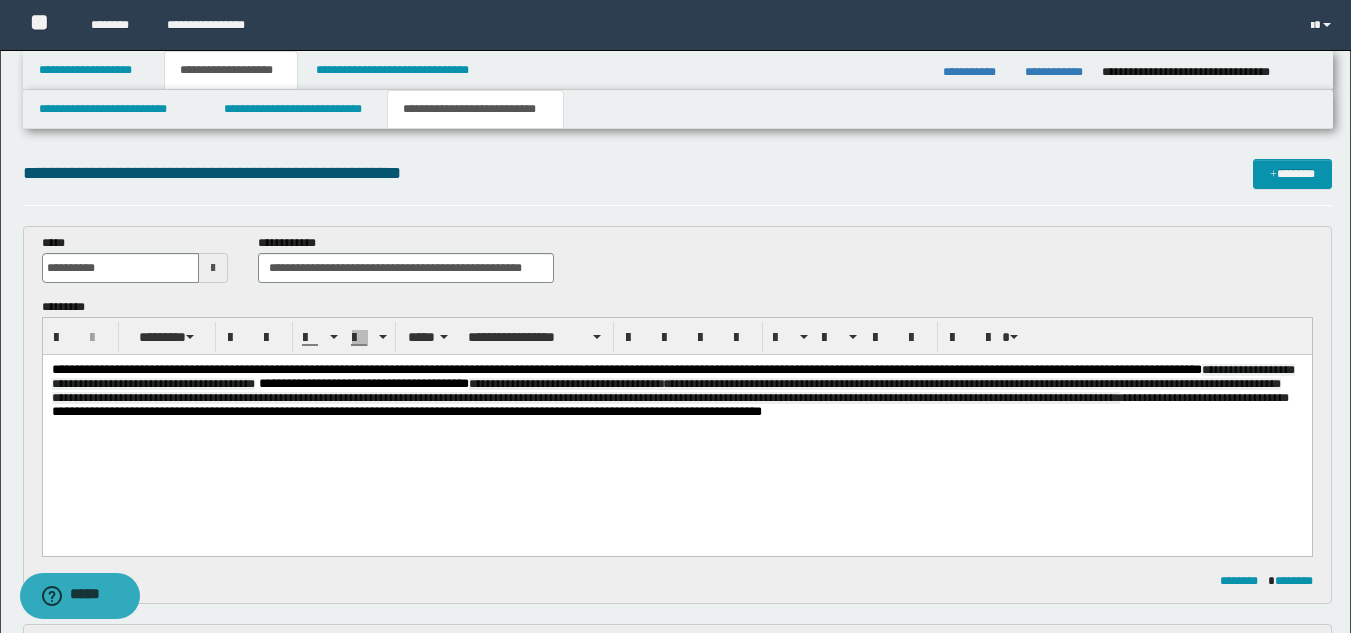 click on "**********" at bounding box center [1203, 398] 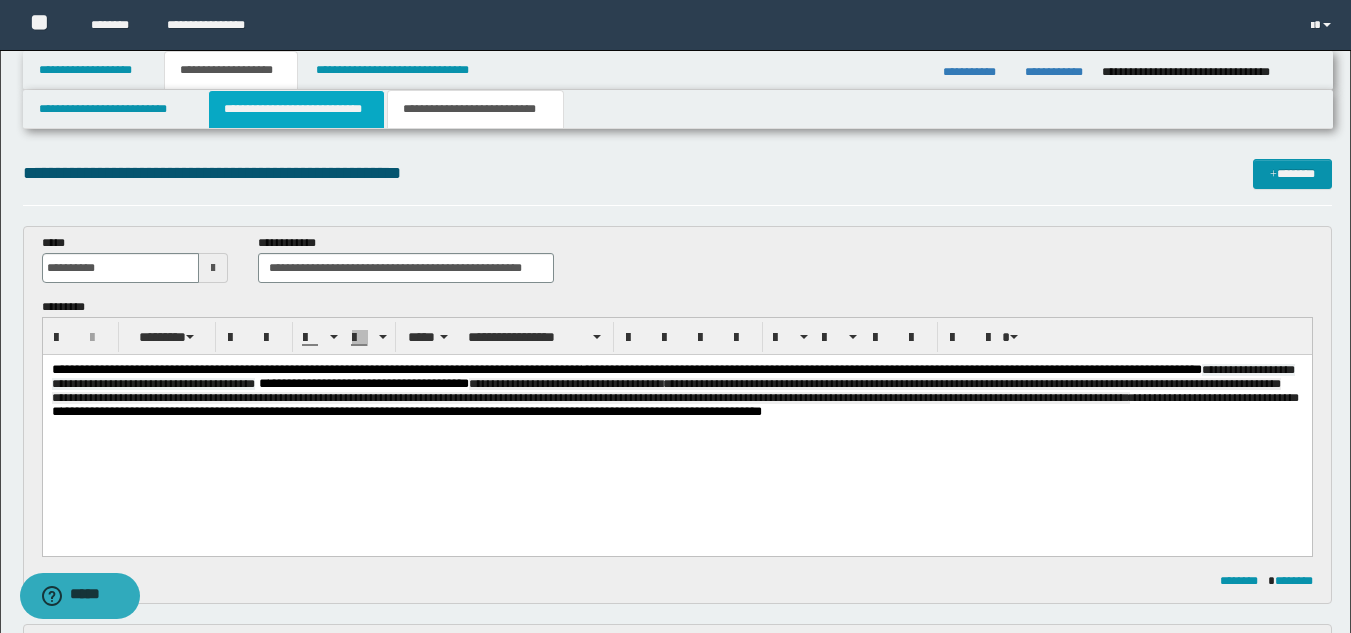 click on "**********" at bounding box center (296, 109) 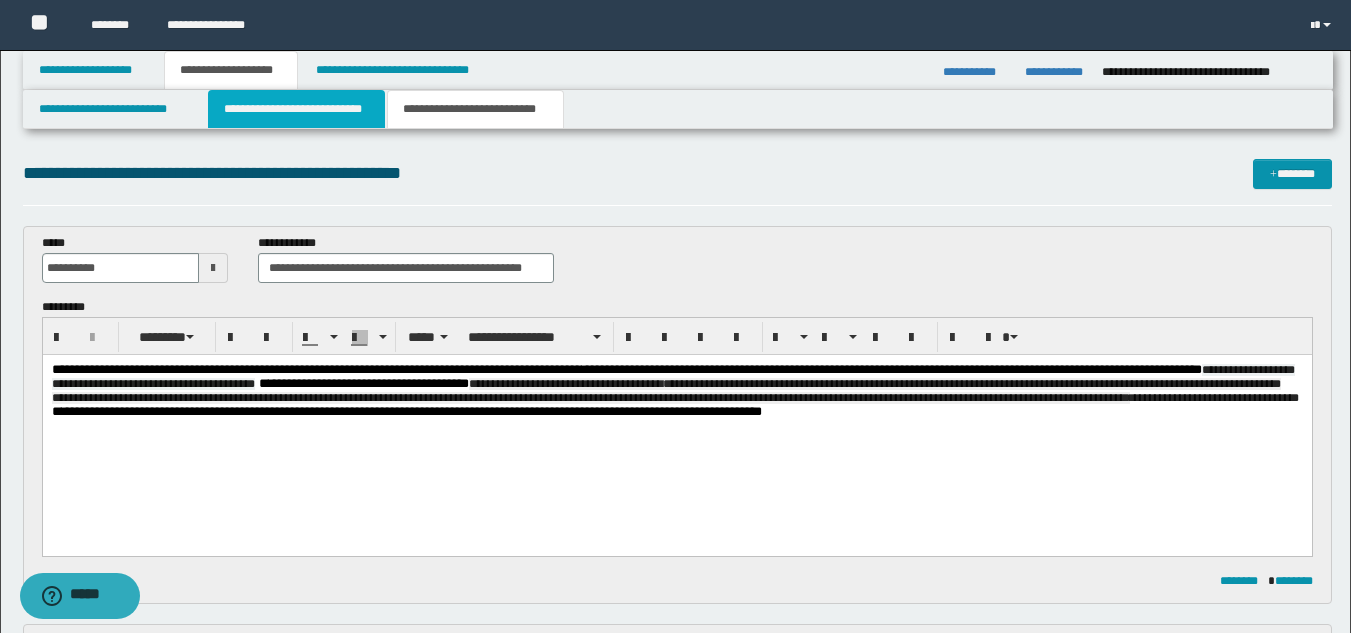 type 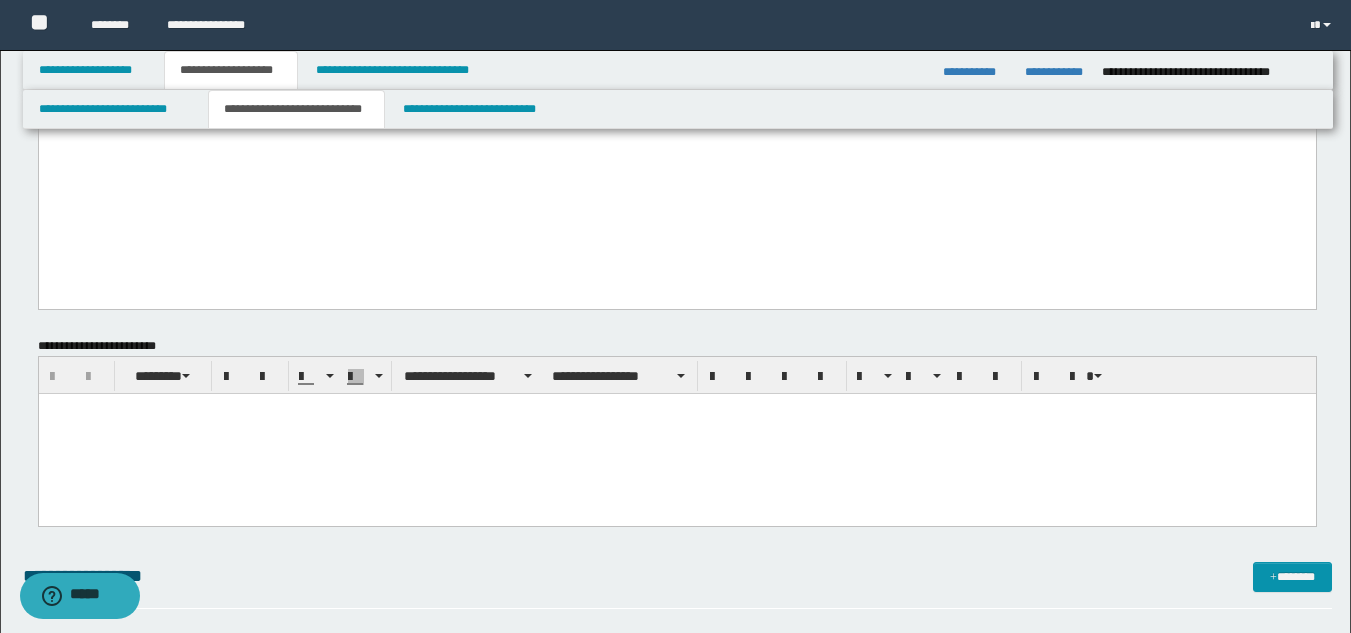 scroll, scrollTop: 1200, scrollLeft: 0, axis: vertical 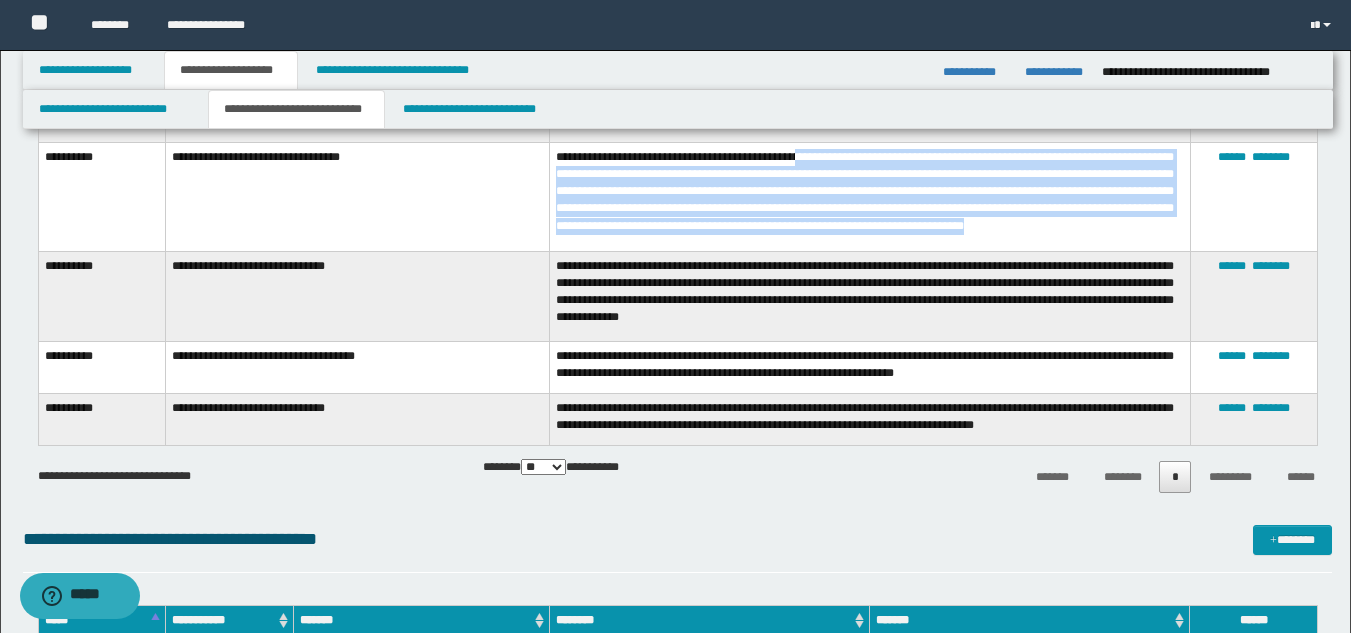 drag, startPoint x: 800, startPoint y: 163, endPoint x: 857, endPoint y: 251, distance: 104.84751 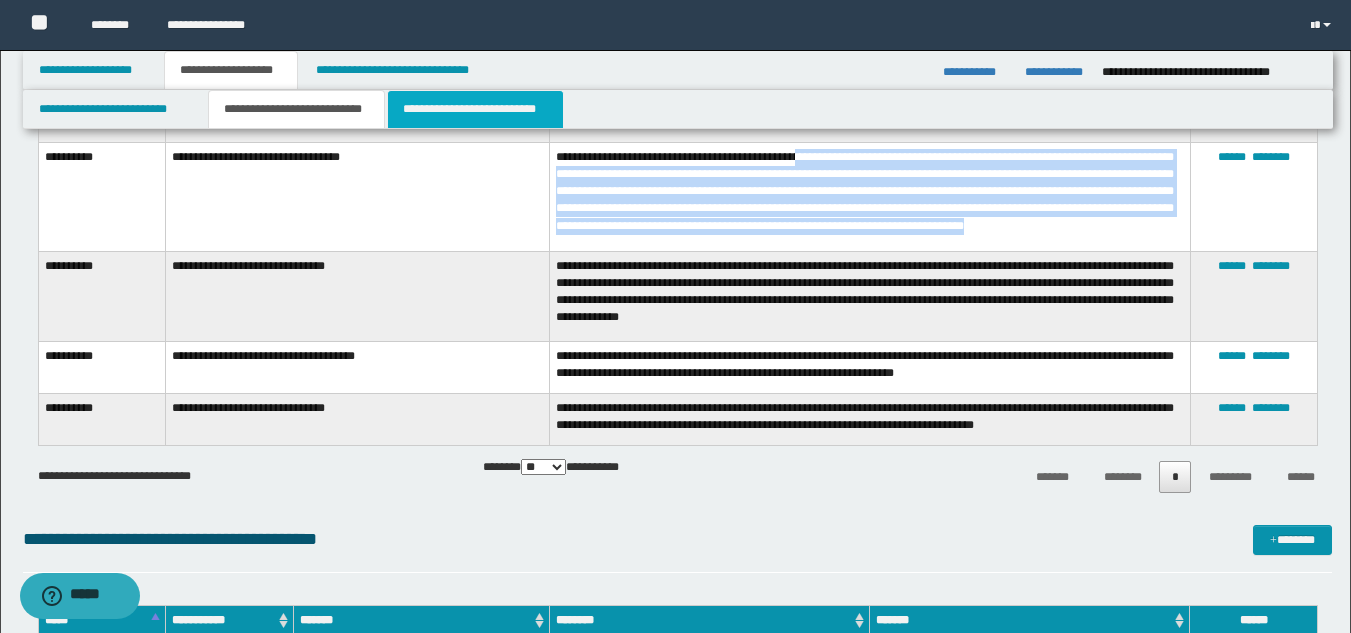 click on "**********" at bounding box center [475, 109] 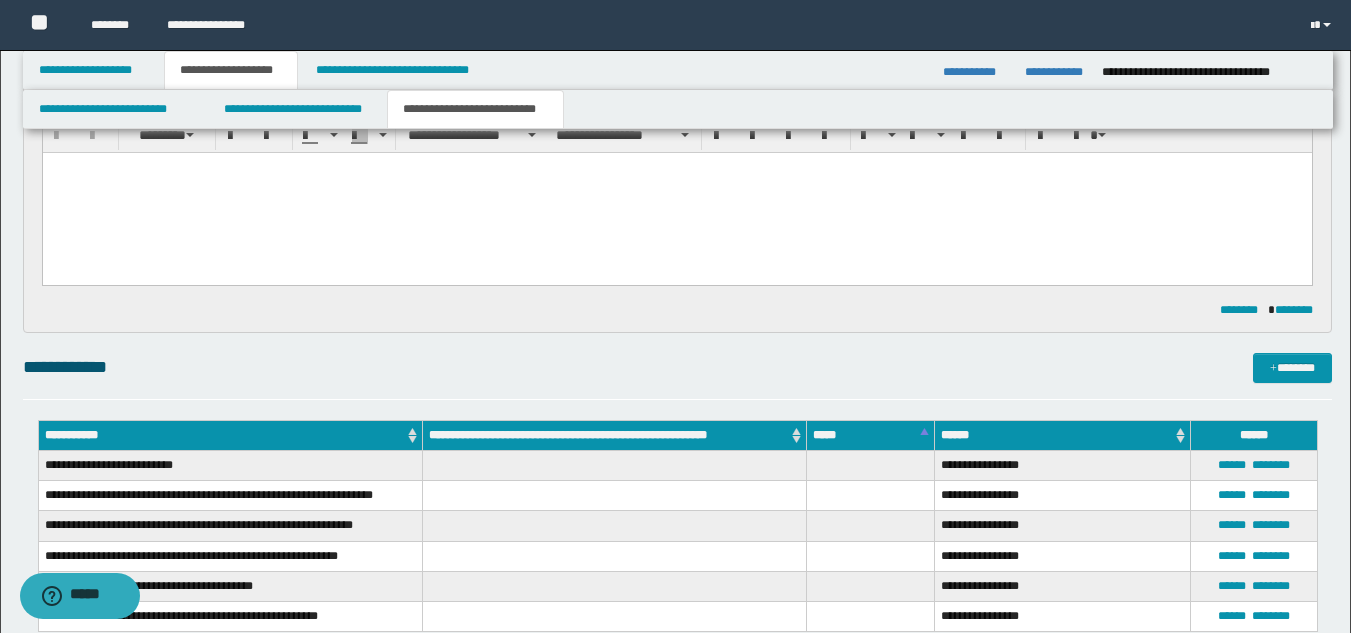 scroll, scrollTop: 0, scrollLeft: 0, axis: both 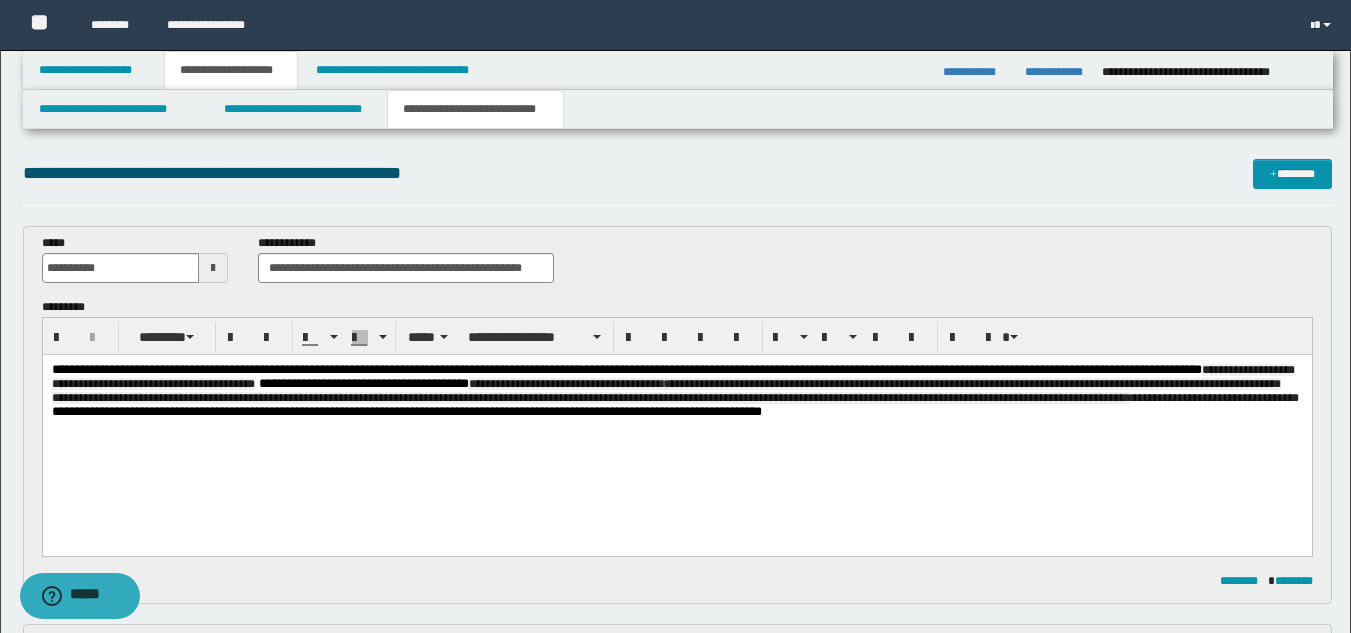 click on "**********" at bounding box center (676, 384) 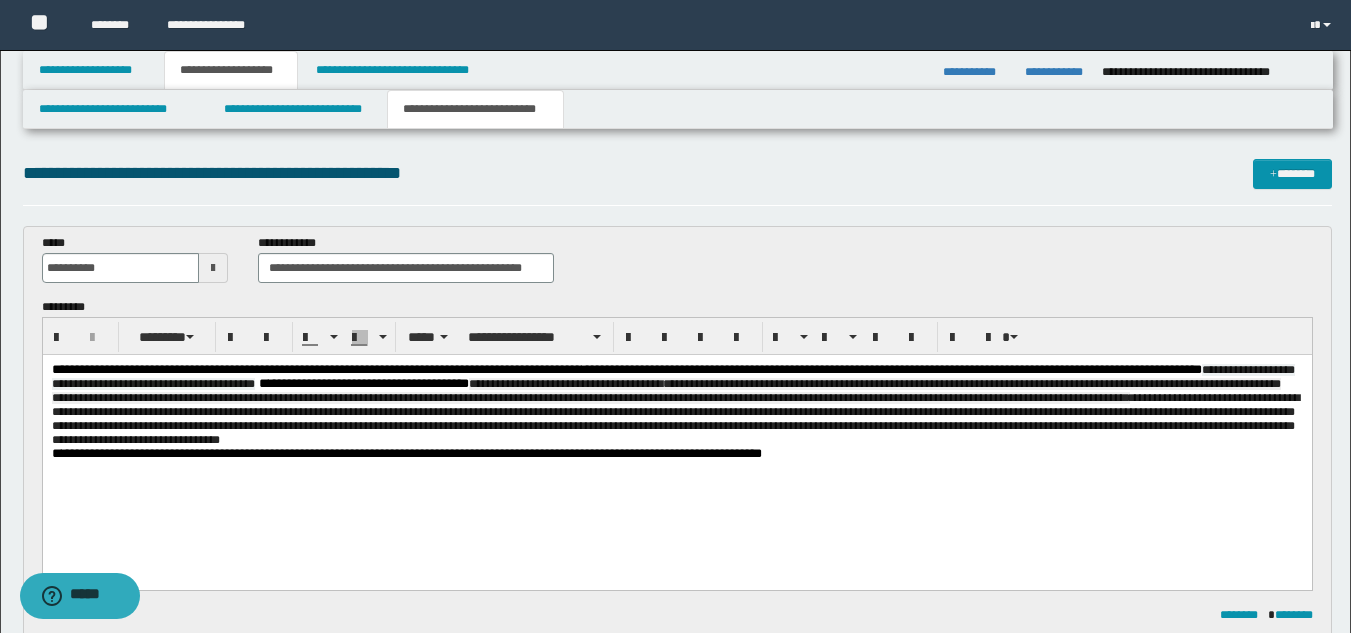 click on "**********" at bounding box center [675, 419] 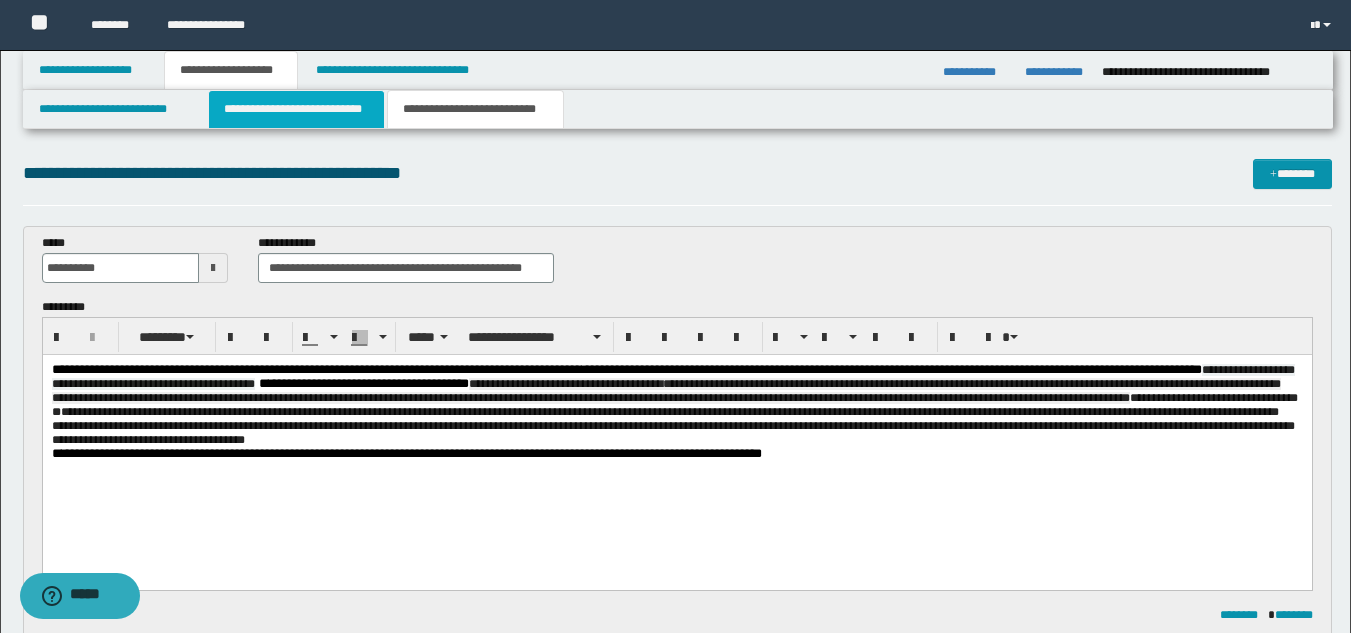 click on "**********" at bounding box center (296, 109) 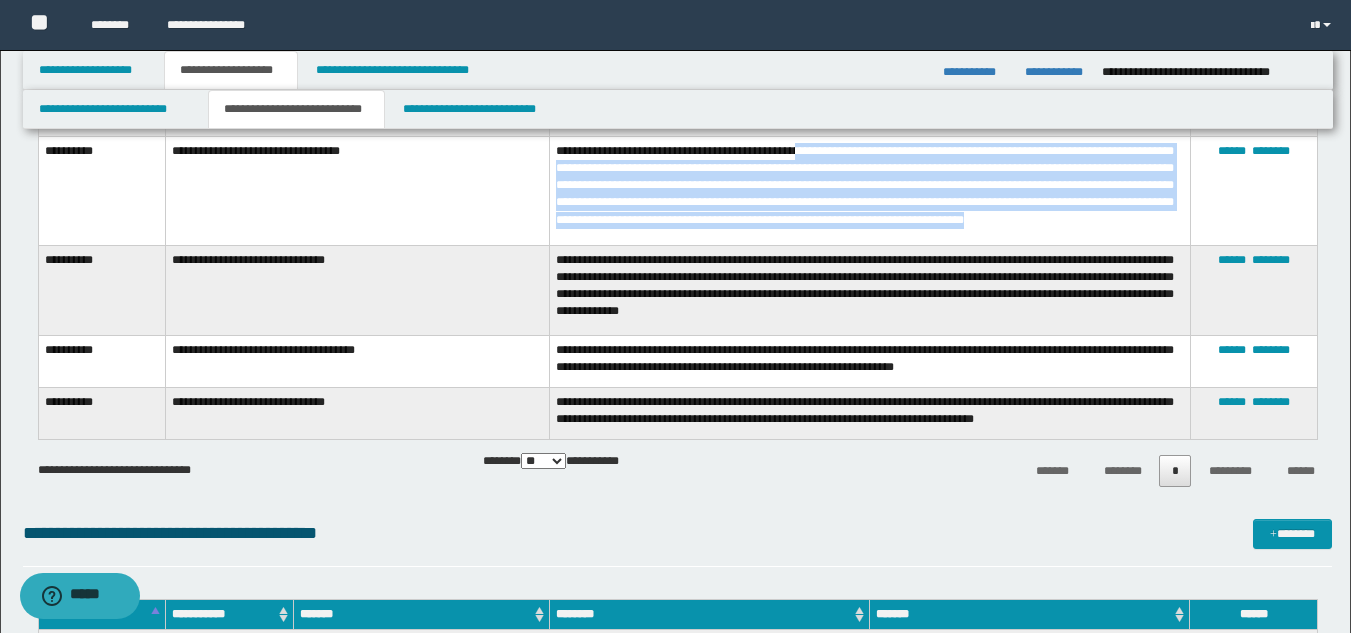 scroll, scrollTop: 1275, scrollLeft: 0, axis: vertical 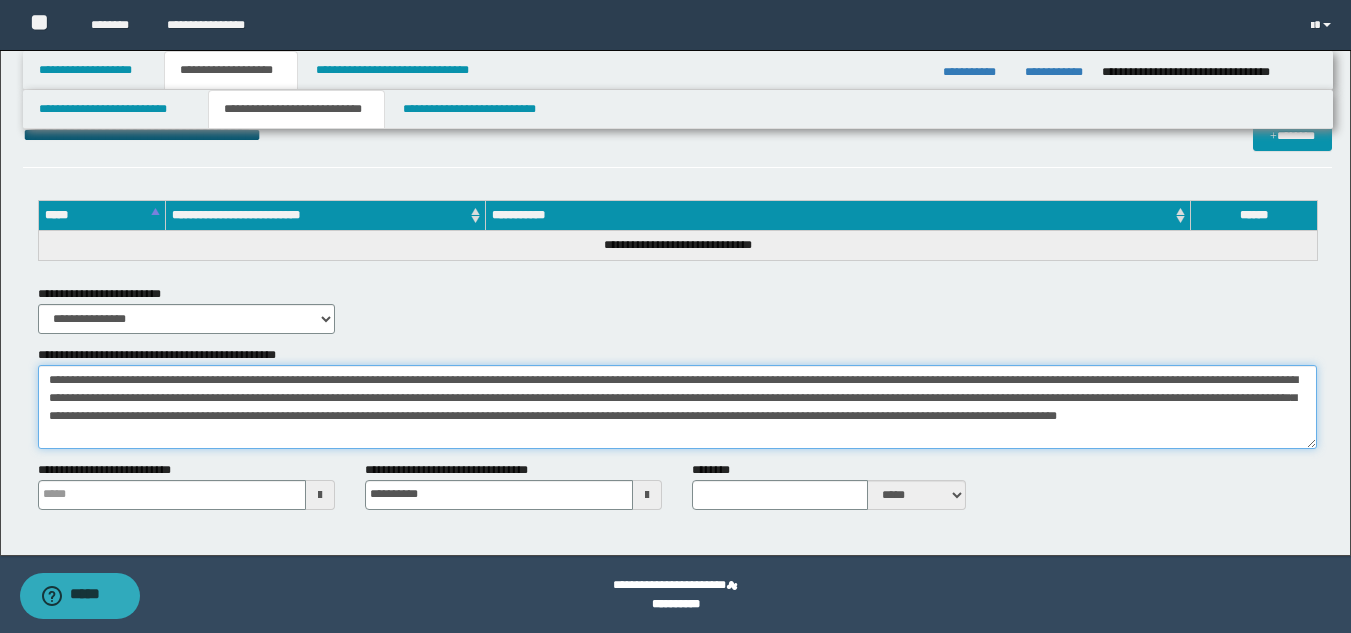 drag, startPoint x: 124, startPoint y: 382, endPoint x: 1289, endPoint y: 418, distance: 1165.556 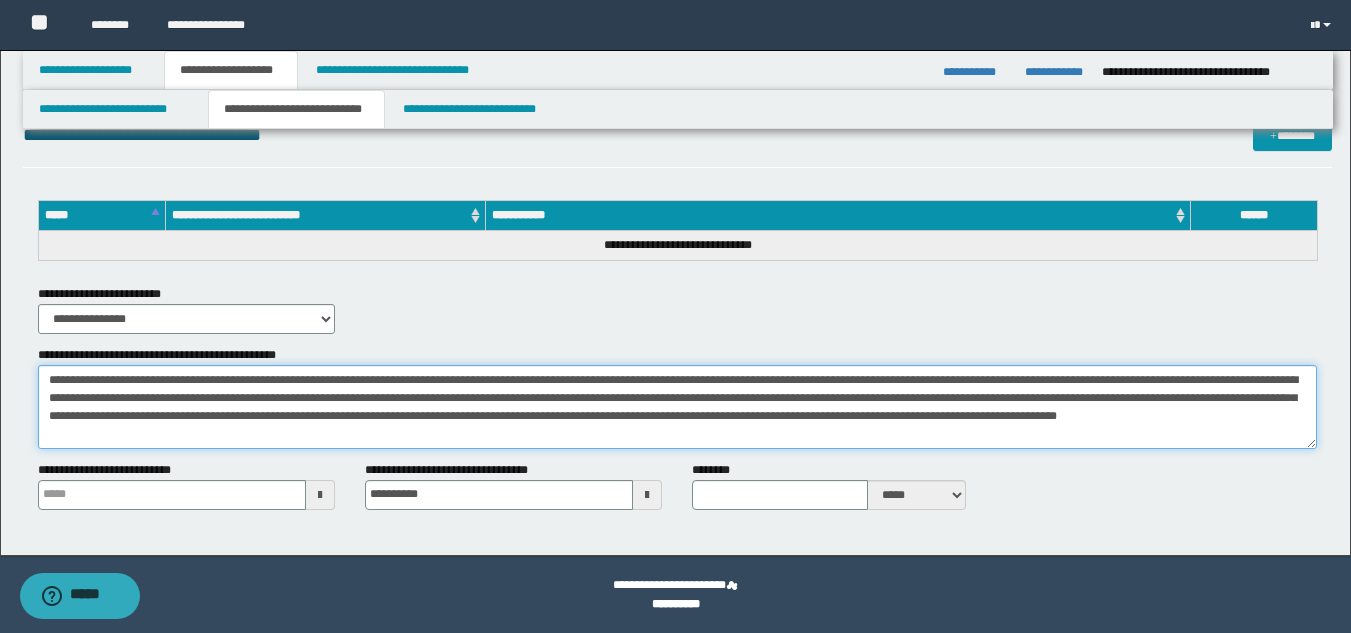 click on "**********" at bounding box center (677, 407) 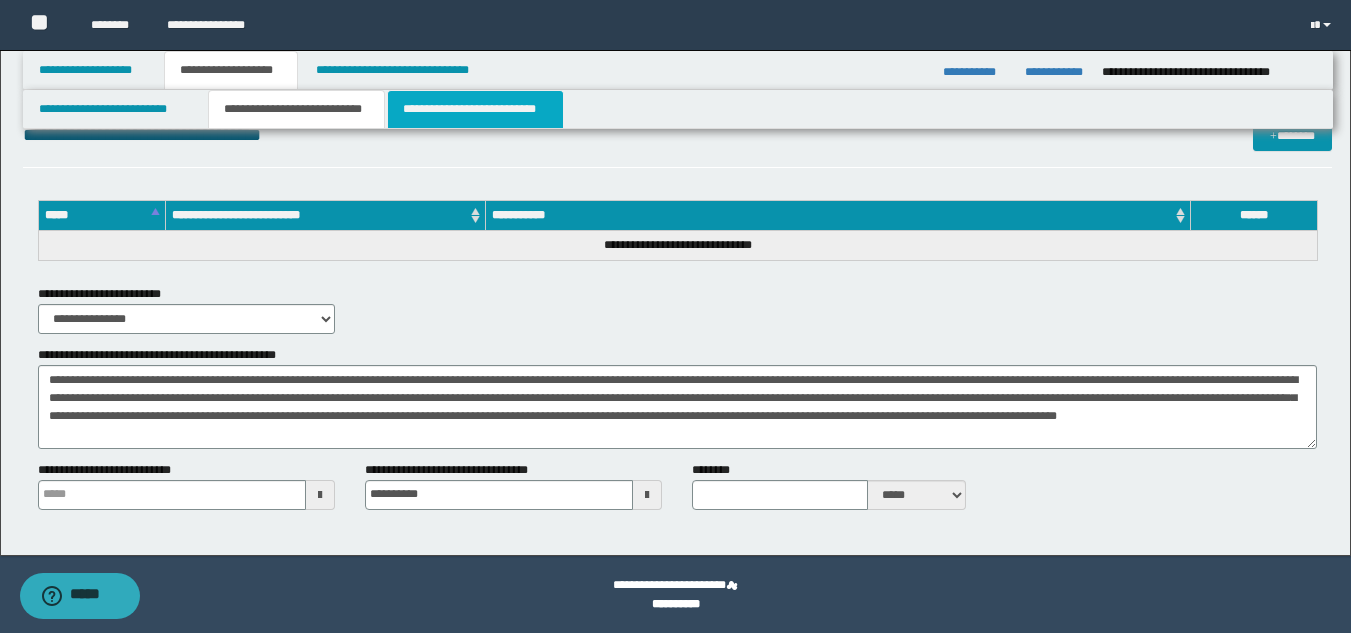 click on "**********" at bounding box center (475, 109) 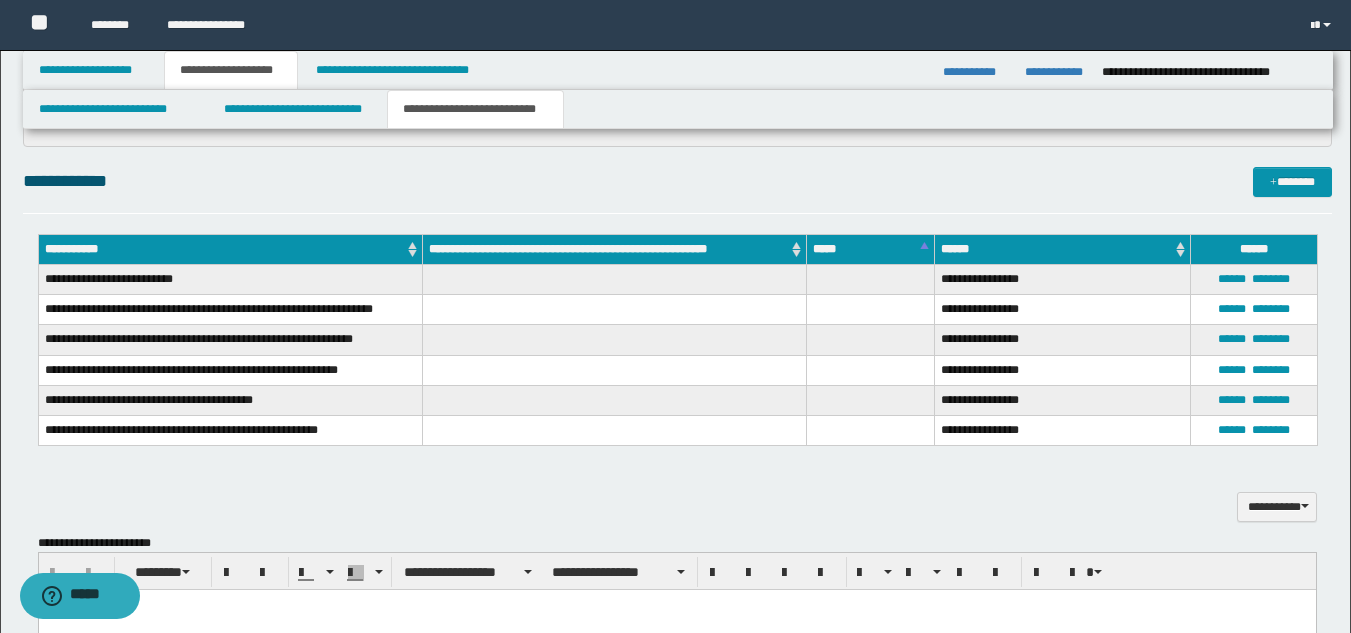 scroll, scrollTop: 220, scrollLeft: 0, axis: vertical 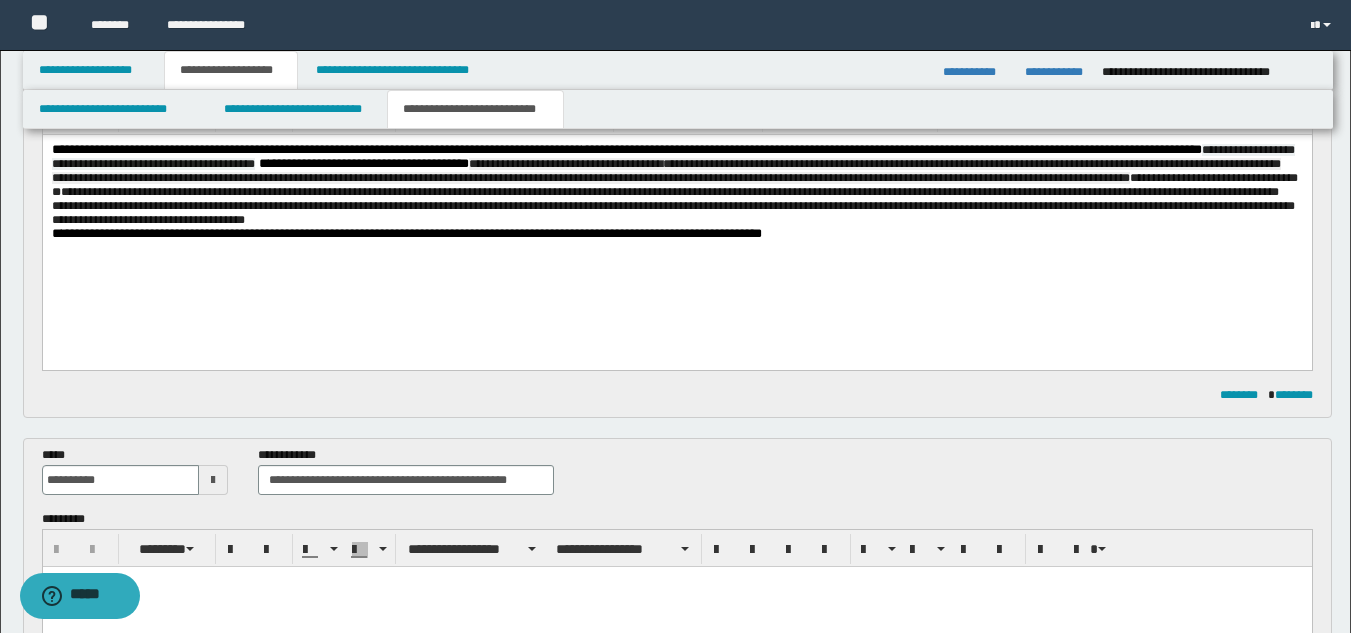 click on "**********" at bounding box center [676, 185] 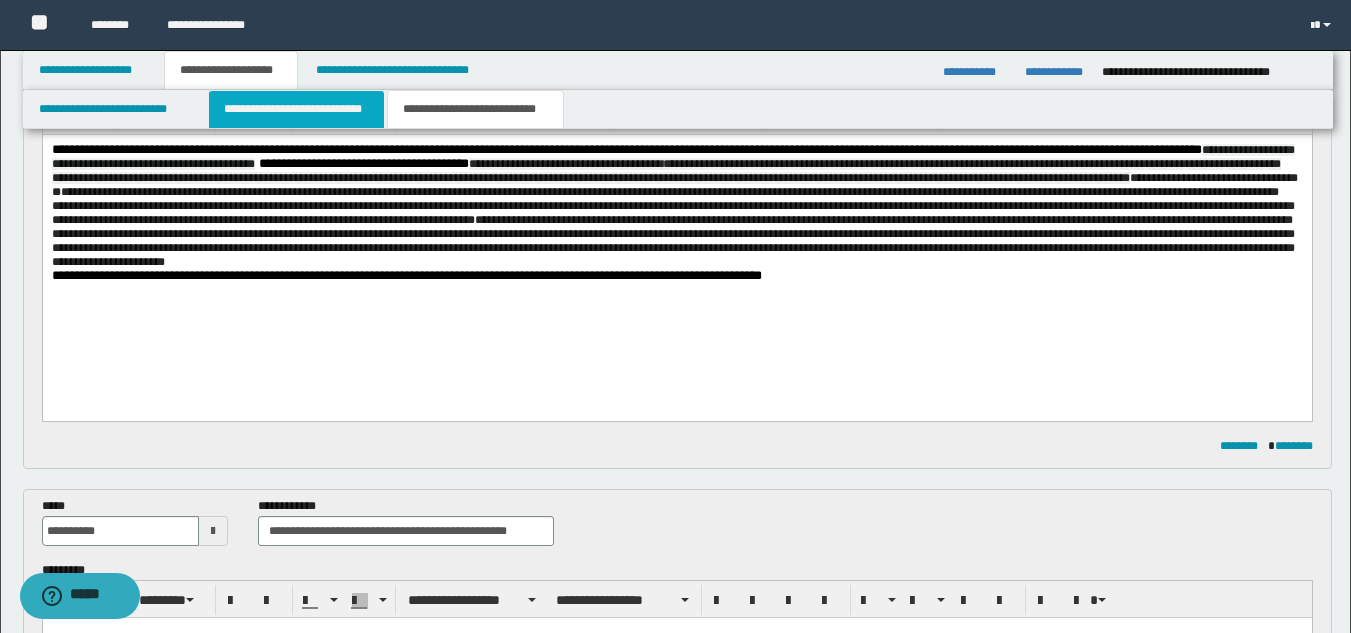 click on "**********" at bounding box center (296, 109) 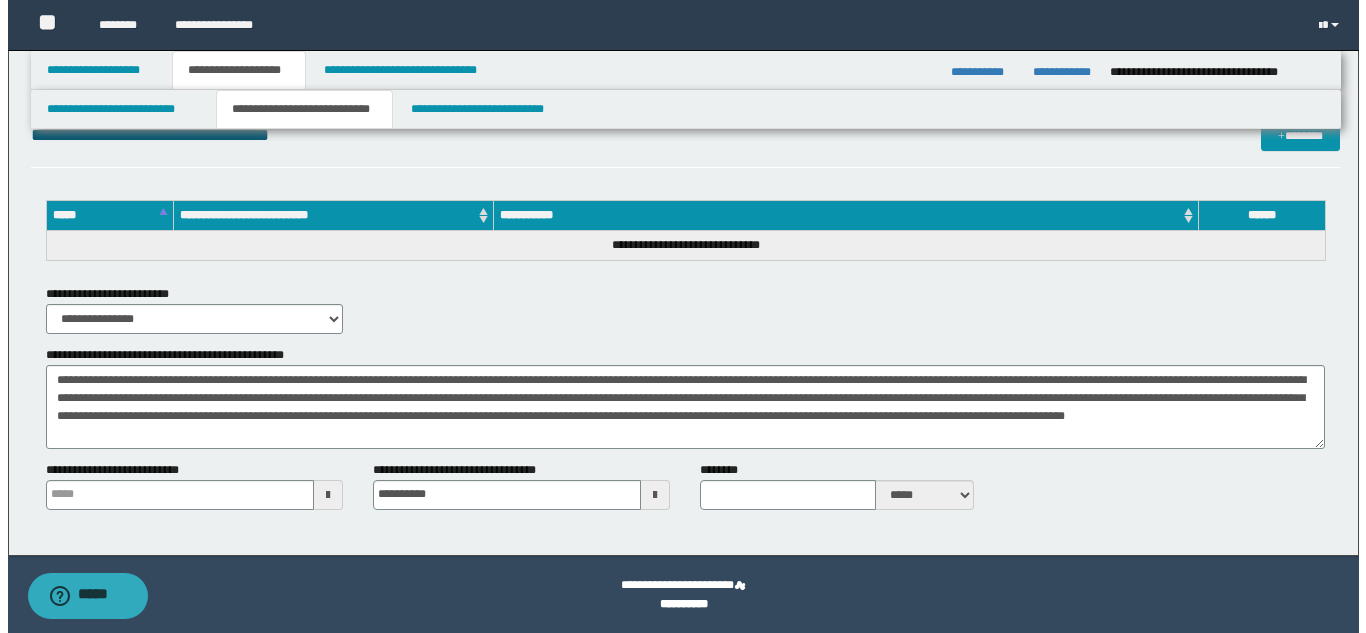 scroll, scrollTop: 1350, scrollLeft: 0, axis: vertical 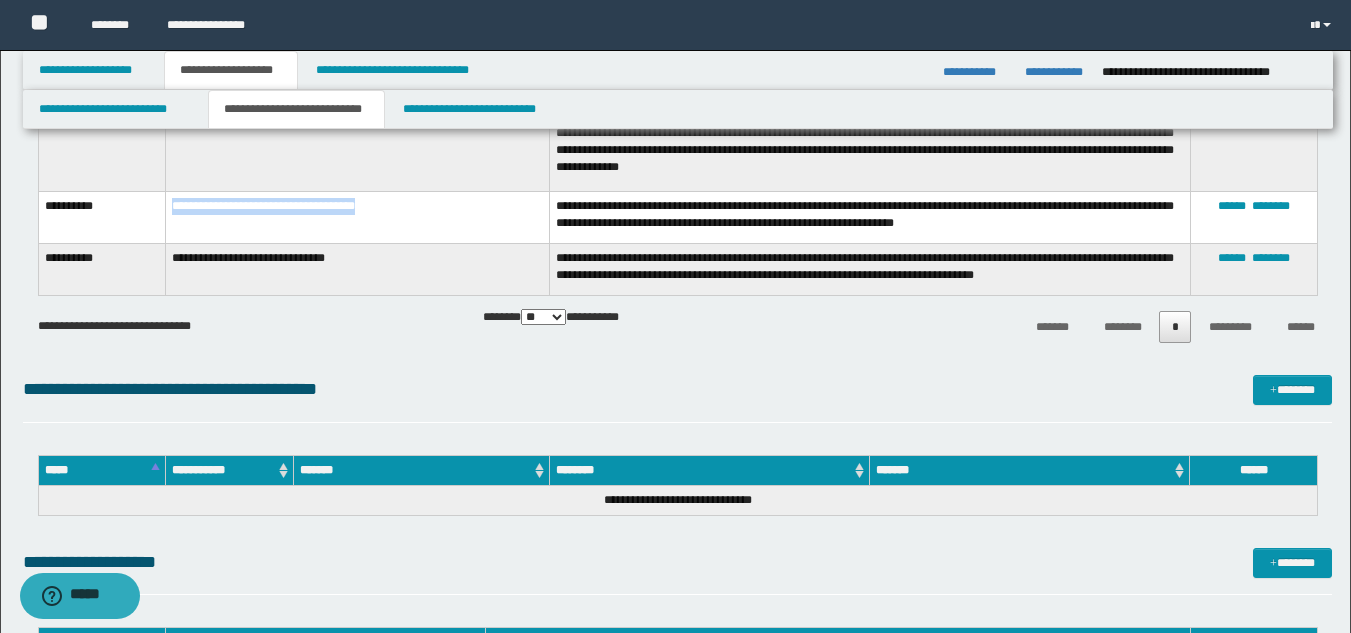 drag, startPoint x: 171, startPoint y: 215, endPoint x: 444, endPoint y: 212, distance: 273.01648 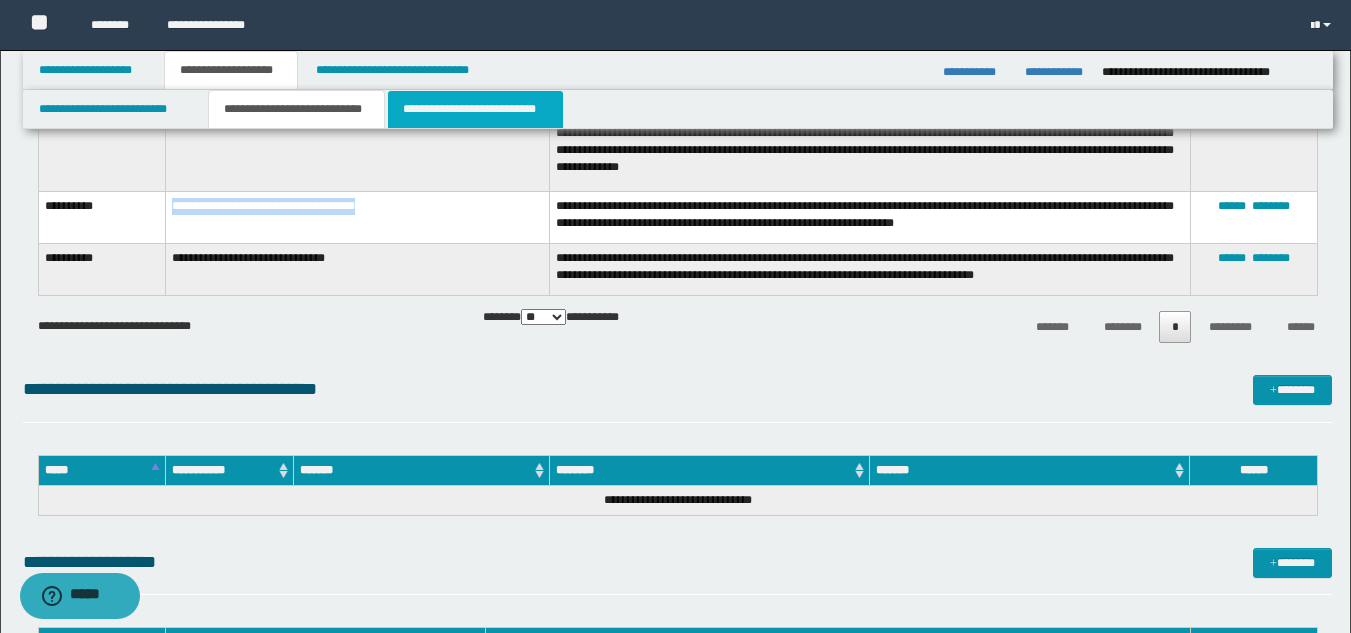 click on "**********" at bounding box center [475, 109] 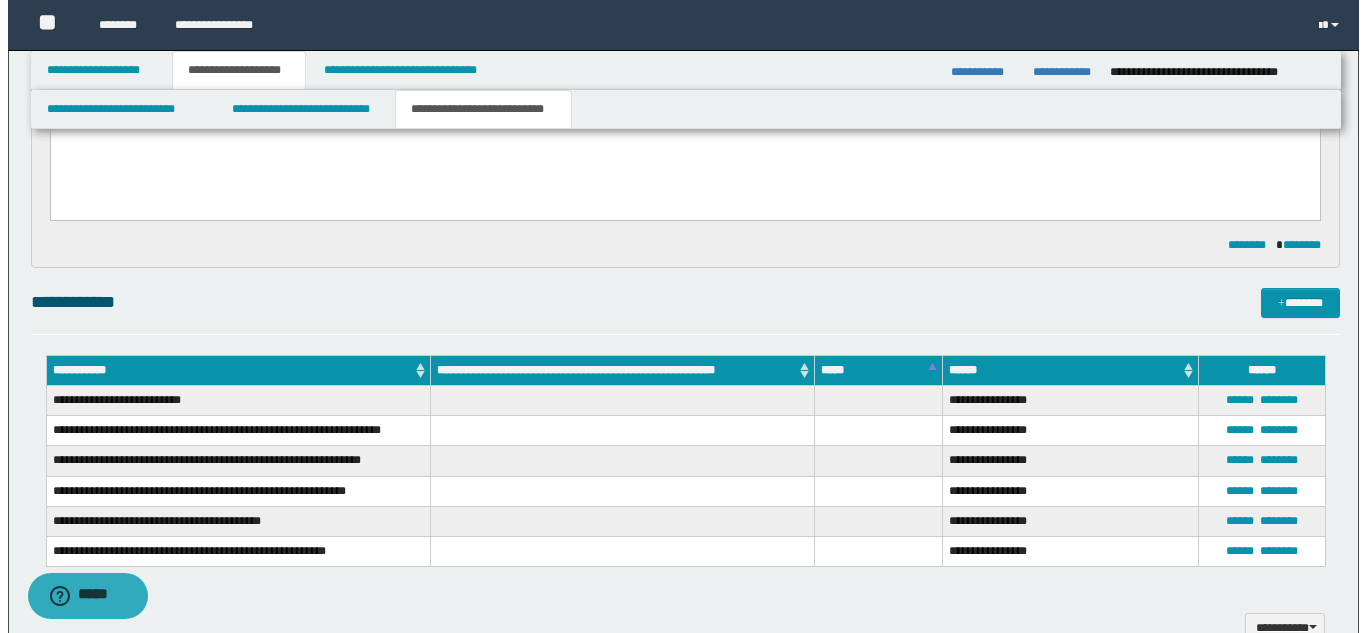 scroll, scrollTop: 150, scrollLeft: 0, axis: vertical 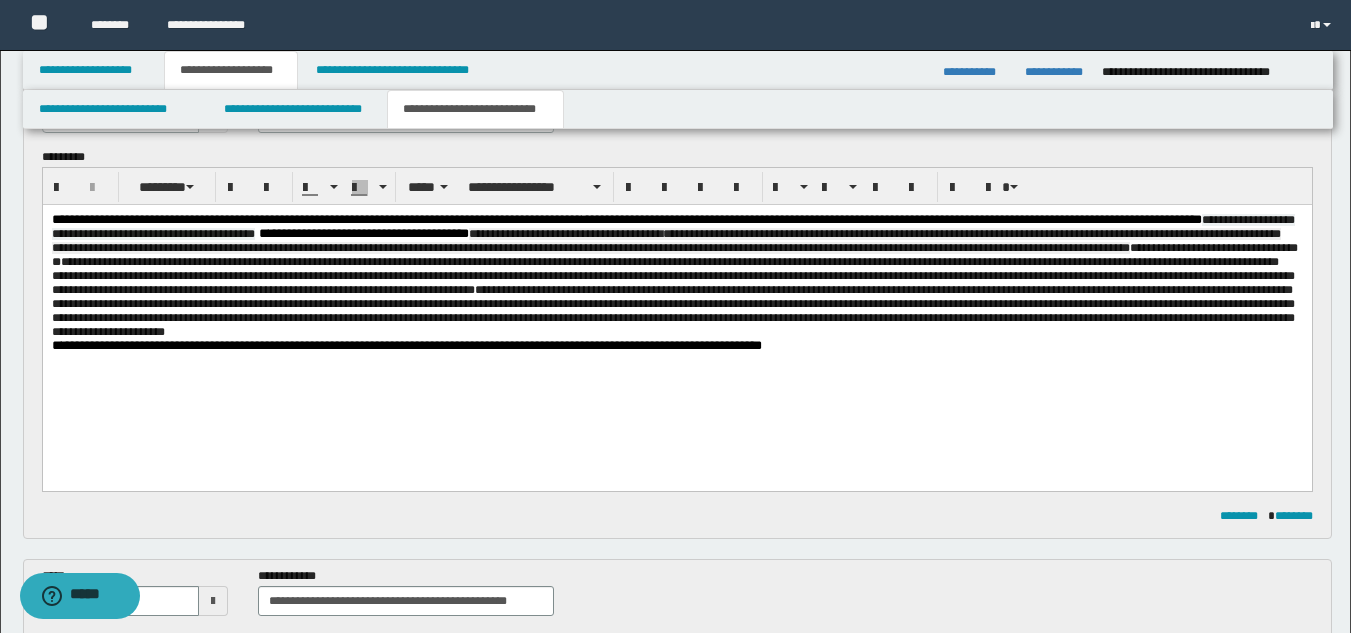 click on "**********" at bounding box center [676, 276] 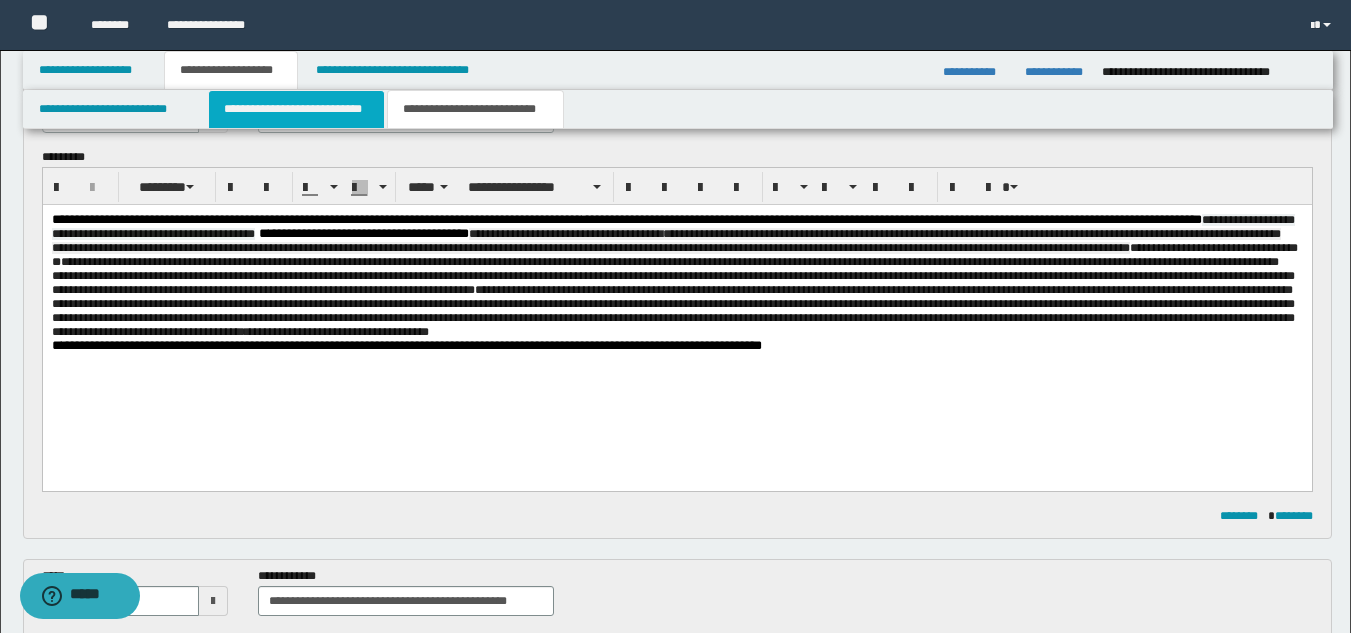 click on "**********" at bounding box center (296, 109) 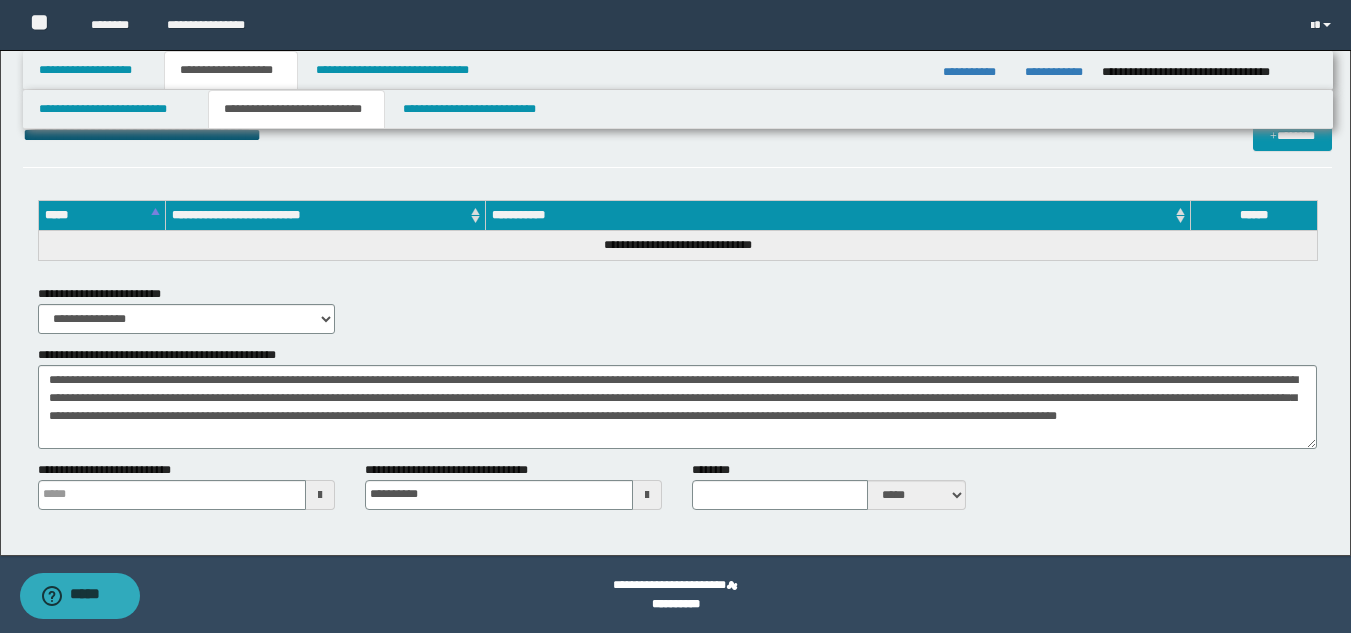 scroll, scrollTop: 1350, scrollLeft: 0, axis: vertical 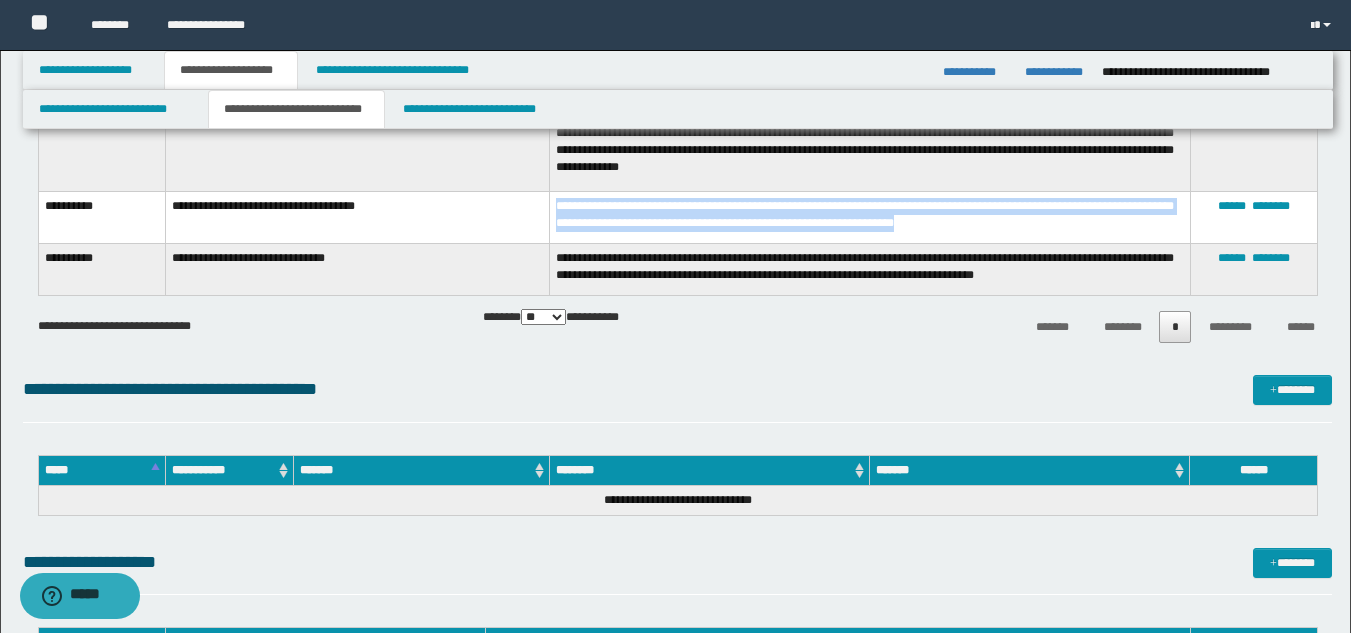 drag, startPoint x: 556, startPoint y: 213, endPoint x: 985, endPoint y: 229, distance: 429.29828 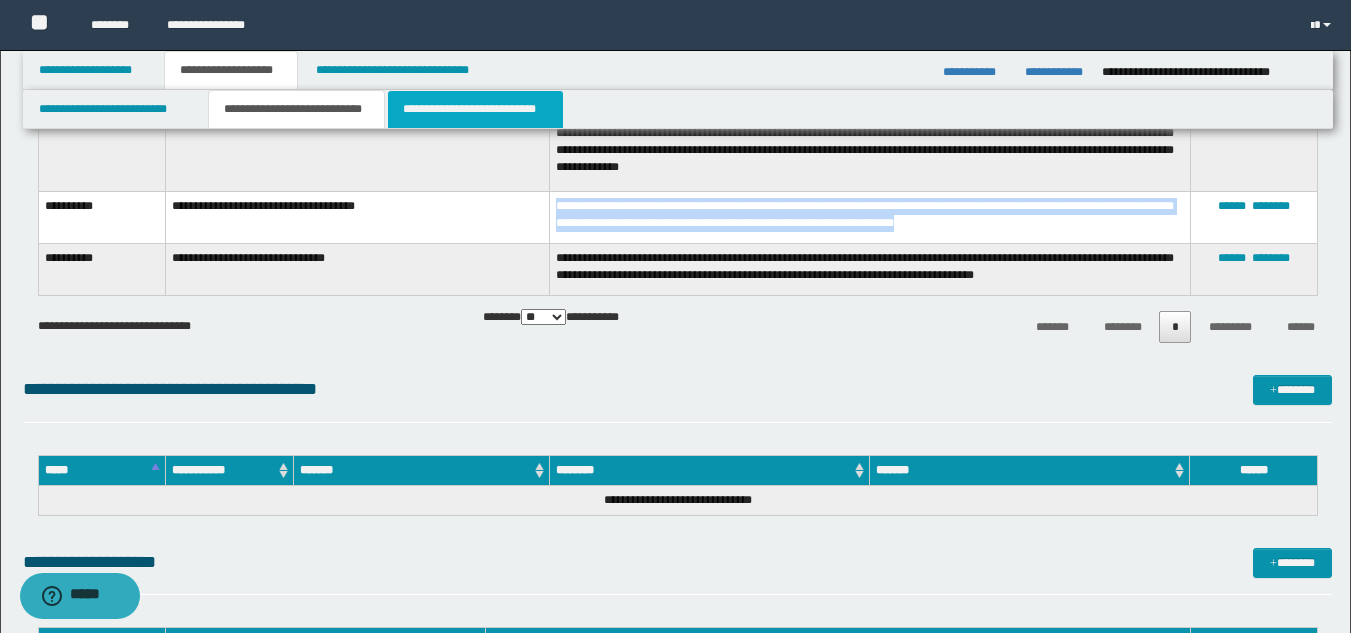 click on "**********" at bounding box center [475, 109] 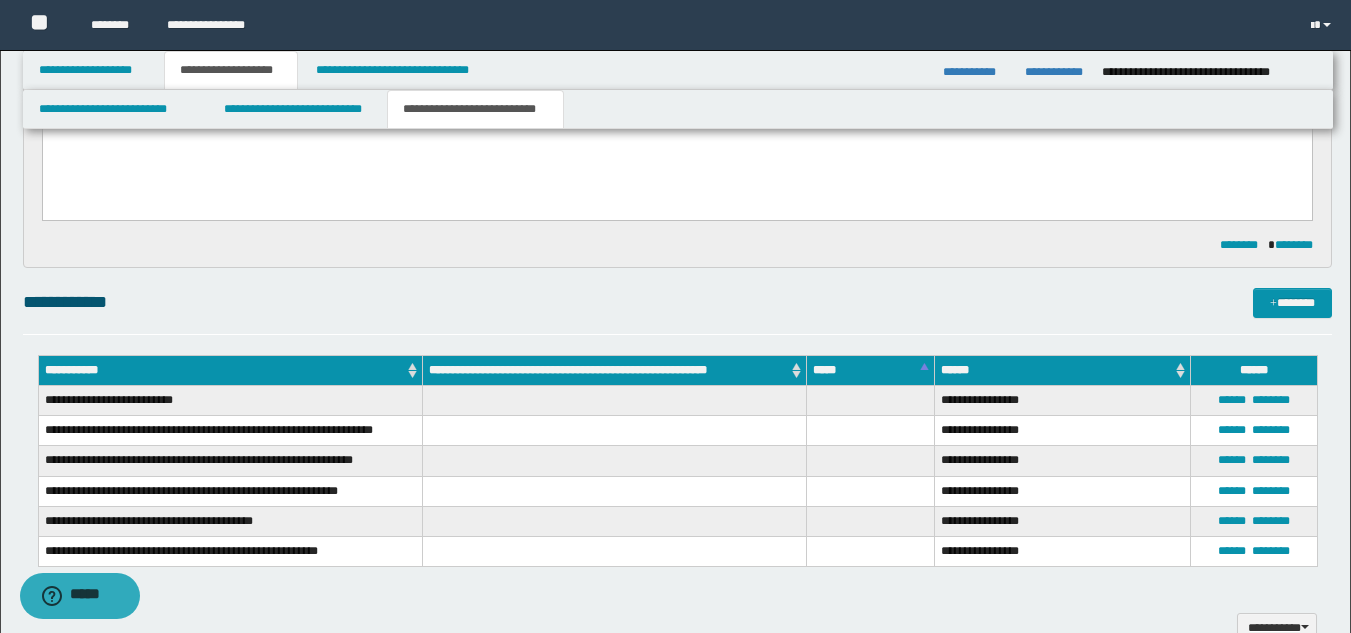 scroll, scrollTop: 150, scrollLeft: 0, axis: vertical 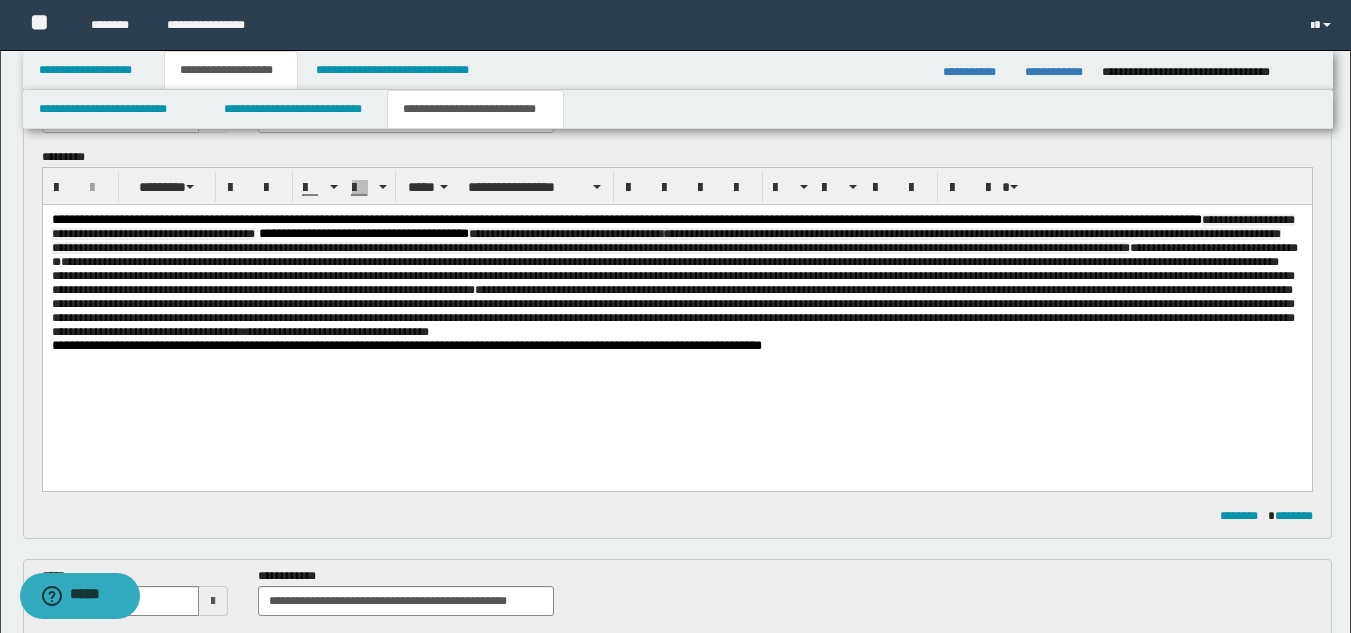 click on "**********" at bounding box center (676, 276) 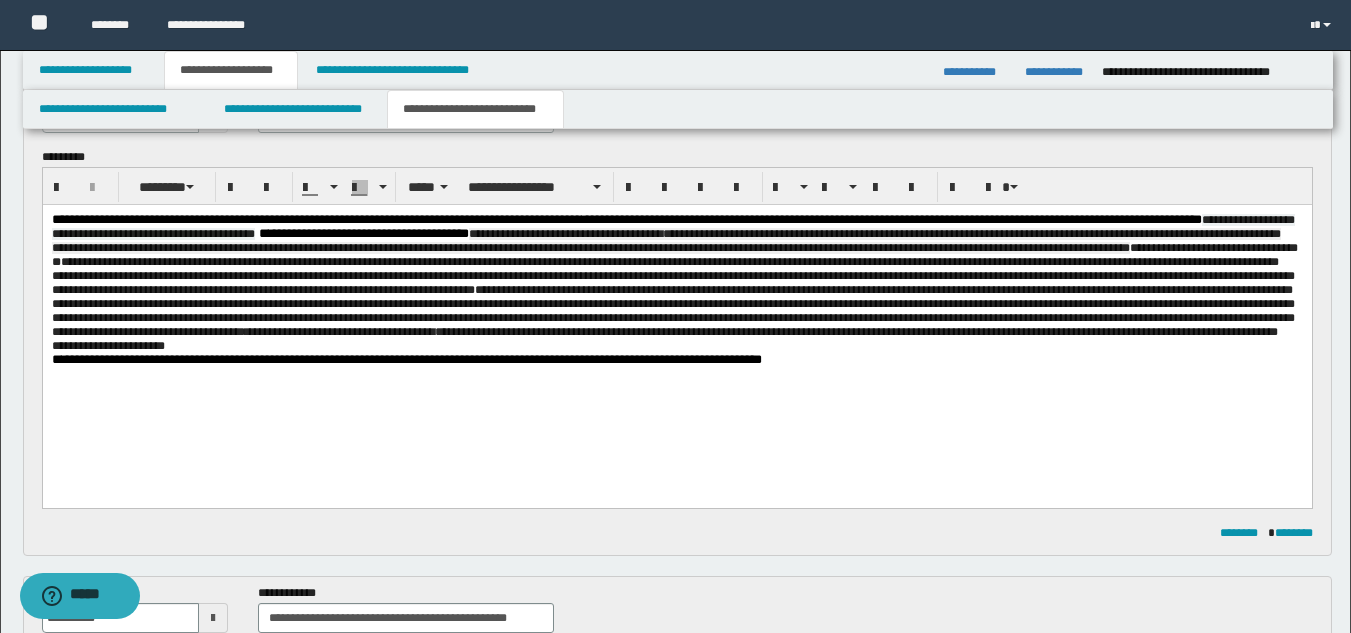 click on "**********" at bounding box center (674, 297) 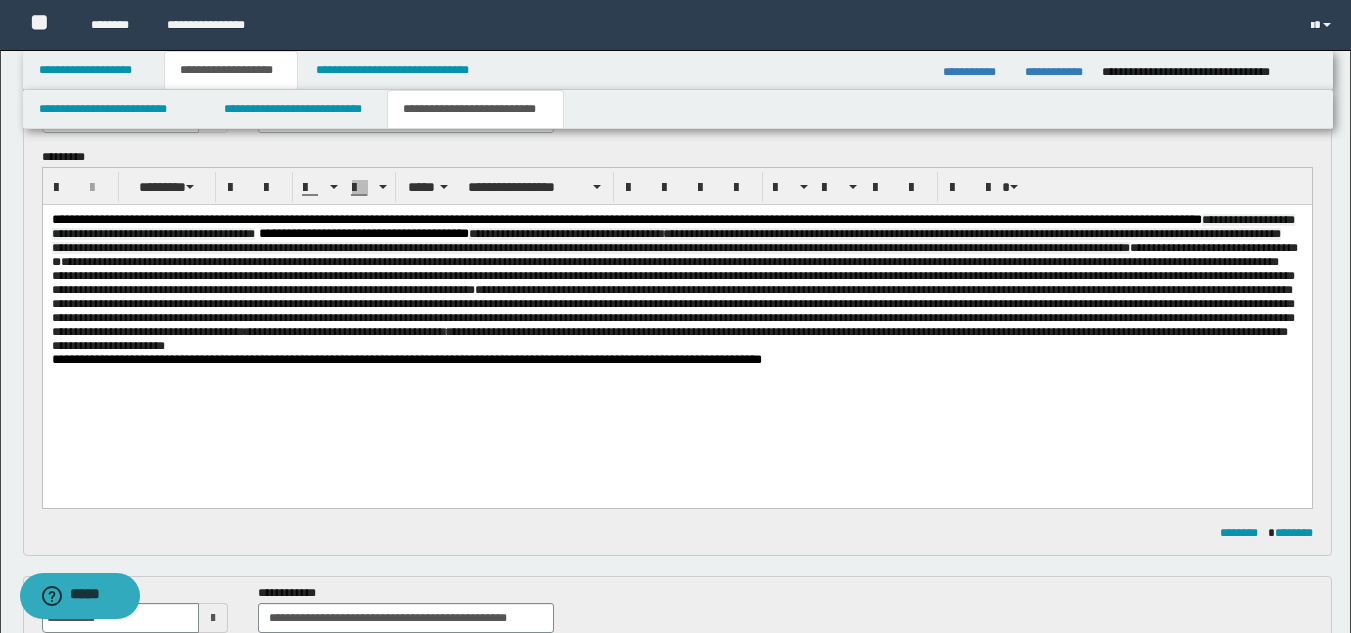 click on "**********" at bounding box center [674, 297] 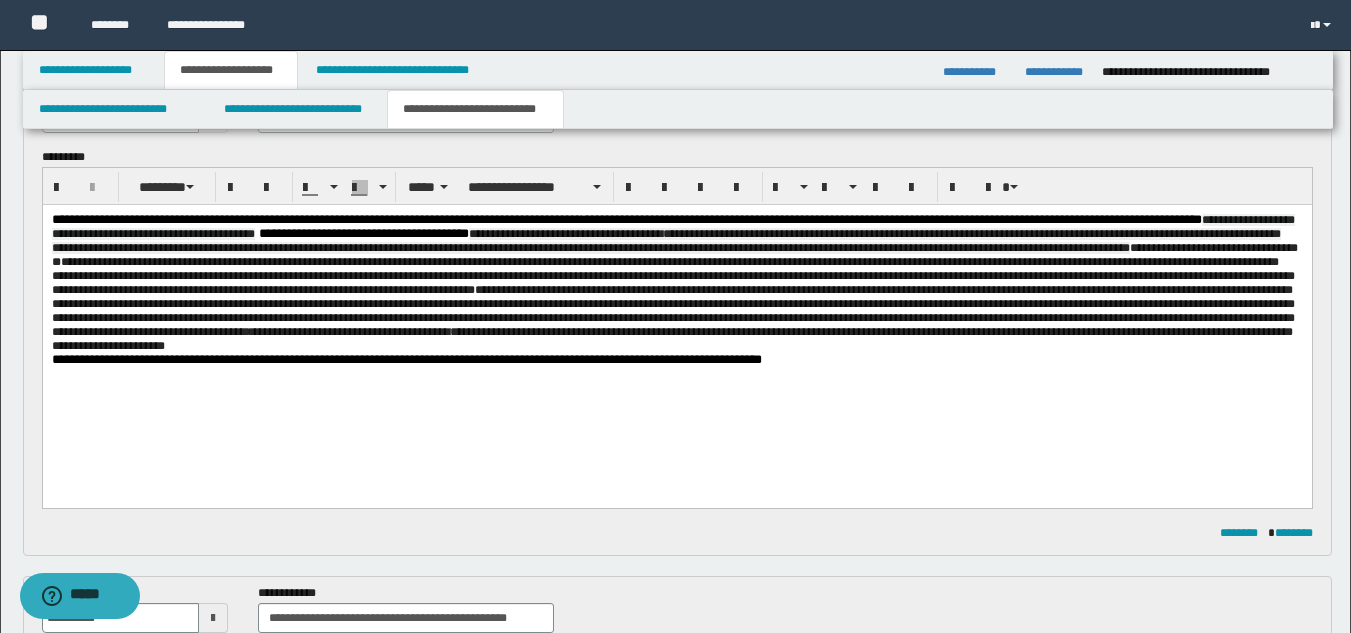 click on "**********" at bounding box center (674, 297) 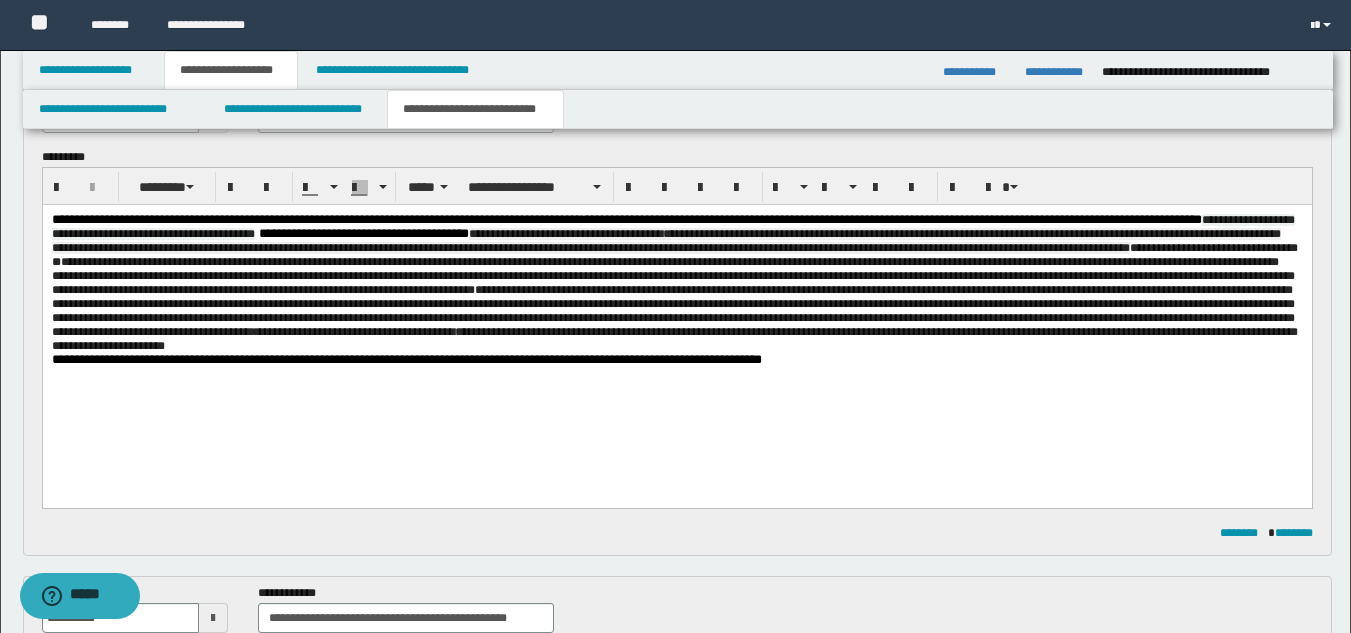 click on "**********" at bounding box center [674, 297] 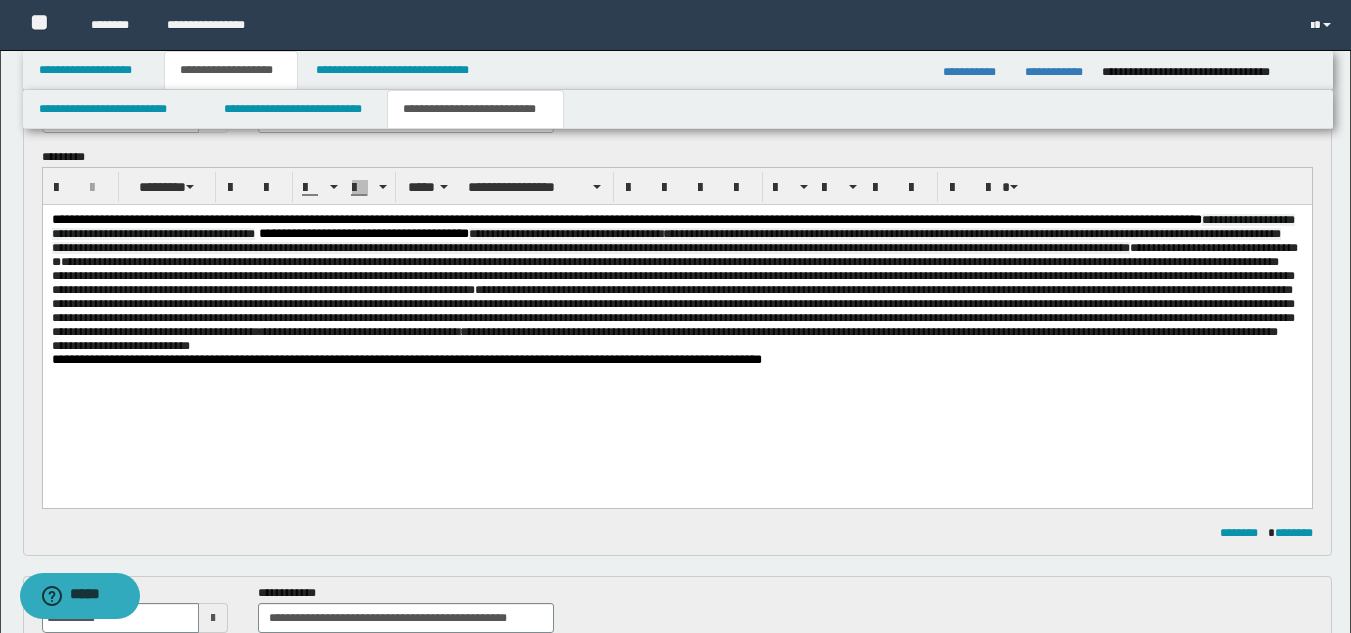 click on "**********" at bounding box center [676, 315] 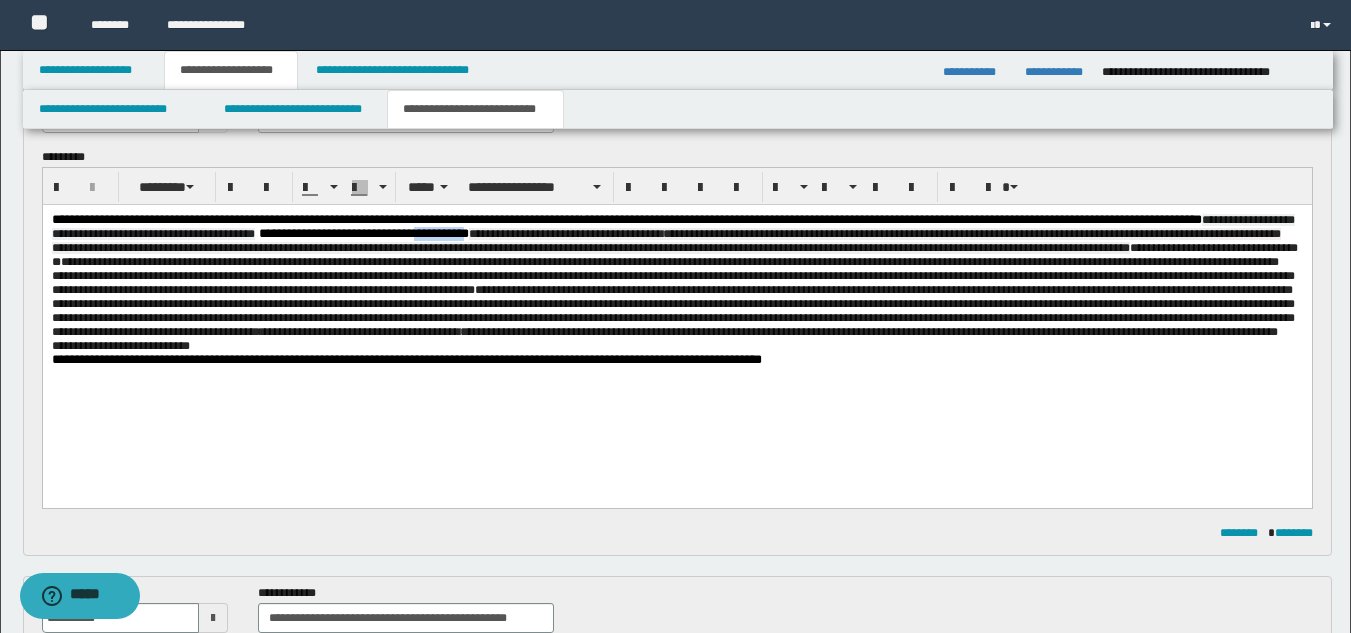 drag, startPoint x: 713, startPoint y: 236, endPoint x: 653, endPoint y: 238, distance: 60.033325 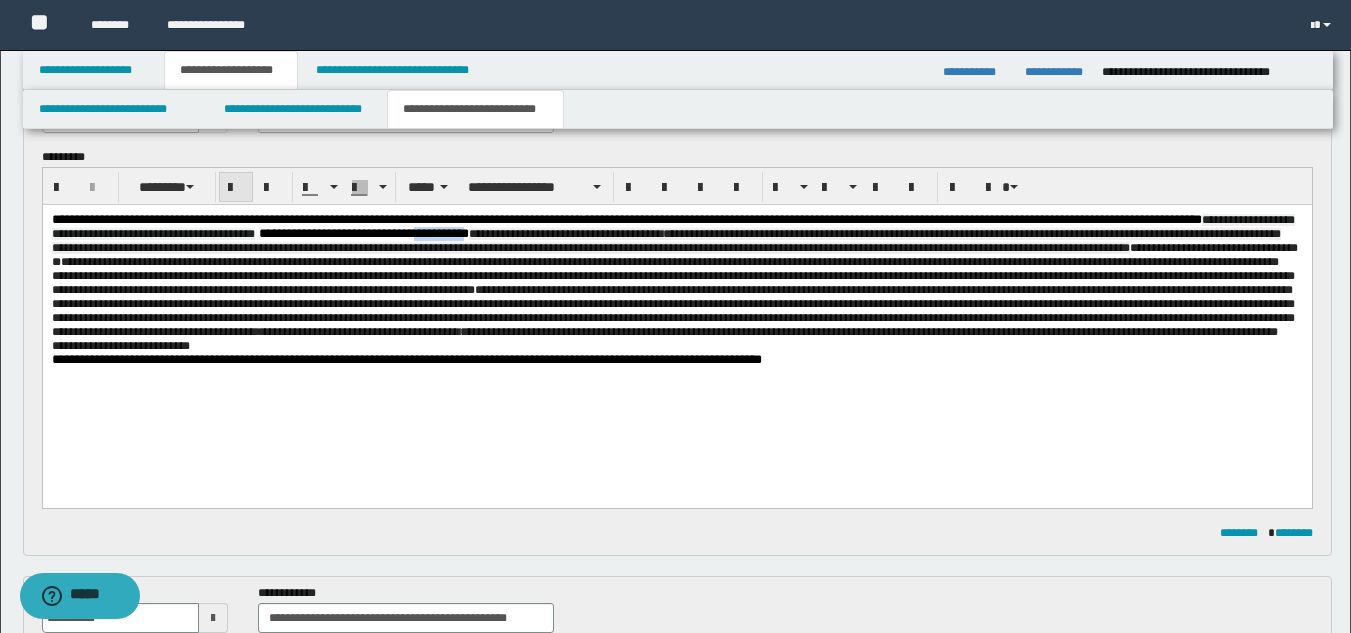 click at bounding box center [236, 188] 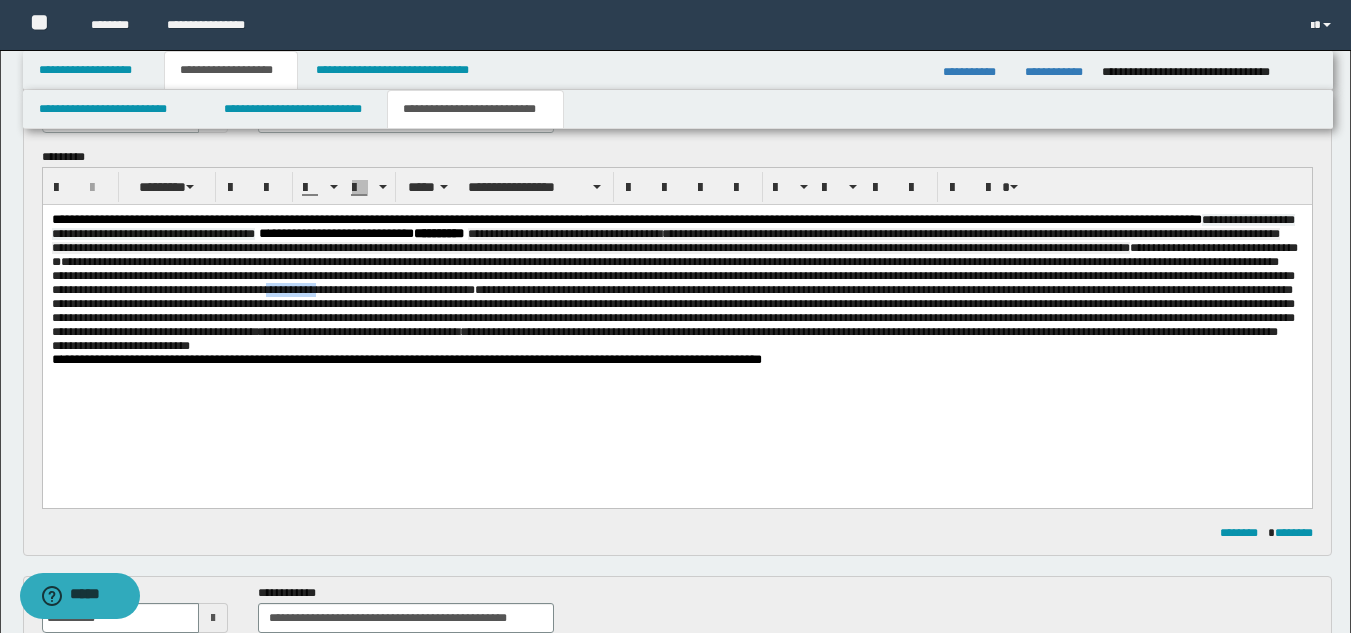 drag, startPoint x: 891, startPoint y: 309, endPoint x: 834, endPoint y: 307, distance: 57.035076 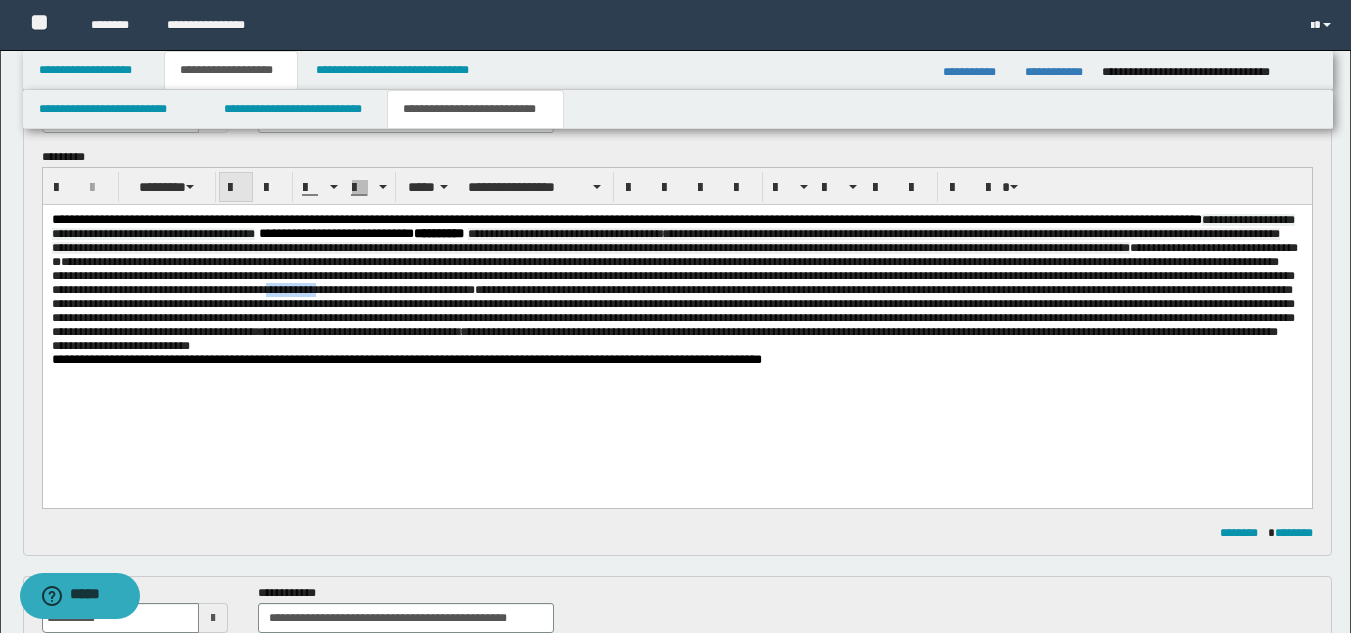 click at bounding box center [236, 188] 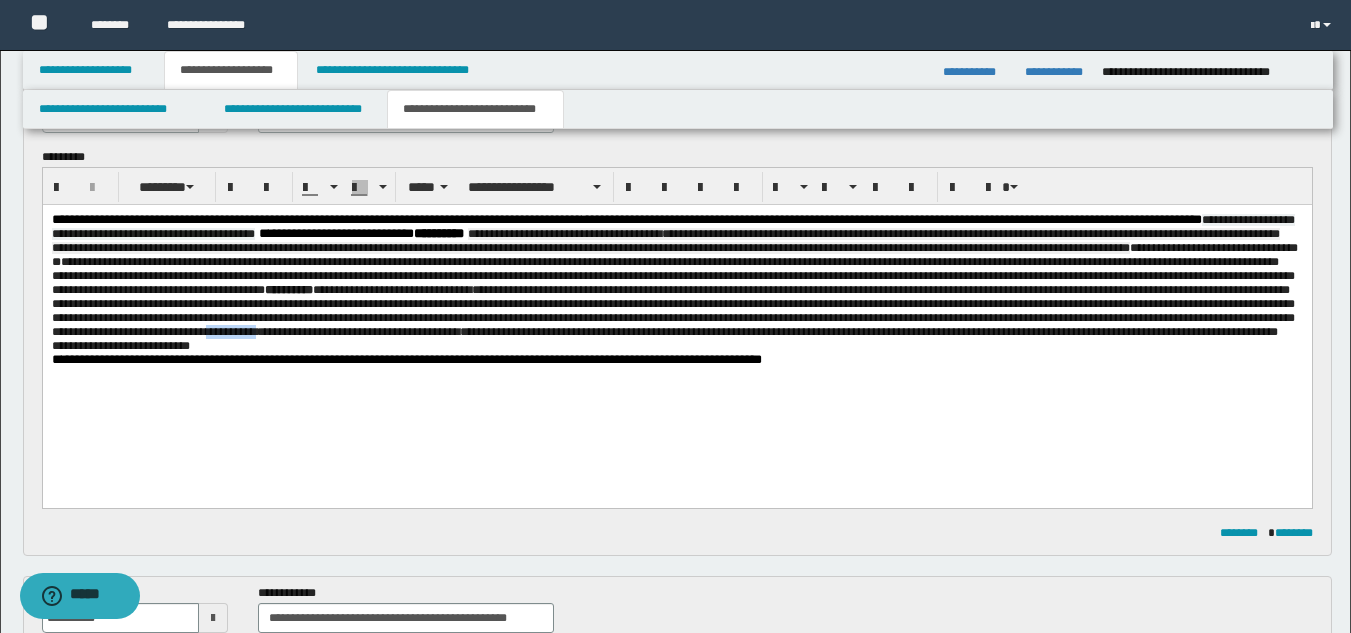drag, startPoint x: 1084, startPoint y: 358, endPoint x: 1024, endPoint y: 359, distance: 60.00833 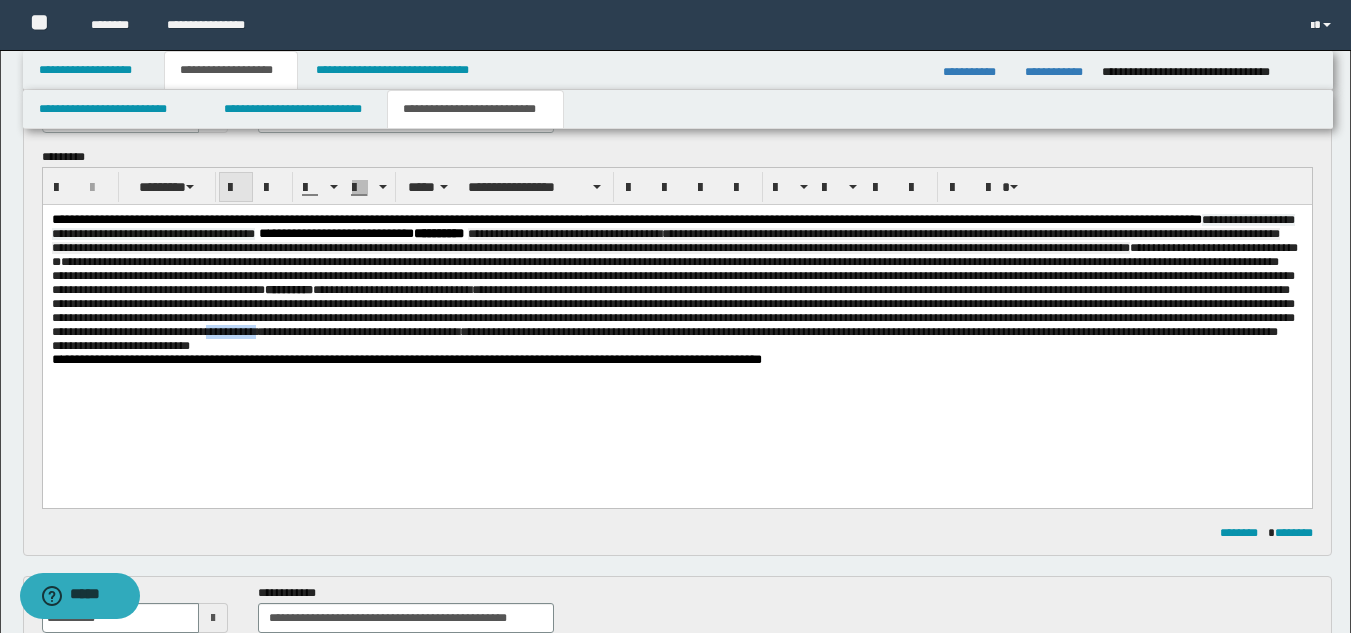 click at bounding box center [236, 188] 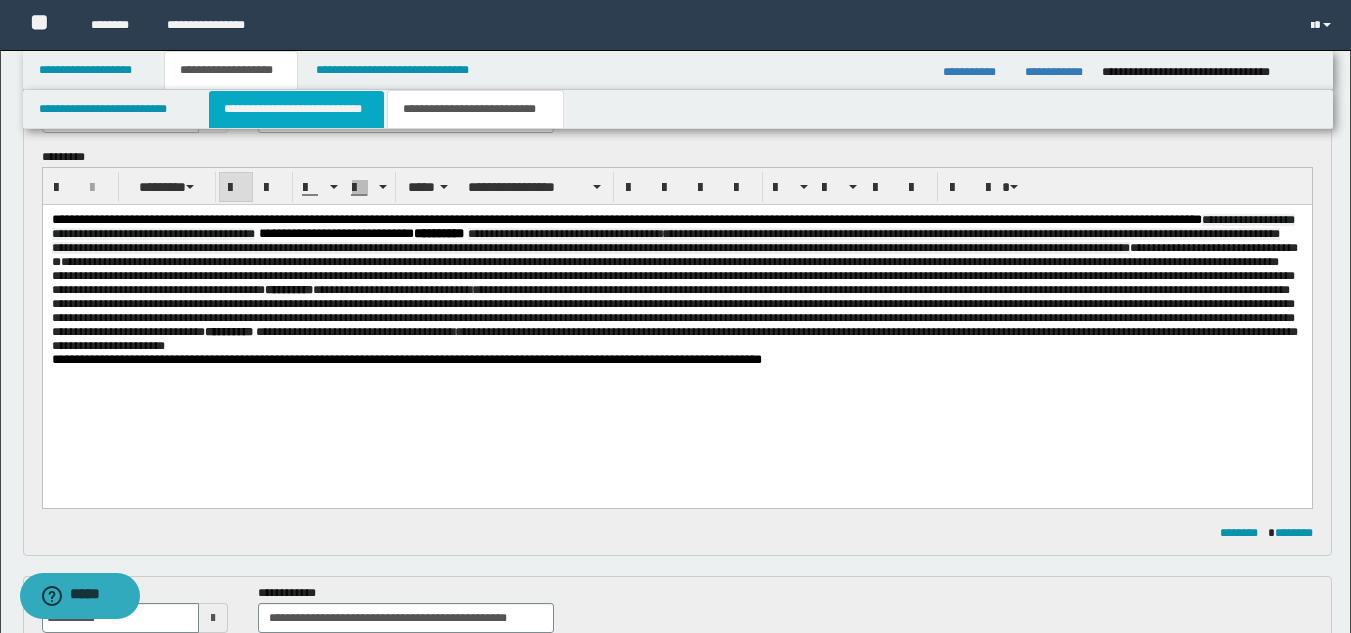 click on "**********" at bounding box center (296, 109) 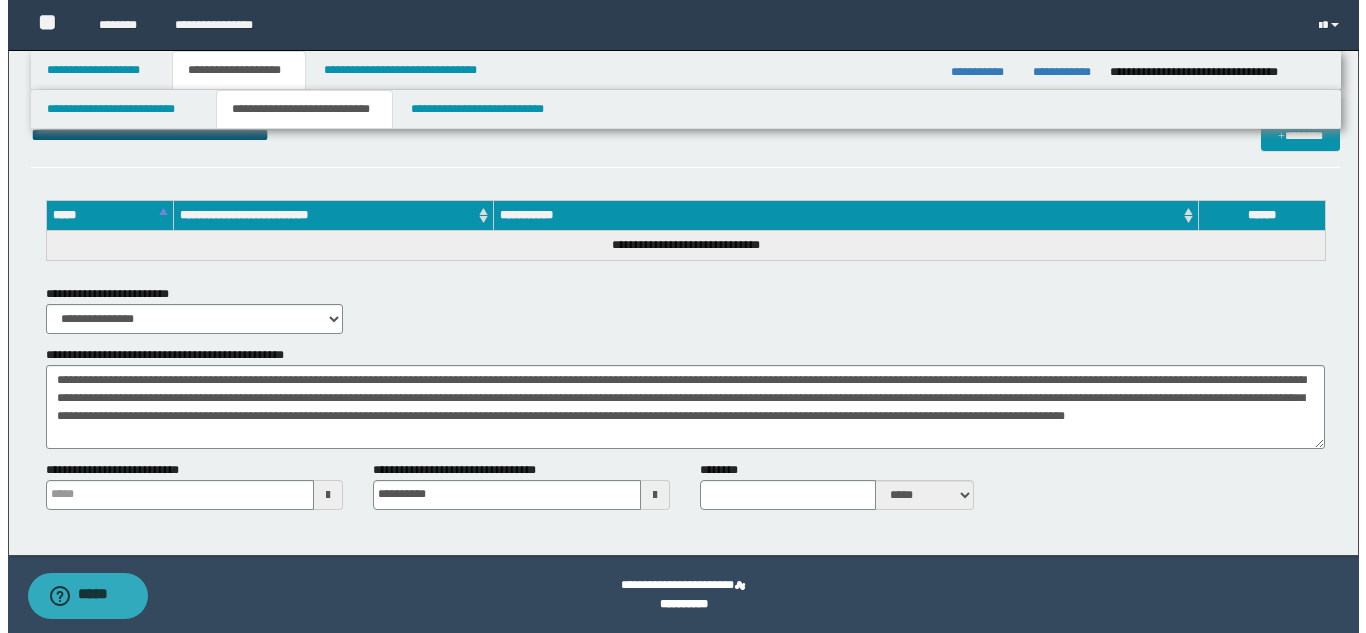 scroll, scrollTop: 1350, scrollLeft: 0, axis: vertical 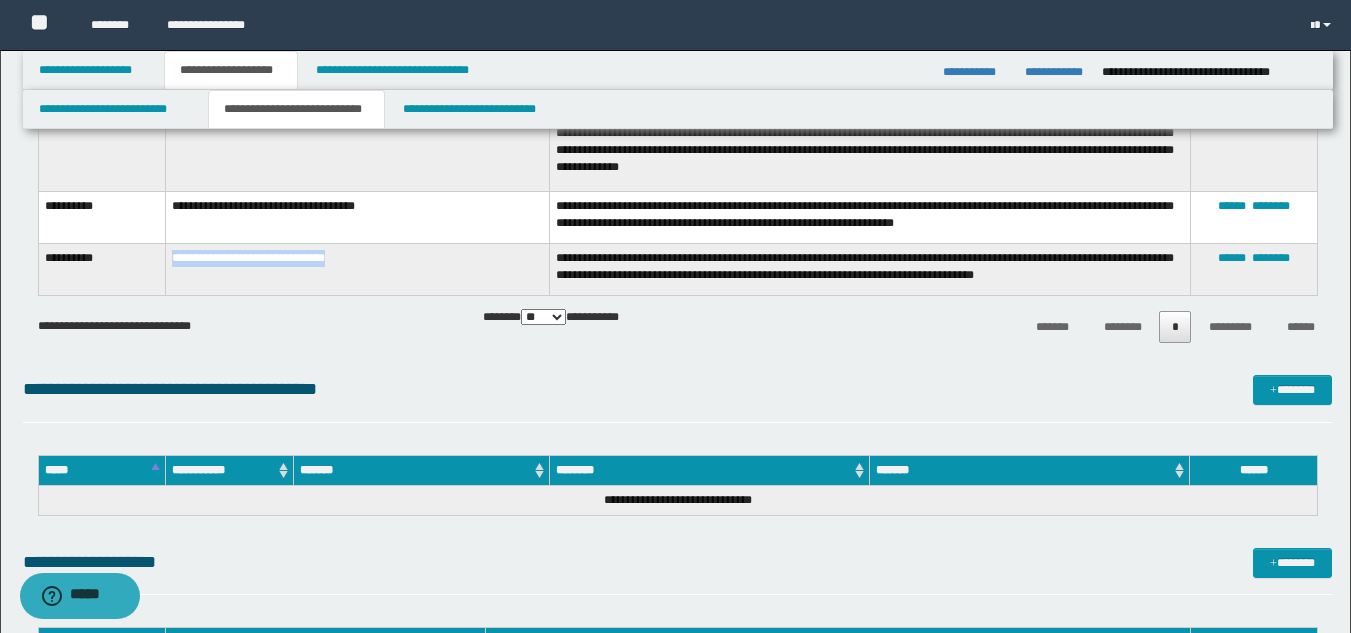 drag, startPoint x: 172, startPoint y: 260, endPoint x: 363, endPoint y: 258, distance: 191.01047 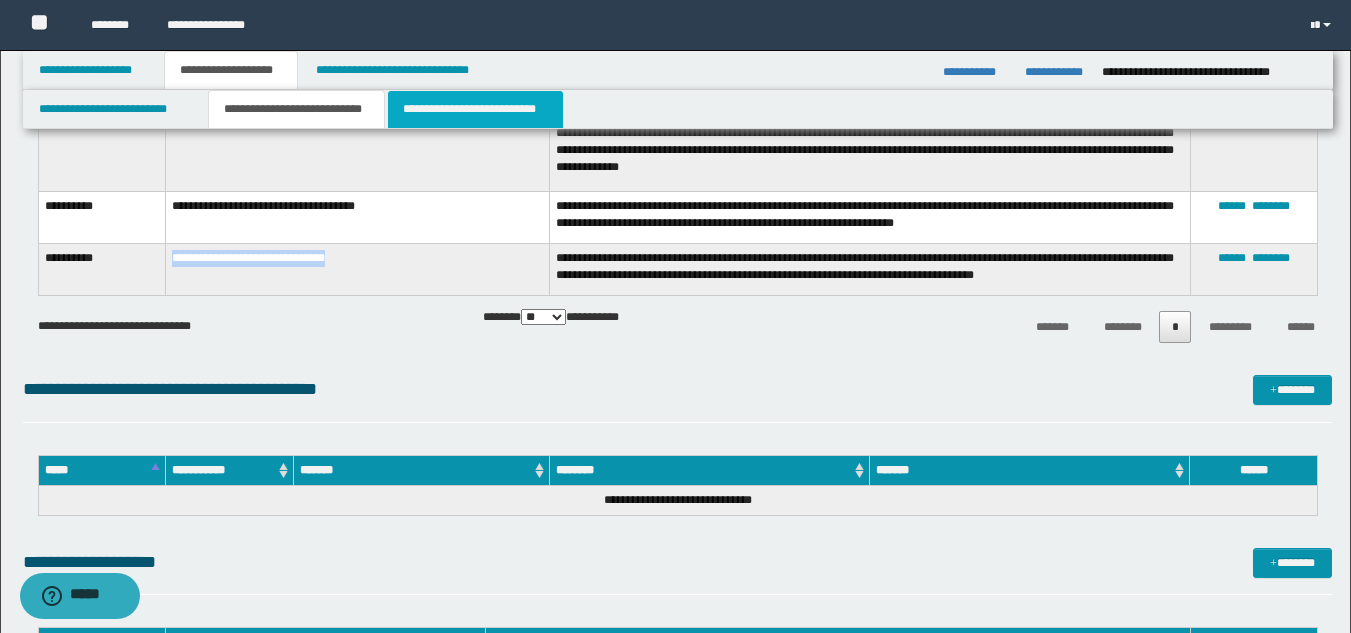 click on "**********" at bounding box center (475, 109) 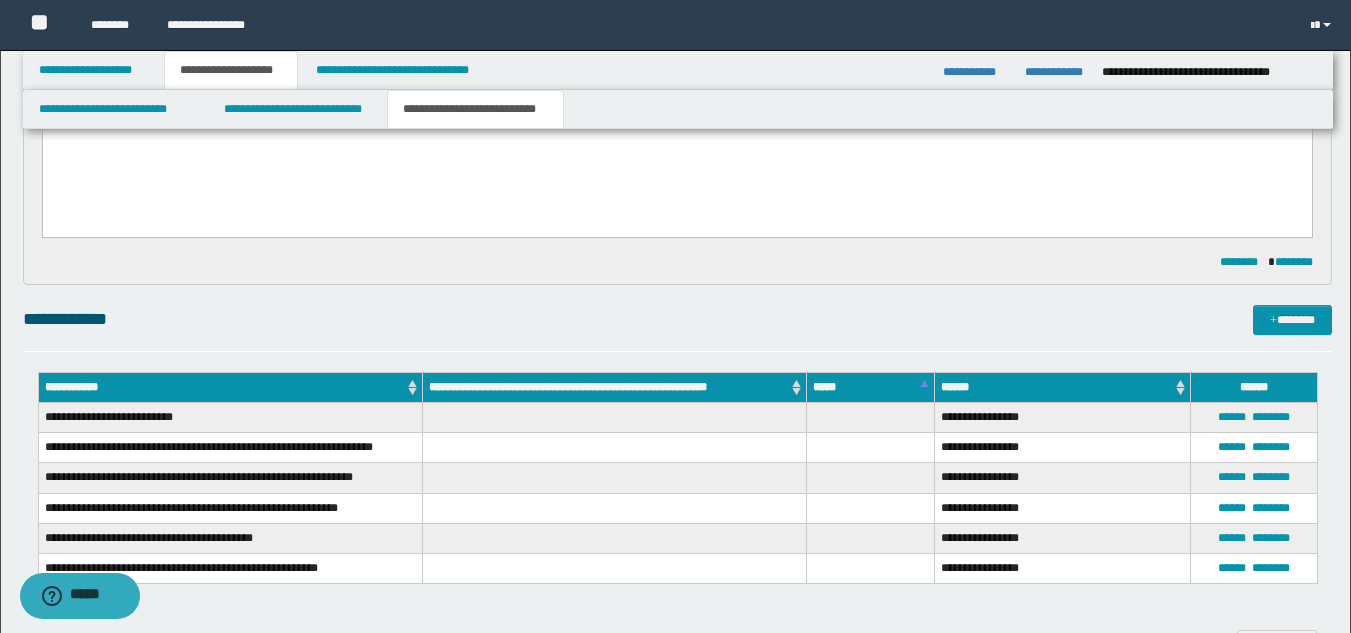 scroll, scrollTop: 150, scrollLeft: 0, axis: vertical 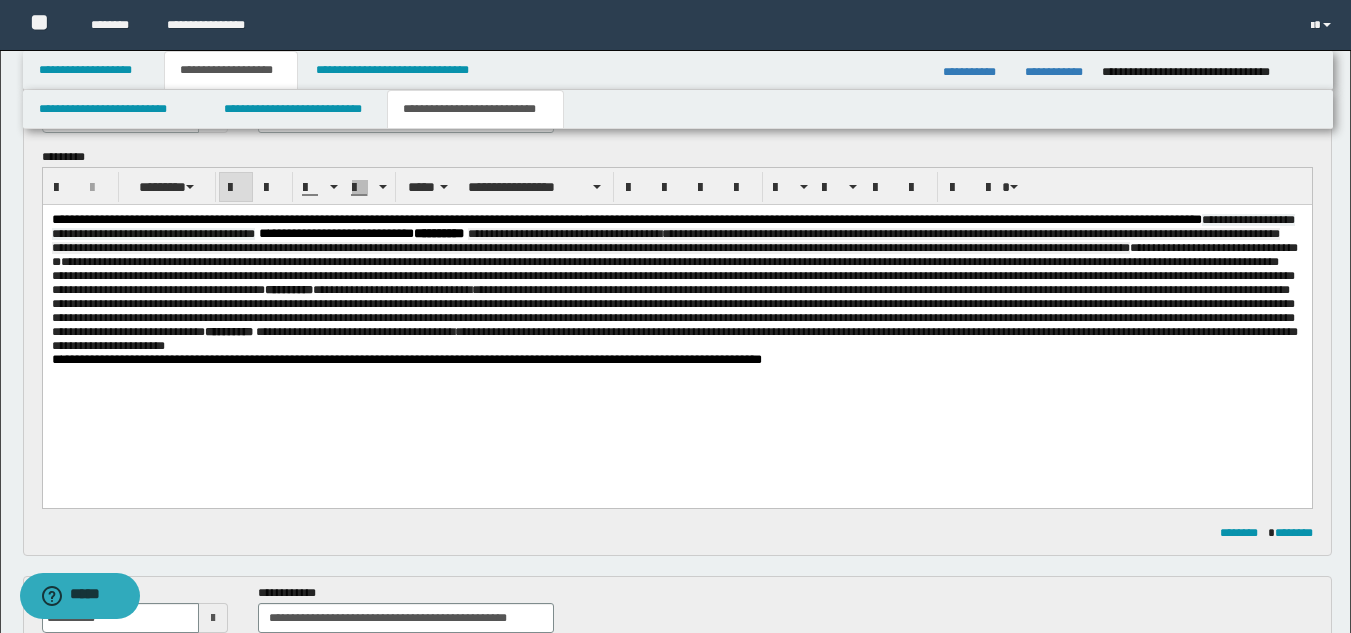 click on "**********" at bounding box center [676, 283] 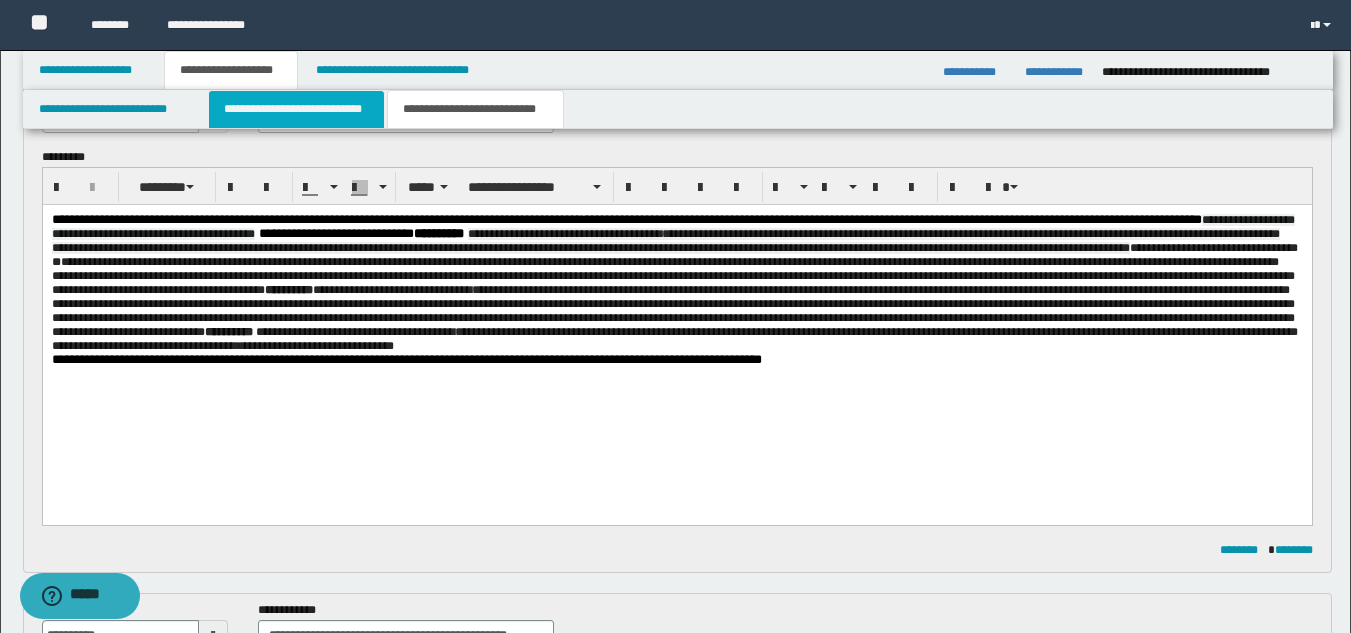 click on "**********" at bounding box center [296, 109] 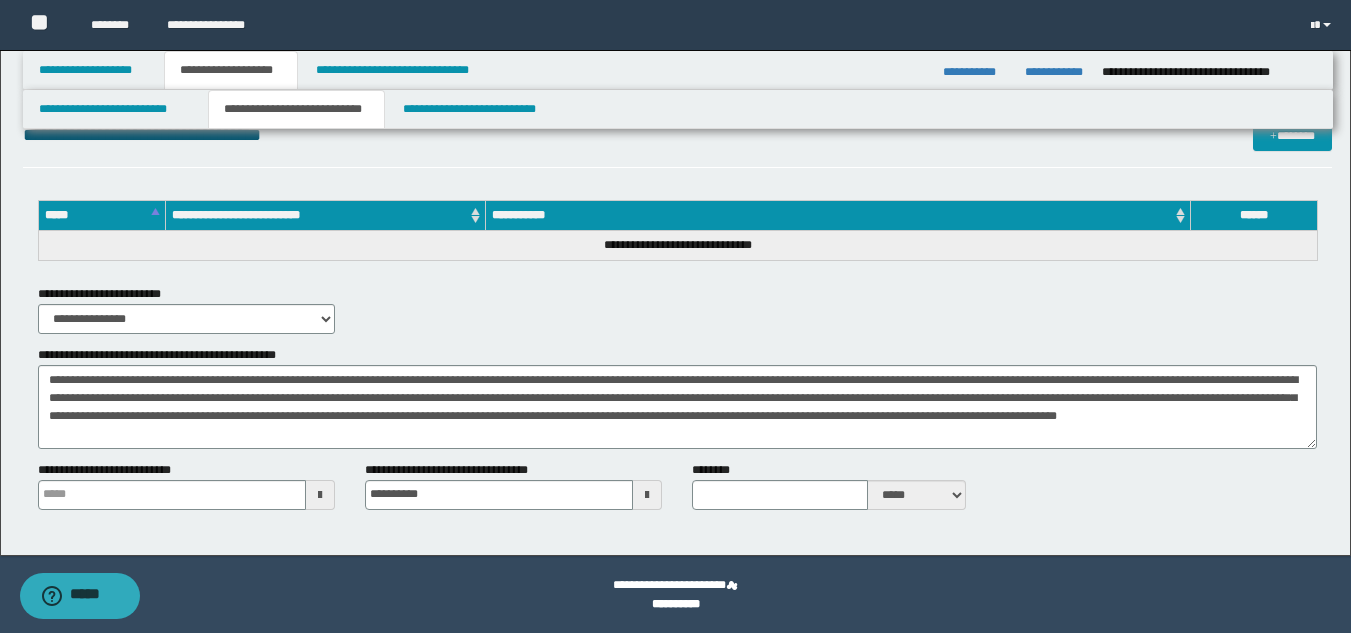 scroll, scrollTop: 1350, scrollLeft: 0, axis: vertical 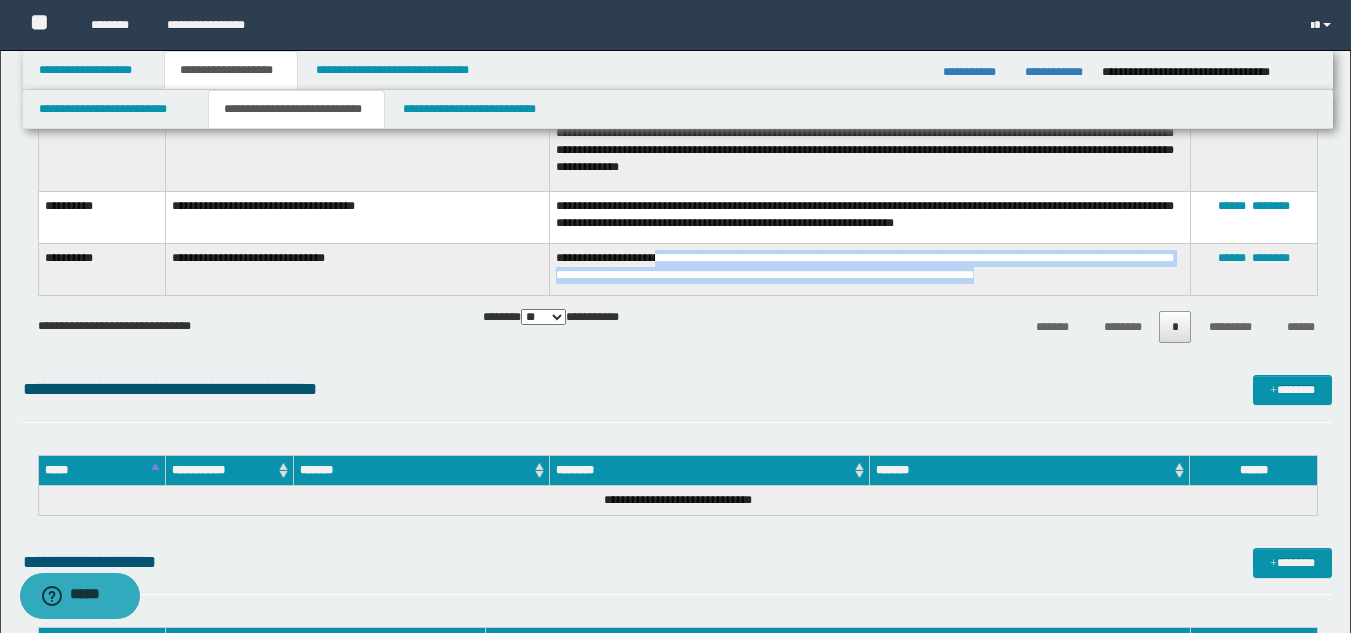 drag, startPoint x: 666, startPoint y: 266, endPoint x: 1082, endPoint y: 280, distance: 416.2355 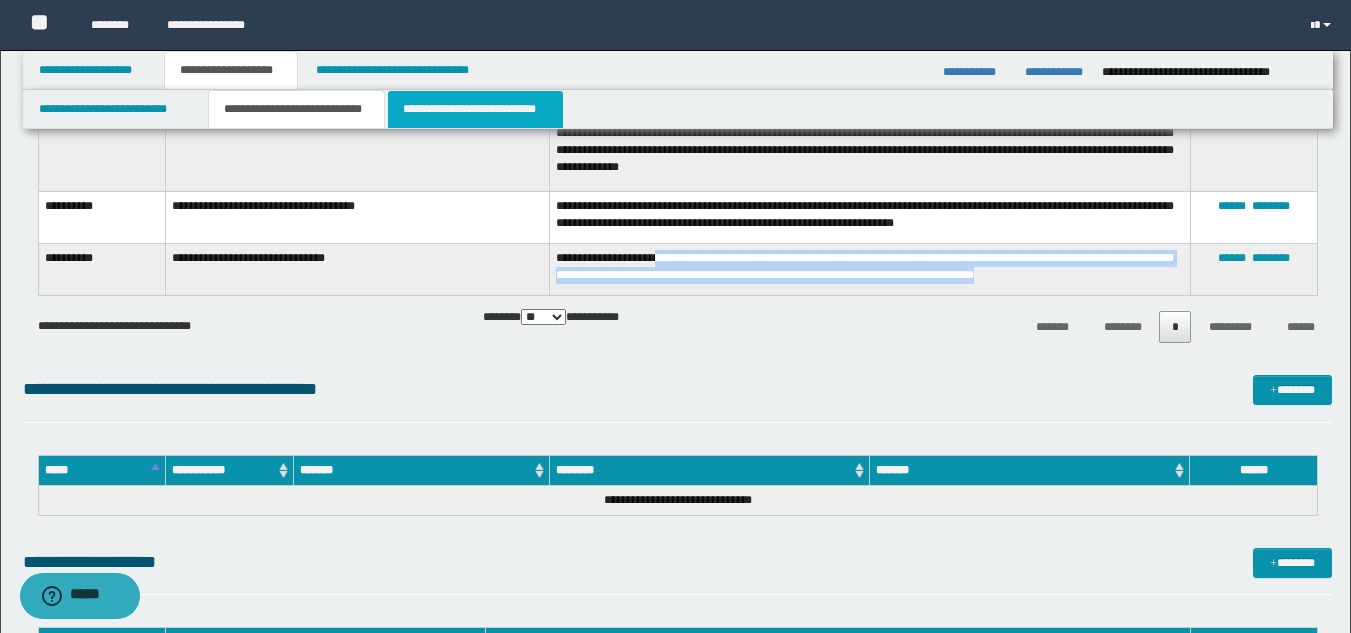 click on "**********" at bounding box center (475, 109) 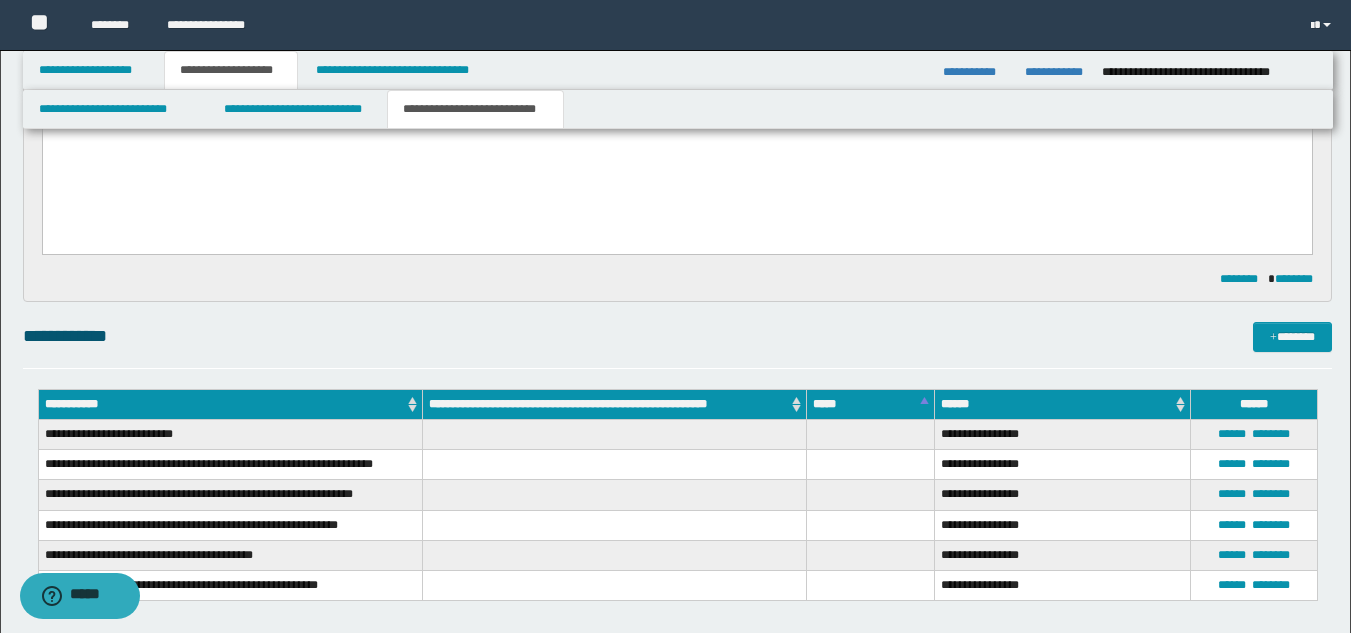 scroll, scrollTop: 150, scrollLeft: 0, axis: vertical 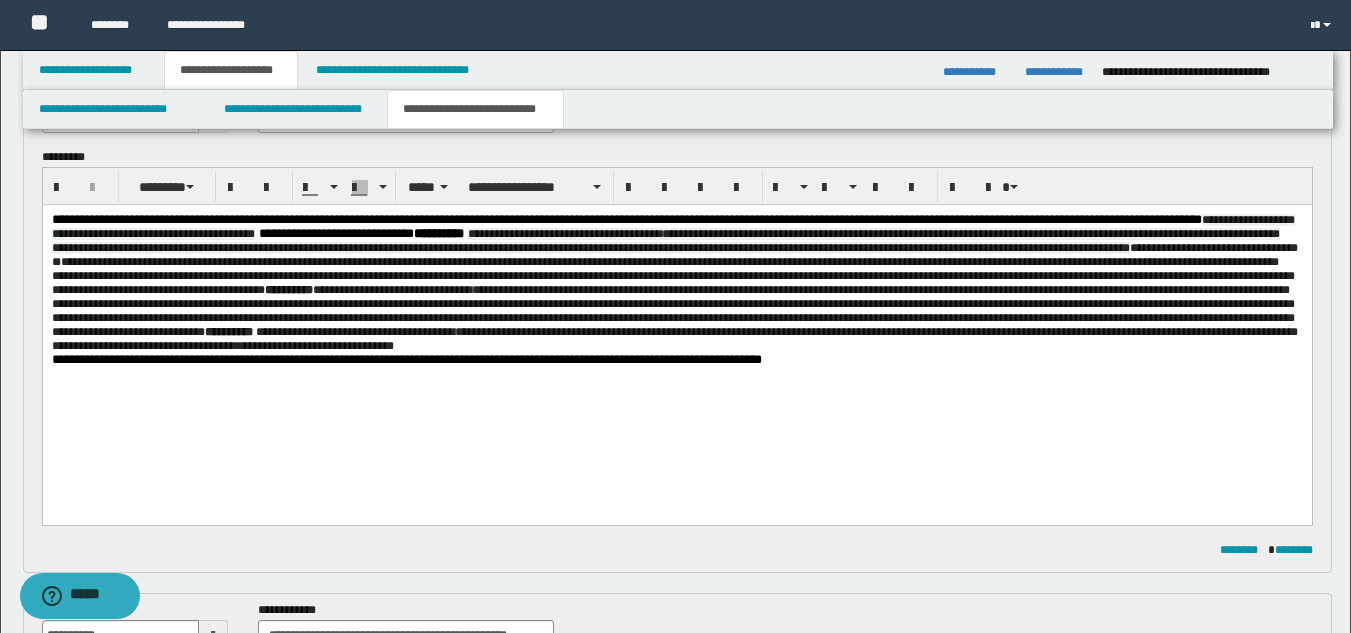 click on "**********" at bounding box center [676, 283] 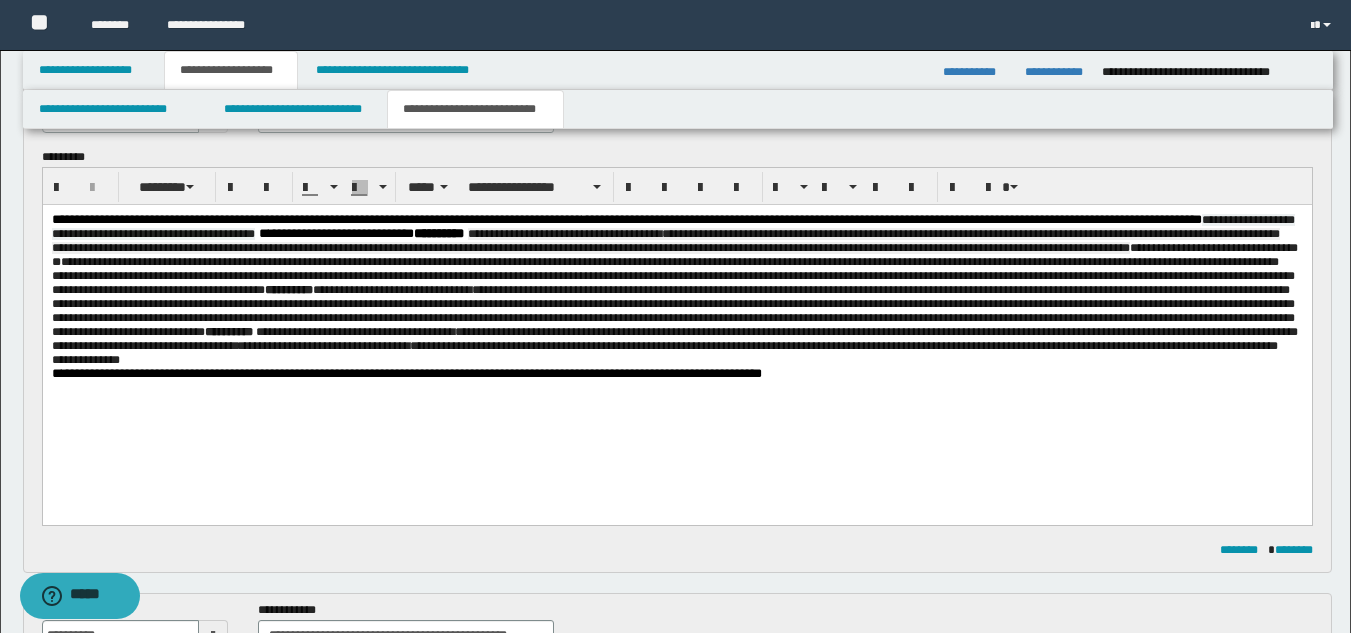 click on "*" at bounding box center [56, 373] 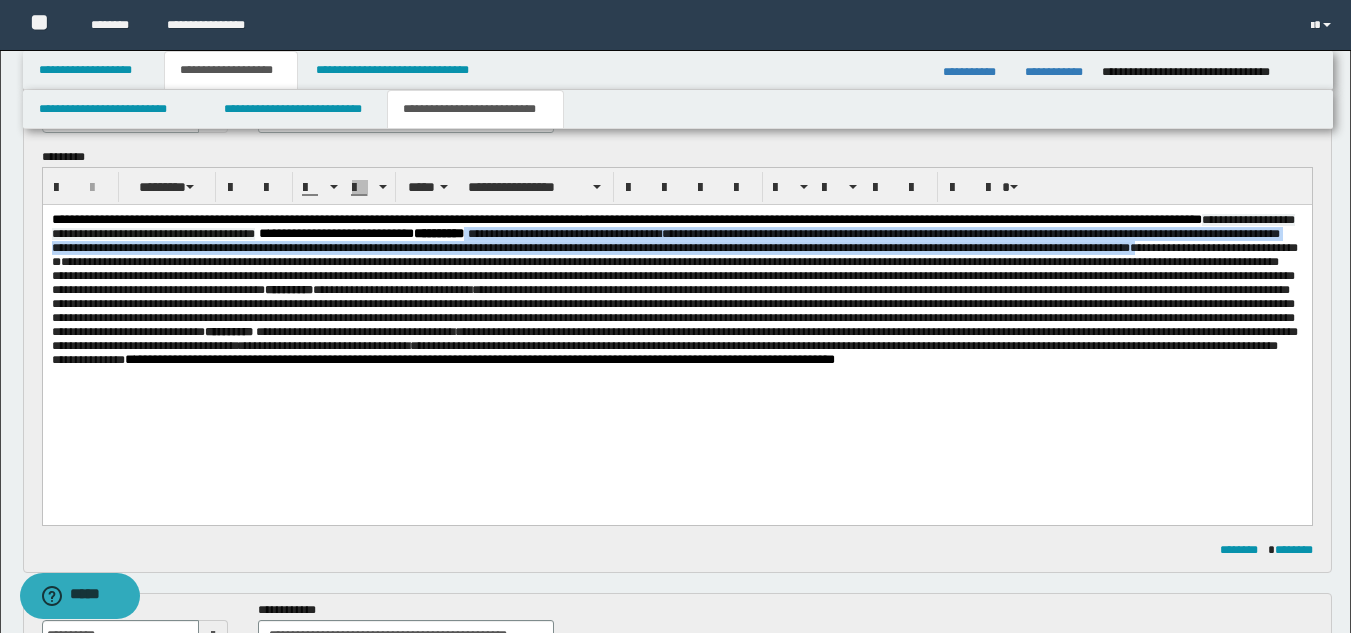 drag, startPoint x: 715, startPoint y: 237, endPoint x: 253, endPoint y: 273, distance: 463.40048 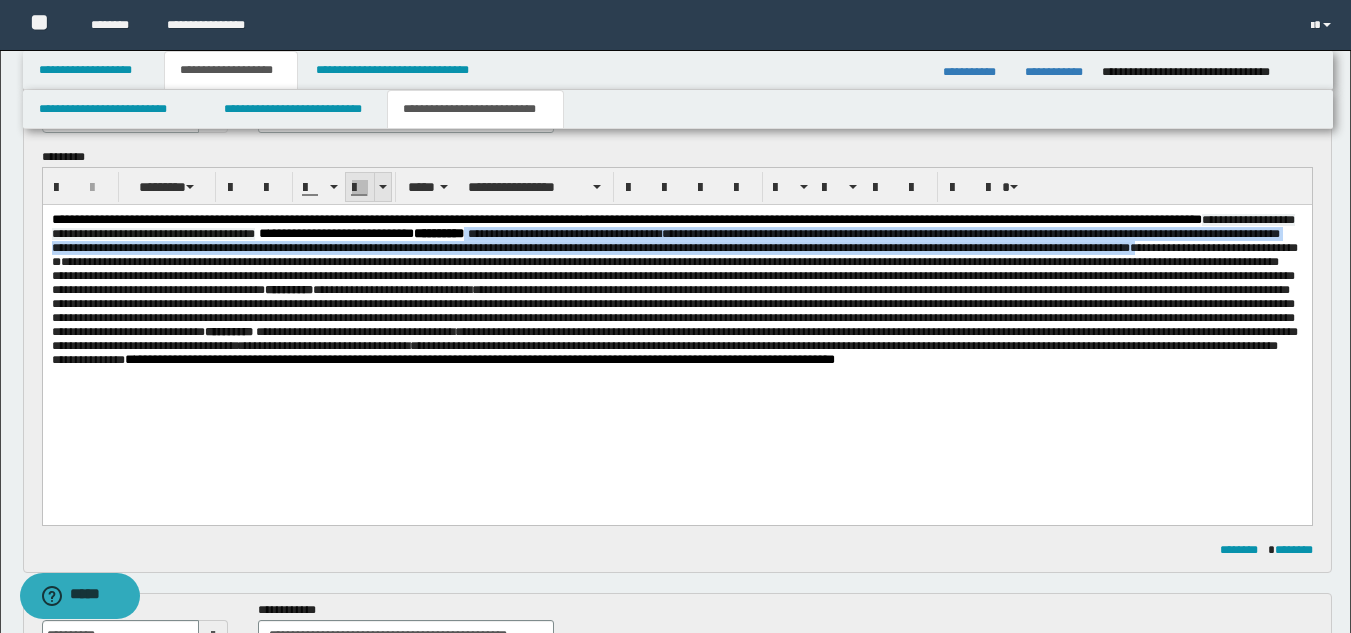 click at bounding box center [360, 188] 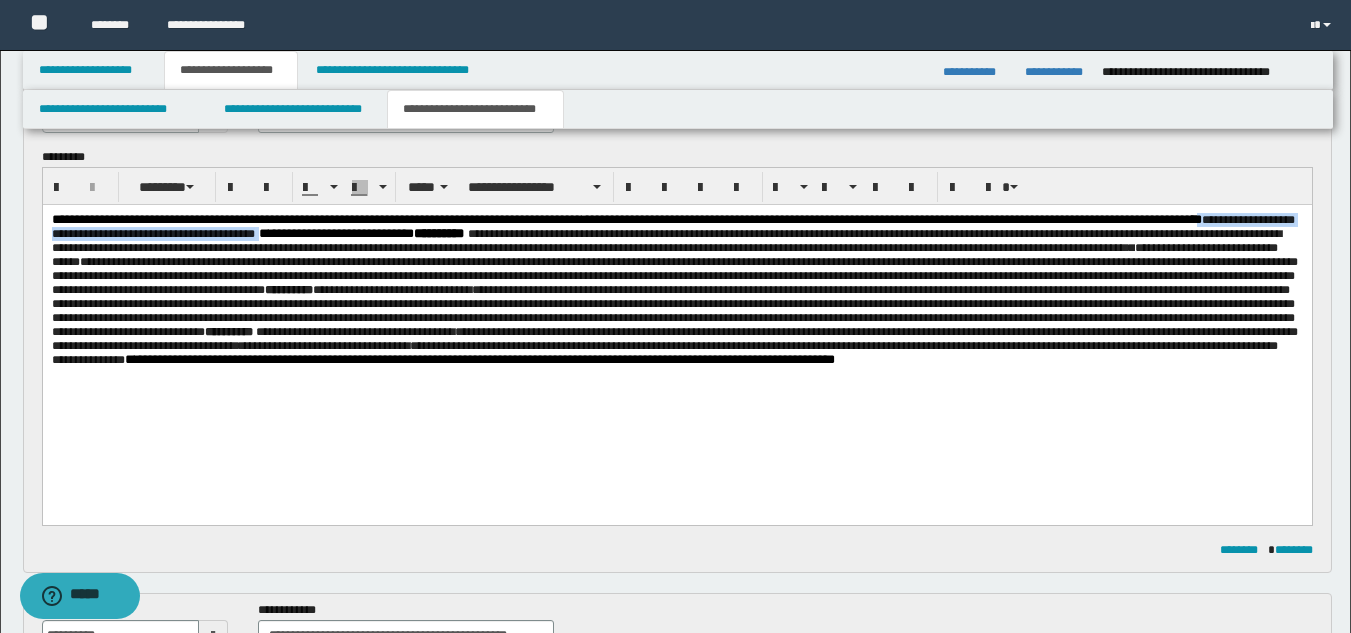 drag, startPoint x: 112, startPoint y: 235, endPoint x: 463, endPoint y: 241, distance: 351.05127 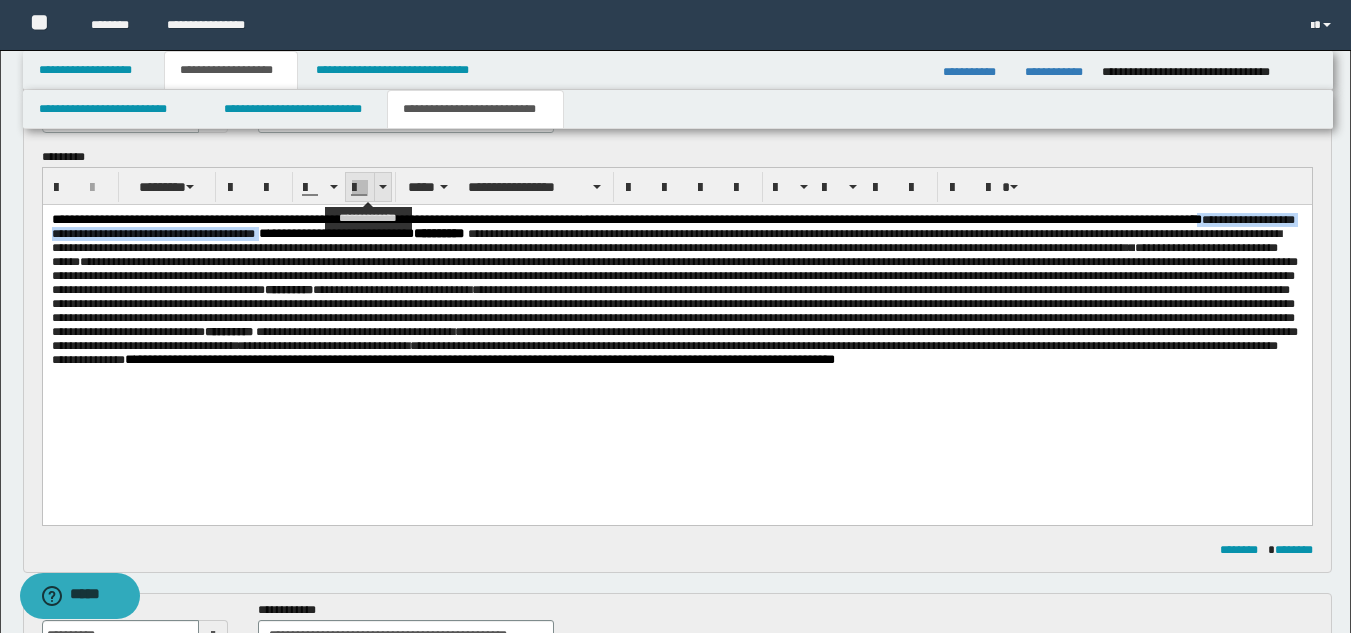 click at bounding box center (360, 188) 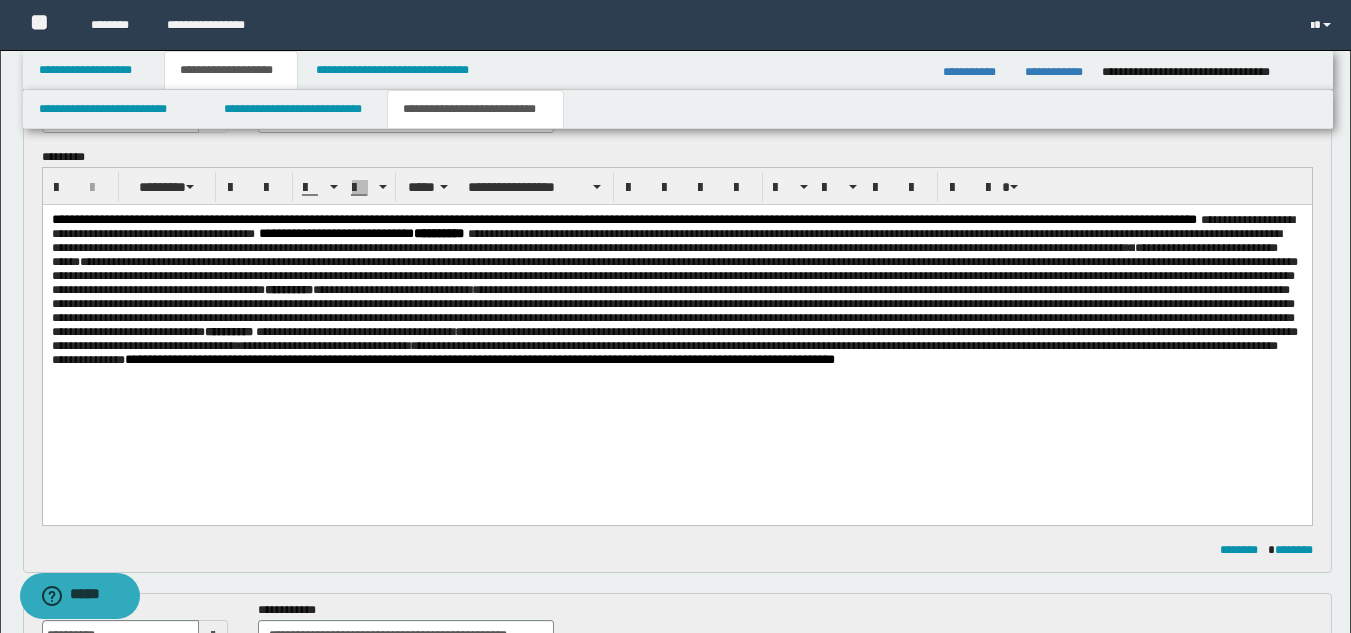 click on "**********" at bounding box center [674, 304] 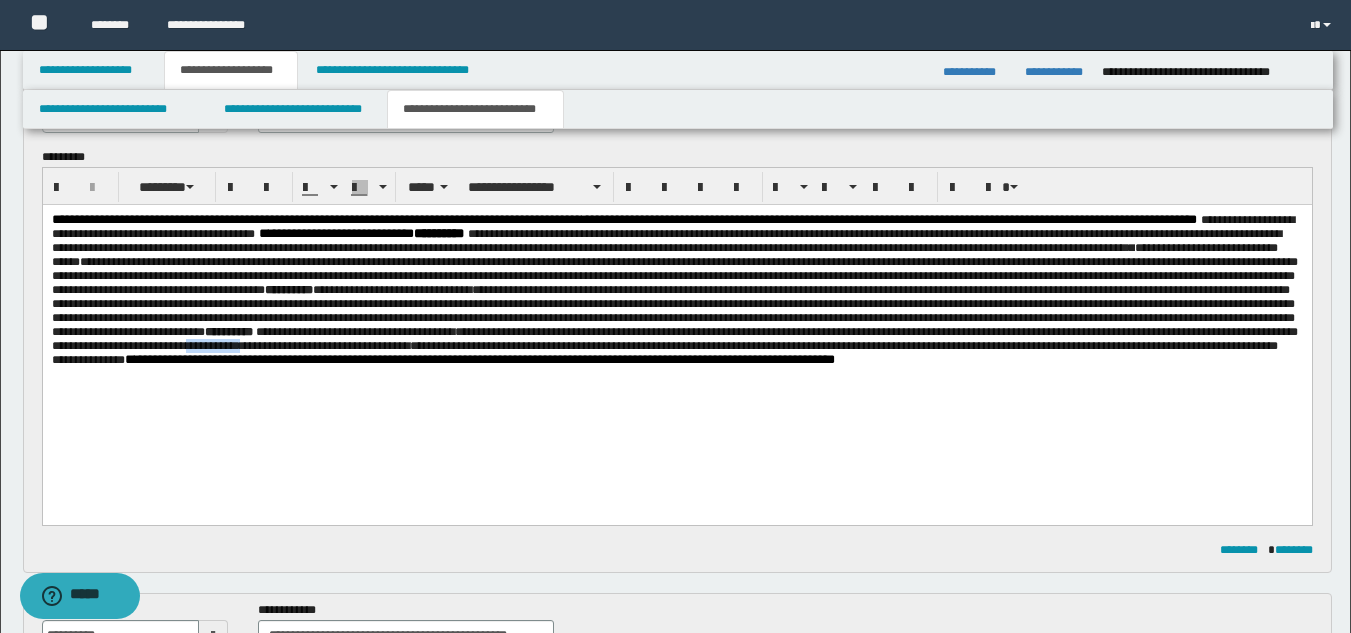 drag, startPoint x: 1241, startPoint y: 372, endPoint x: 1181, endPoint y: 375, distance: 60.074955 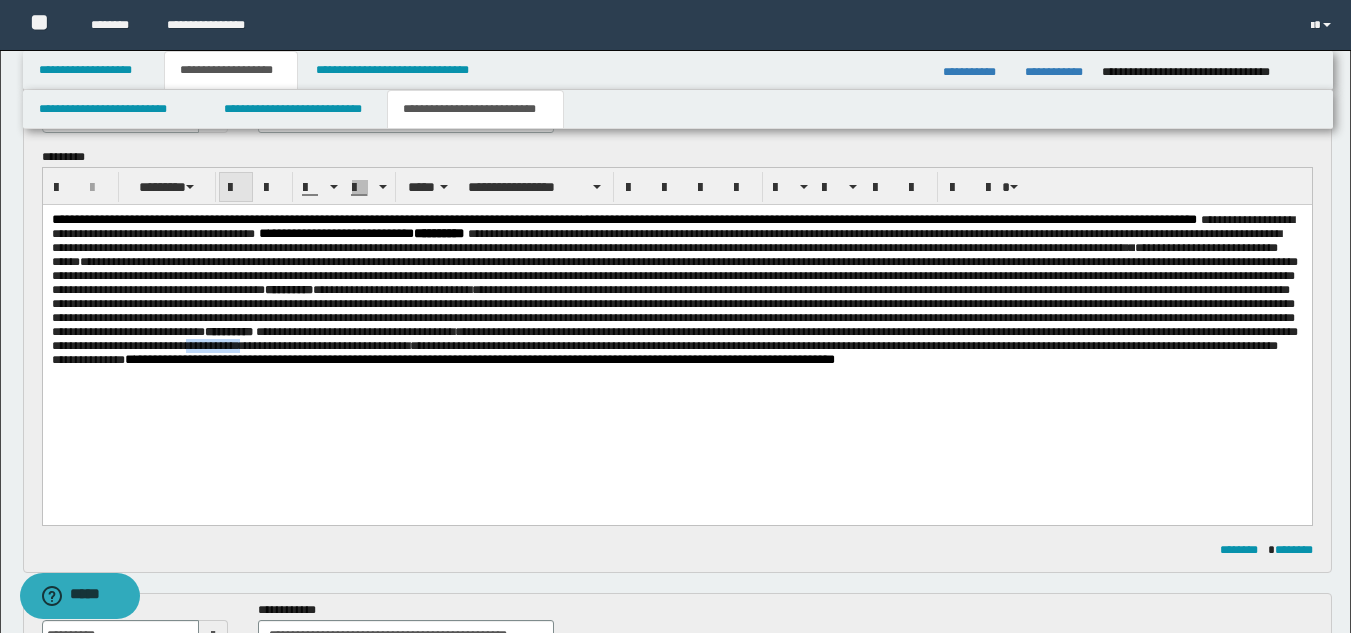 click at bounding box center [236, 188] 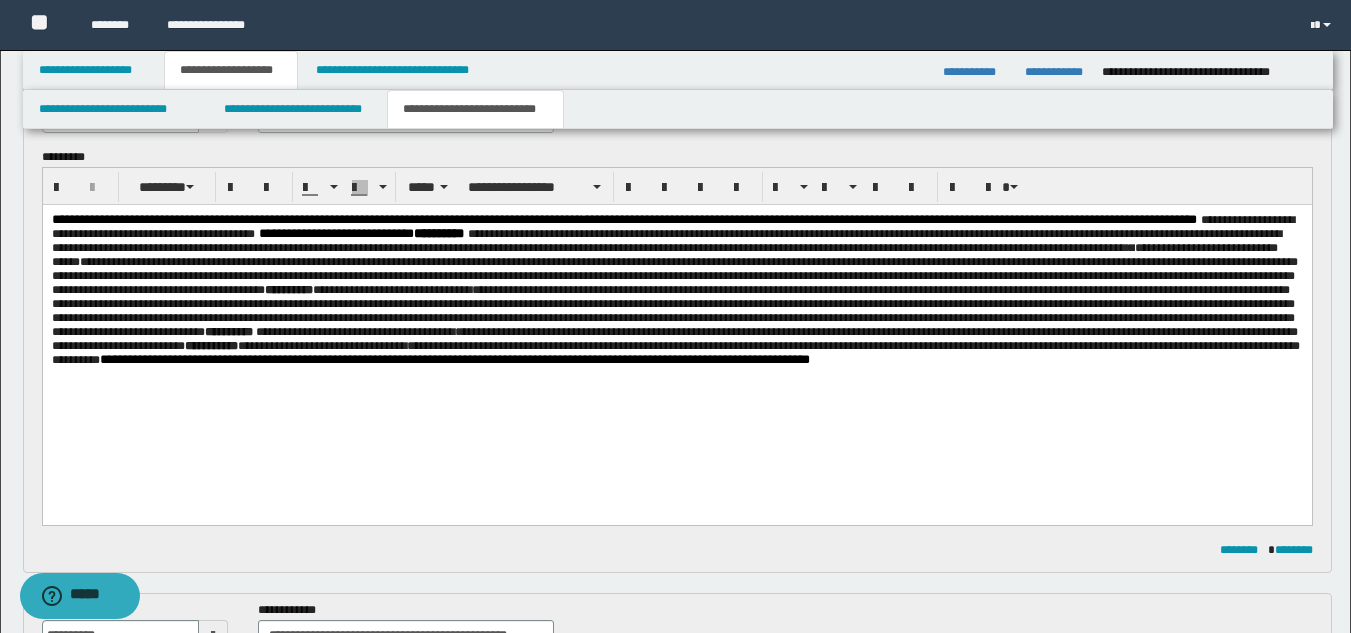 click on "**********" at bounding box center (676, 315) 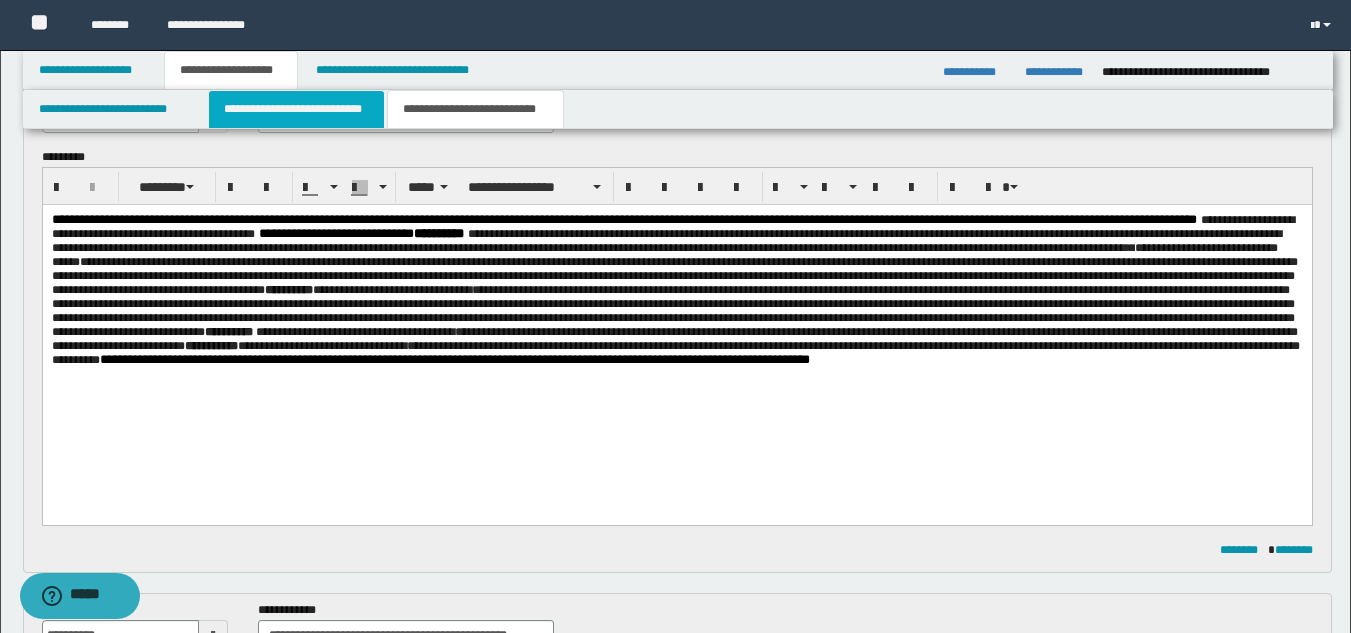 click on "**********" at bounding box center [296, 109] 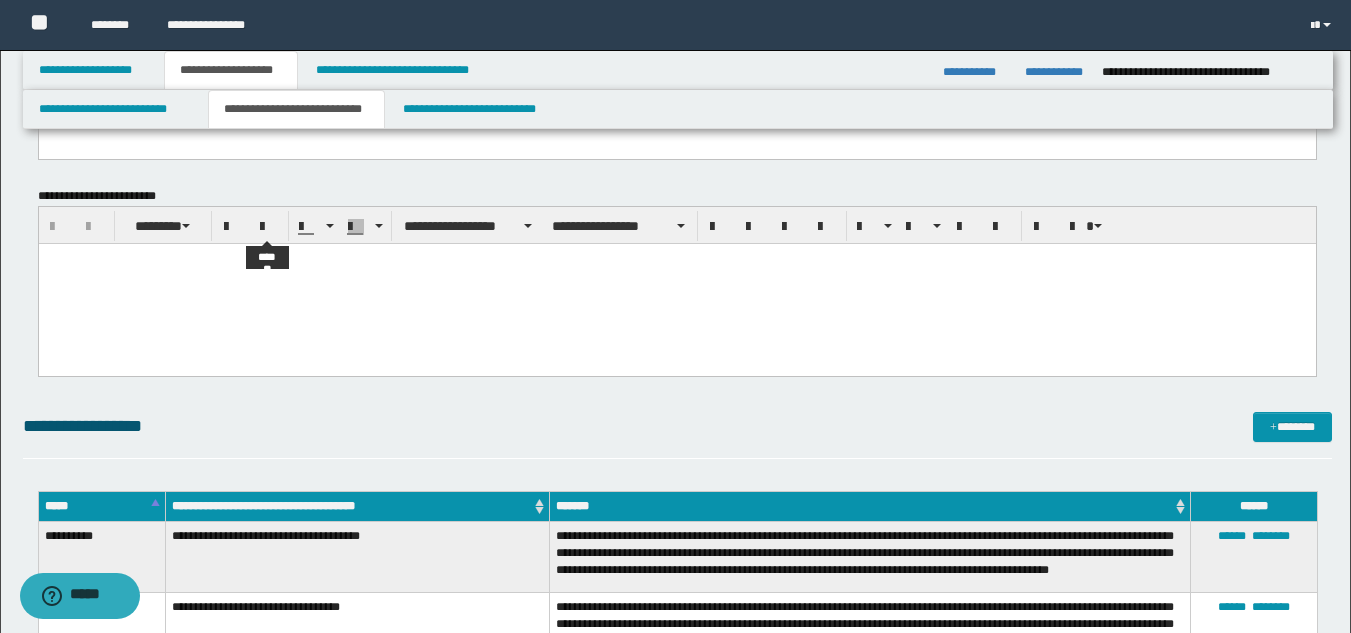 scroll, scrollTop: 1350, scrollLeft: 0, axis: vertical 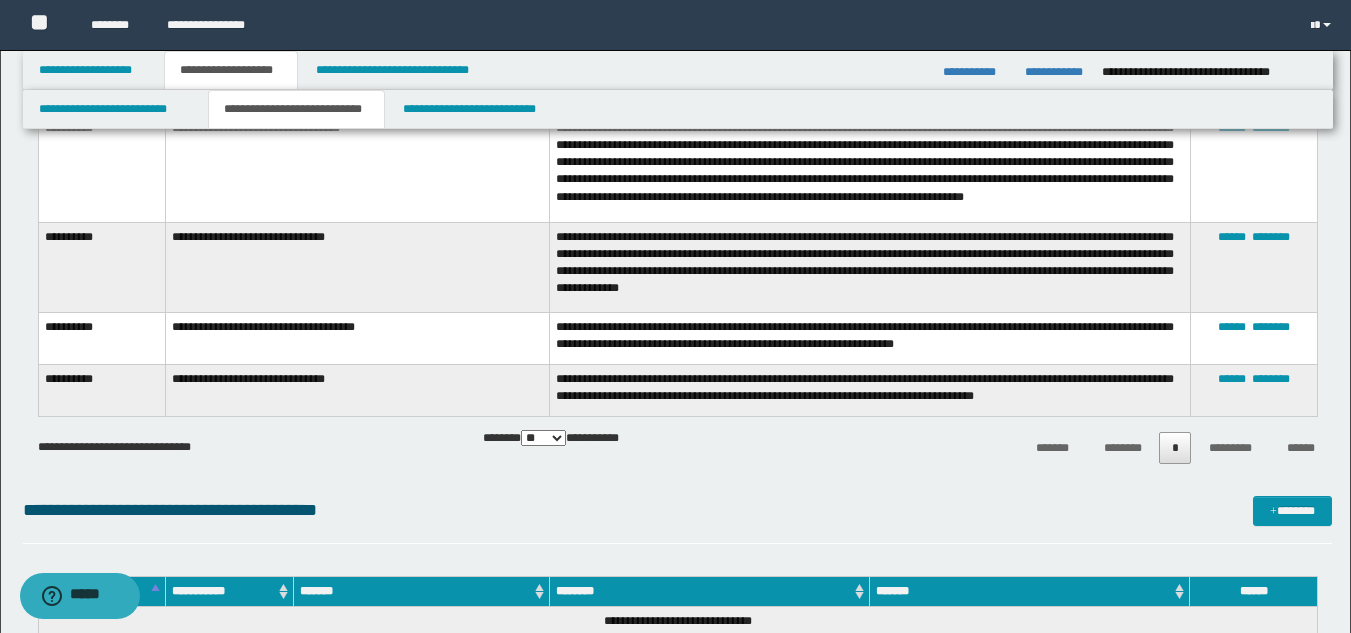 click on "**********" at bounding box center (357, 267) 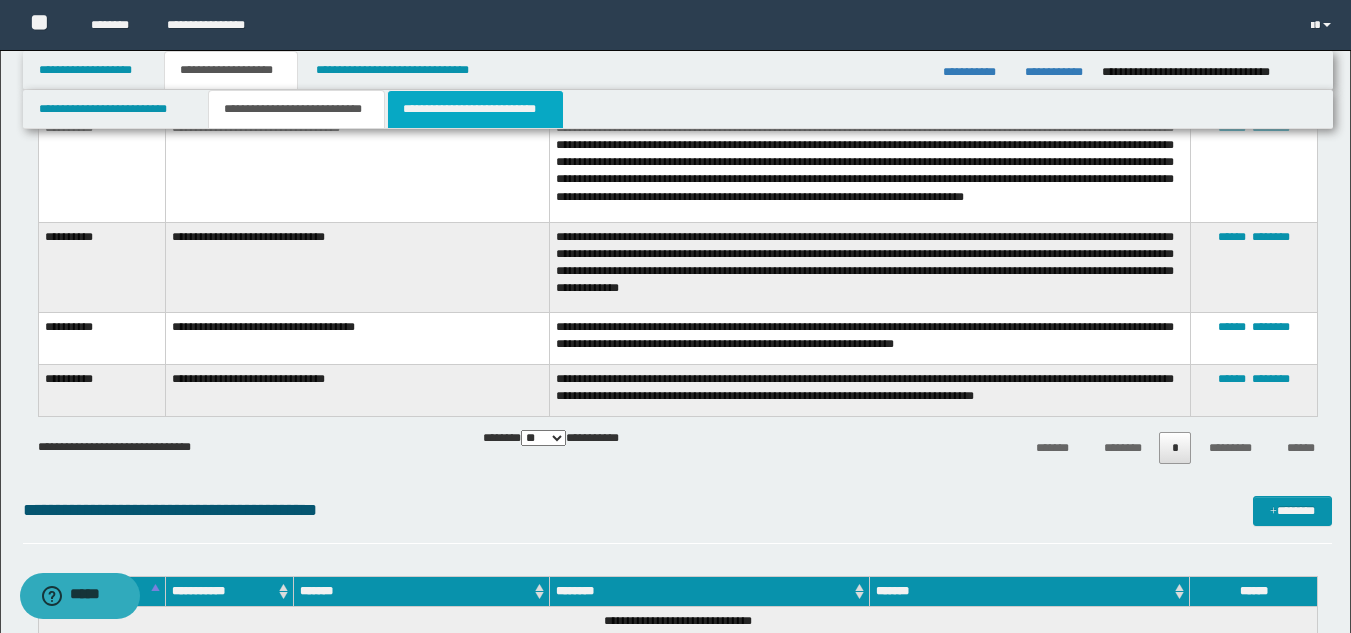 click on "**********" at bounding box center (475, 109) 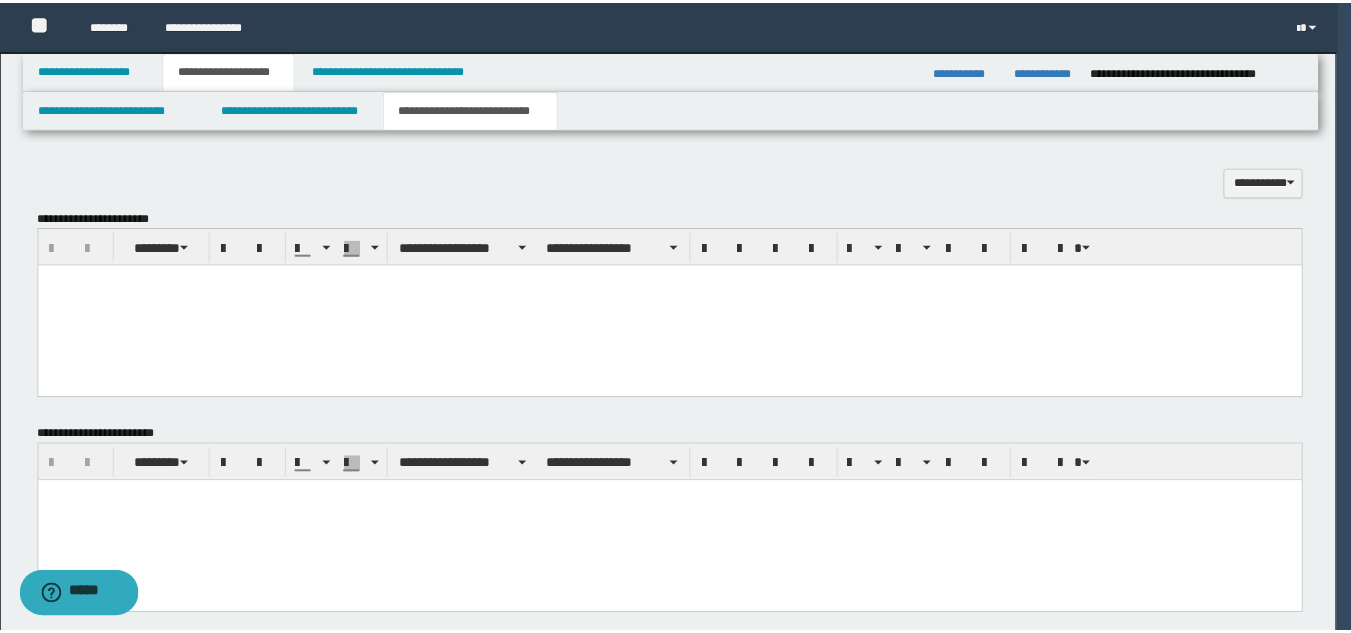 scroll, scrollTop: 29, scrollLeft: 0, axis: vertical 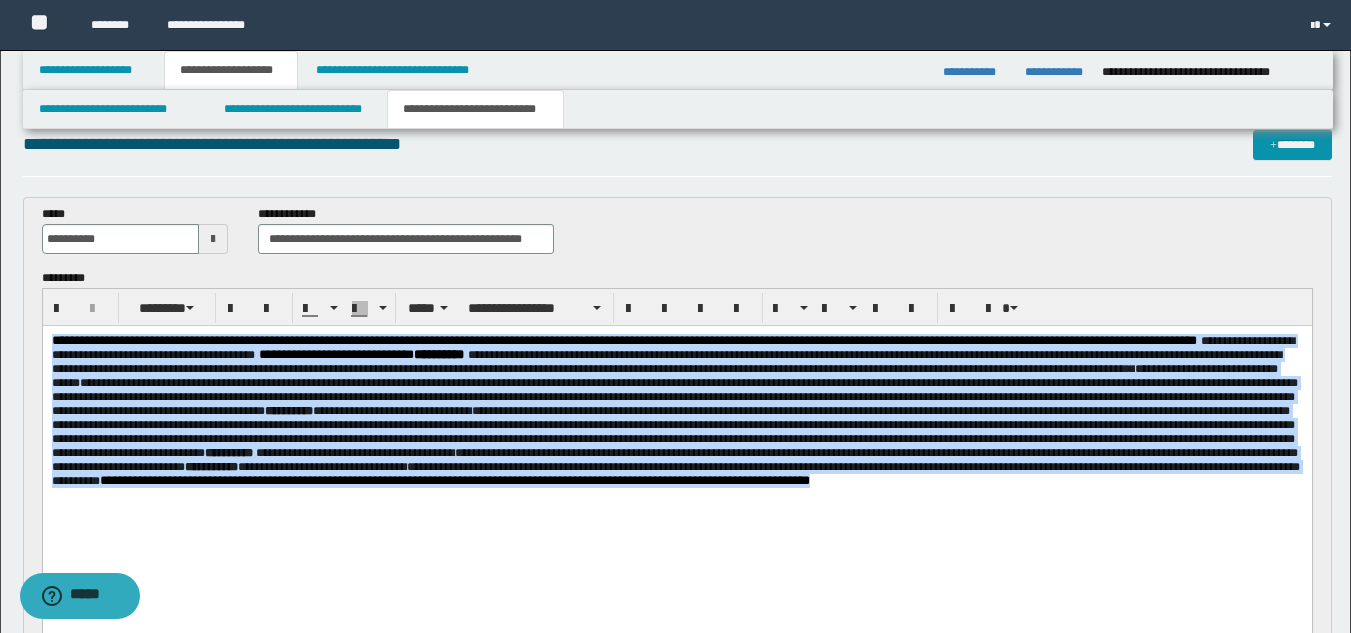 drag, startPoint x: 55, startPoint y: 340, endPoint x: 792, endPoint y: 538, distance: 763.13367 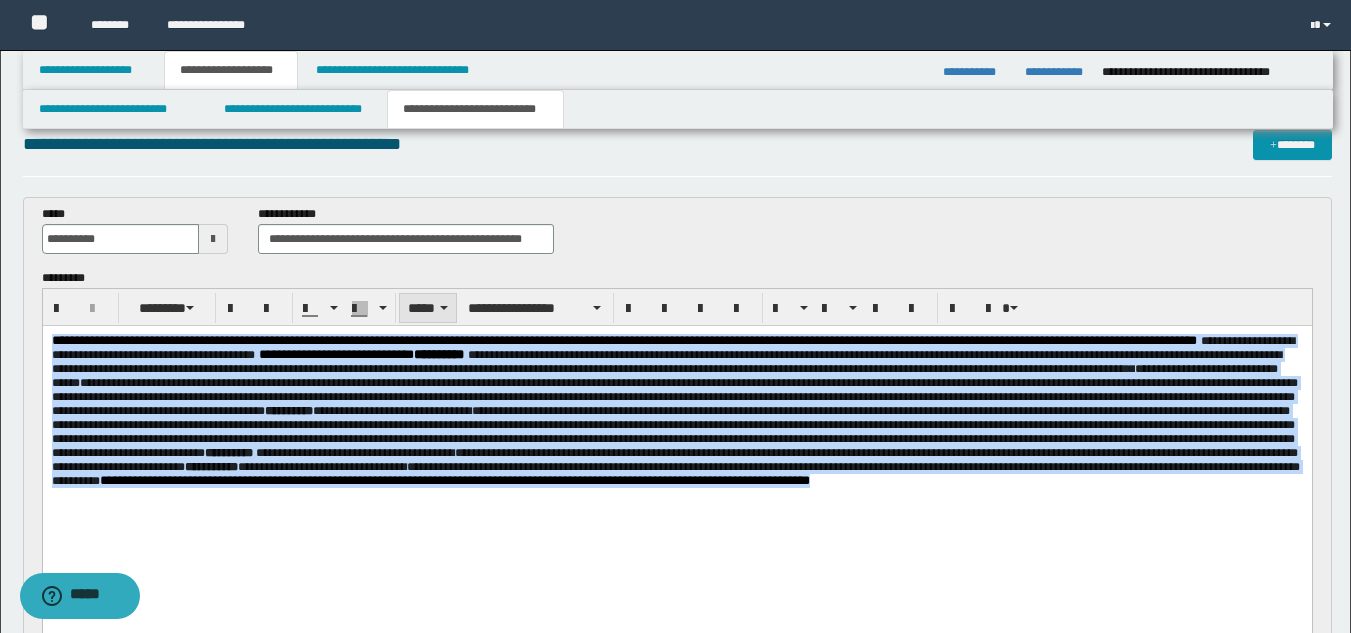 click on "*****" at bounding box center (428, 308) 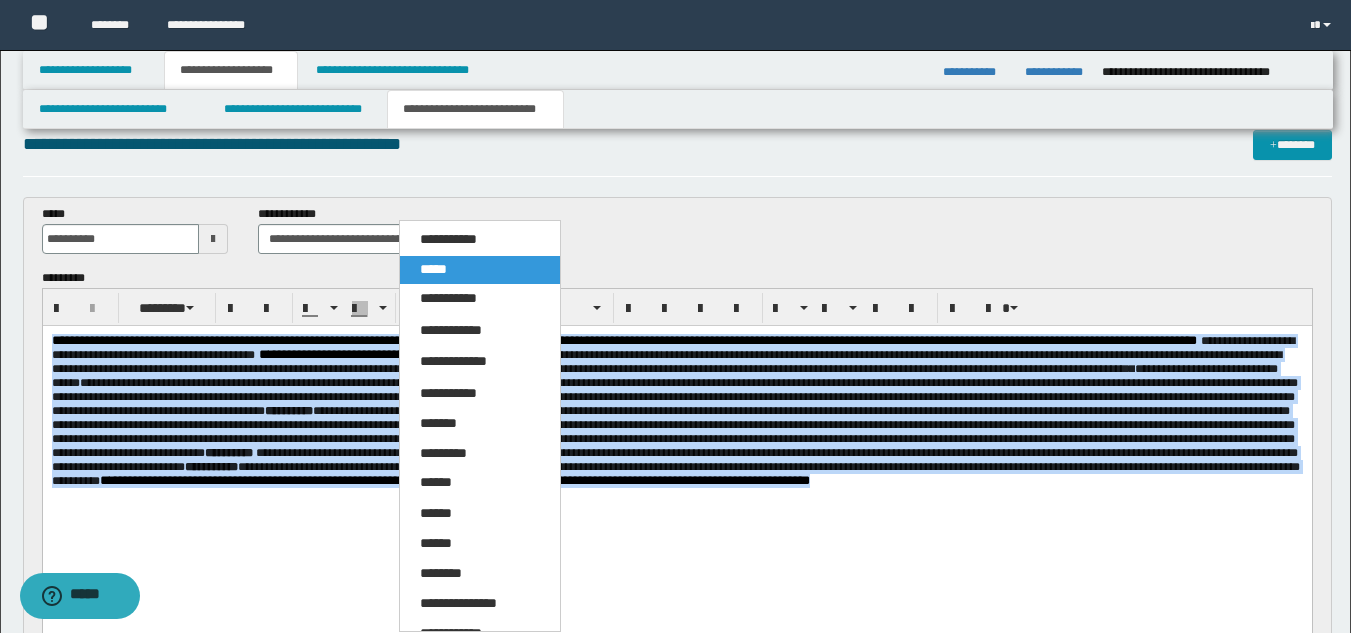 click on "*****" at bounding box center (433, 269) 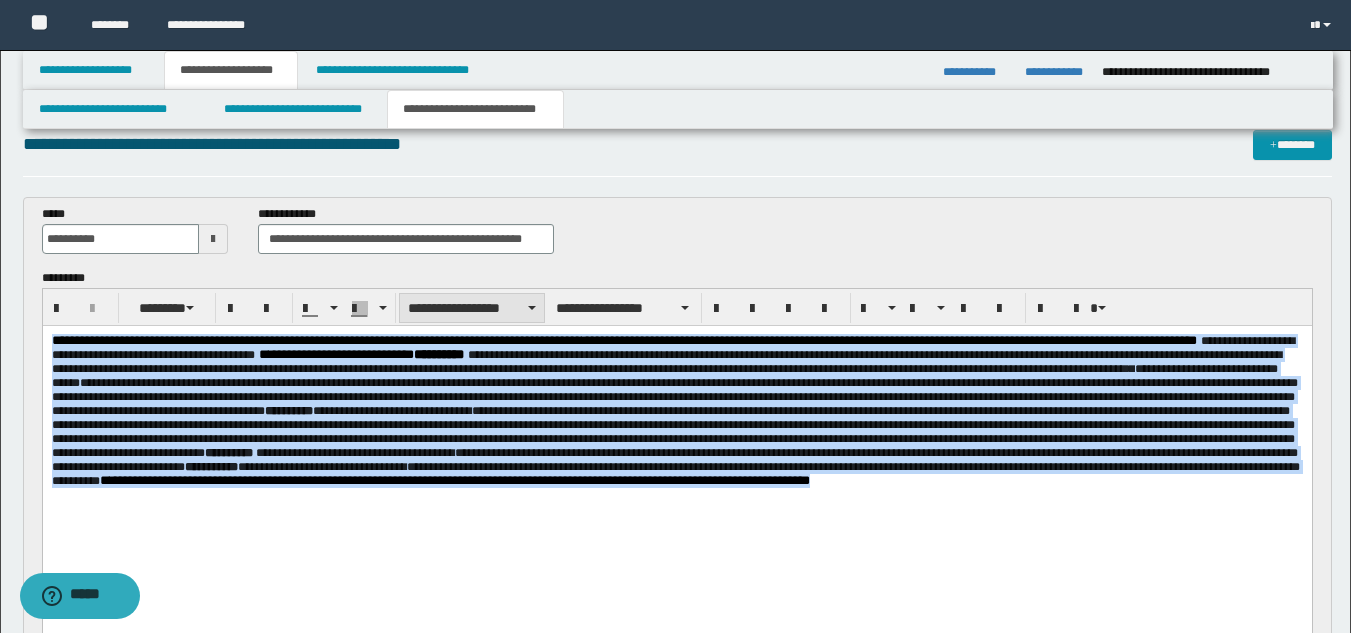 click on "**********" at bounding box center [472, 308] 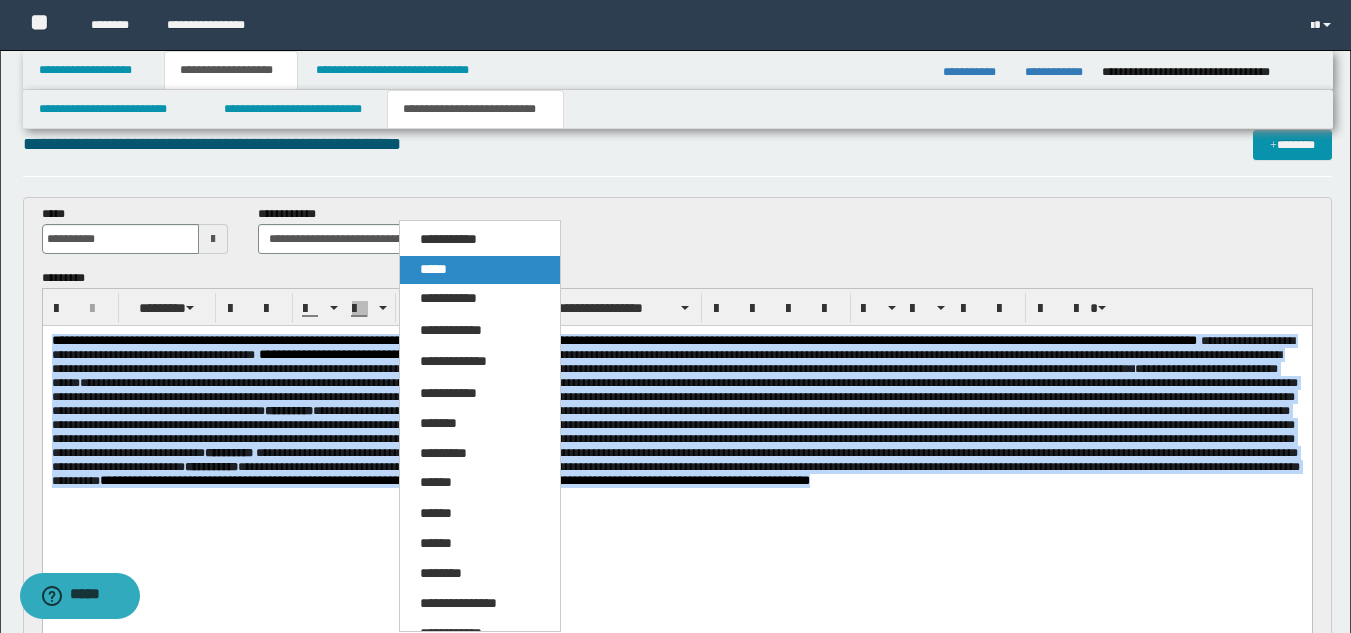 click on "*****" at bounding box center (480, 270) 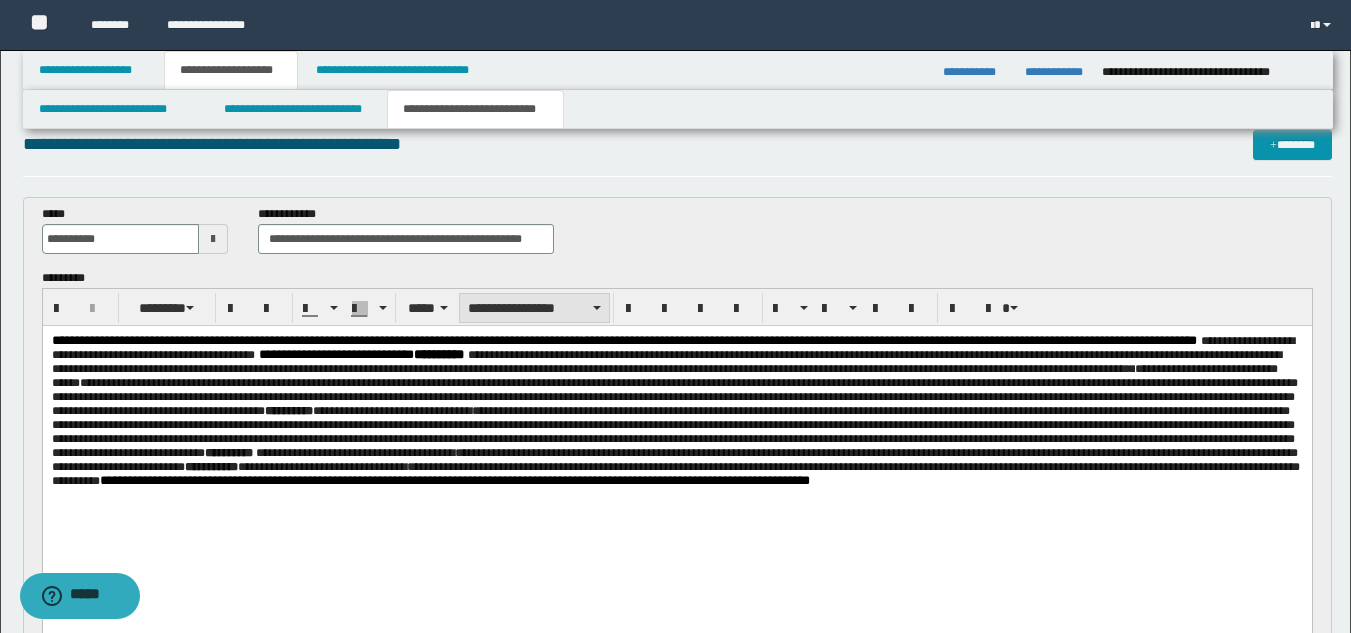 click on "**********" at bounding box center (534, 308) 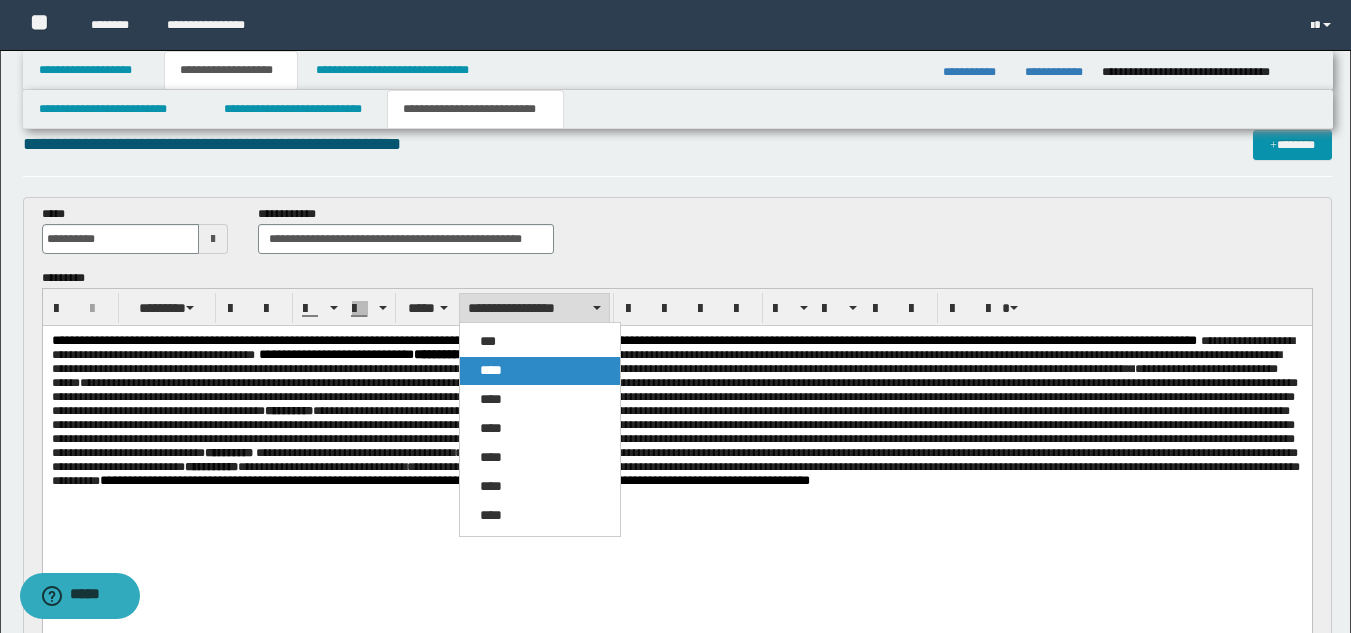 click on "****" at bounding box center [540, 371] 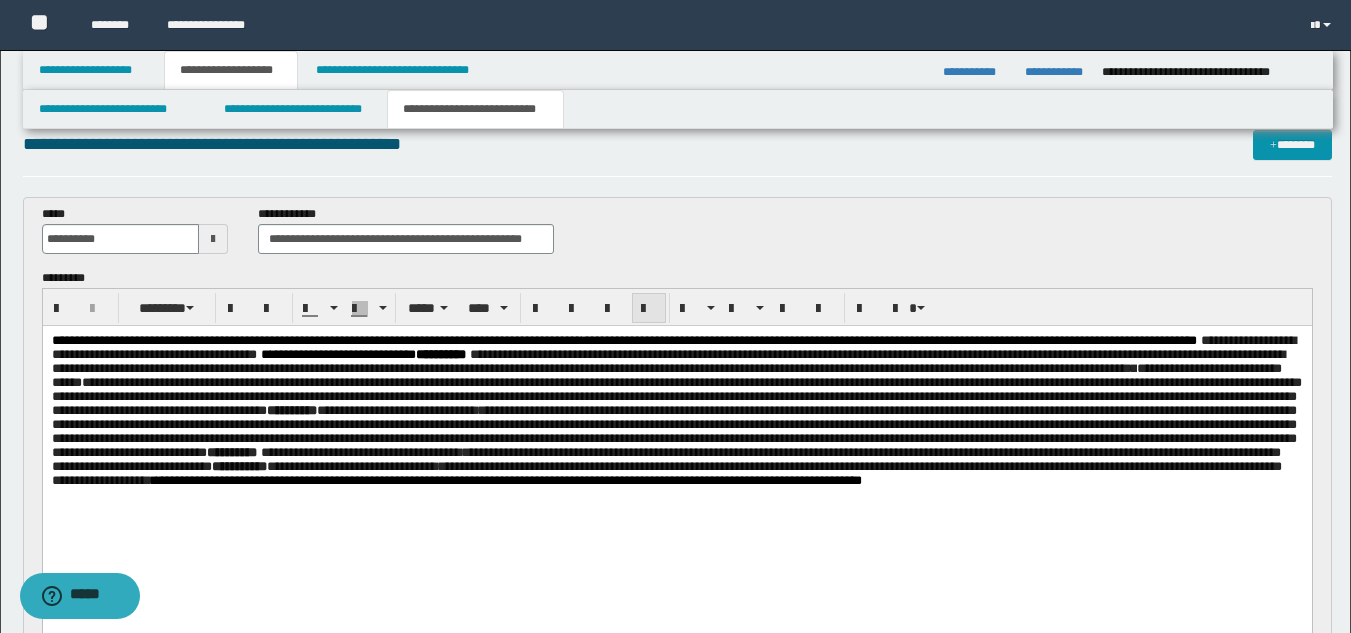 click at bounding box center (649, 309) 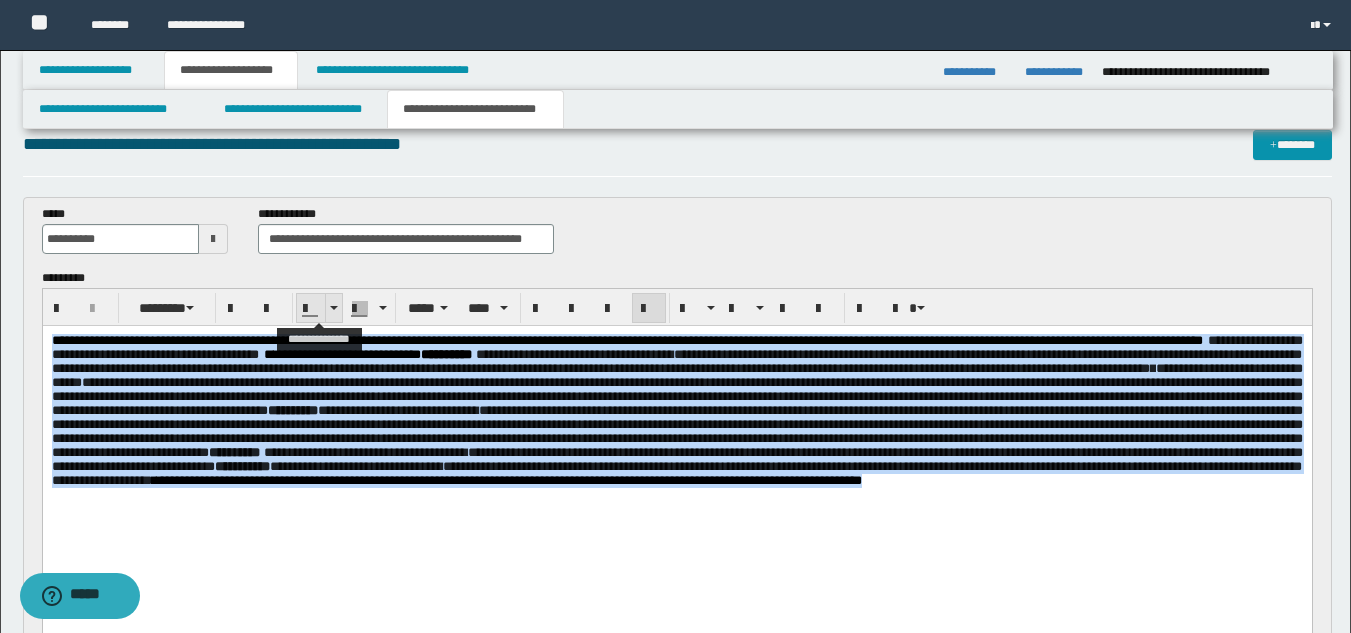 click at bounding box center [334, 308] 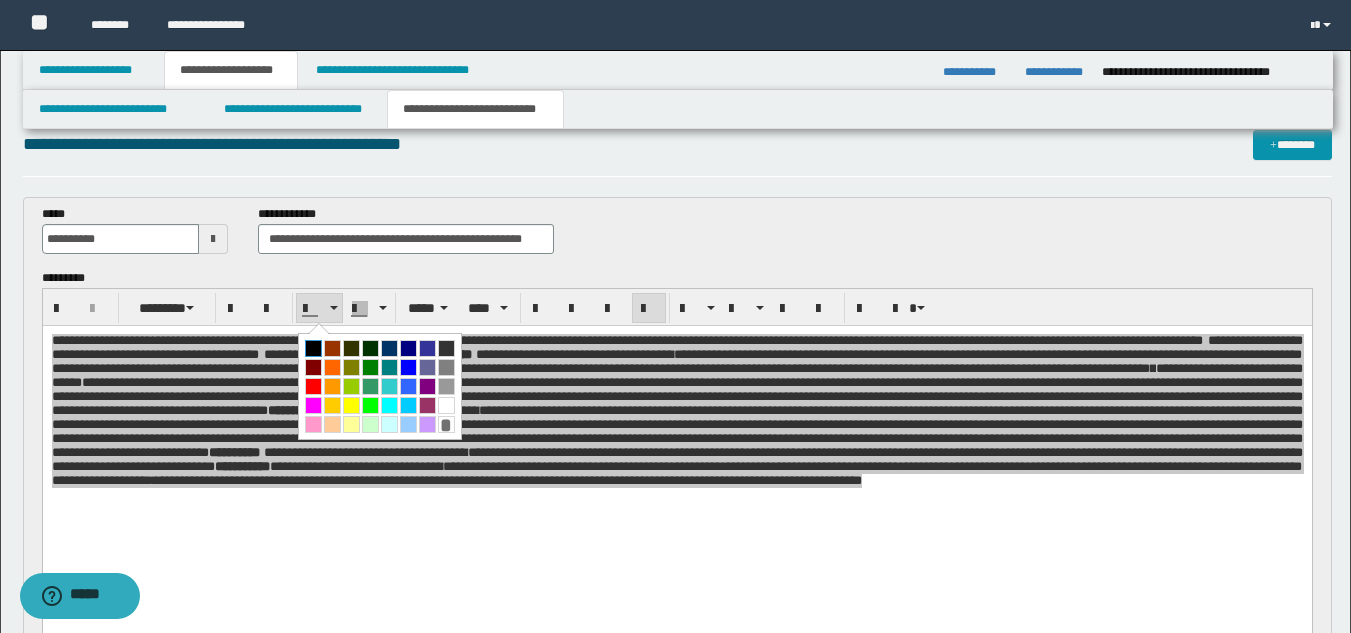 click at bounding box center (313, 348) 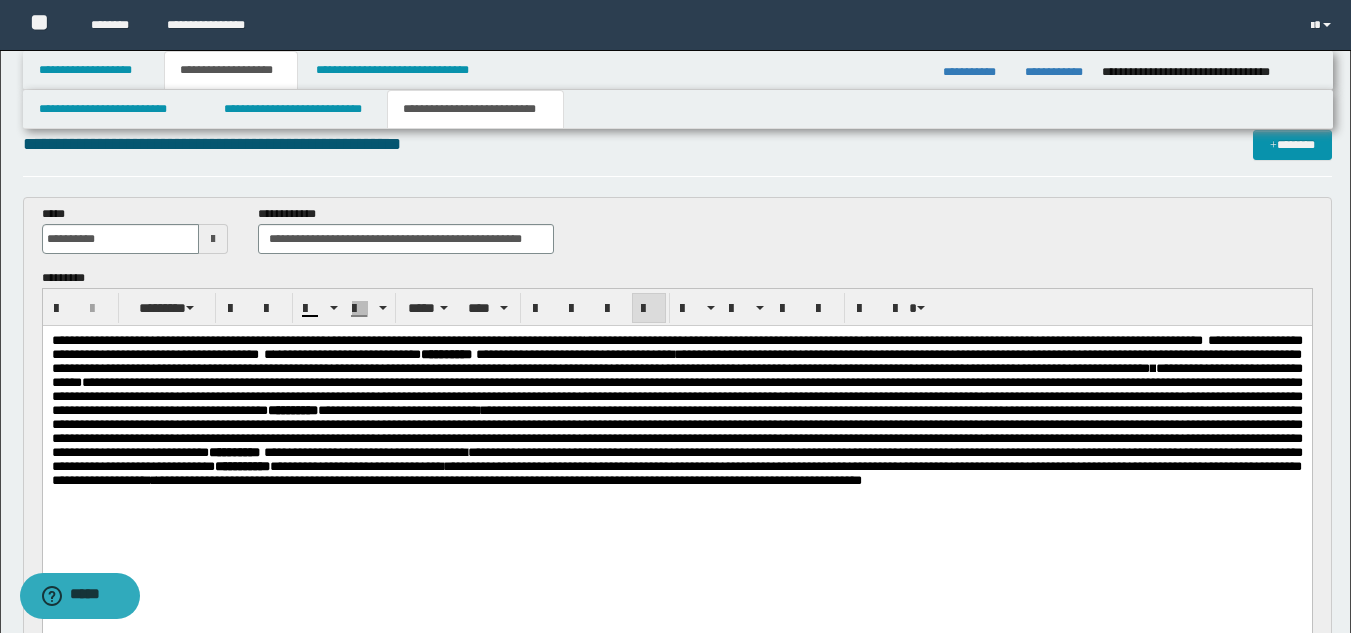 click on "**********" at bounding box center (676, 424) 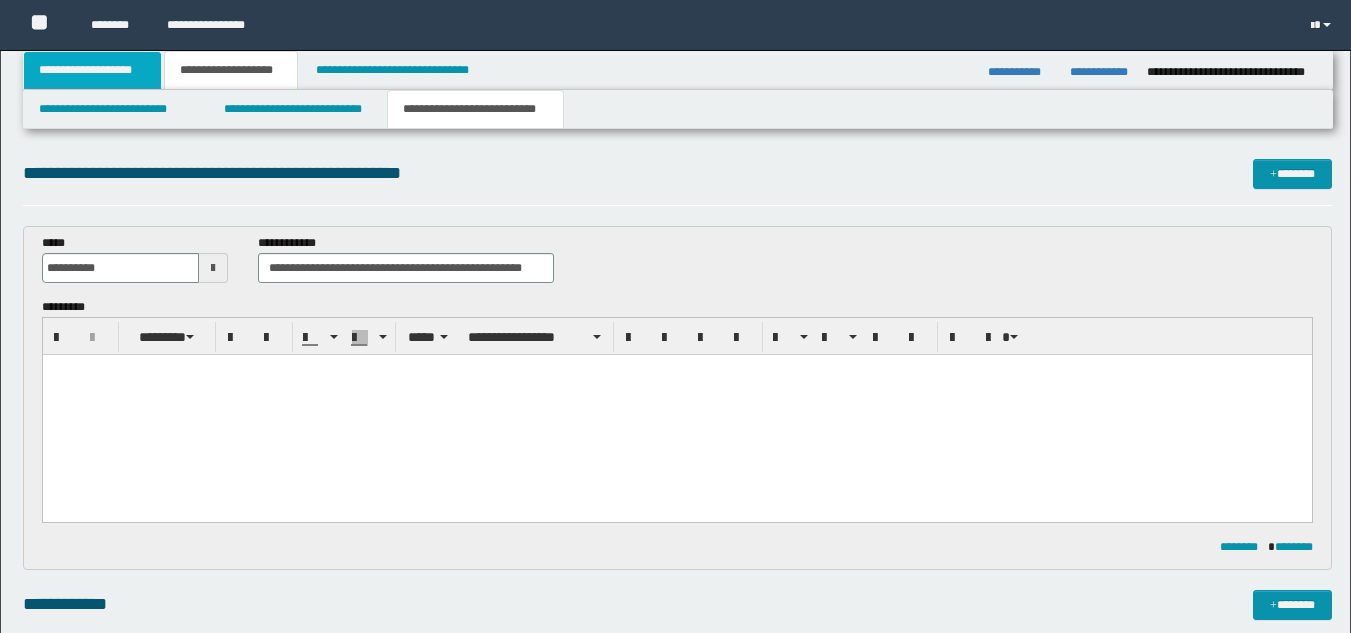 scroll, scrollTop: 0, scrollLeft: 0, axis: both 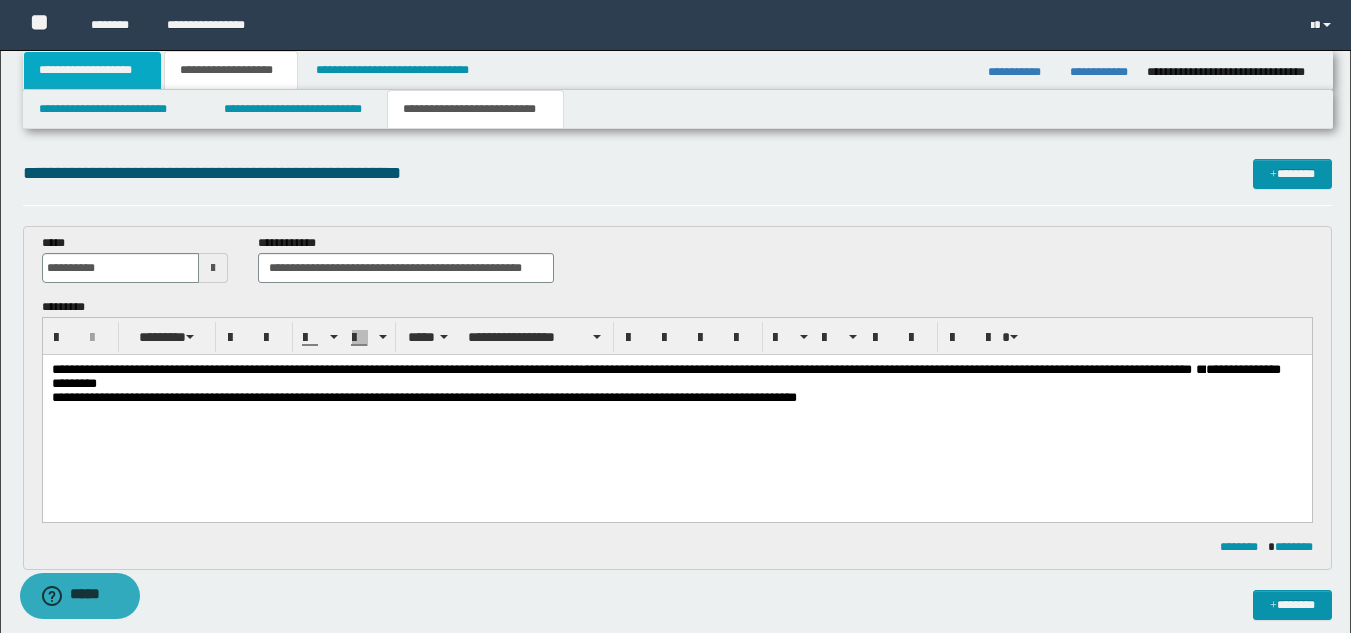click on "**********" at bounding box center (92, 70) 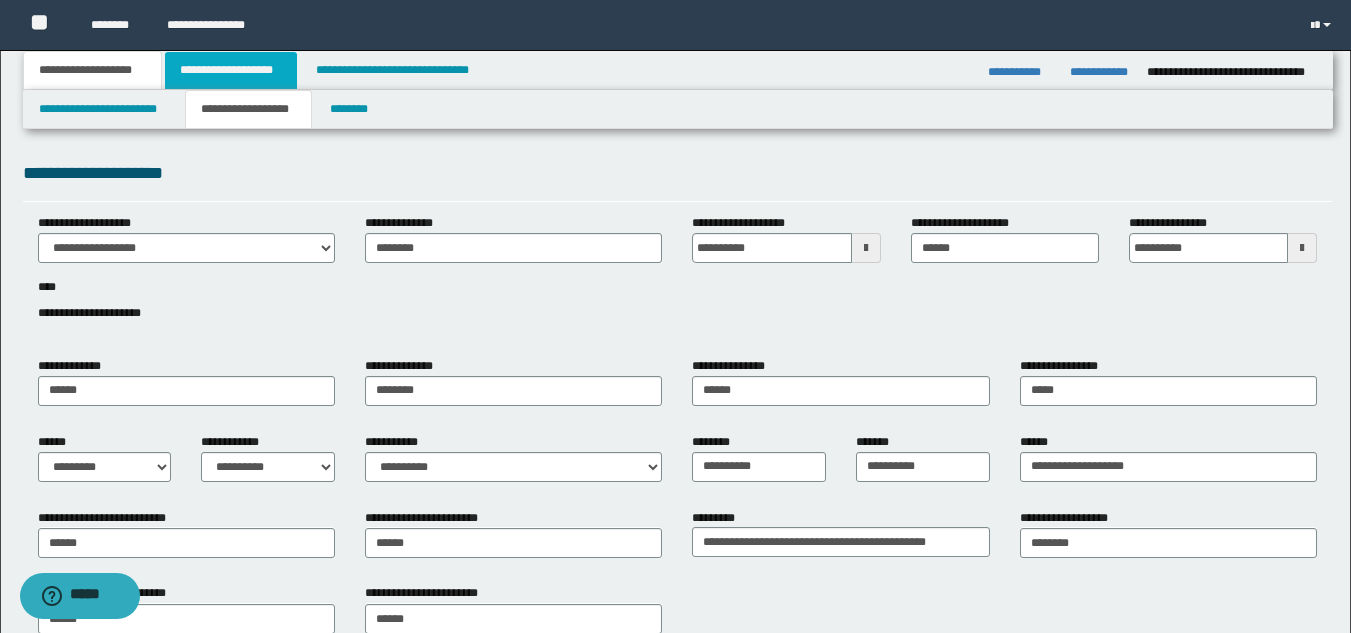 click on "**********" at bounding box center (231, 70) 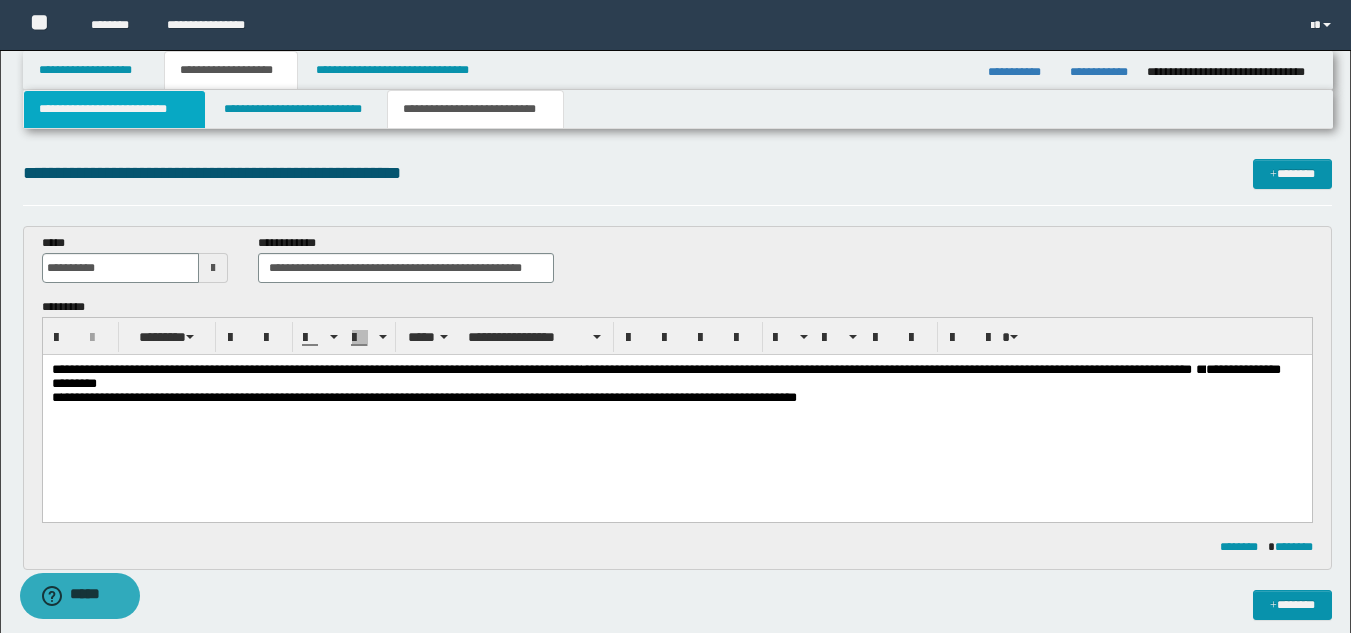 click on "**********" at bounding box center (114, 109) 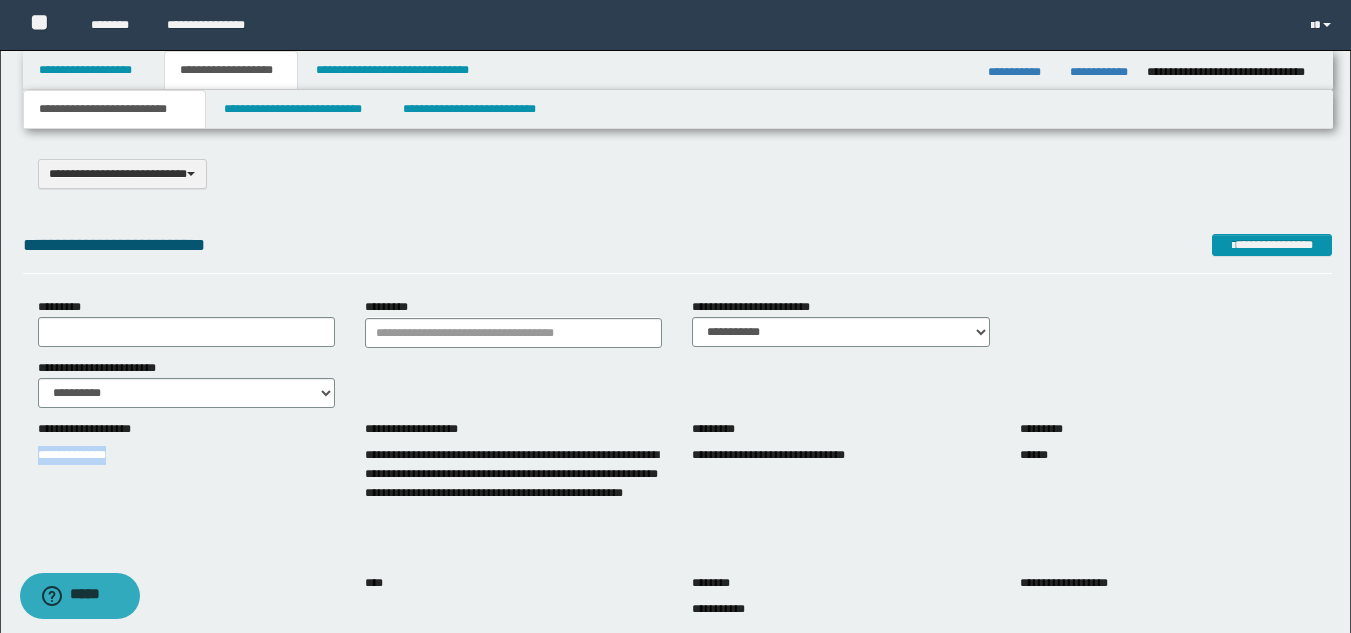 drag, startPoint x: 31, startPoint y: 454, endPoint x: 166, endPoint y: 466, distance: 135.53229 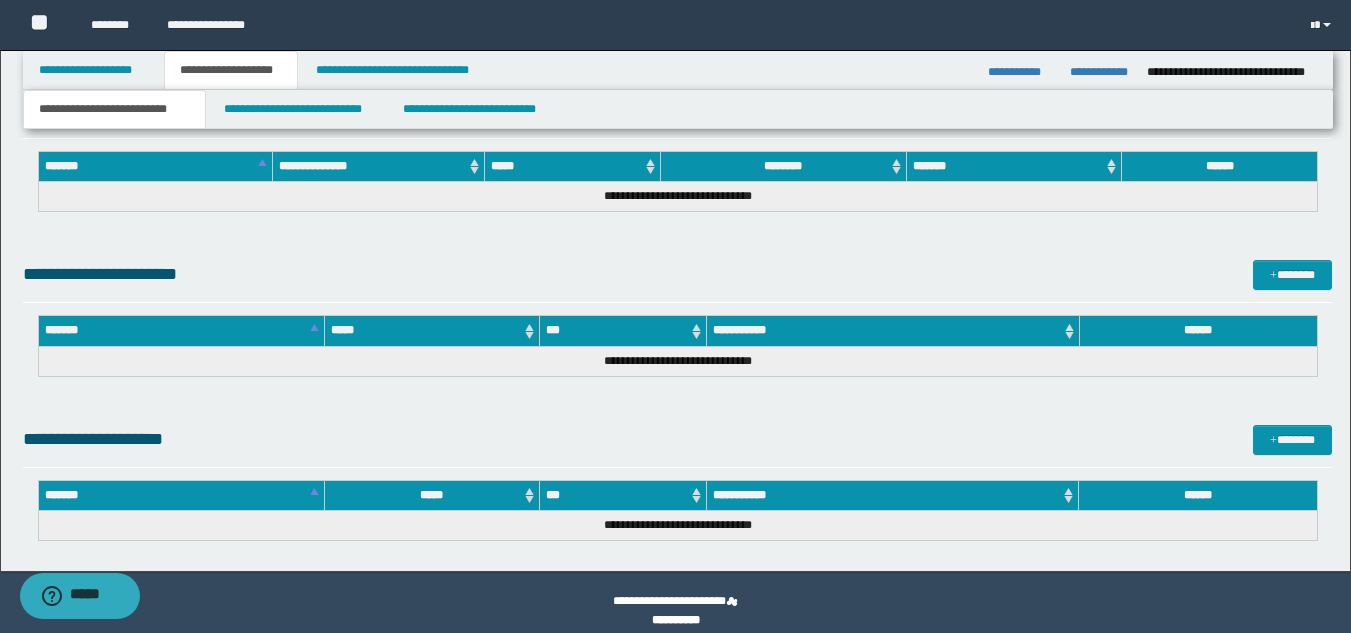 scroll, scrollTop: 1393, scrollLeft: 0, axis: vertical 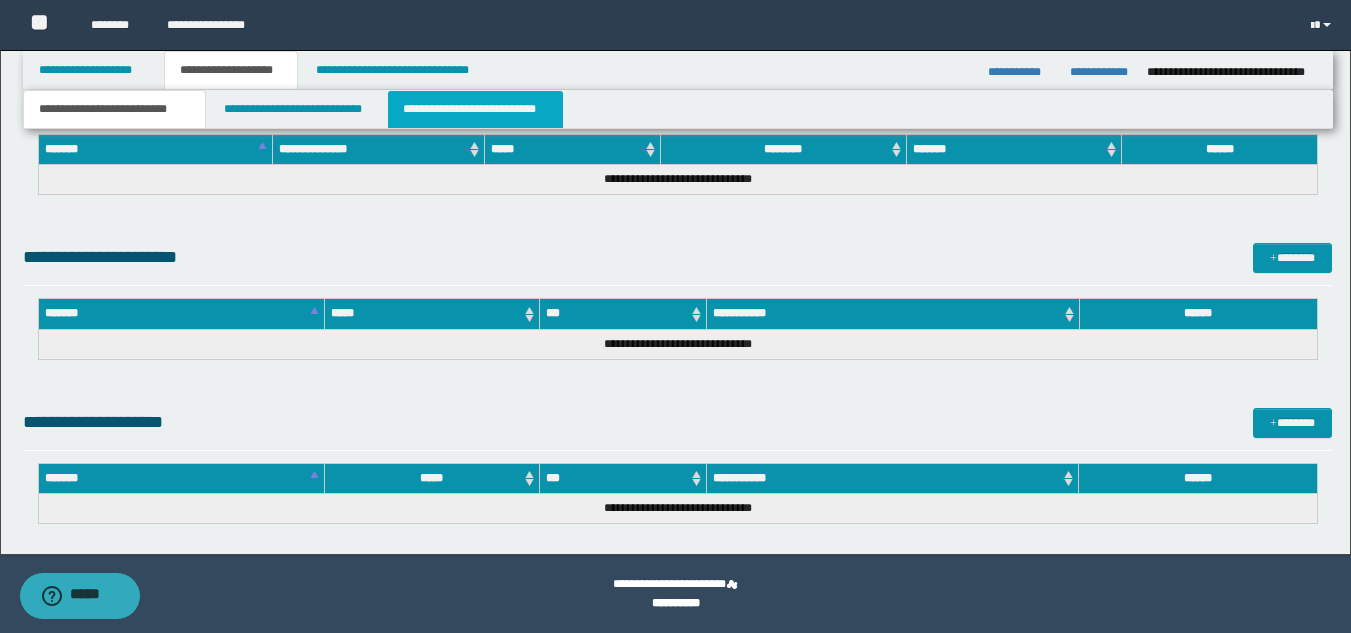 click on "**********" at bounding box center (475, 109) 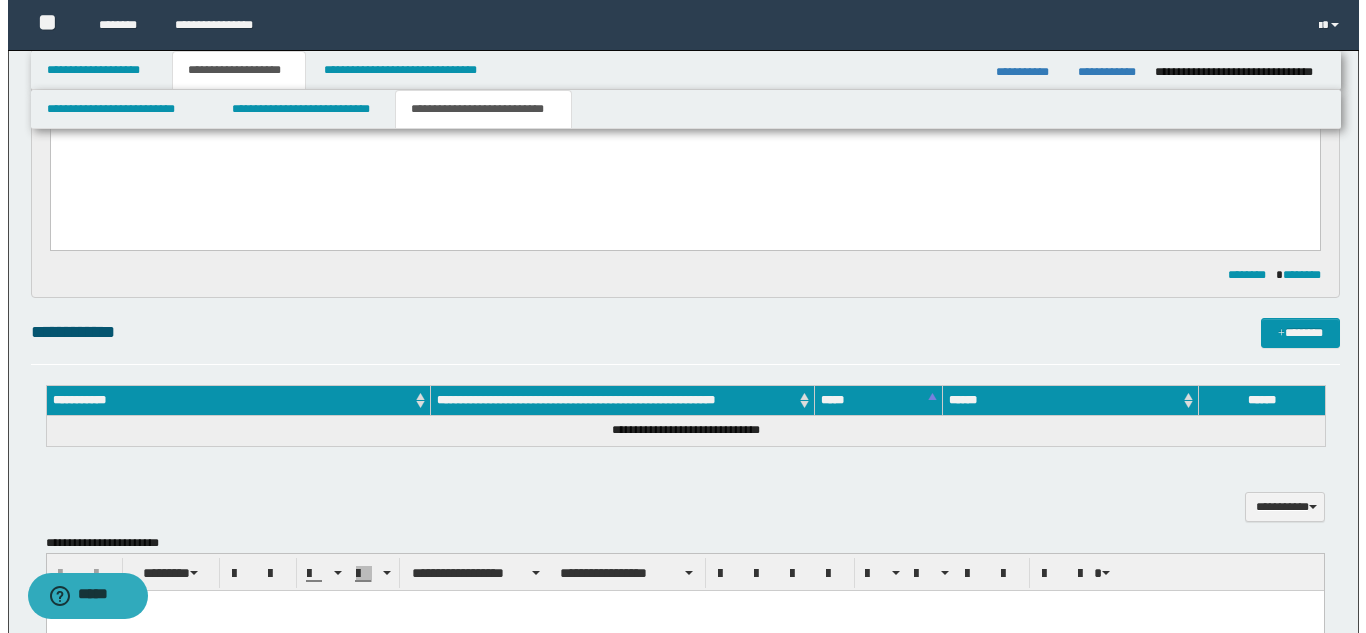 scroll, scrollTop: 0, scrollLeft: 0, axis: both 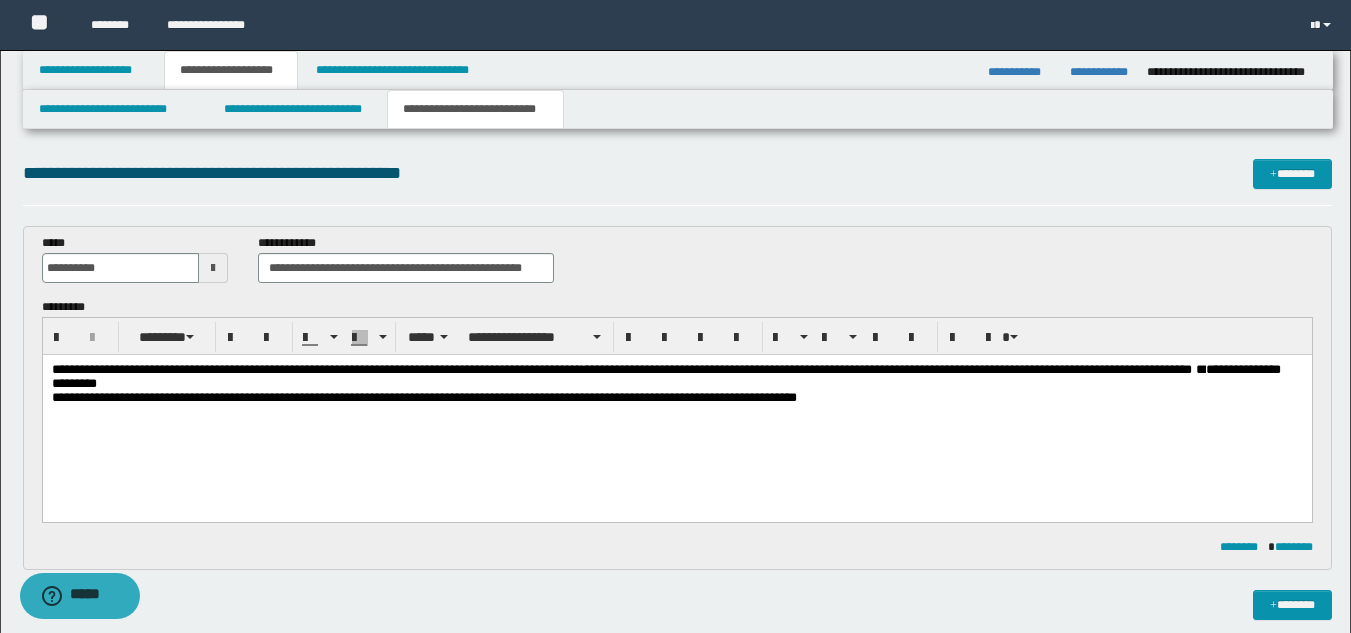 click at bounding box center [1193, 369] 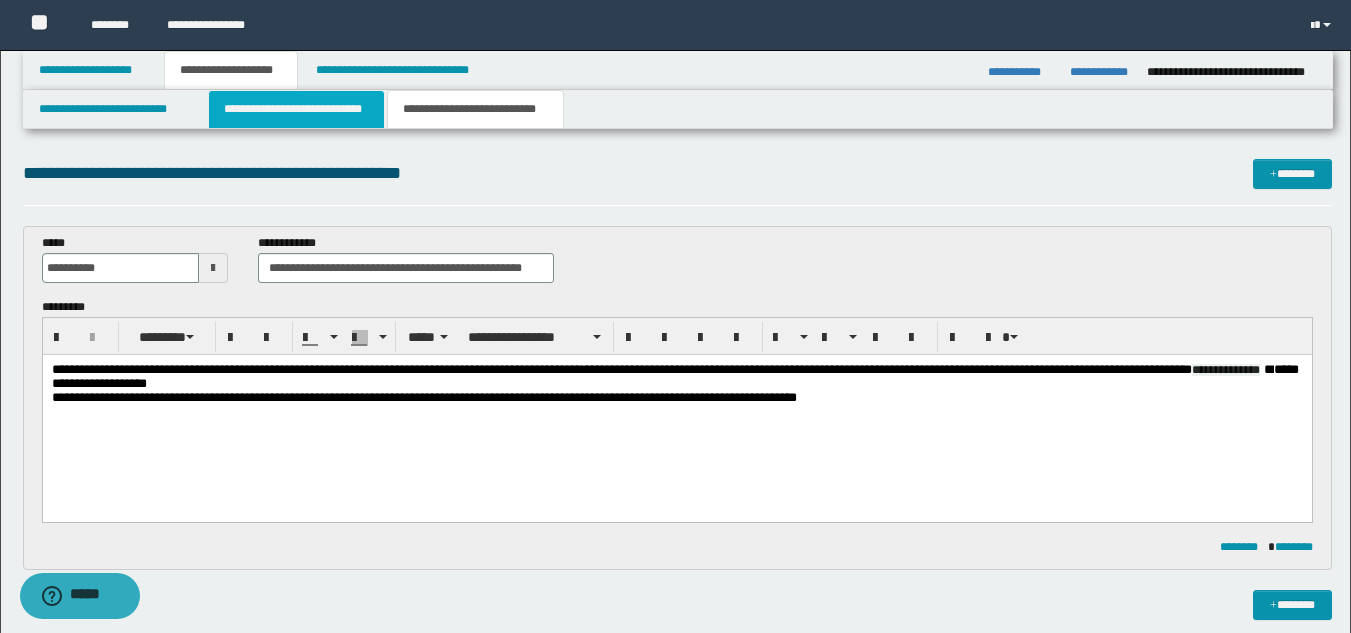 click on "**********" at bounding box center (296, 109) 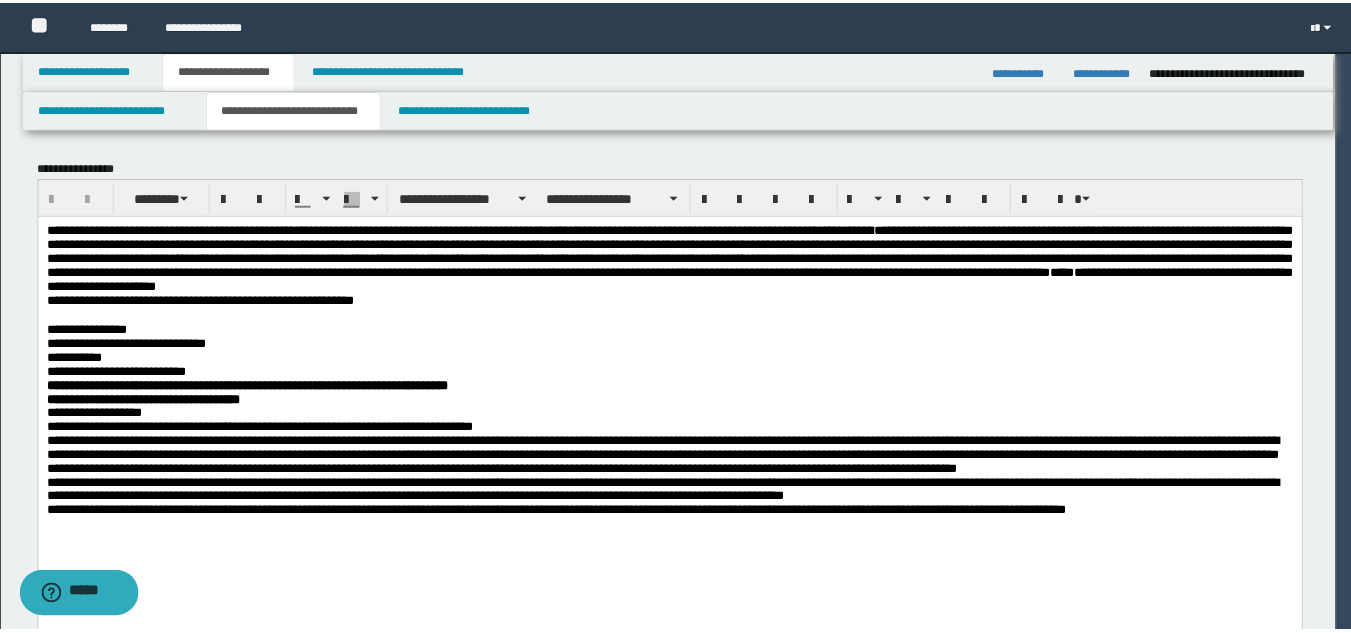 scroll, scrollTop: 0, scrollLeft: 0, axis: both 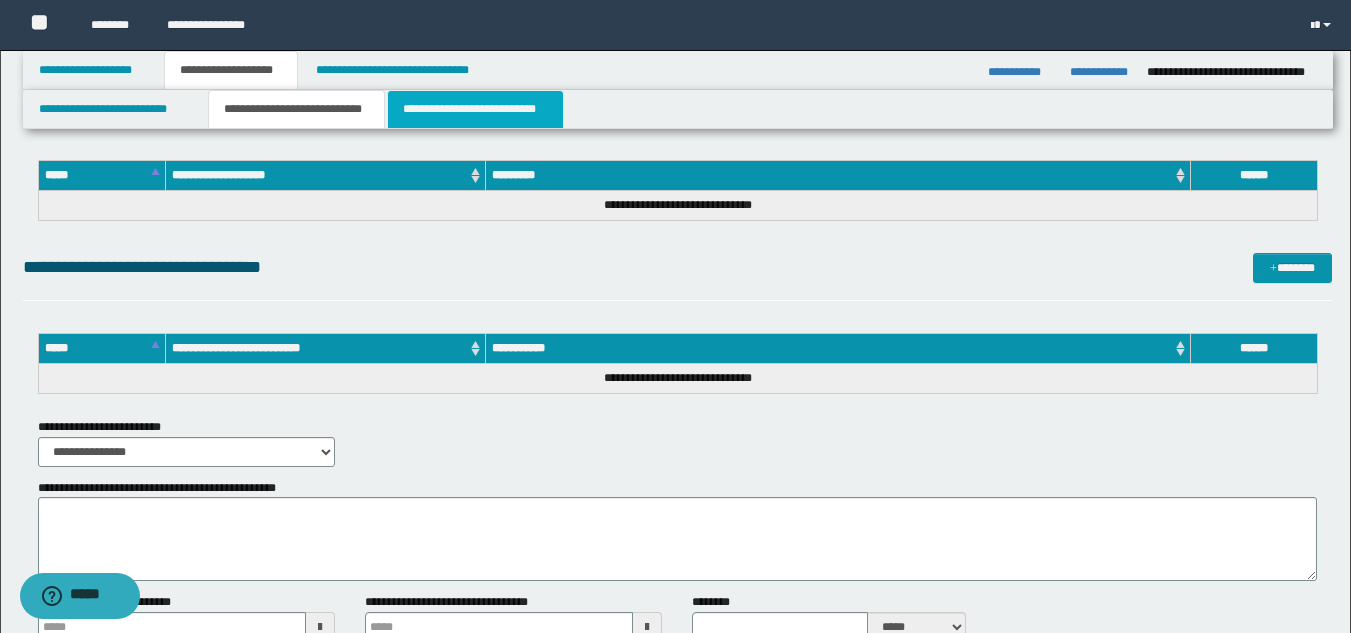 click on "**********" at bounding box center (475, 109) 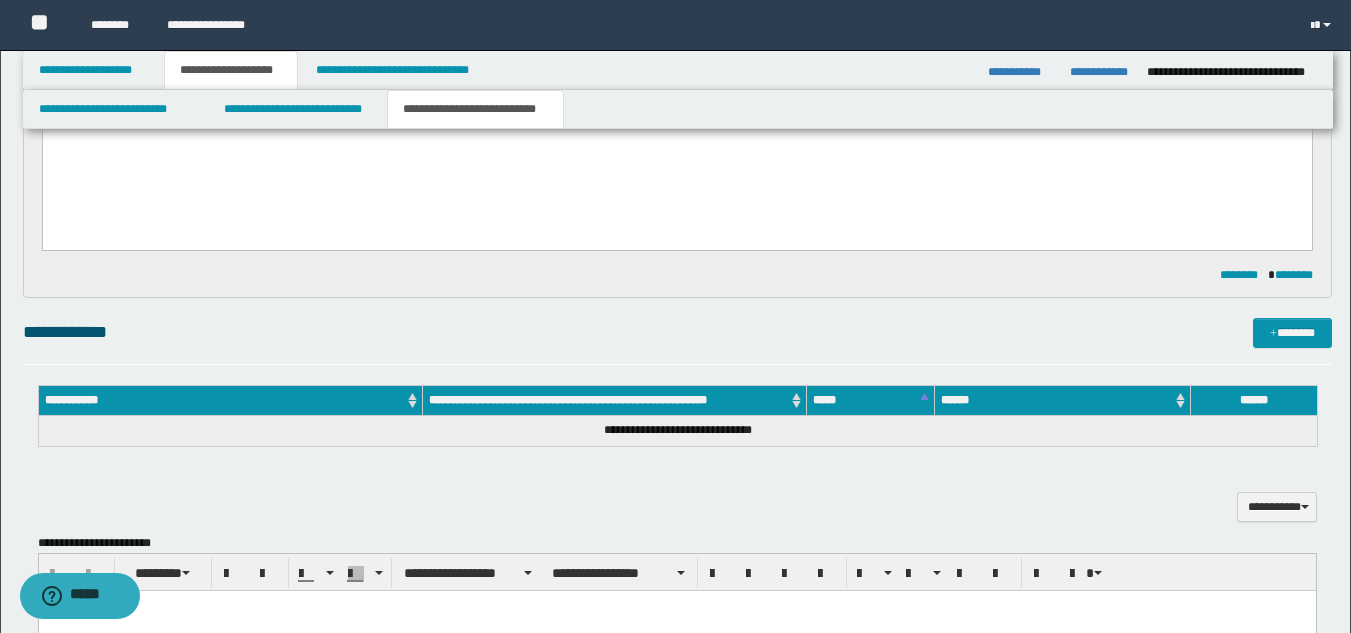scroll, scrollTop: 0, scrollLeft: 0, axis: both 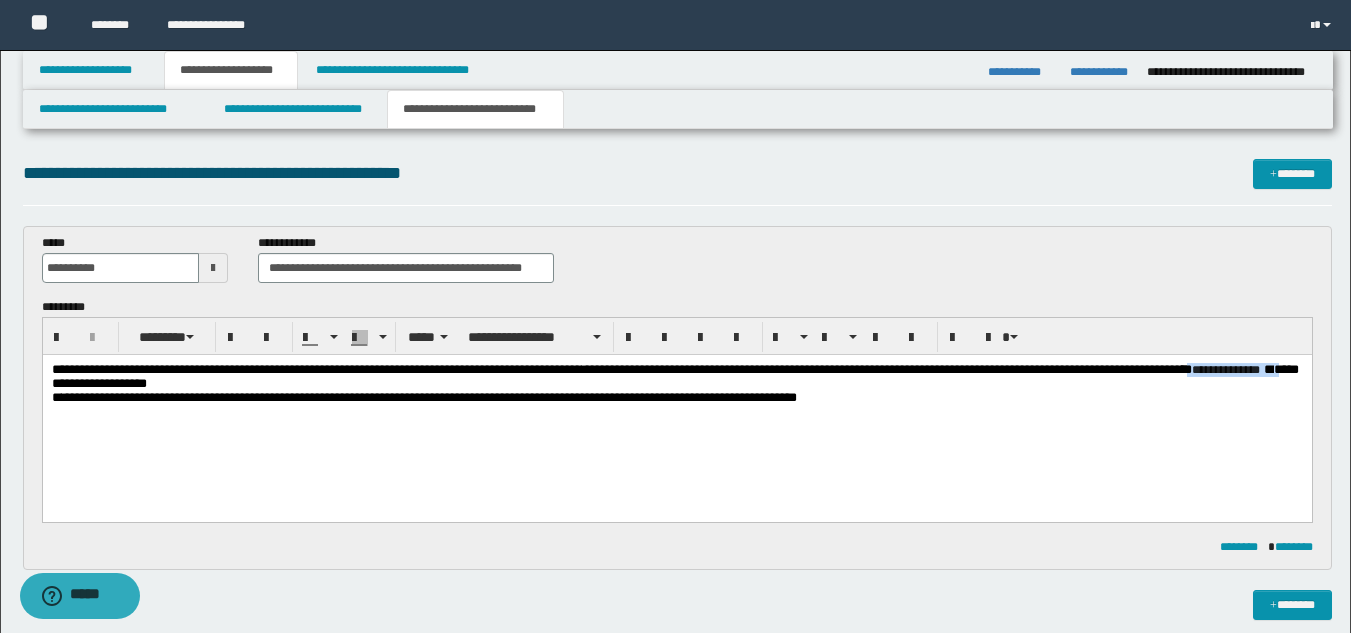 drag, startPoint x: 110, startPoint y: 390, endPoint x: 226, endPoint y: 393, distance: 116.03879 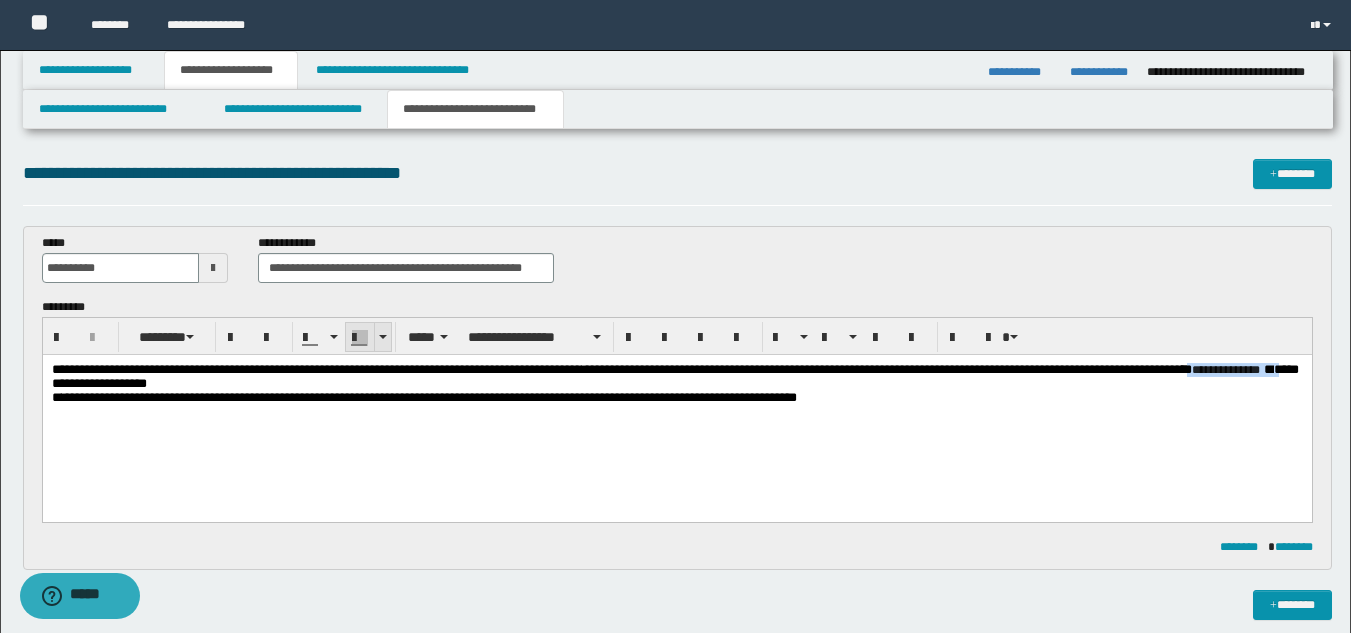 click at bounding box center (360, 338) 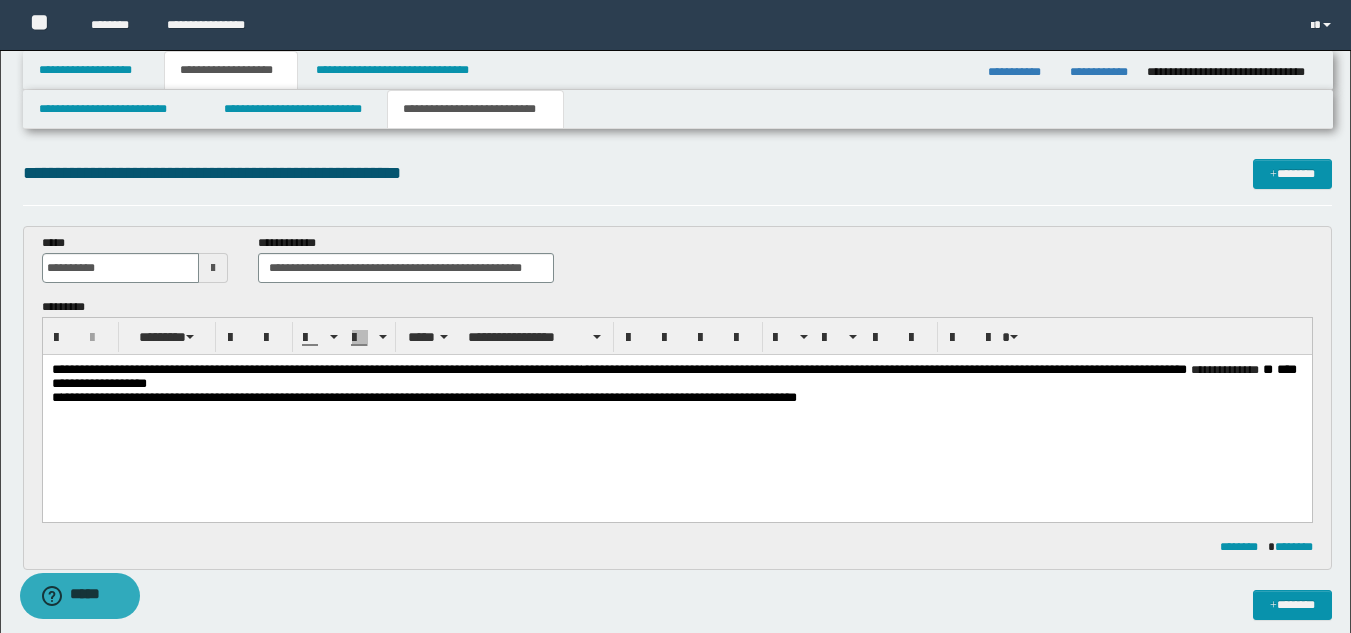click on "**********" at bounding box center (676, 409) 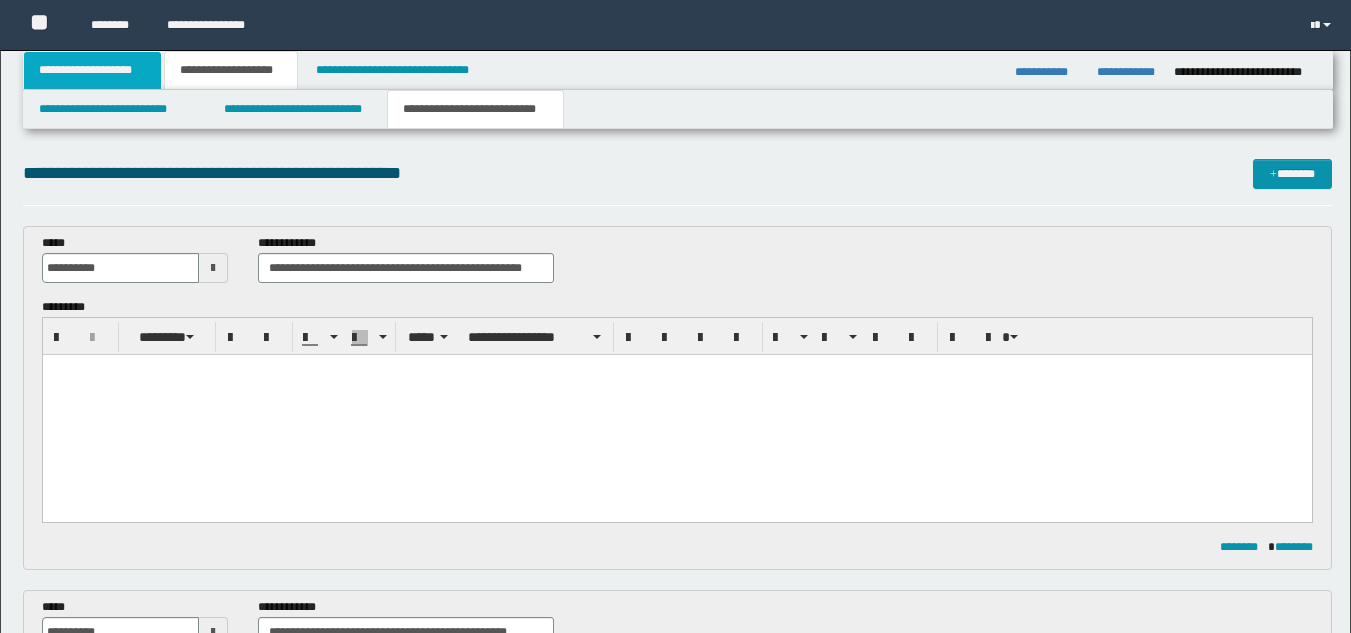 scroll, scrollTop: 0, scrollLeft: 0, axis: both 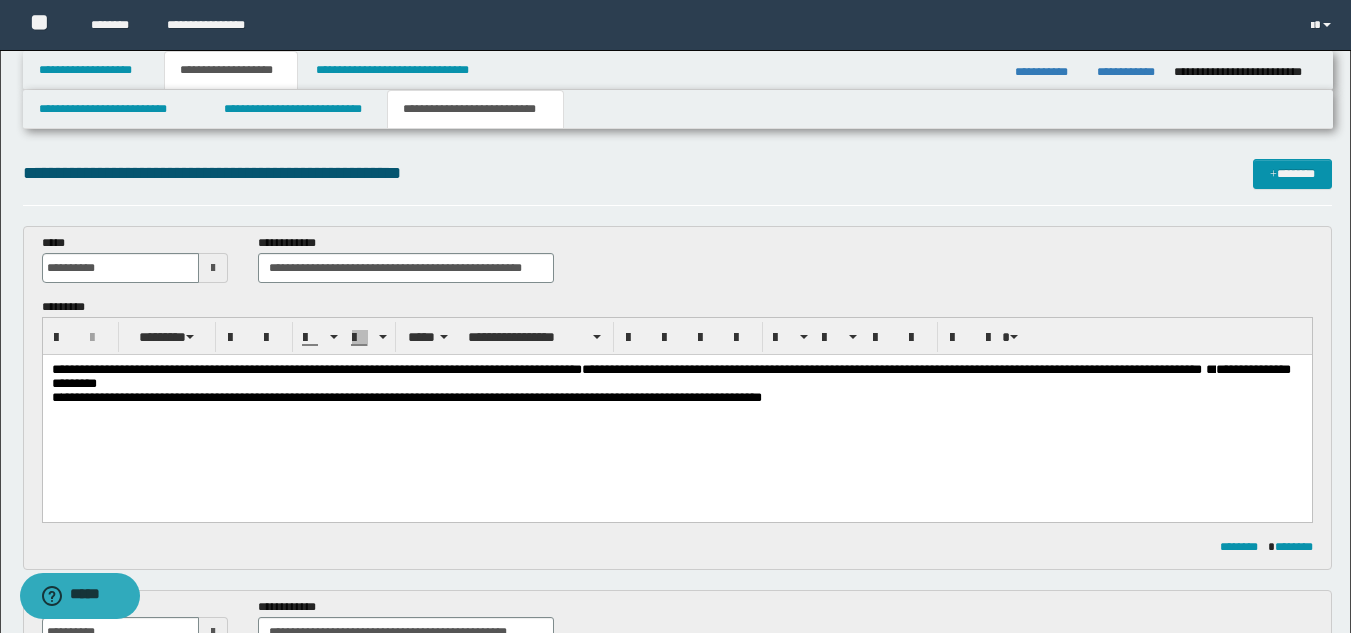 click on "**********" at bounding box center (677, 182) 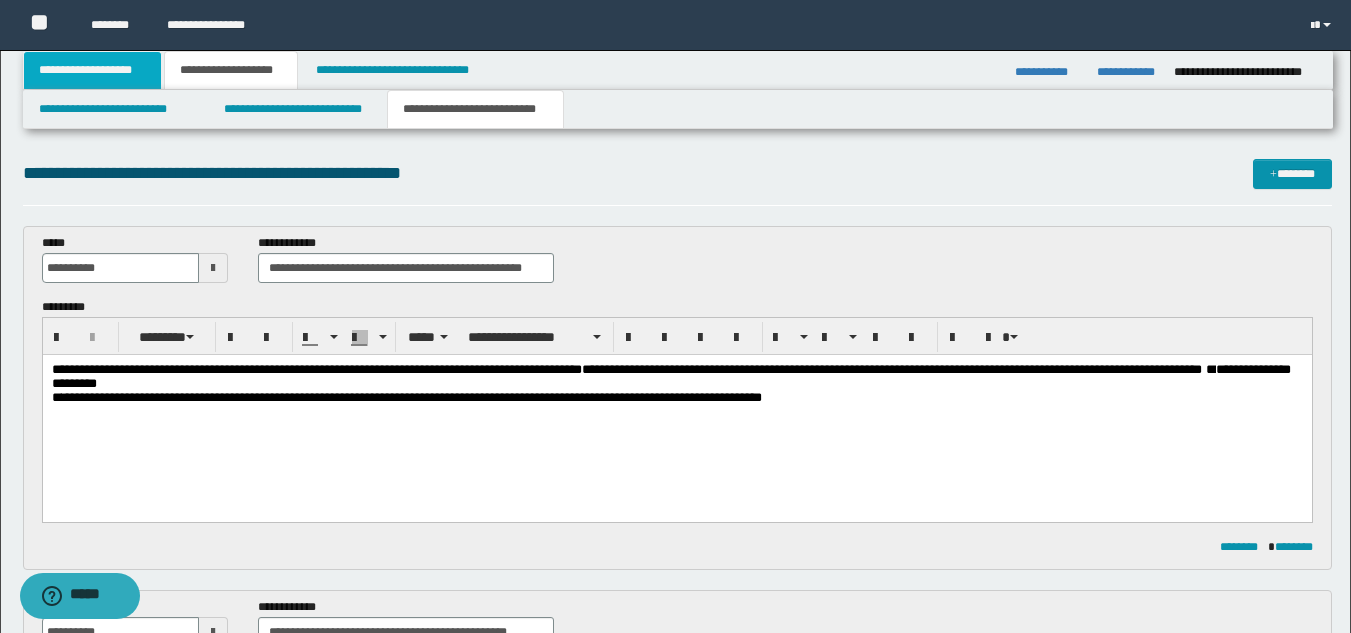 click on "**********" at bounding box center (92, 70) 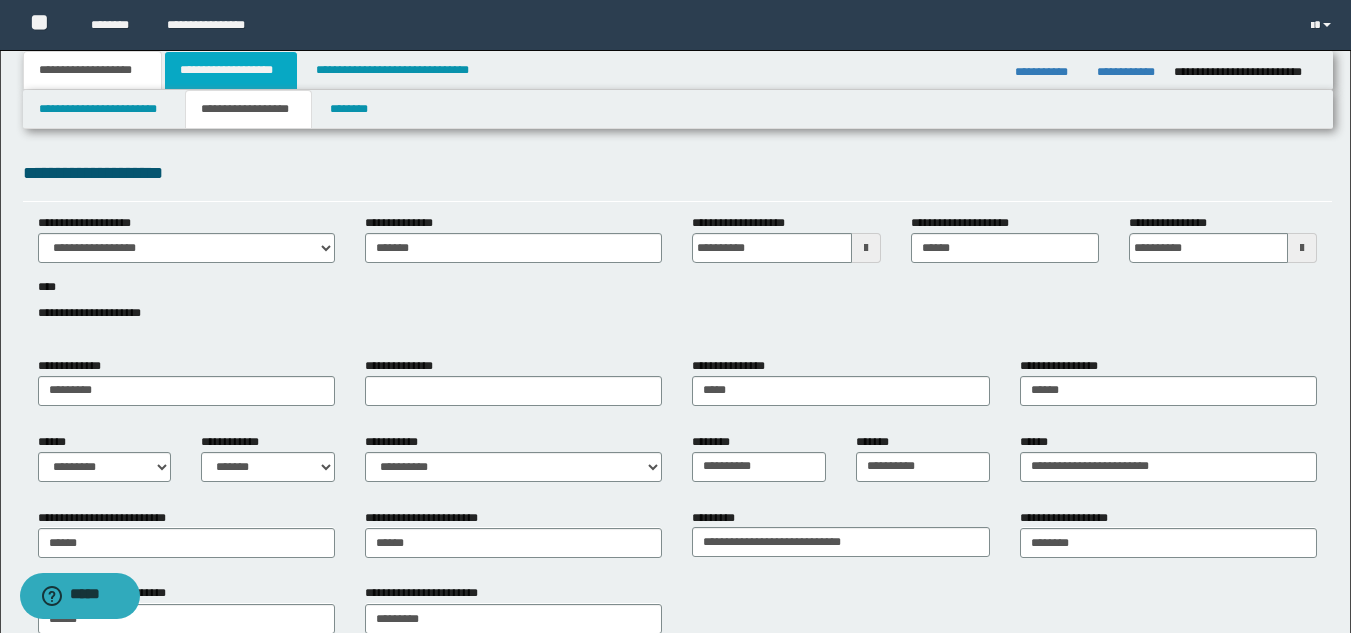 click on "**********" at bounding box center (231, 70) 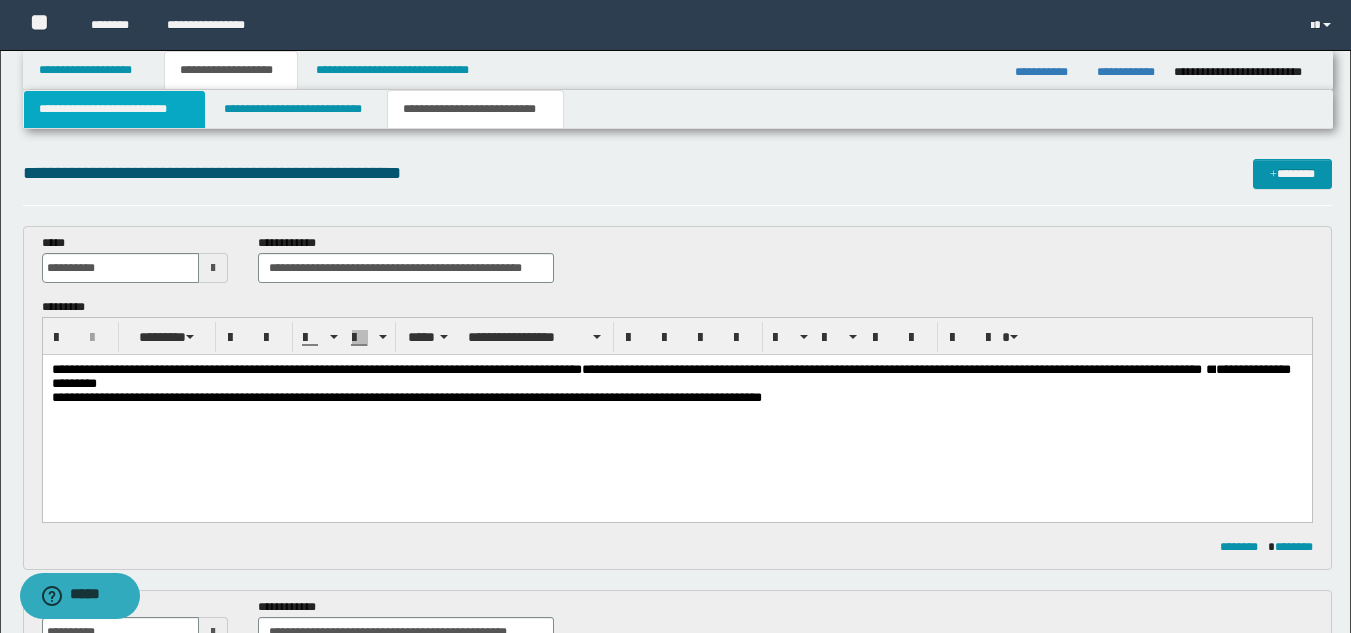 click on "**********" at bounding box center (114, 109) 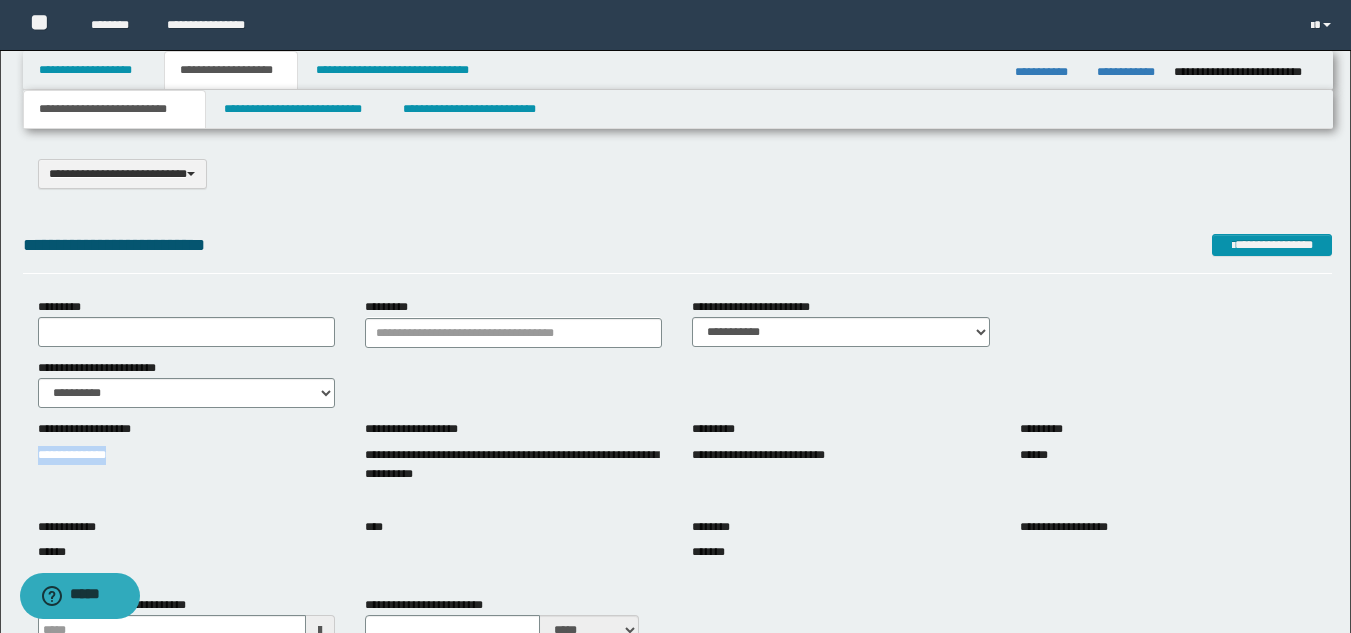 drag, startPoint x: 39, startPoint y: 458, endPoint x: 179, endPoint y: 459, distance: 140.00357 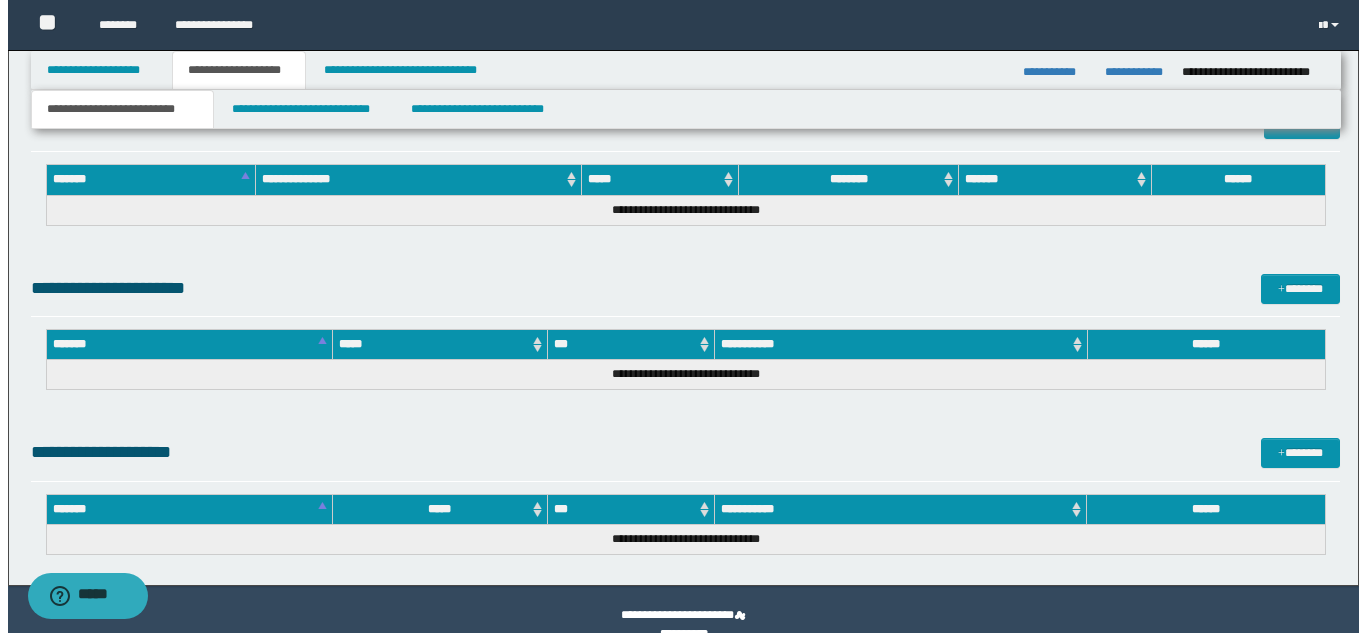 scroll, scrollTop: 1336, scrollLeft: 0, axis: vertical 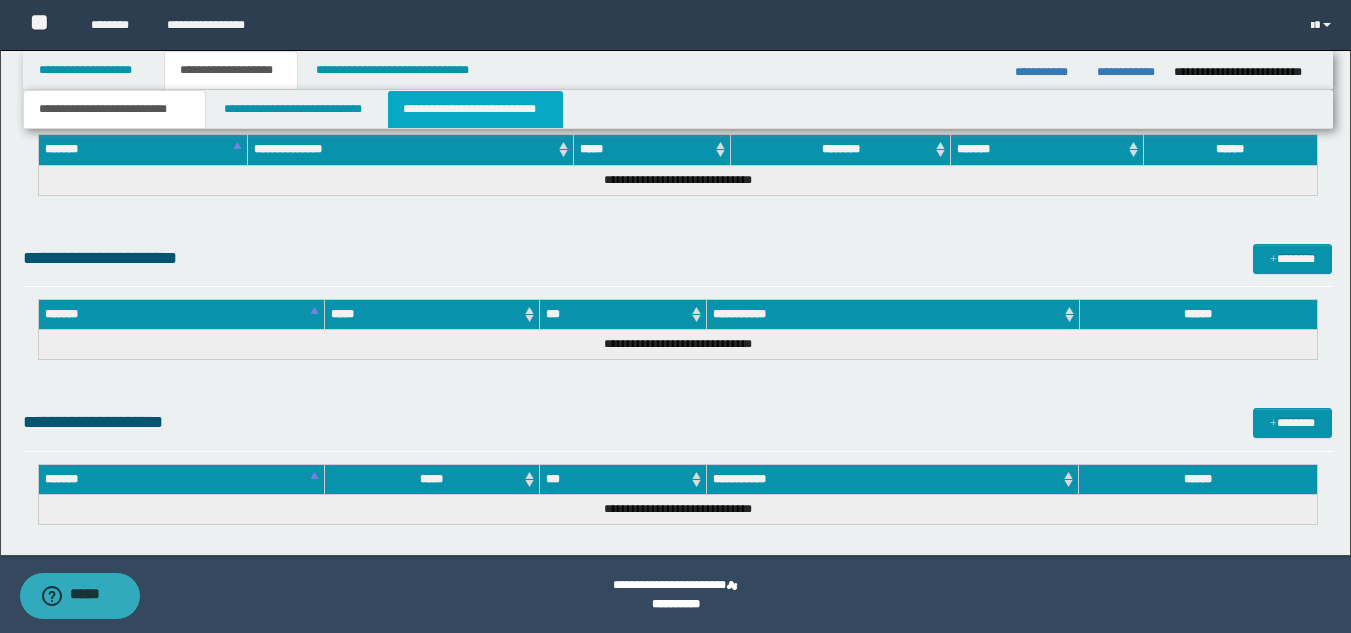 click on "**********" at bounding box center (475, 109) 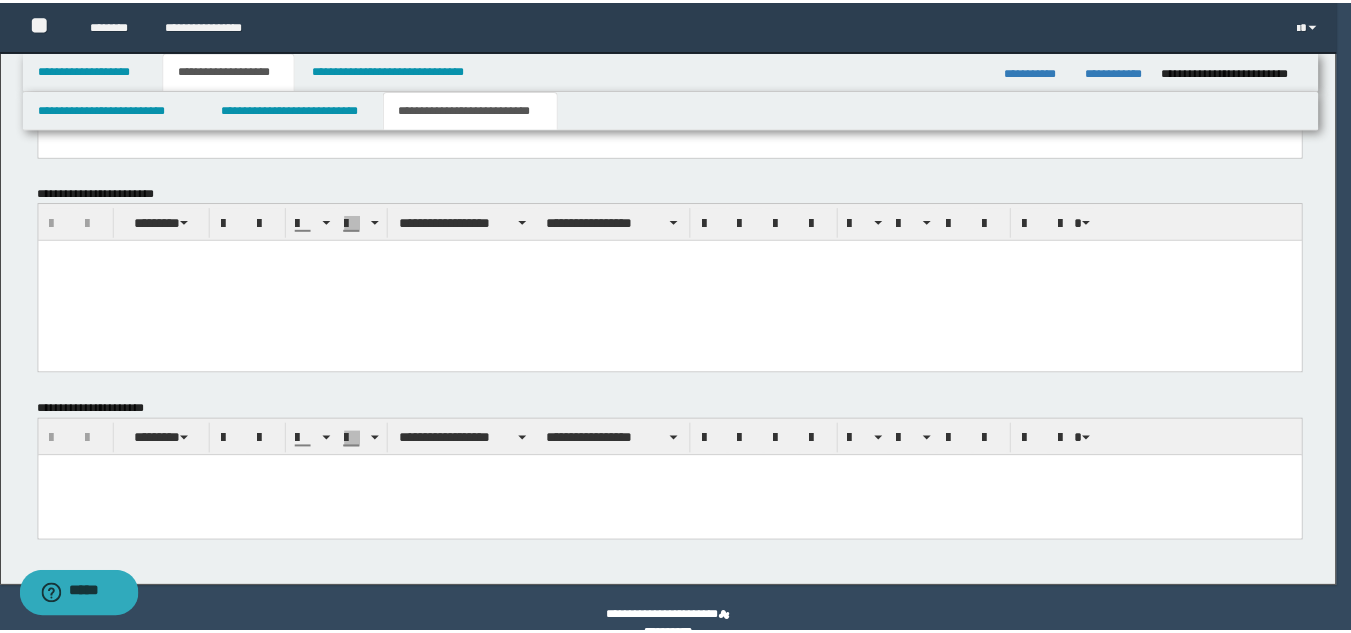 scroll, scrollTop: 136, scrollLeft: 0, axis: vertical 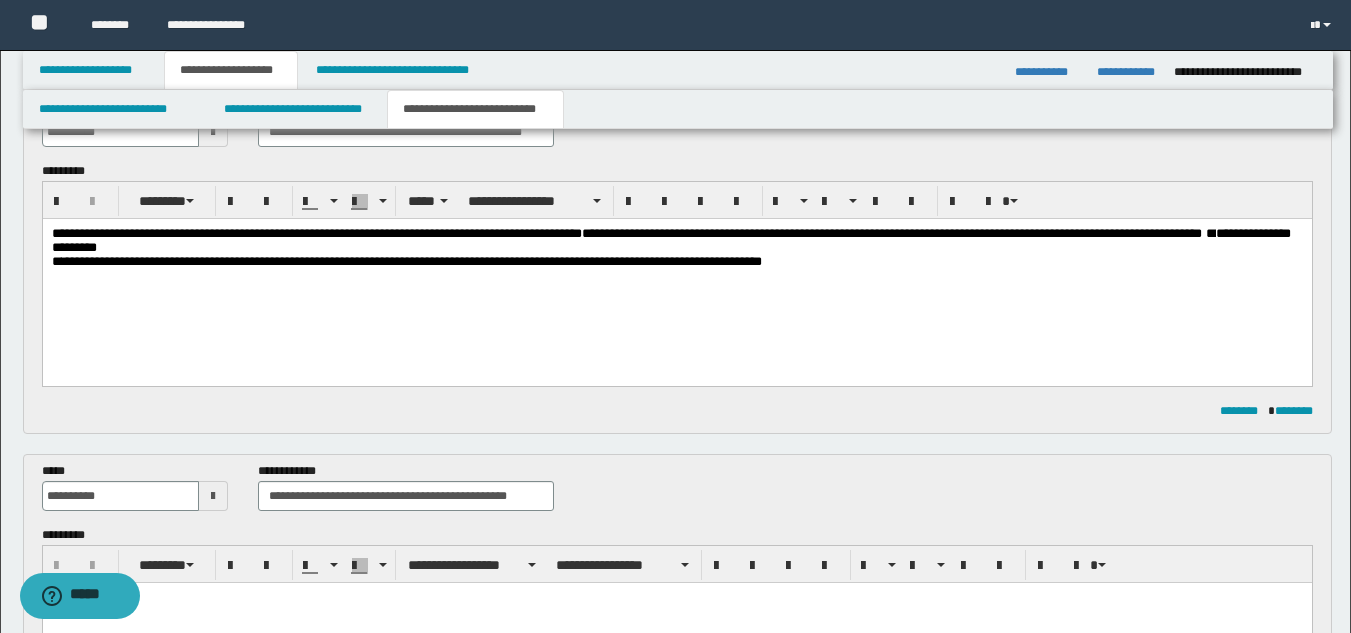click at bounding box center [1203, 233] 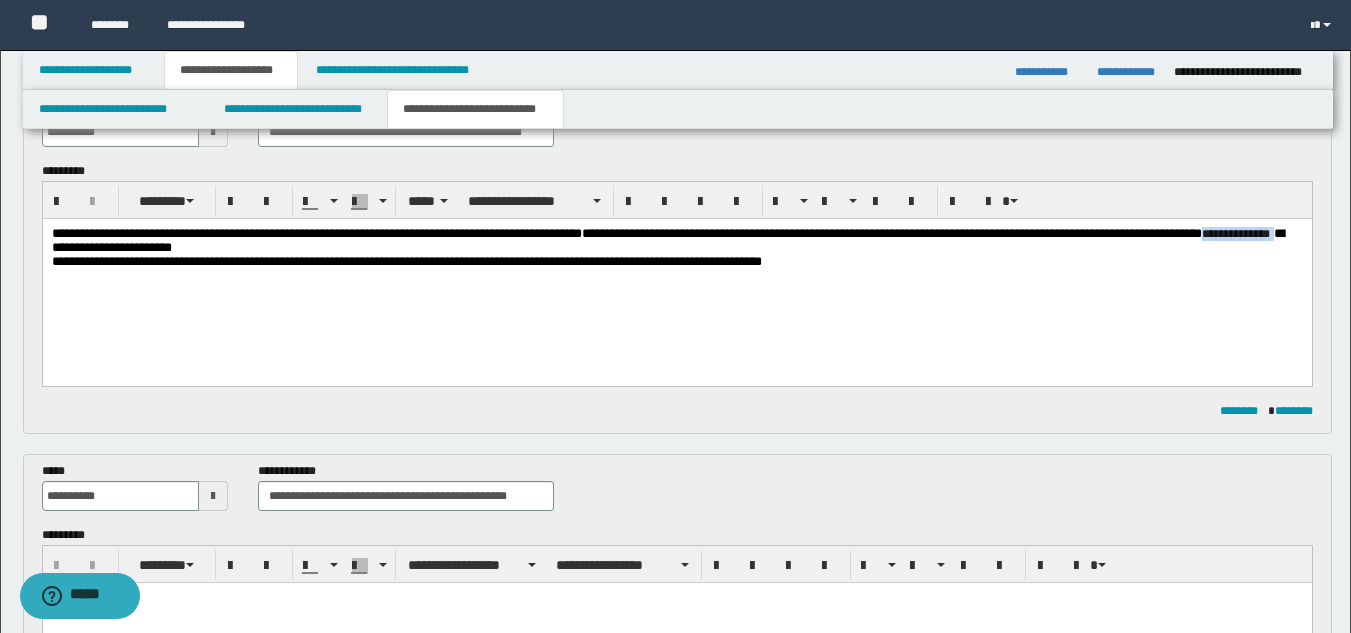 drag, startPoint x: 115, startPoint y: 248, endPoint x: 193, endPoint y: 255, distance: 78.31347 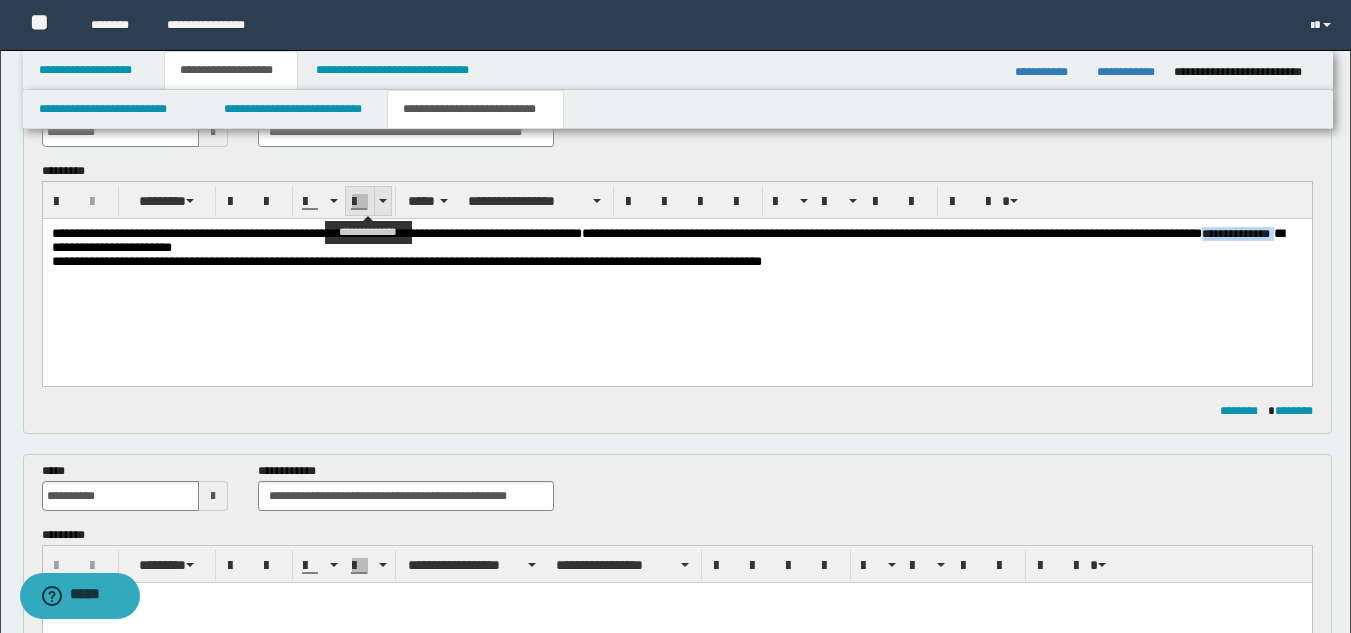 click at bounding box center [360, 202] 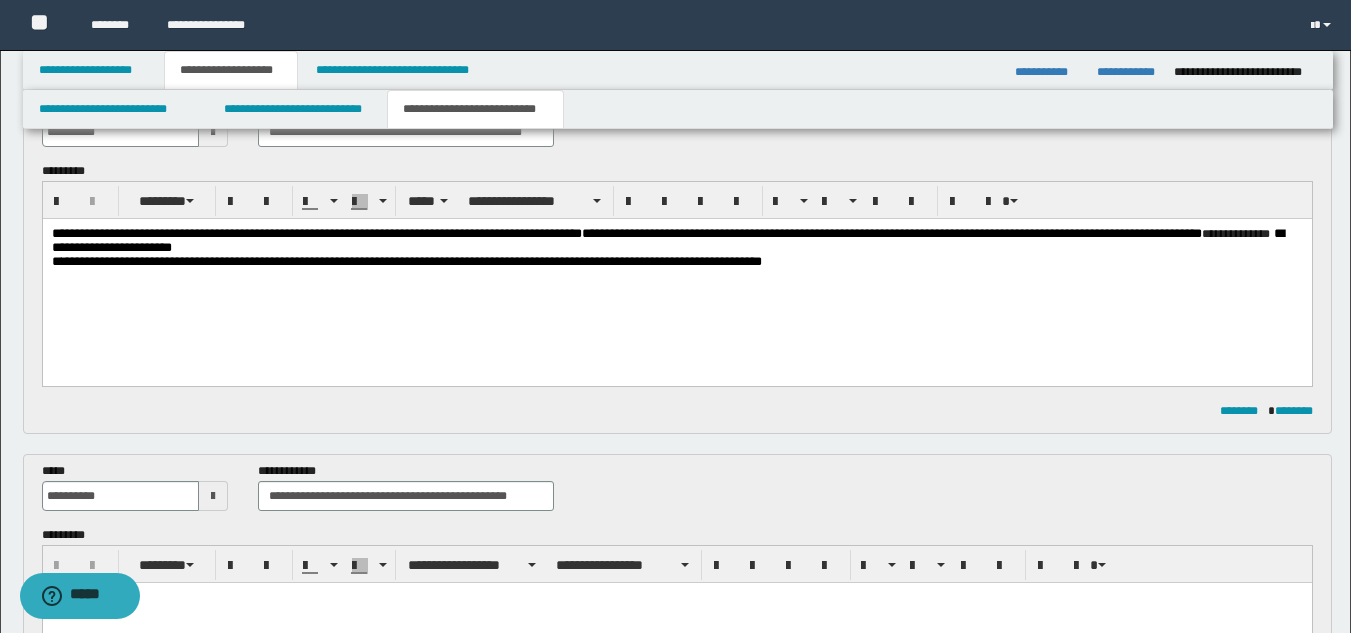 click on "**********" at bounding box center (676, 273) 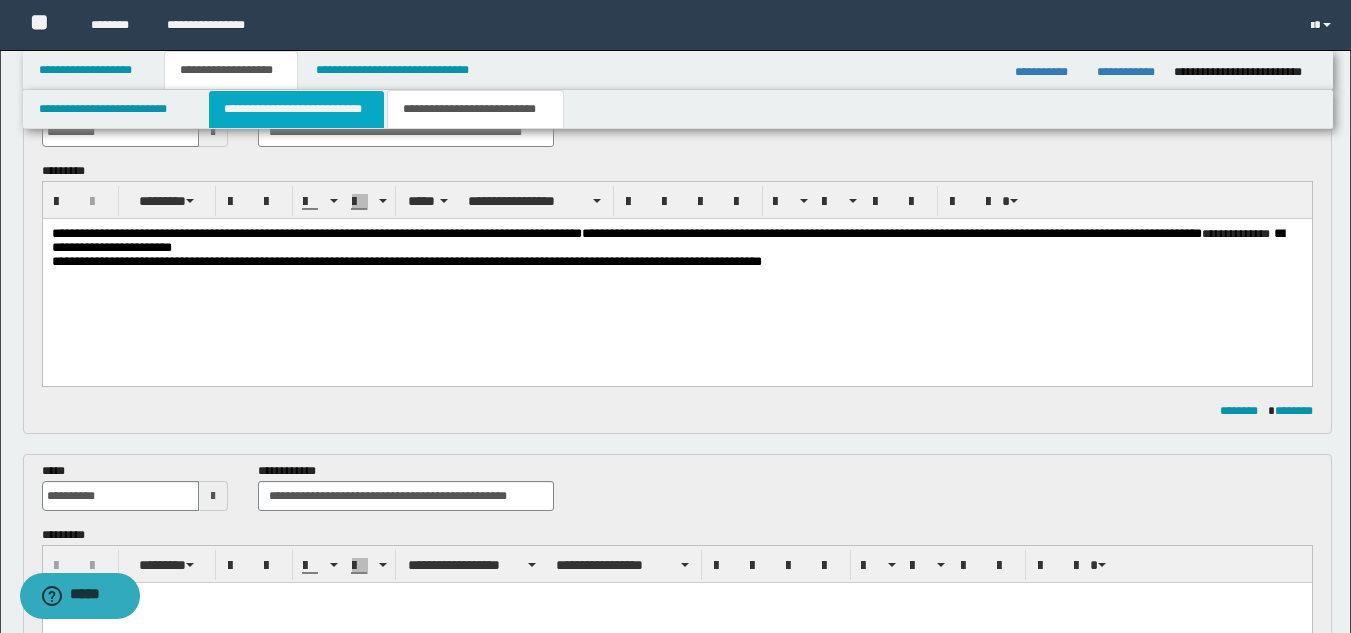 click on "**********" at bounding box center [296, 109] 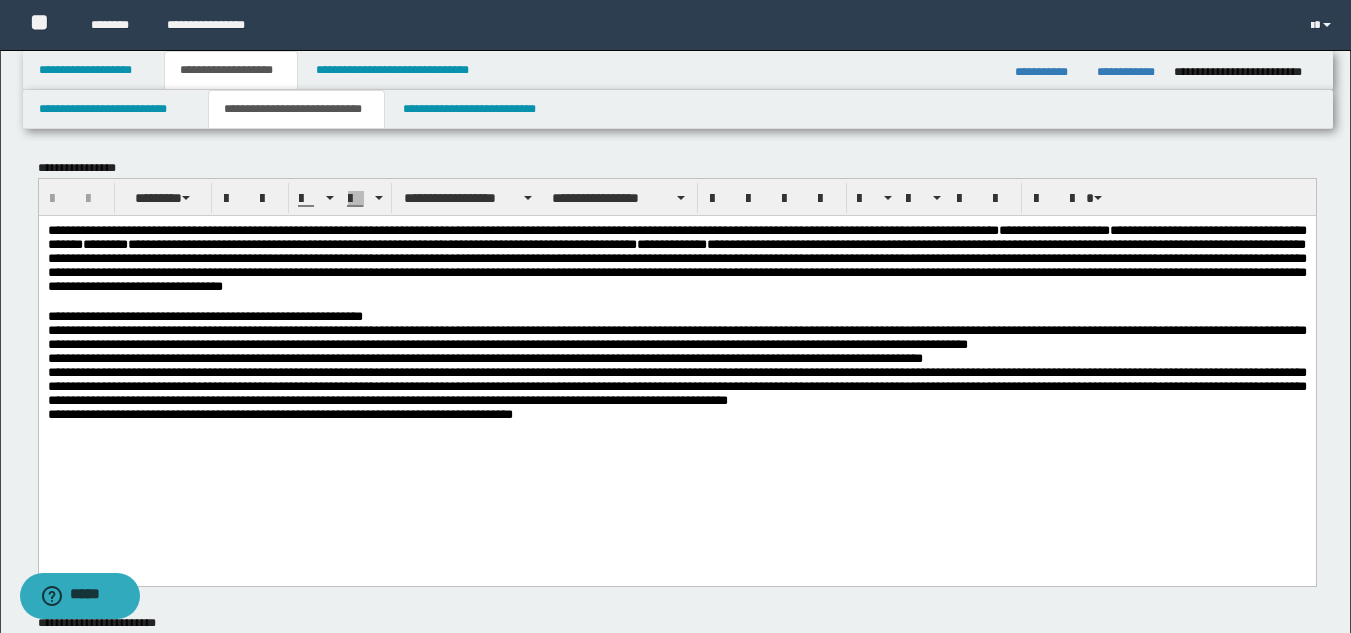 scroll, scrollTop: 600, scrollLeft: 0, axis: vertical 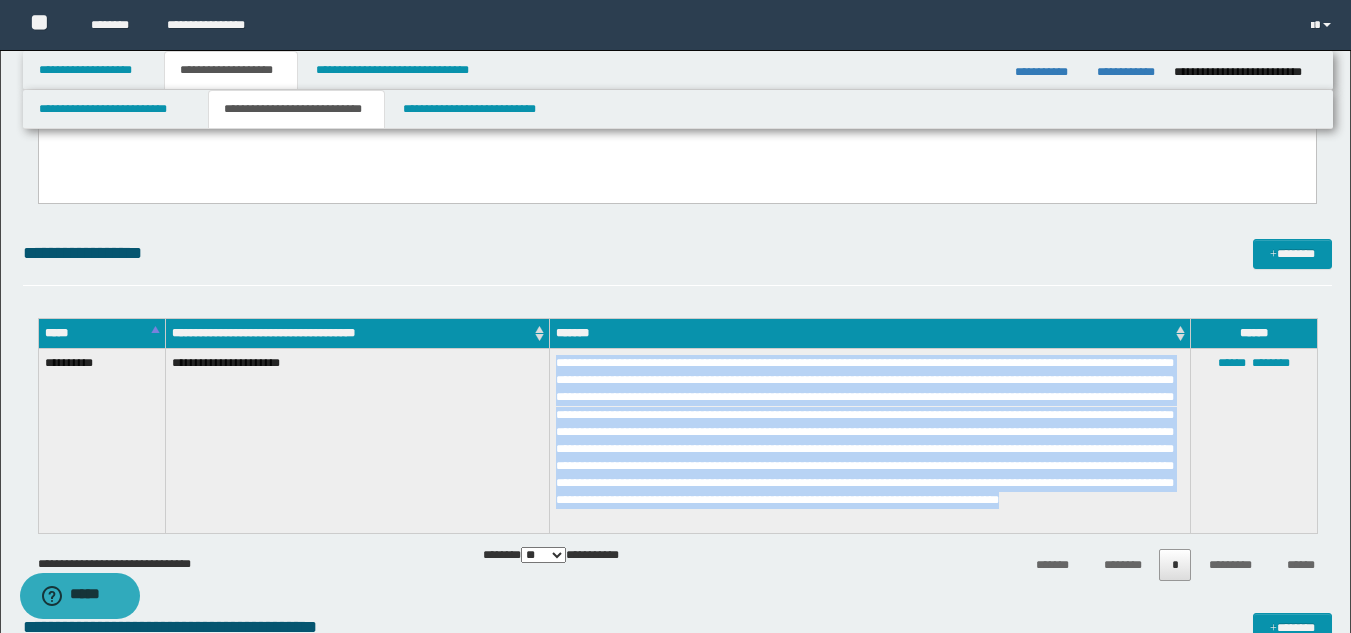 drag, startPoint x: 557, startPoint y: 361, endPoint x: 768, endPoint y: 526, distance: 267.85443 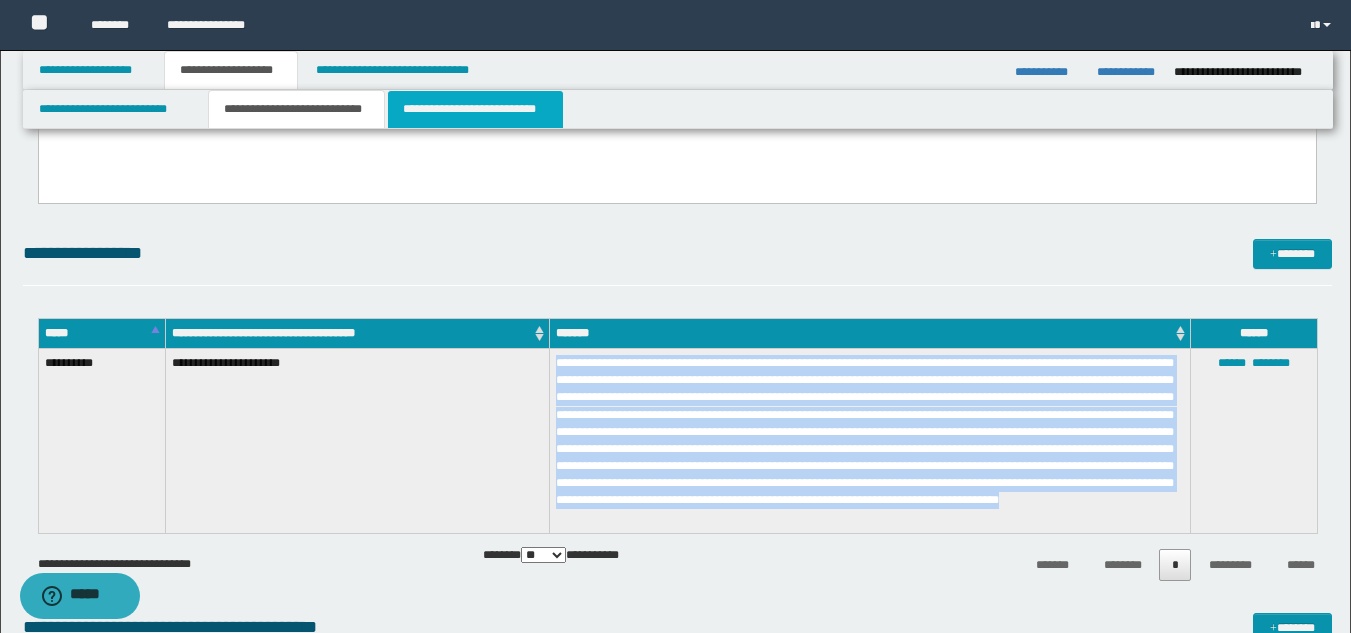 click on "**********" at bounding box center [475, 109] 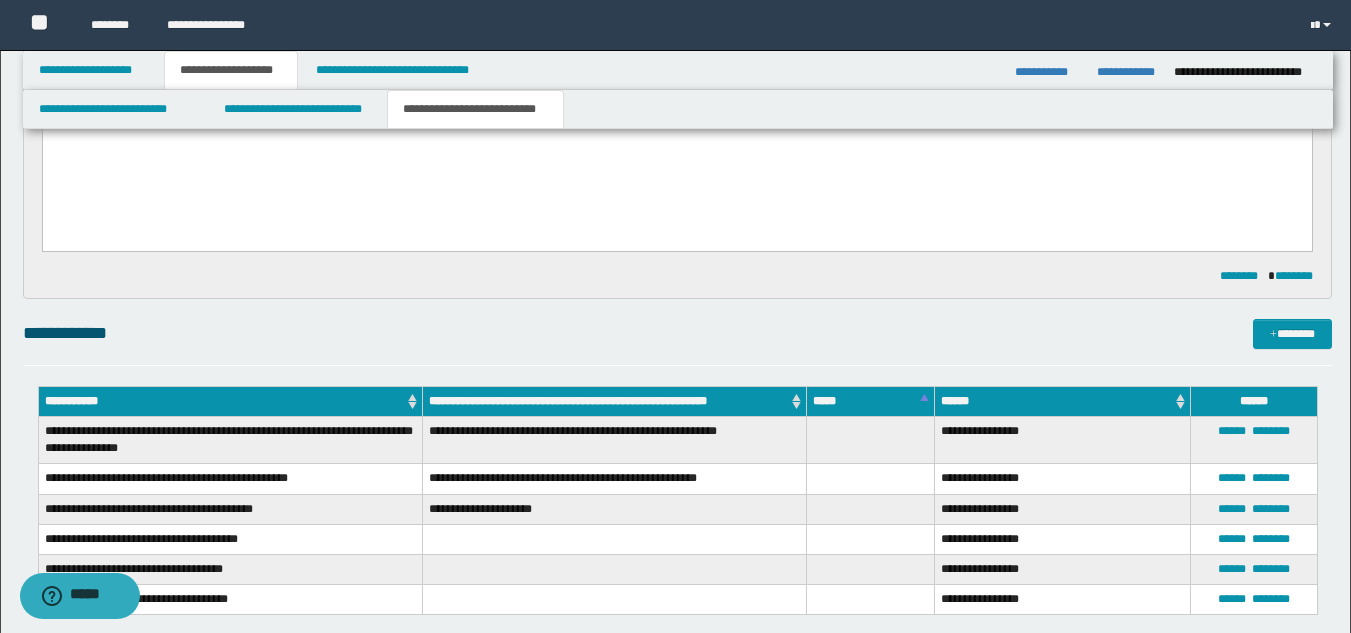 scroll, scrollTop: 0, scrollLeft: 0, axis: both 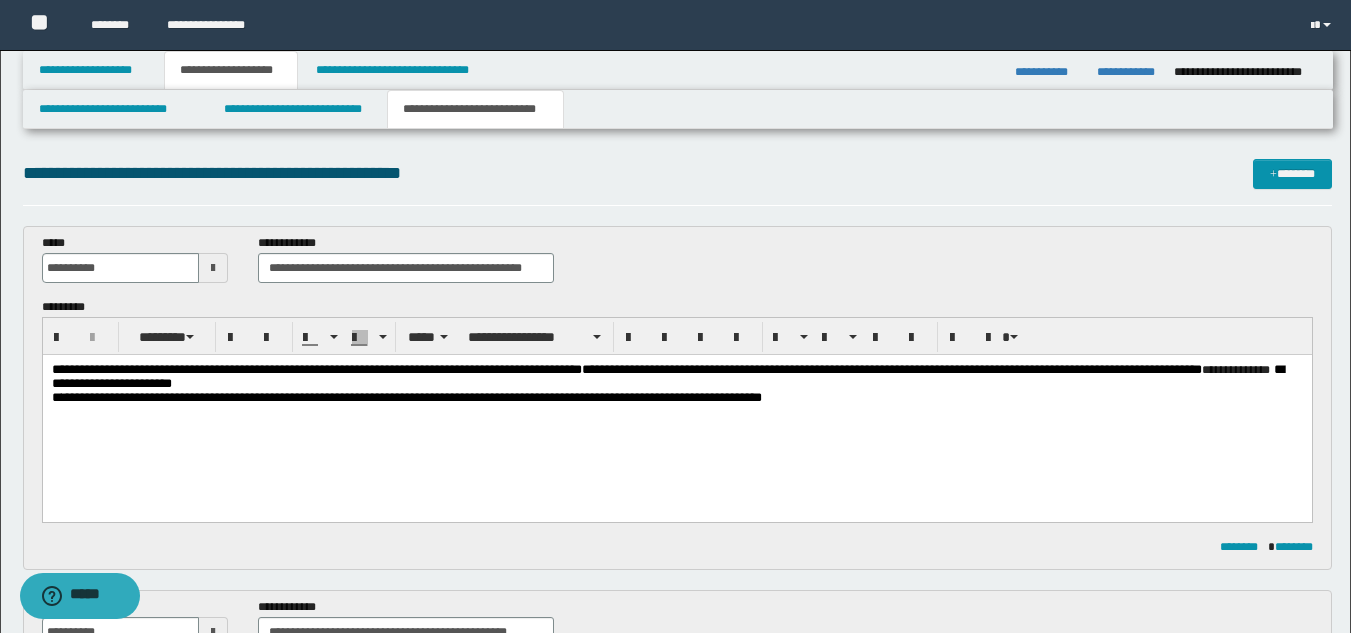 click on "**********" at bounding box center (676, 377) 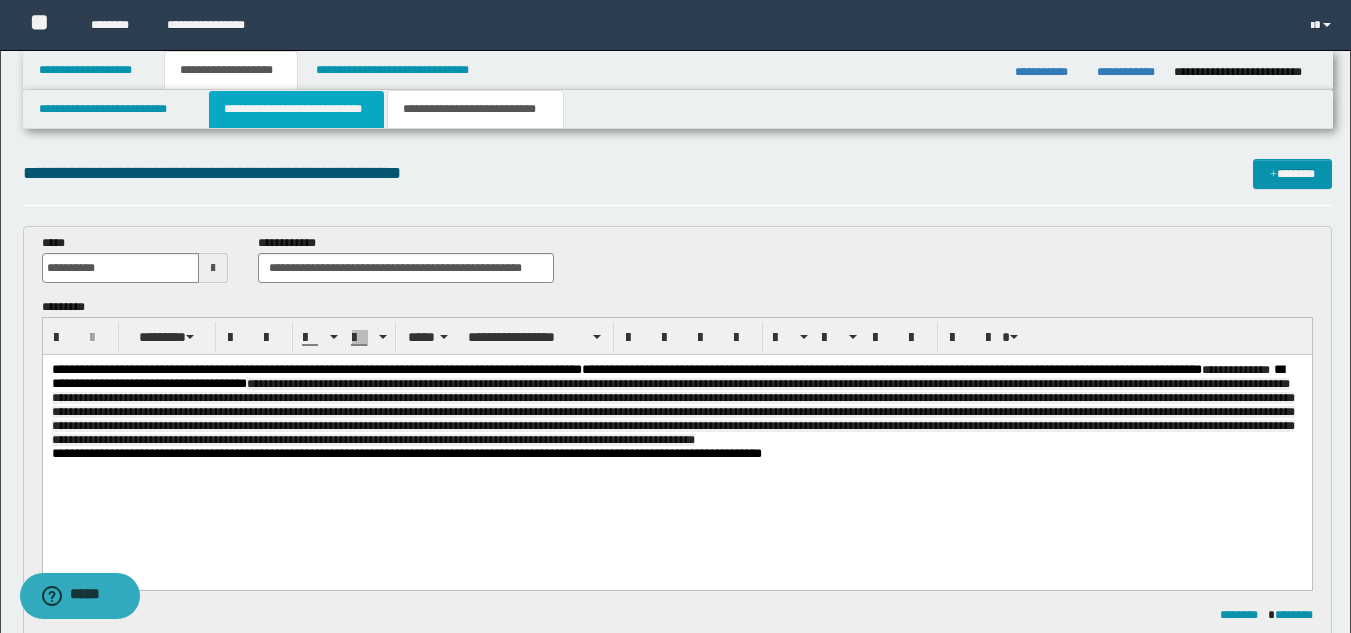 click on "**********" at bounding box center (296, 109) 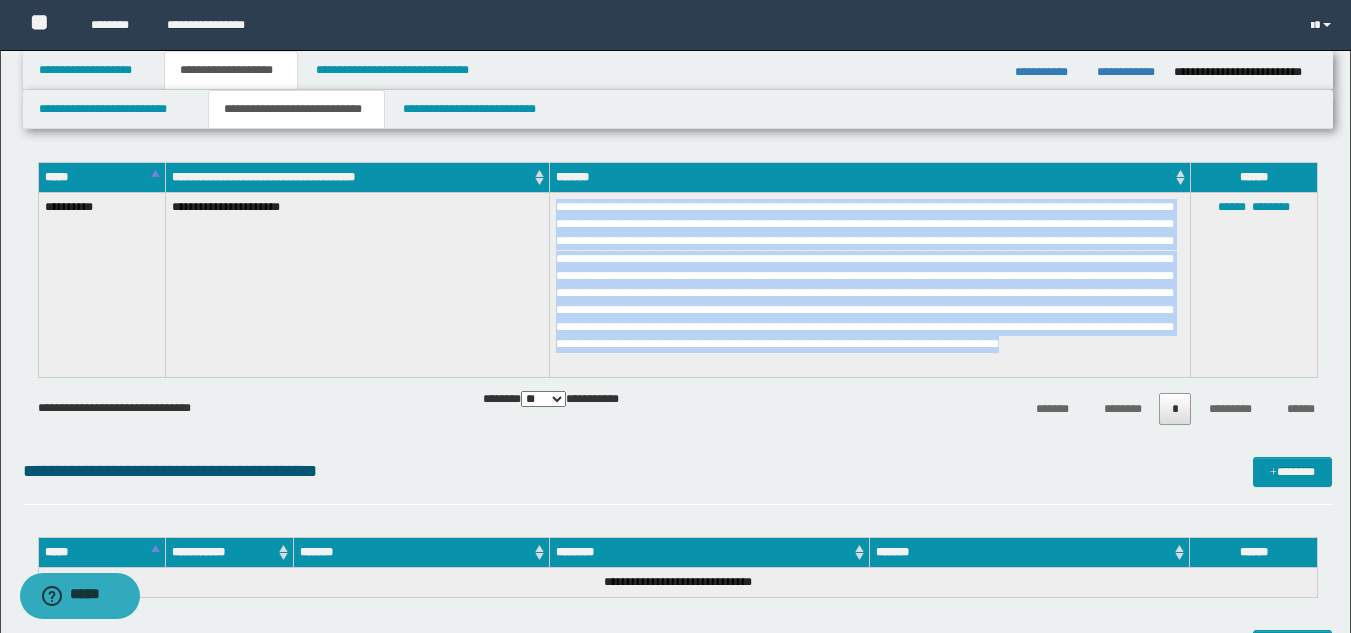 scroll, scrollTop: 377, scrollLeft: 0, axis: vertical 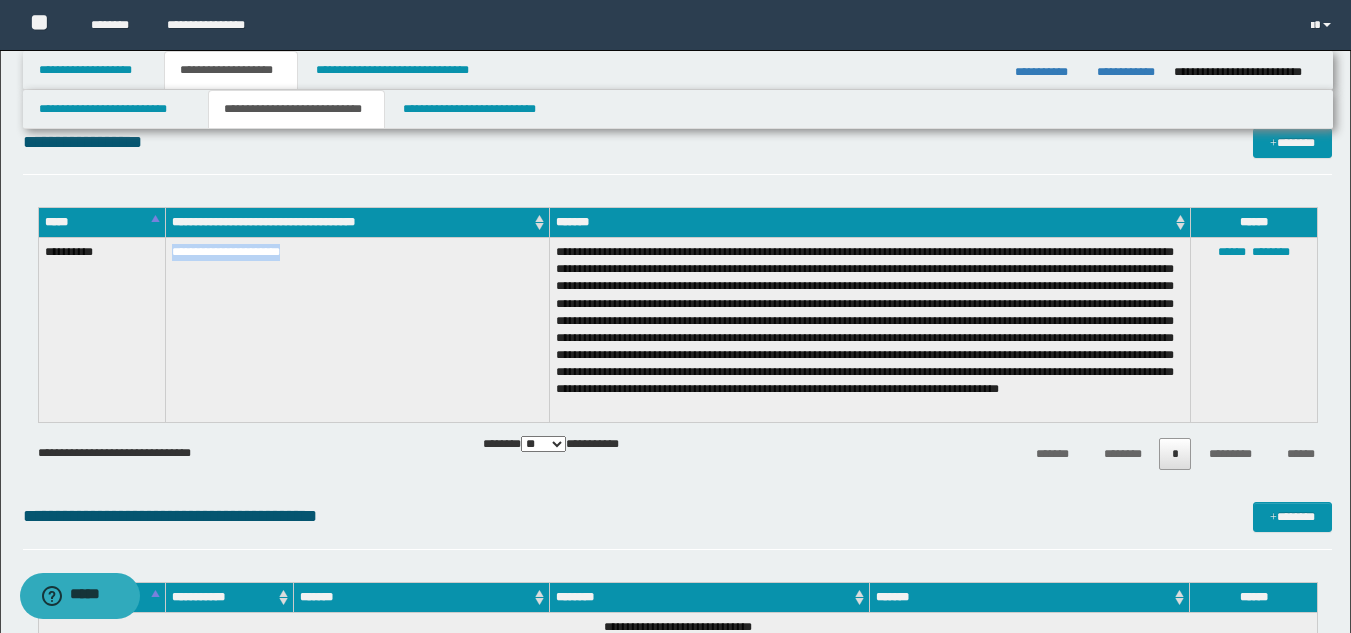 drag, startPoint x: 167, startPoint y: 250, endPoint x: 327, endPoint y: 265, distance: 160.70158 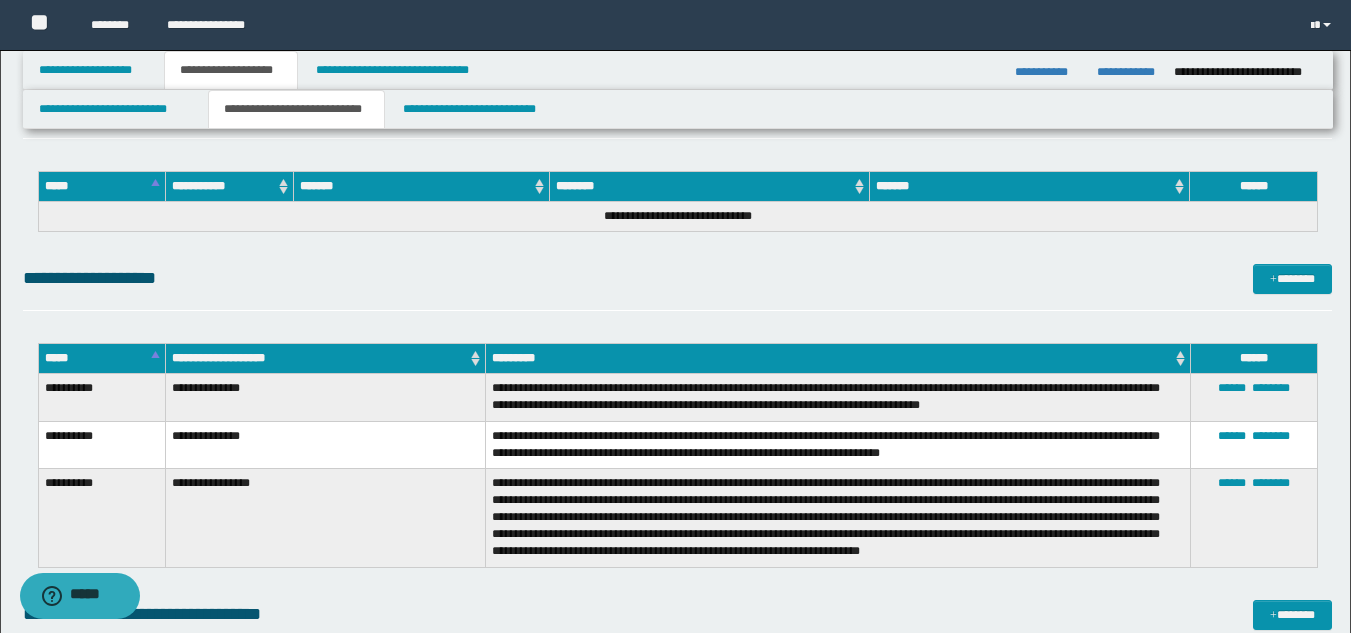 scroll, scrollTop: 813, scrollLeft: 0, axis: vertical 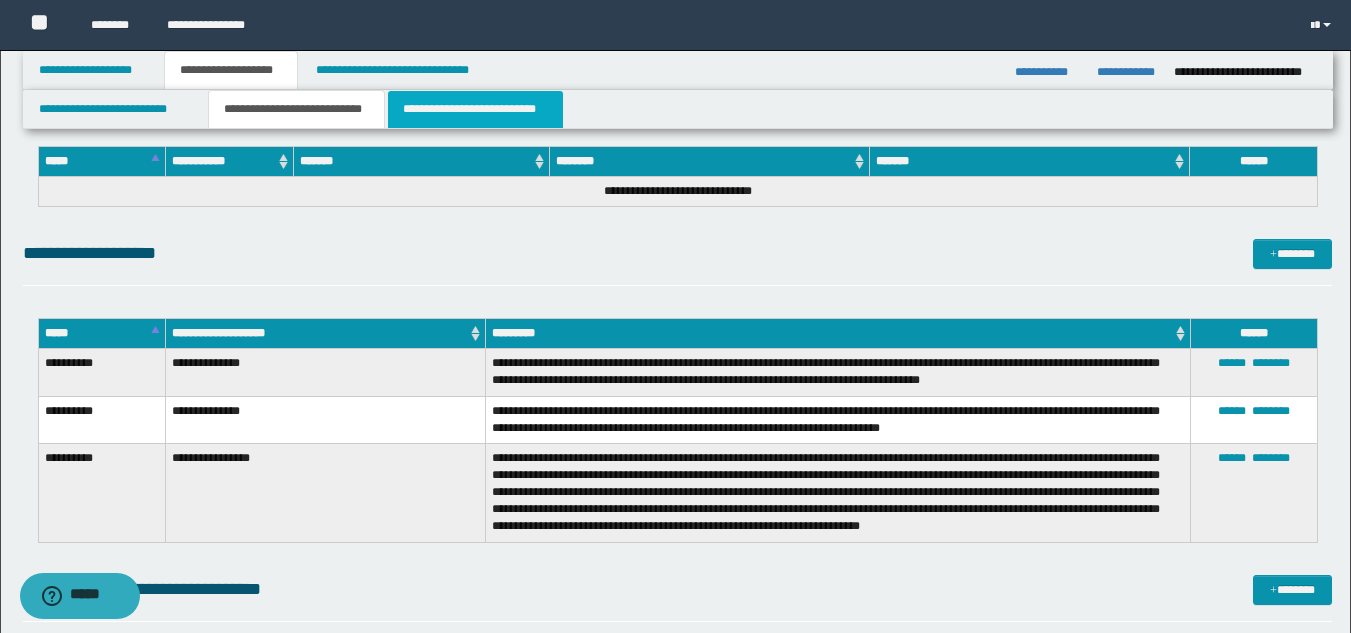 click on "**********" at bounding box center [475, 109] 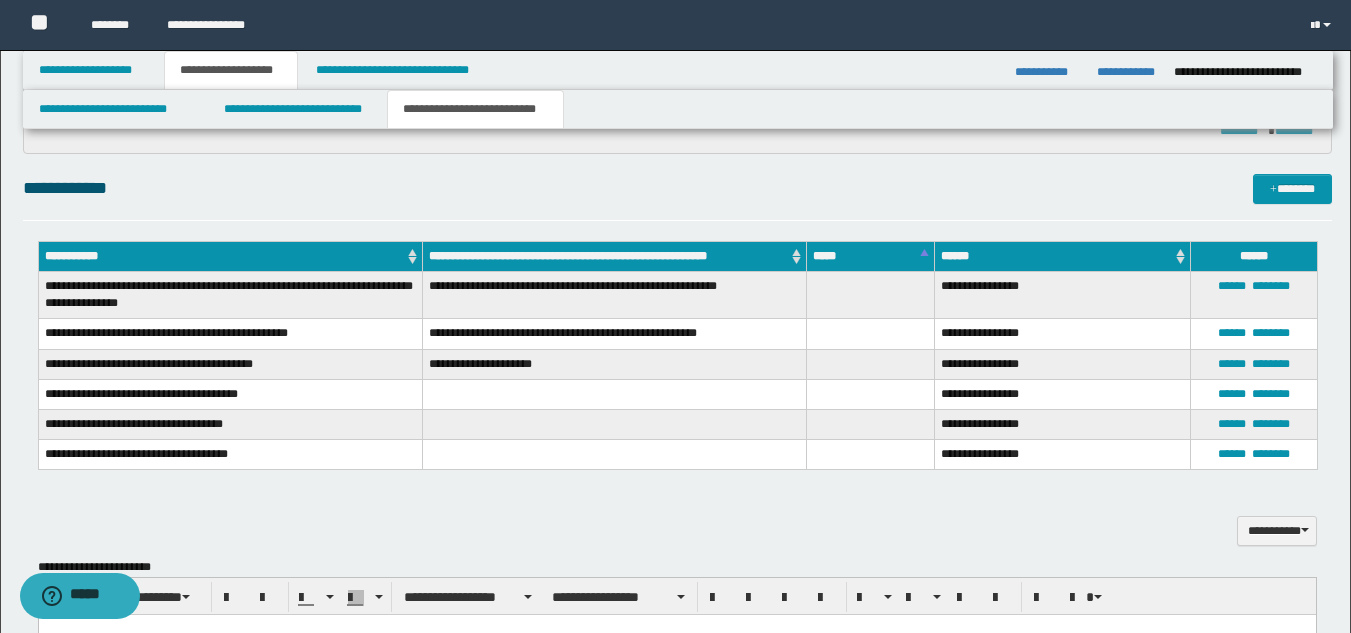 scroll, scrollTop: 213, scrollLeft: 0, axis: vertical 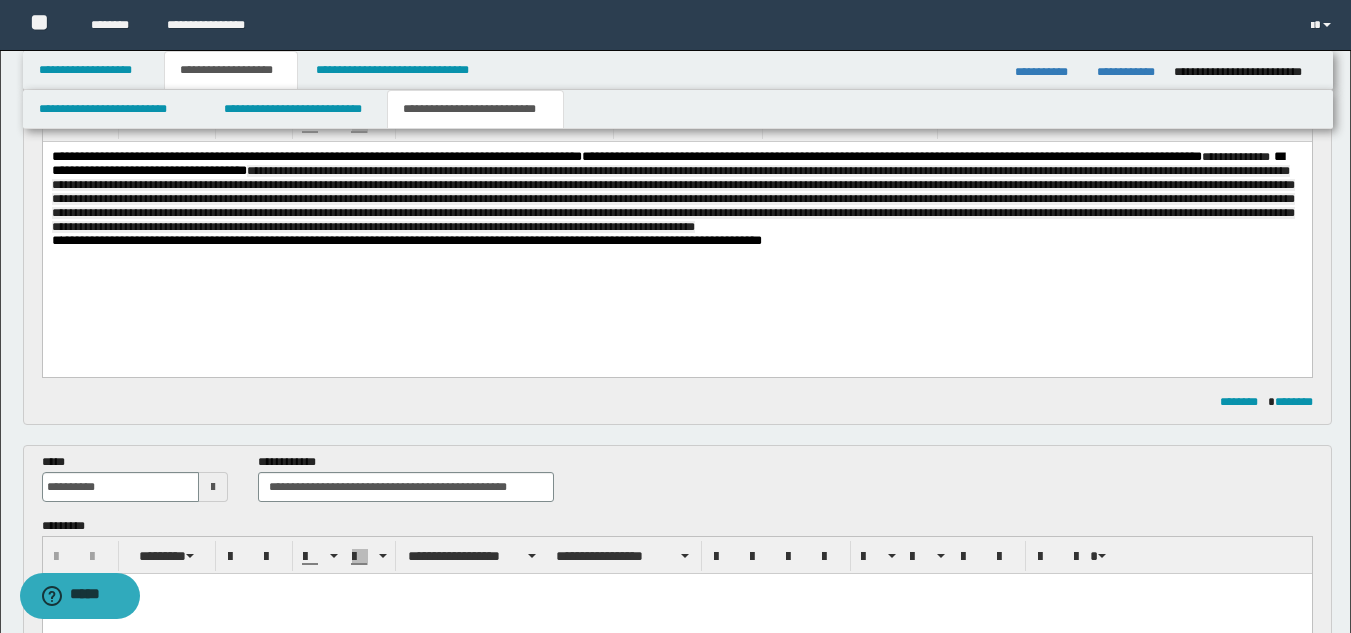 click on "**********" at bounding box center [672, 198] 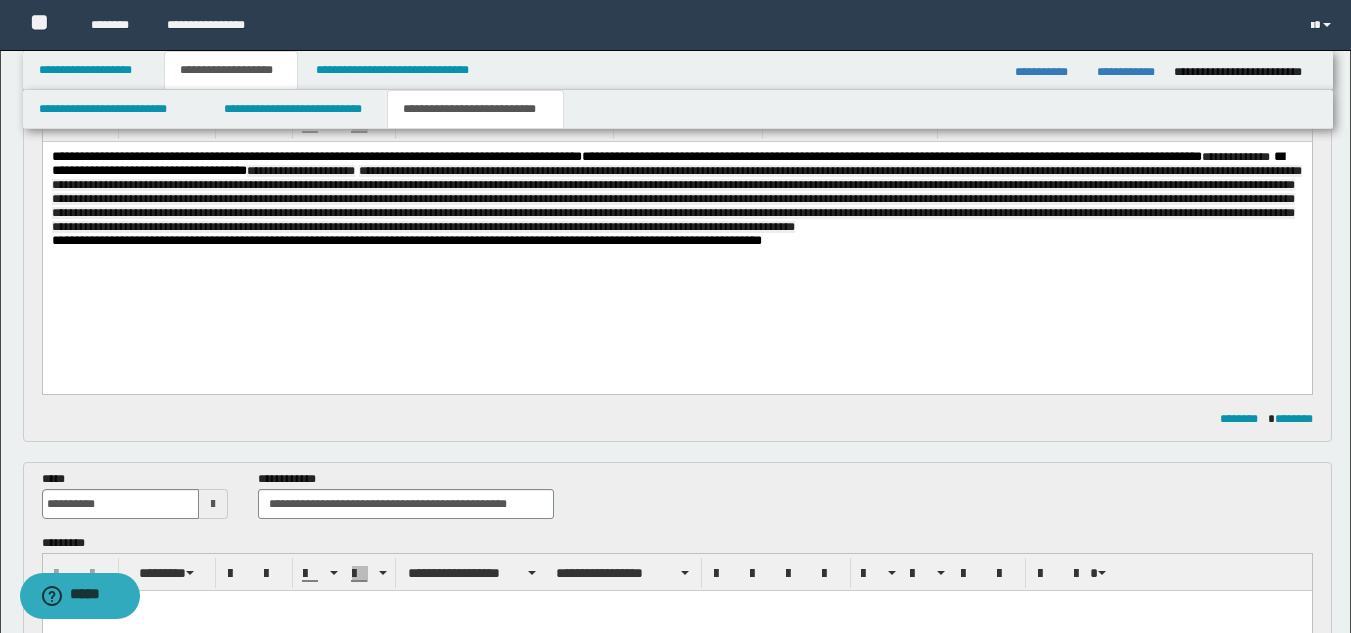click on "**********" at bounding box center (676, 198) 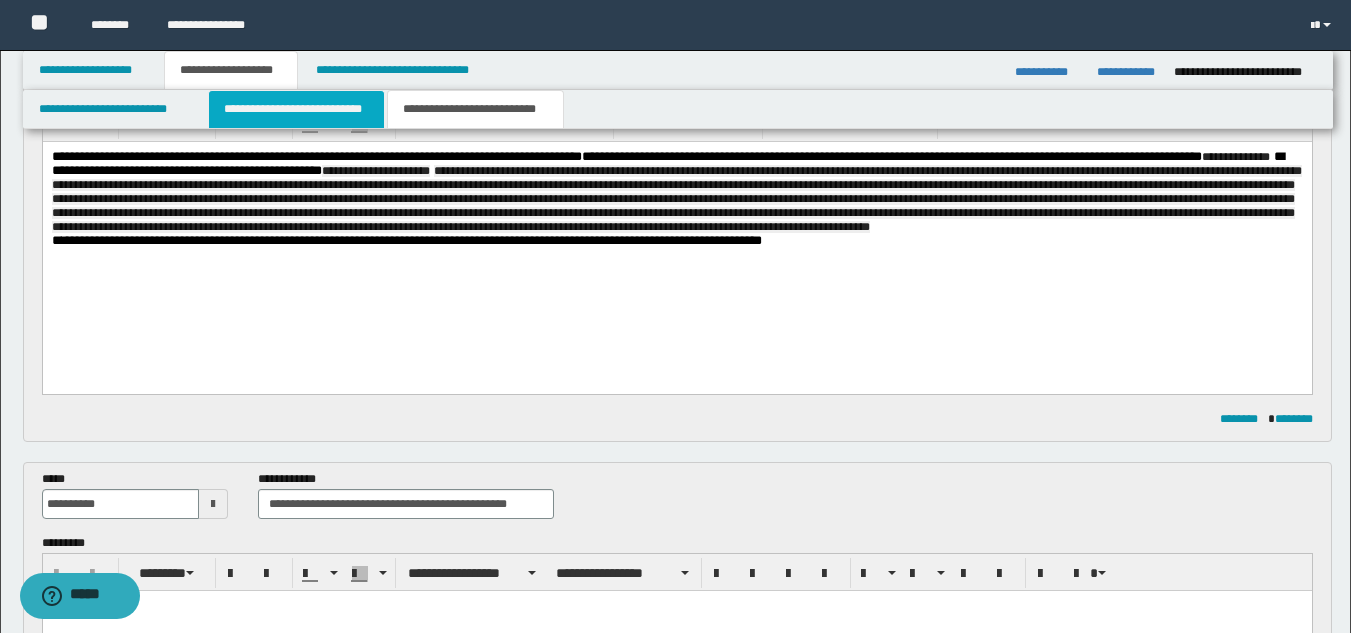 click on "**********" at bounding box center (296, 109) 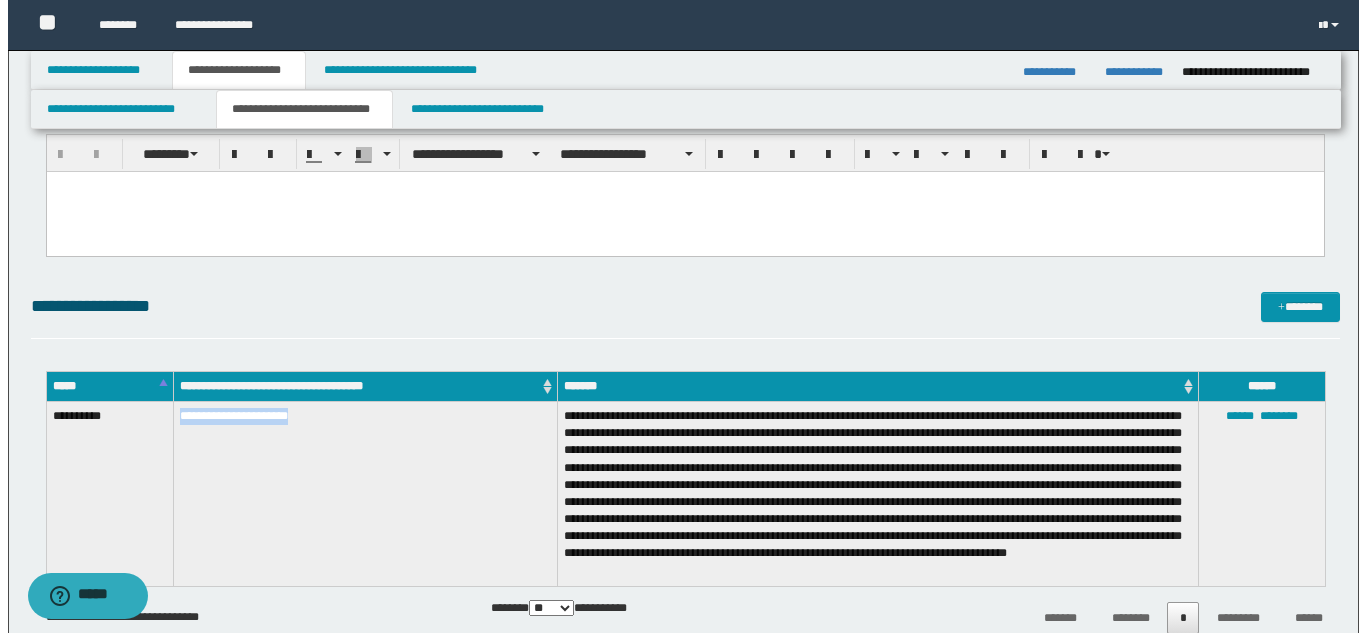 scroll, scrollTop: 813, scrollLeft: 0, axis: vertical 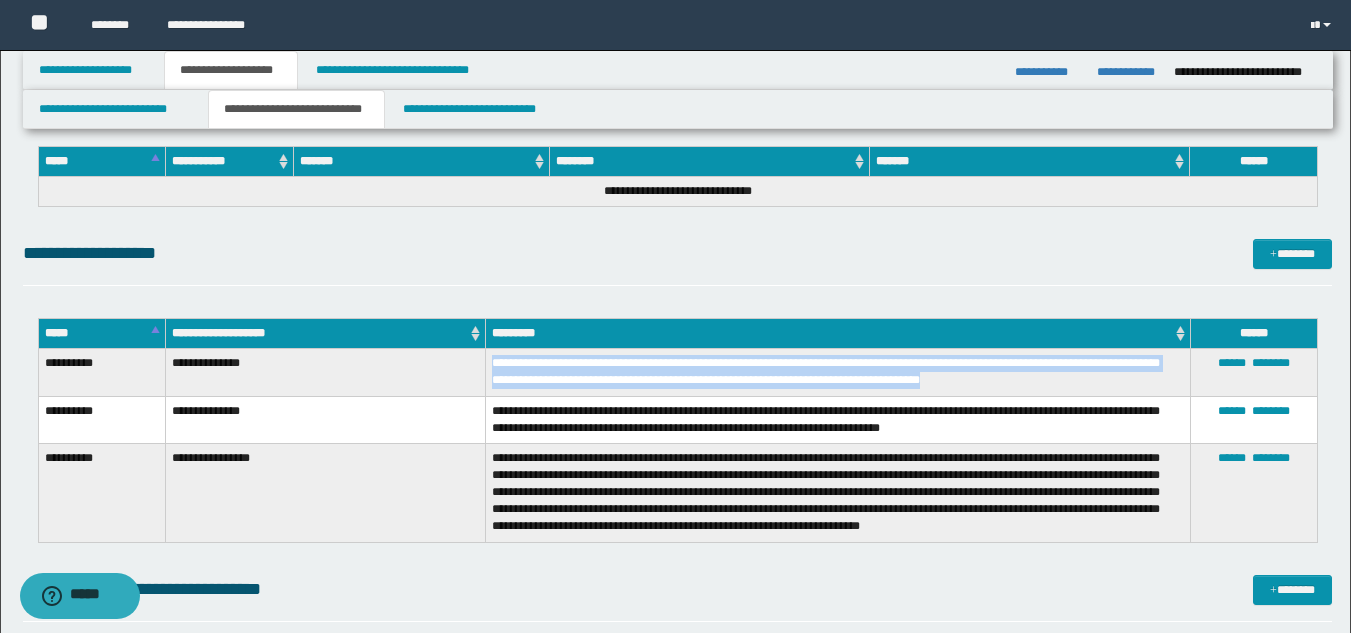 drag, startPoint x: 490, startPoint y: 363, endPoint x: 982, endPoint y: 384, distance: 492.44797 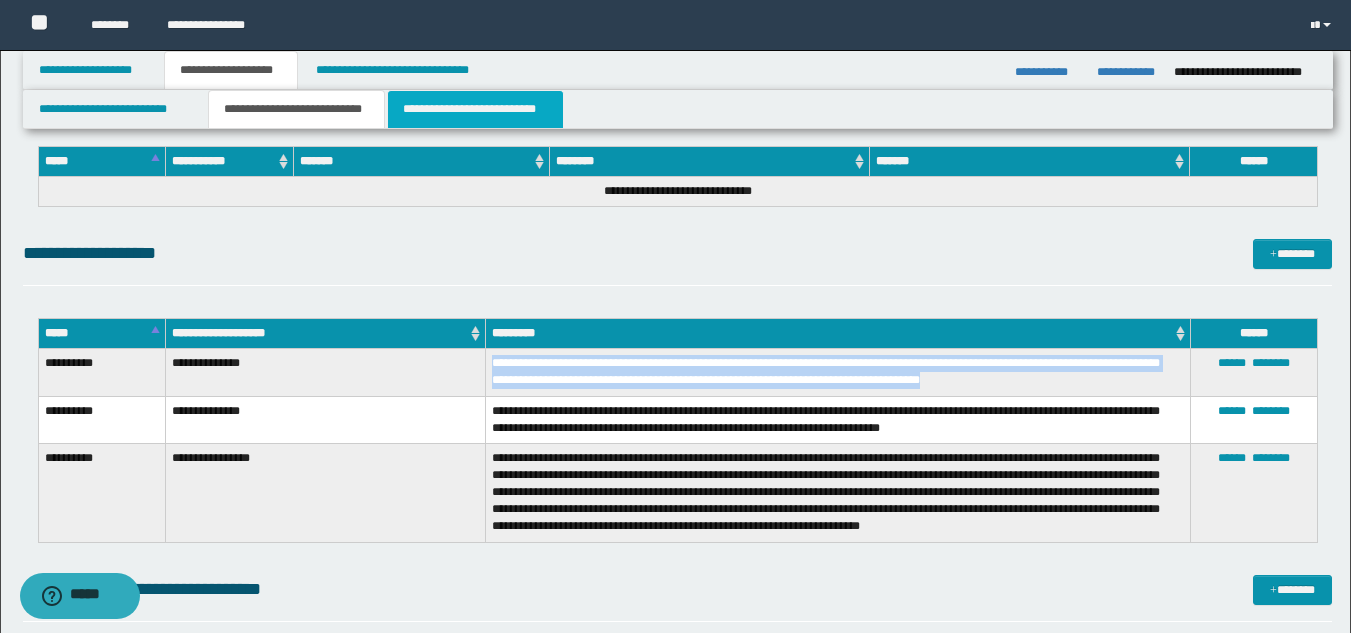 click on "**********" at bounding box center [475, 109] 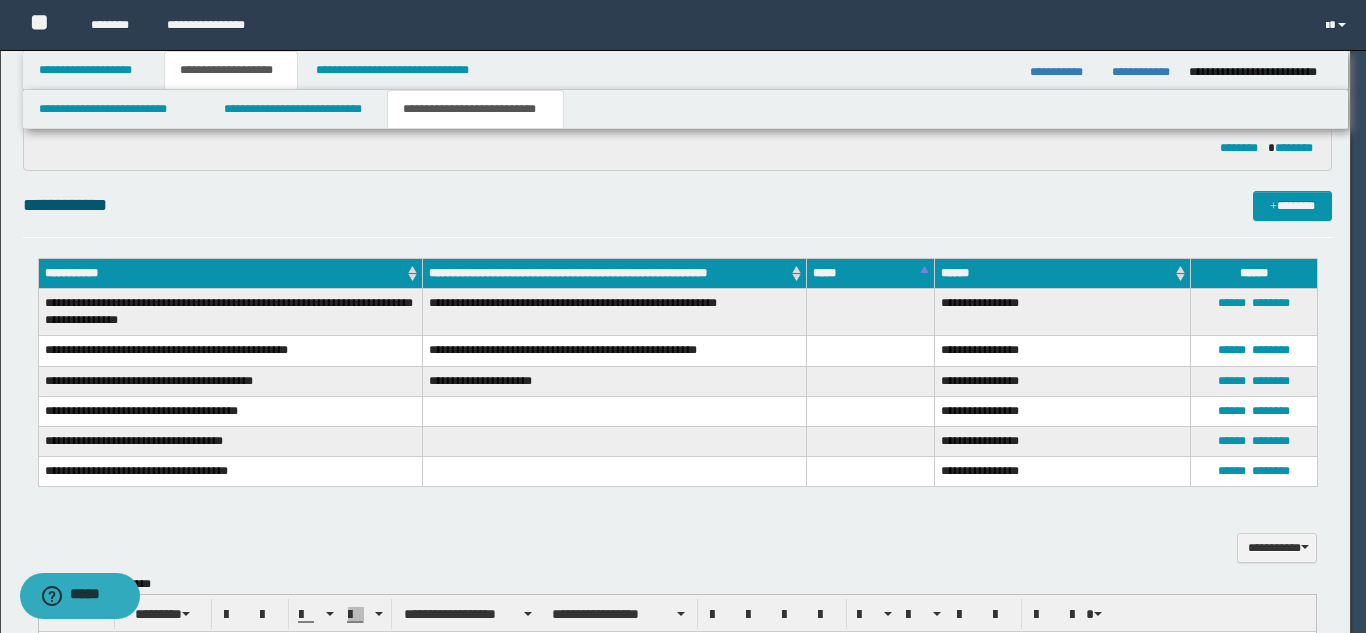 scroll, scrollTop: 213, scrollLeft: 0, axis: vertical 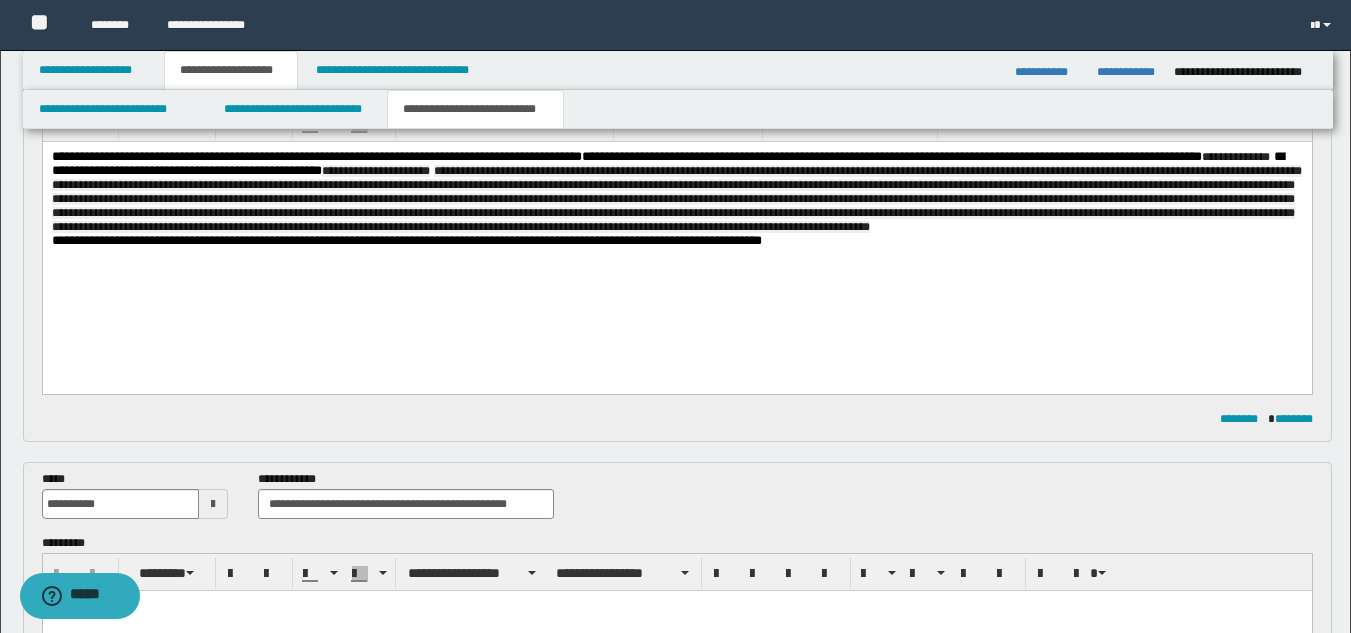 click on "**********" at bounding box center [676, 198] 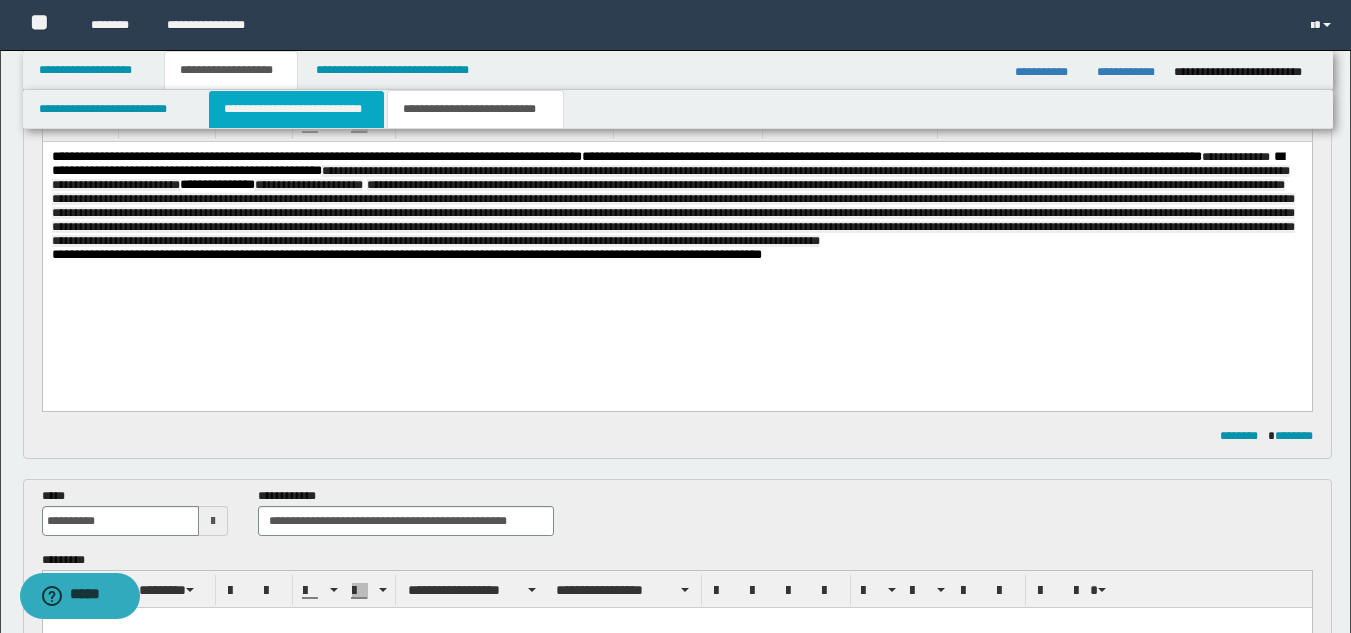 click on "**********" at bounding box center (296, 109) 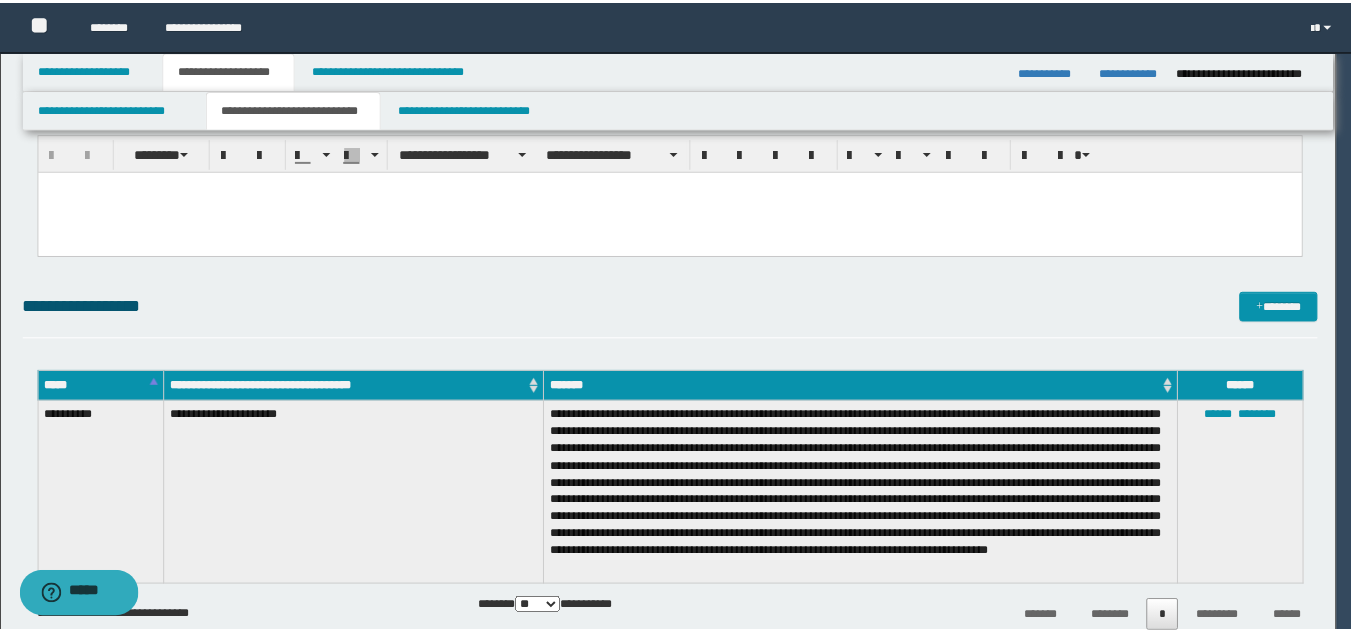scroll, scrollTop: 813, scrollLeft: 0, axis: vertical 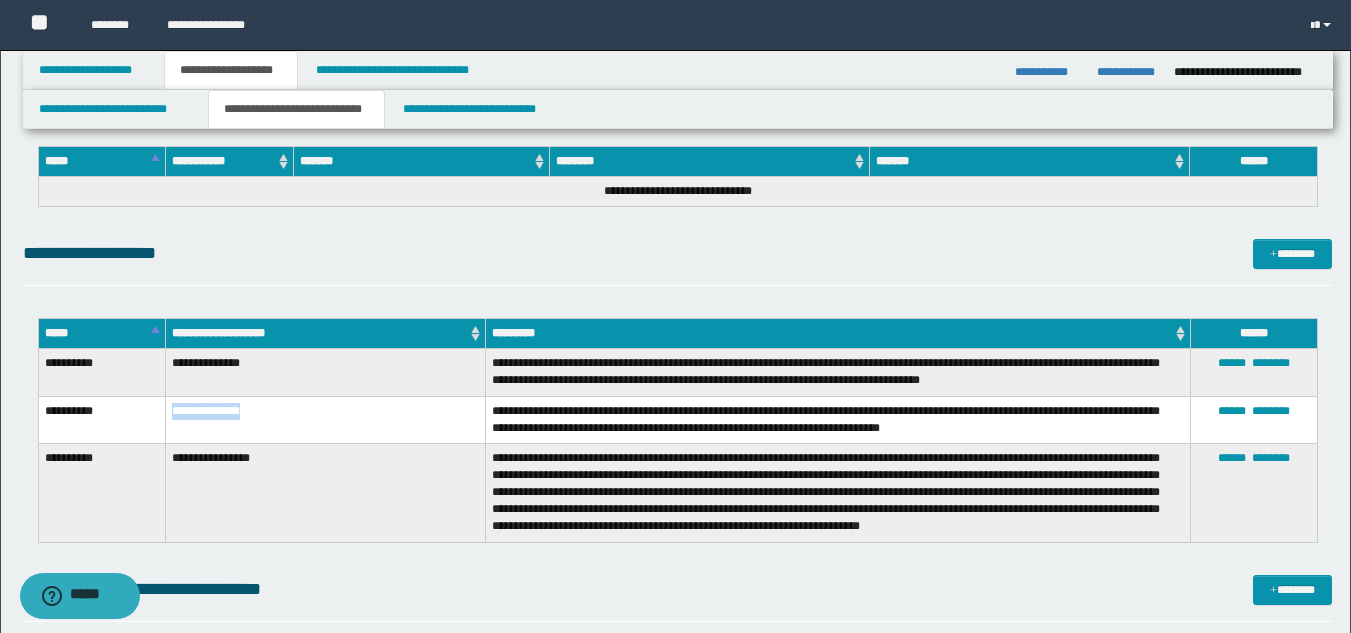 drag, startPoint x: 166, startPoint y: 416, endPoint x: 290, endPoint y: 413, distance: 124.036285 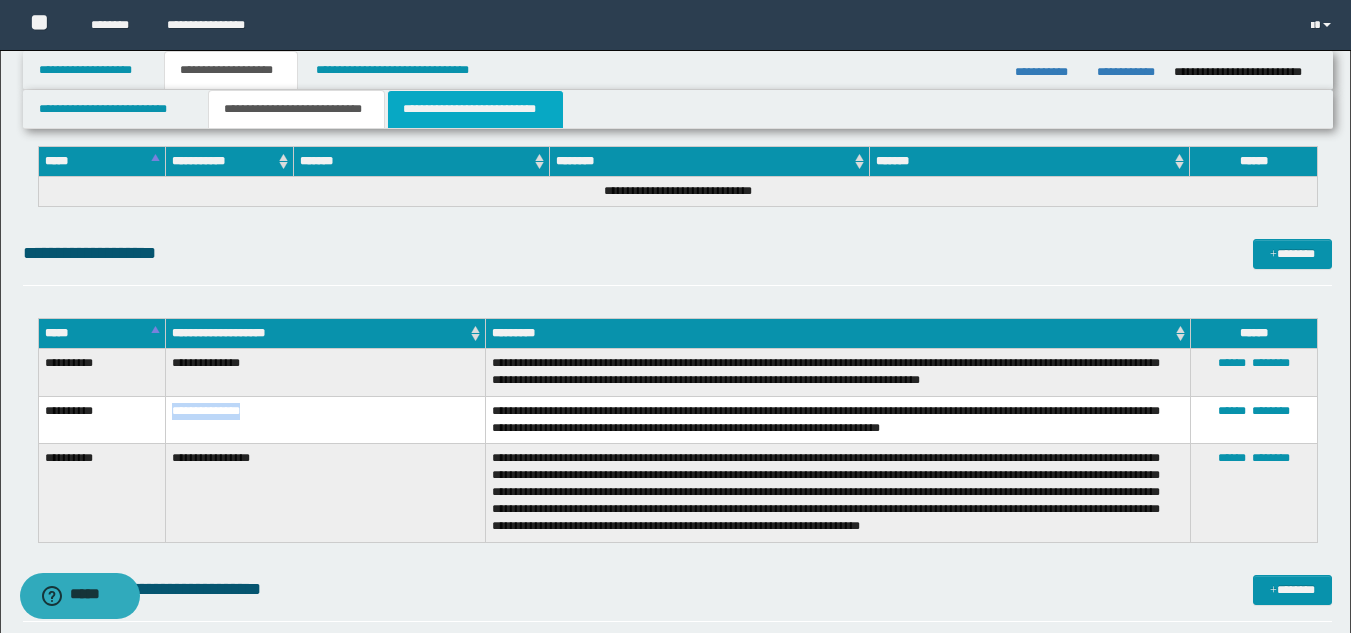click on "**********" at bounding box center (475, 109) 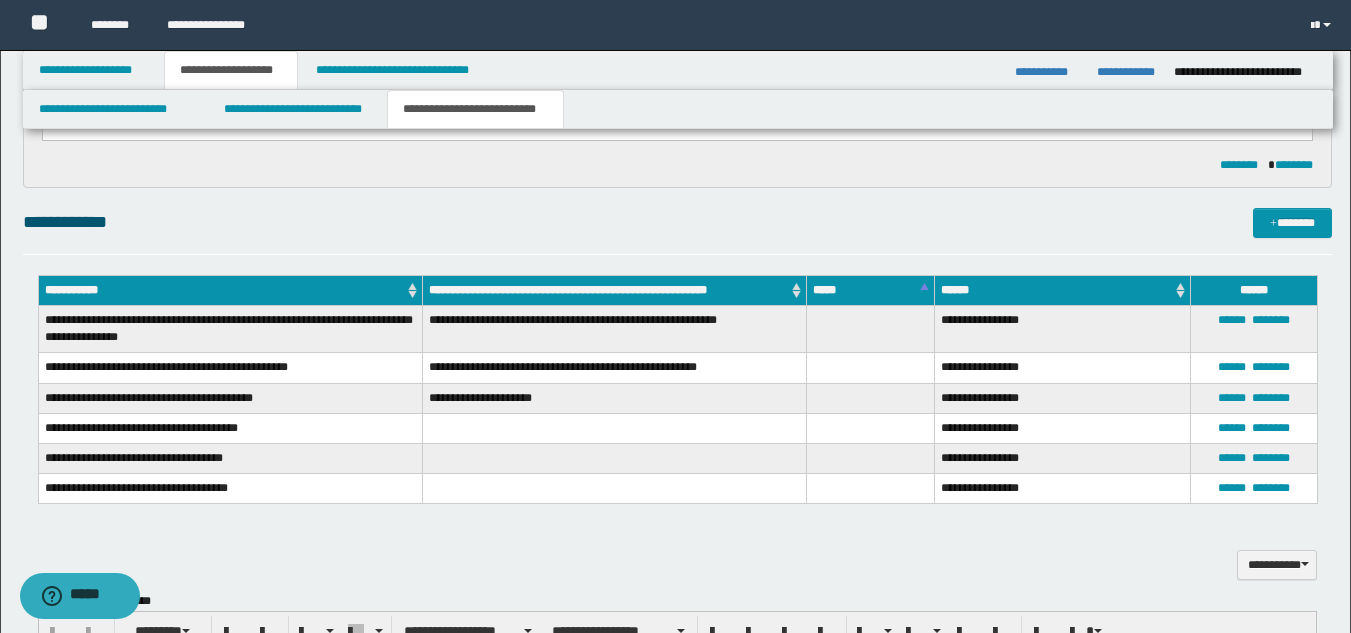 scroll, scrollTop: 213, scrollLeft: 0, axis: vertical 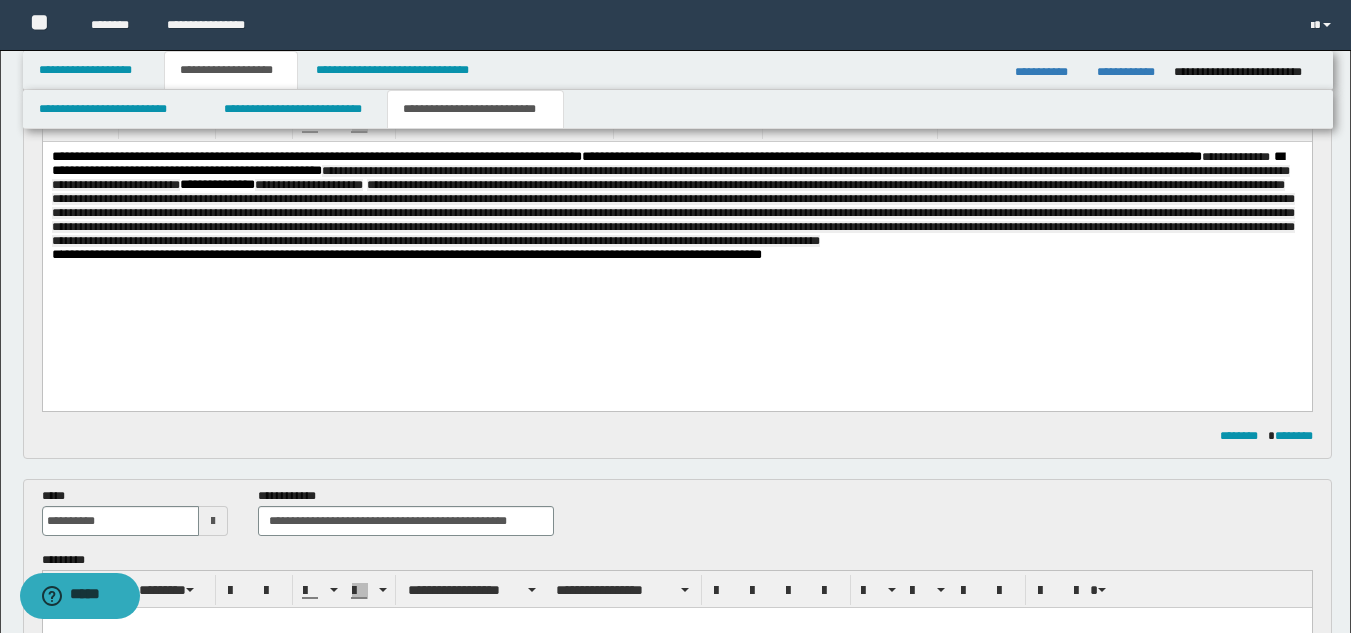 drag, startPoint x: 468, startPoint y: 184, endPoint x: 465, endPoint y: 231, distance: 47.095646 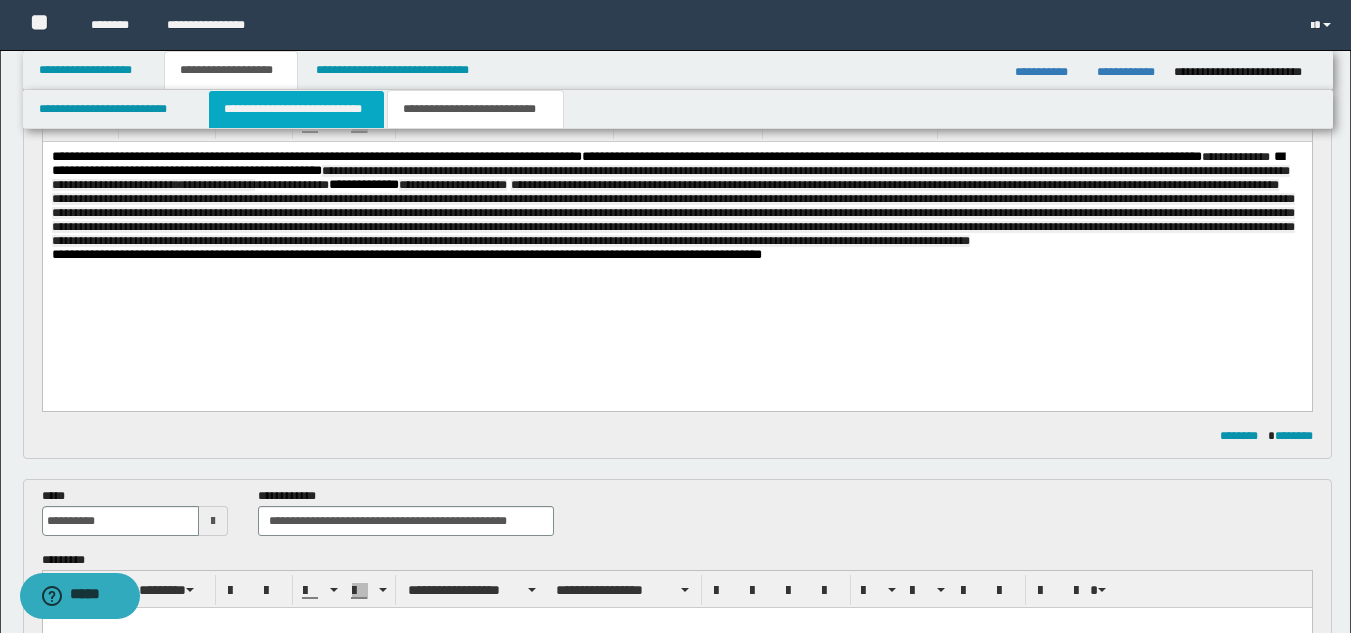 click on "**********" at bounding box center (296, 109) 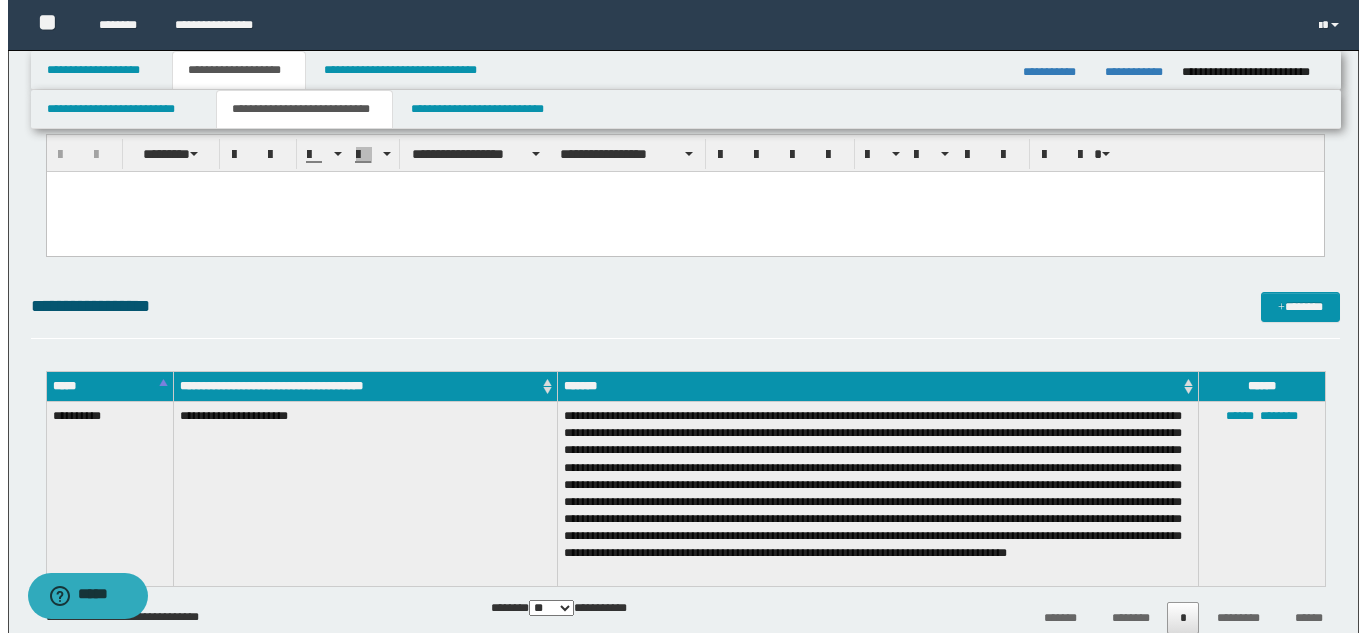 scroll, scrollTop: 813, scrollLeft: 0, axis: vertical 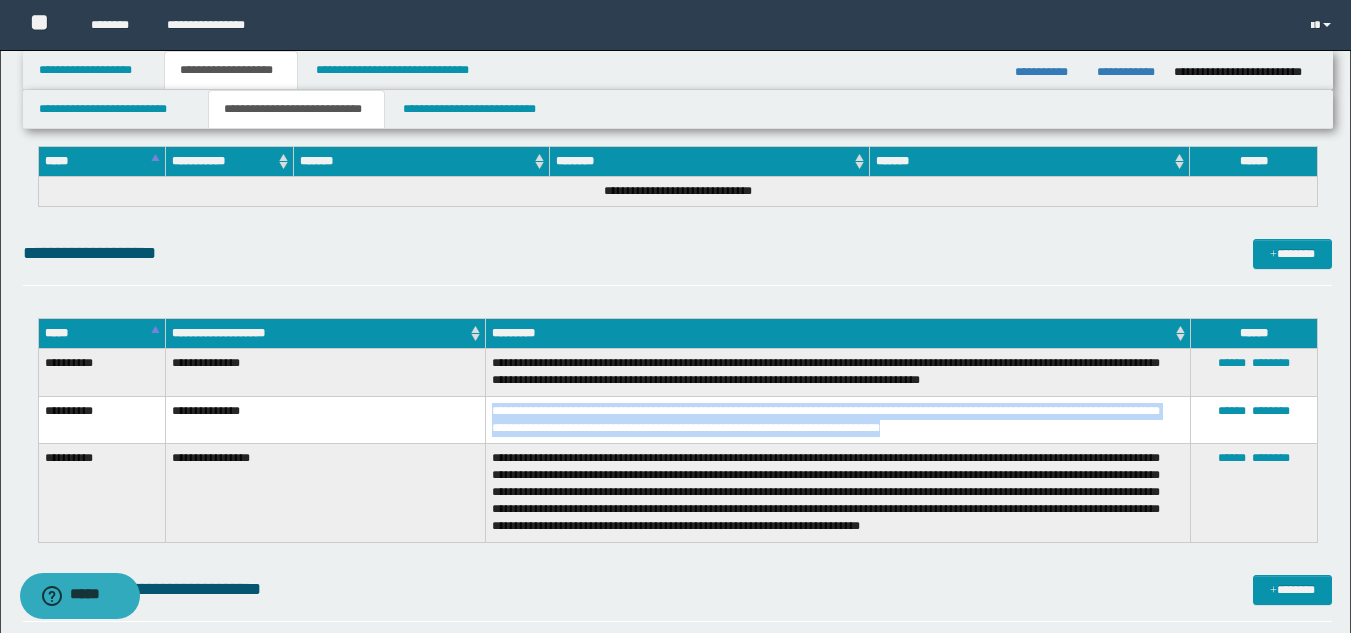 drag, startPoint x: 492, startPoint y: 413, endPoint x: 979, endPoint y: 428, distance: 487.23096 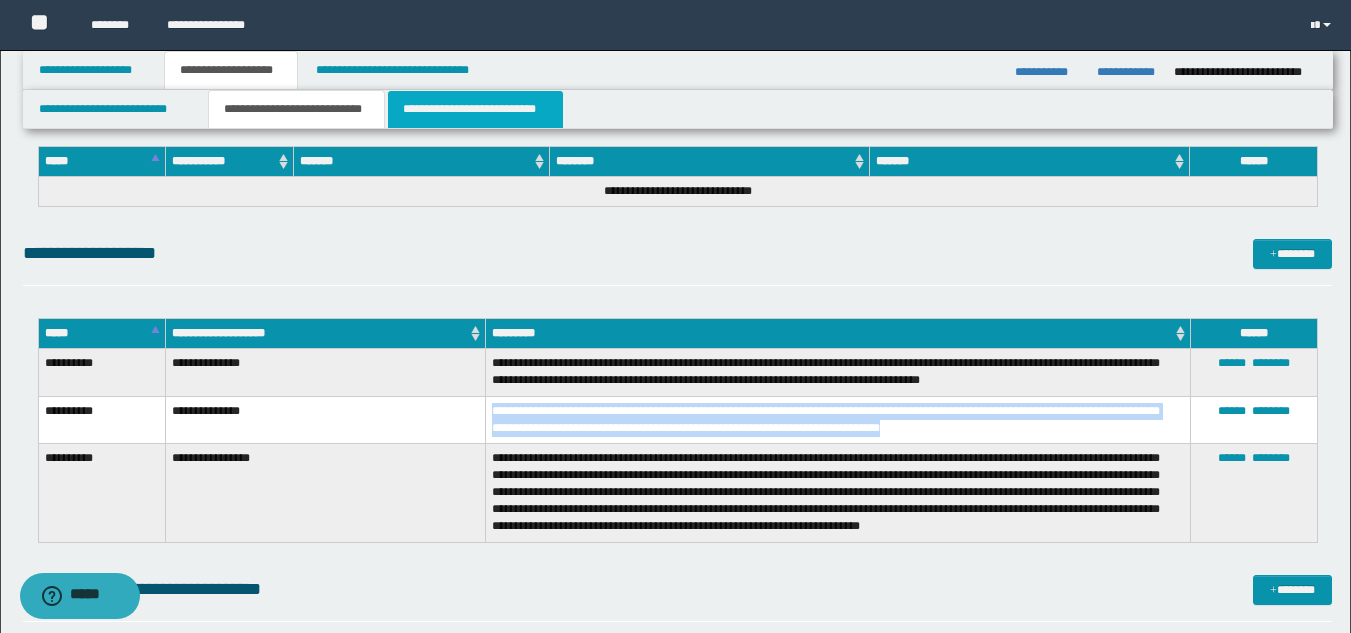 click on "**********" at bounding box center (475, 109) 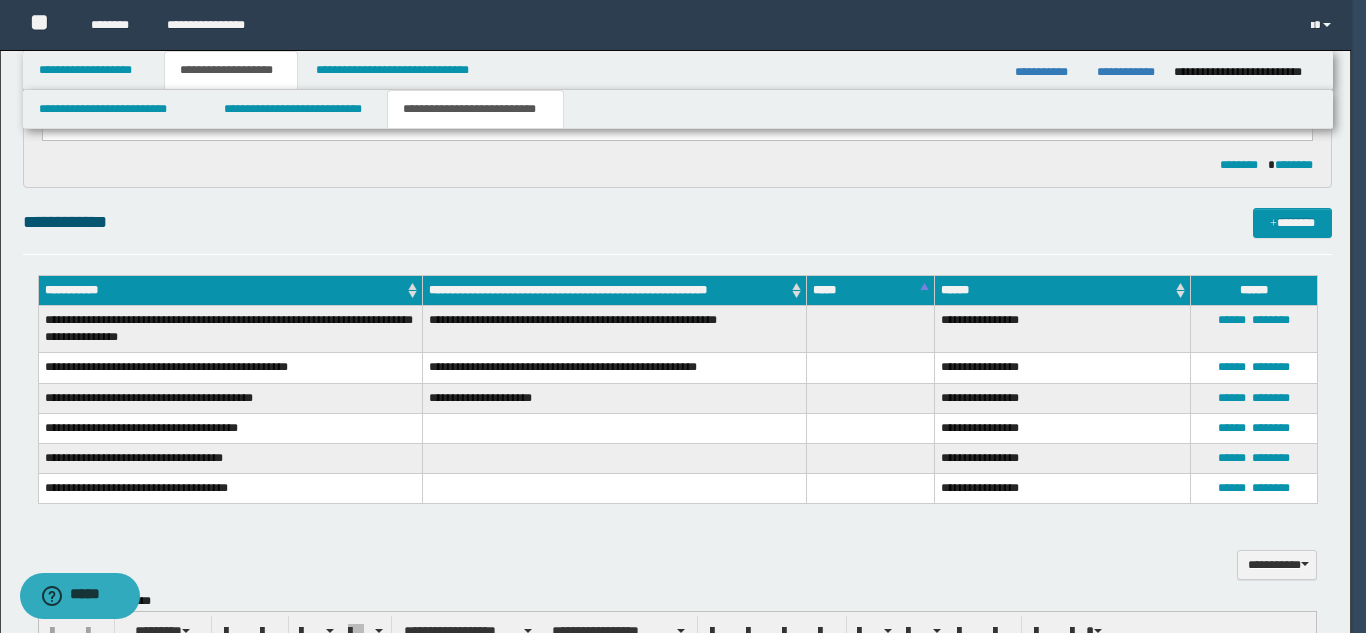 scroll, scrollTop: 213, scrollLeft: 0, axis: vertical 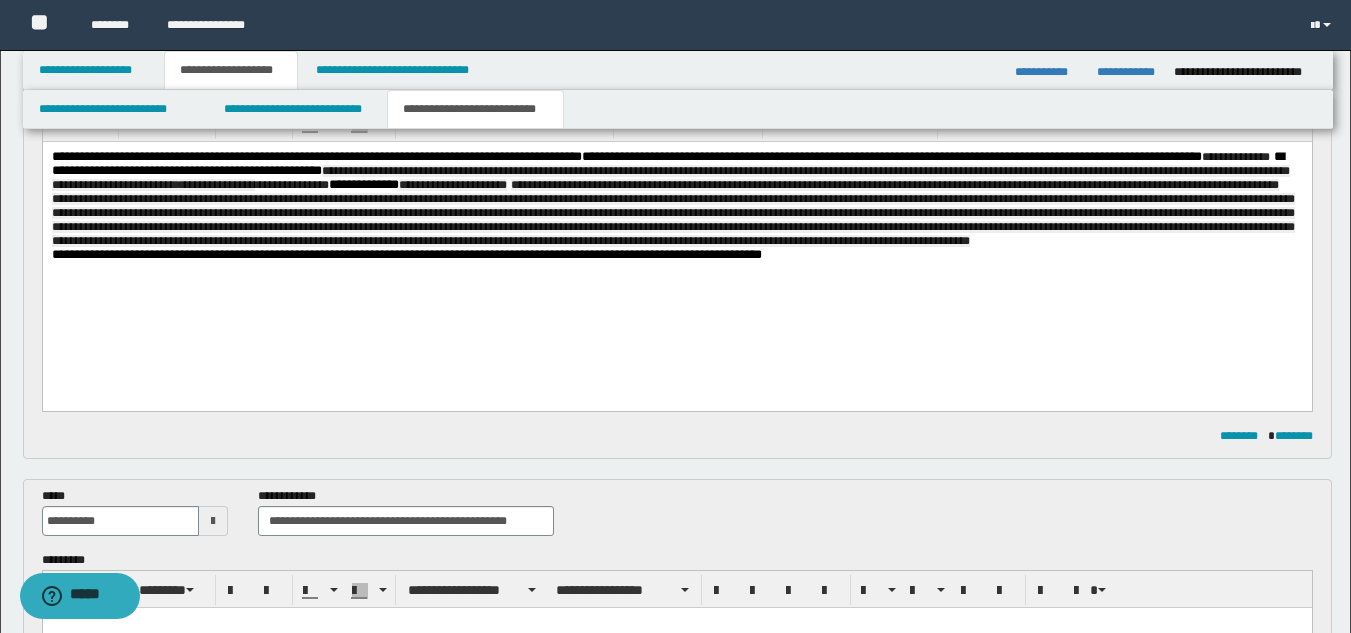 click on "**********" at bounding box center [672, 205] 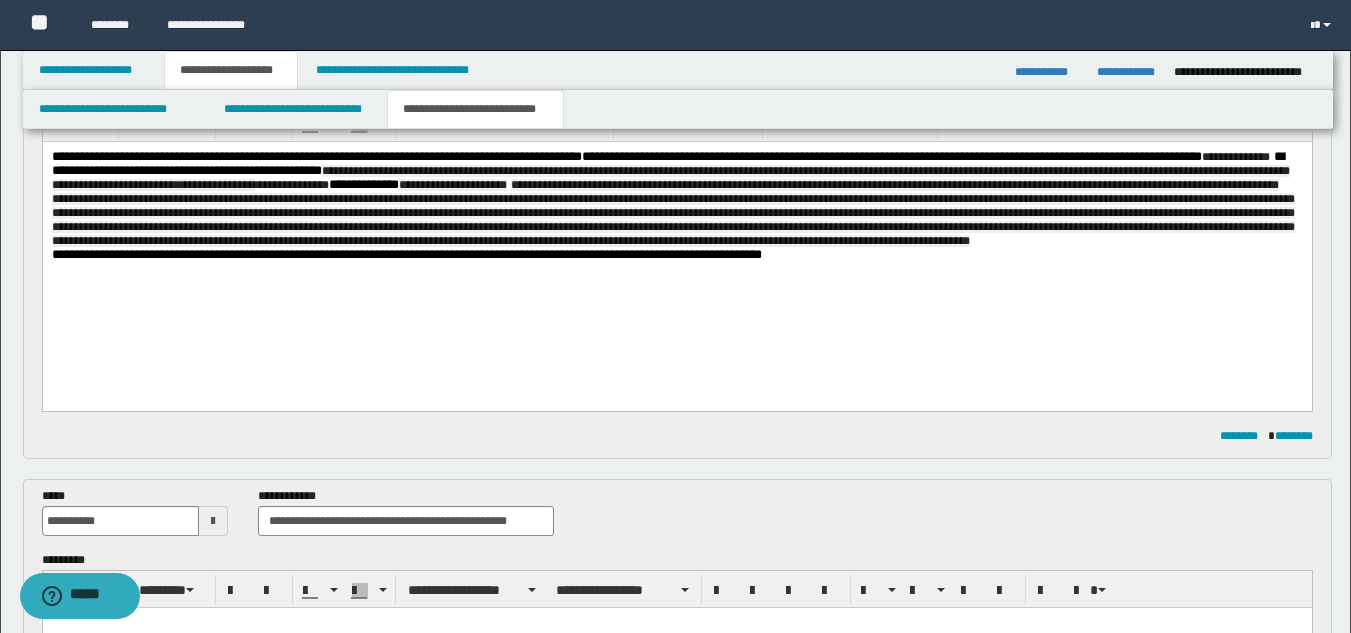 click on "**********" at bounding box center [291, 185] 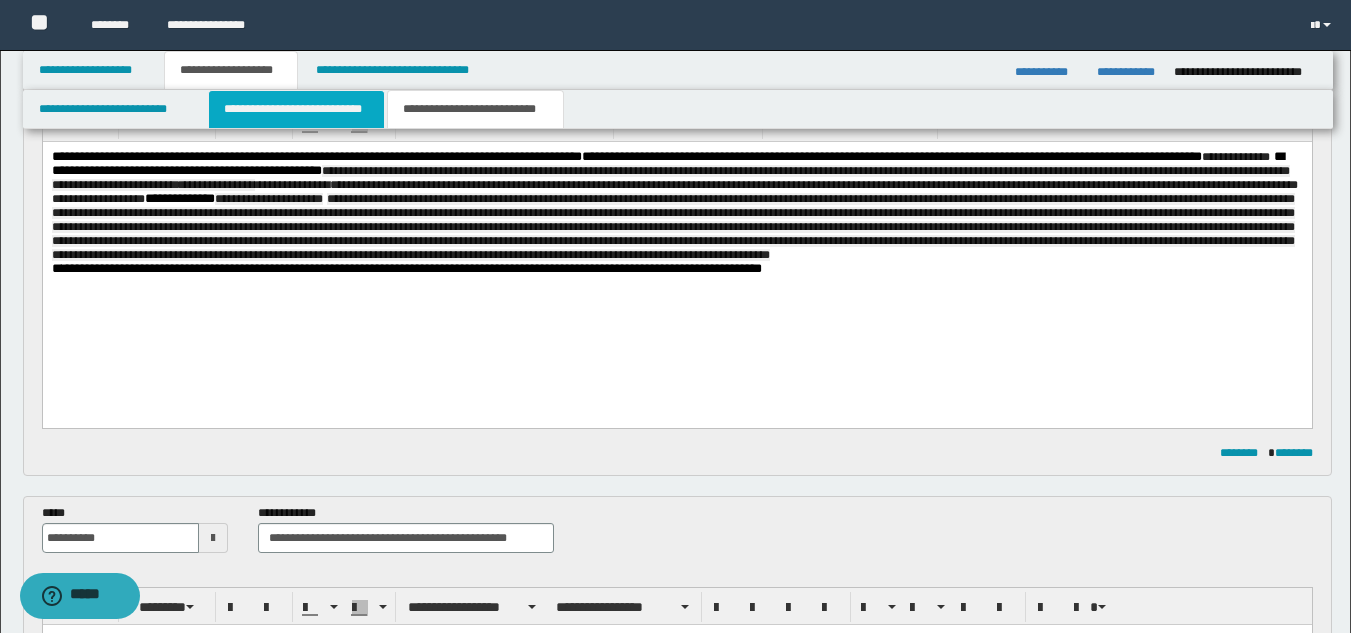 click on "**********" at bounding box center (296, 109) 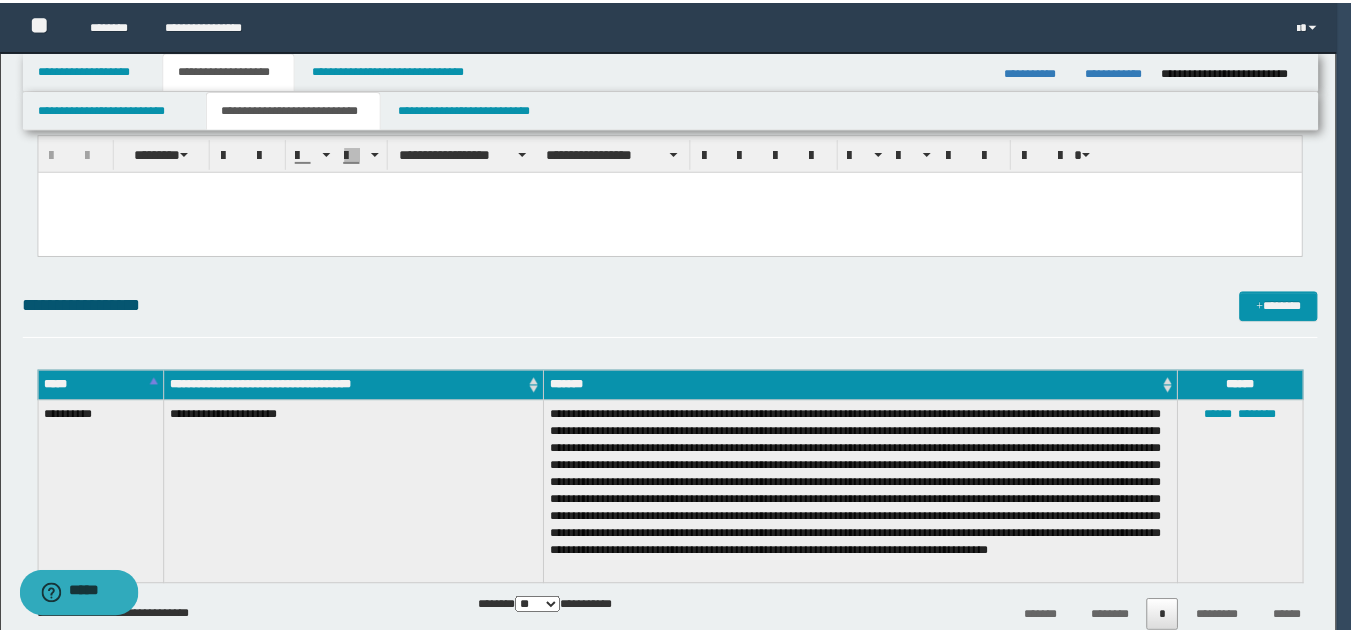 scroll, scrollTop: 1267, scrollLeft: 0, axis: vertical 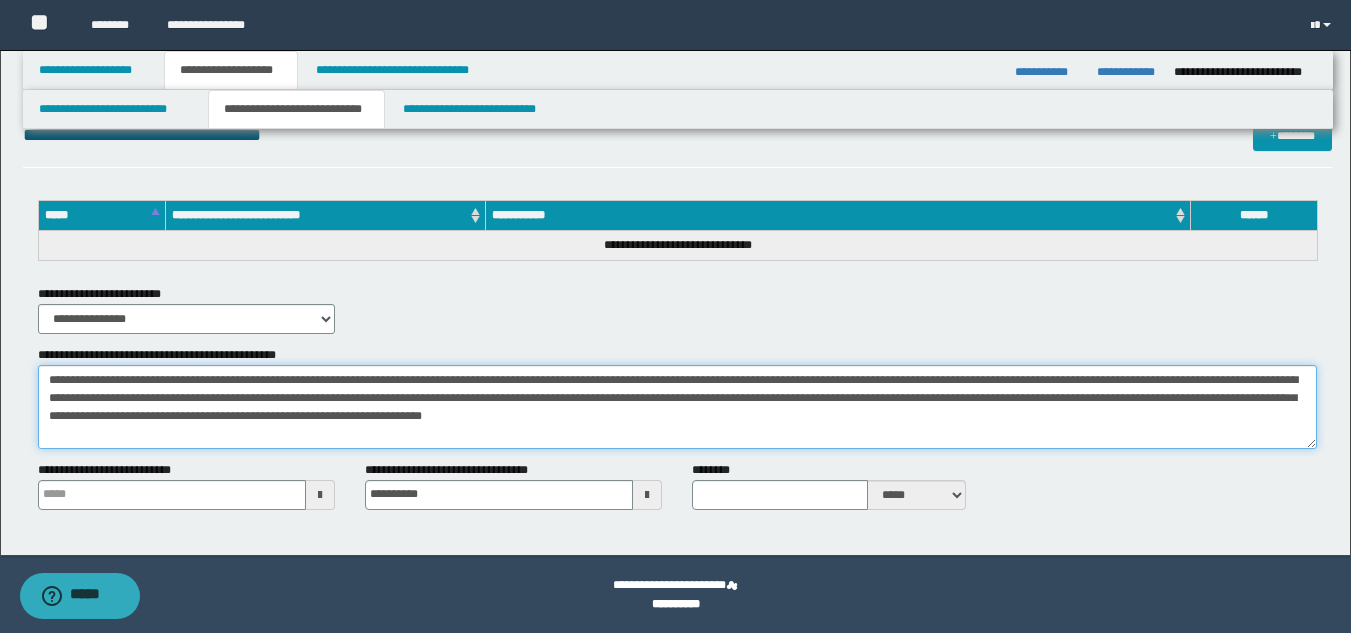 drag, startPoint x: 124, startPoint y: 378, endPoint x: 615, endPoint y: 413, distance: 492.24588 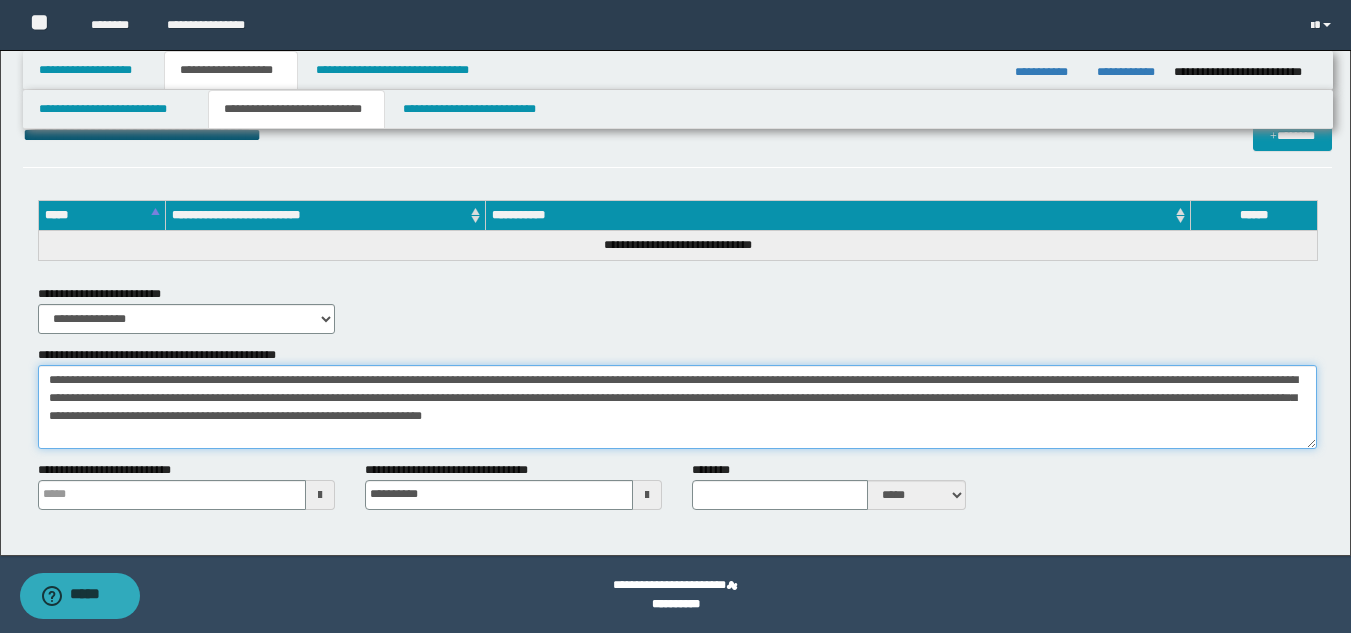 click on "**********" at bounding box center [677, 407] 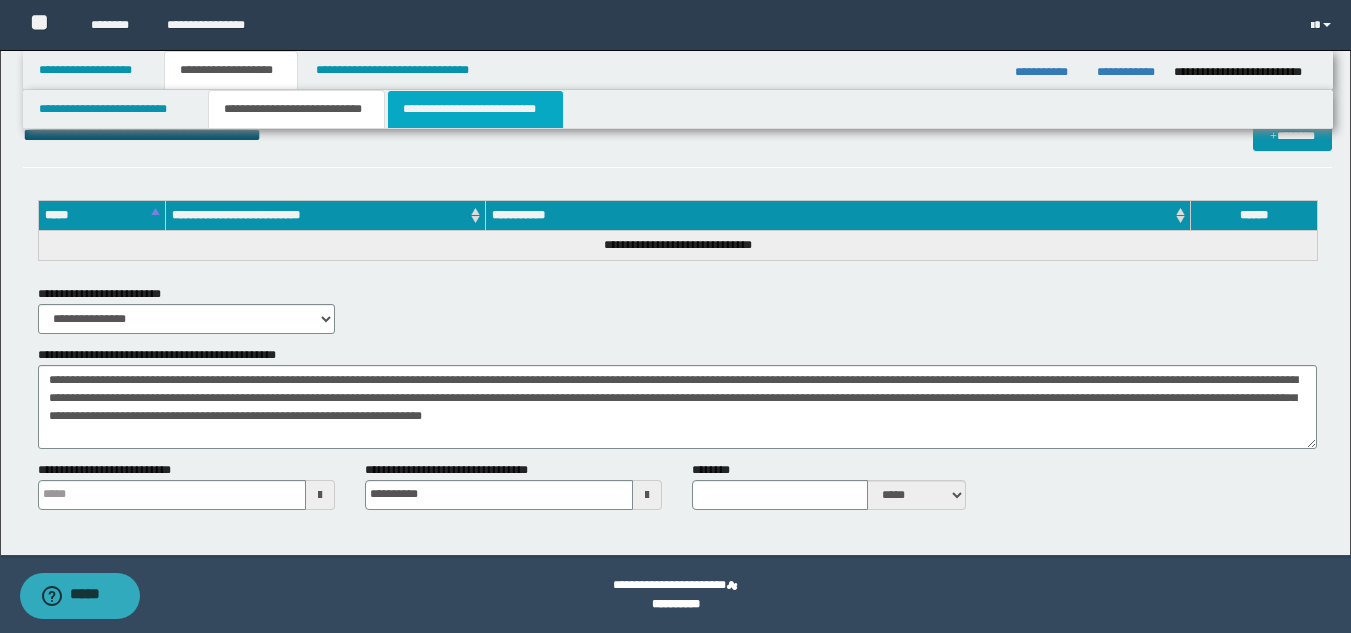 click on "**********" at bounding box center [475, 109] 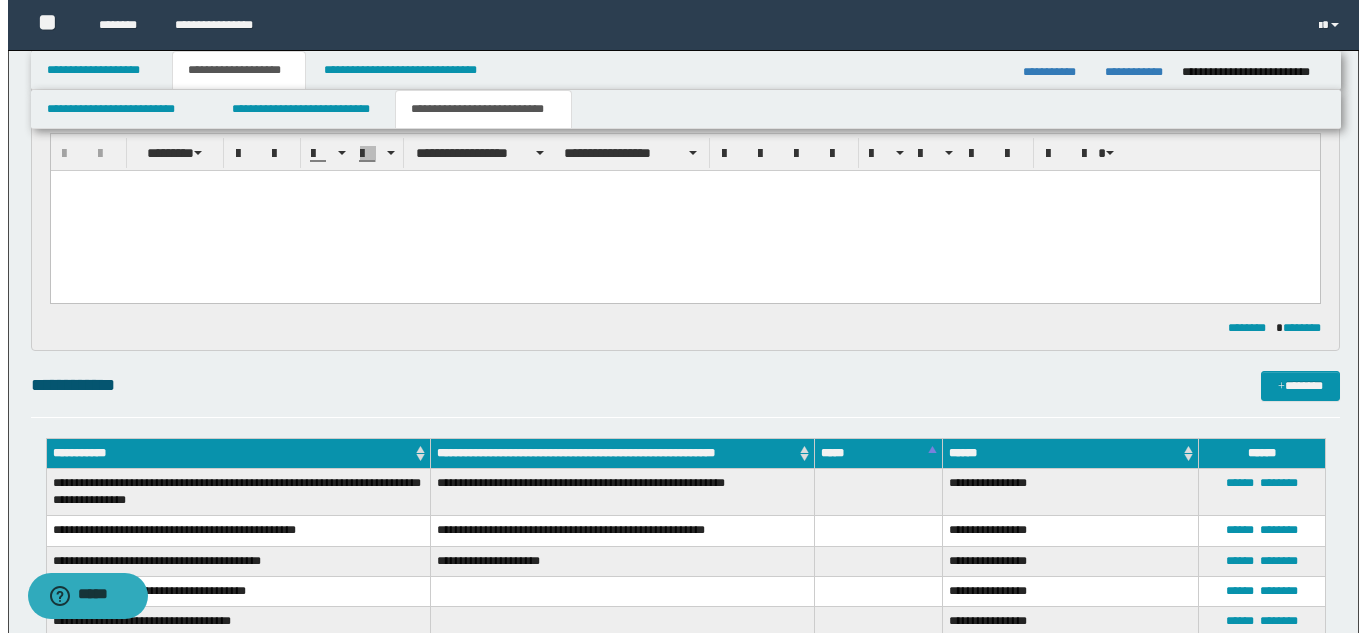 scroll, scrollTop: 67, scrollLeft: 0, axis: vertical 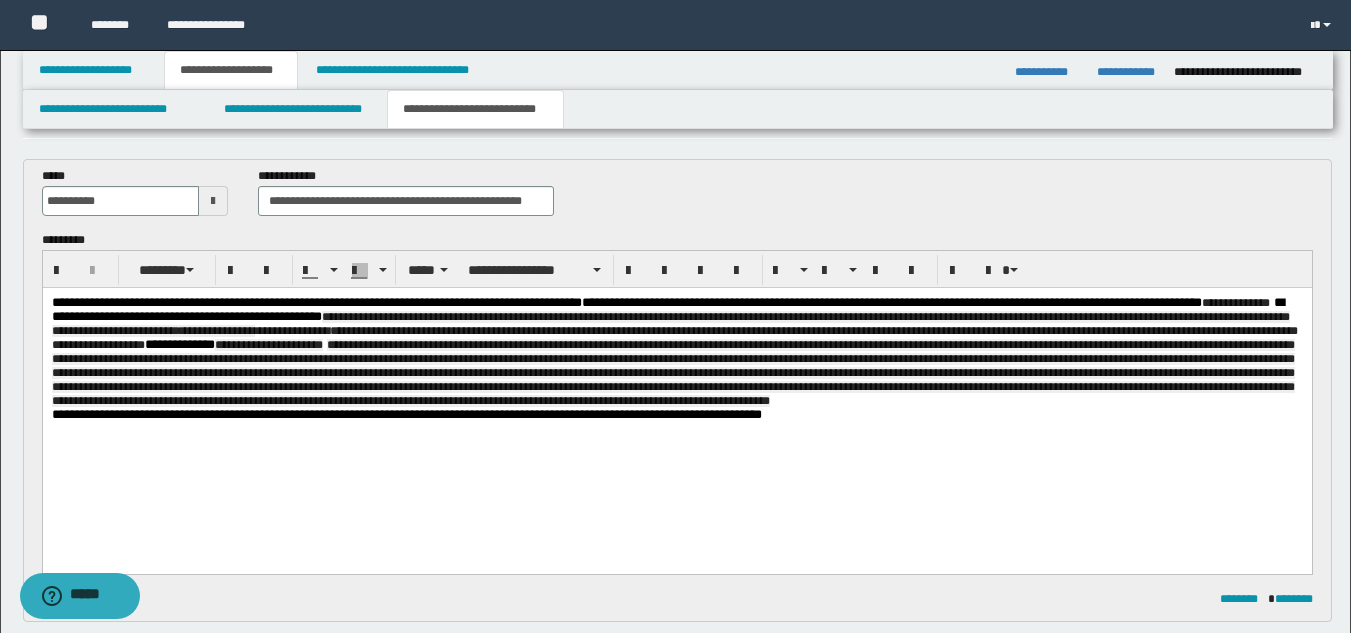 click on "**********" at bounding box center (676, 352) 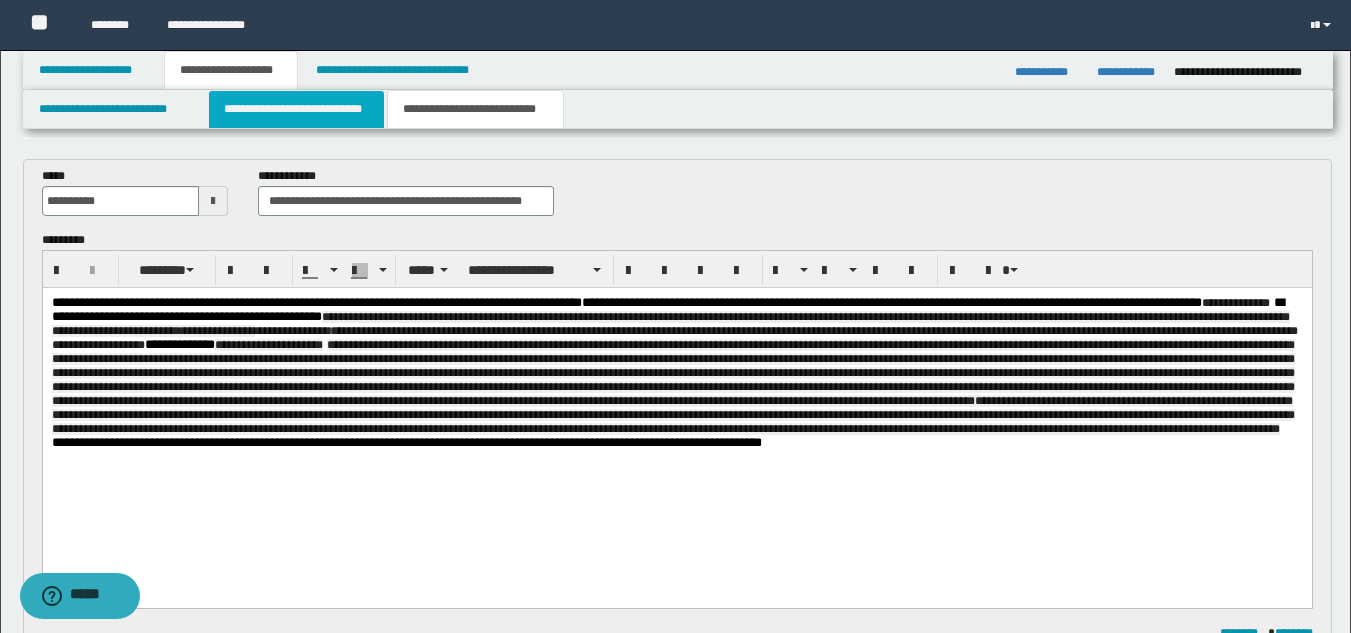 click on "**********" at bounding box center (296, 109) 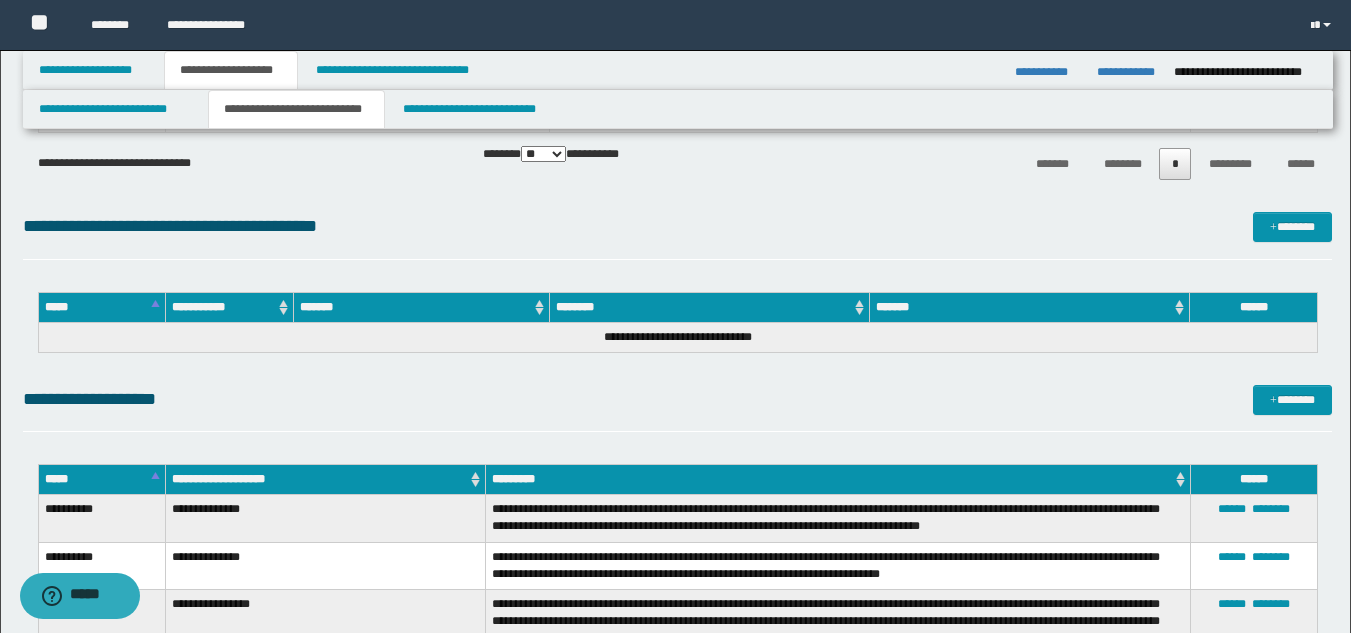 scroll, scrollTop: 1267, scrollLeft: 0, axis: vertical 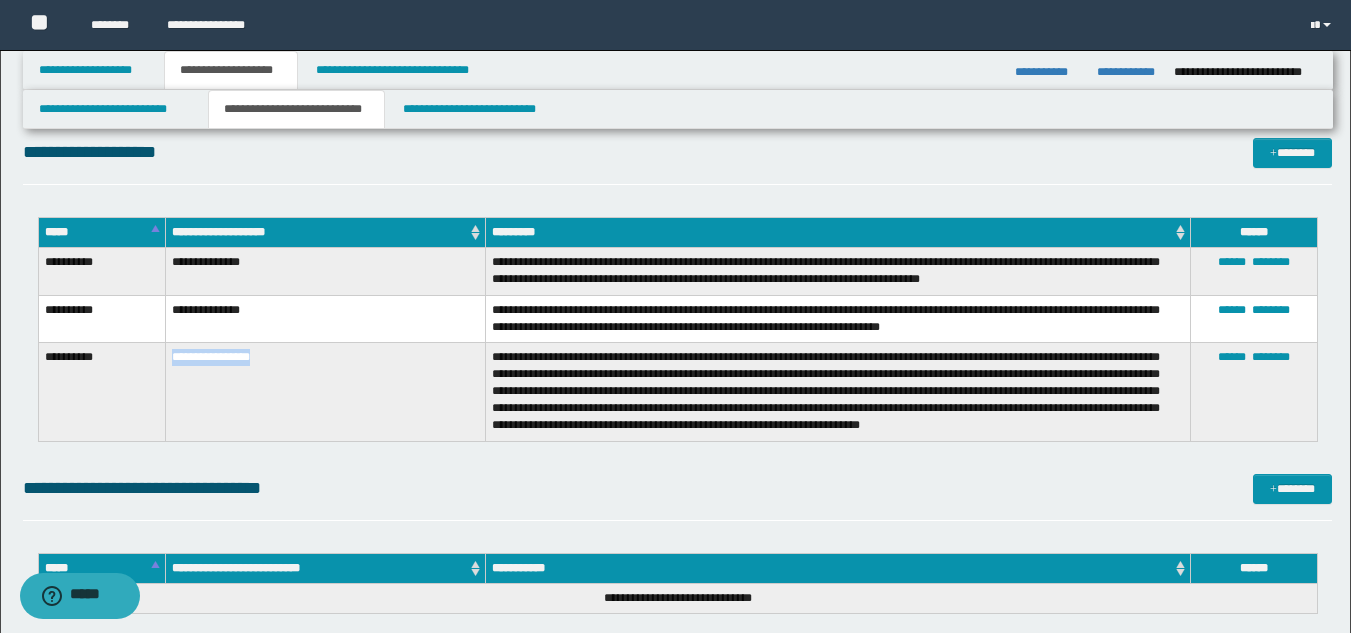 drag, startPoint x: 173, startPoint y: 356, endPoint x: 298, endPoint y: 356, distance: 125 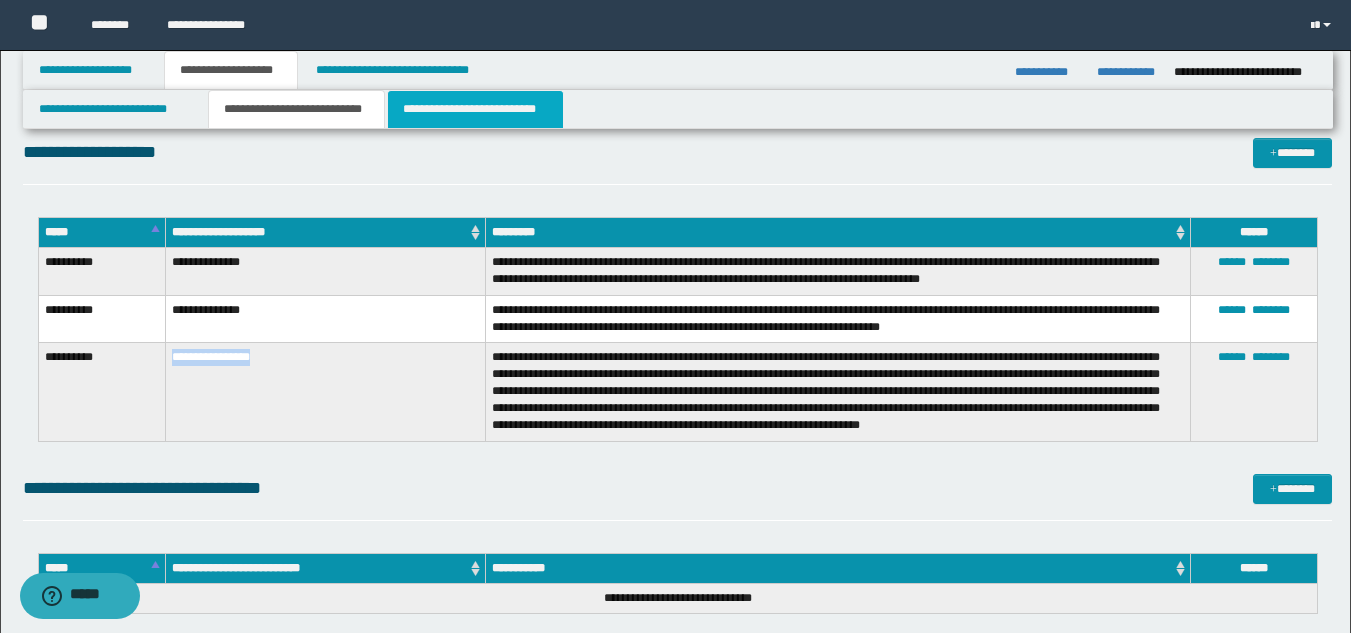 click on "**********" at bounding box center [475, 109] 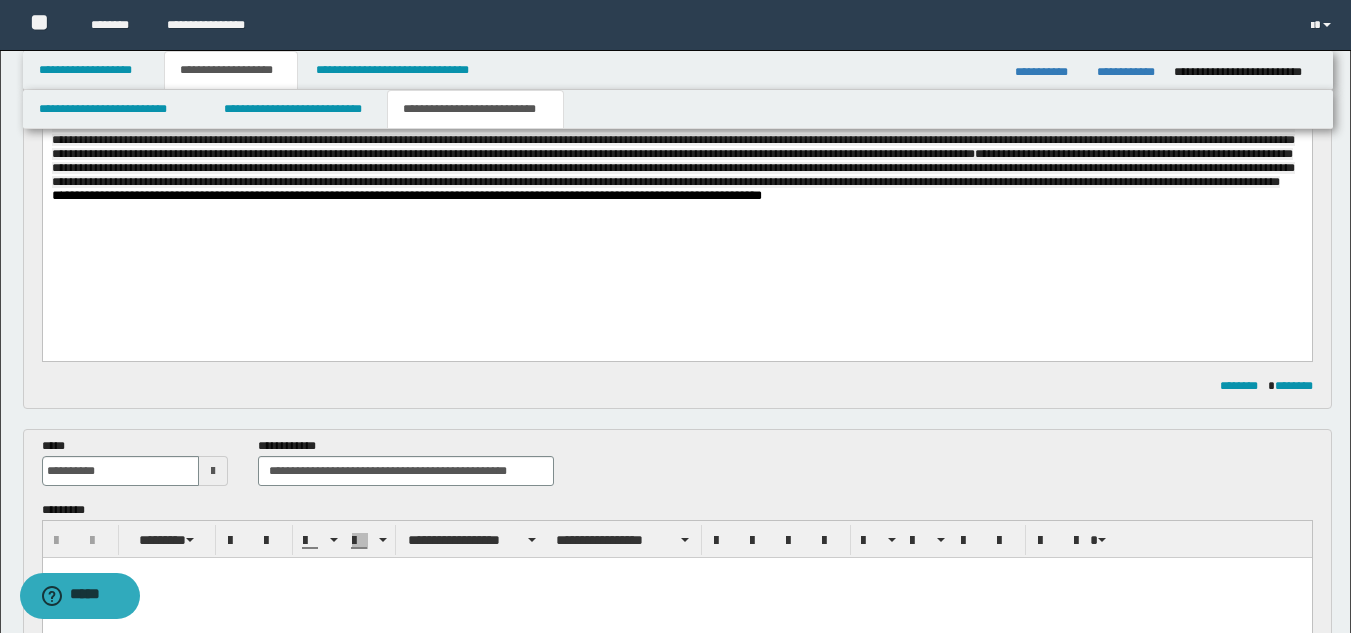 scroll, scrollTop: 0, scrollLeft: 0, axis: both 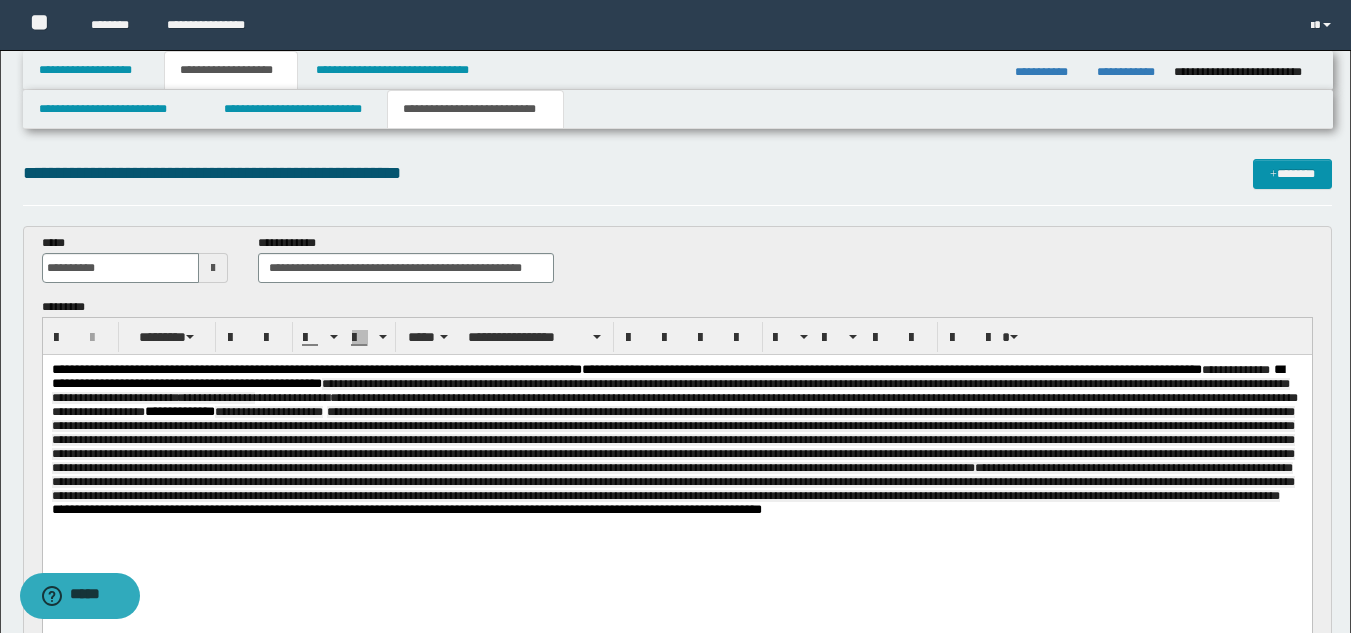 click on "**********" at bounding box center [676, 465] 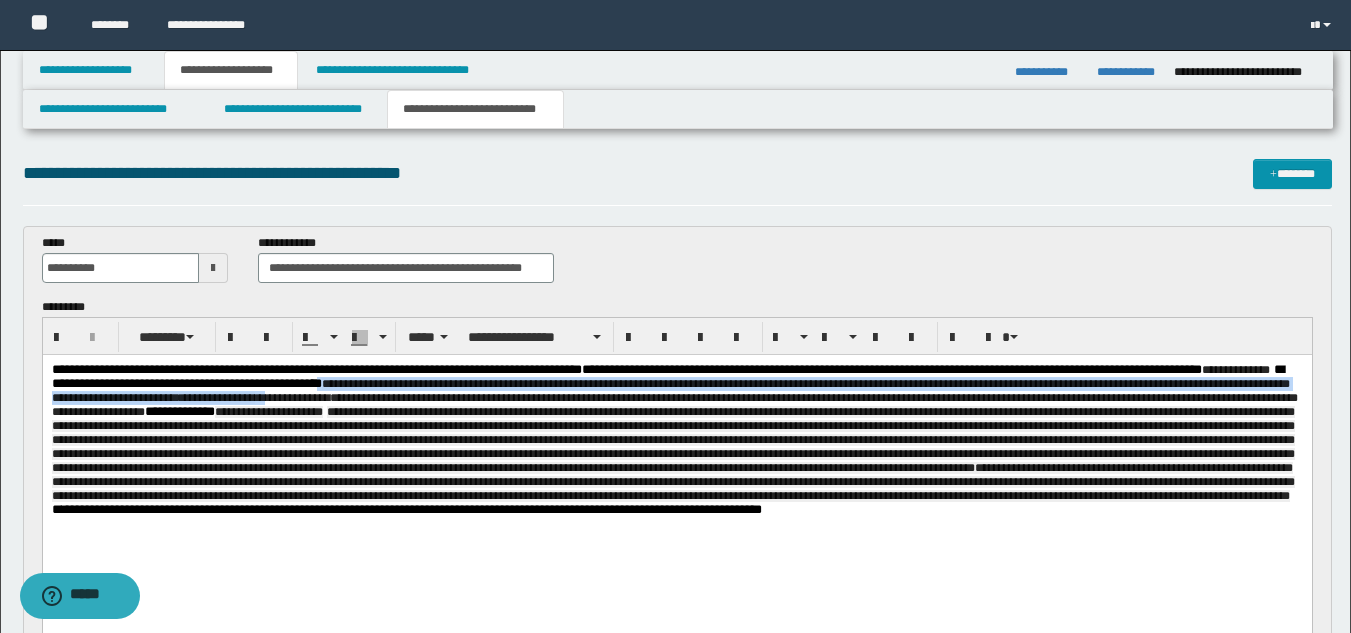 drag, startPoint x: 541, startPoint y: 379, endPoint x: 555, endPoint y: 397, distance: 22.803509 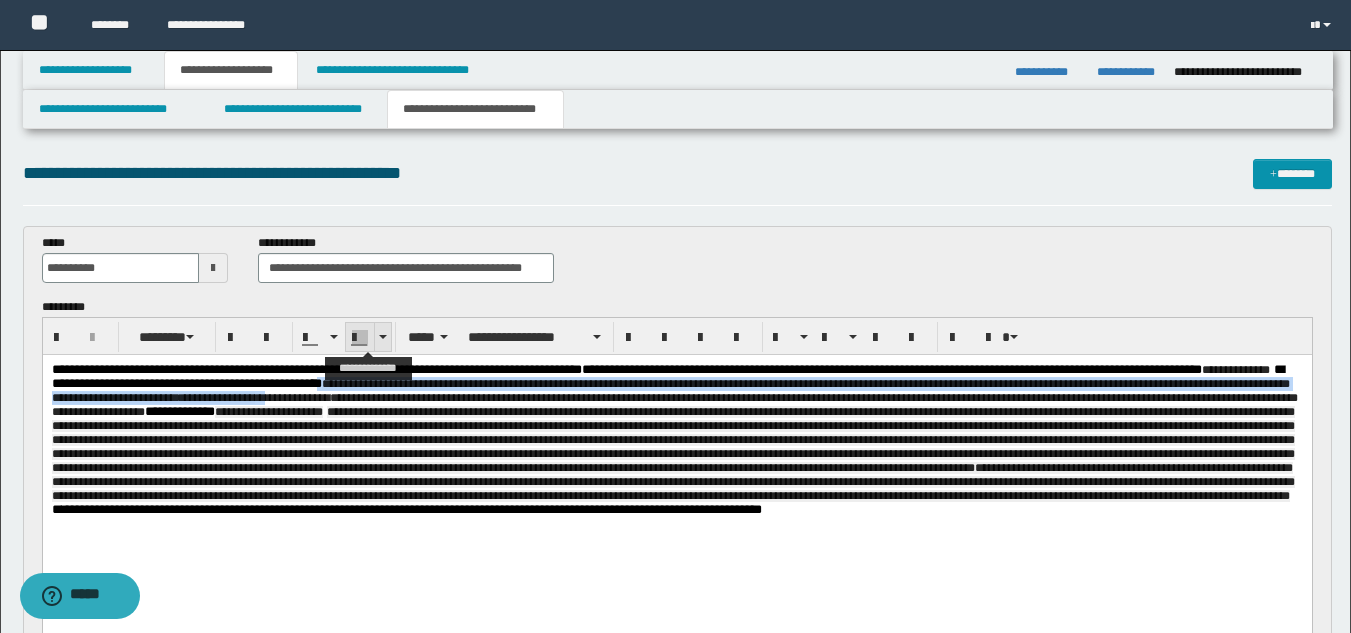 click at bounding box center [360, 338] 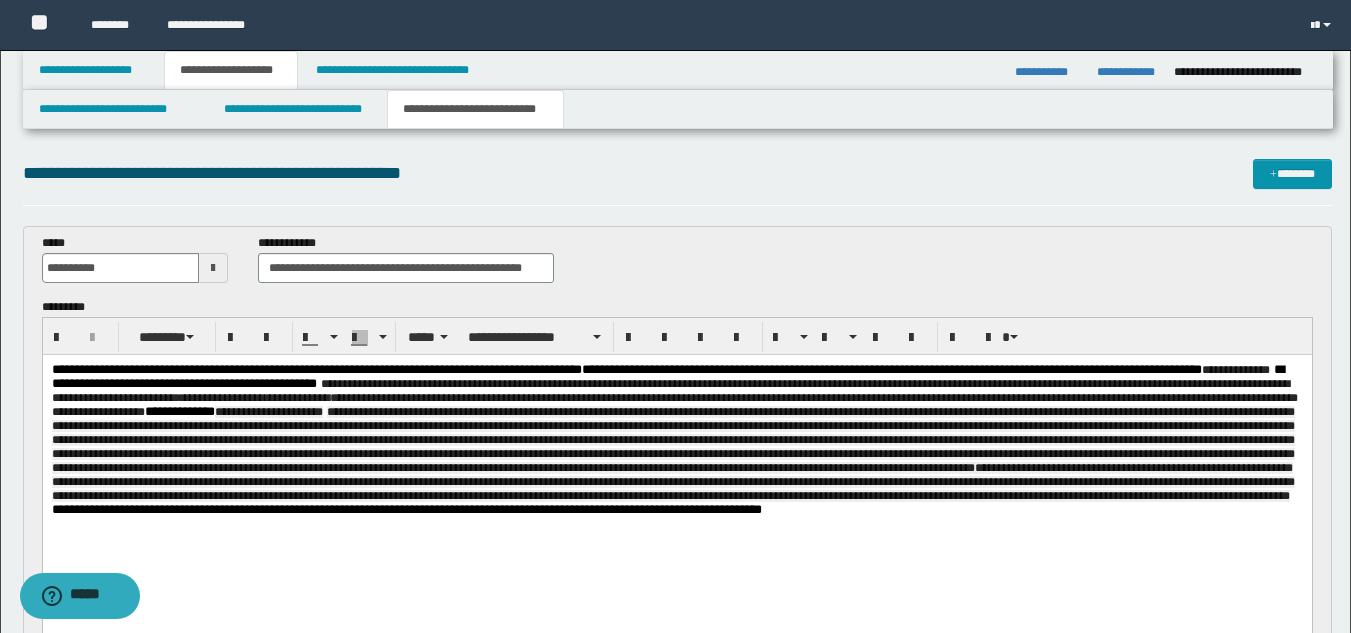 click on "**********" at bounding box center [672, 454] 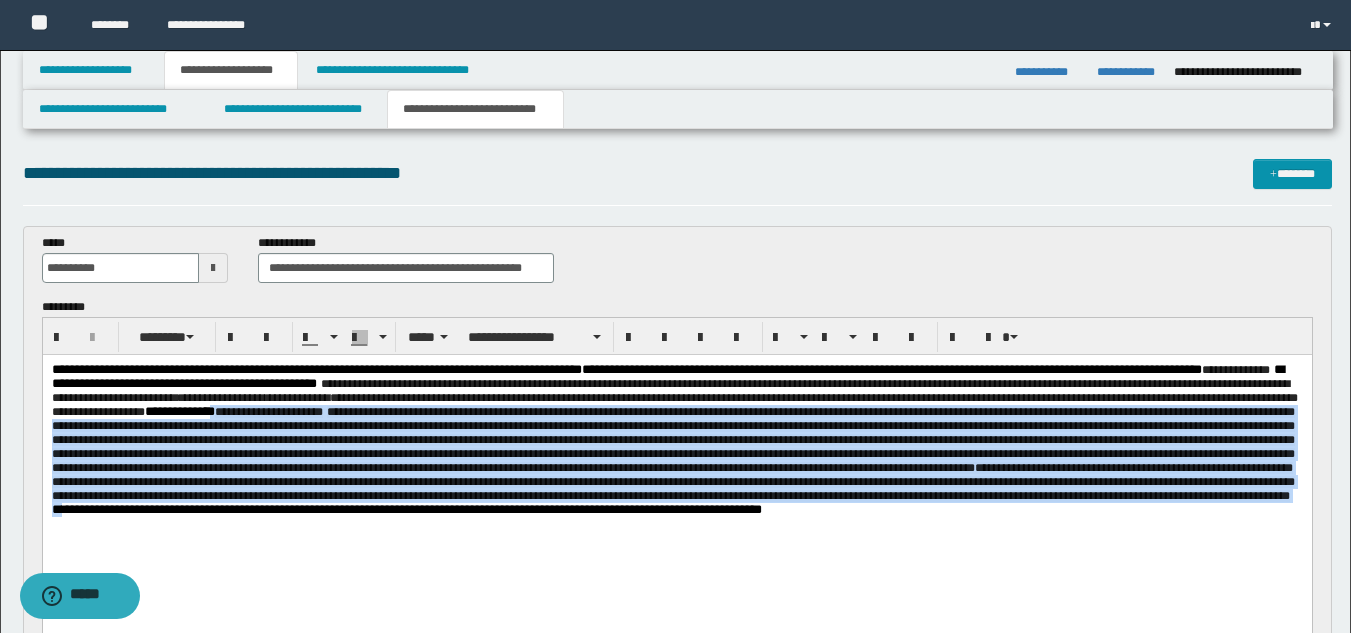 drag, startPoint x: 616, startPoint y: 421, endPoint x: 988, endPoint y: 543, distance: 391.49457 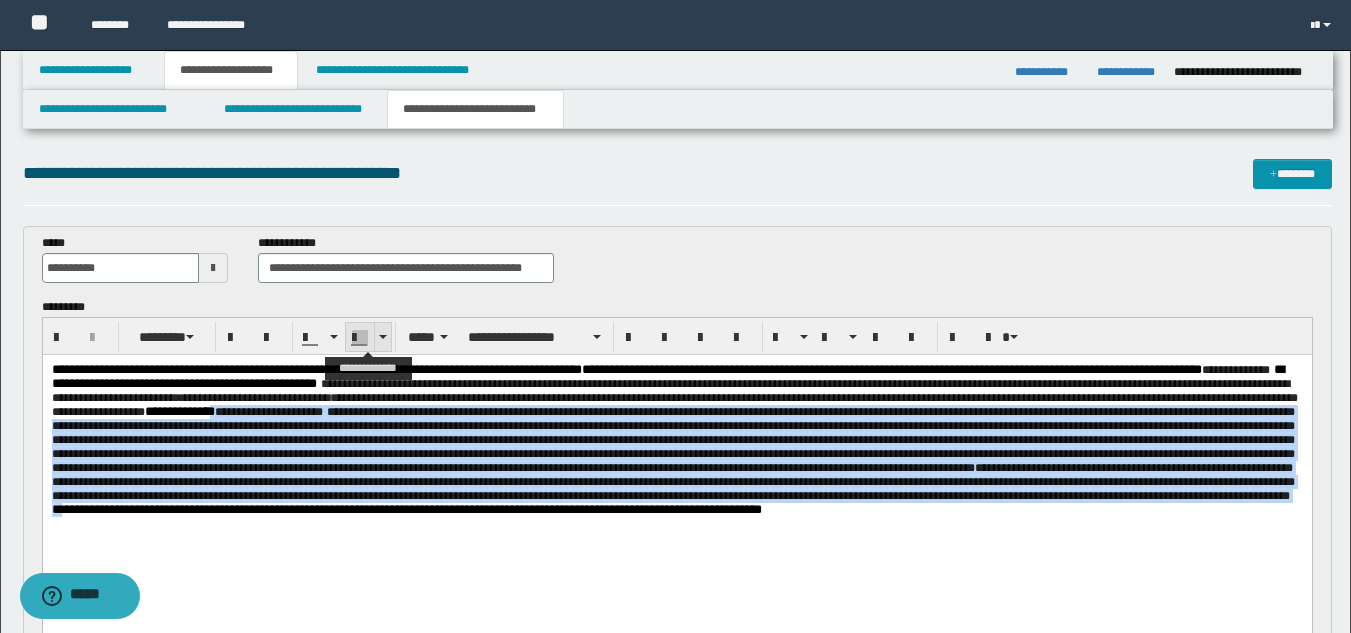 click at bounding box center [360, 338] 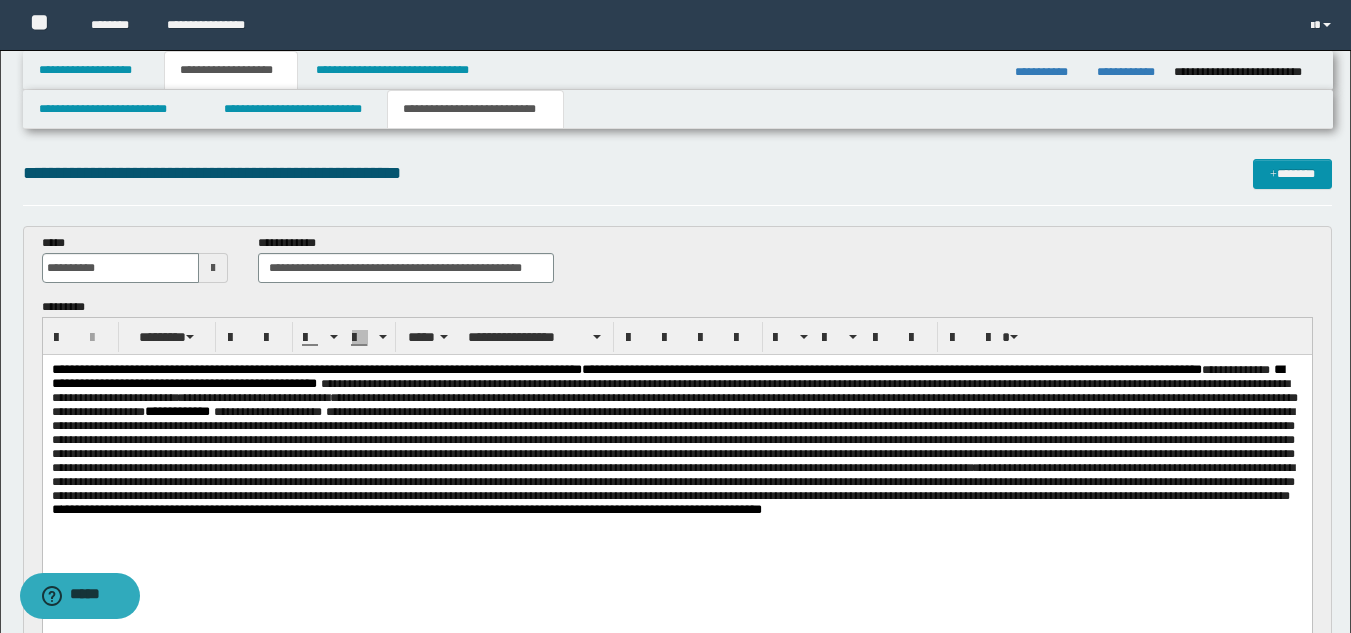 click on "**********" at bounding box center [670, 391] 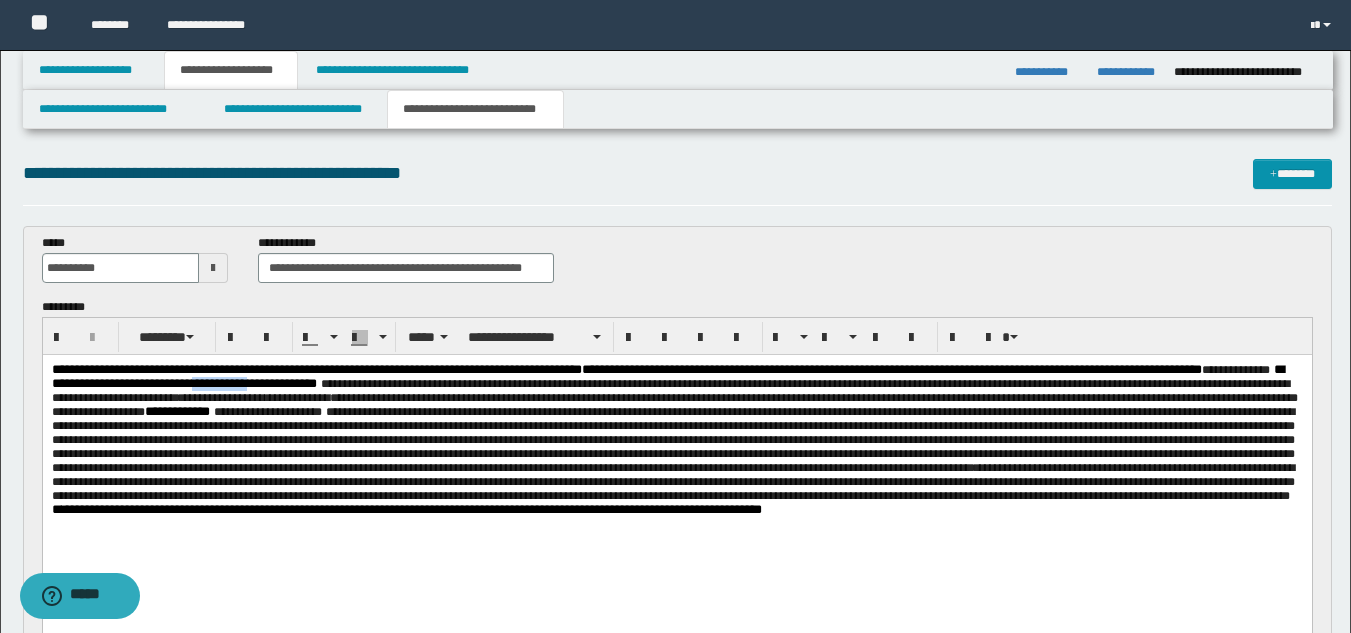 drag, startPoint x: 449, startPoint y: 388, endPoint x: 383, endPoint y: 393, distance: 66.189125 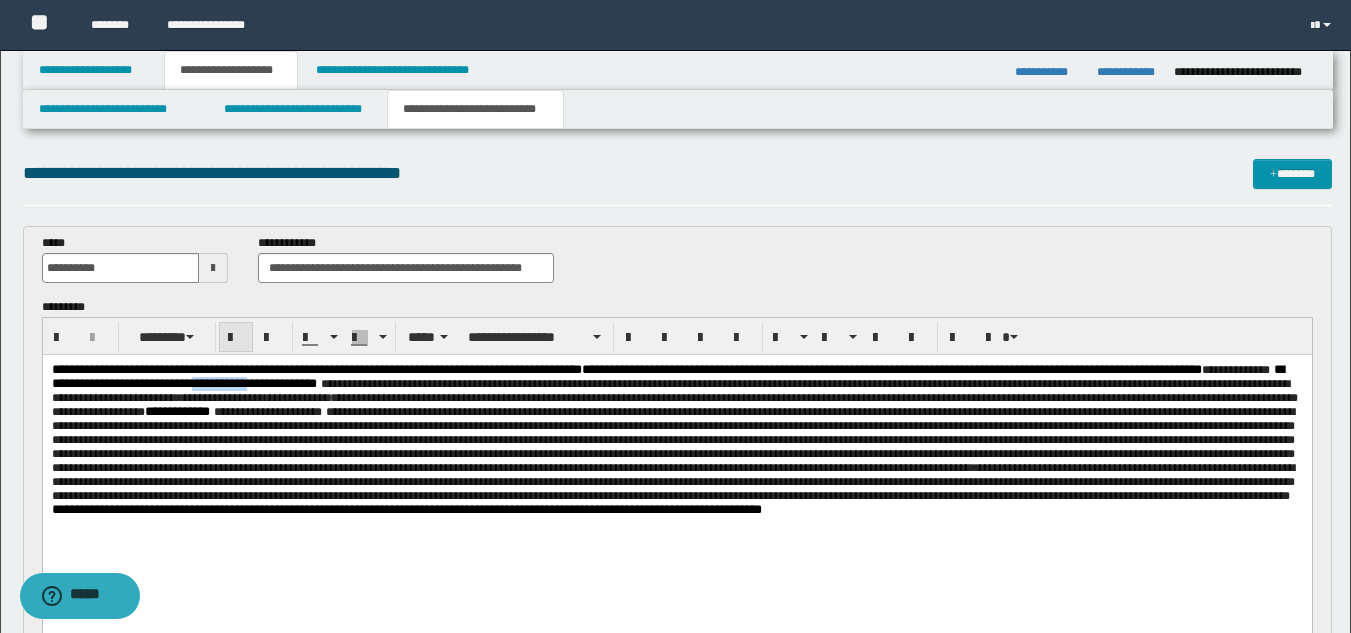 click at bounding box center [236, 338] 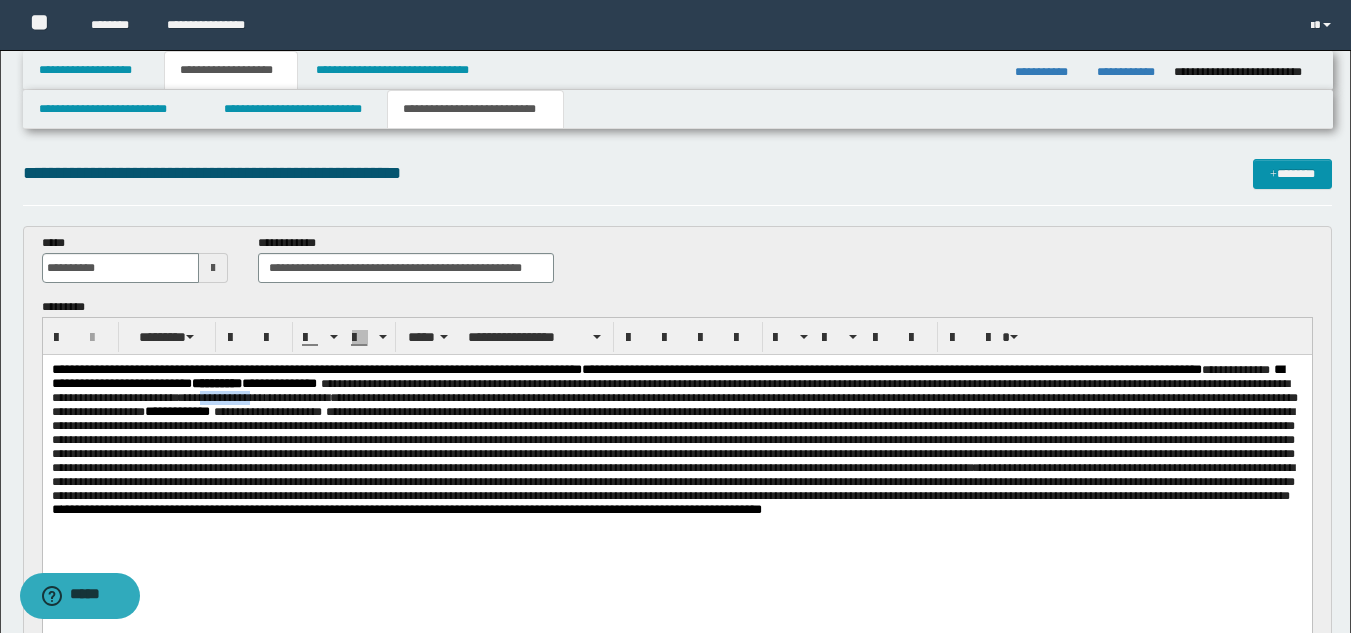drag, startPoint x: 540, startPoint y: 404, endPoint x: 482, endPoint y: 407, distance: 58.077534 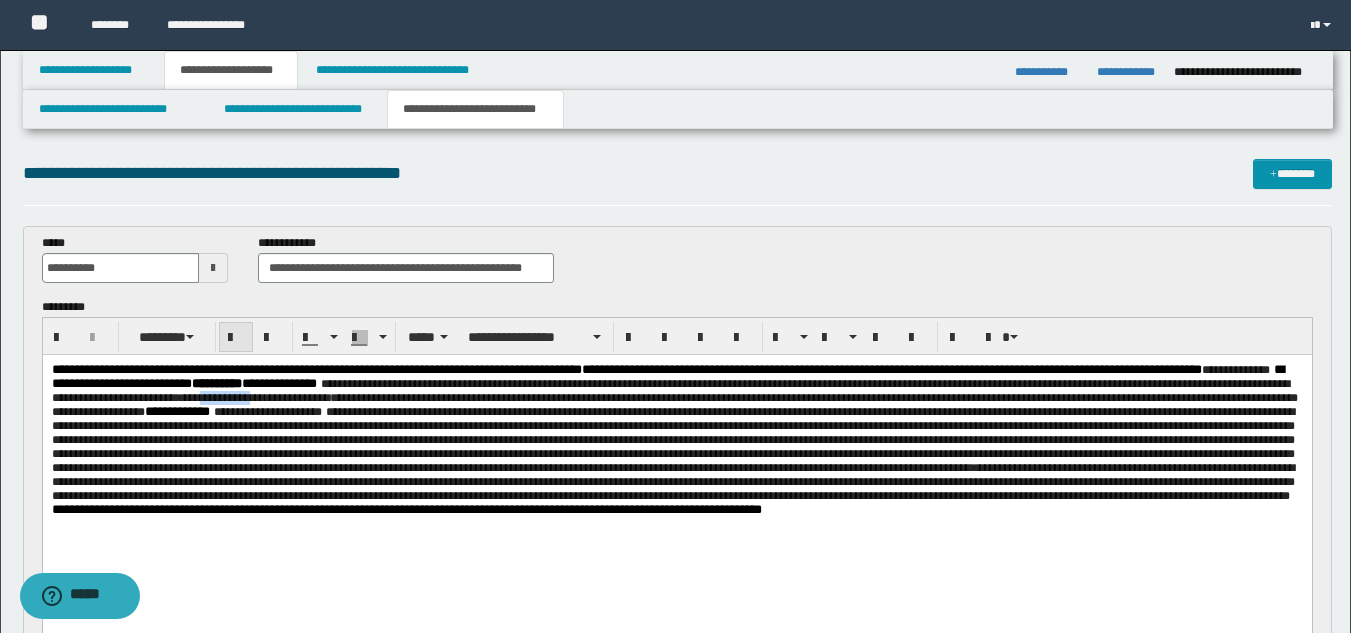 click at bounding box center (236, 338) 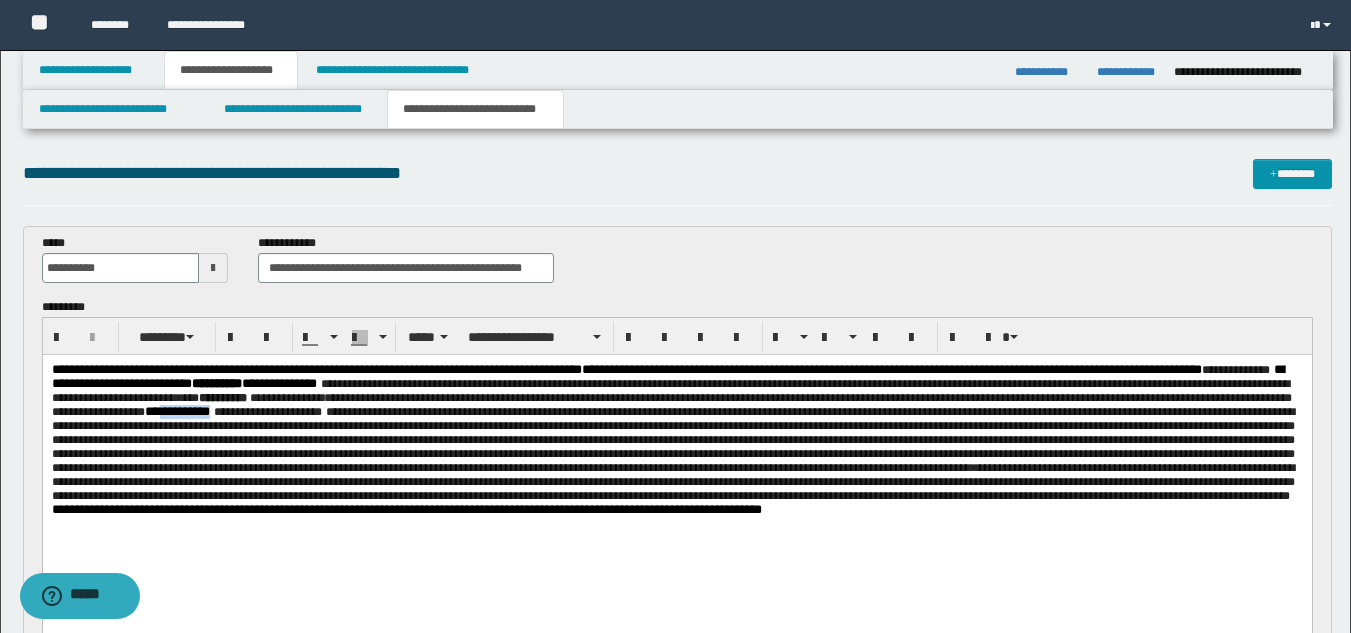 drag, startPoint x: 619, startPoint y: 423, endPoint x: 554, endPoint y: 421, distance: 65.03076 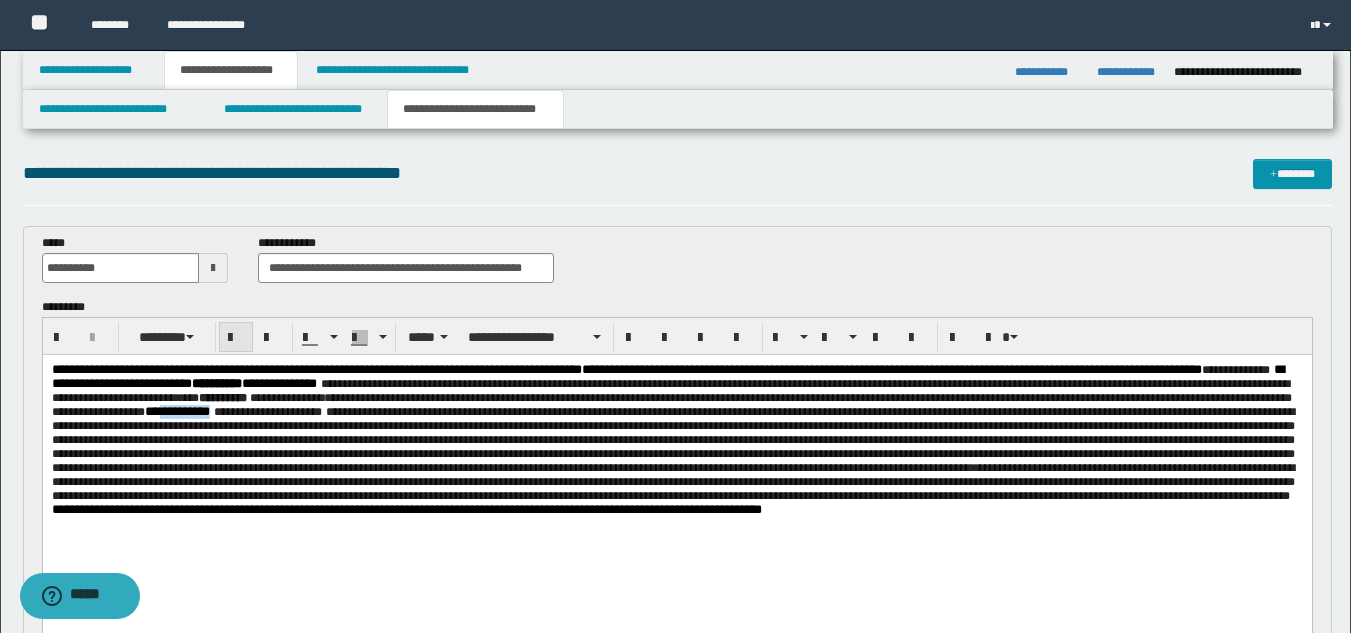 click at bounding box center [236, 337] 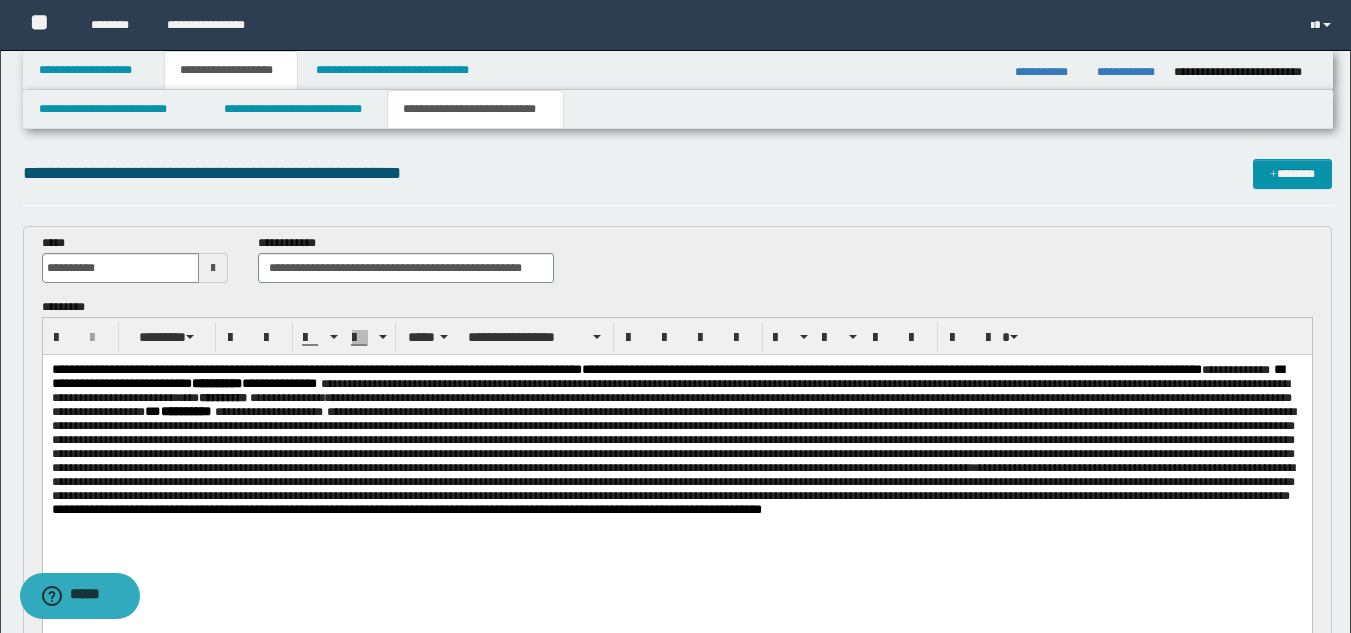 click on "**********" at bounding box center (673, 454) 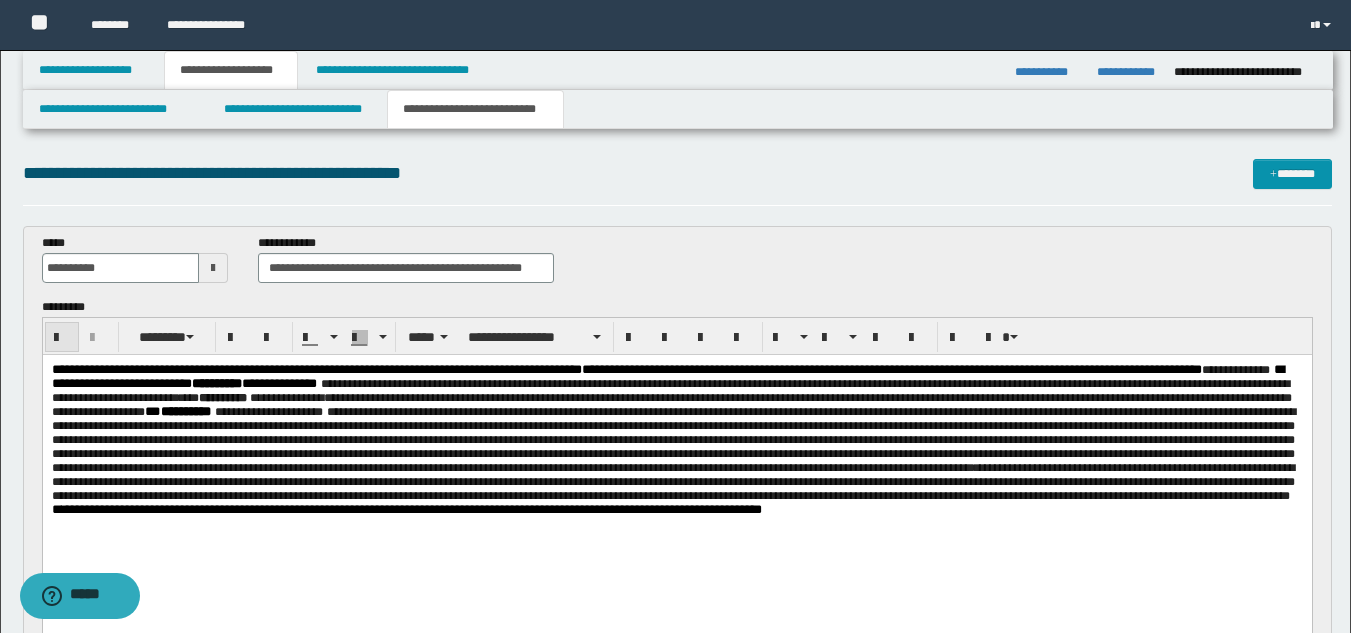 click at bounding box center [62, 338] 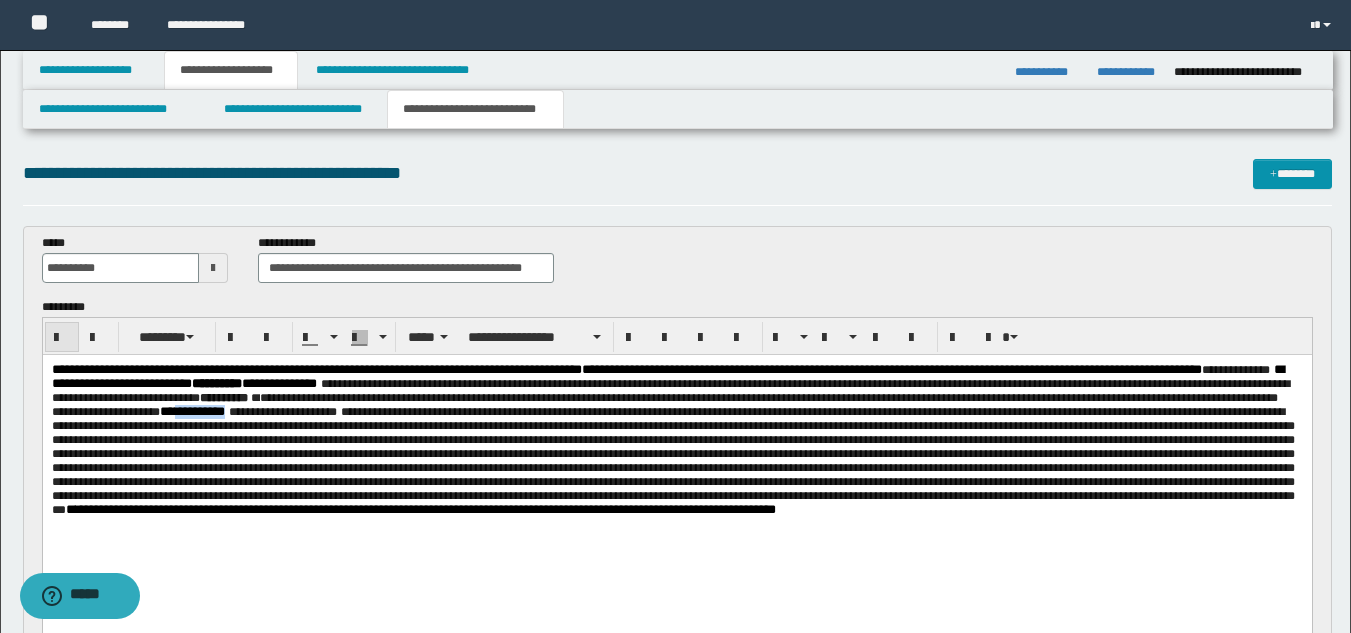 click at bounding box center (62, 338) 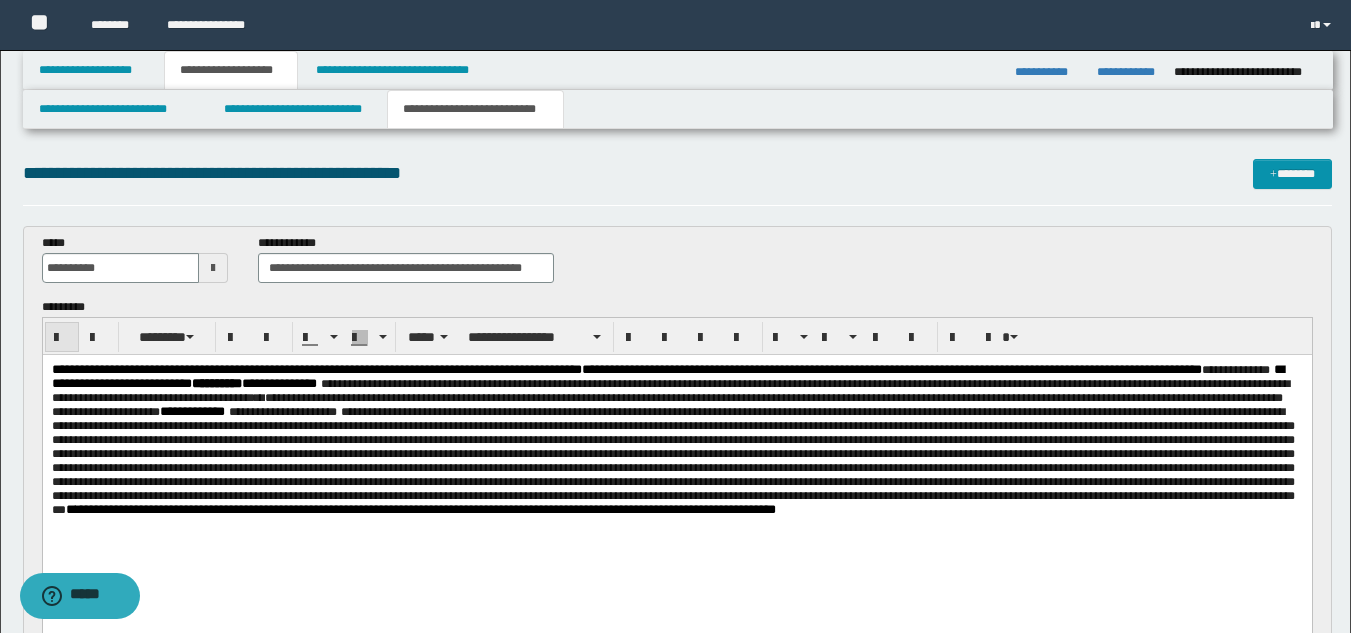click at bounding box center (62, 338) 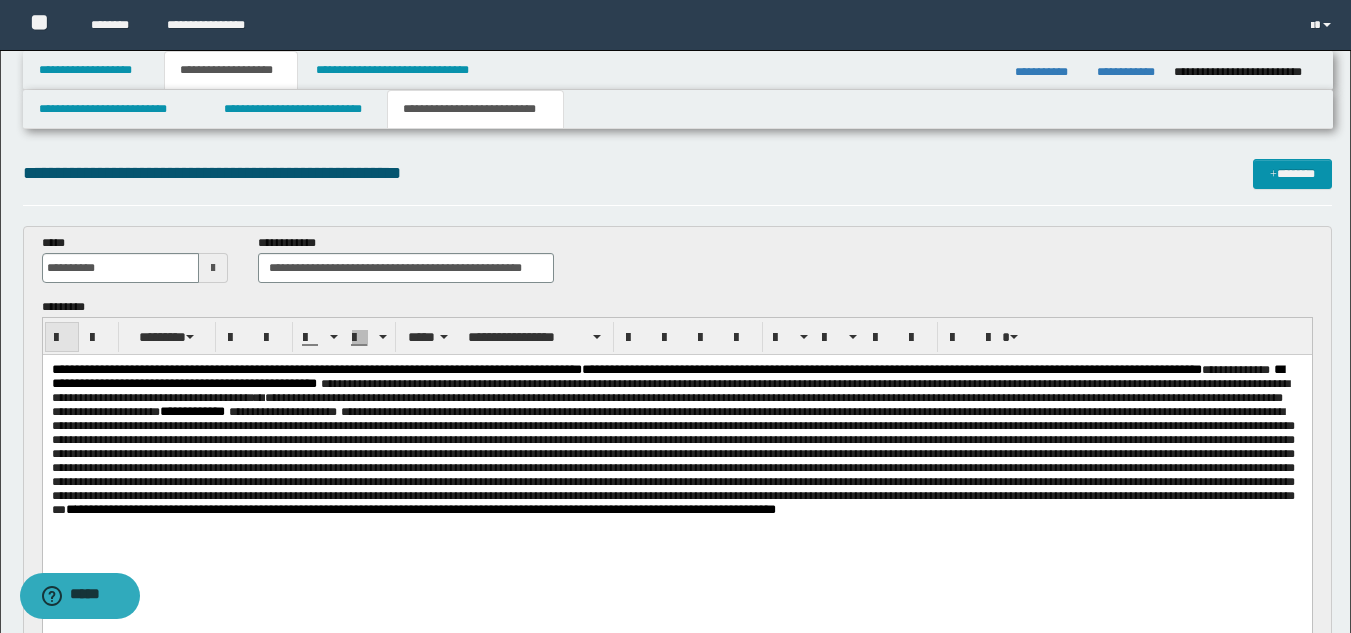 click at bounding box center [62, 338] 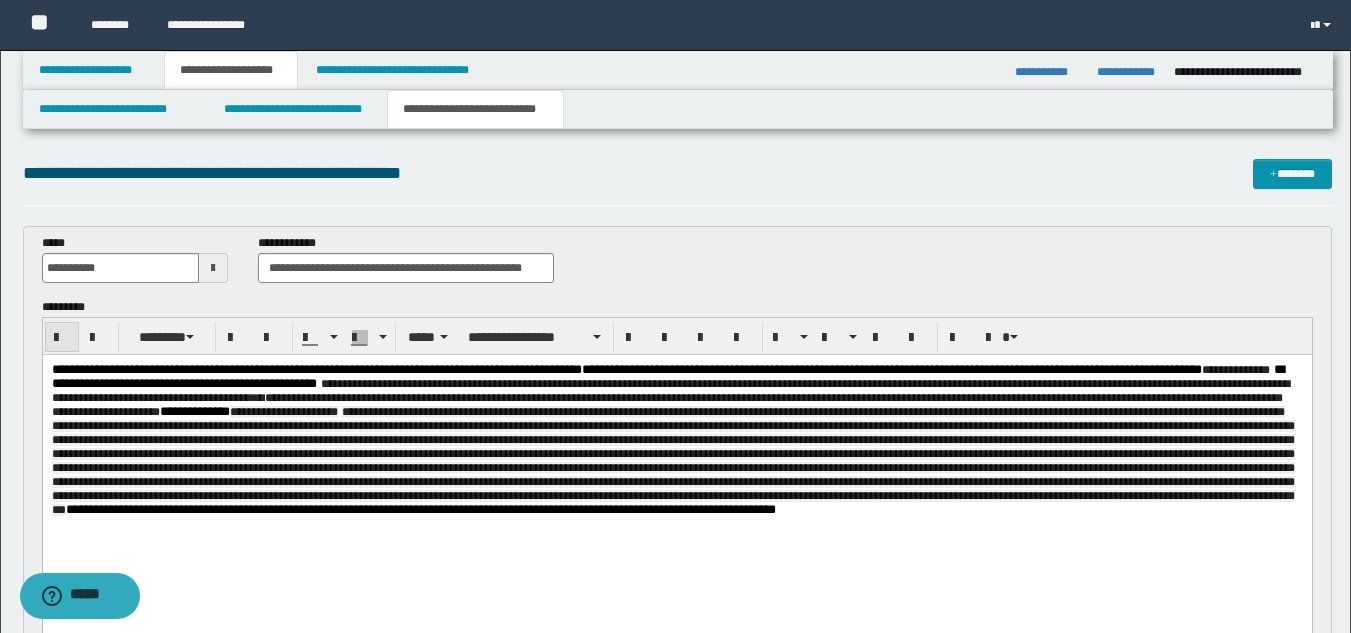 click at bounding box center [62, 338] 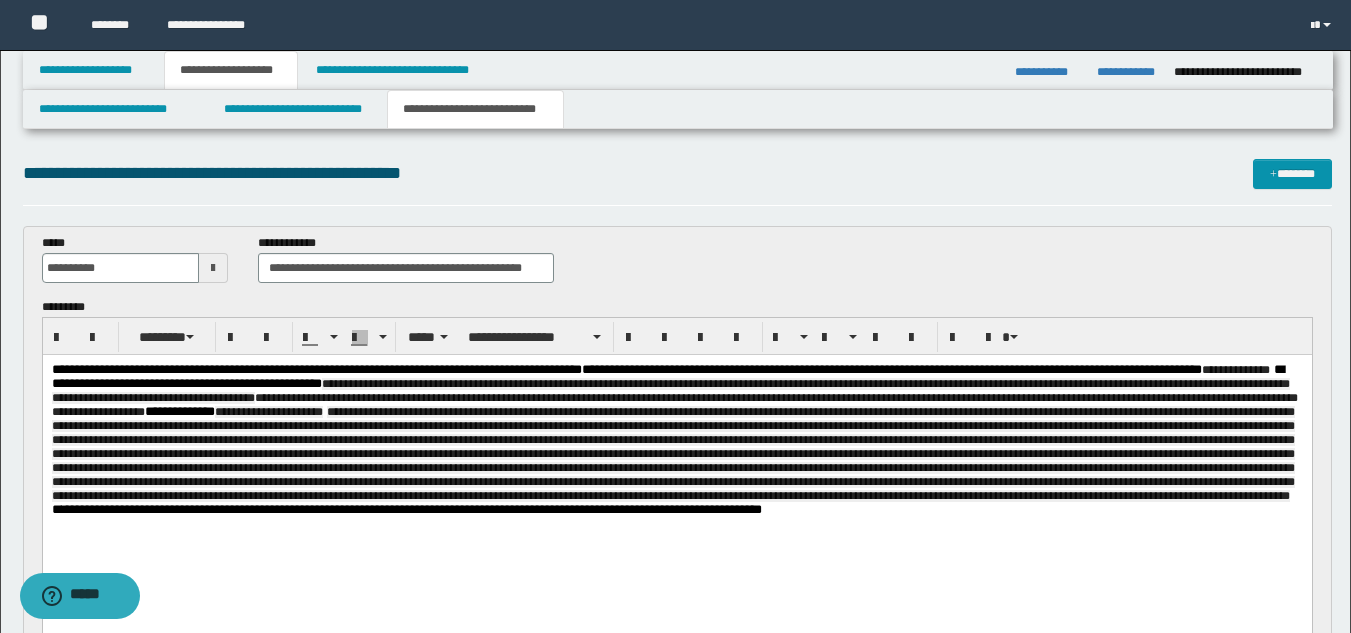 click at bounding box center (672, 454) 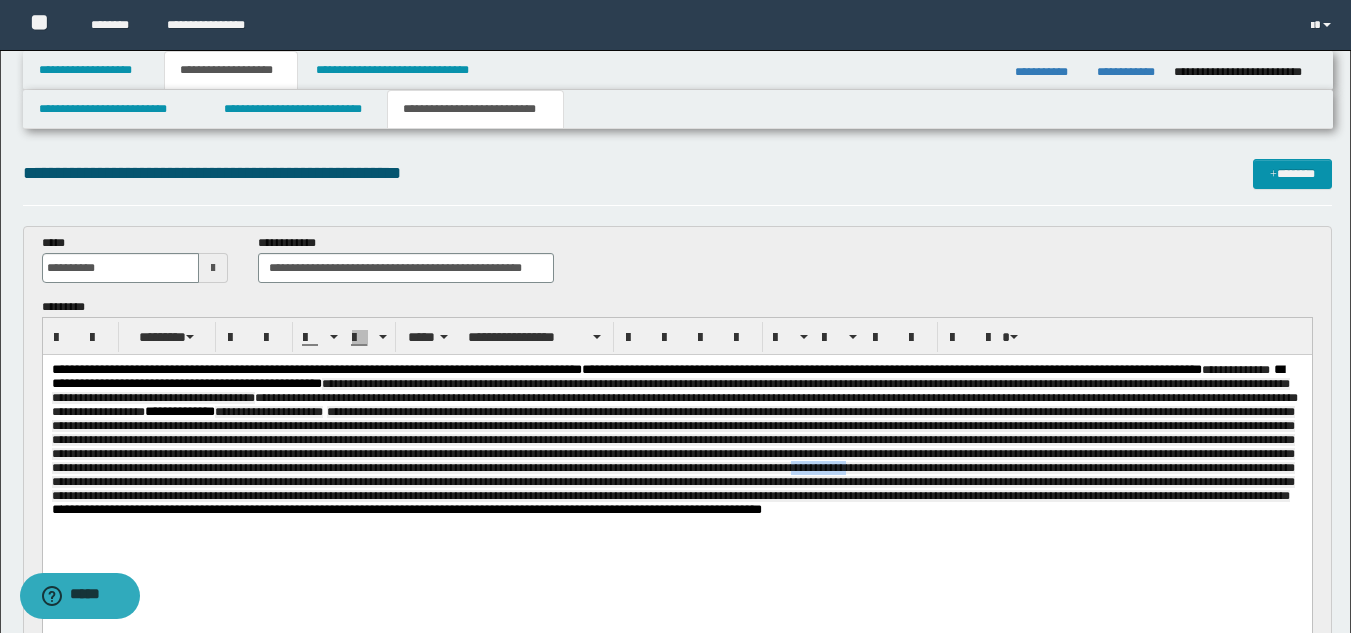 drag, startPoint x: 309, startPoint y: 508, endPoint x: 250, endPoint y: 508, distance: 59 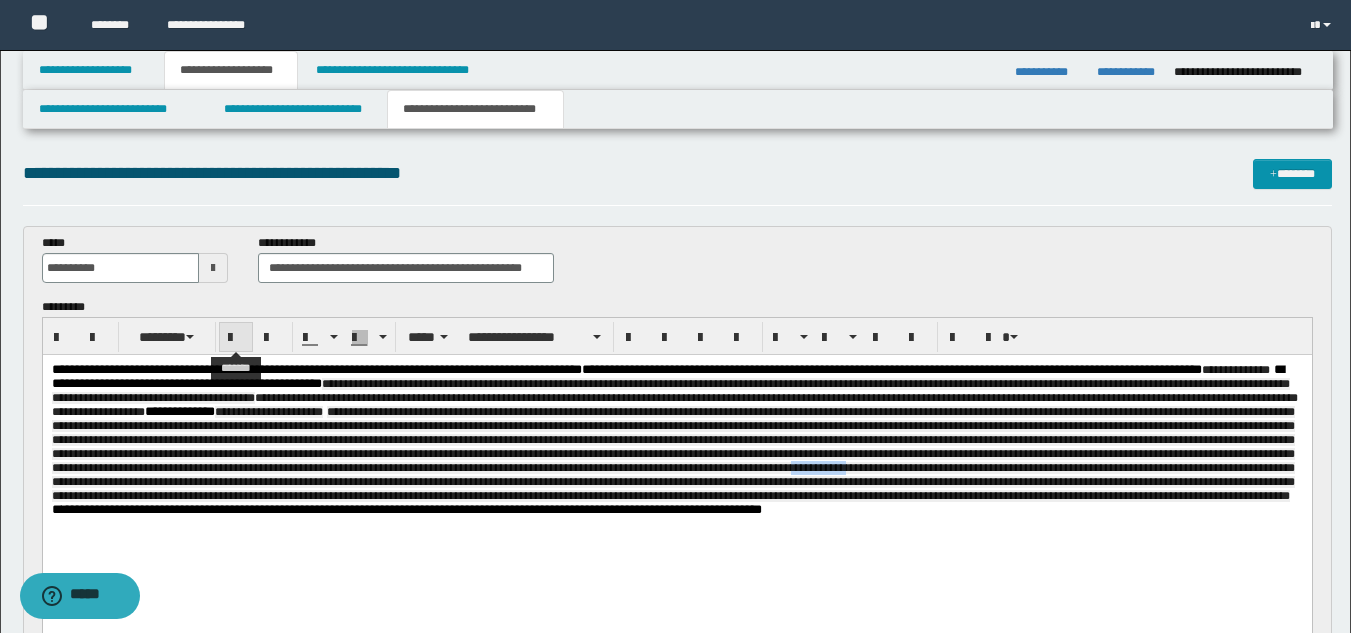 click at bounding box center (236, 338) 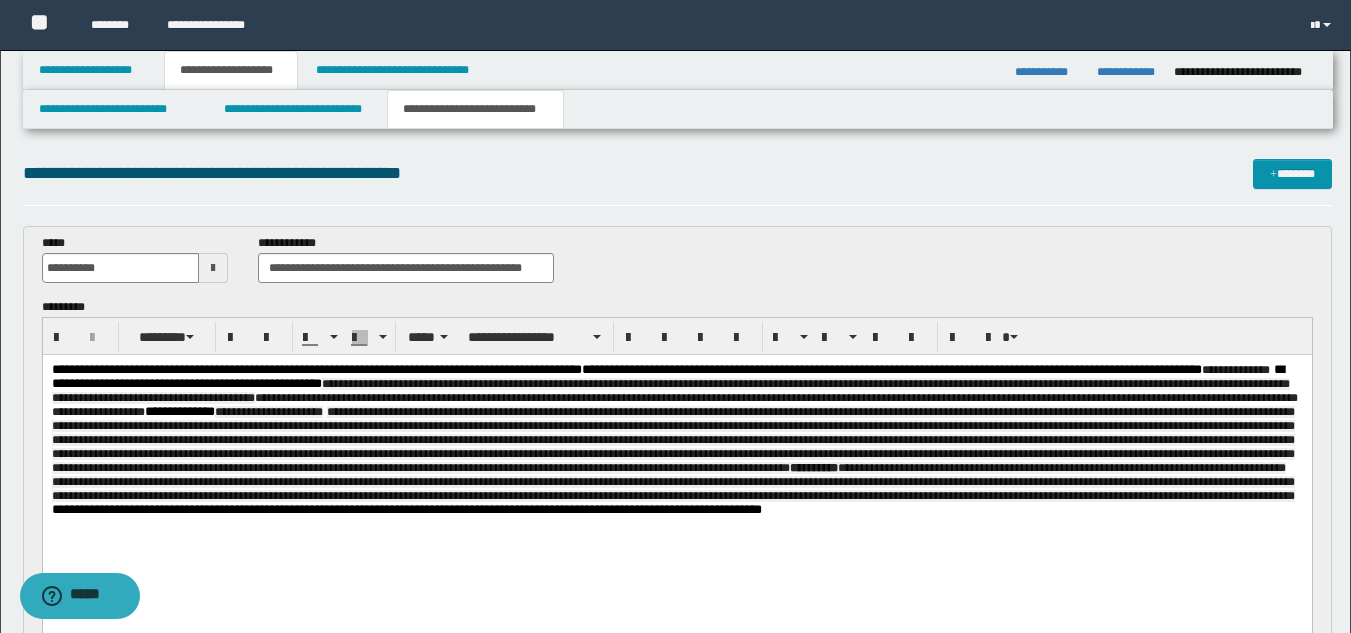 click on "**********" at bounding box center (676, 465) 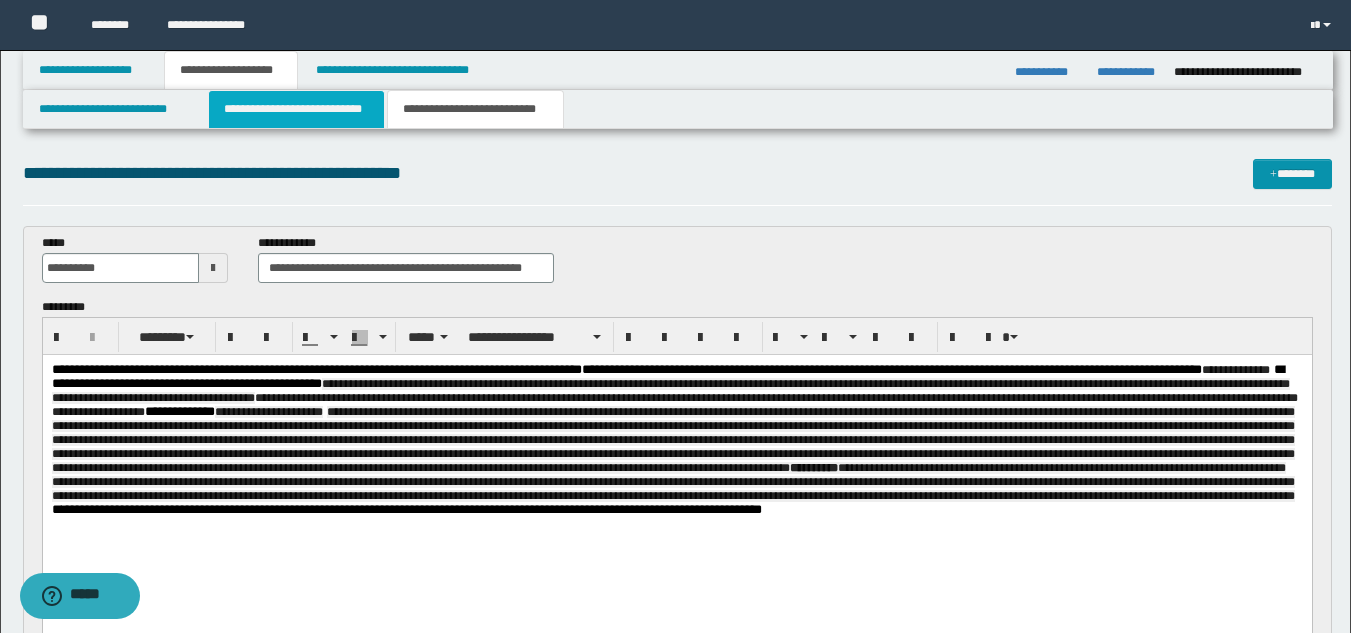 click on "**********" at bounding box center [296, 109] 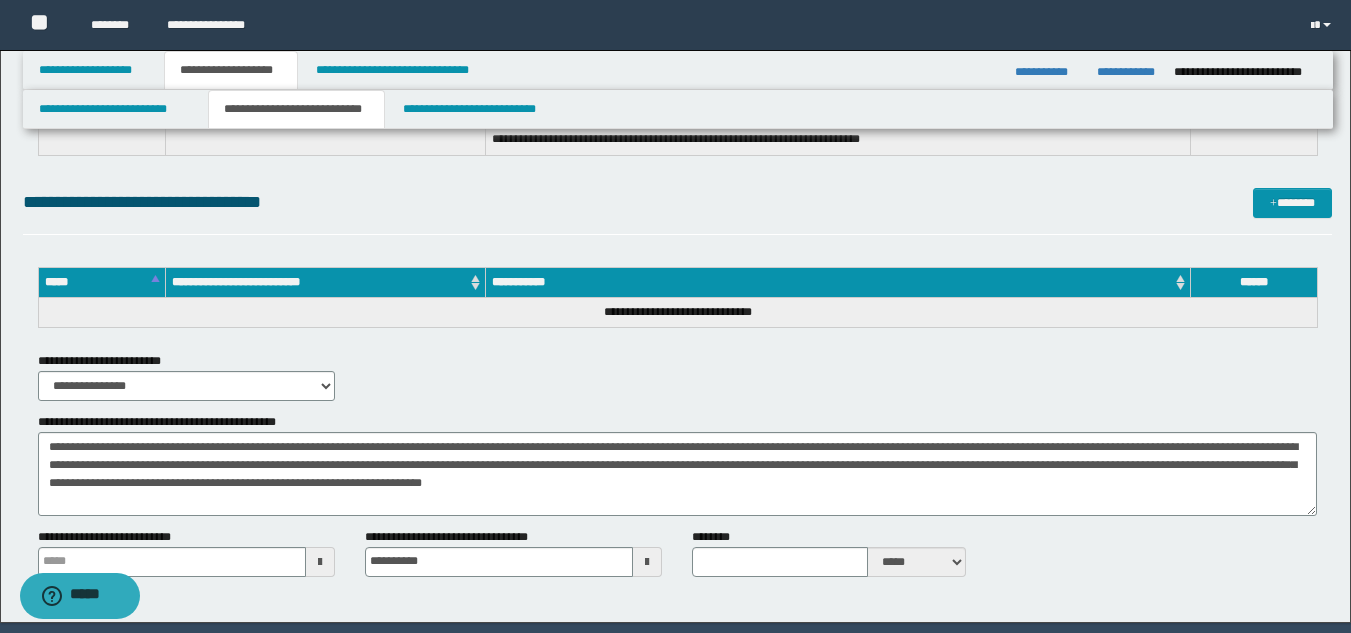 scroll, scrollTop: 600, scrollLeft: 0, axis: vertical 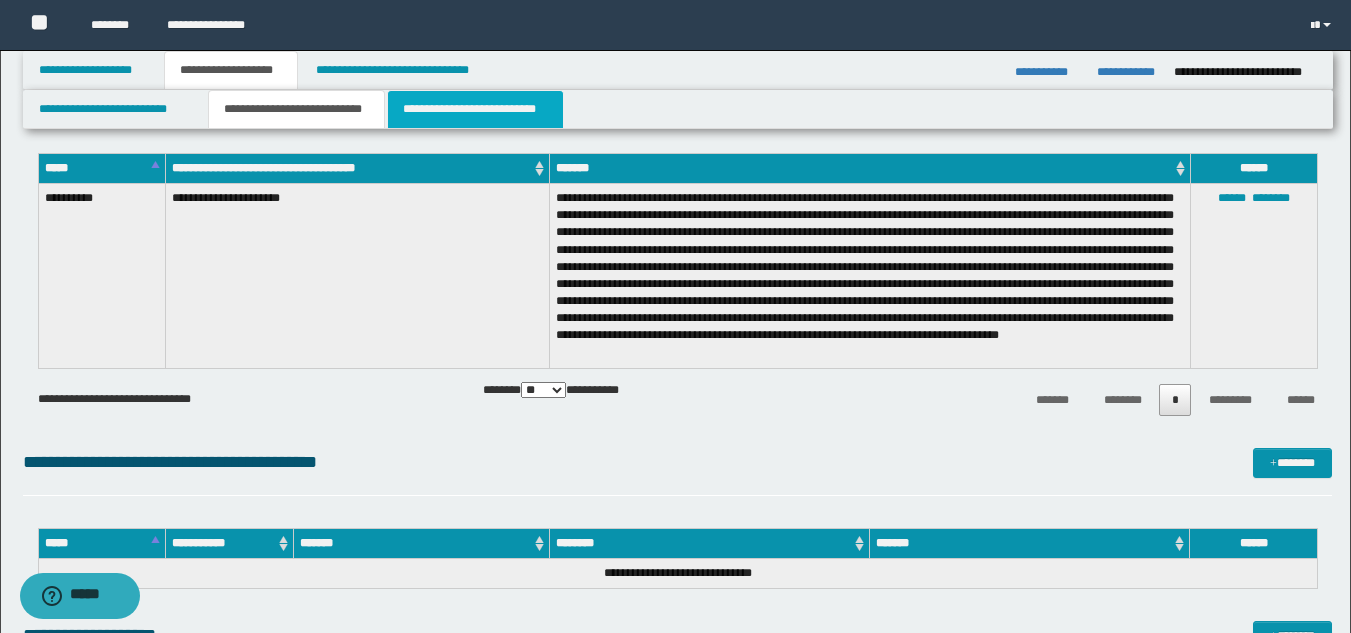 click on "**********" at bounding box center [475, 109] 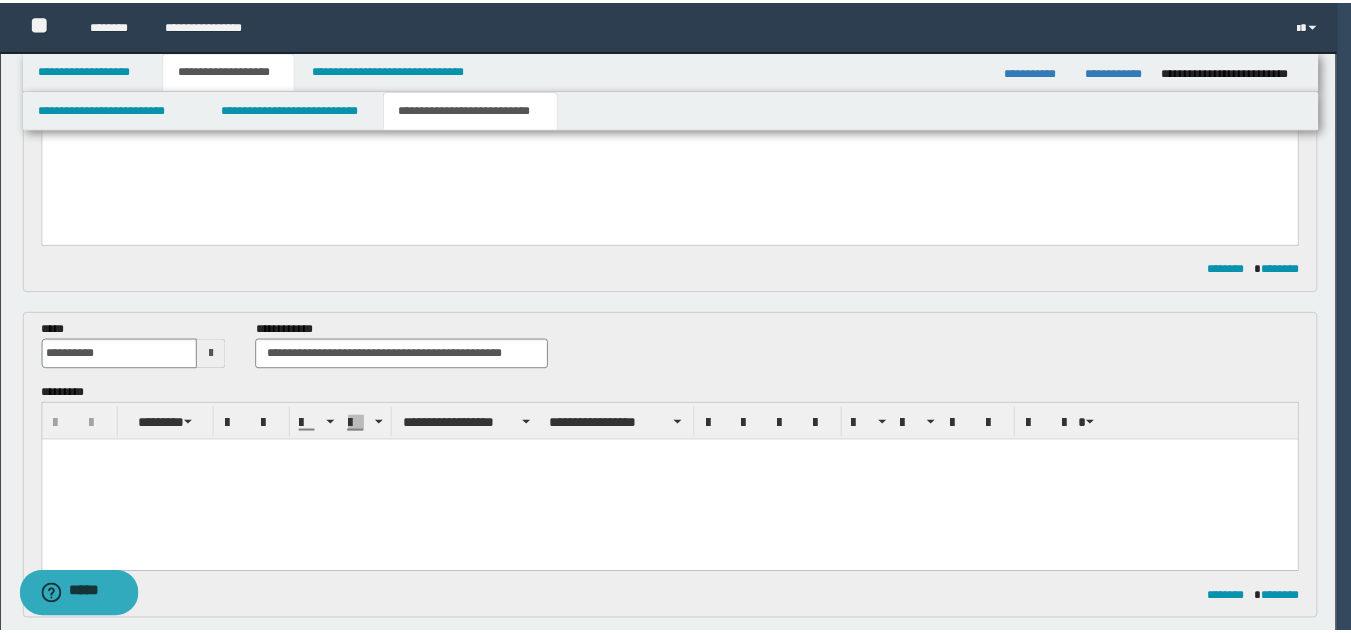 scroll, scrollTop: 0, scrollLeft: 0, axis: both 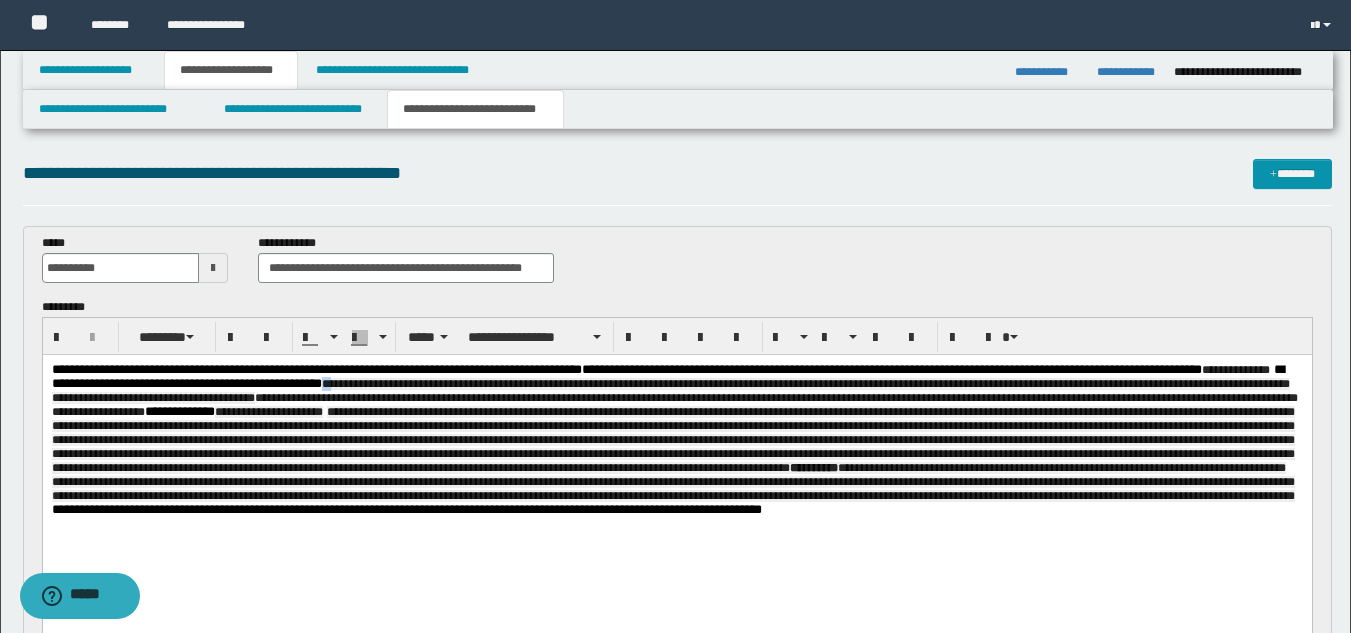 drag, startPoint x: 547, startPoint y: 382, endPoint x: 559, endPoint y: 396, distance: 18.439089 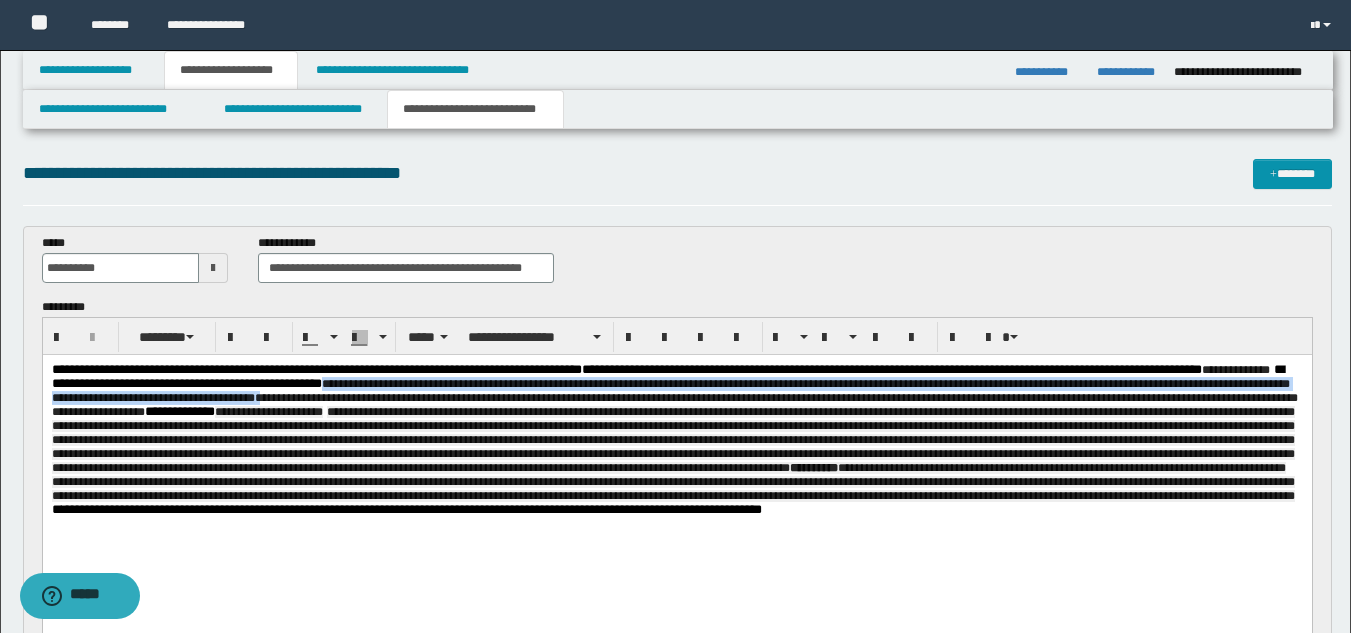 drag, startPoint x: 548, startPoint y: 383, endPoint x: 552, endPoint y: 402, distance: 19.416489 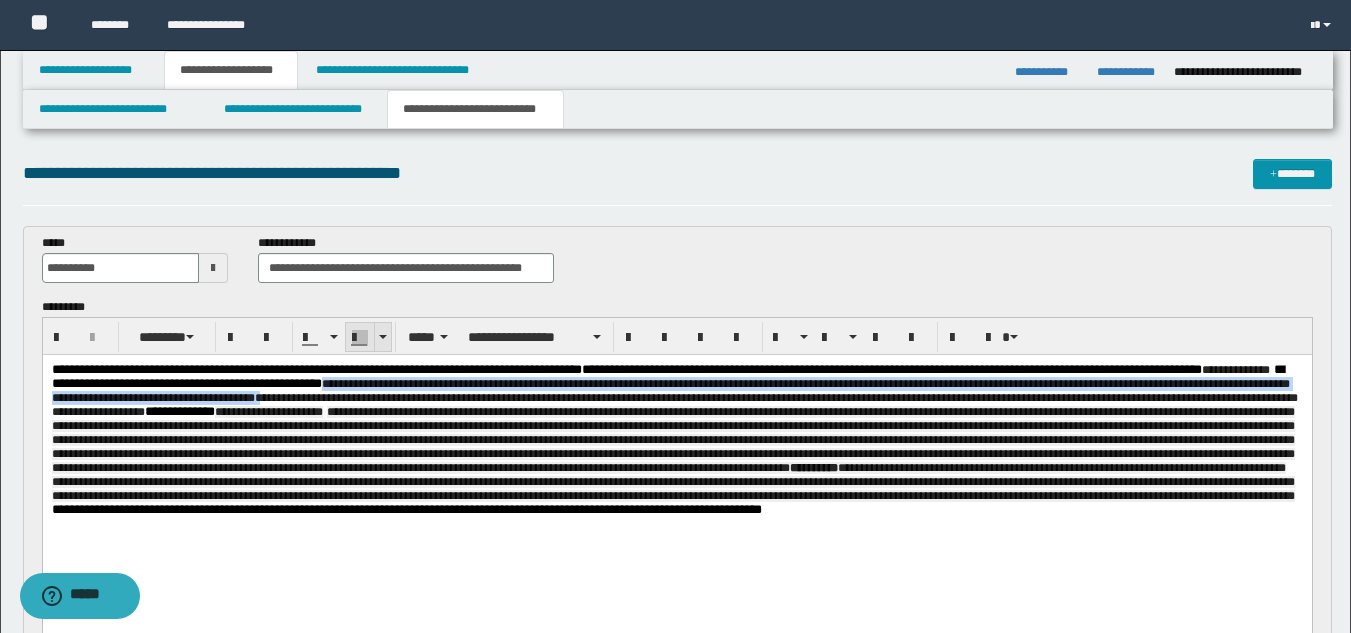 click at bounding box center [360, 338] 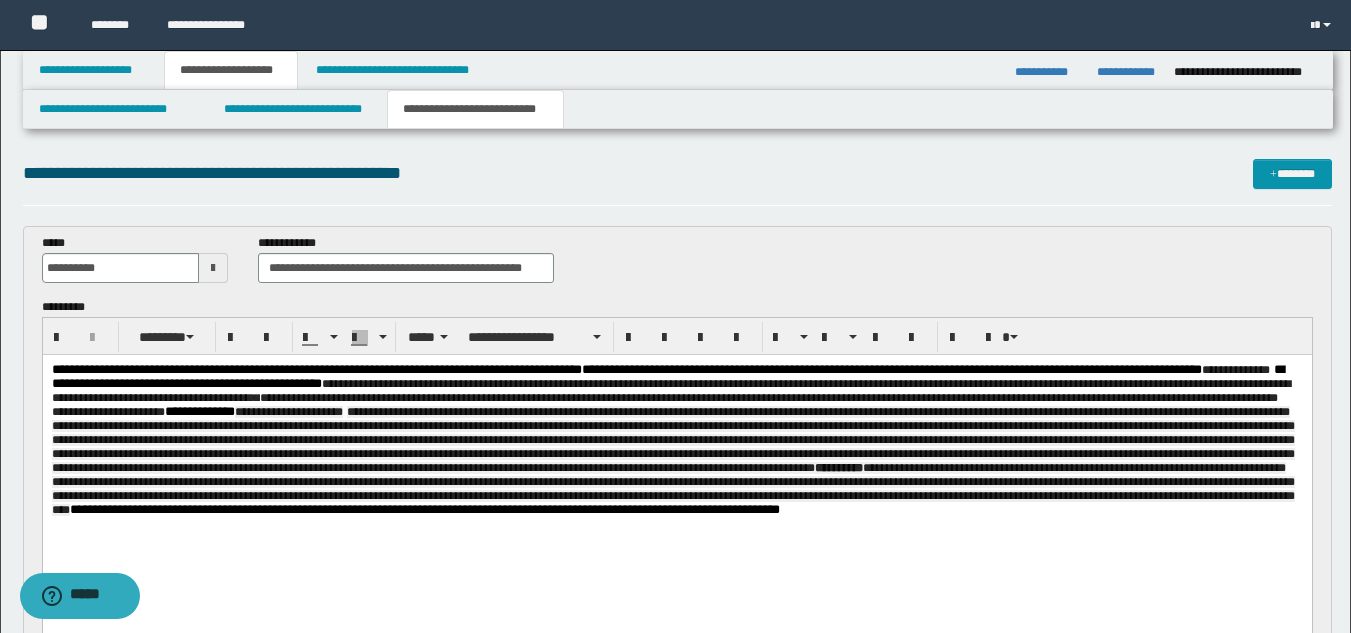 click on "**********" at bounding box center (672, 461) 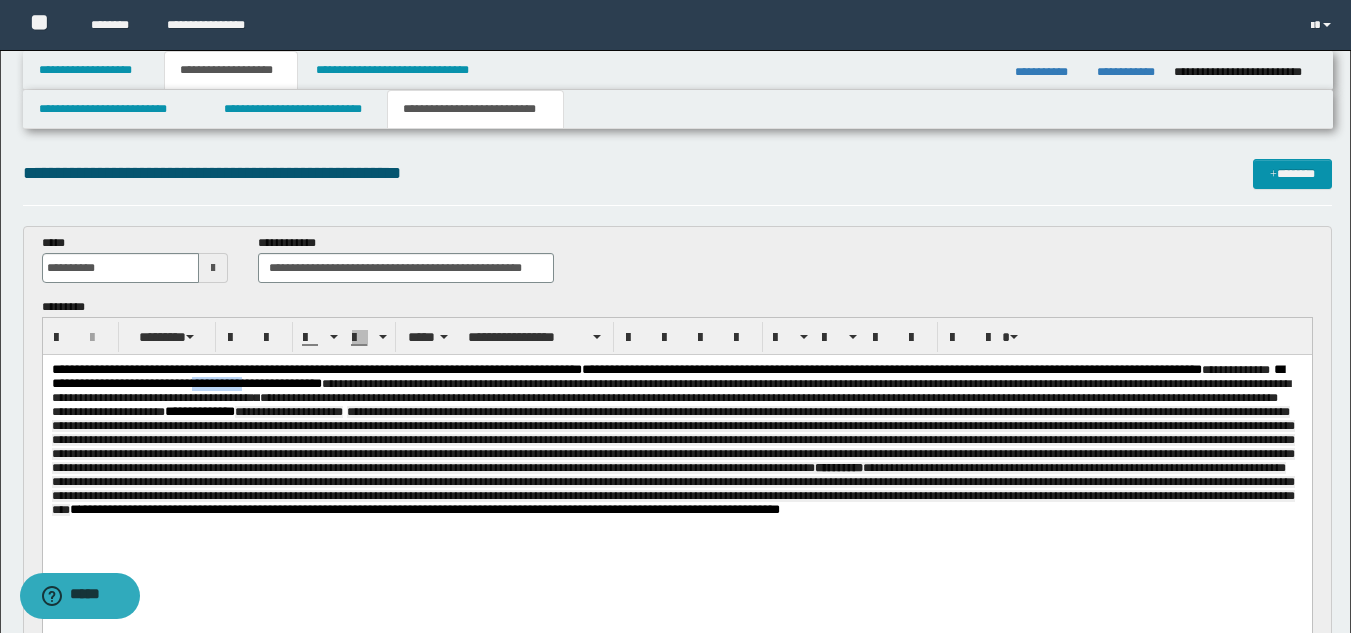 drag, startPoint x: 447, startPoint y: 386, endPoint x: 384, endPoint y: 388, distance: 63.03174 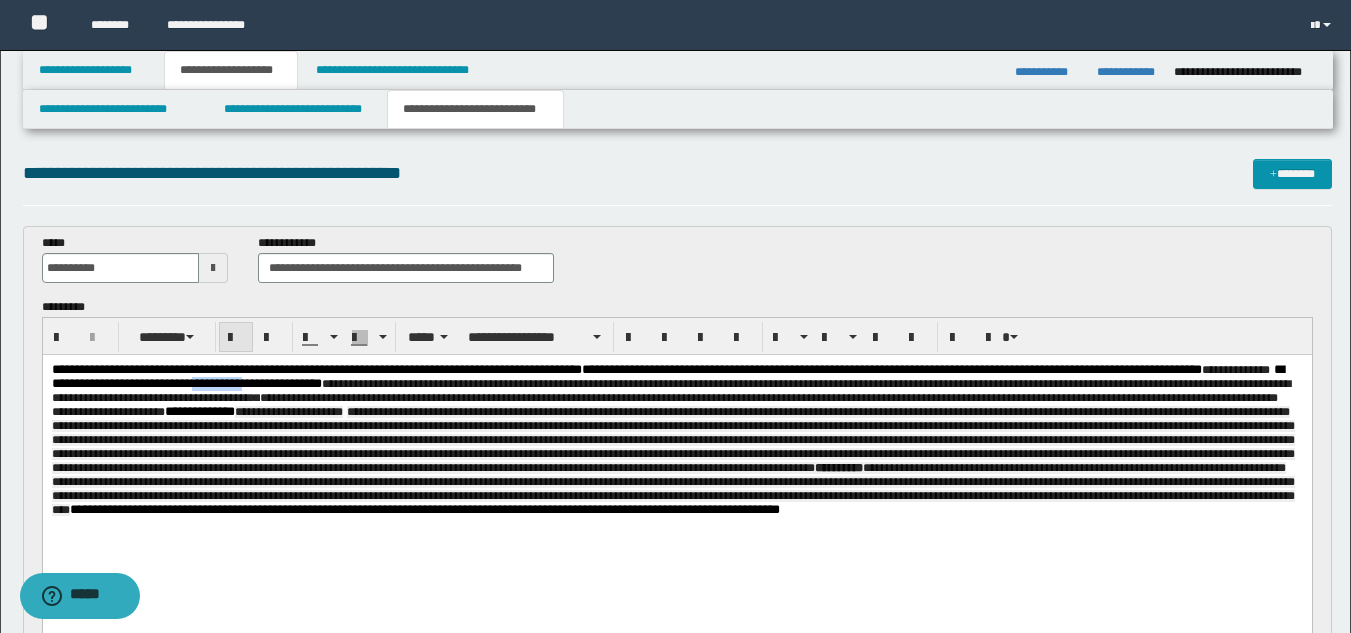 click at bounding box center [236, 338] 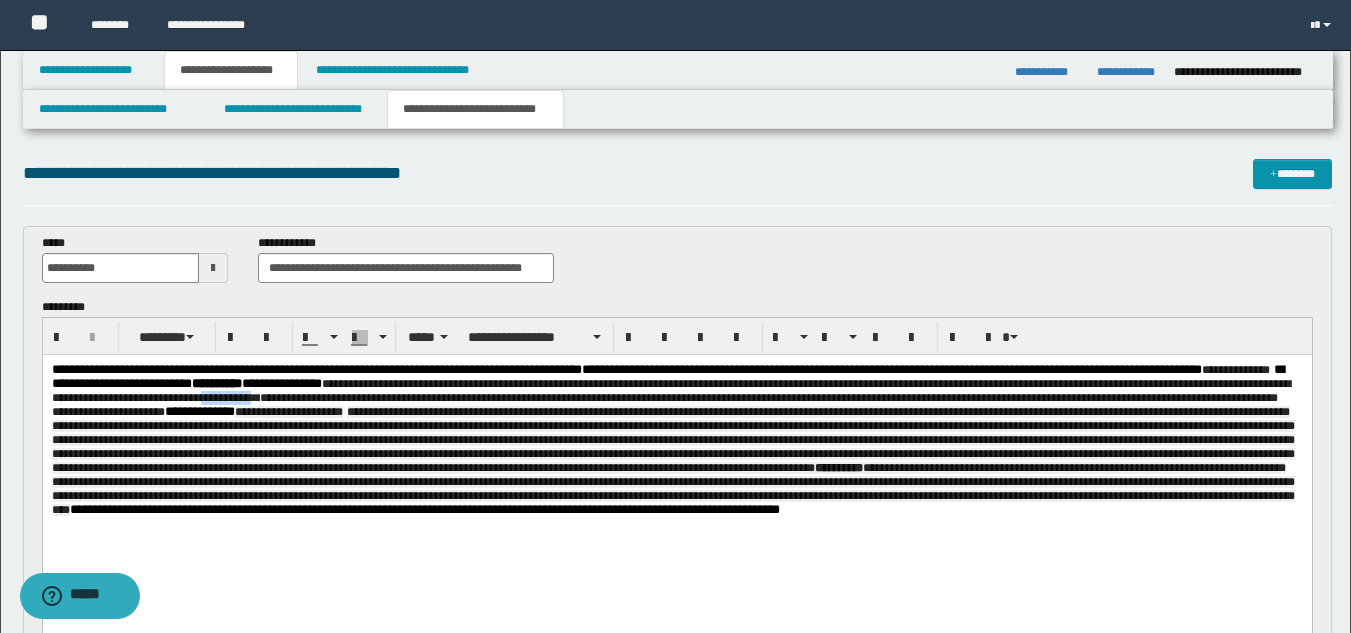 drag, startPoint x: 540, startPoint y: 400, endPoint x: 481, endPoint y: 401, distance: 59.008472 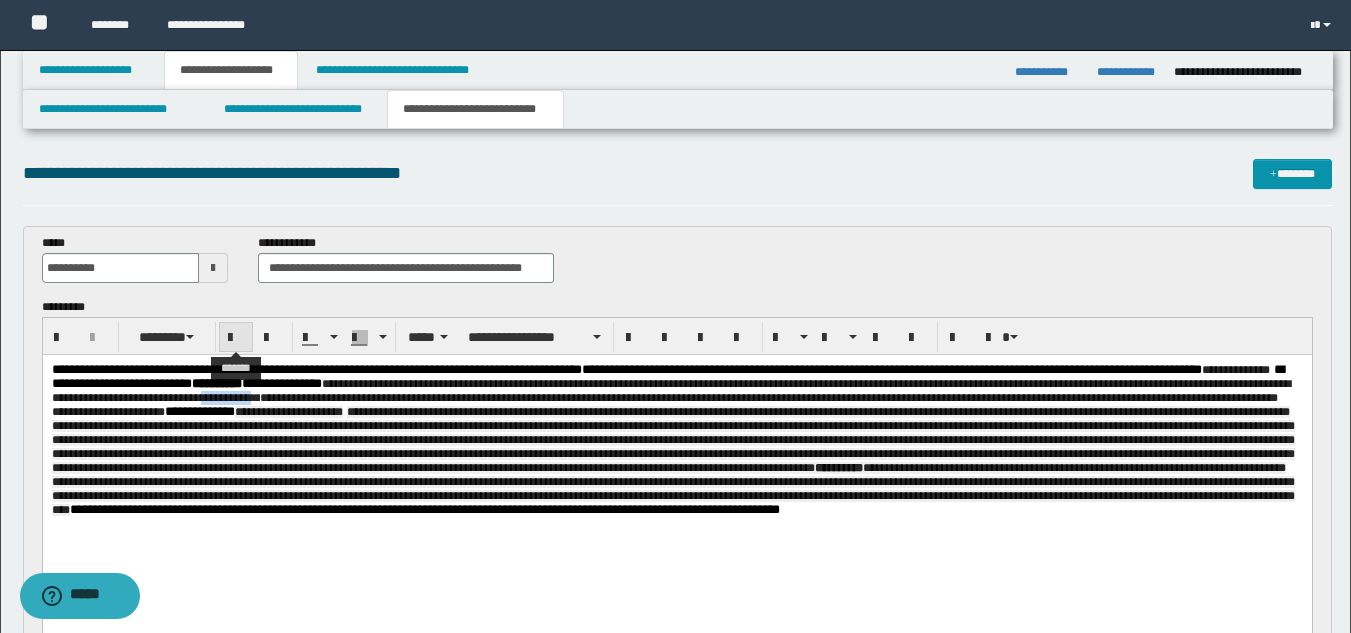 click at bounding box center [236, 338] 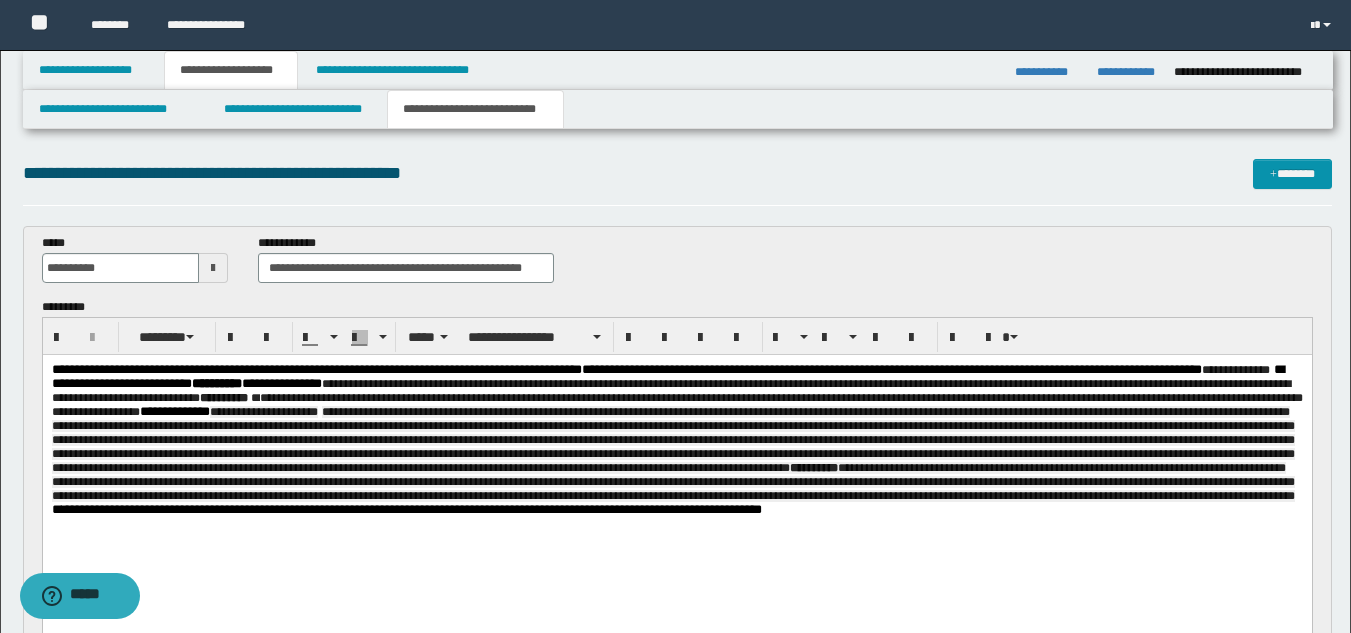 drag, startPoint x: 619, startPoint y: 421, endPoint x: 559, endPoint y: 425, distance: 60.133186 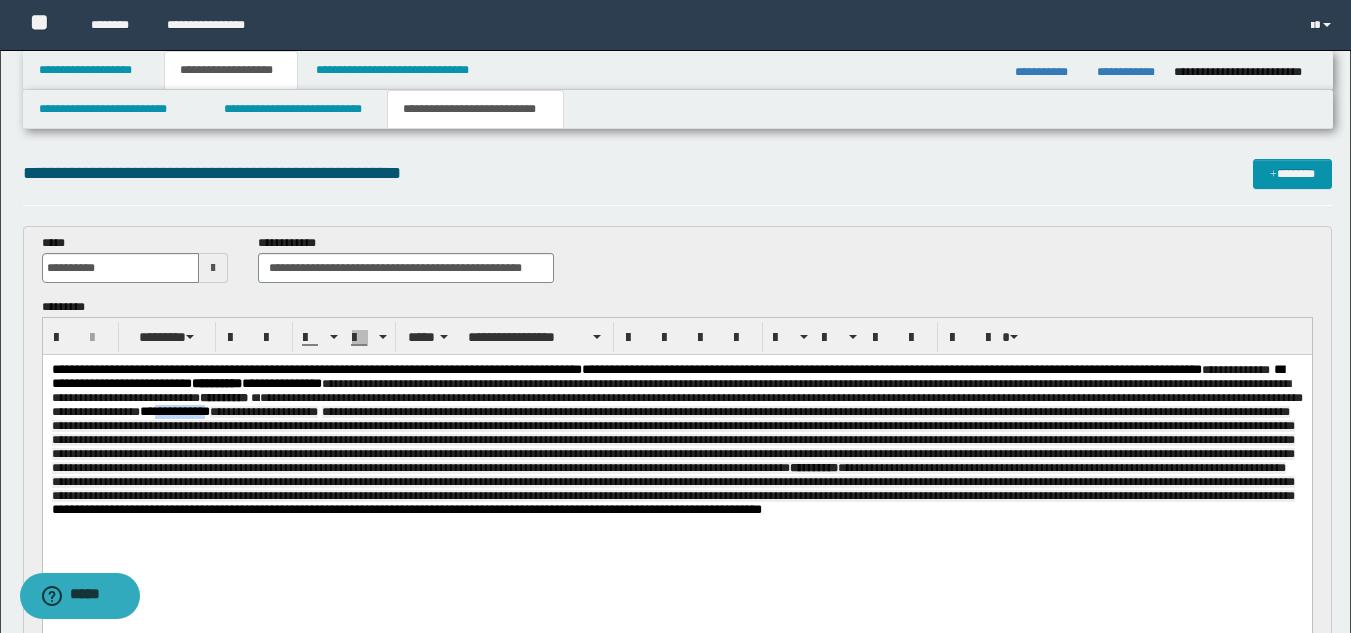 drag, startPoint x: 617, startPoint y: 420, endPoint x: 557, endPoint y: 424, distance: 60.133186 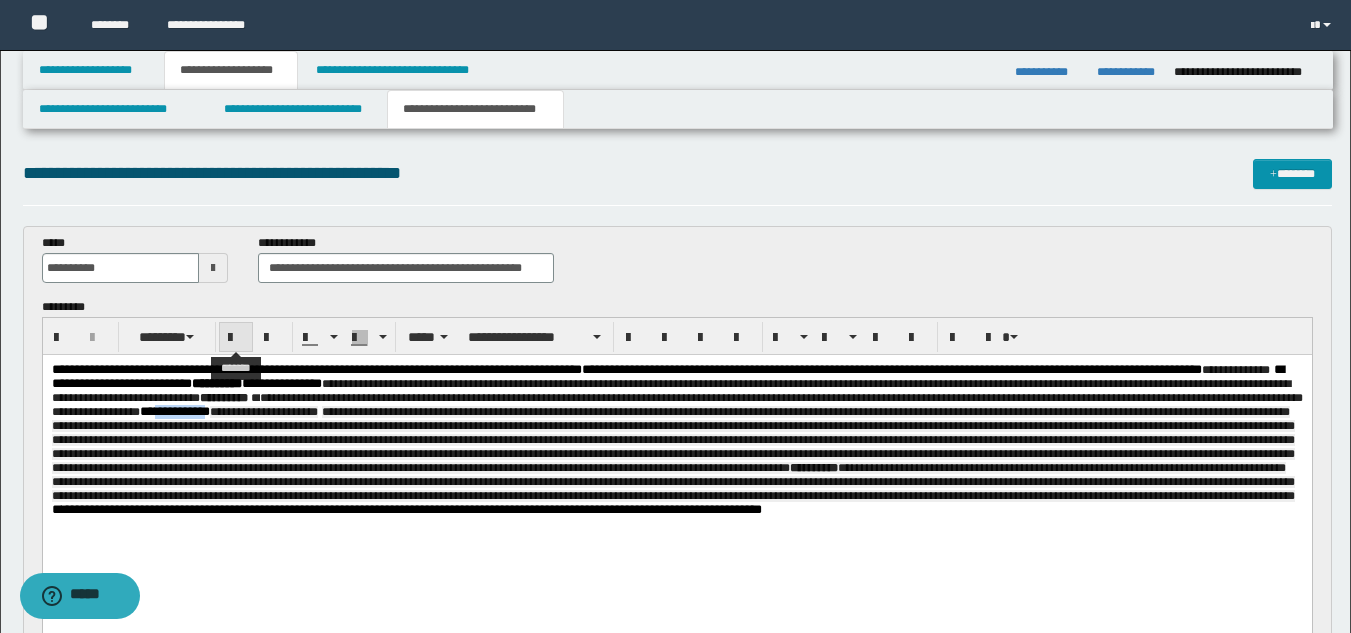 click at bounding box center (236, 337) 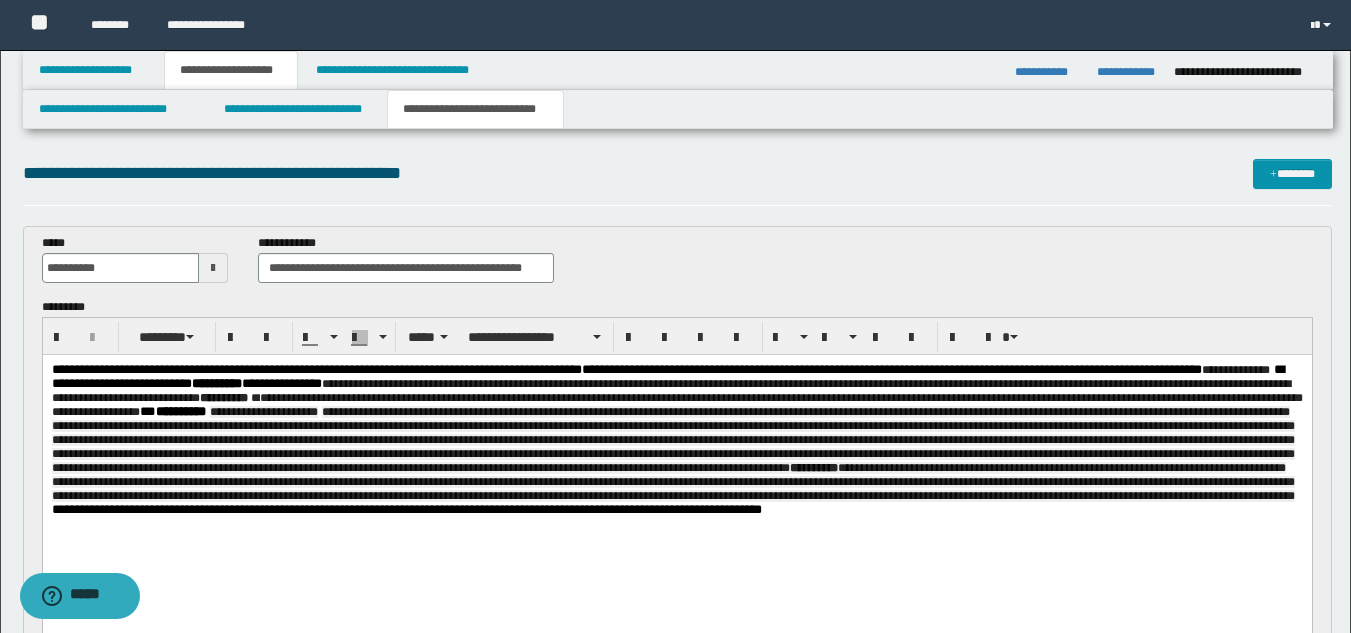 click on "**********" at bounding box center (676, 440) 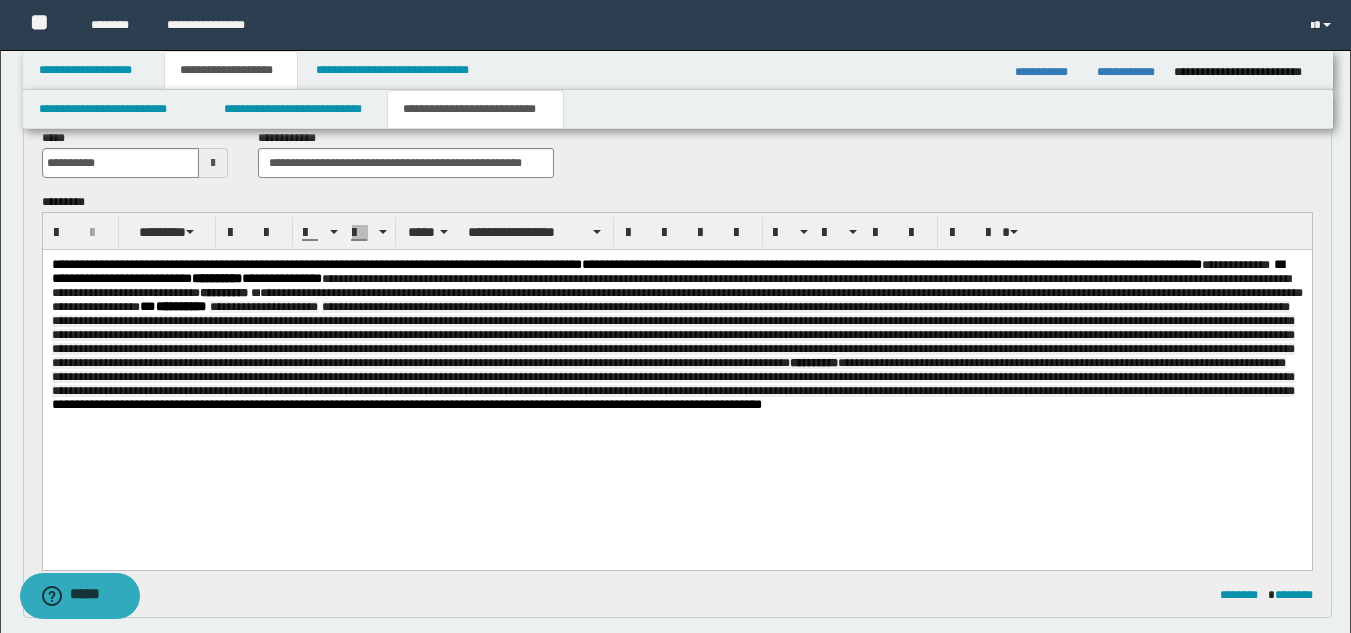 scroll, scrollTop: 123, scrollLeft: 0, axis: vertical 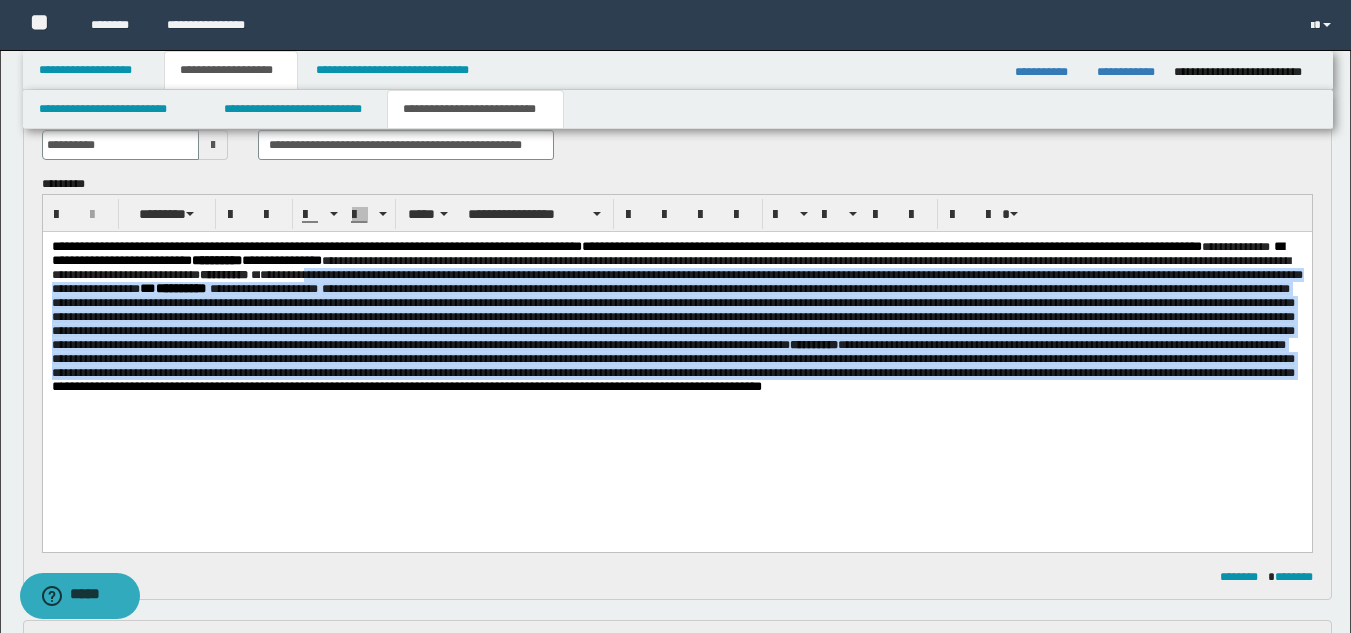 drag, startPoint x: 614, startPoint y: 289, endPoint x: 987, endPoint y: 419, distance: 395.00507 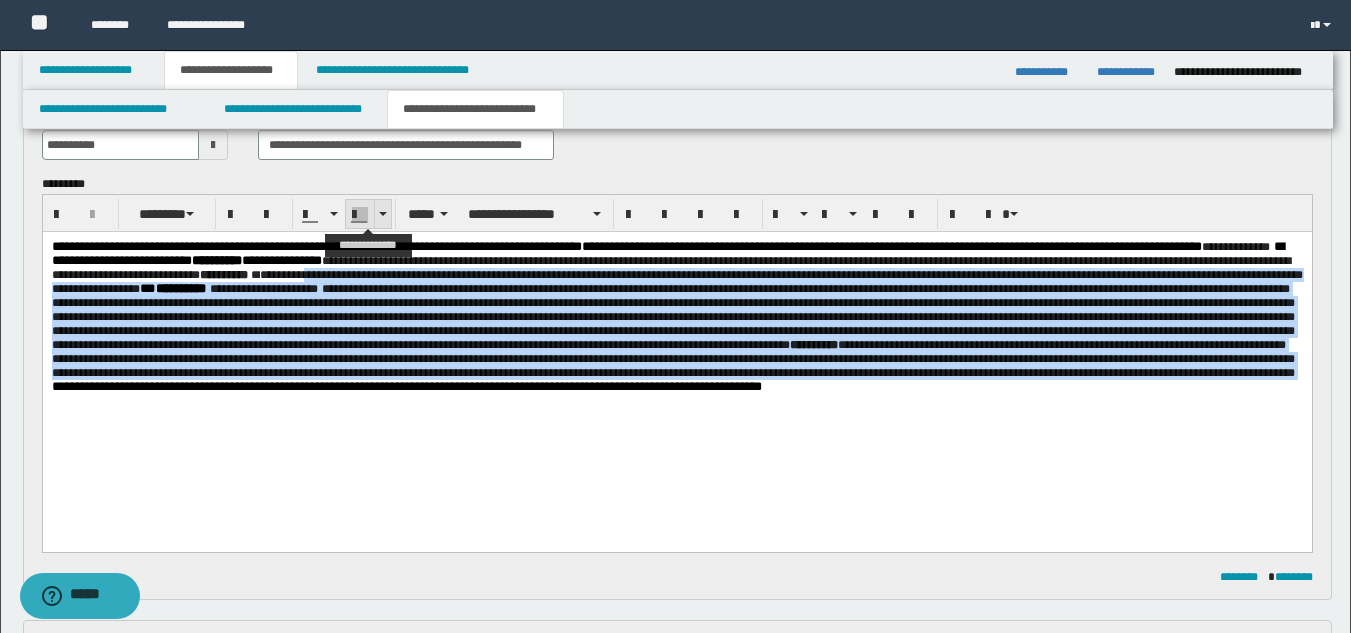 click at bounding box center (360, 215) 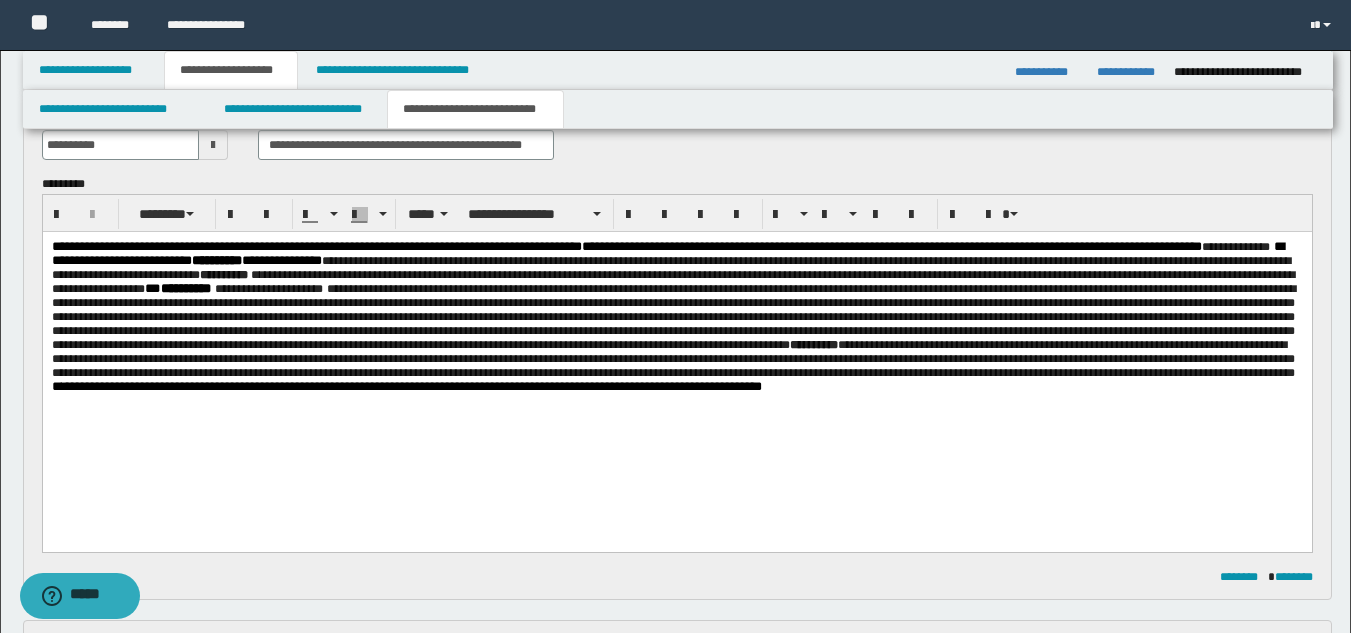 click on "**********" at bounding box center (676, 342) 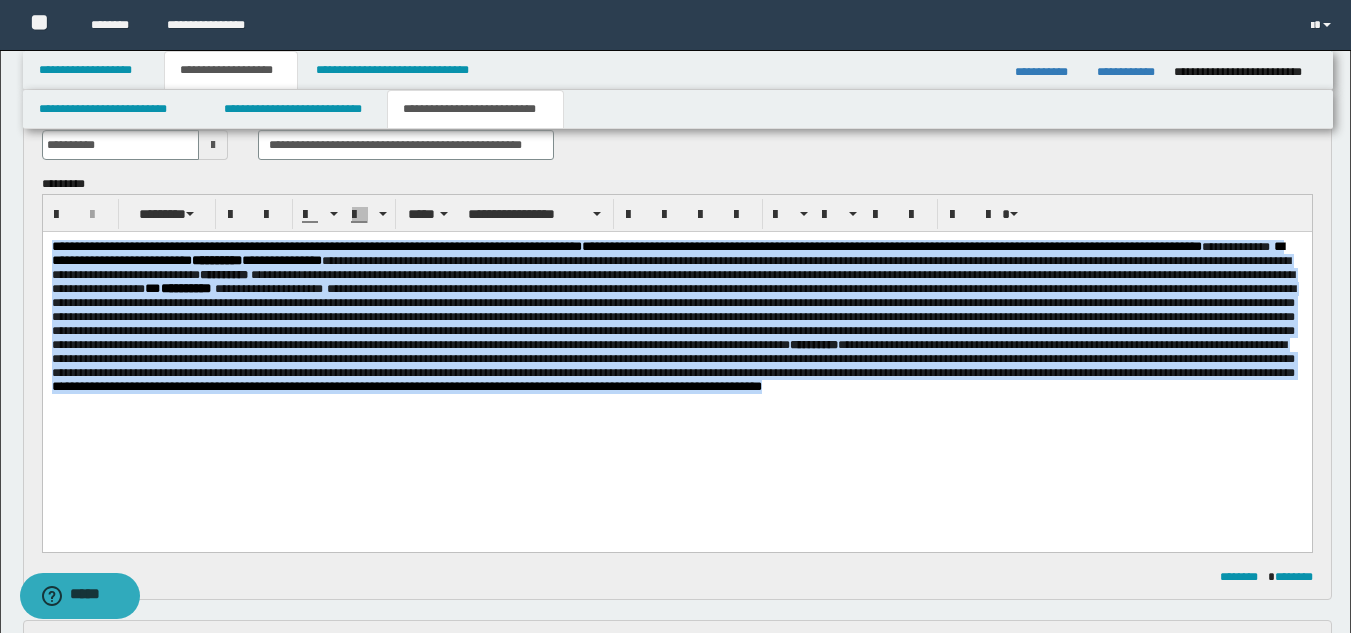 drag, startPoint x: 53, startPoint y: 245, endPoint x: 595, endPoint y: 437, distance: 575.0026 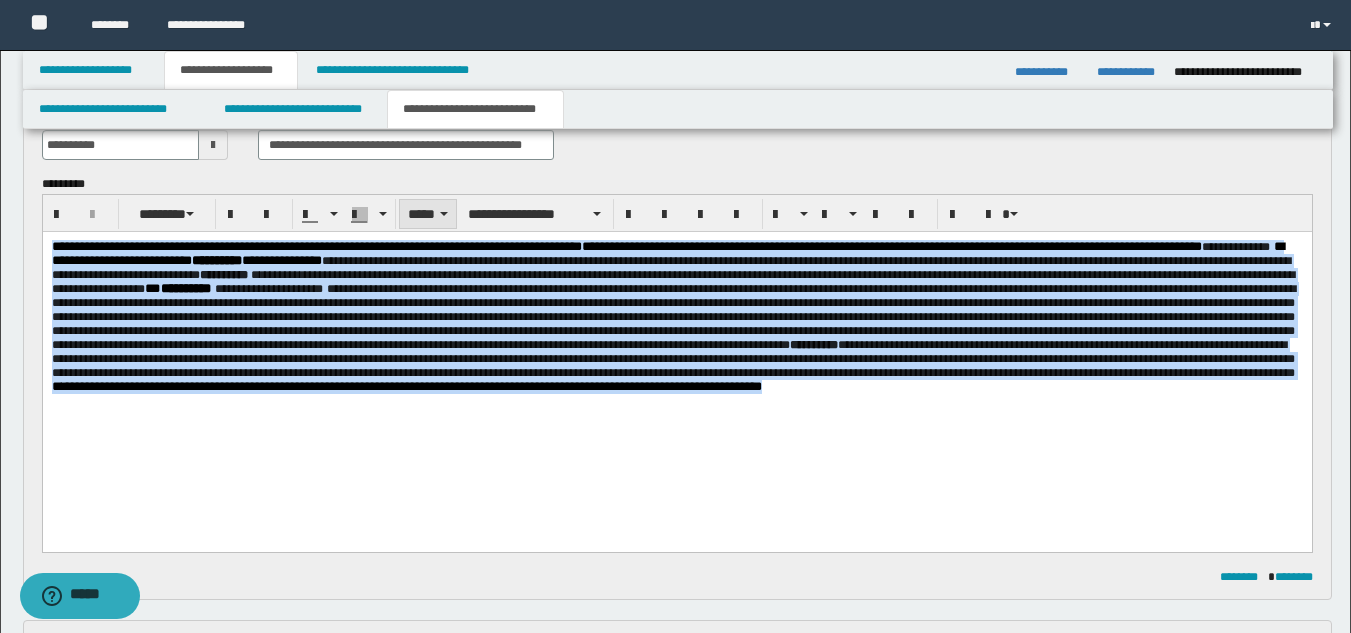 click on "*****" at bounding box center [428, 214] 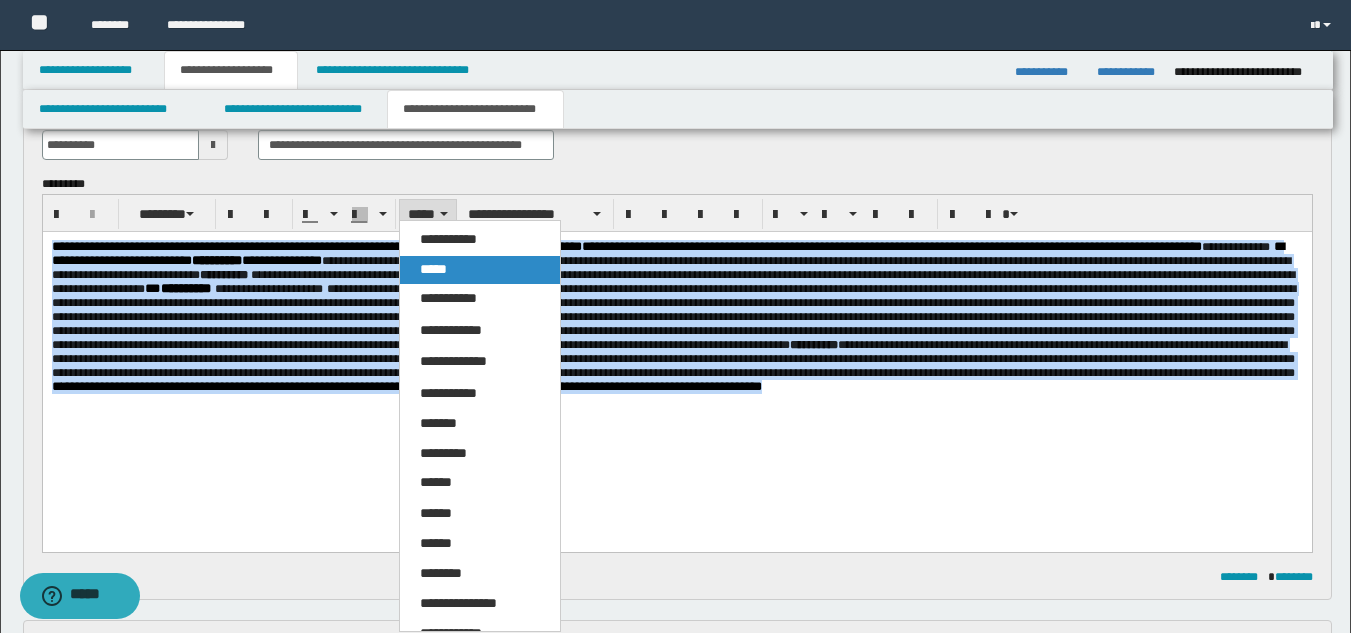 click on "*****" at bounding box center [433, 269] 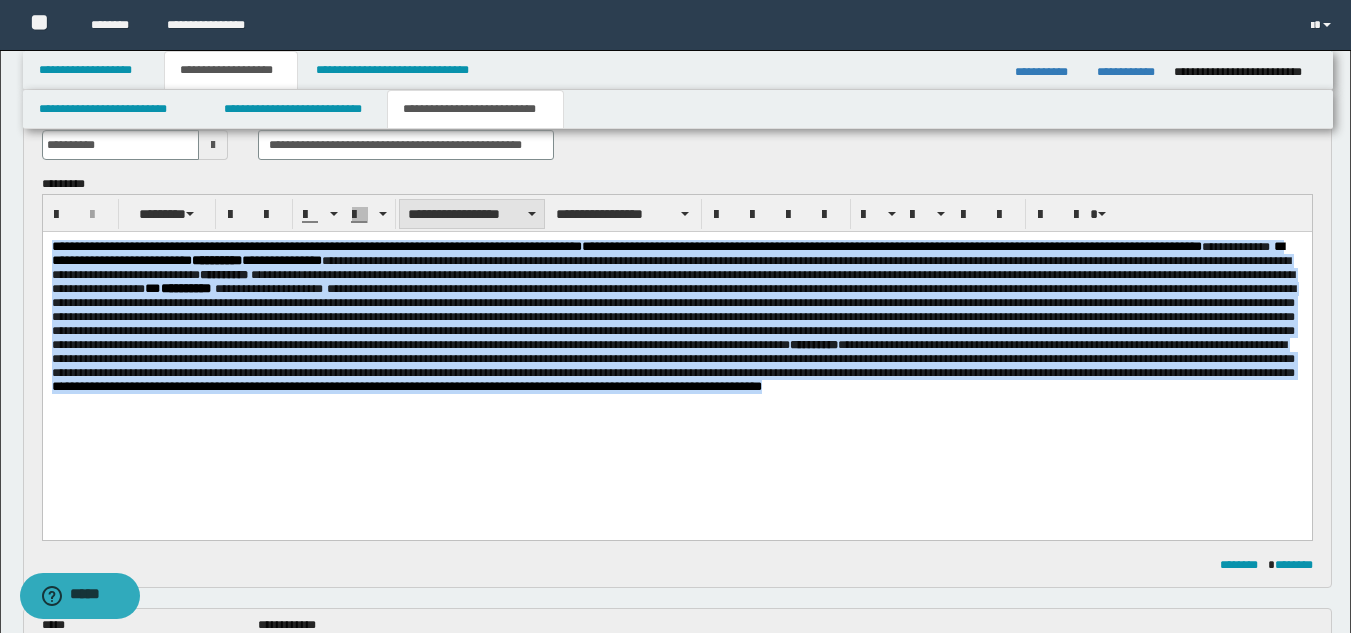 click on "**********" at bounding box center [472, 214] 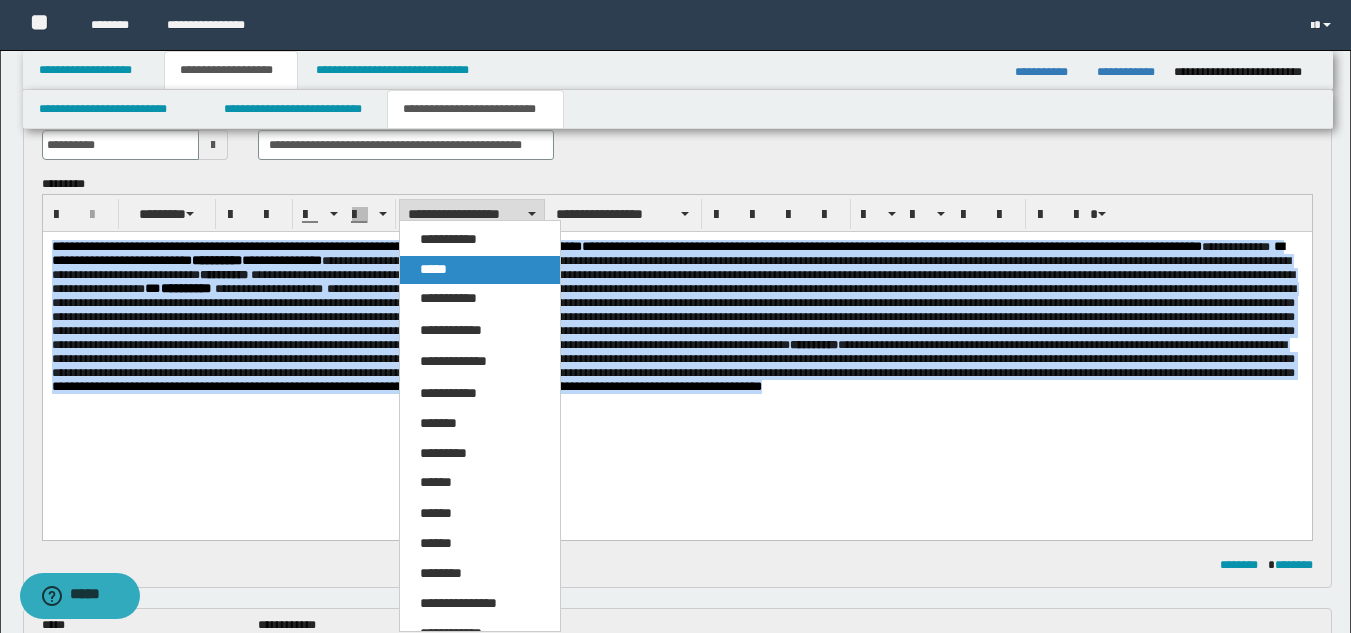 click on "*****" at bounding box center [480, 270] 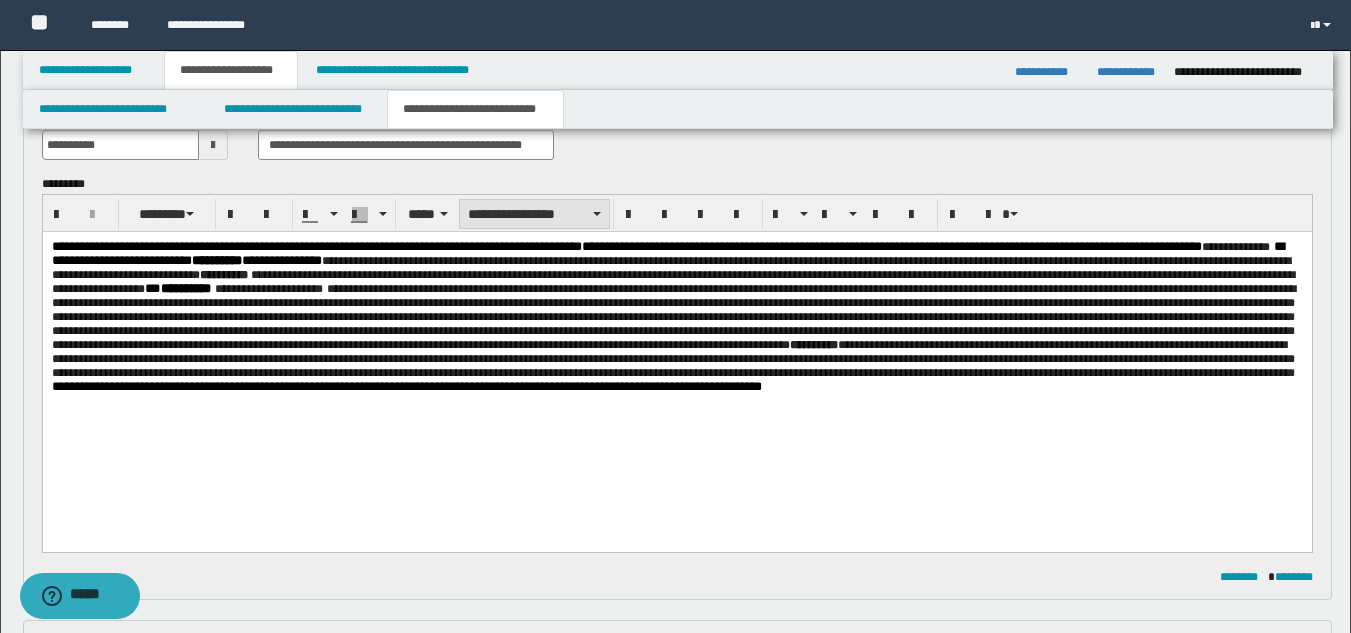 click on "**********" at bounding box center (534, 214) 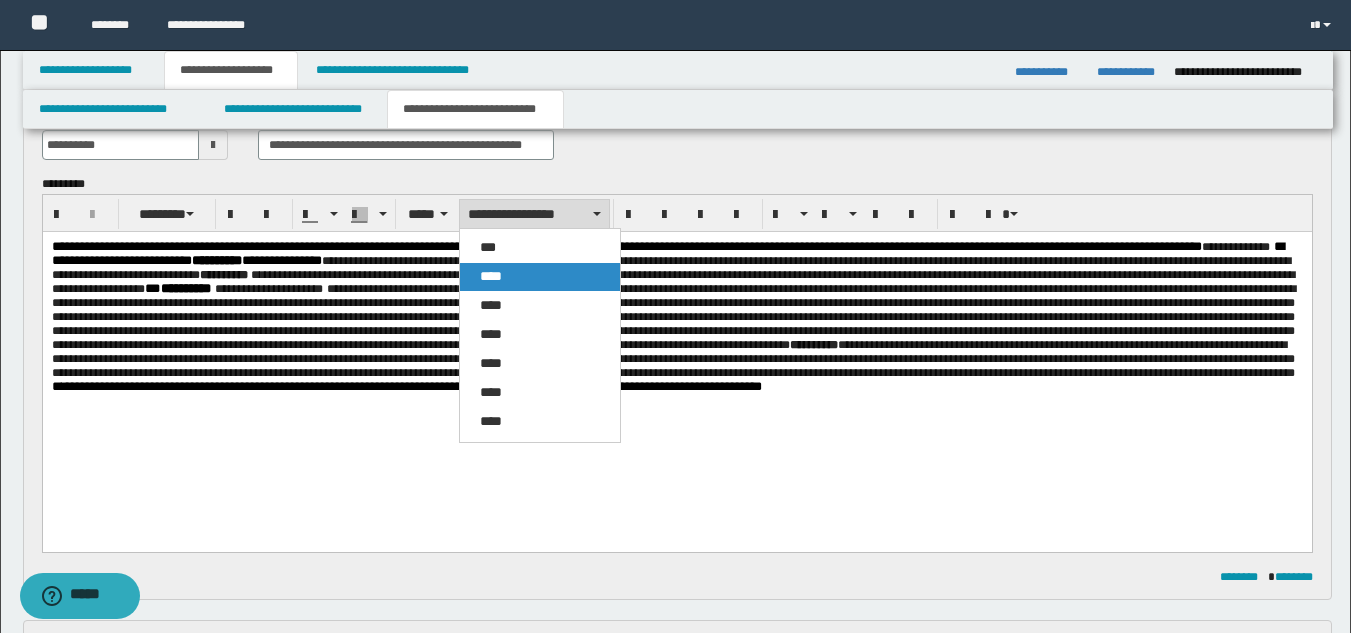 click on "****" at bounding box center (491, 276) 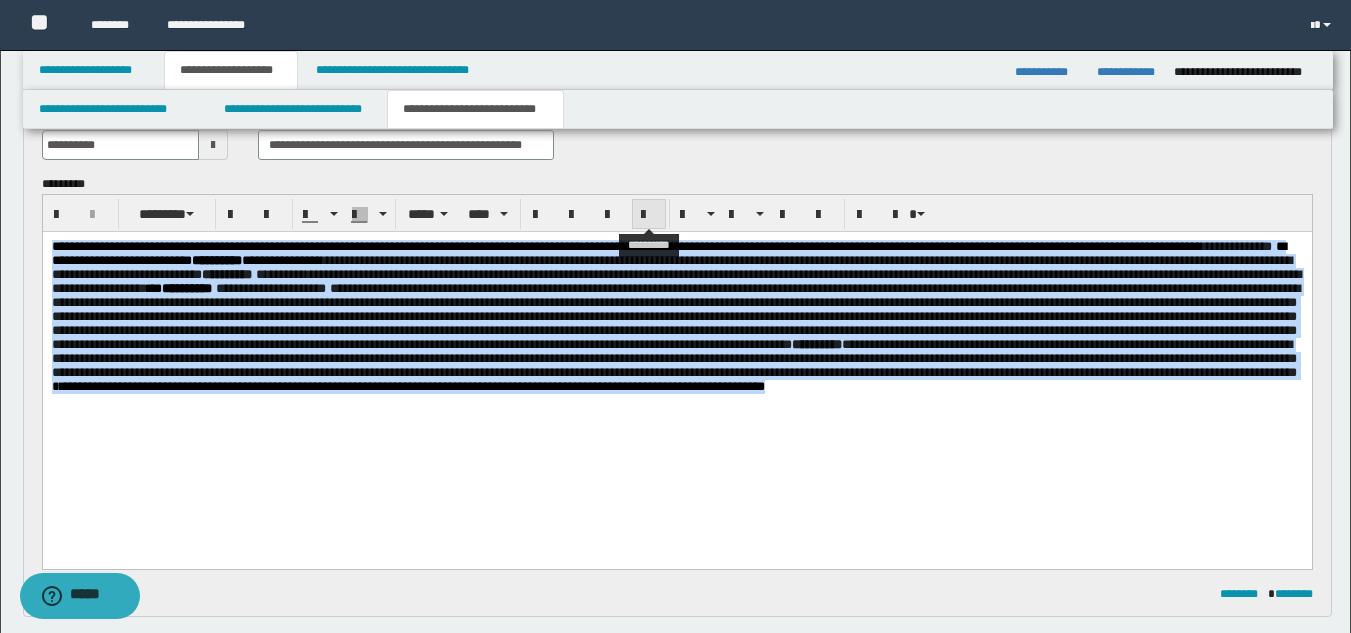click at bounding box center (649, 215) 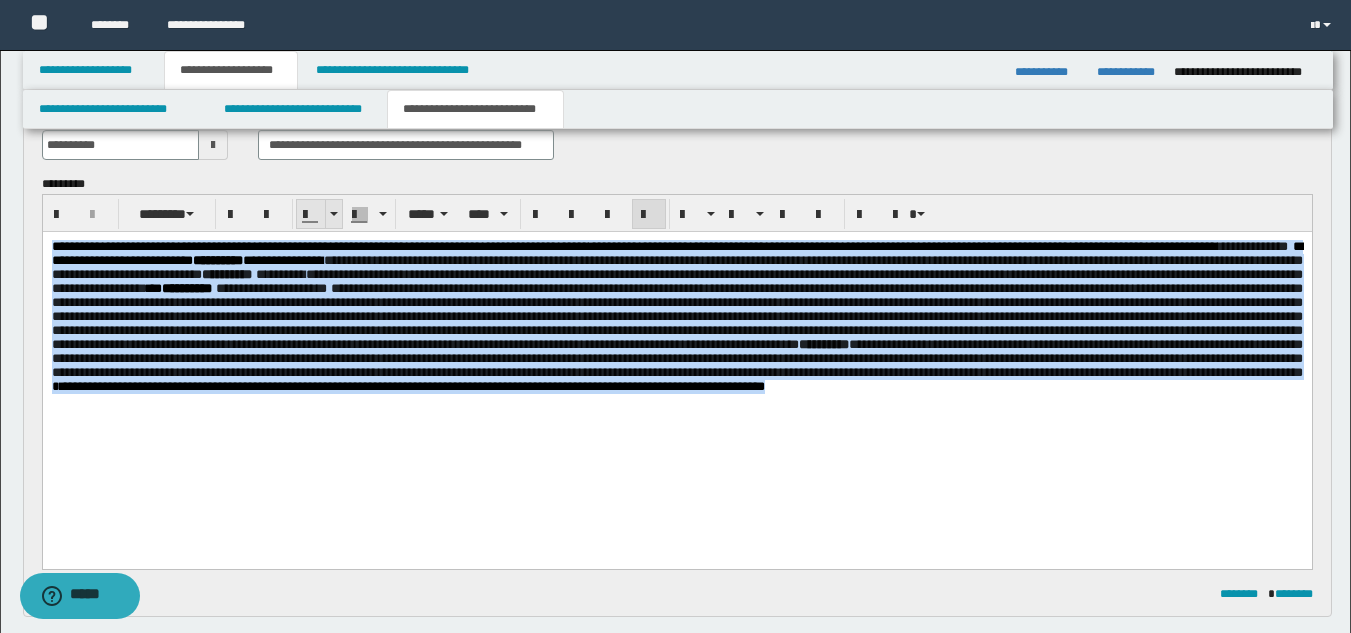 click at bounding box center (333, 214) 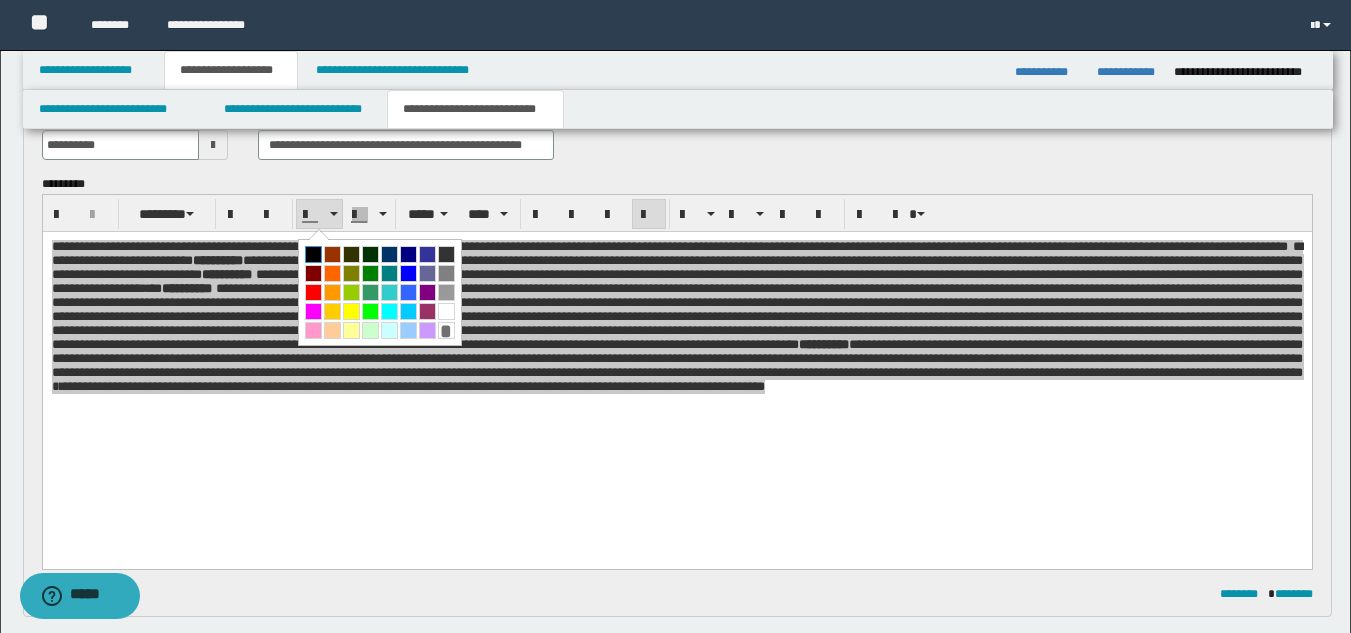 click at bounding box center (313, 254) 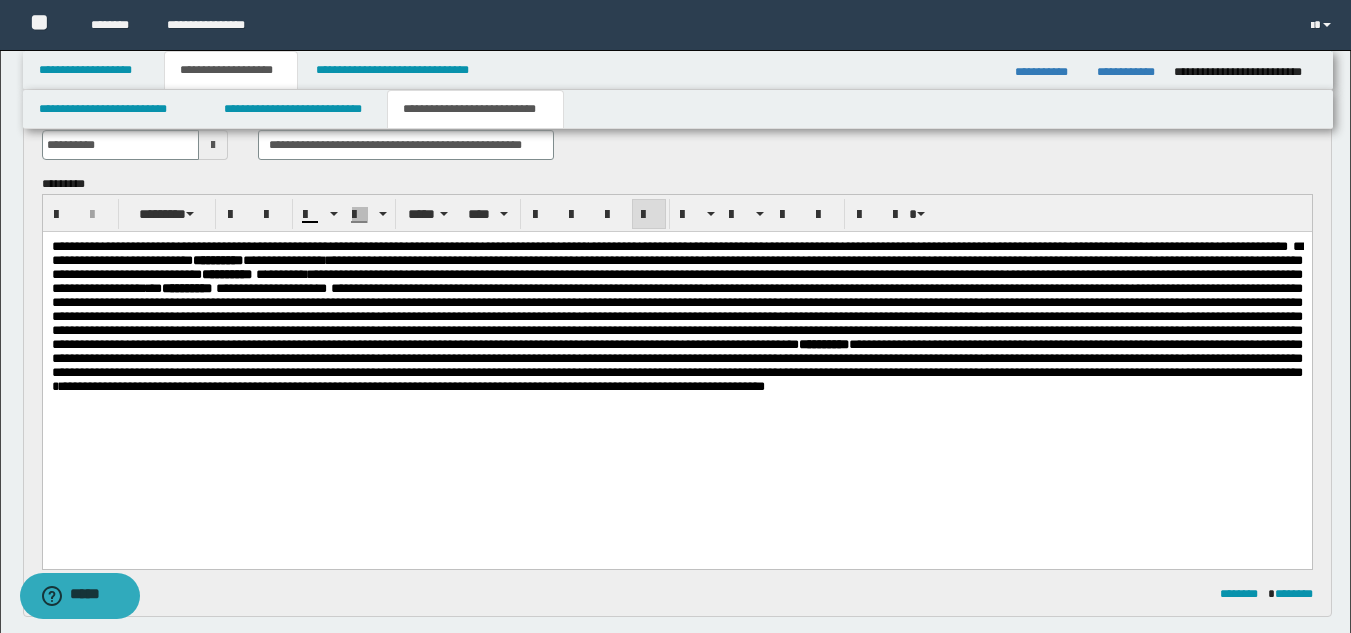 click on "**********" at bounding box center [676, 330] 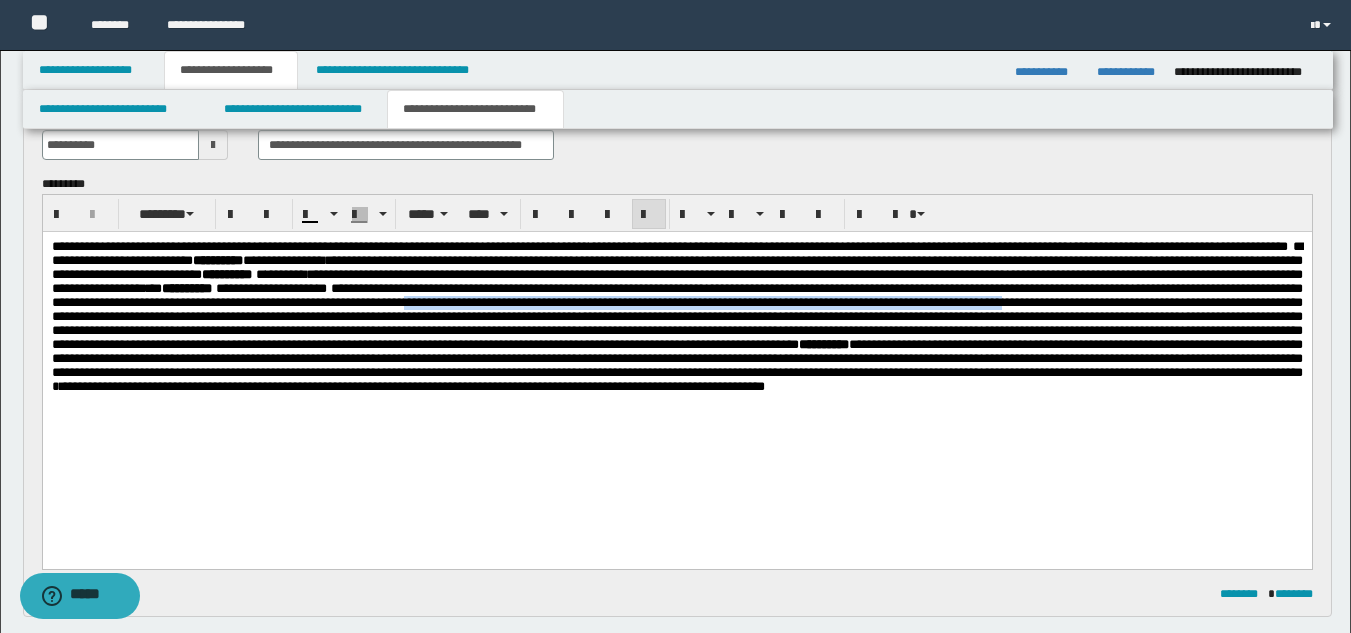 drag, startPoint x: 118, startPoint y: 334, endPoint x: 849, endPoint y: 336, distance: 731.00275 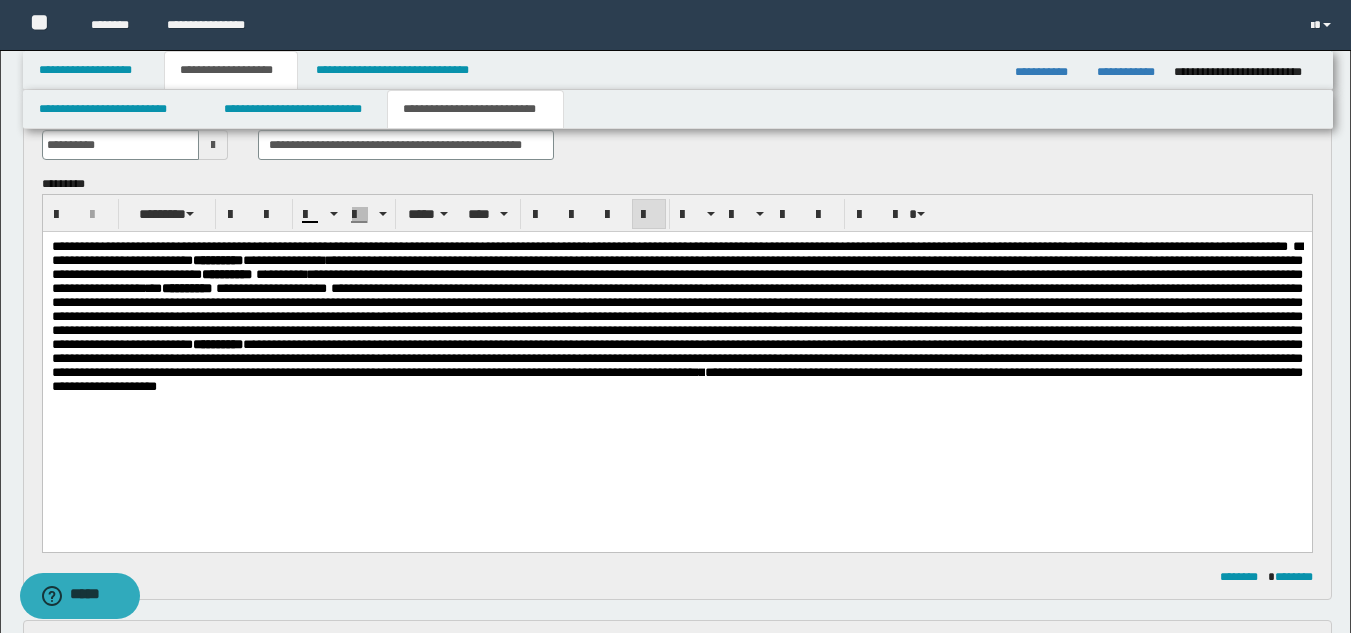 click on "**********" at bounding box center (676, 330) 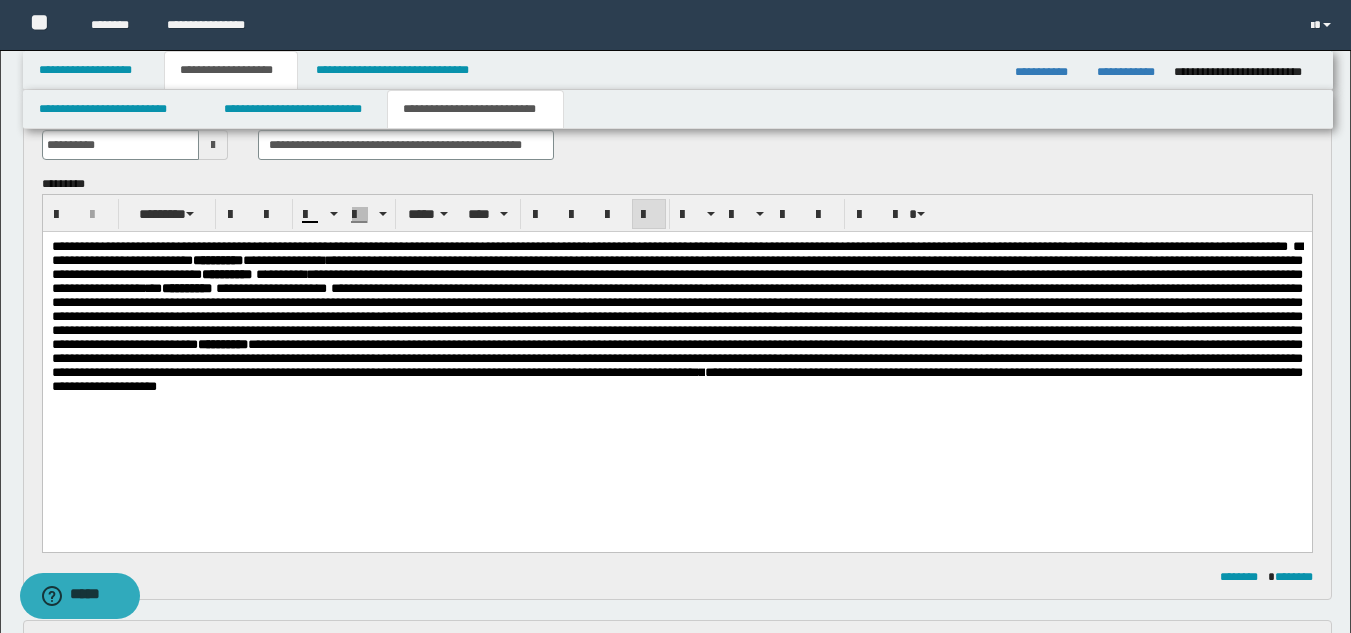 drag, startPoint x: 701, startPoint y: 334, endPoint x: 684, endPoint y: 346, distance: 20.808653 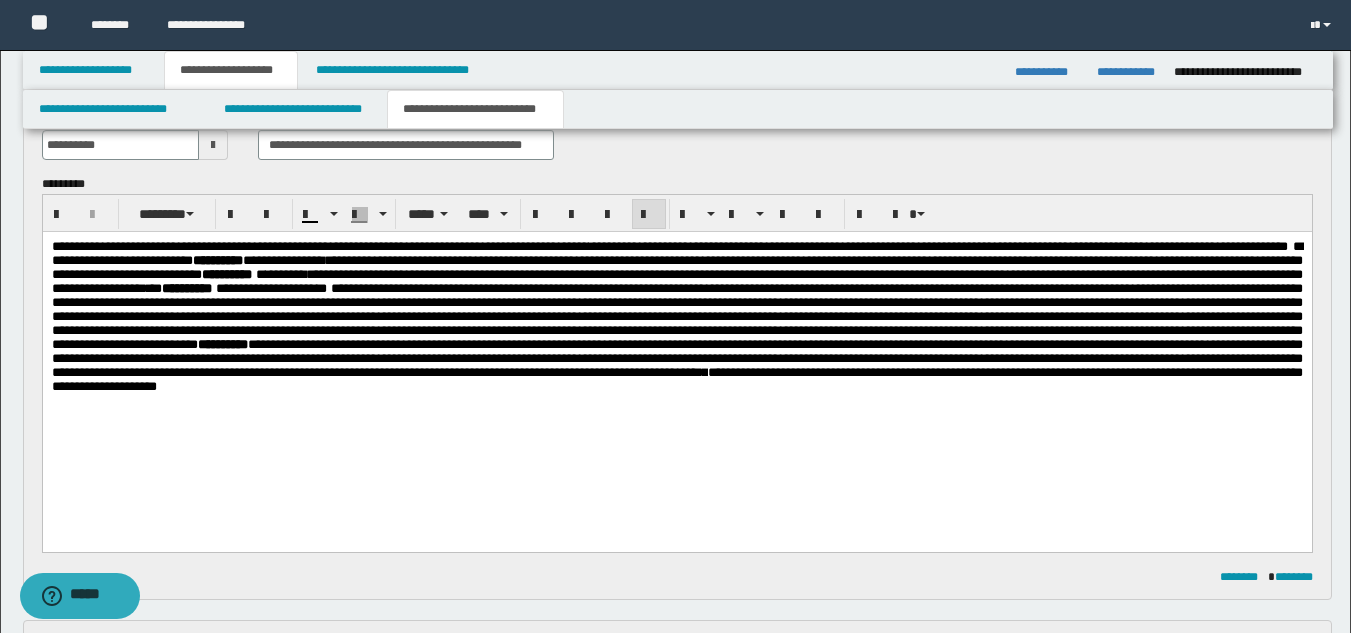 click on "**********" at bounding box center (676, 330) 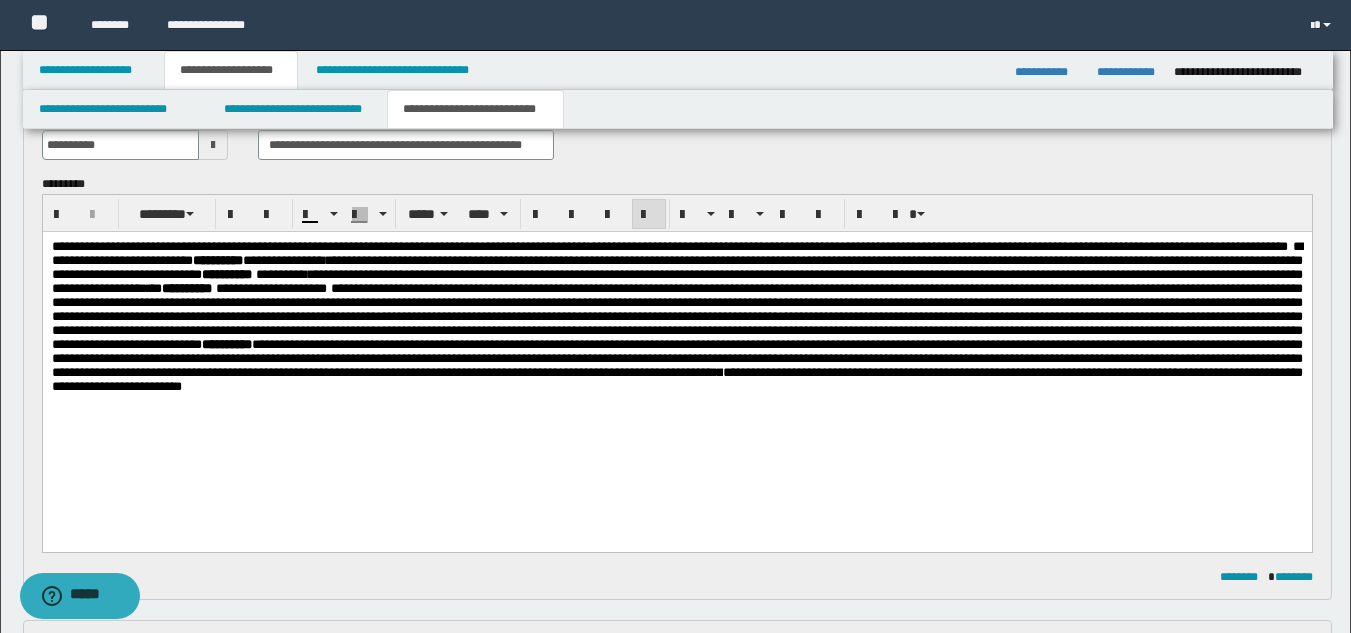 click on "**********" at bounding box center (676, 330) 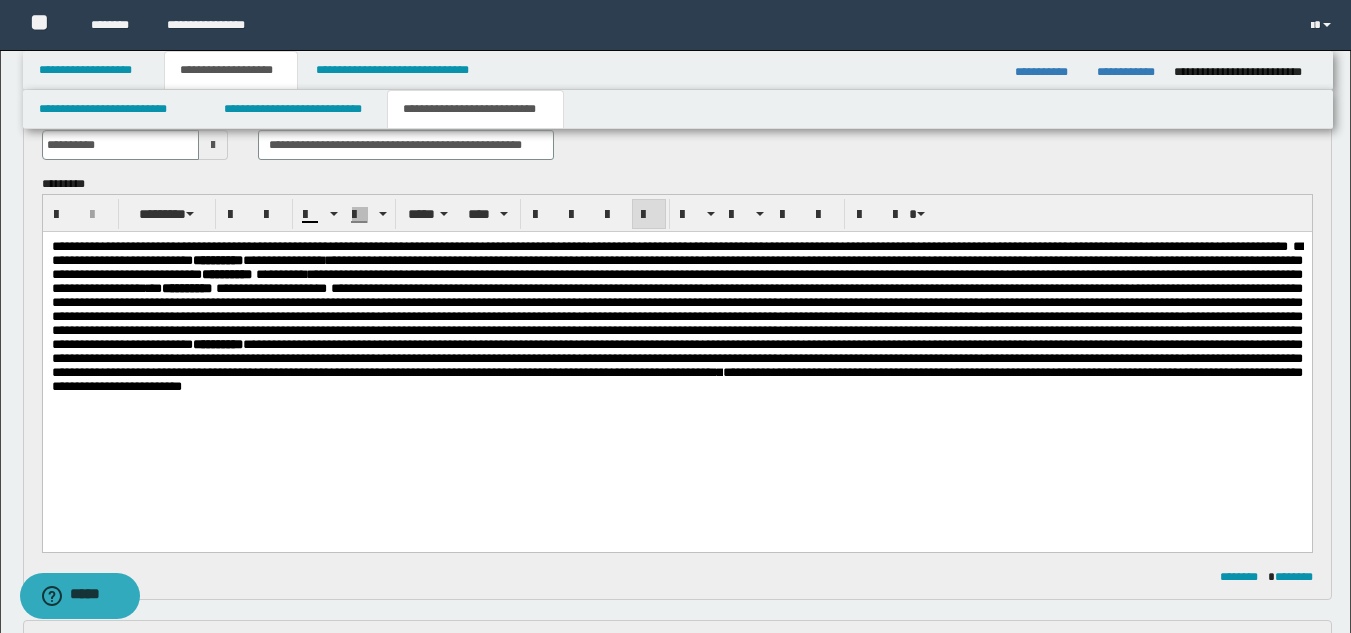 drag, startPoint x: 1236, startPoint y: 352, endPoint x: 1232, endPoint y: 373, distance: 21.377558 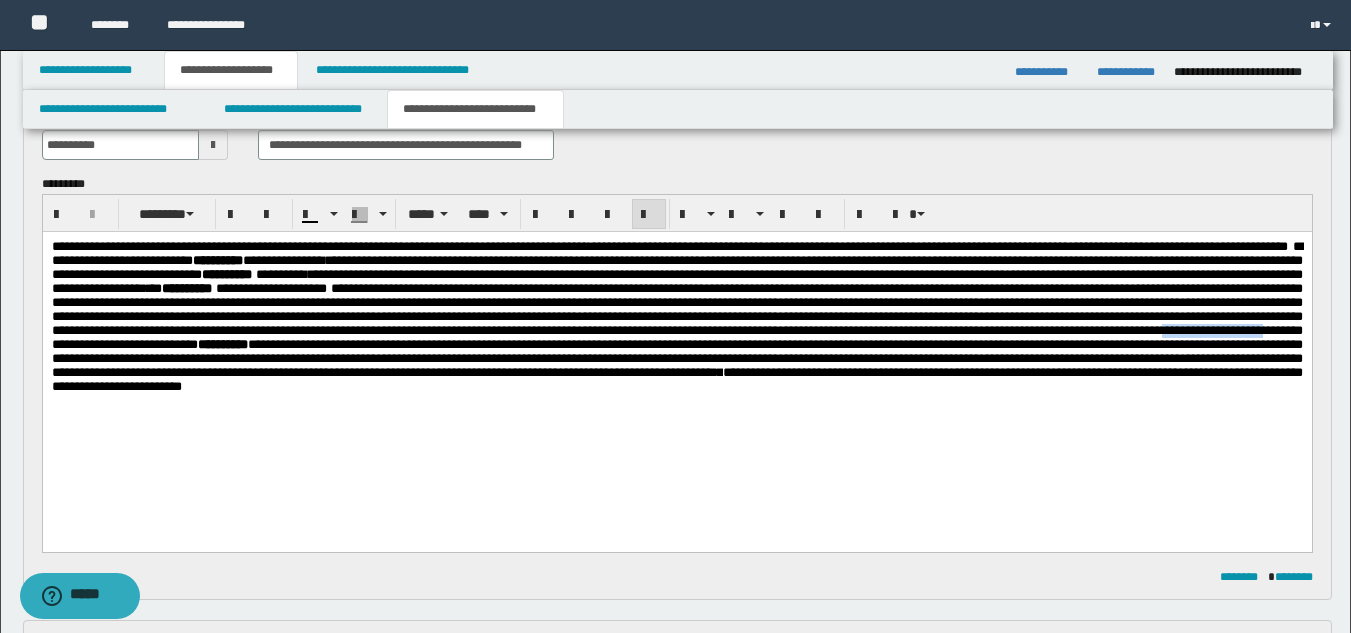drag, startPoint x: 224, startPoint y: 389, endPoint x: 98, endPoint y: 387, distance: 126.01587 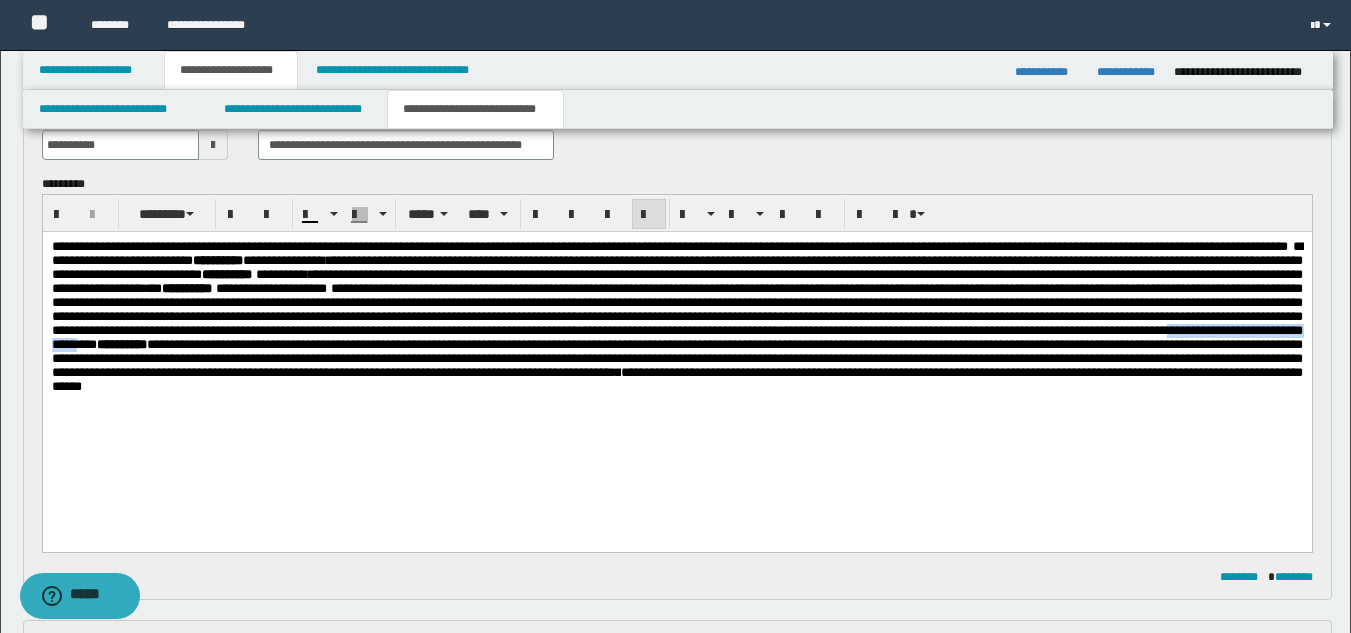 drag, startPoint x: 313, startPoint y: 389, endPoint x: 101, endPoint y: 384, distance: 212.05896 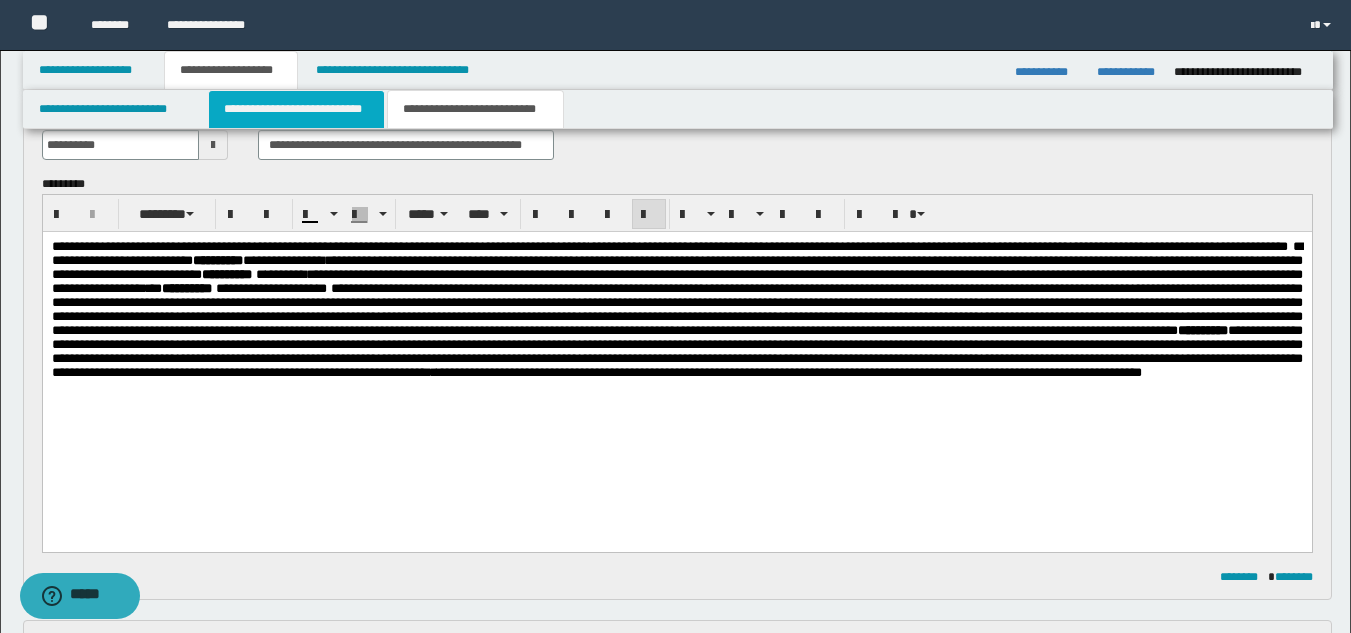 click on "**********" at bounding box center [296, 109] 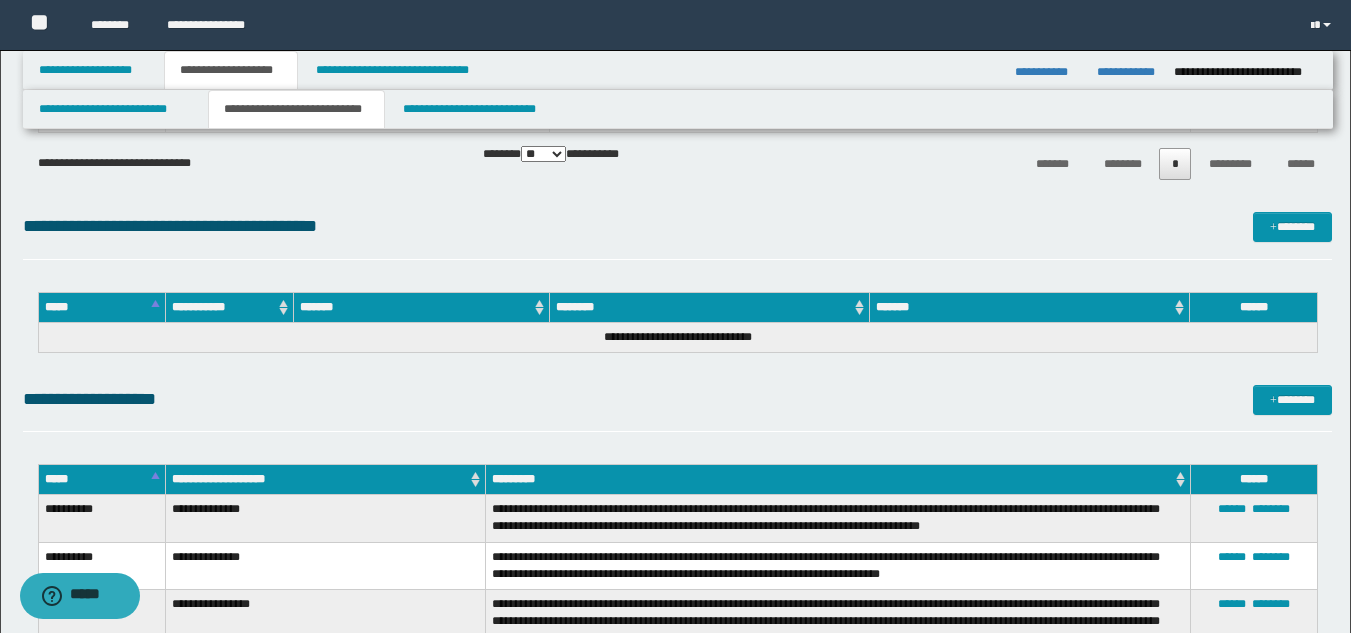 scroll, scrollTop: 67, scrollLeft: 0, axis: vertical 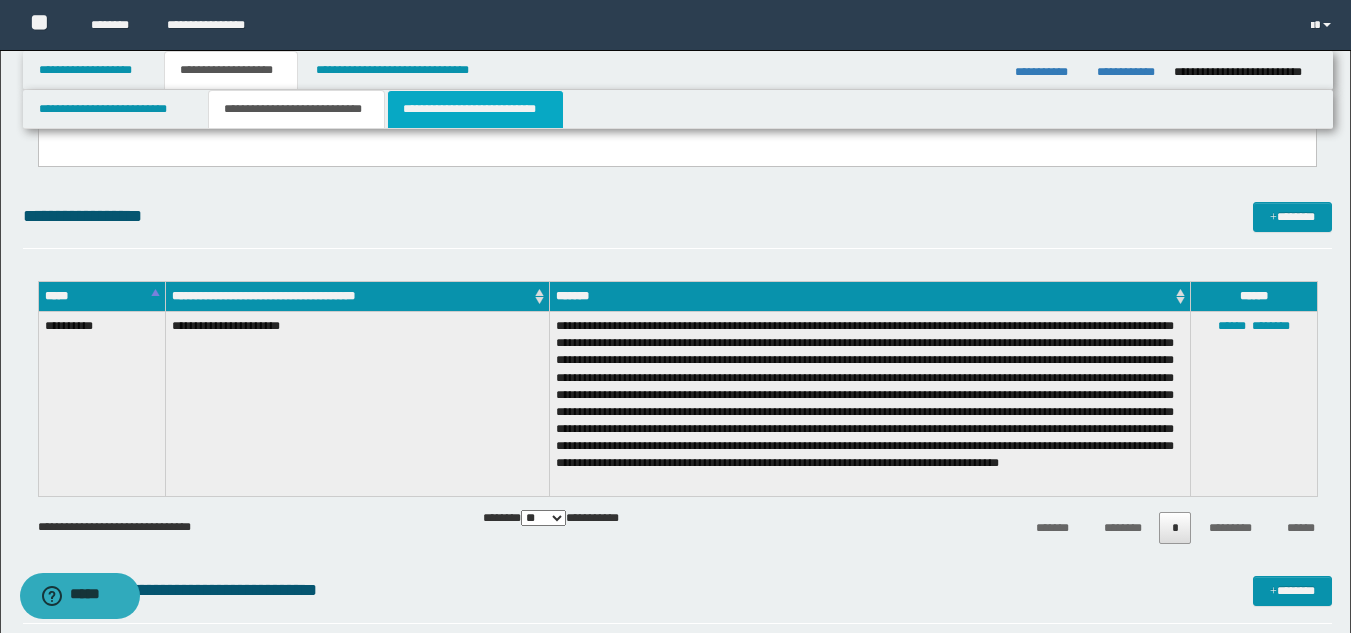 click on "**********" at bounding box center (475, 109) 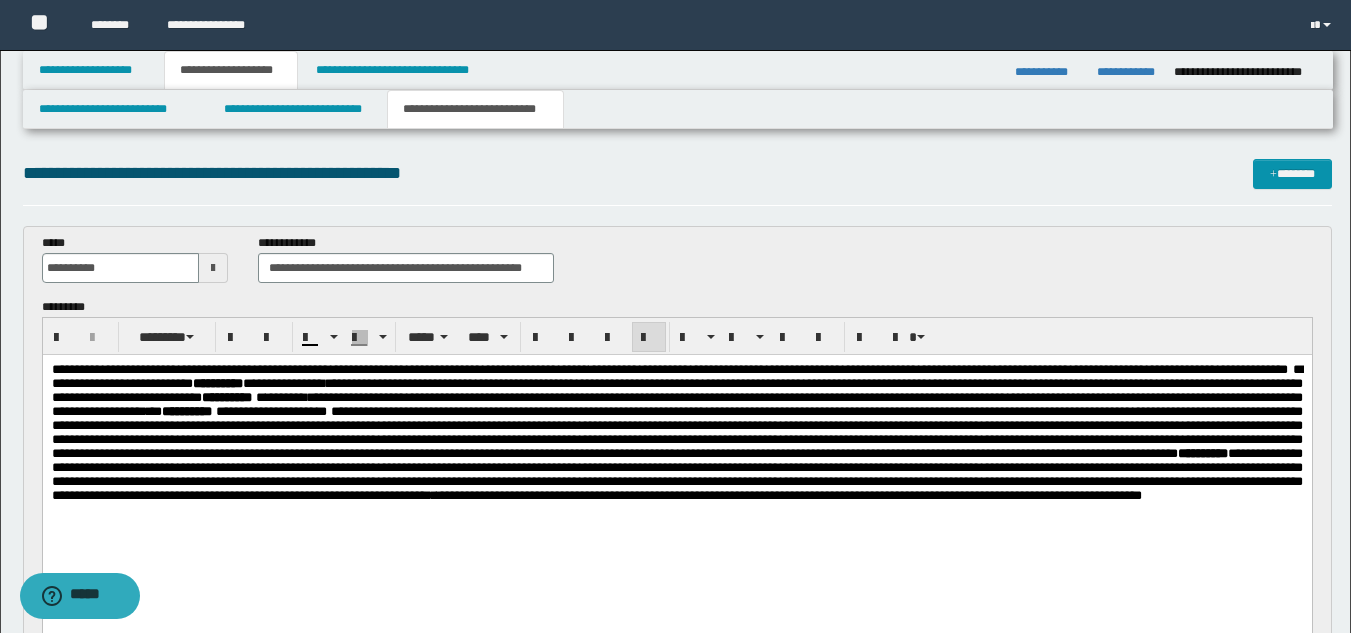 scroll, scrollTop: 600, scrollLeft: 0, axis: vertical 